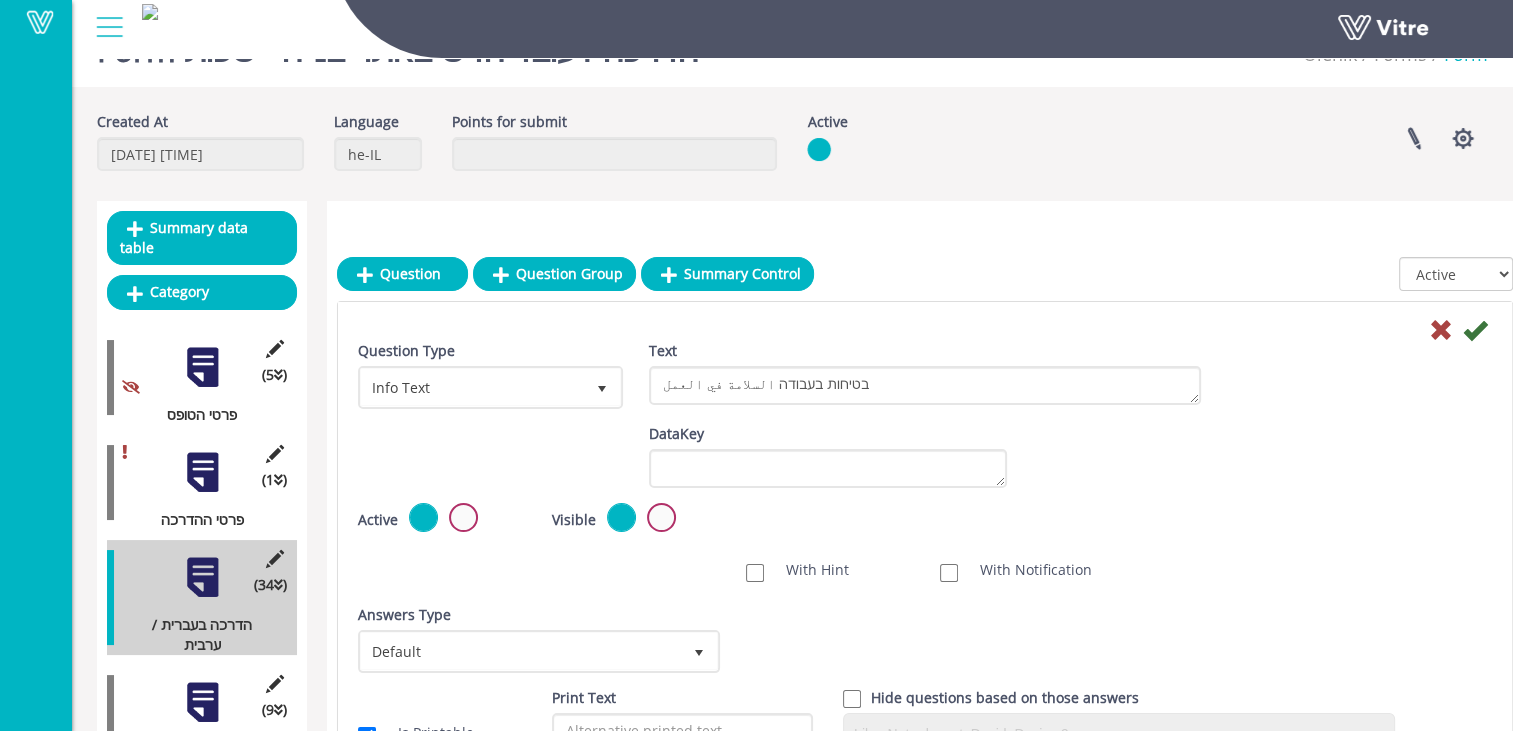 scroll, scrollTop: 0, scrollLeft: 0, axis: both 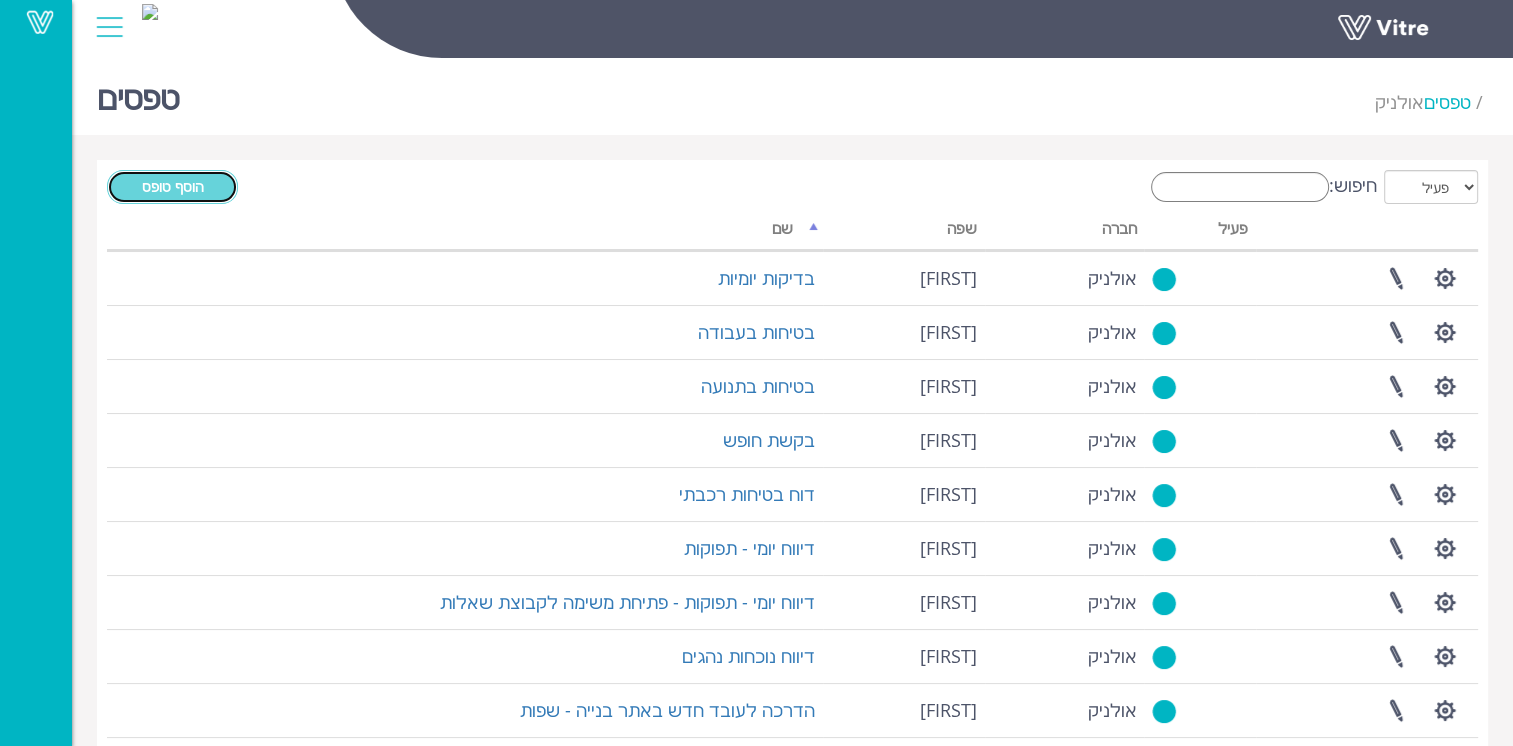 click on "הוסף טופס" at bounding box center [173, 186] 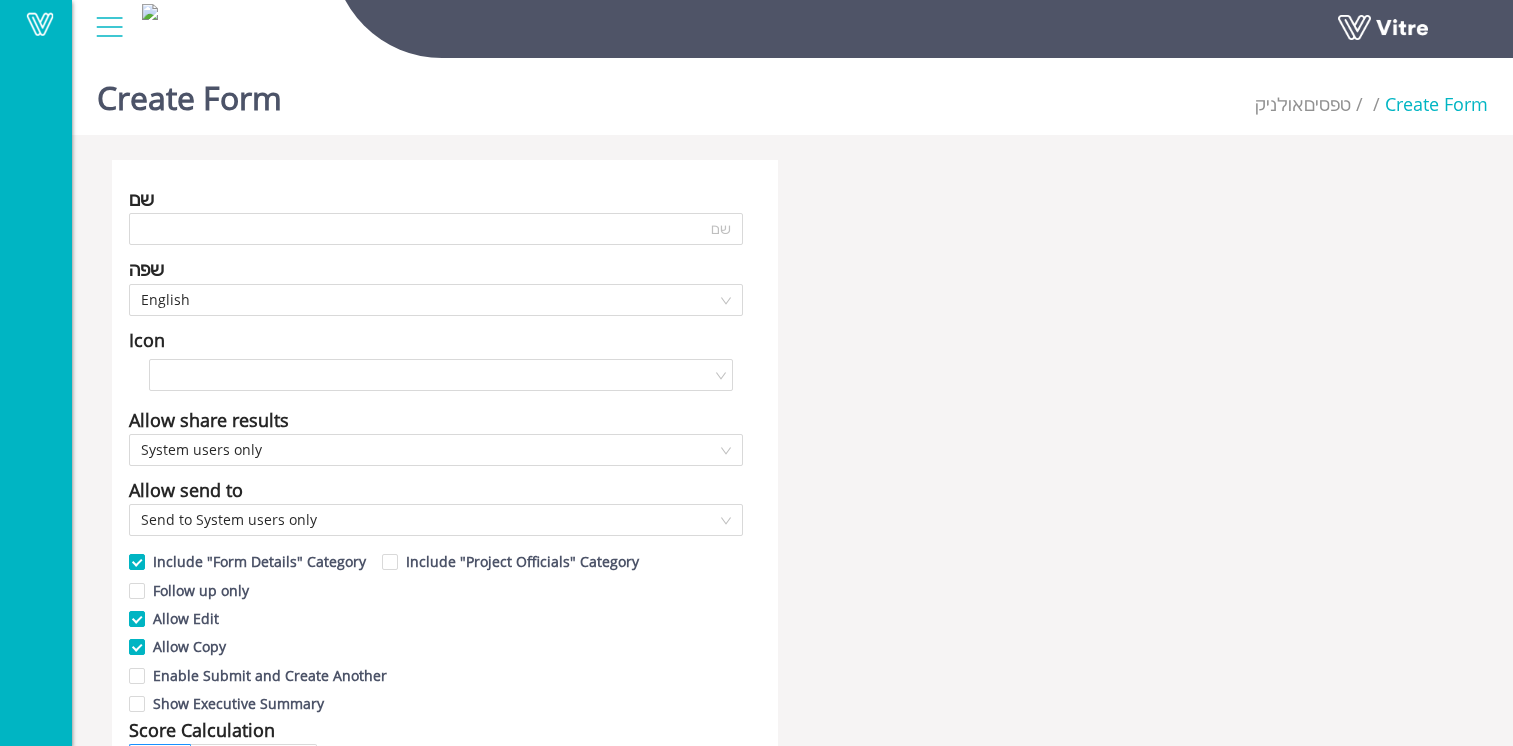 scroll, scrollTop: 0, scrollLeft: 0, axis: both 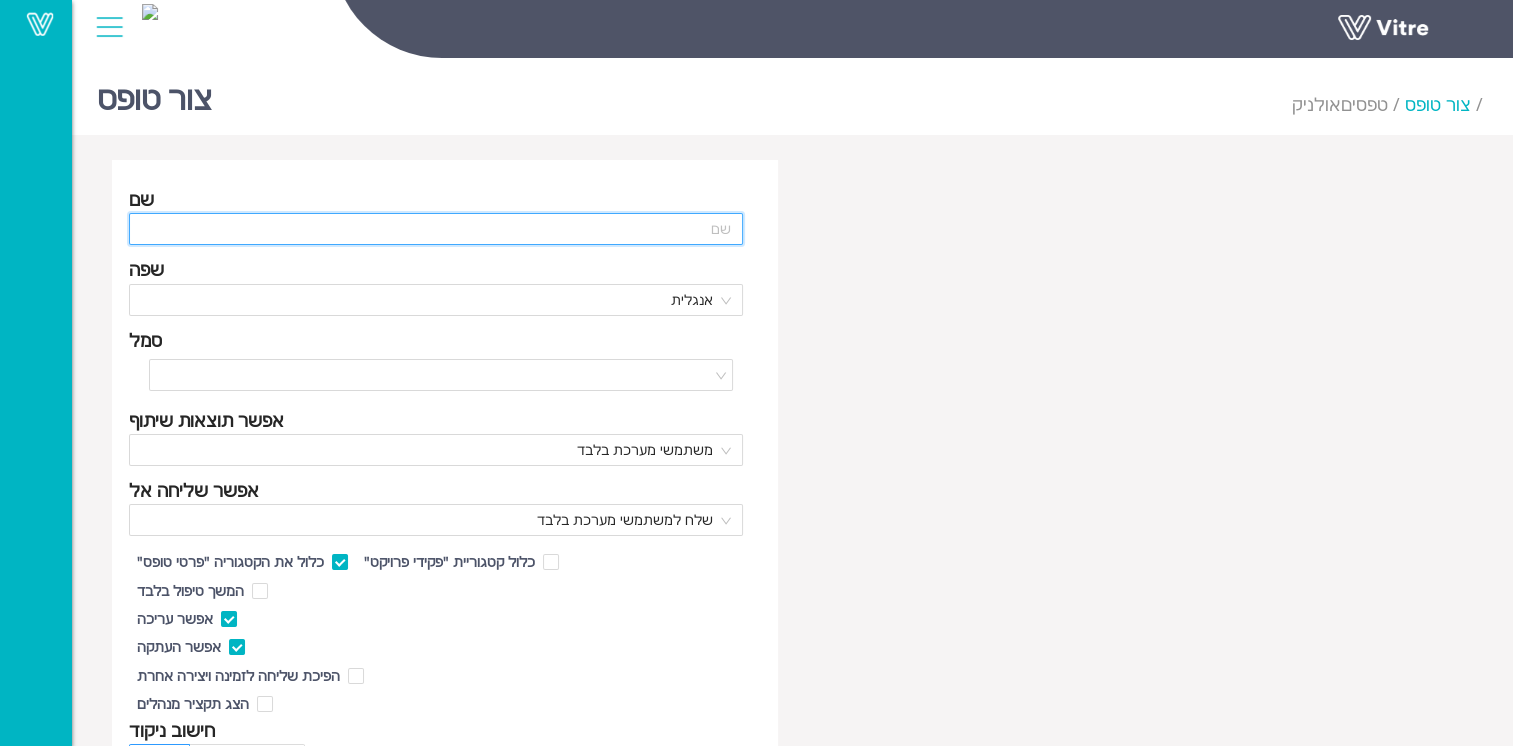 click at bounding box center (436, 229) 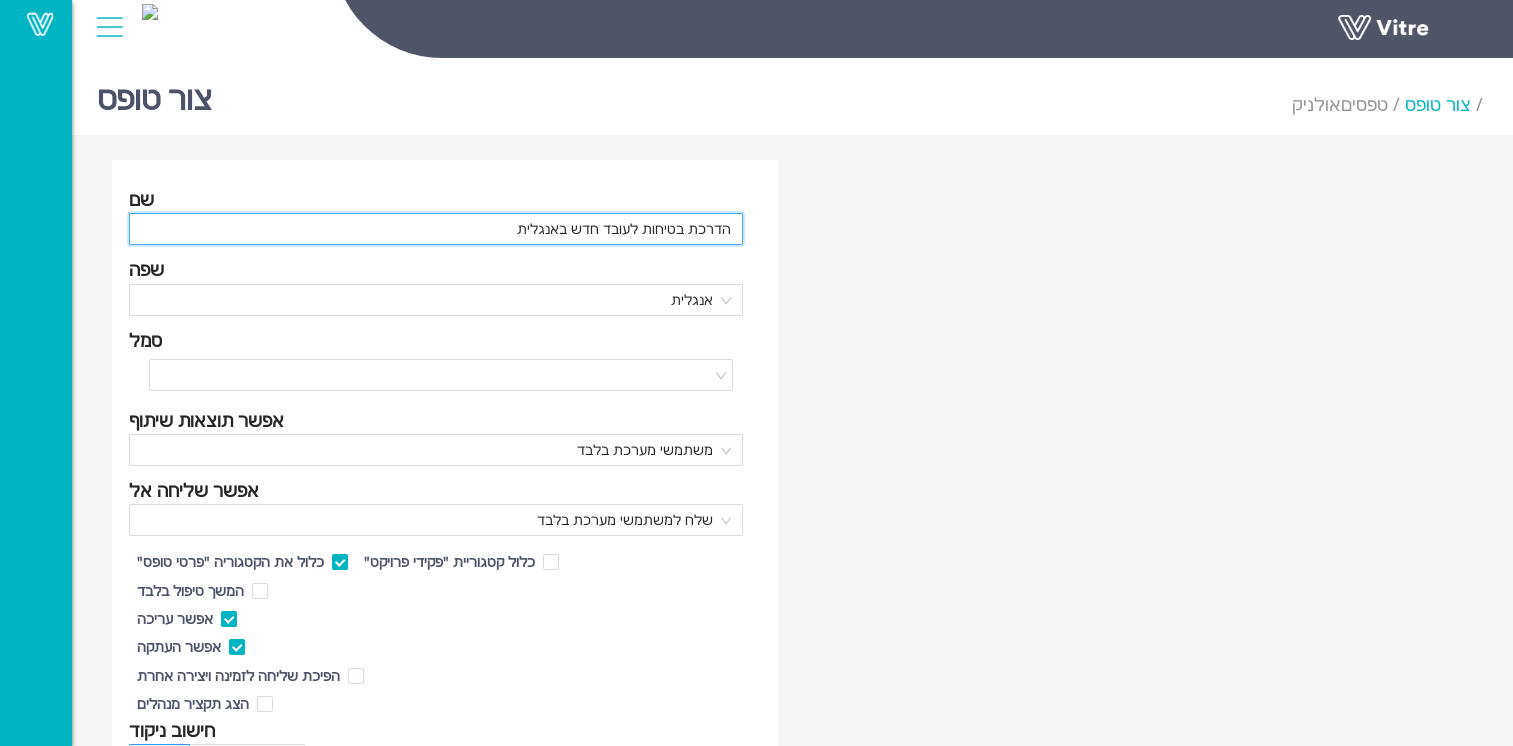 drag, startPoint x: 576, startPoint y: 230, endPoint x: 607, endPoint y: 232, distance: 31.06445 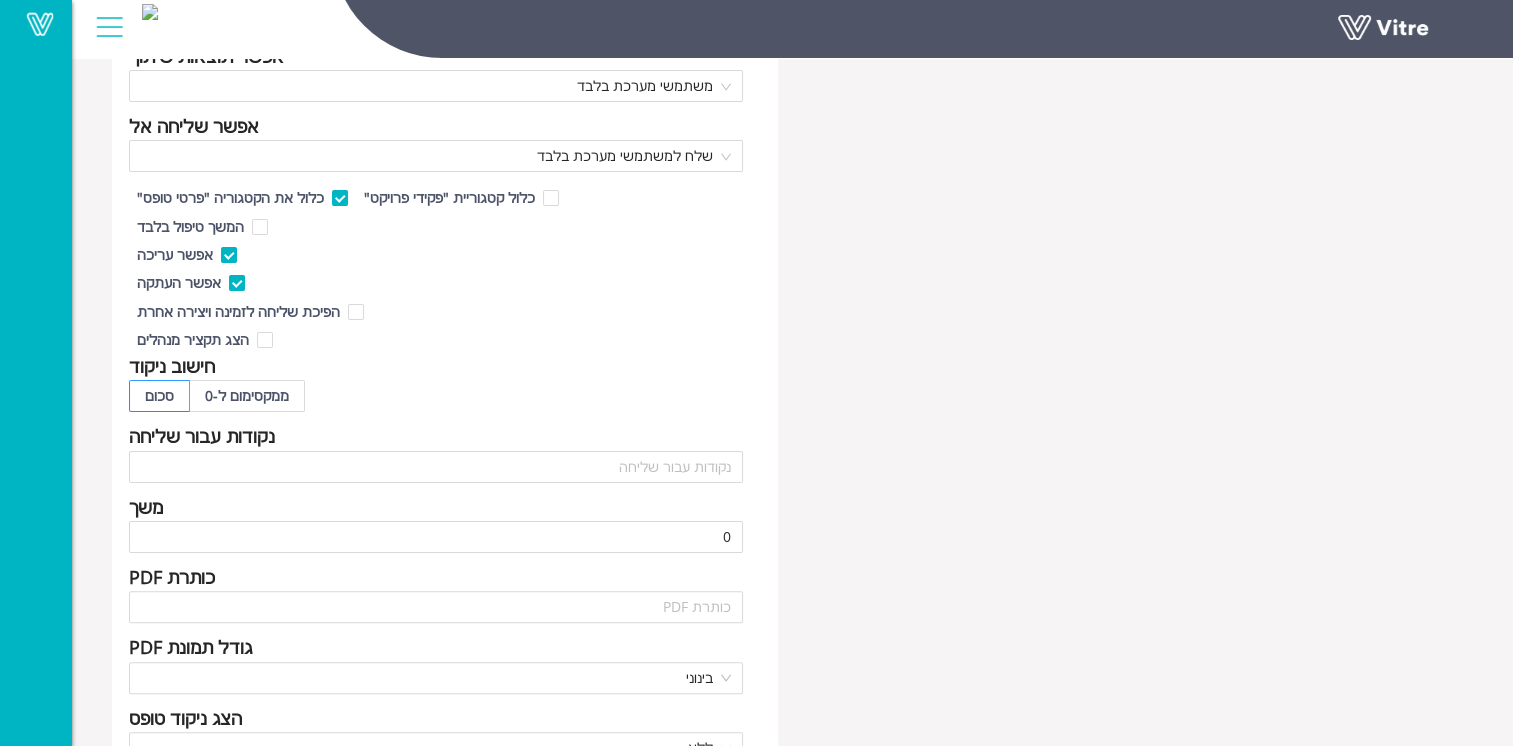 scroll, scrollTop: 400, scrollLeft: 0, axis: vertical 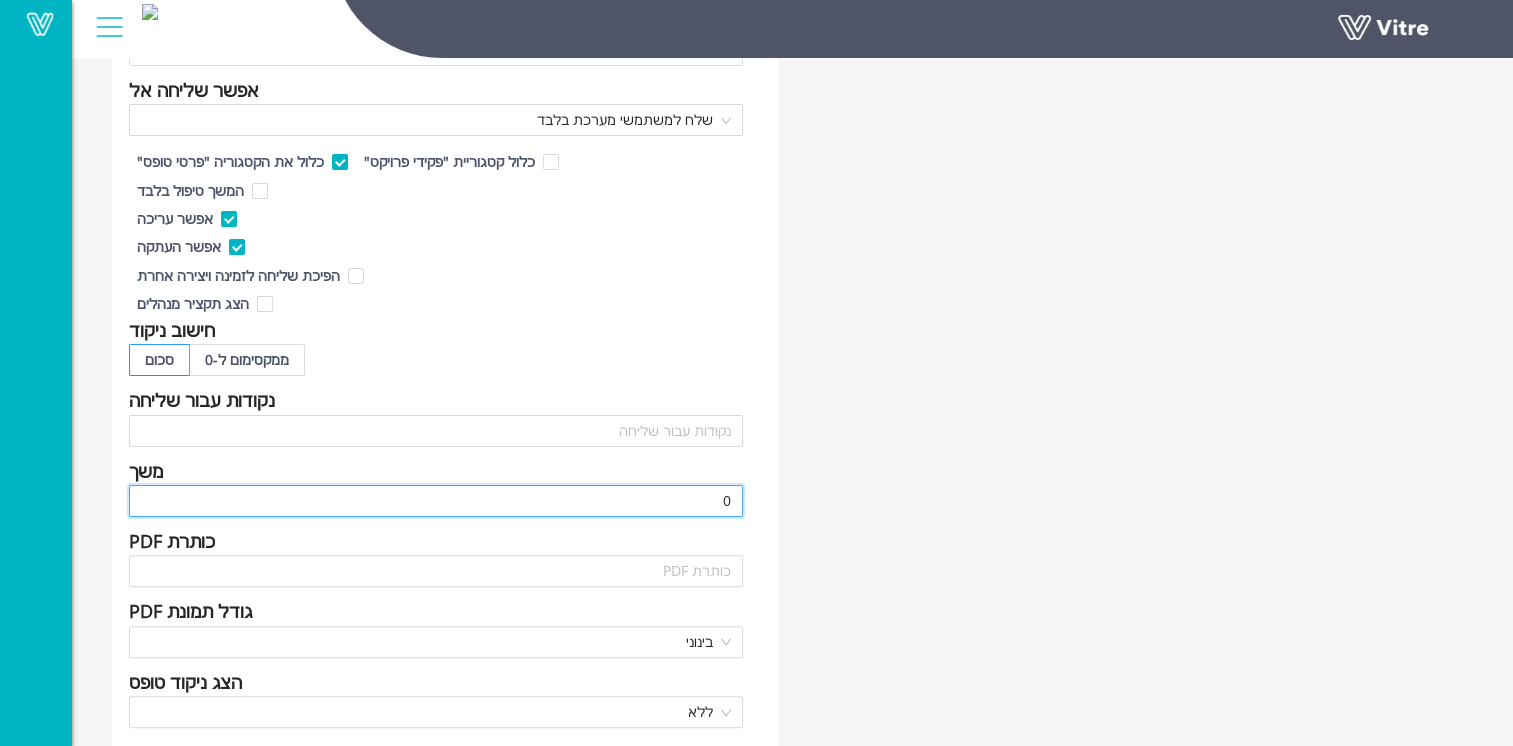 click on "0" at bounding box center [436, 501] 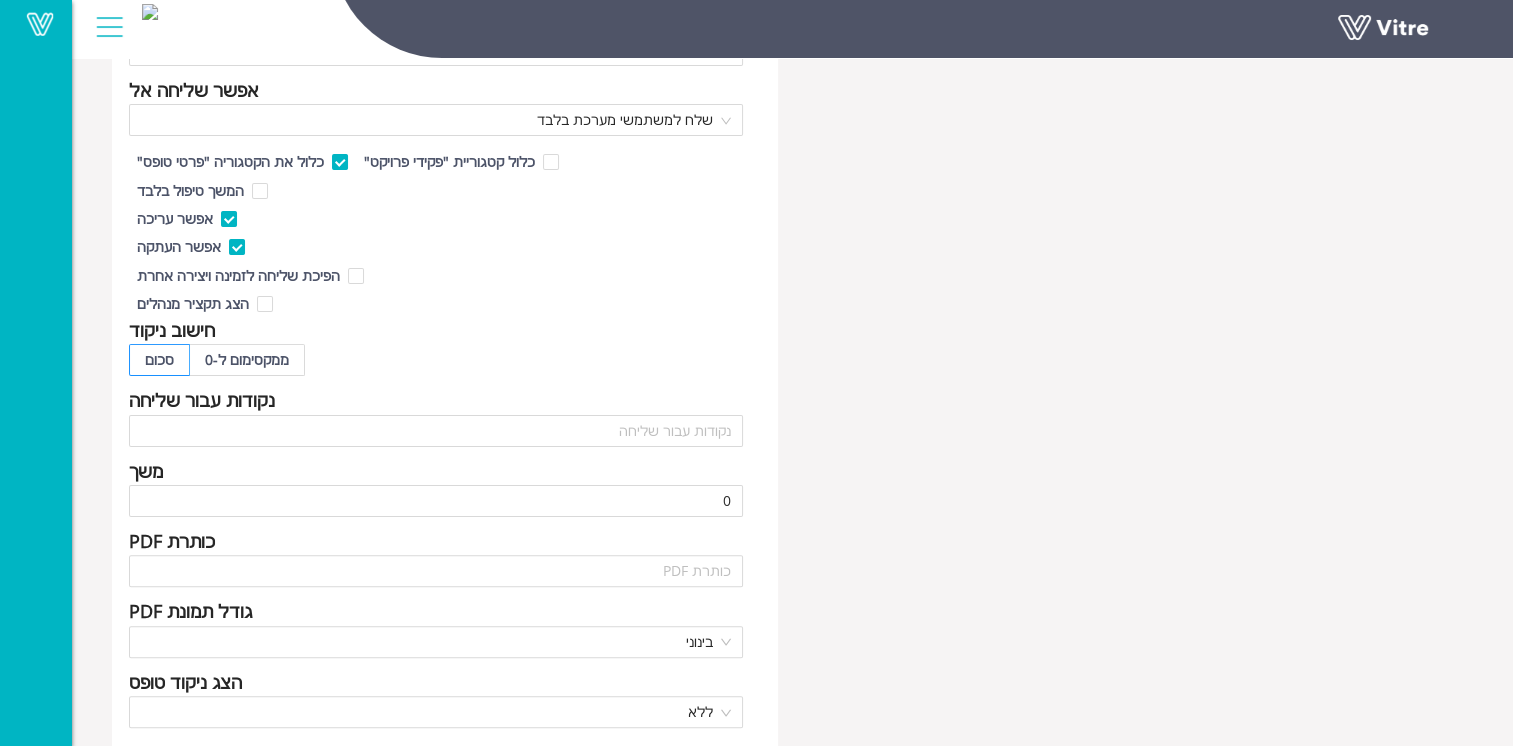 click on "כותרת PDF" at bounding box center (436, 541) 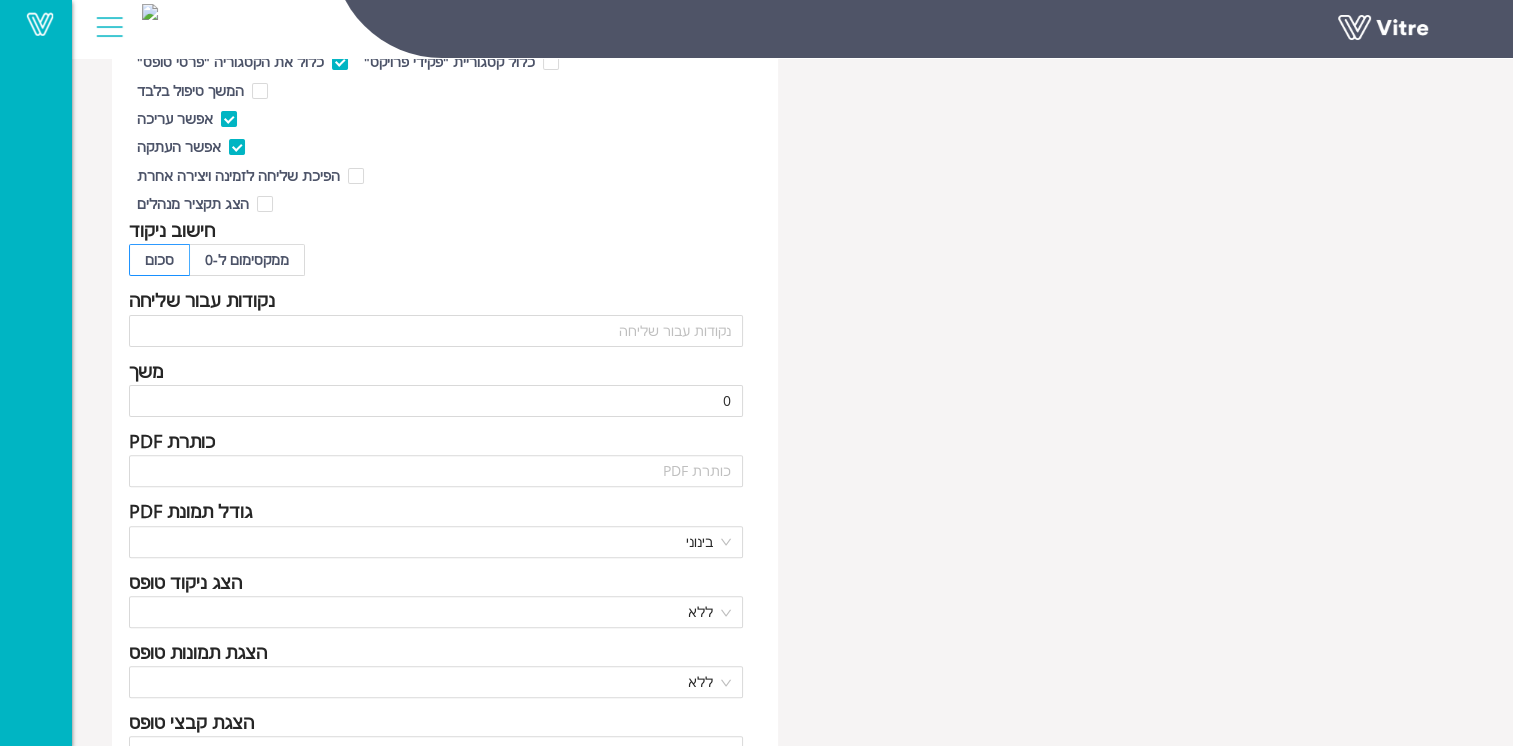 scroll, scrollTop: 600, scrollLeft: 0, axis: vertical 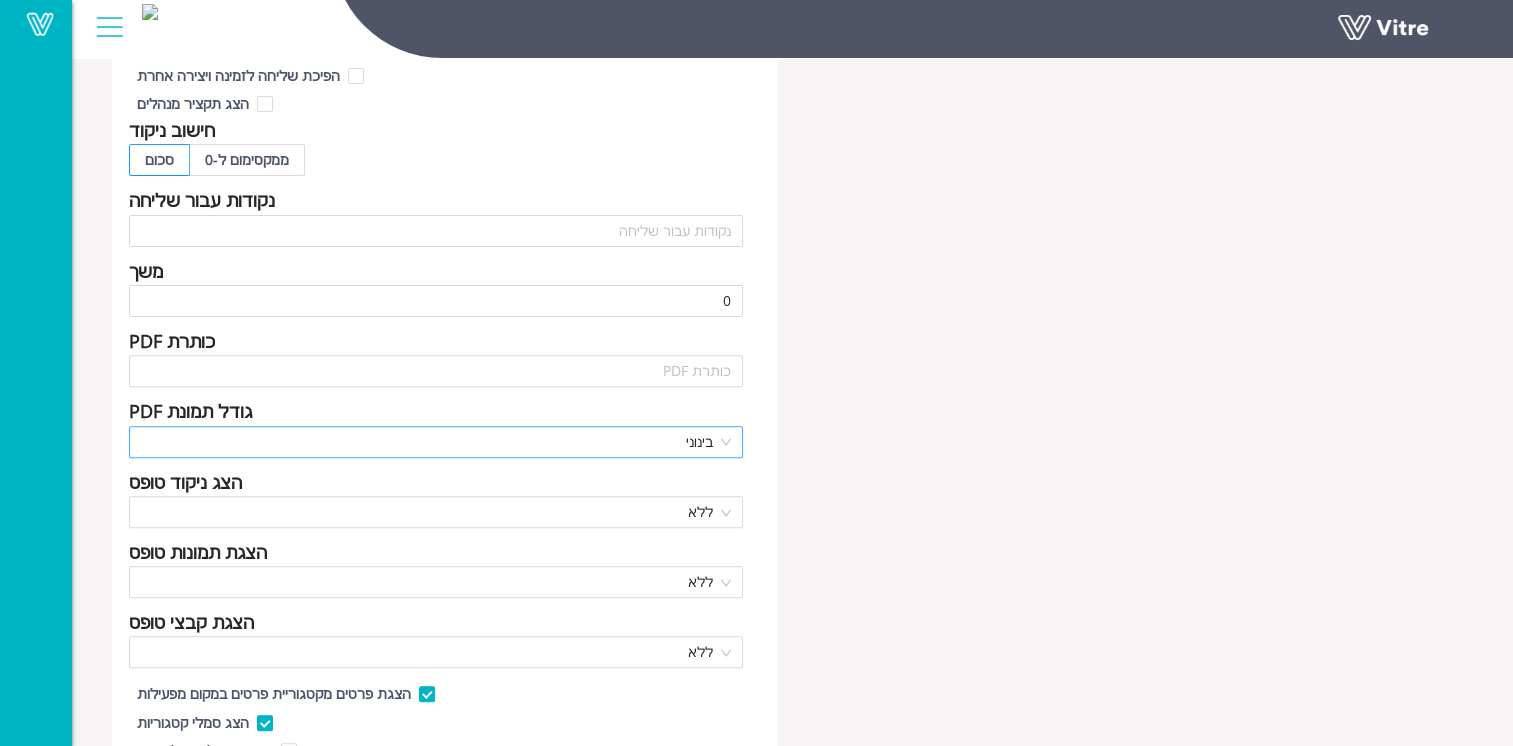 click on "בינוני" at bounding box center [436, 442] 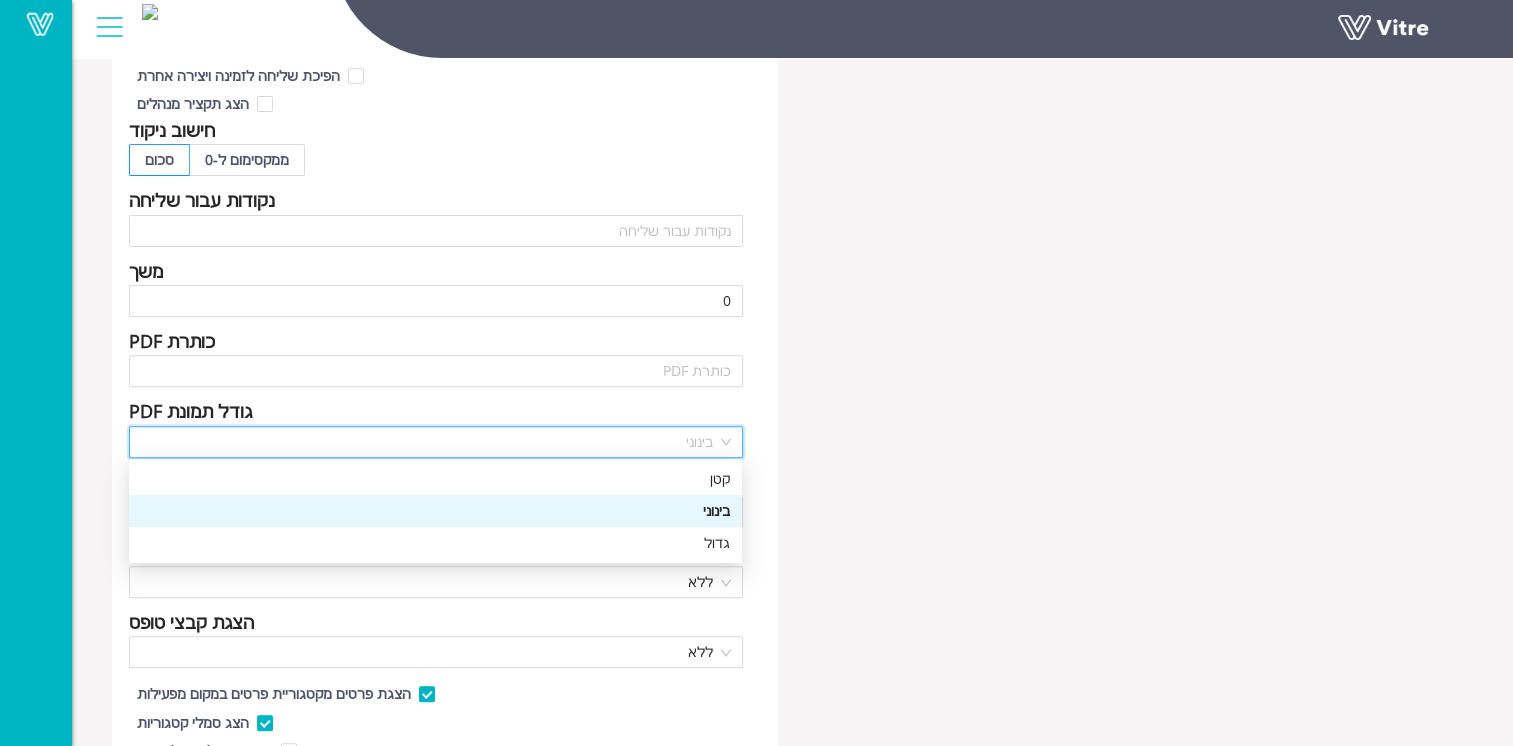 click on "שם הדרכת בטיחות לעובד חדש באנגלית שפה אנגלית סמל אפשר תוצאות שיתוף משתמשי מערכת בלבד אפשר שליחה אל שלח למשתמשי מערכת בלבד כלול את הקטגוריה "פרטי טופס" כלול קטגוריית "פקידי פרויקט" המשך טיפול בלבד אפשר עריכה אפשר העתקה הפיכת שליחה לזמינה ויצירה אחרת הצג תקציר מנהלים חישוב ניקוד סכום ממקסימום ל-0 נקודות עבור שליחה משך 0 כותרת PDF גודל תמונת PDF בינוני הצג ניקוד טופס ללא הצגת תמונות טופס ללא הצגת קבצי טופס ללא הצגת פרטים מקטגוריית פרטים במקום מפעילות הצג סמלי קטגוריות הצגת שאלות שלא נענו אל תשמרו תוצאות הוסף טבלת משימות ביטל שמר" at bounding box center (792, 212) 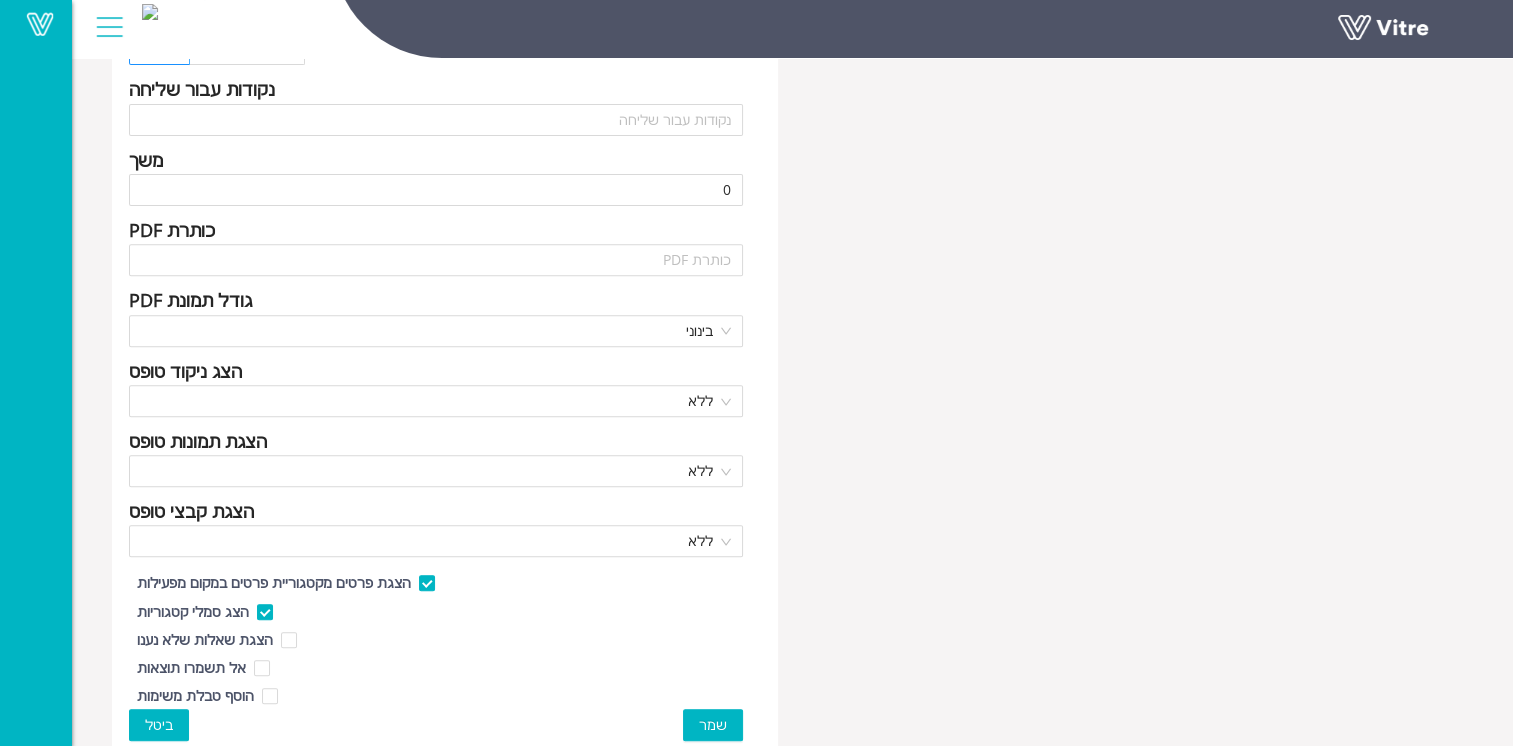 scroll, scrollTop: 716, scrollLeft: 0, axis: vertical 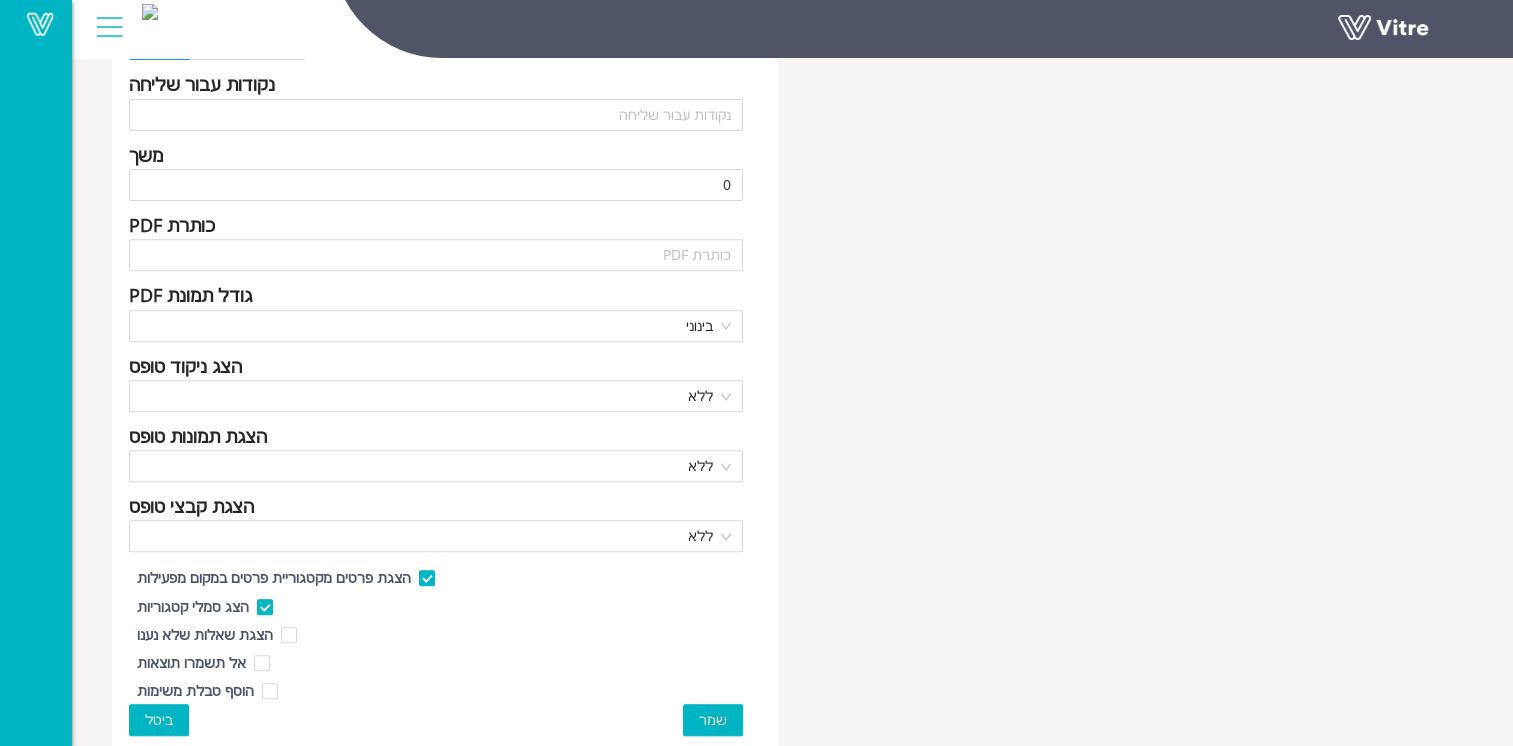 click on "שמר" at bounding box center (713, 720) 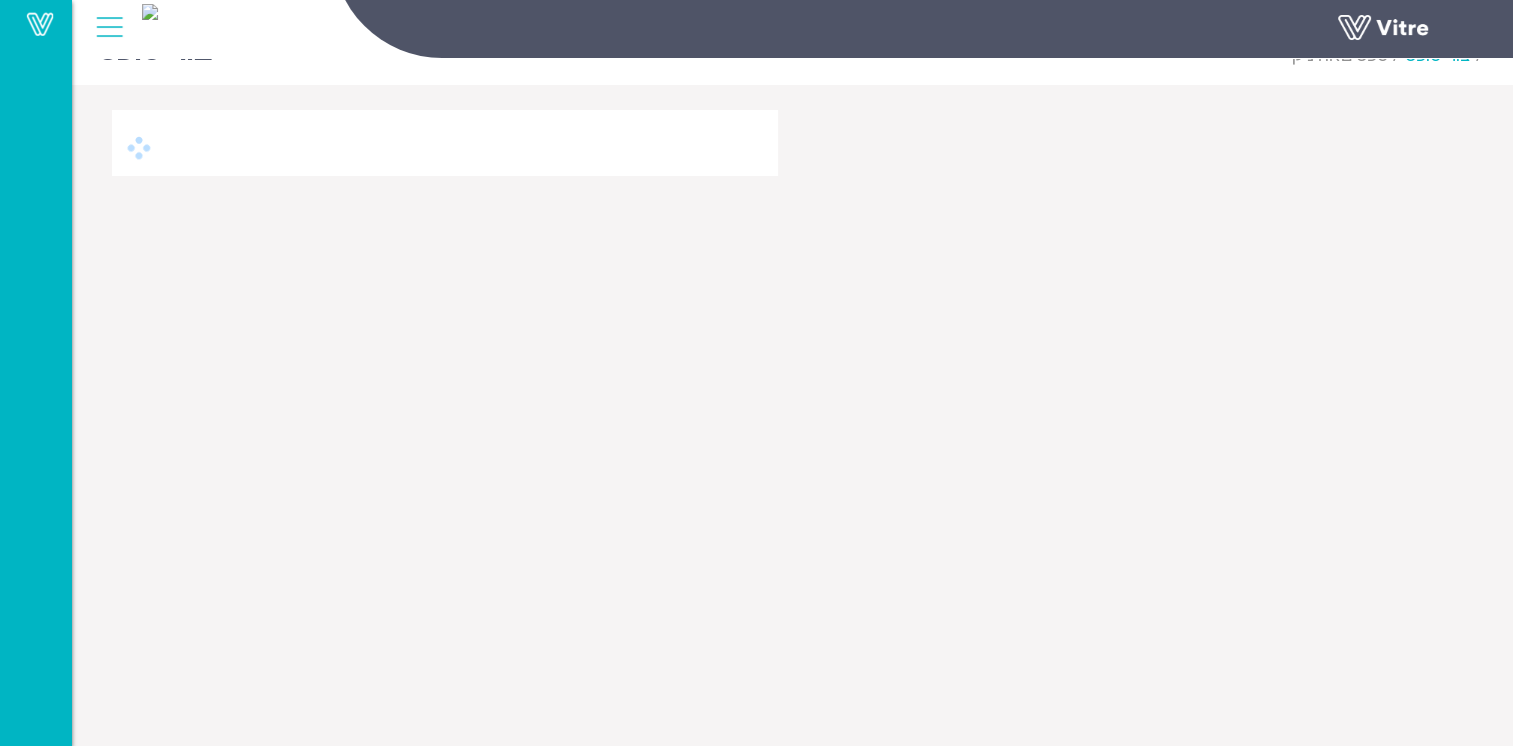 scroll, scrollTop: 50, scrollLeft: 0, axis: vertical 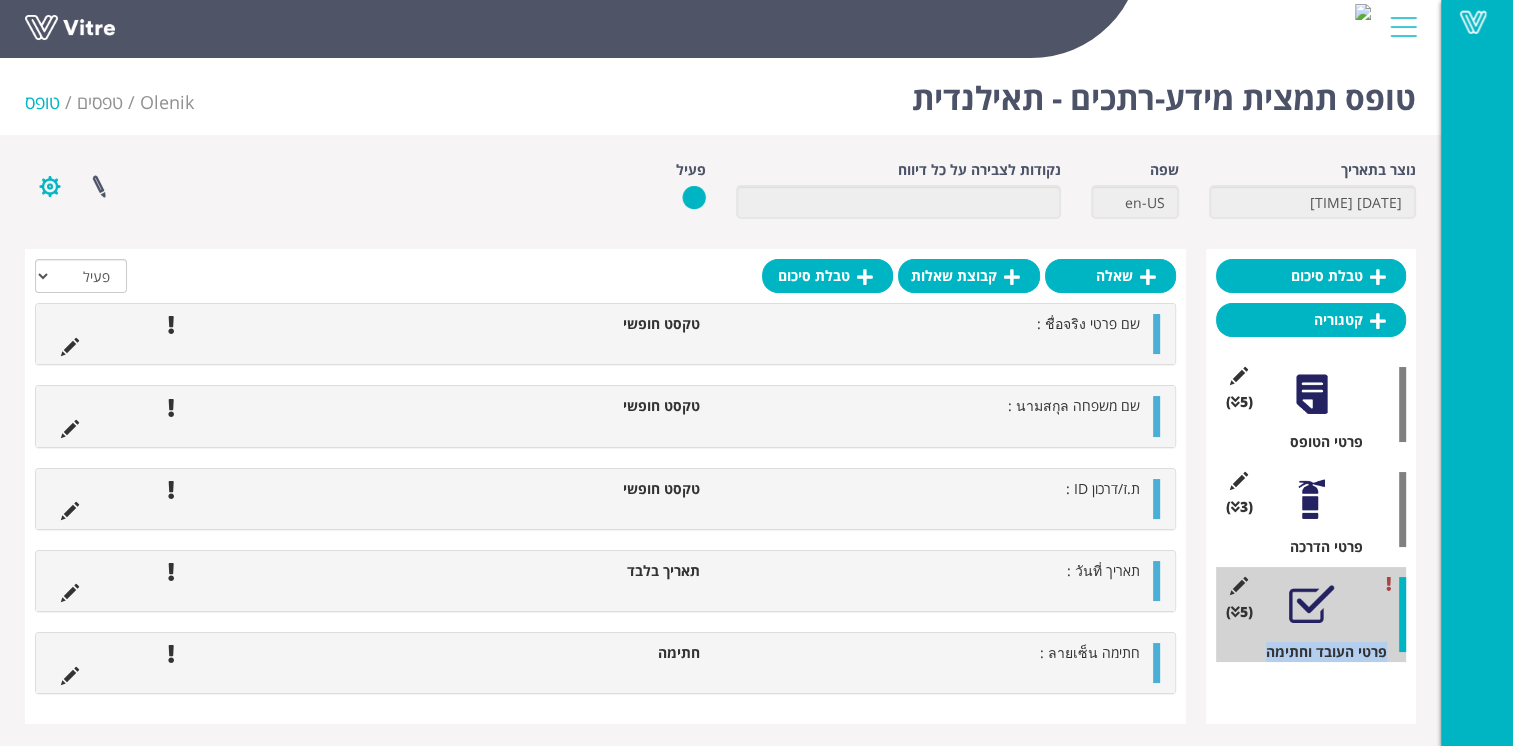 click at bounding box center (50, 186) 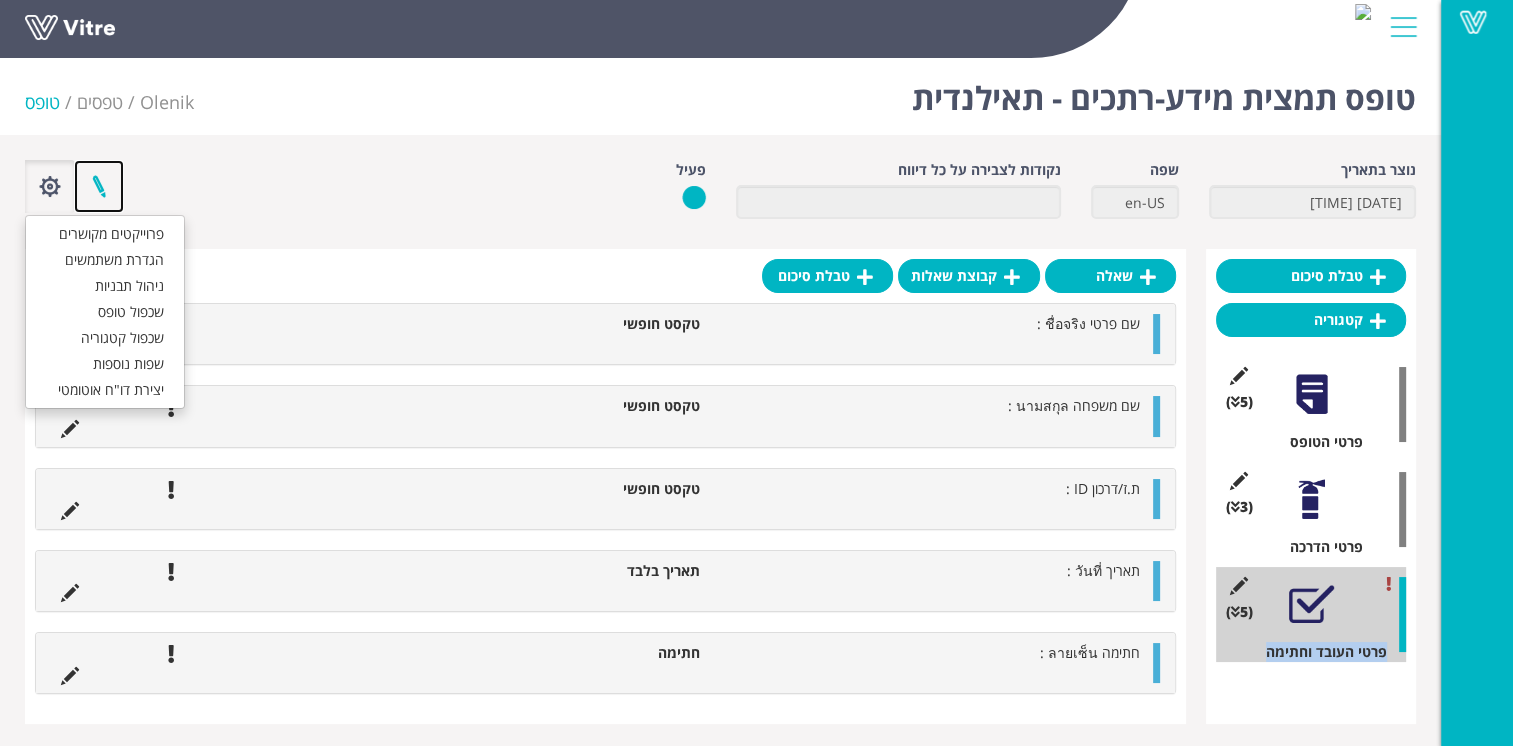 click at bounding box center [99, 186] 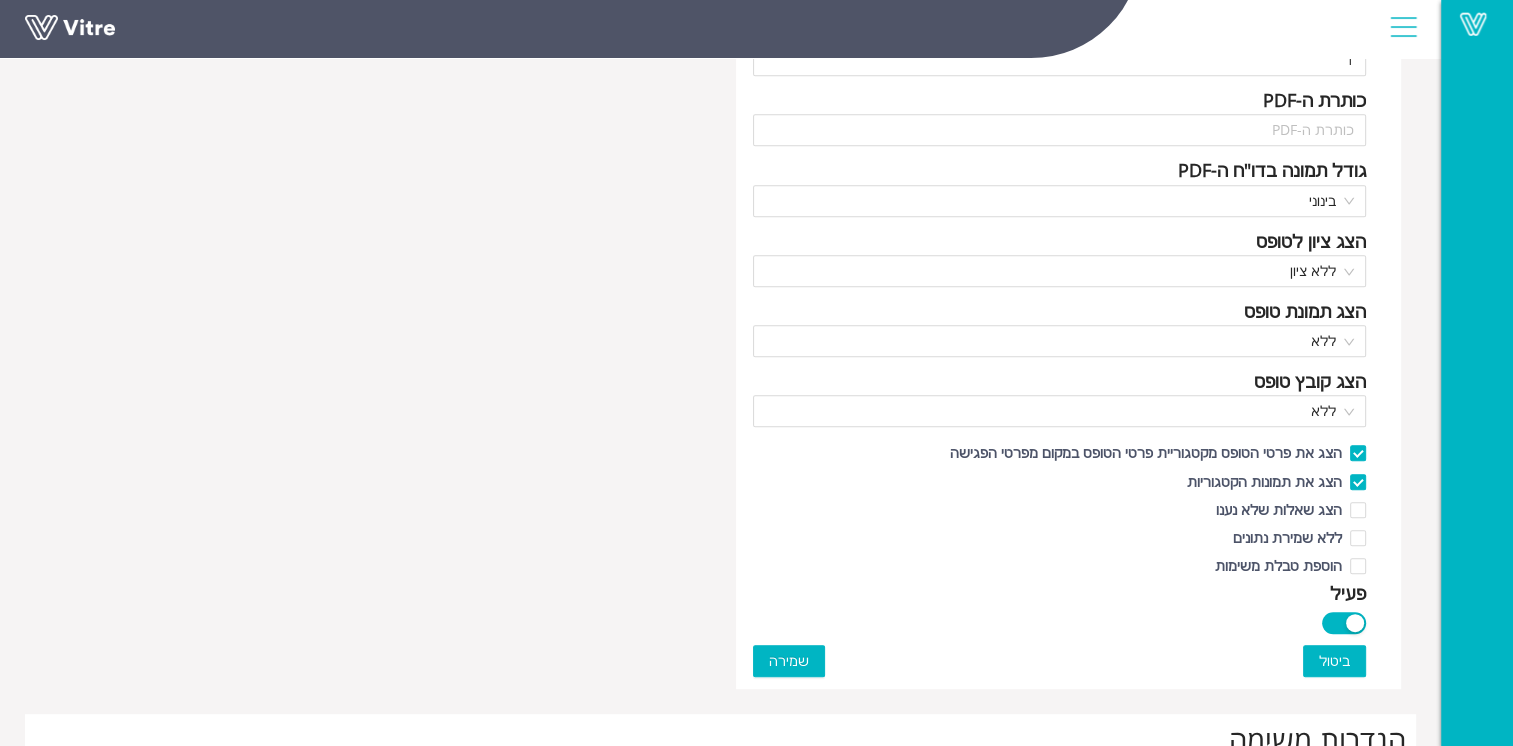scroll, scrollTop: 900, scrollLeft: 0, axis: vertical 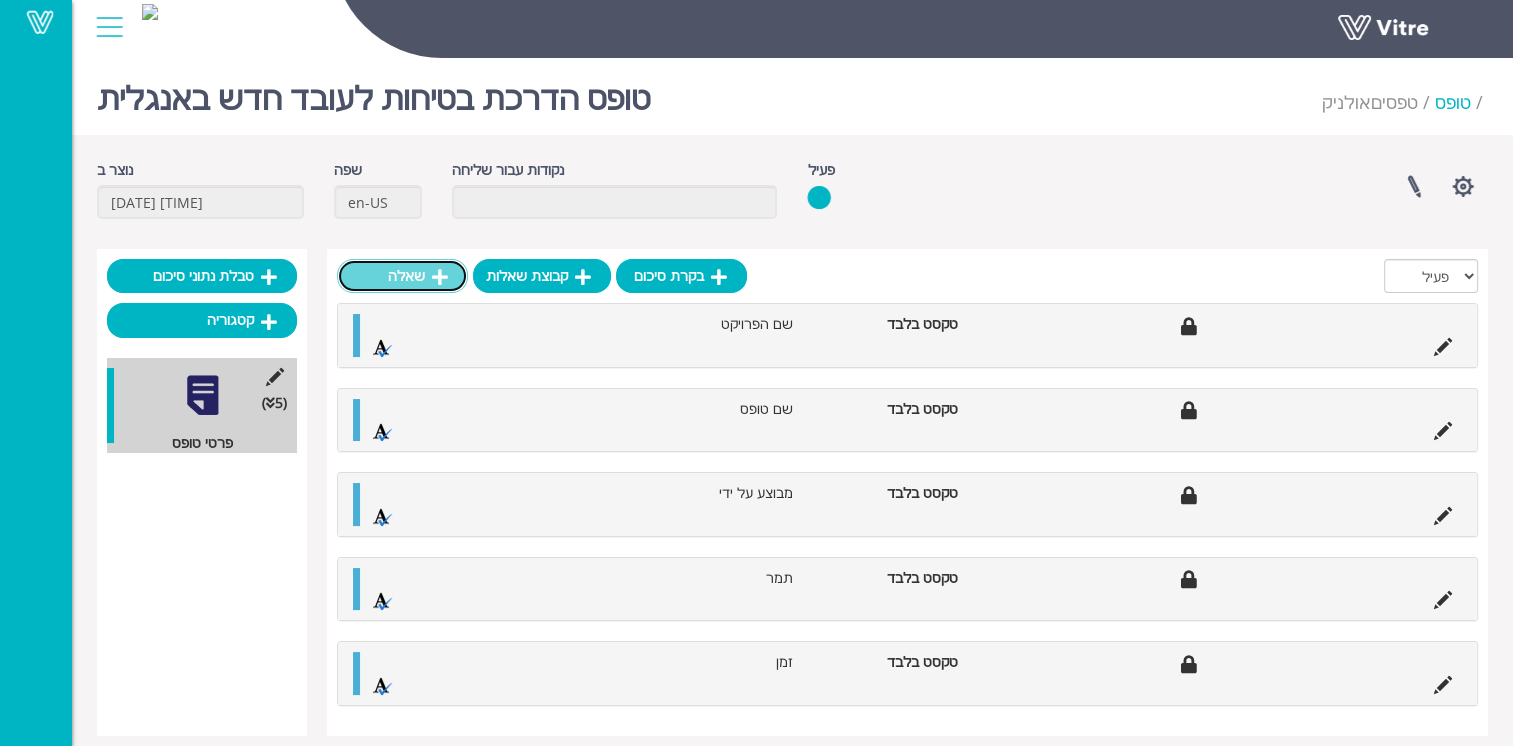 click on "שאלה" at bounding box center [406, 275] 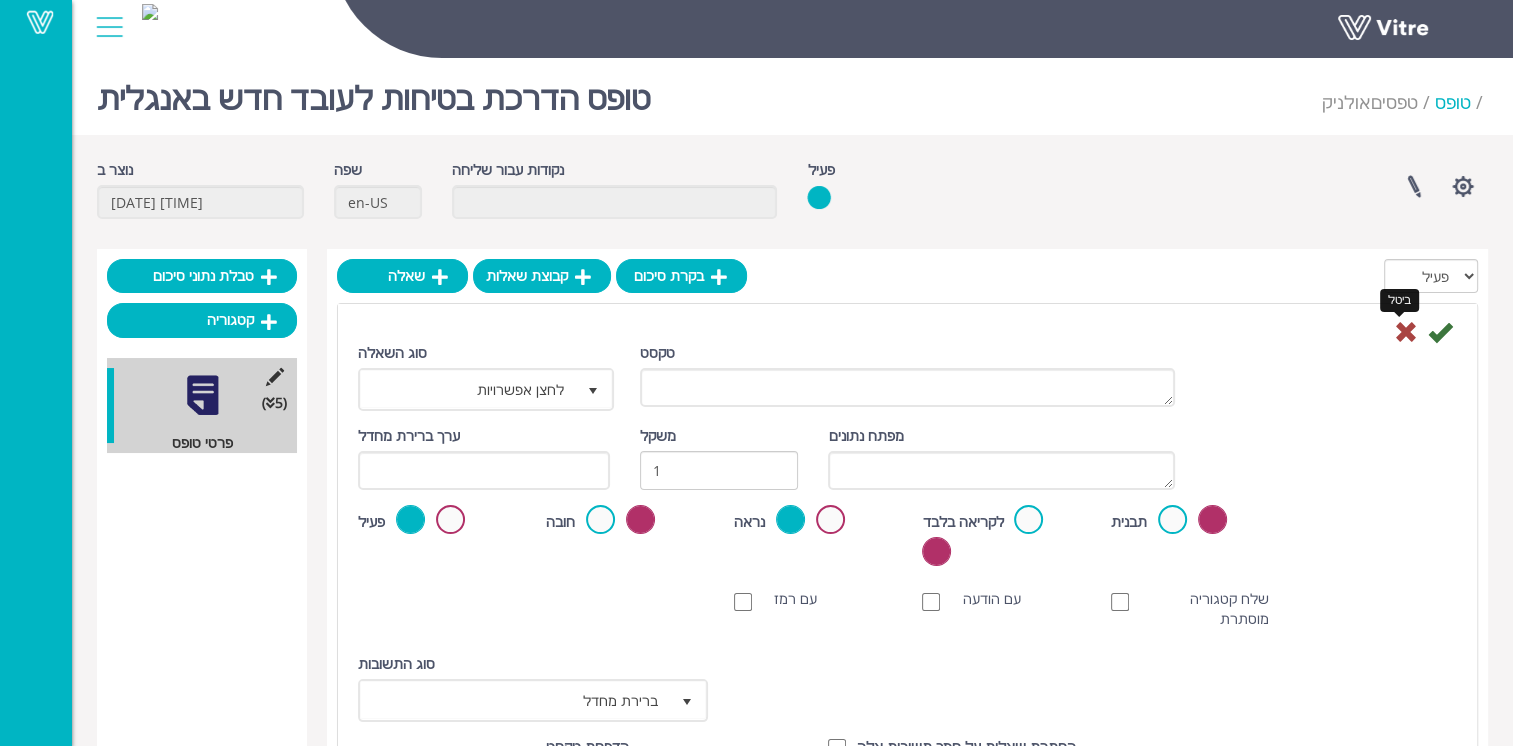 click at bounding box center (1406, 332) 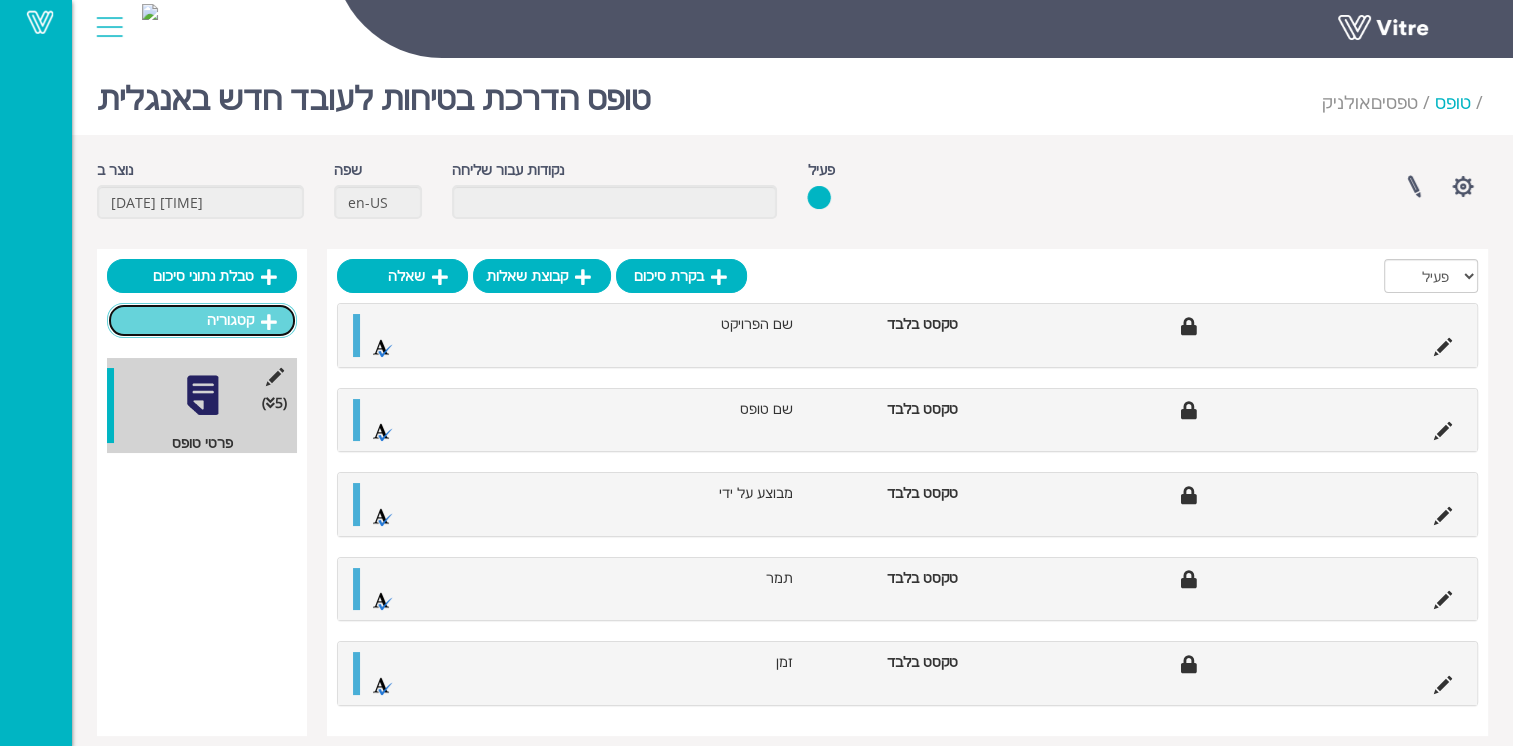 click on "קטגוריה" at bounding box center [230, 319] 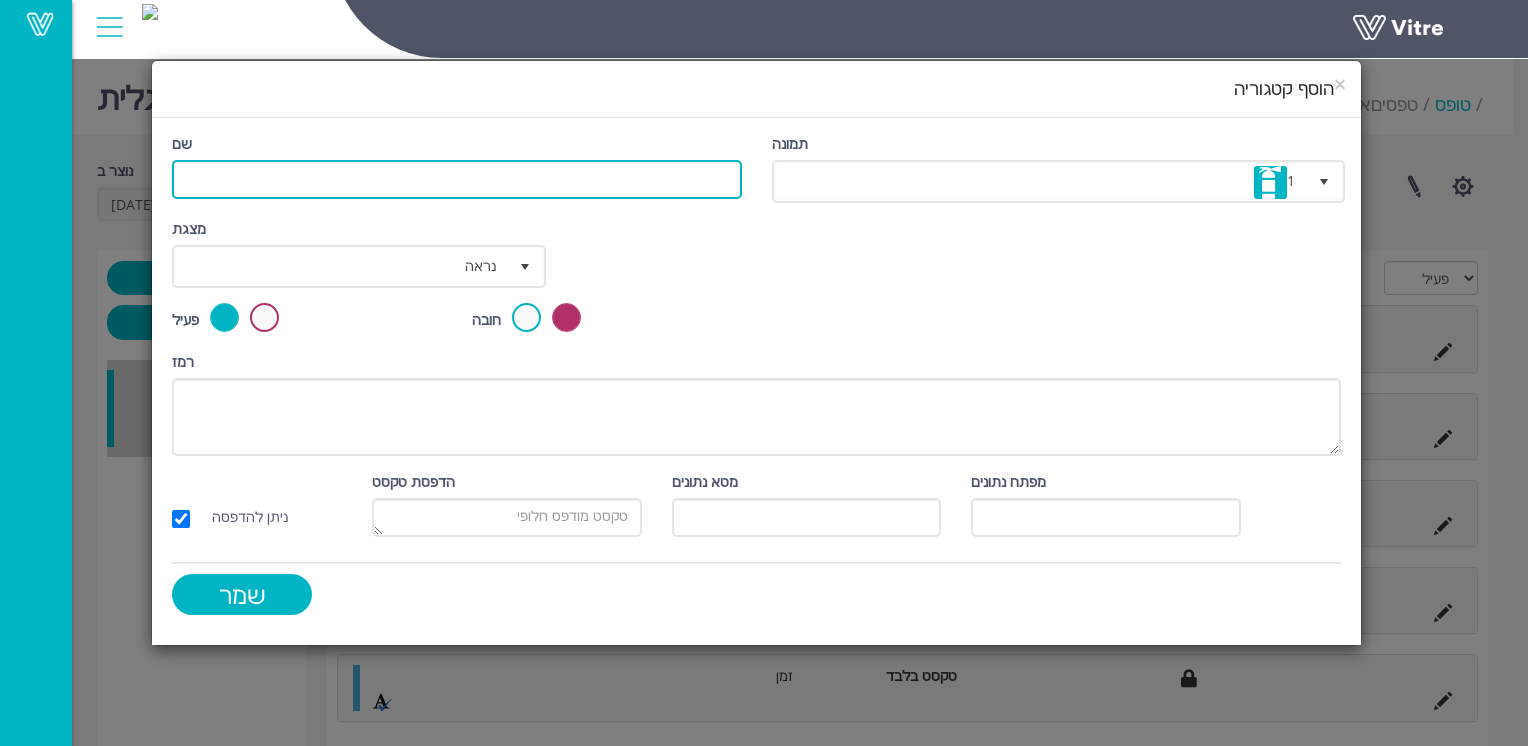 paste on "פרטי הדרכה" 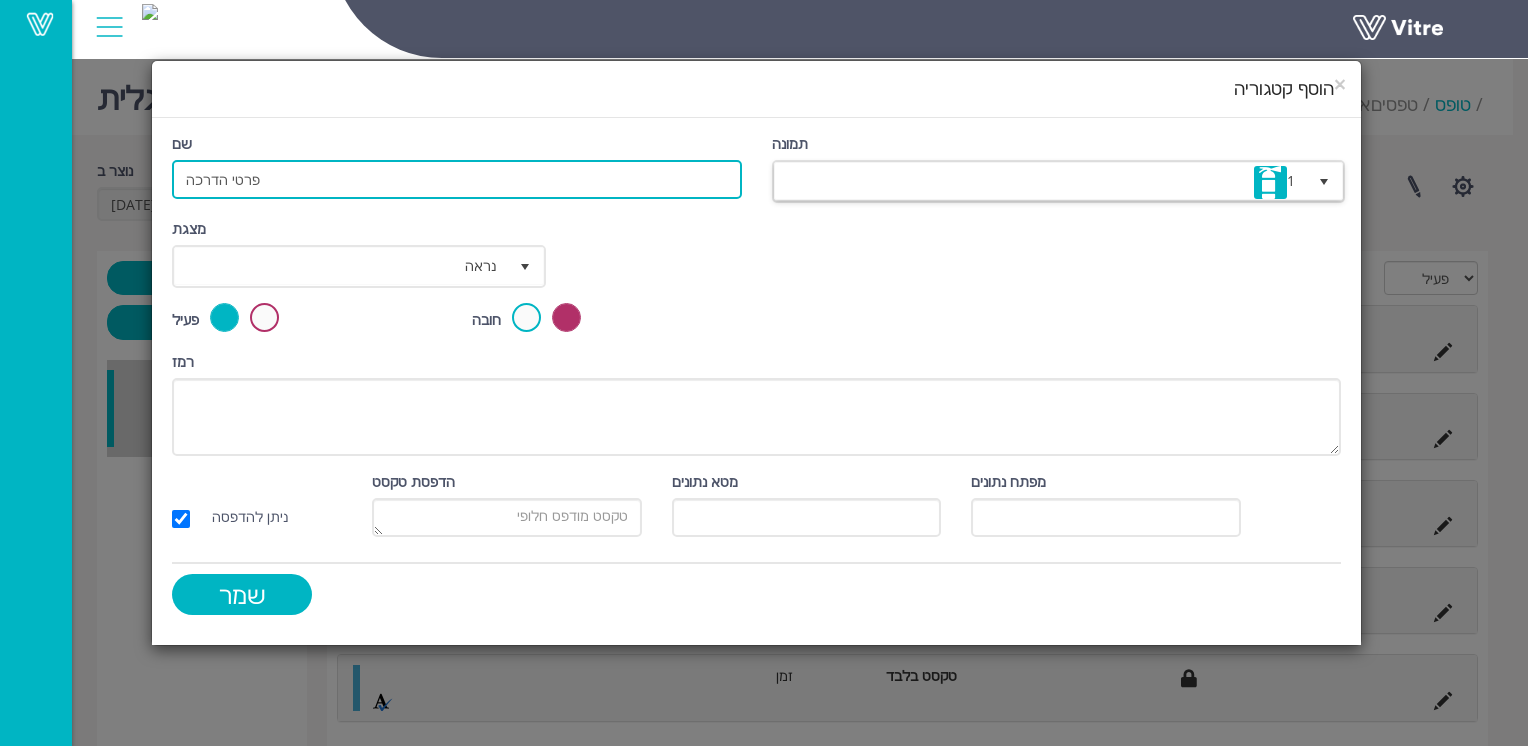 type on "פרטי הדרכה" 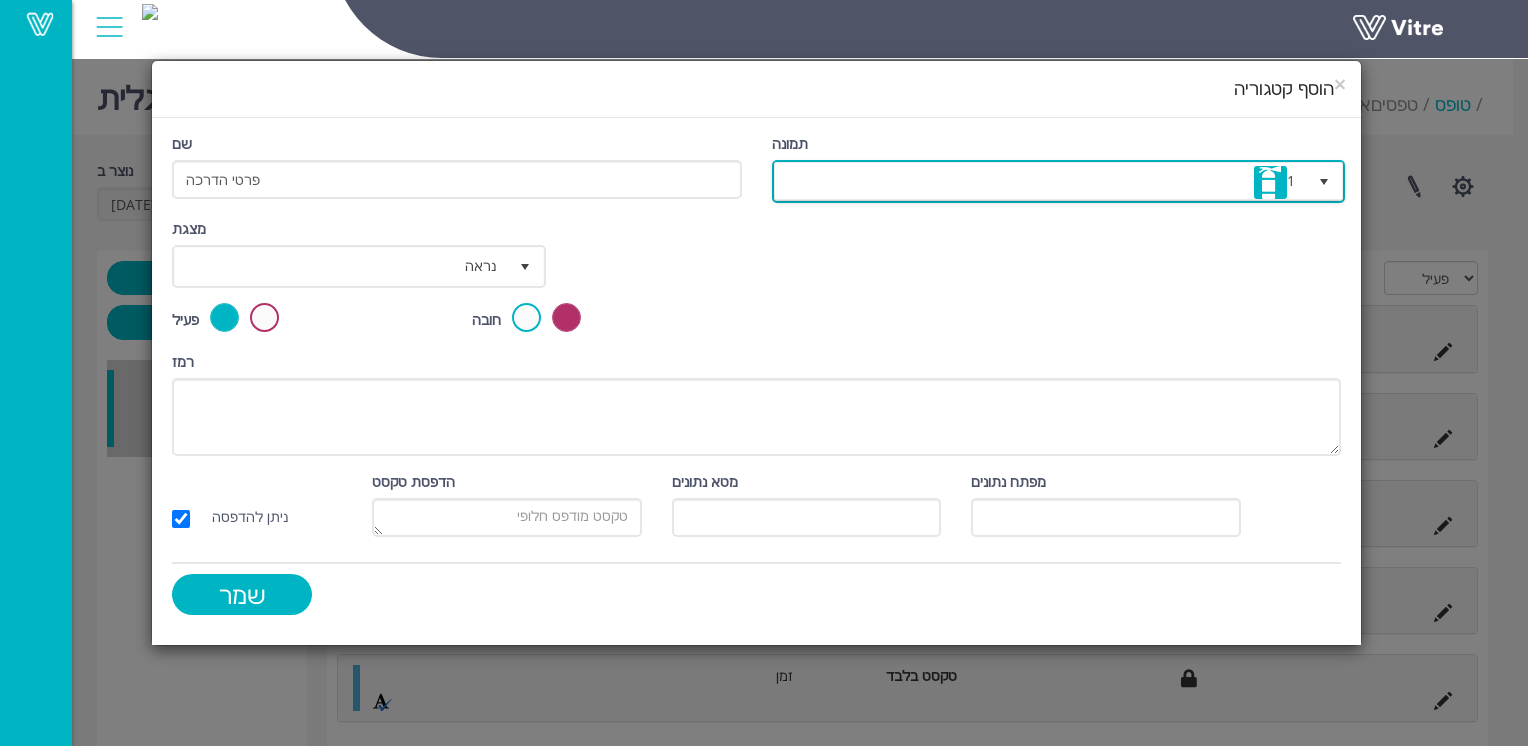 click on "1" at bounding box center (1040, 181) 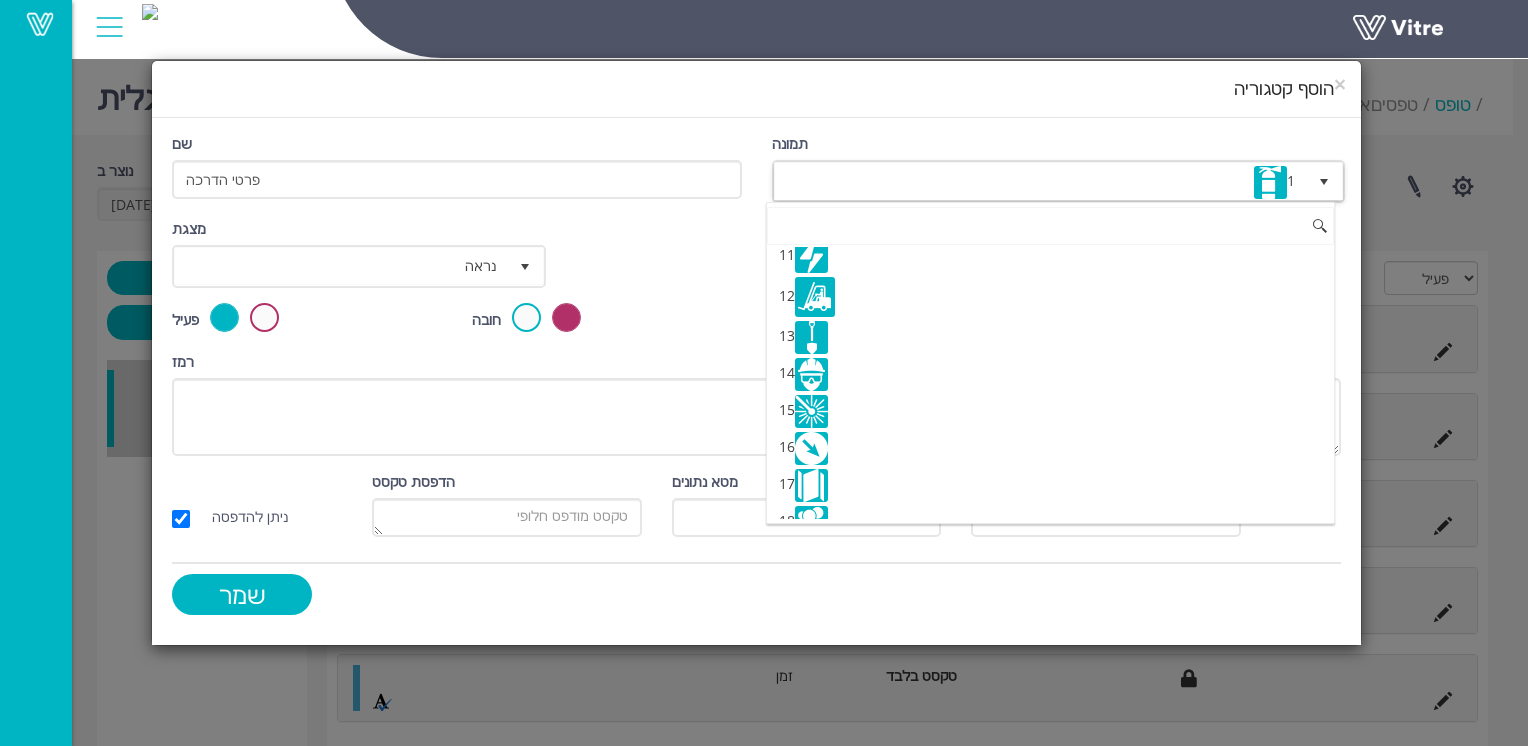 scroll, scrollTop: 600, scrollLeft: 0, axis: vertical 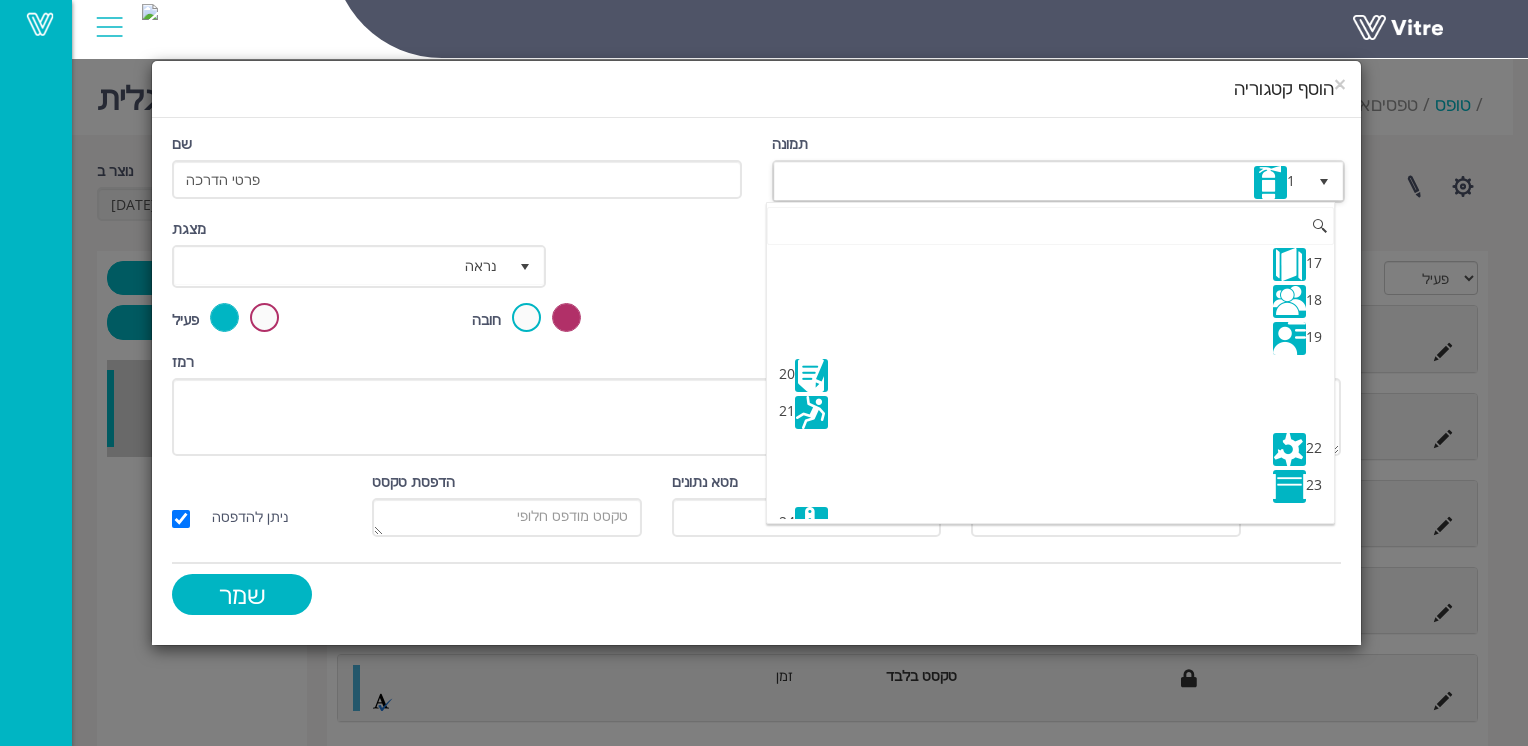type on "ר" 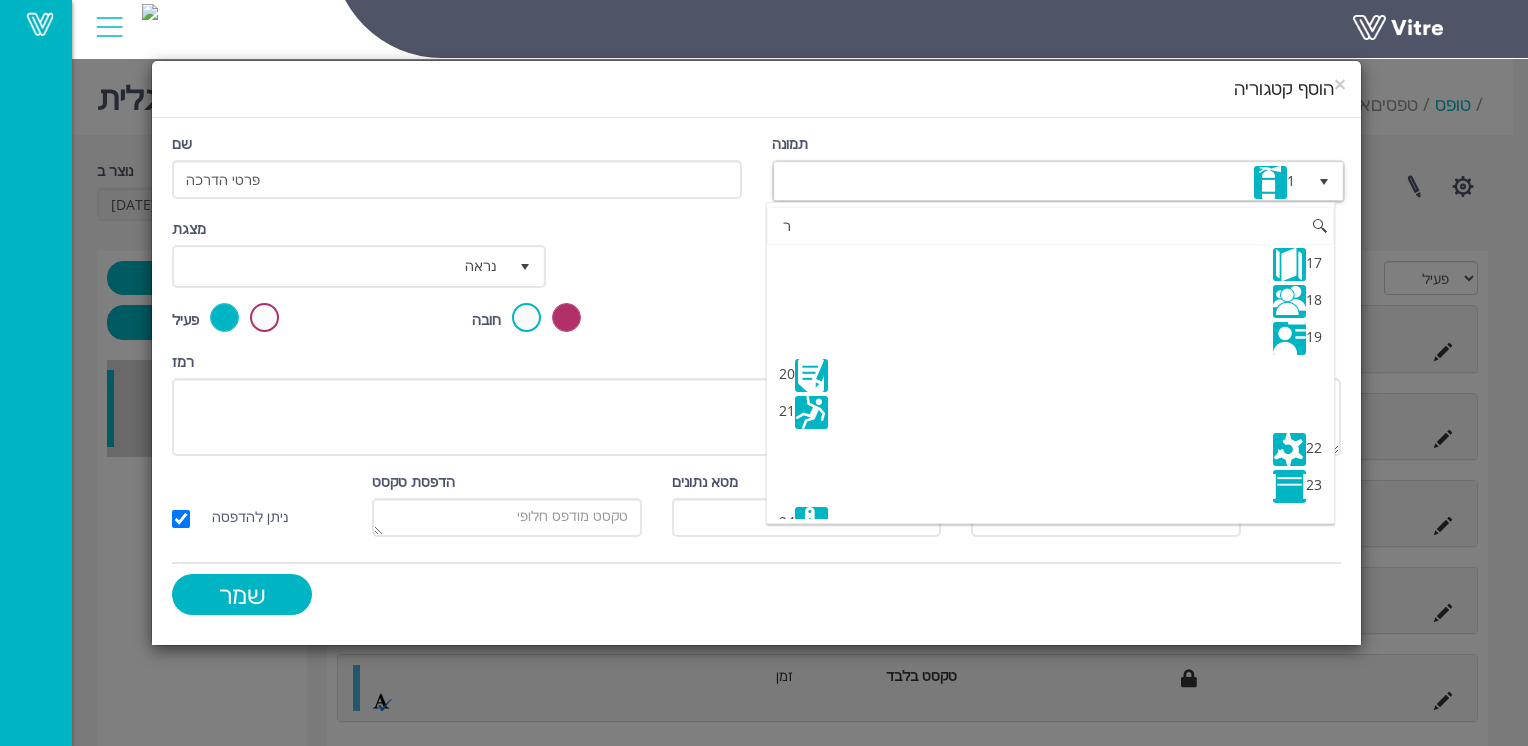 scroll, scrollTop: 0, scrollLeft: 0, axis: both 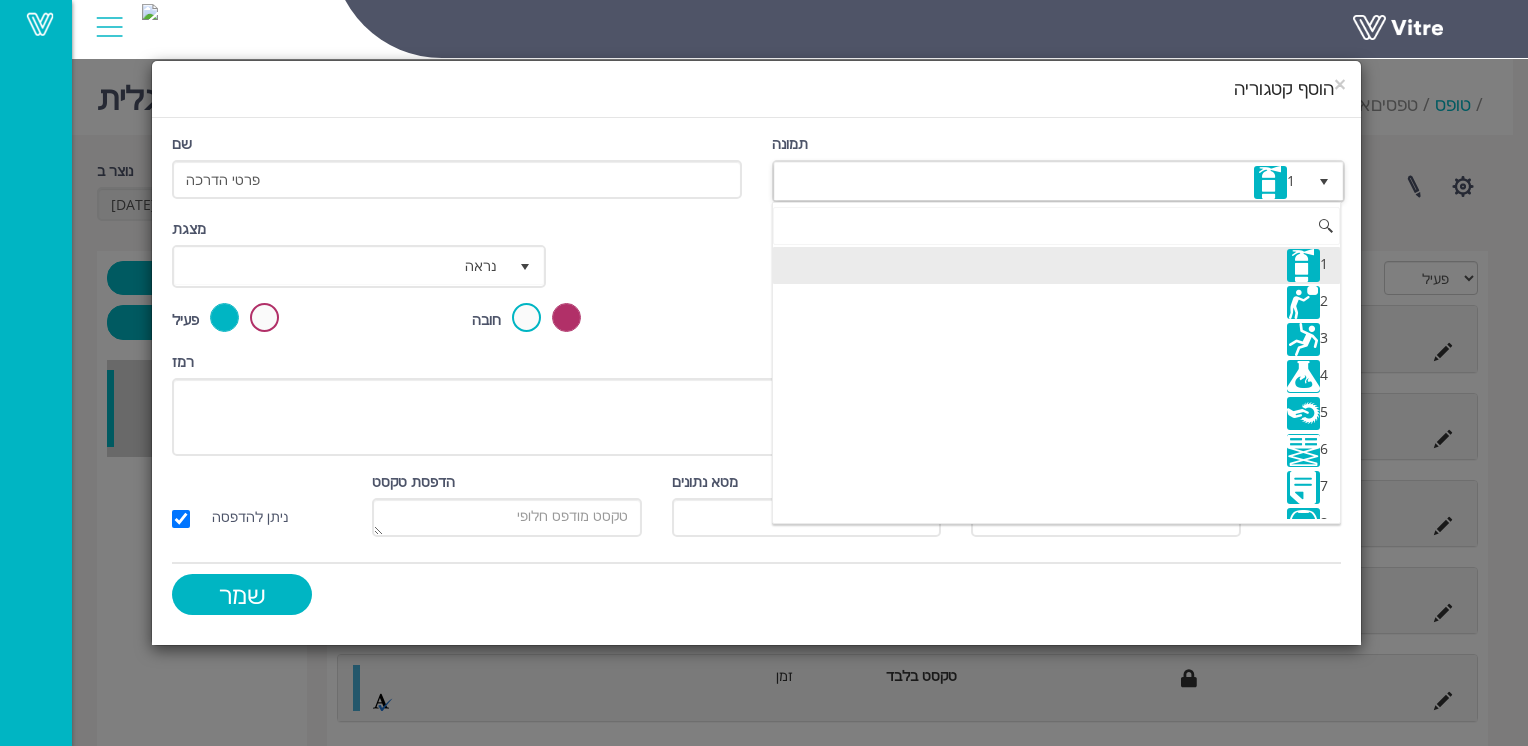 type on ":" 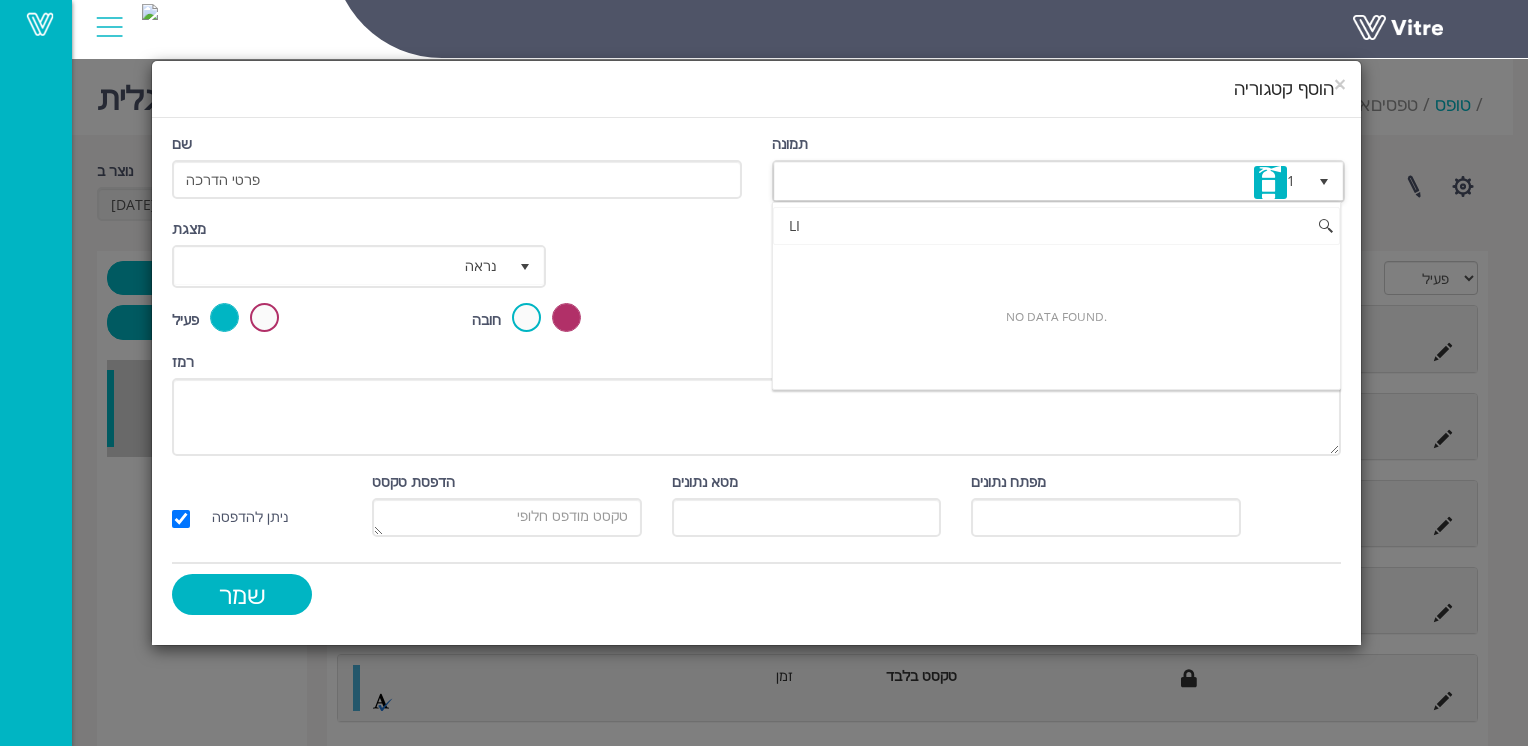type on "L" 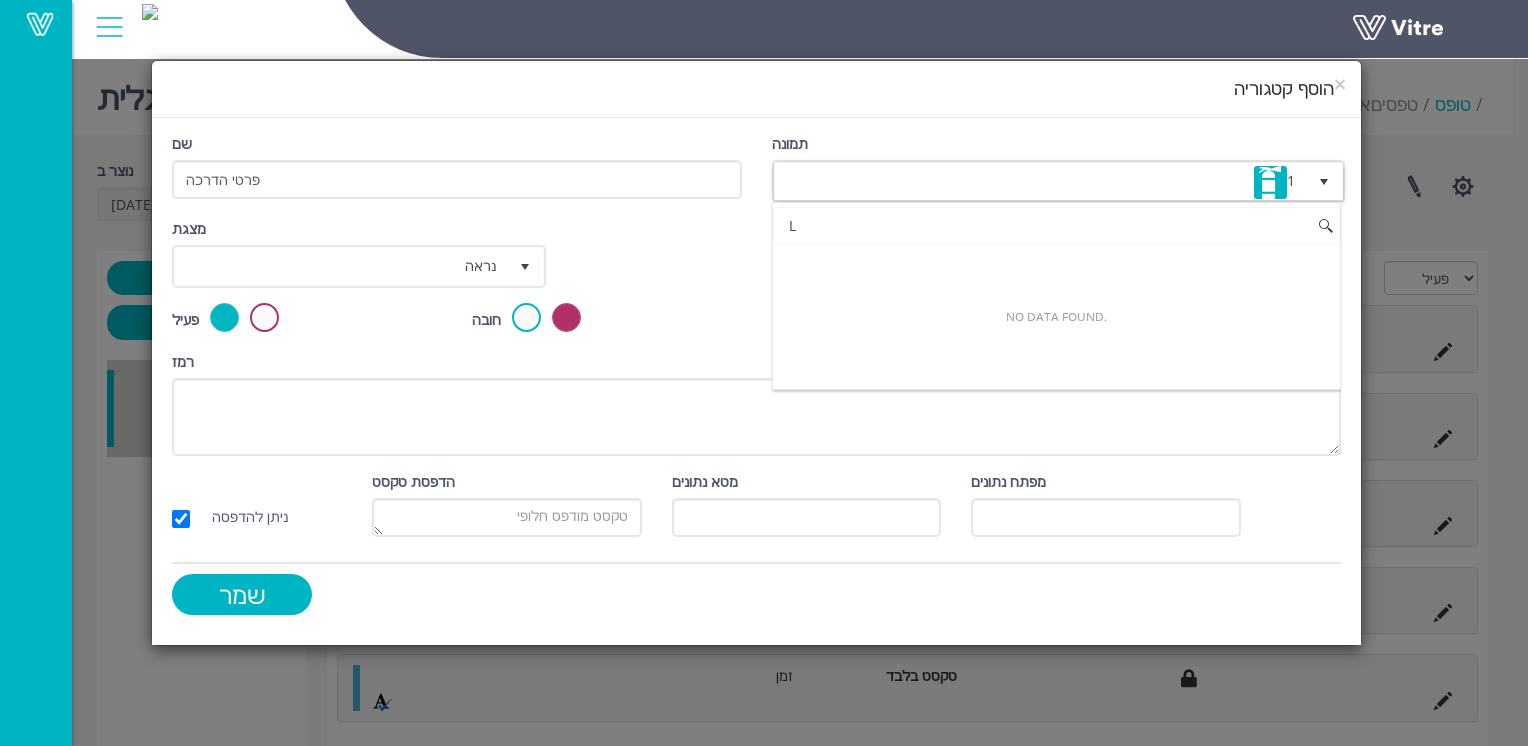 type 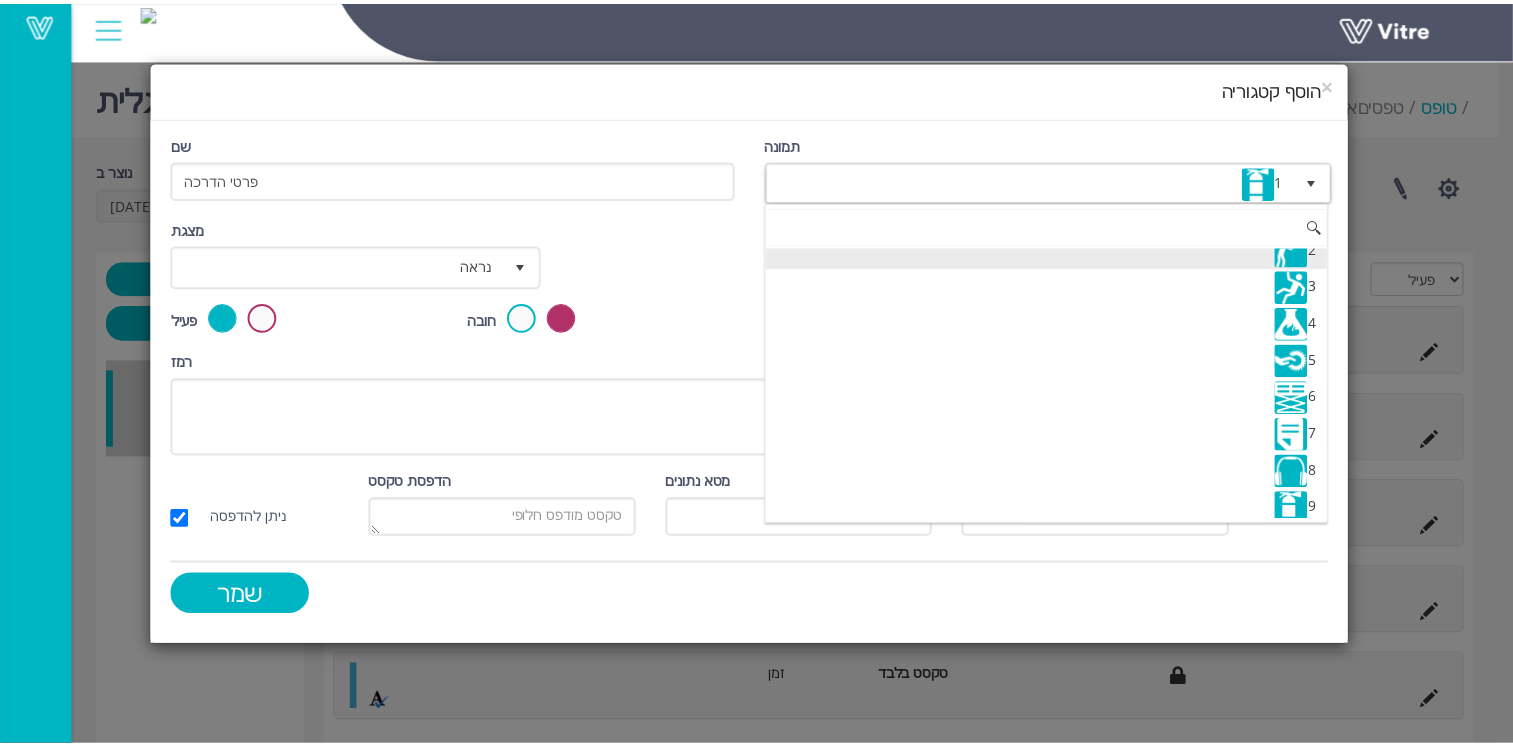 scroll, scrollTop: 100, scrollLeft: 0, axis: vertical 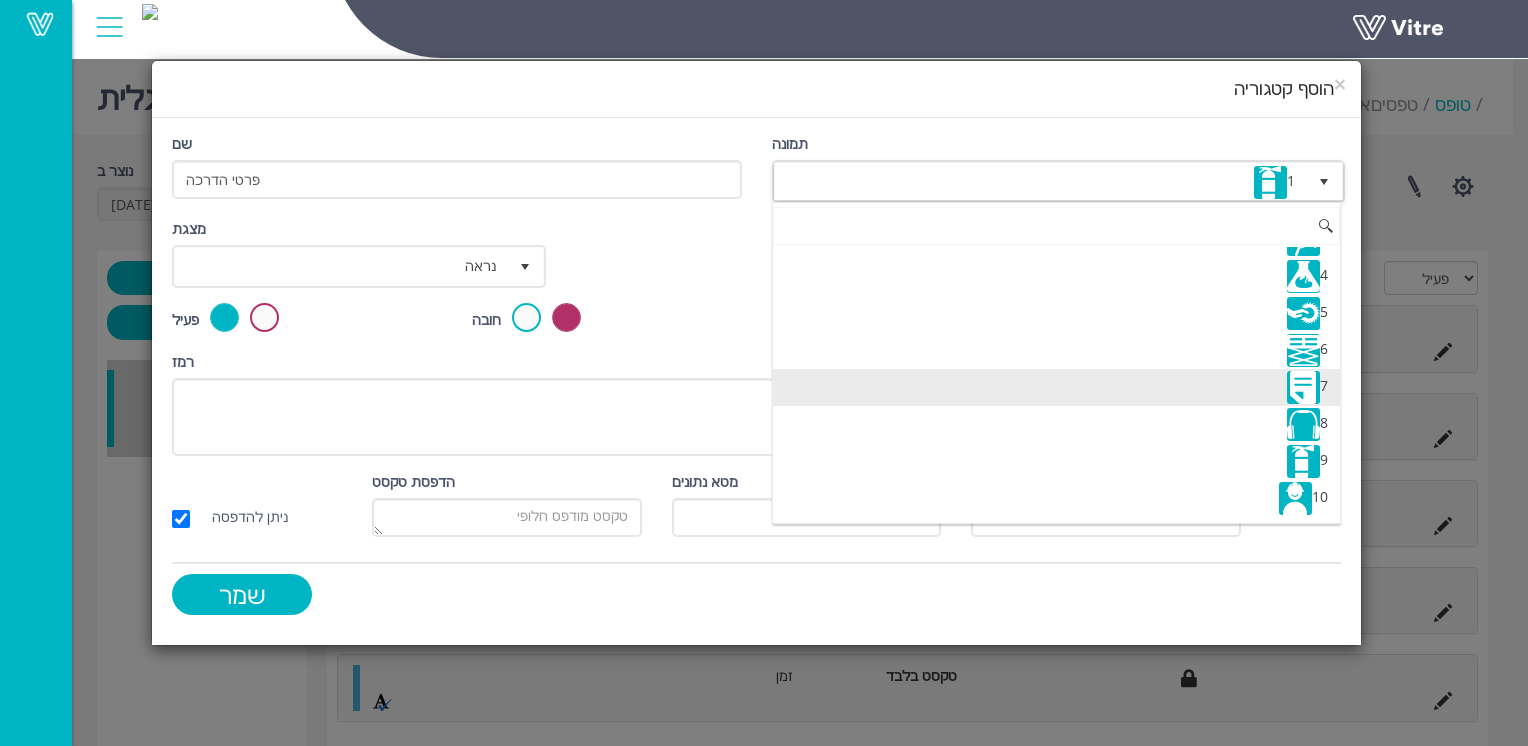 click at bounding box center (1303, 387) 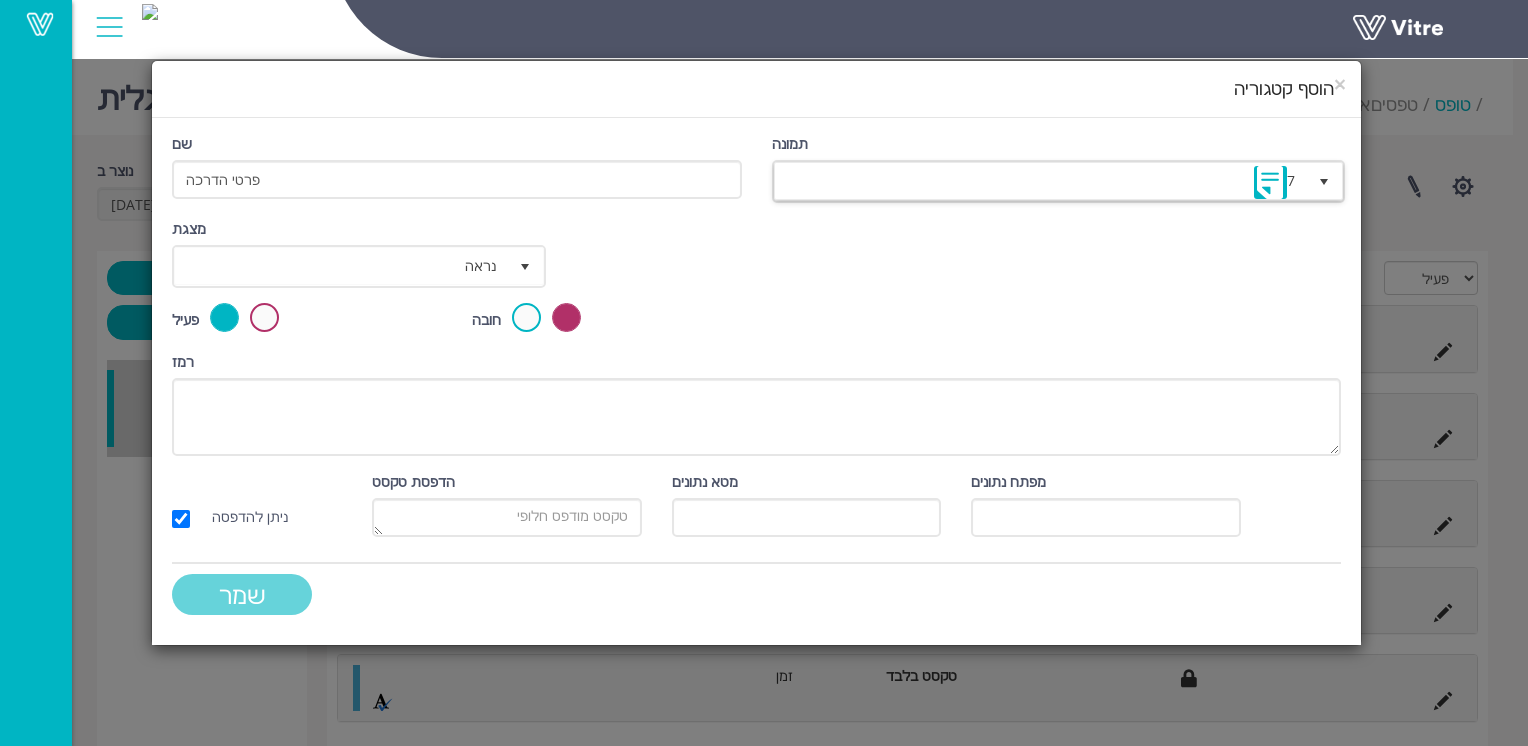 click on "שמר" at bounding box center [242, 594] 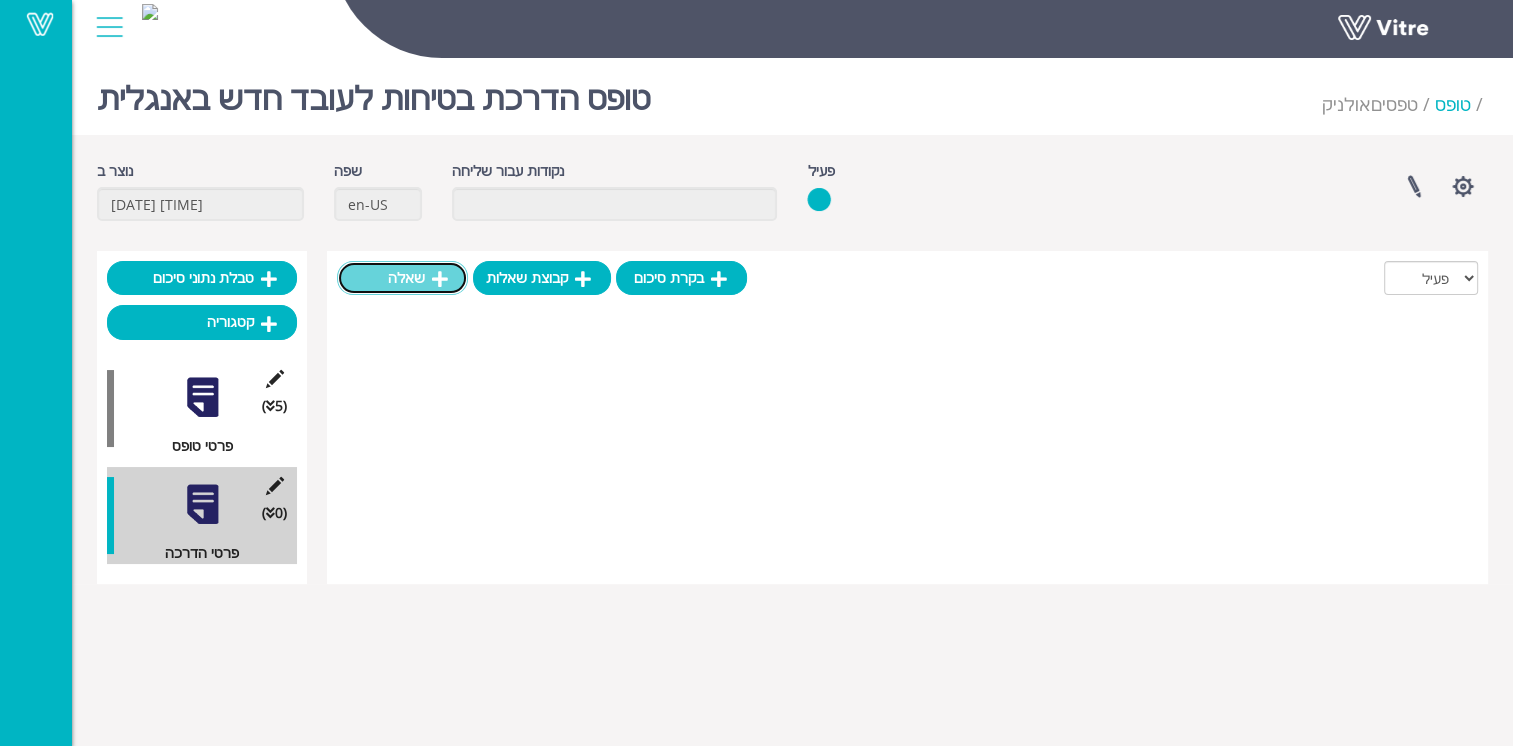 click on "שאלה" at bounding box center (406, 277) 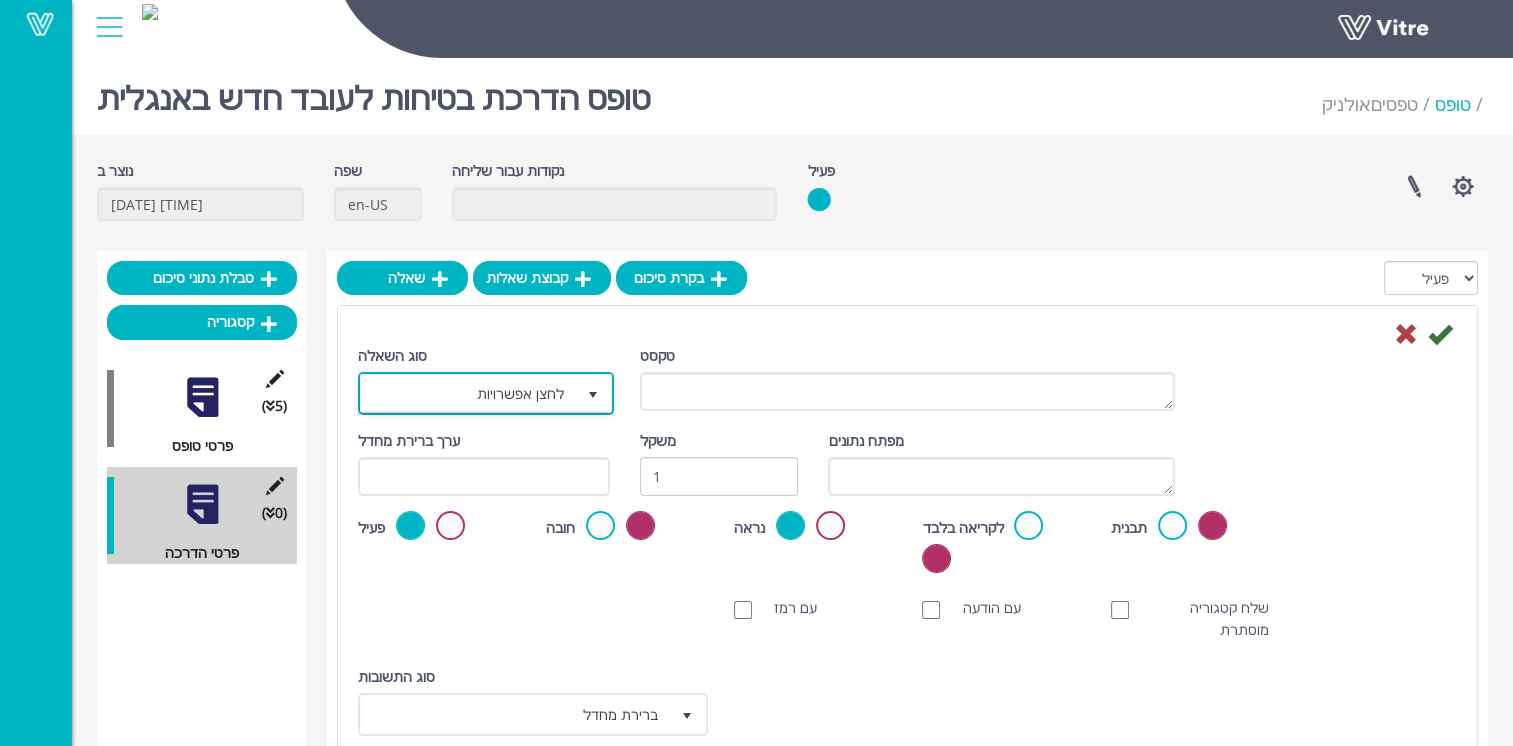 click on "לחצן אפשרויות" at bounding box center [468, 393] 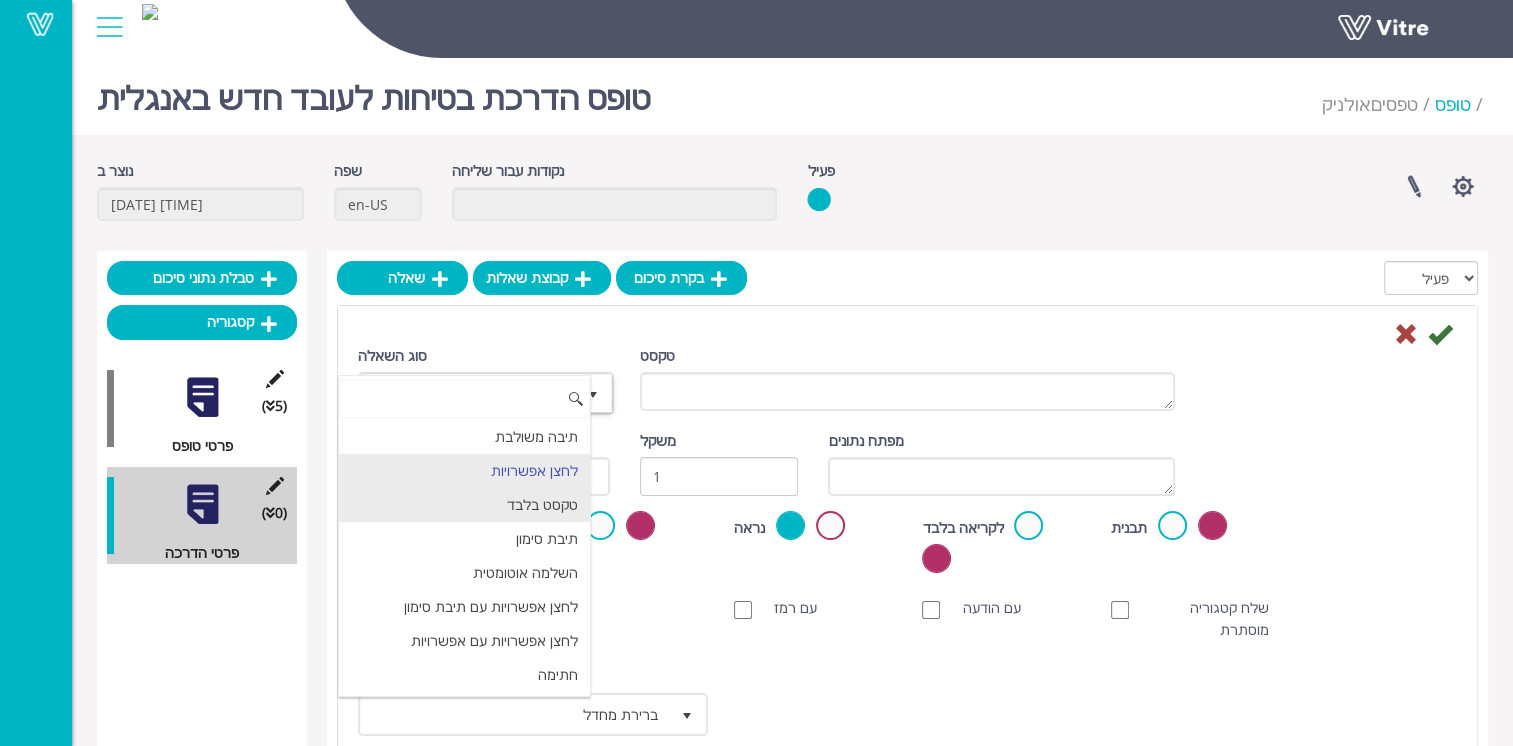 click on "טקסט בלבד" at bounding box center [464, 505] 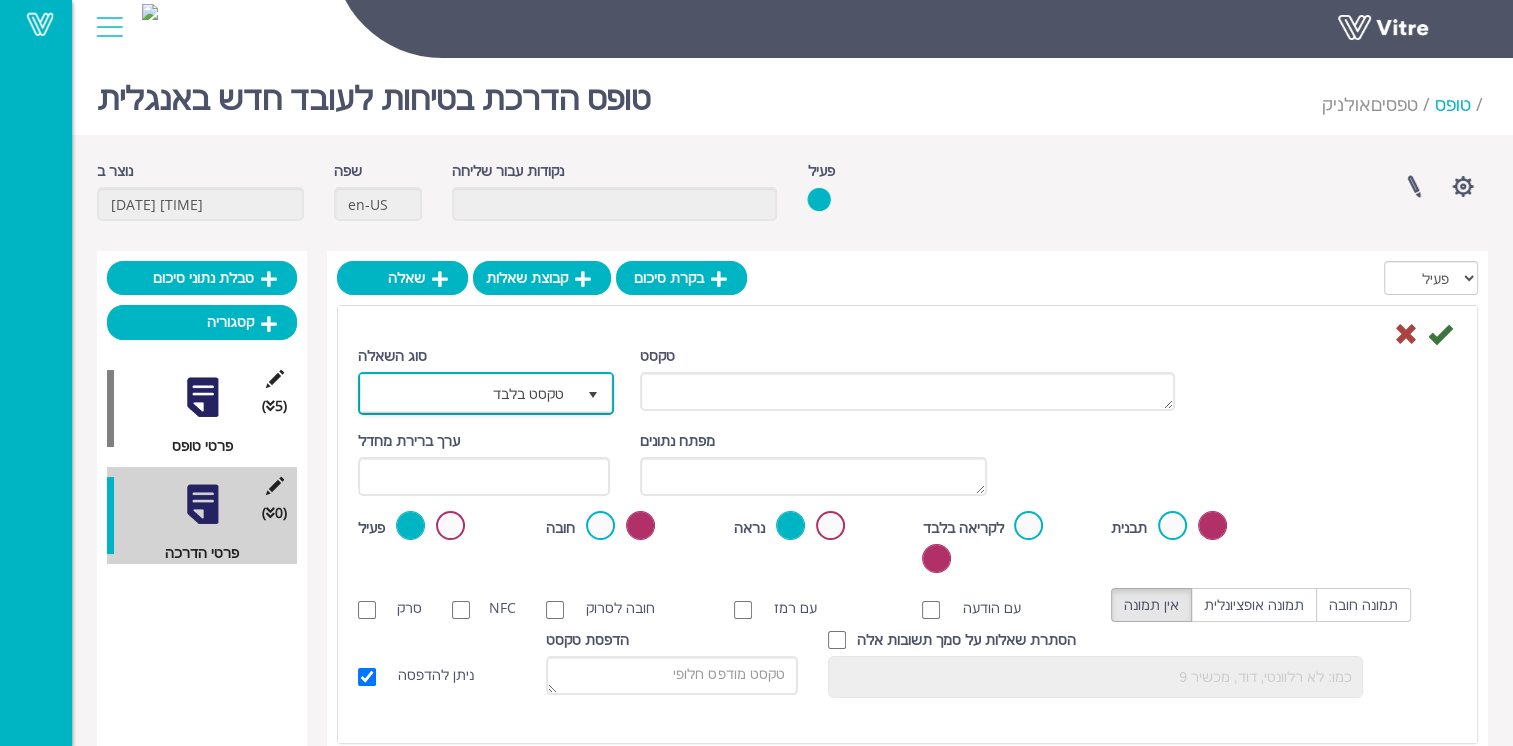click on "טקסט בלבד" at bounding box center (468, 393) 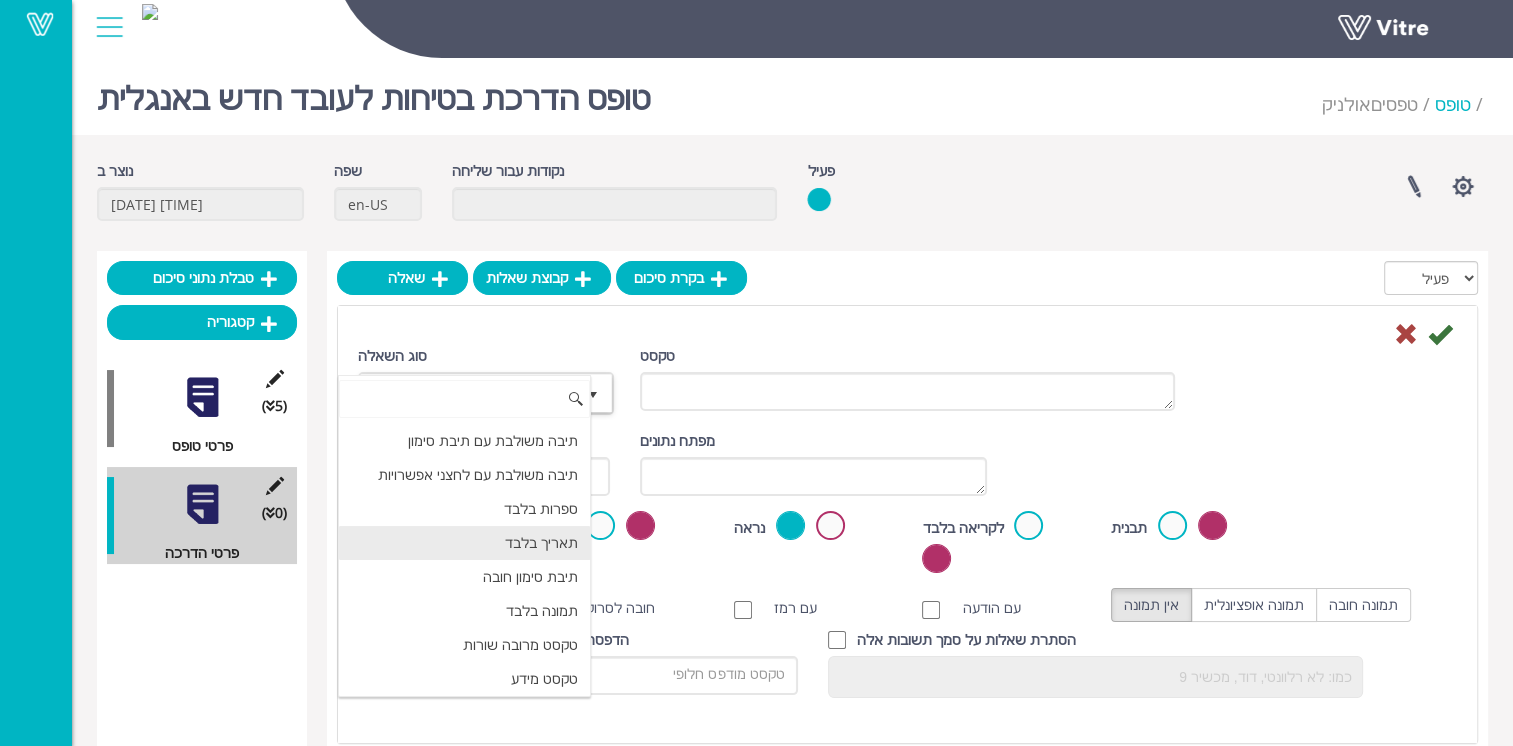 scroll, scrollTop: 300, scrollLeft: 0, axis: vertical 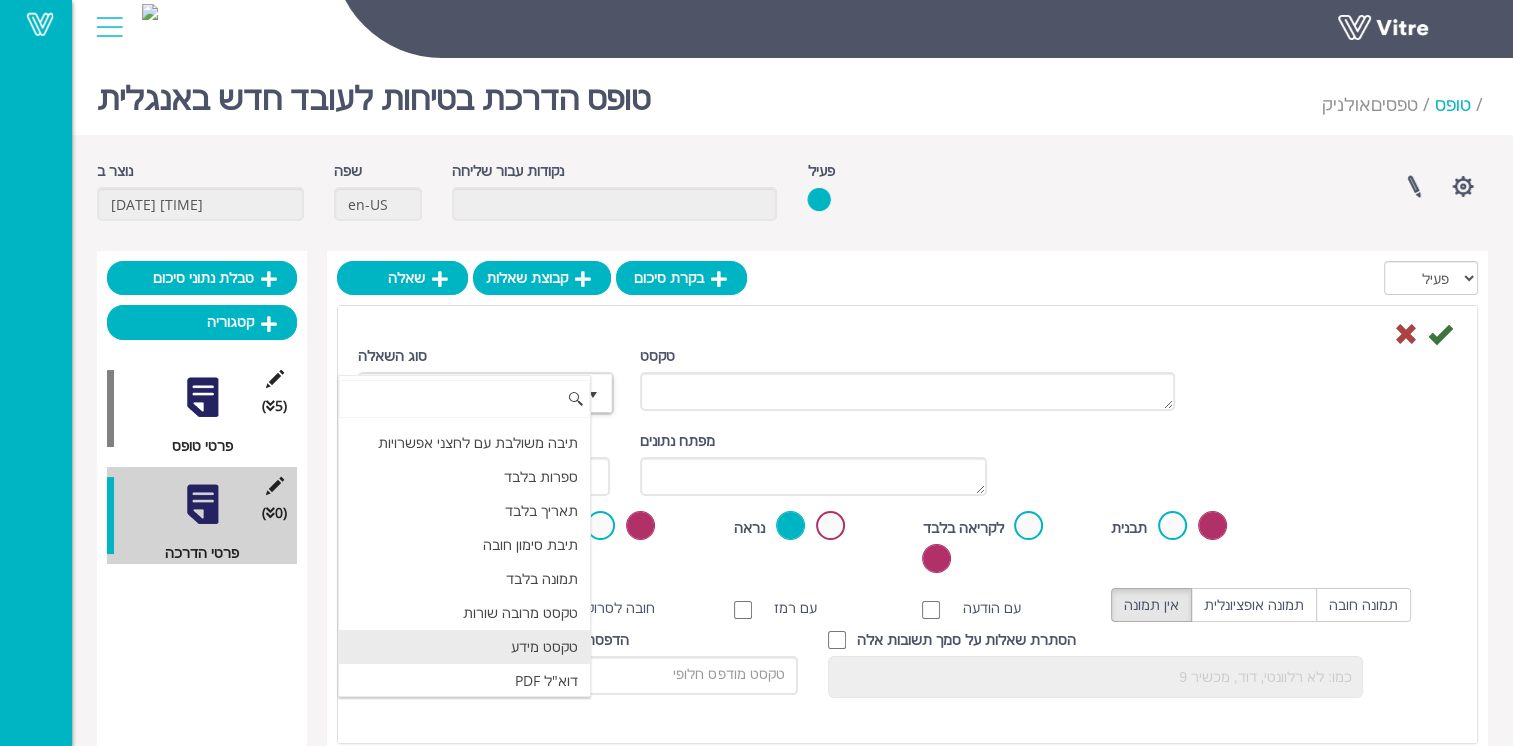 click on "טקסט מידע" at bounding box center [464, 647] 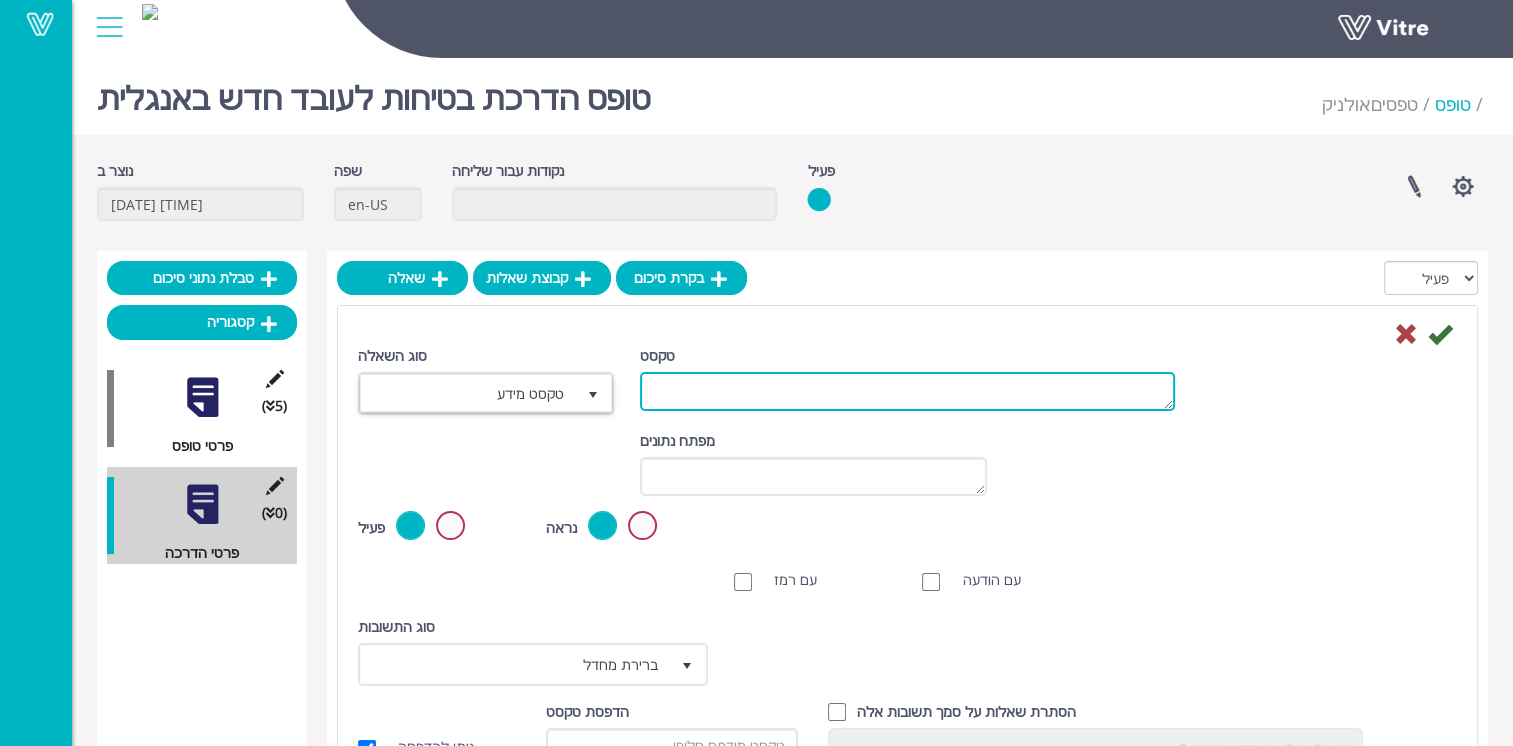 click on "טקסט" at bounding box center (907, 391) 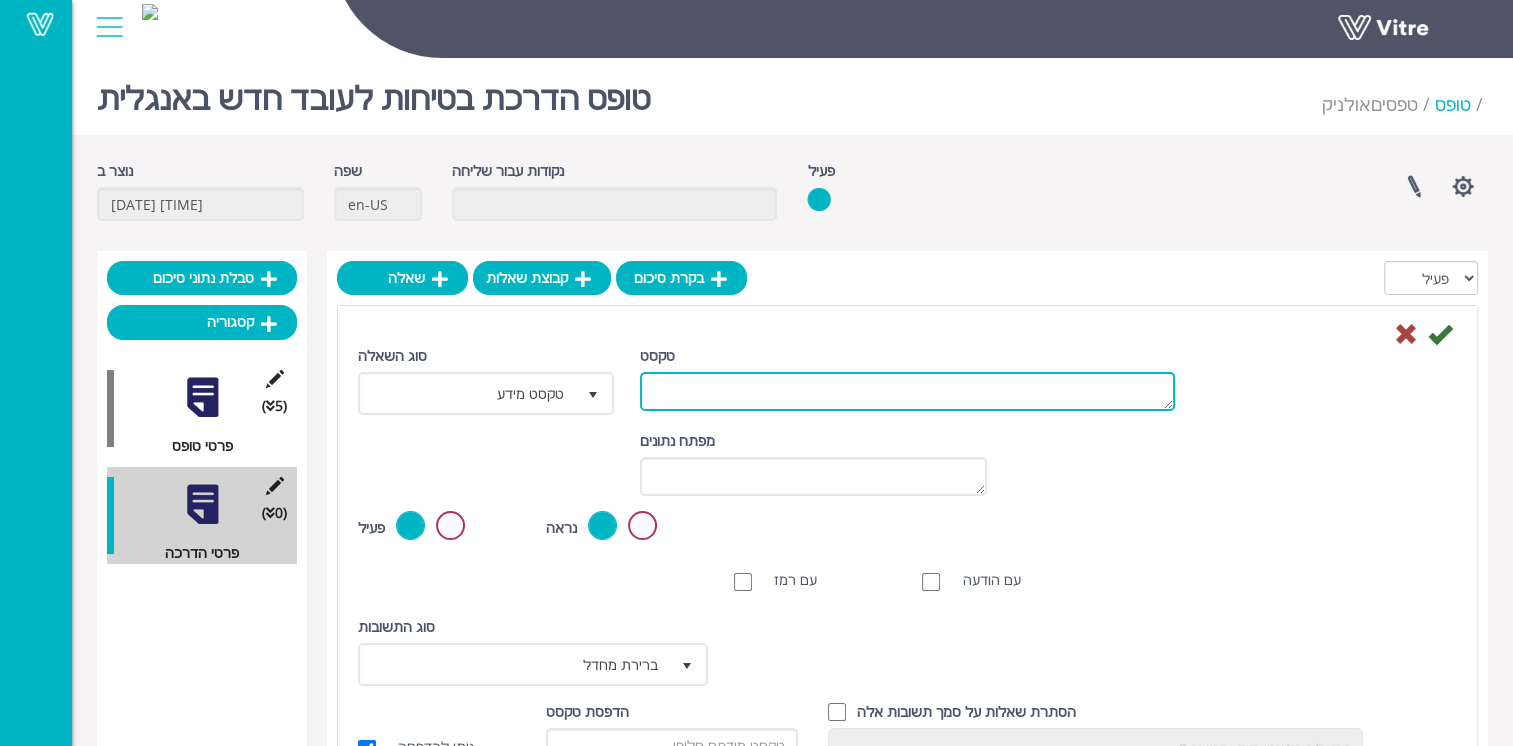 click on "טקסט" at bounding box center (907, 391) 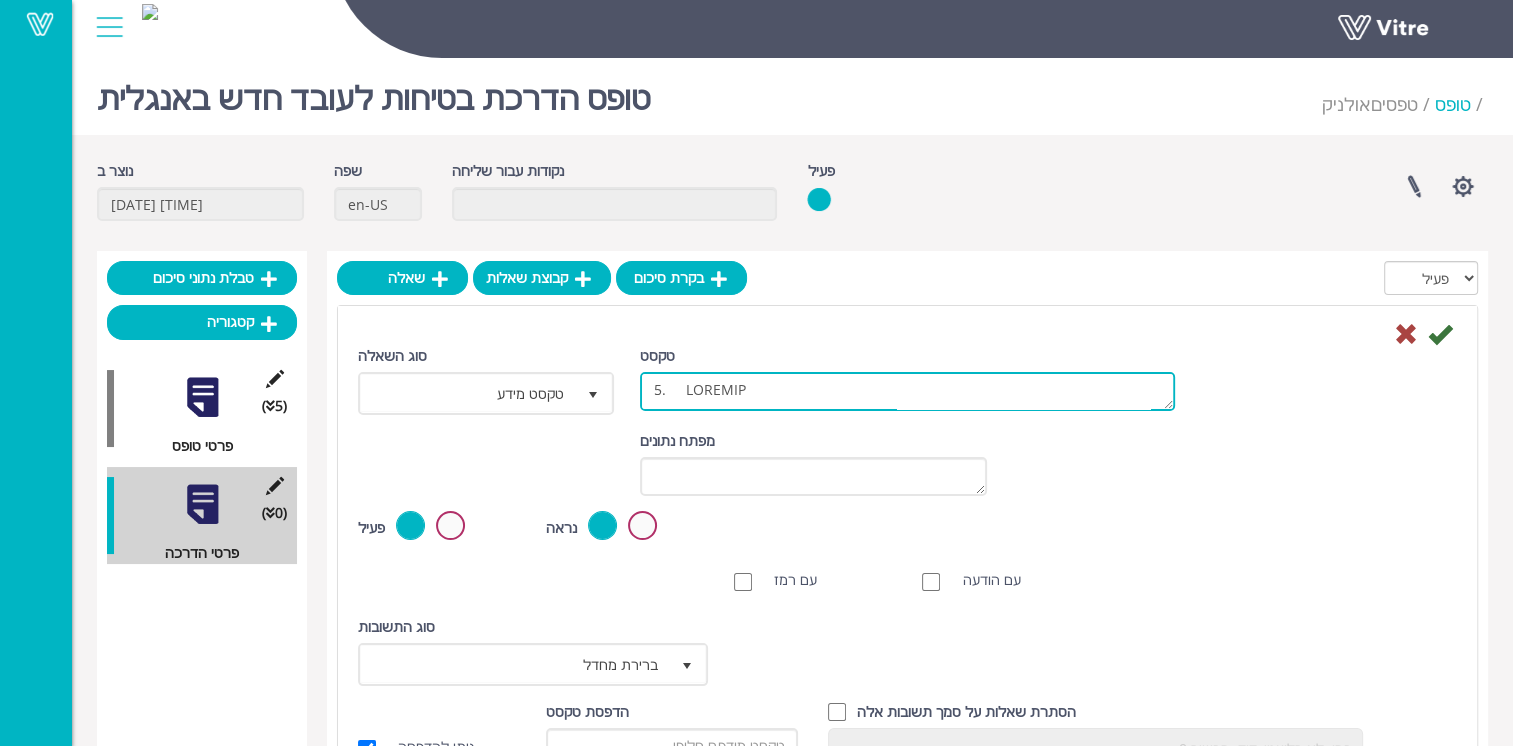 scroll, scrollTop: 1229, scrollLeft: 0, axis: vertical 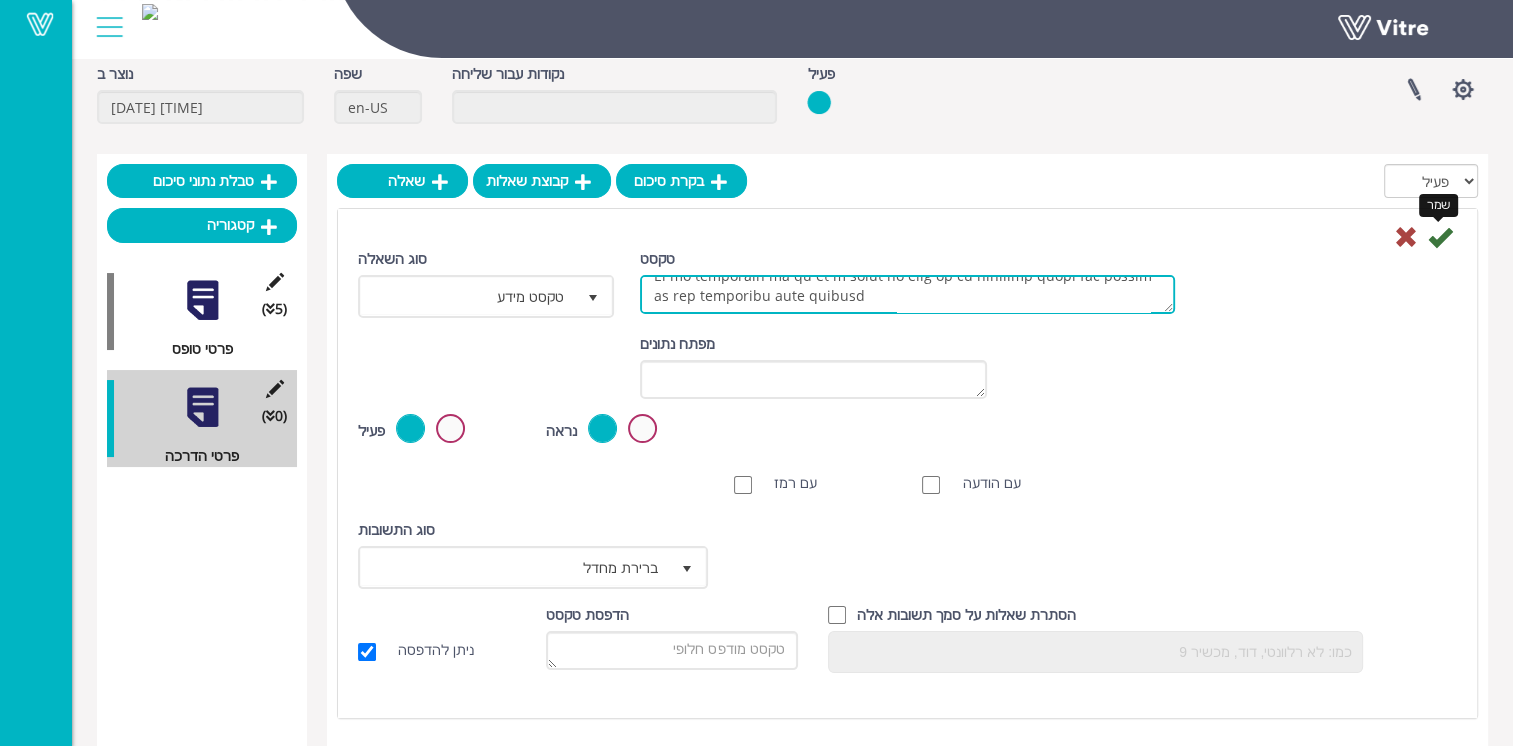 type on "1.	GENERAL
4. Dear employee – you are obligated to act and work in accordance with and in   accordance with the laws and regulations of work safety, internal safety procedures as well as taking all of the mandatory precautions.
5. You must come to work healthy, be very alert:  while working it is forbidden to drink alcoholic beverages and/or use drugs.
6. Before starting work, the safety rules of the site will be explained to you by the site's foreman, and the risks involved in your work will also be explained to you.
7. Before starting your work in the field, make sure that there are no hazards – if a hazard is discovered, contact the foreman immediately and take care to remove them.
8. Remember: If you don't follow the safety rules, you're putting your co-workers at risk. When you cause an accident, you cause damage and pain to a lot of people.
If you don't know how to perform a certain action, don't do it without asking how.
1.	Personal protective equipment:
On site, you must use personal protective..." 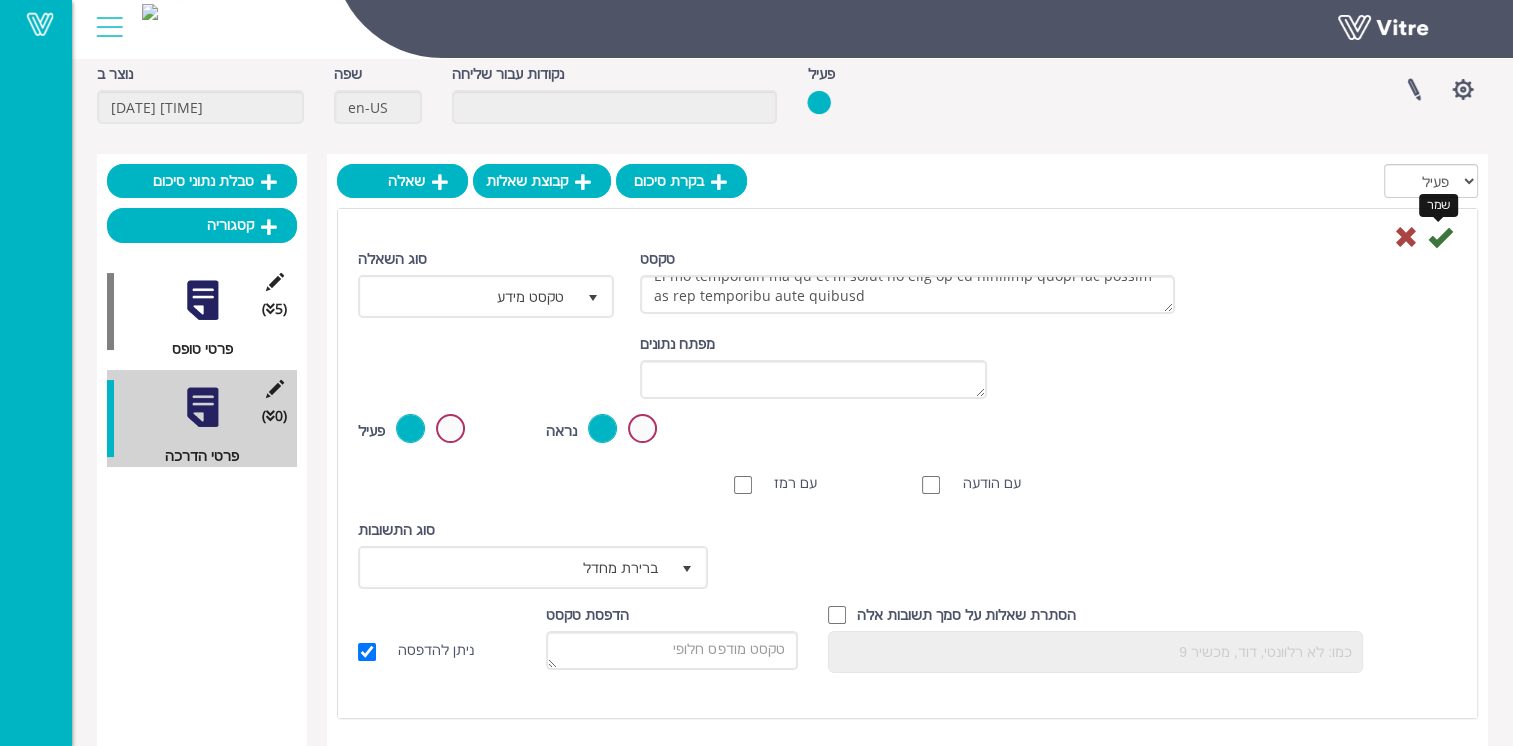 click at bounding box center [1440, 237] 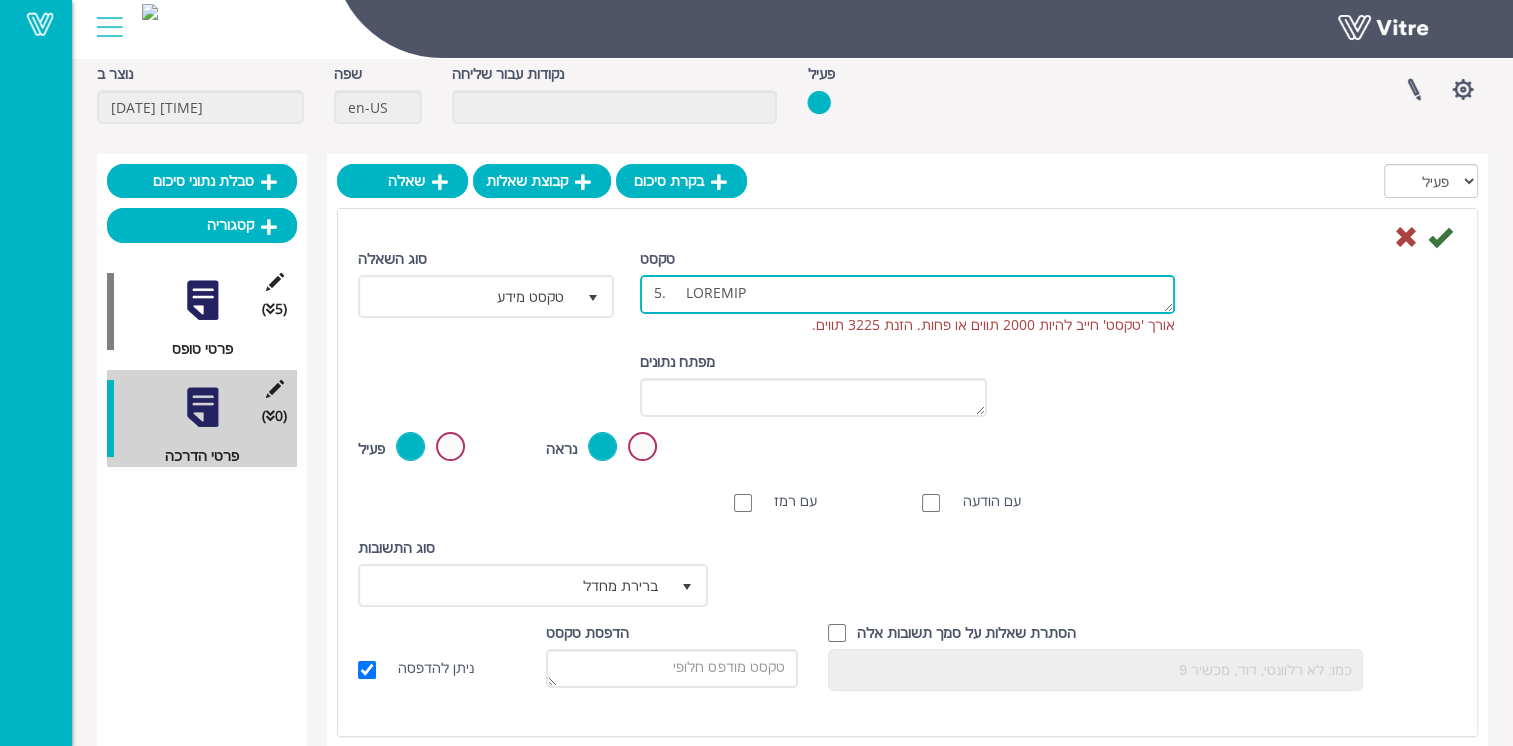click on "טקסט" at bounding box center [907, 294] 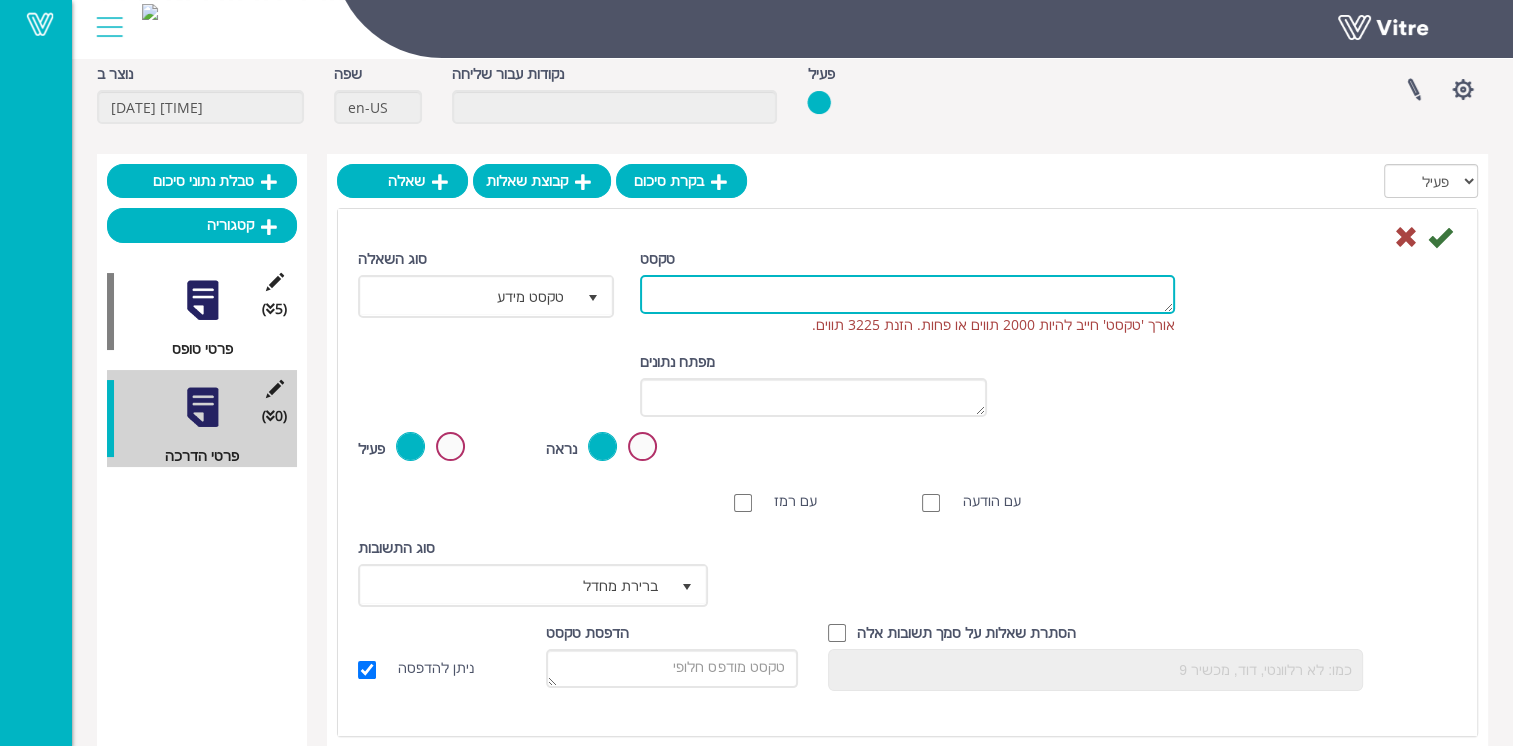paste on "1.	GENERAL
4. Dear employee – you are obligated to act and work in accordance with and in   accordance with the laws and regulations of work safety, internal safety procedures as well as taking all of the mandatory precautions.
5. You must come to work healthy, be very alert:  while working it is forbidden to drink alcoholic beverages and/or use drugs.
6. Before starting work, the safety rules of the site will be explained to you by the site's foreman, and the risks involved in your work will also be explained to you.
7. Before starting your work in the field, make sure that there are no hazards – if a hazard is discovered, contact the foreman immediately and take care to remove them.
8. Remember: If you don't follow the safety rules, you're putting your co-workers at risk. When you cause an accident, you cause damage and pain to a lot of people.
If you don't know how to perform a certain action, don't do it without asking how.
1.	Personal protective equipment:
On site, you must use personal protective ..." 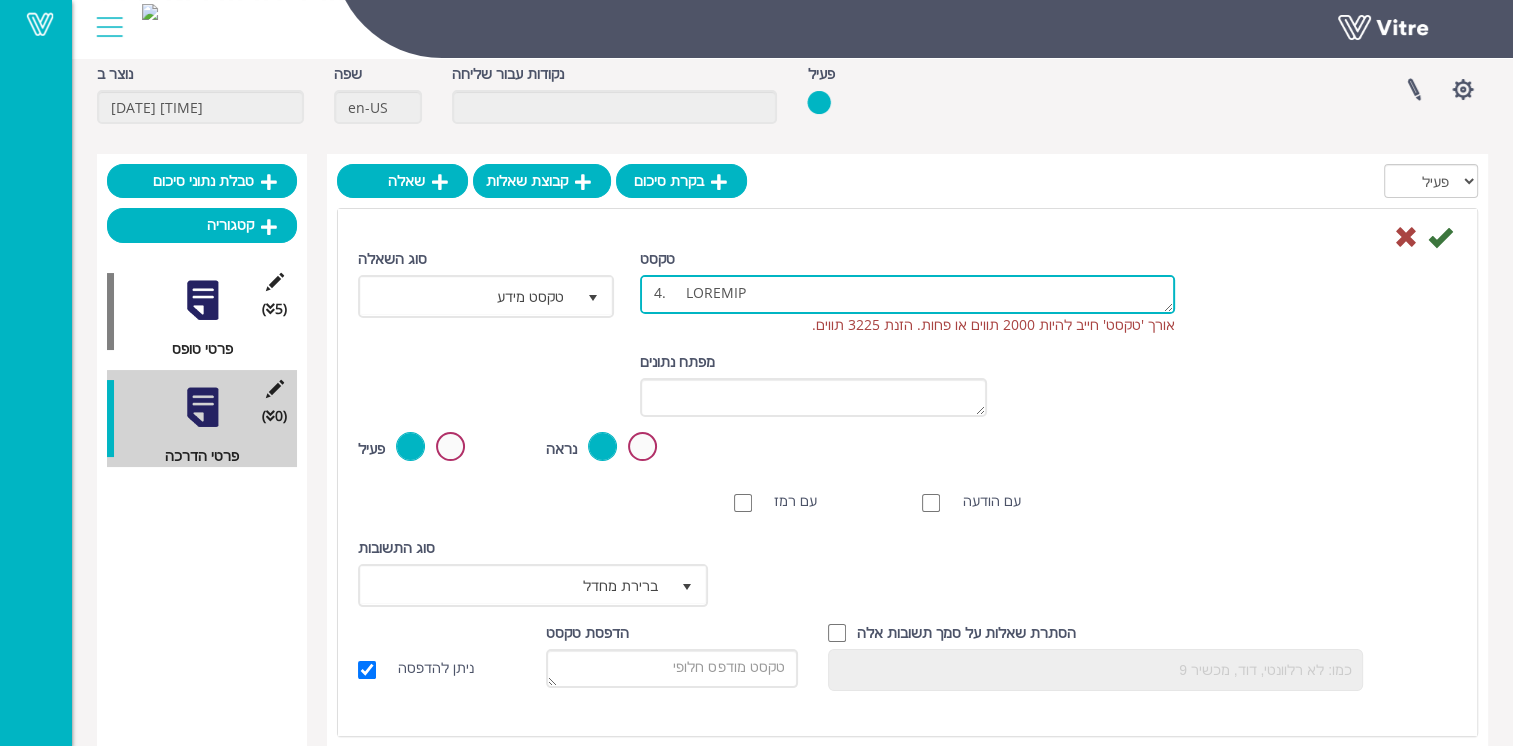 scroll, scrollTop: 709, scrollLeft: 0, axis: vertical 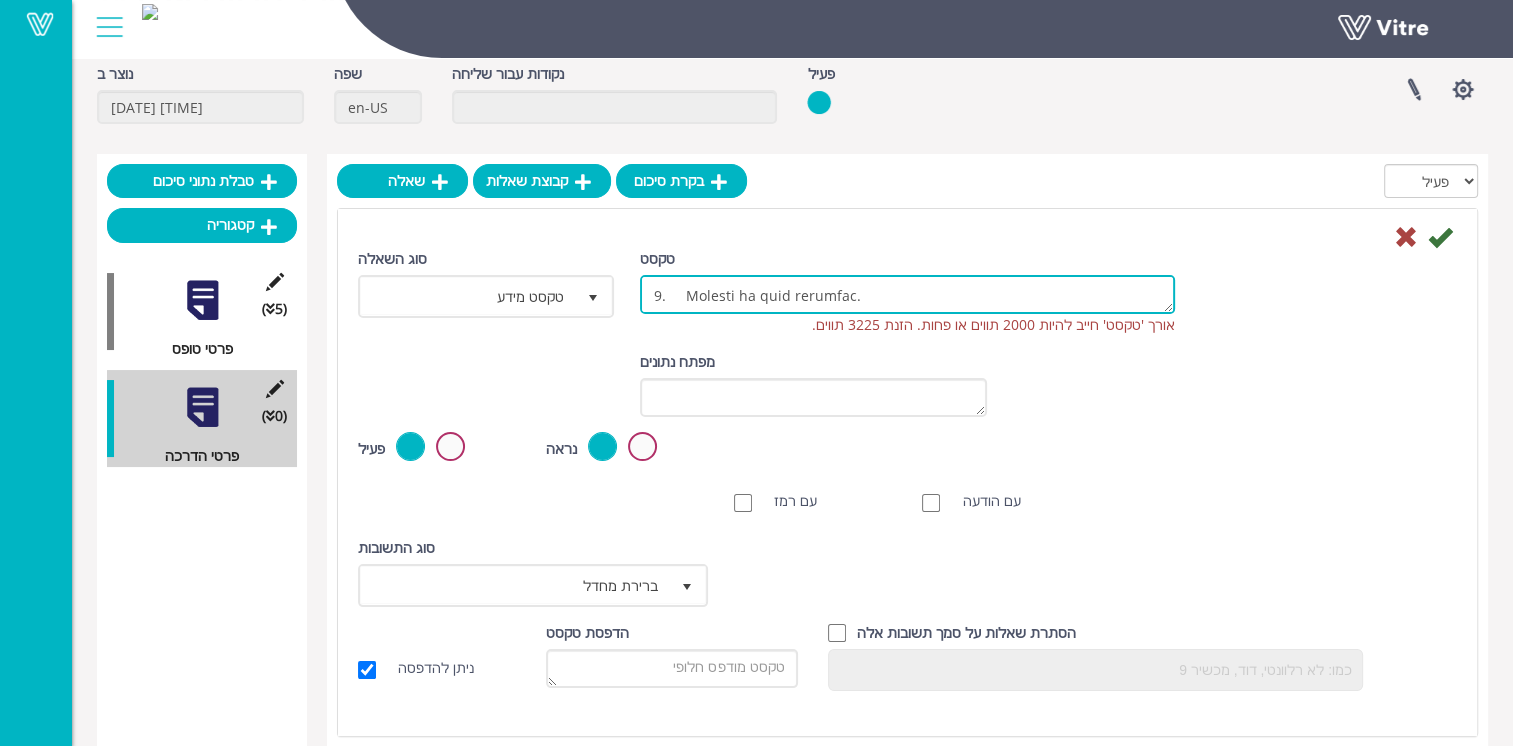 type on "1.	GENERAL
4. Dear employee – you are obligated to act and work in accordance with and in   accordance with the laws and regulations of work safety, internal safety procedures as well as taking all of the mandatory precautions.
5. You must come to work healthy, be very alert:  while working it is forbidden to drink alcoholic beverages and/or use drugs.
6. Before starting work, the safety rules of the site will be explained to you by the site's foreman, and the risks involved in your work will also be explained to you.
7. Before starting your work in the field, make sure that there are no hazards – if a hazard is discovered, contact the foreman immediately and take care to remove them.
8. Remember: If you don't follow the safety rules, you're putting your co-workers at risk. When you cause an accident, you cause damage and pain to a lot of people.
If you don't know how to perform a certain action, don't do it without asking how.
1.	Personal protective equipment:
On site, you must use personal protective ..." 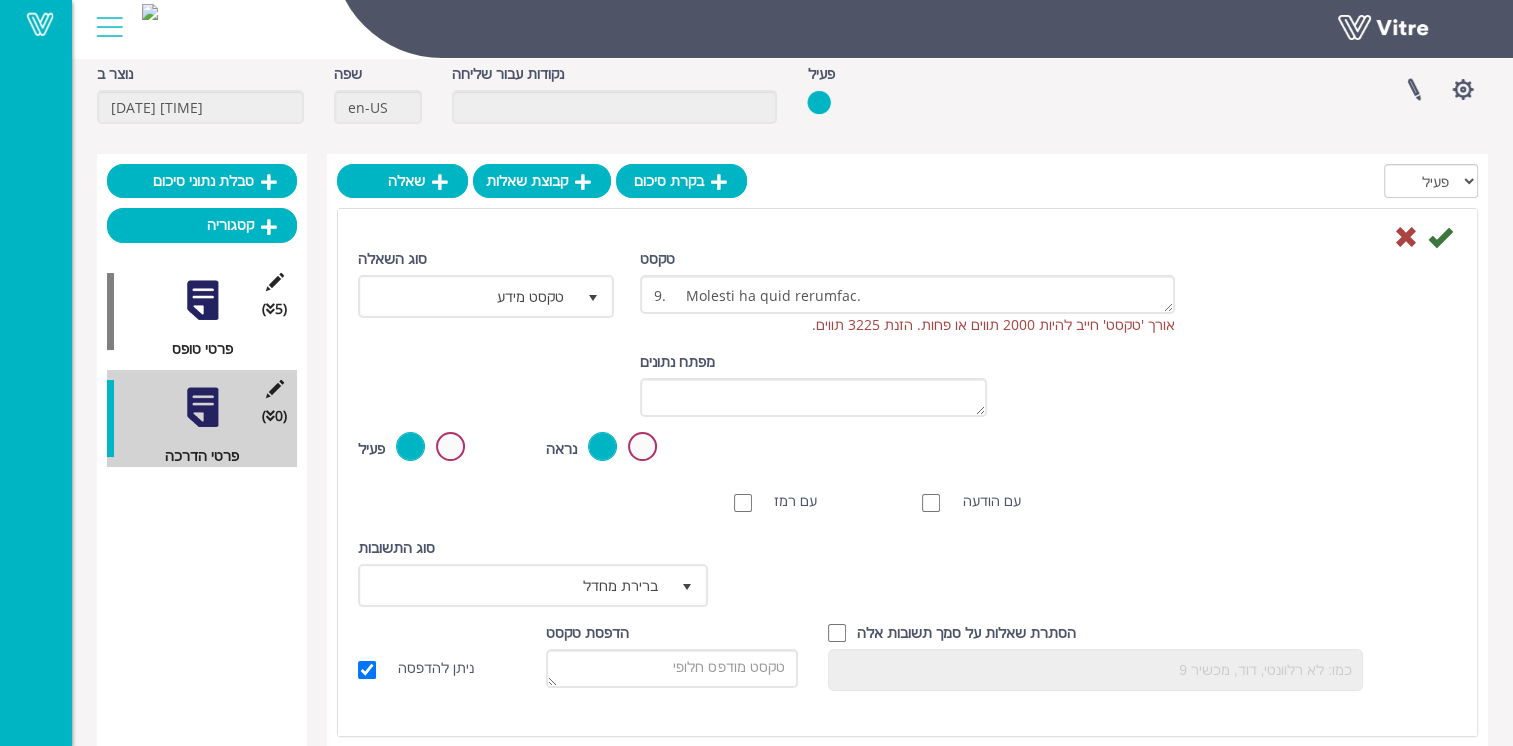 click on "פעיל
חובה
נראה
לקריאה בלבד
תבנית
שם טיוטה" at bounding box center (907, 456) 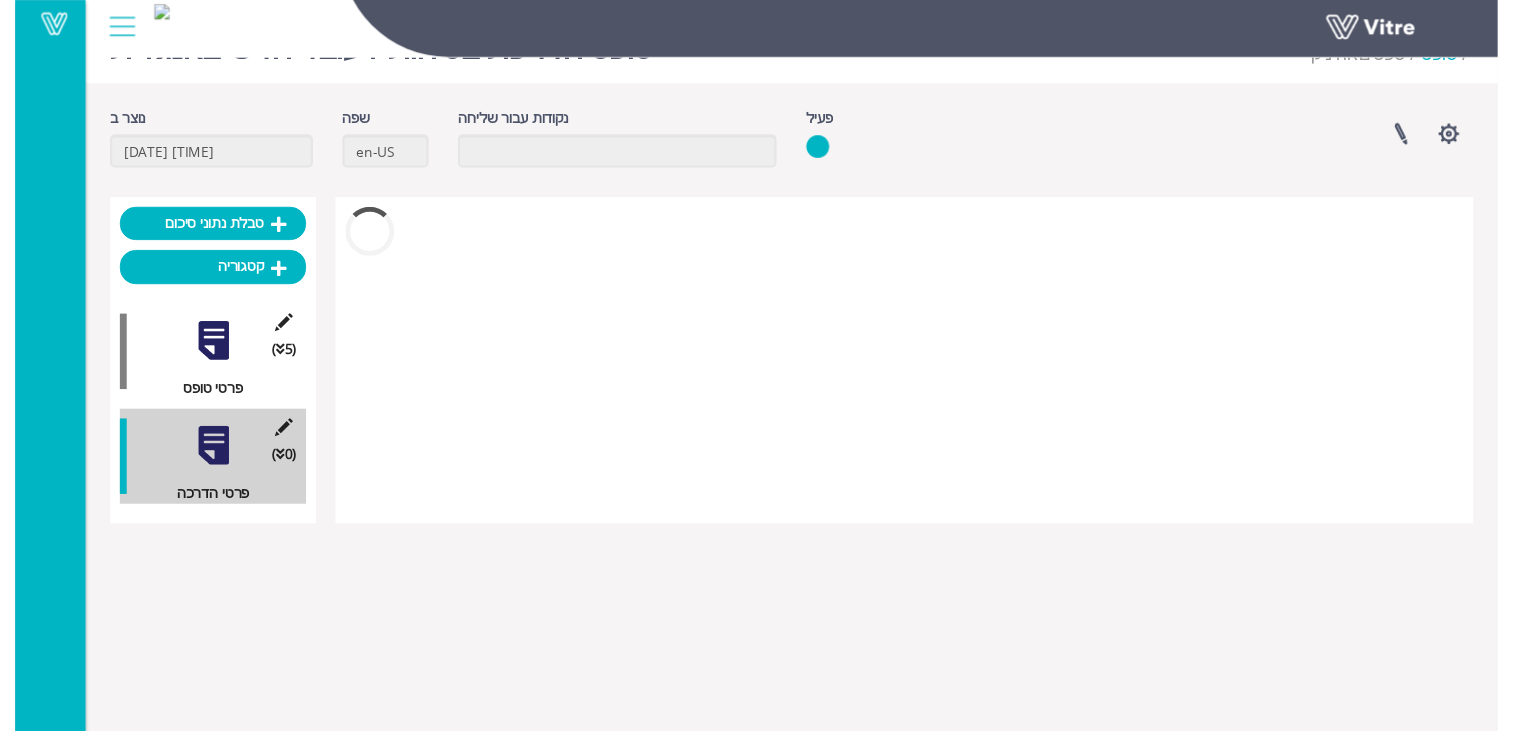 scroll, scrollTop: 50, scrollLeft: 0, axis: vertical 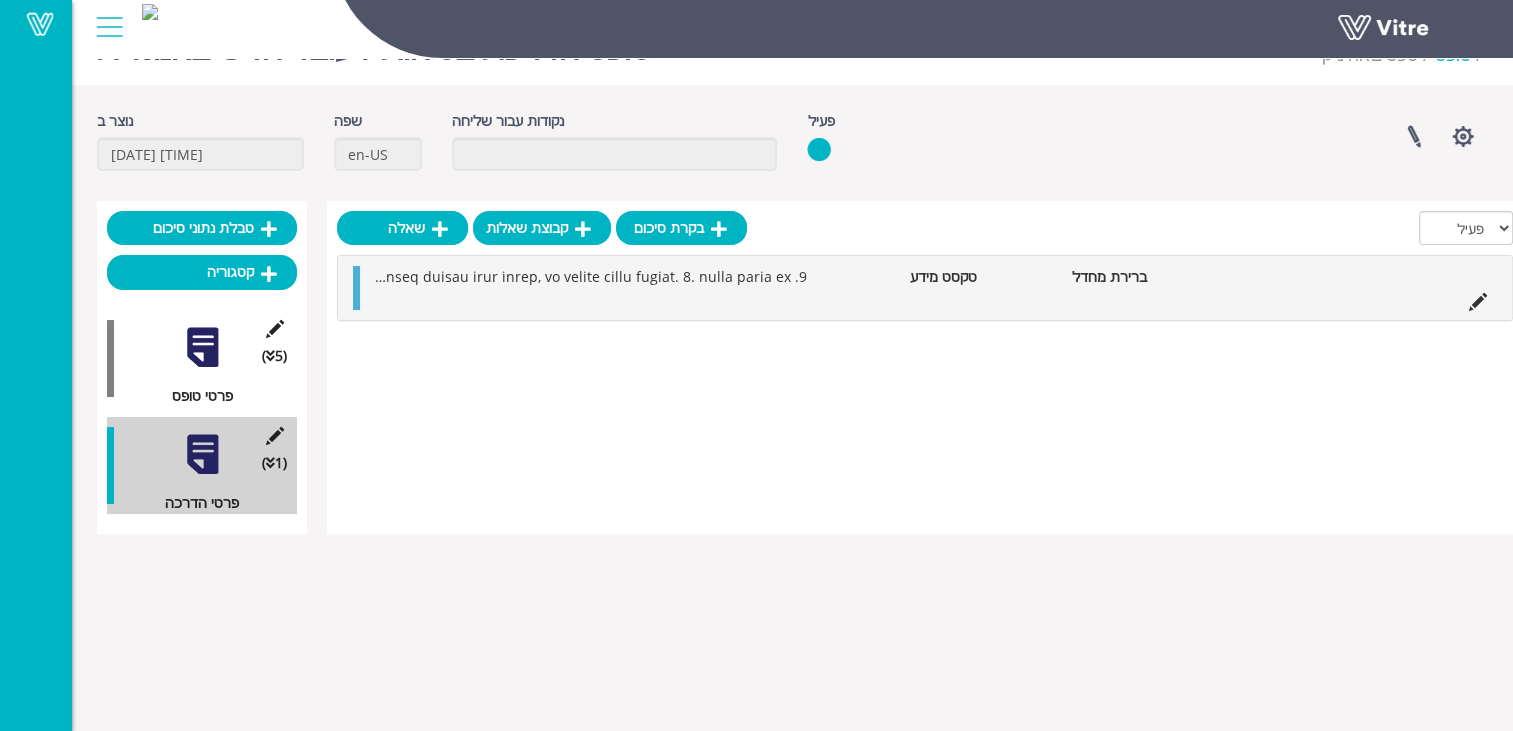 click on "טקסט מידע ברירת מחדל" at bounding box center (930, 288) 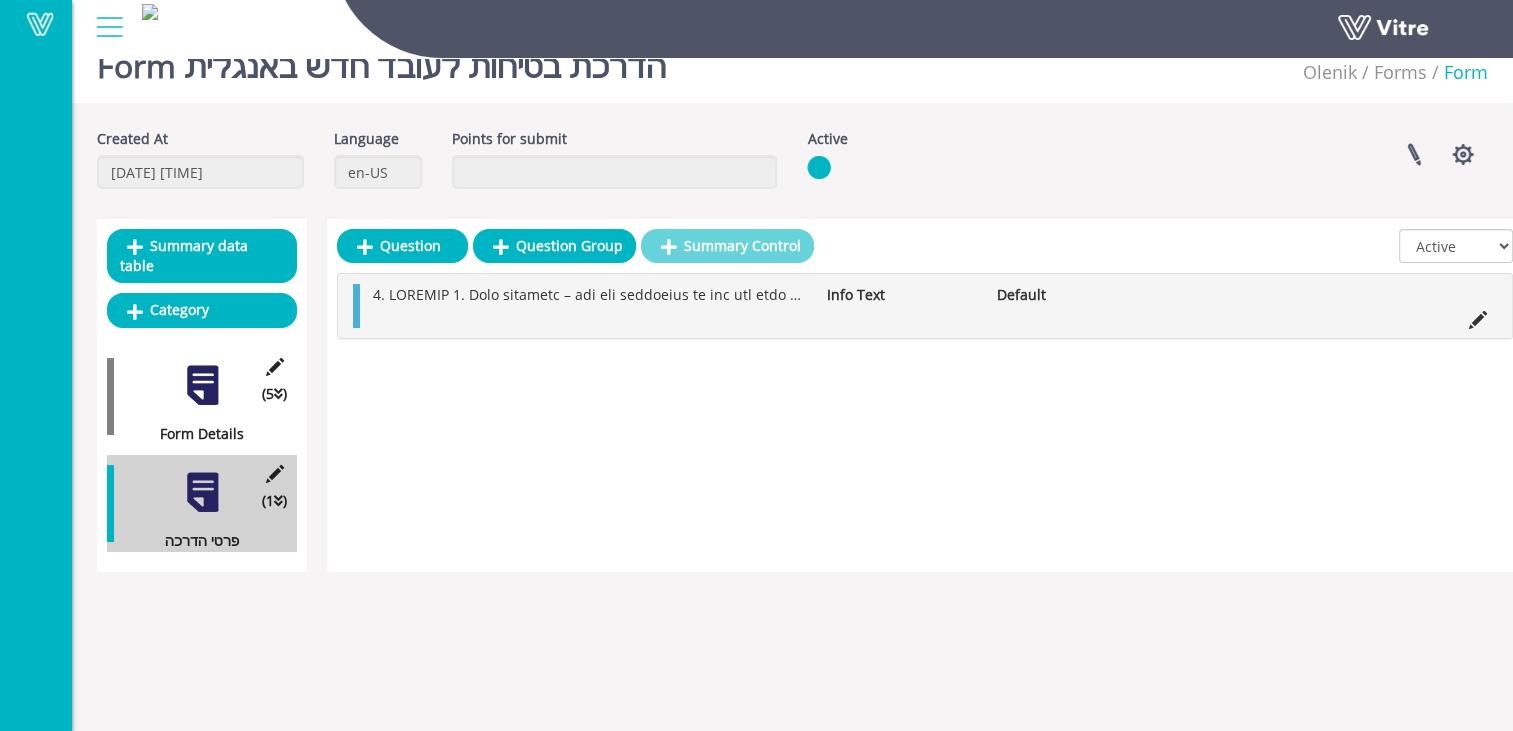scroll, scrollTop: 50, scrollLeft: 0, axis: vertical 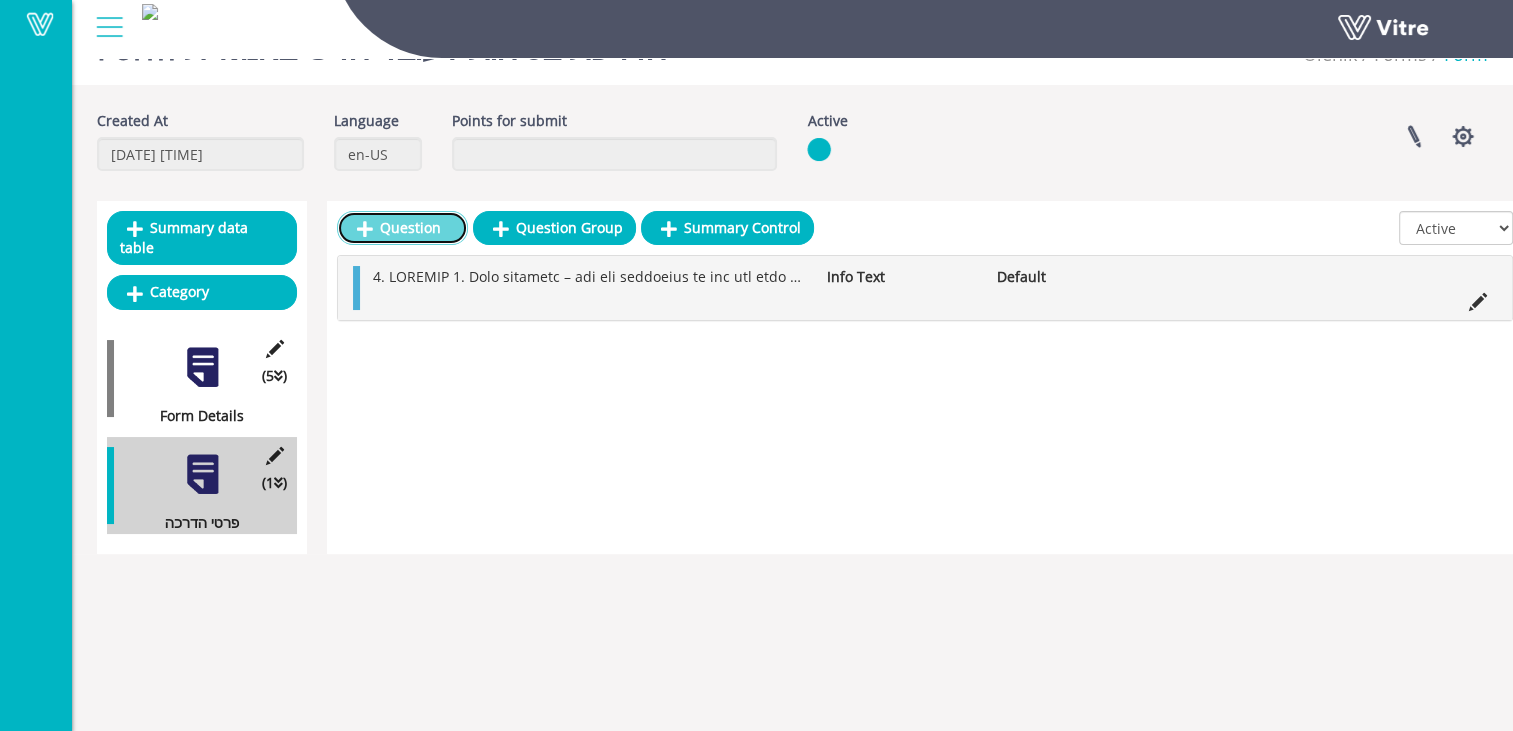 click on "Question" at bounding box center [410, 227] 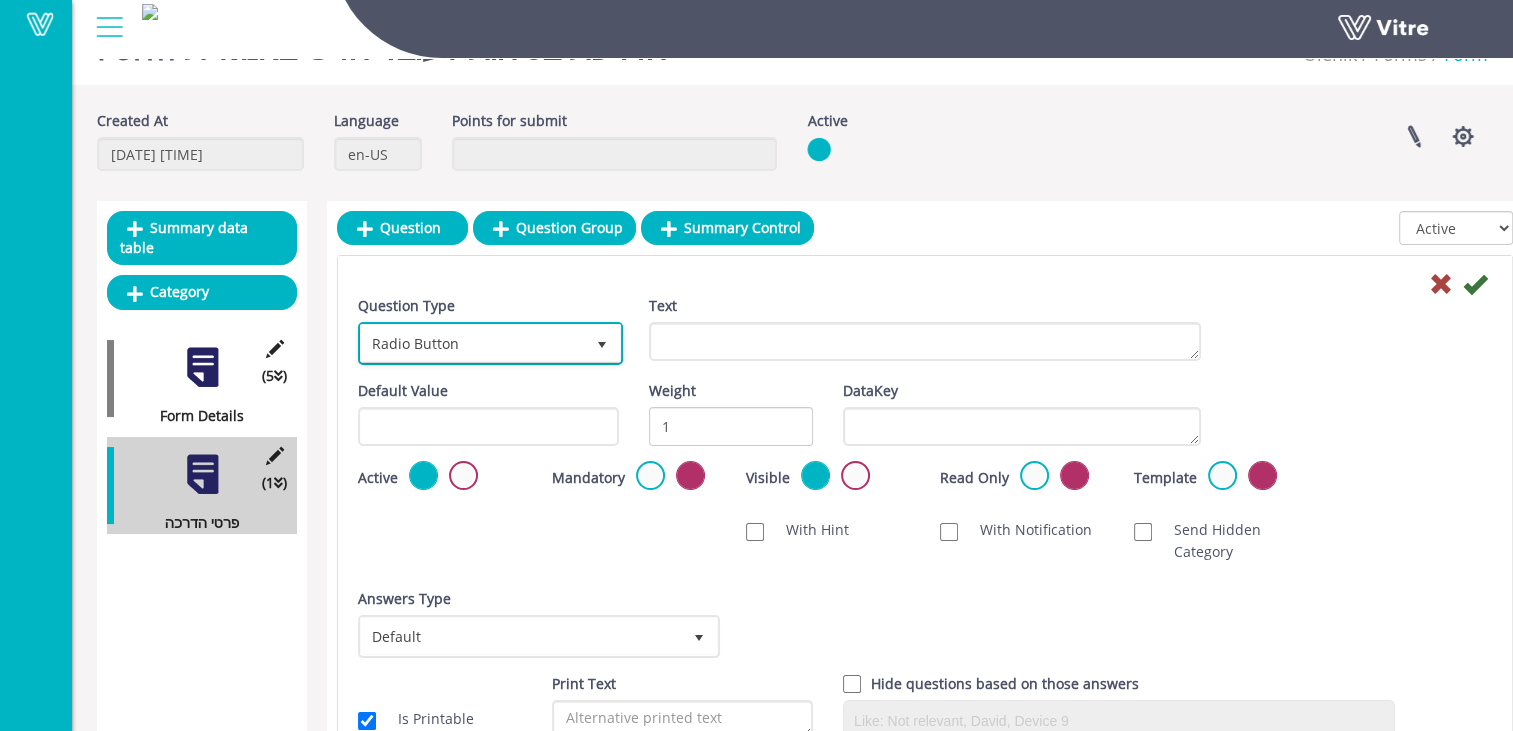 click on "Radio Button" at bounding box center [472, 343] 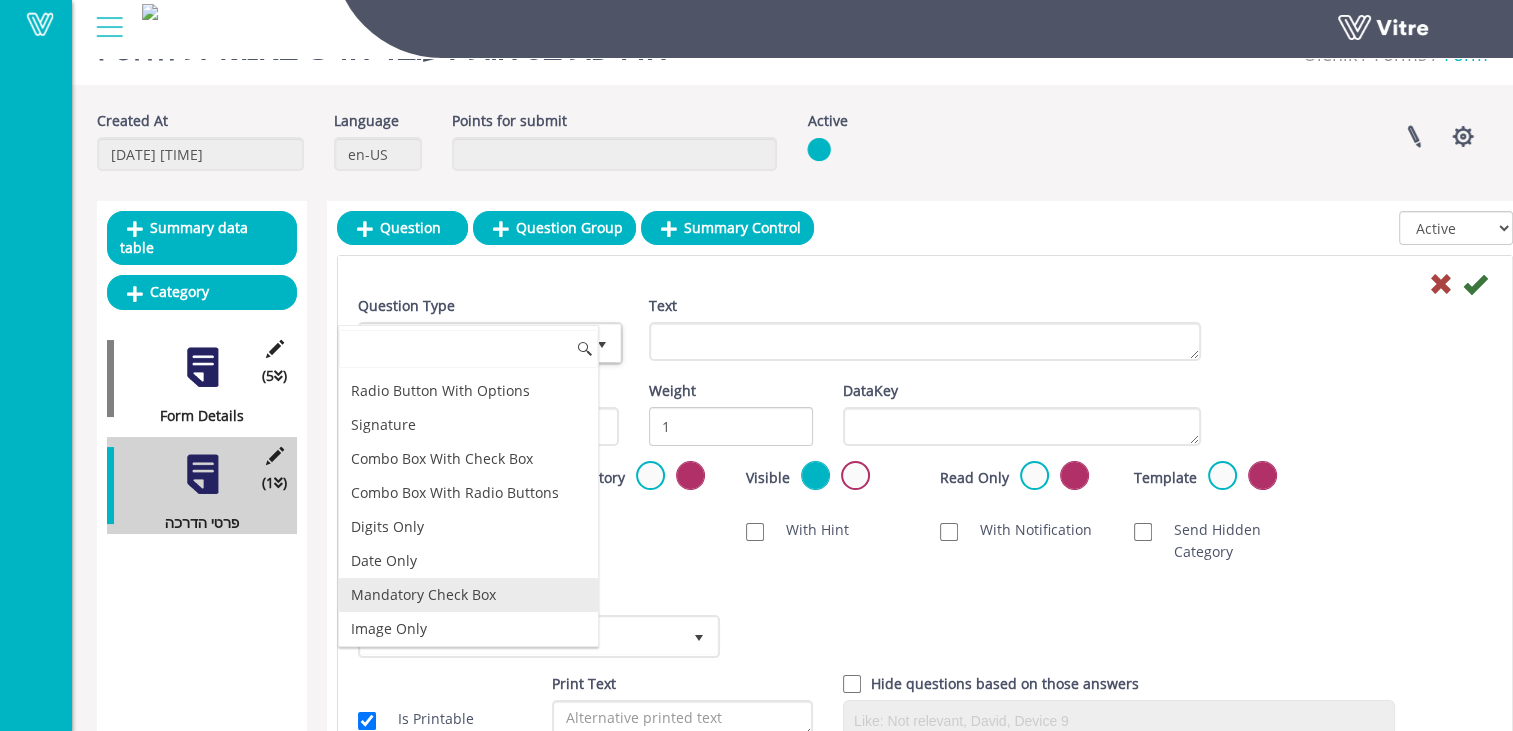 scroll, scrollTop: 300, scrollLeft: 0, axis: vertical 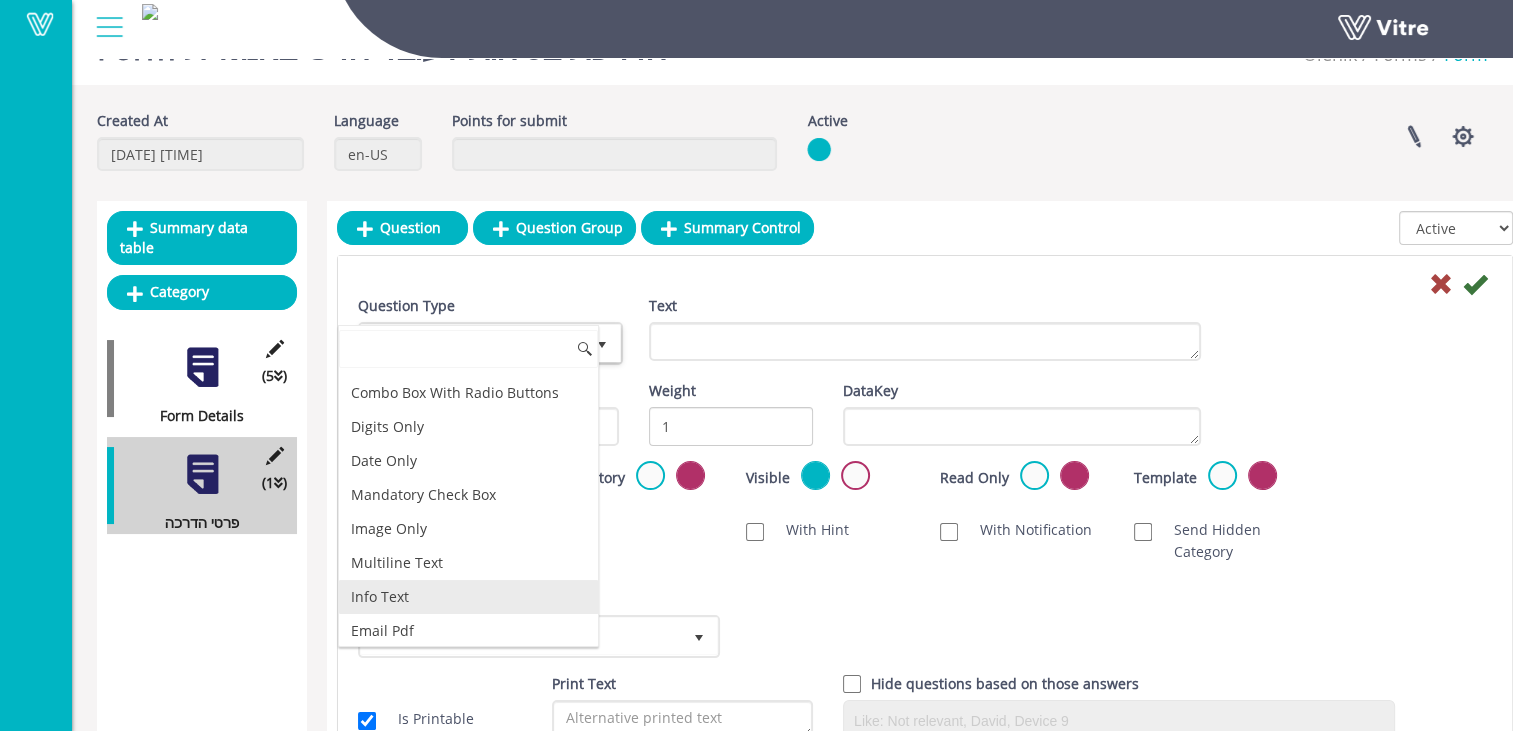 click on "Info Text" at bounding box center [468, 597] 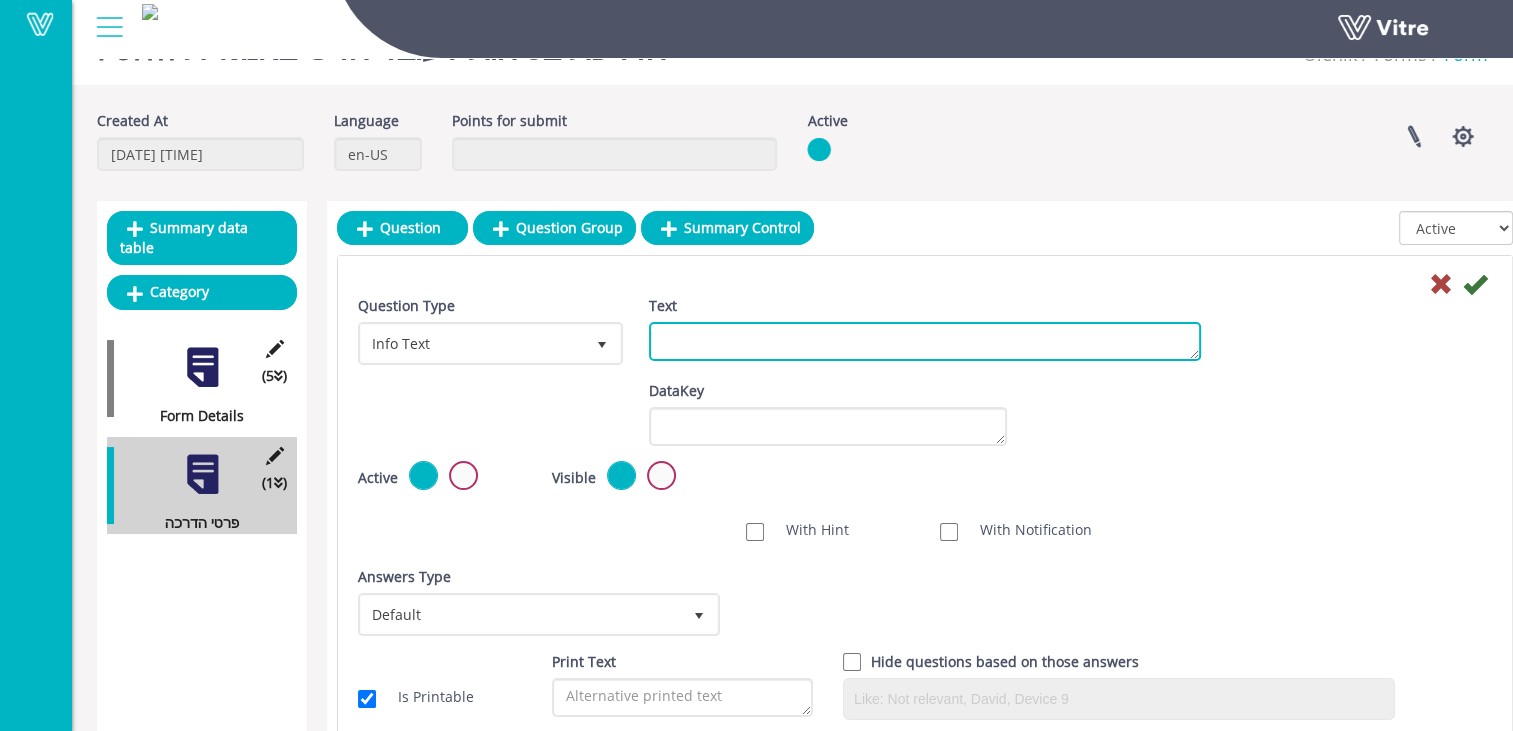 click on "Text" at bounding box center [925, 341] 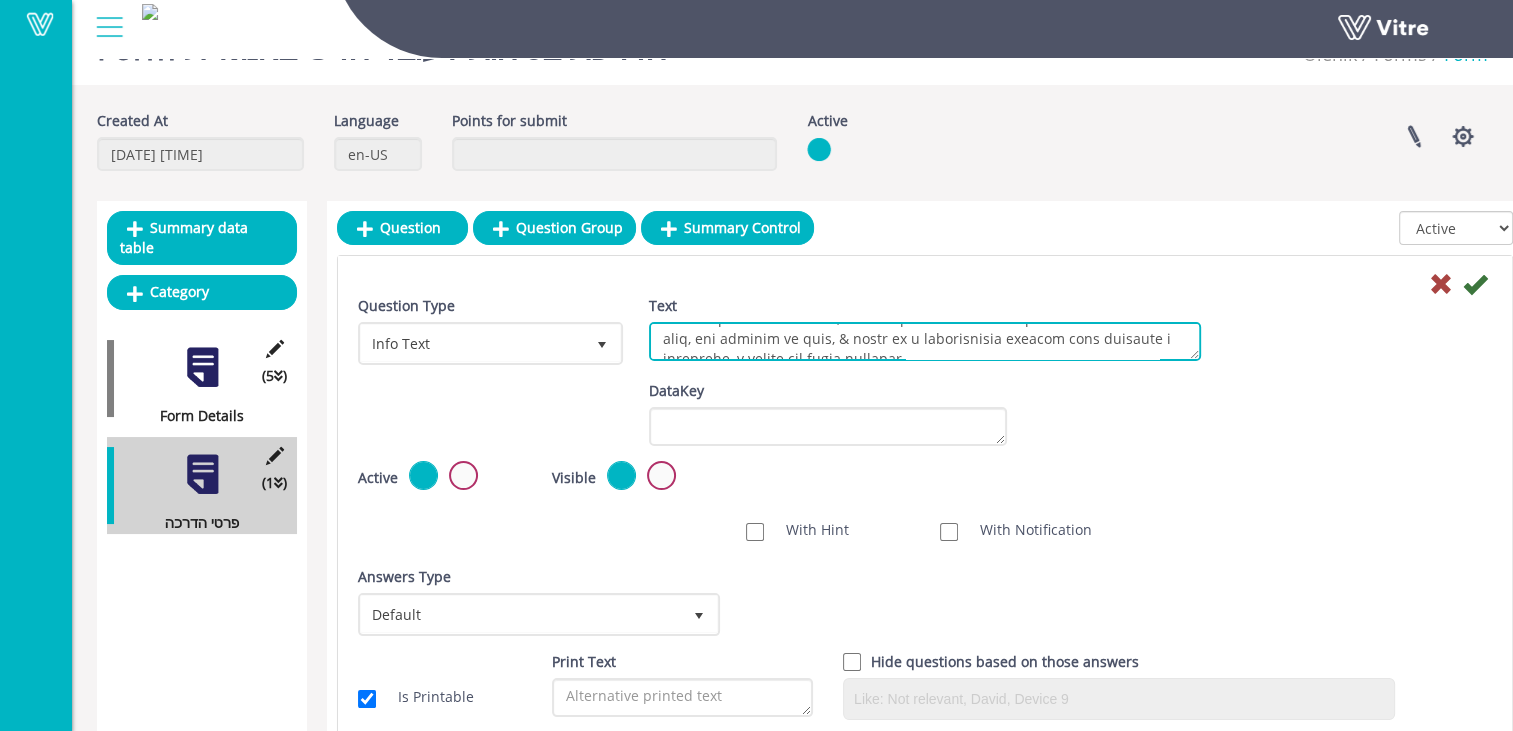 scroll, scrollTop: 0, scrollLeft: 0, axis: both 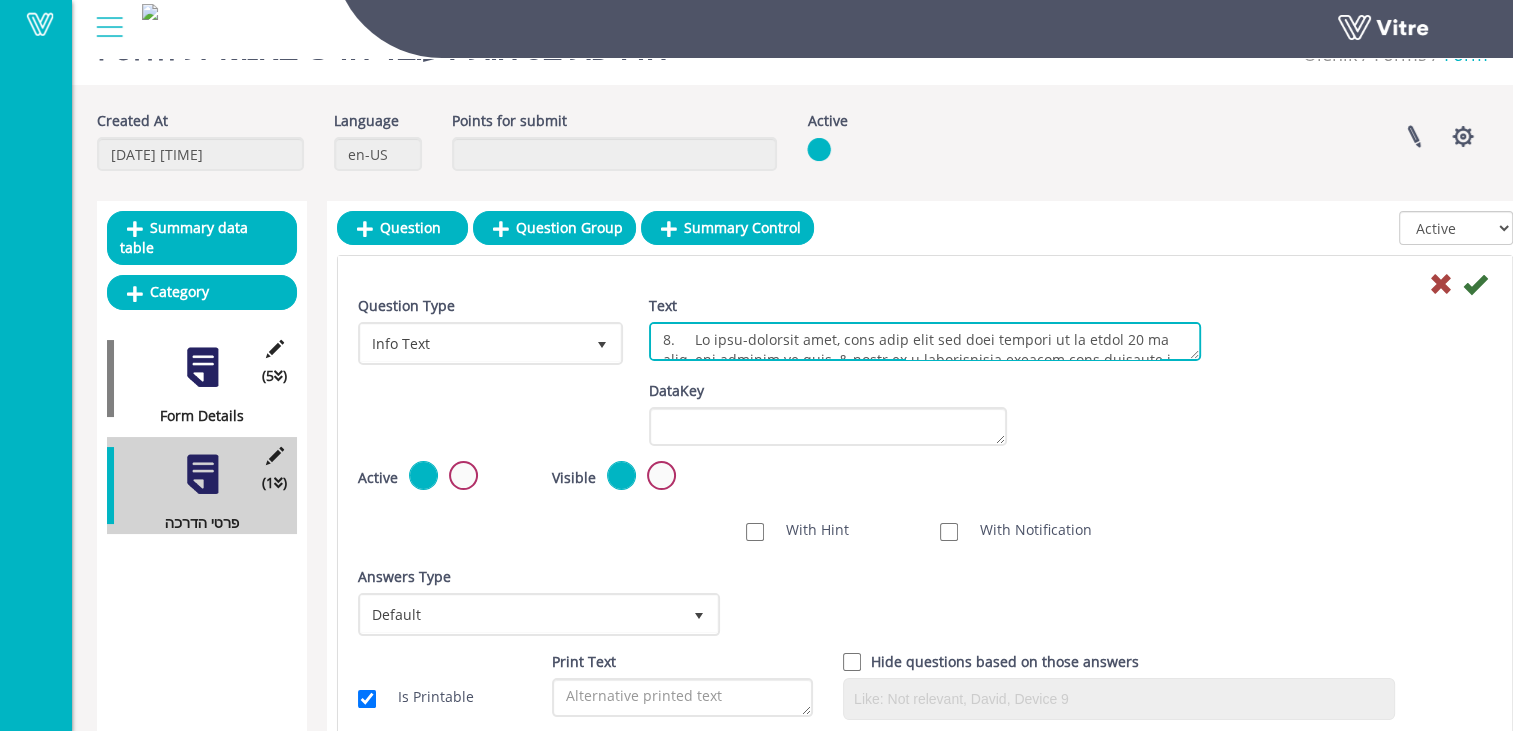 type on "5.	In high-altitude work, make sure that the work surface is at least 60 cm wide, the surface is tied, & there is a multifaceted railing that includes a footboard, a middle and upper handrail.
Climbing to the work surface should only be done through a tied and stable ladder. No objects, equipment and tools should be thrown from a height.
In places where there is no railing or until a railing is built, a safety harness should be used and attached to a stable body.
When working on scaffolding, make sure that the scaffolding is stable, connected to the structure and approved by the site foreman.
When working on a mobile scaffolding, make sure that each wheel has a proper stopper, the work surface is fenced (footboard, middle & upper handrail), a ladder is attached and stable for going up and down. The scaffolding must be approved by the site foreman.
When working on a motorized mobile scaffolding (lifting platform, etc.), the worker must ensure that the documents attesting to the platform’s reliability and t..." 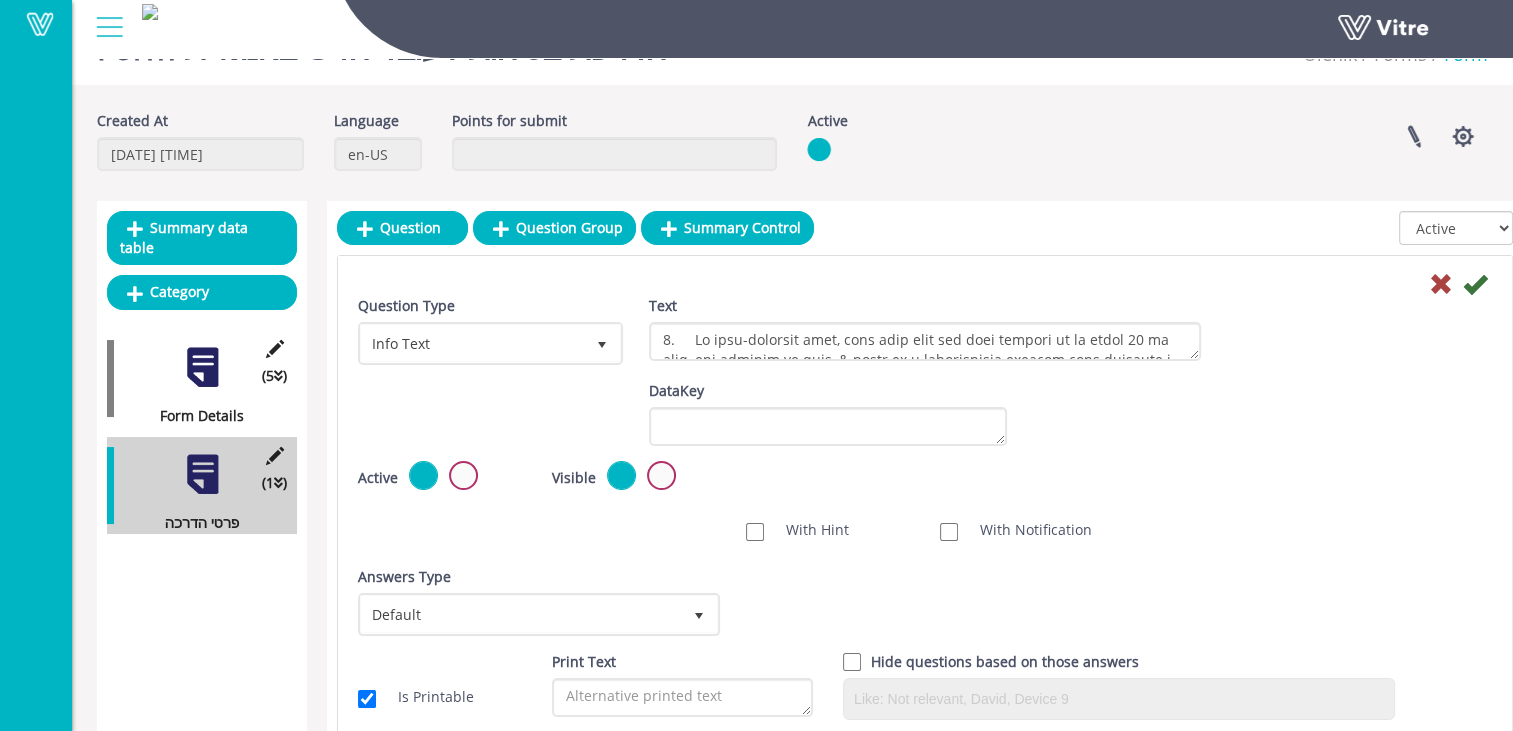 click on "Save" at bounding box center [925, 283] 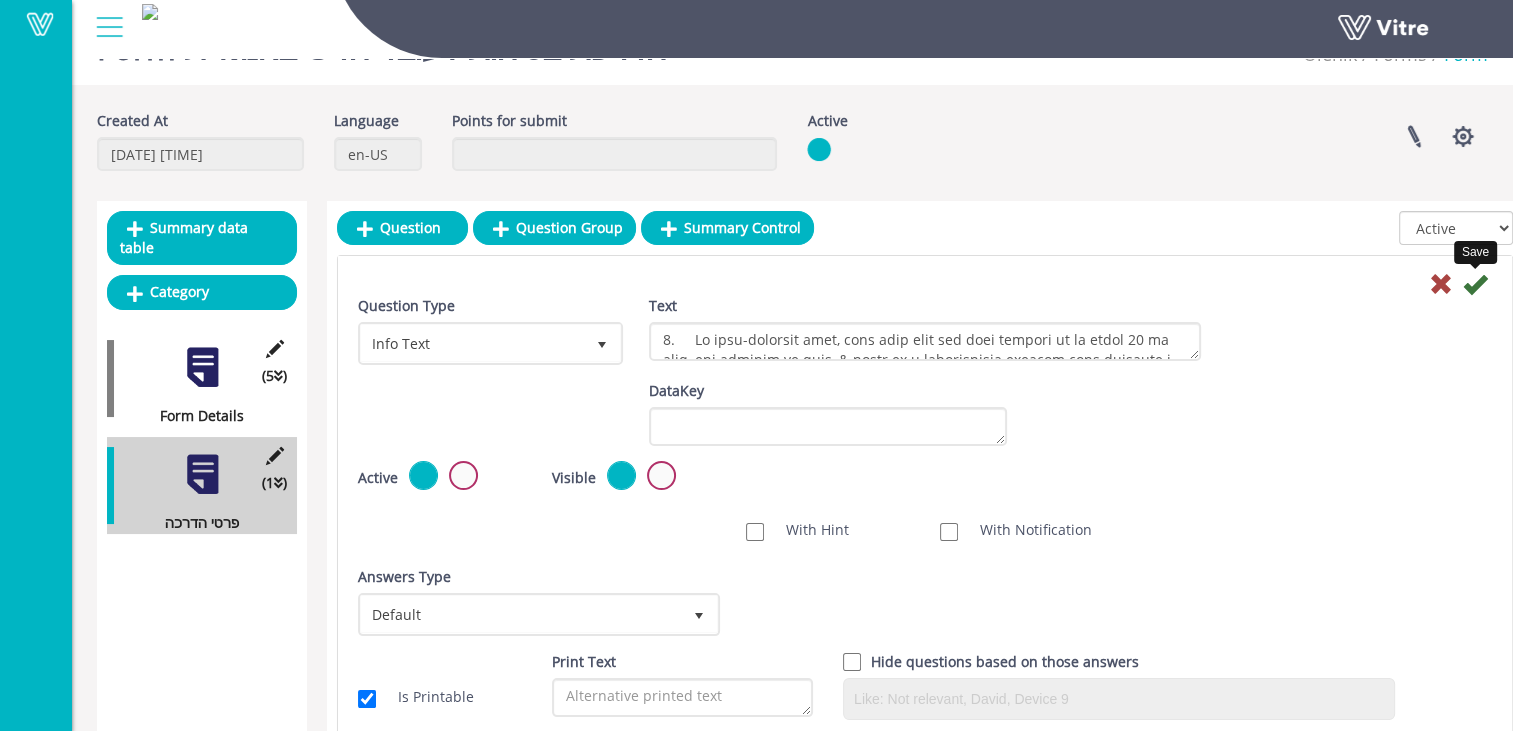 click at bounding box center (1475, 284) 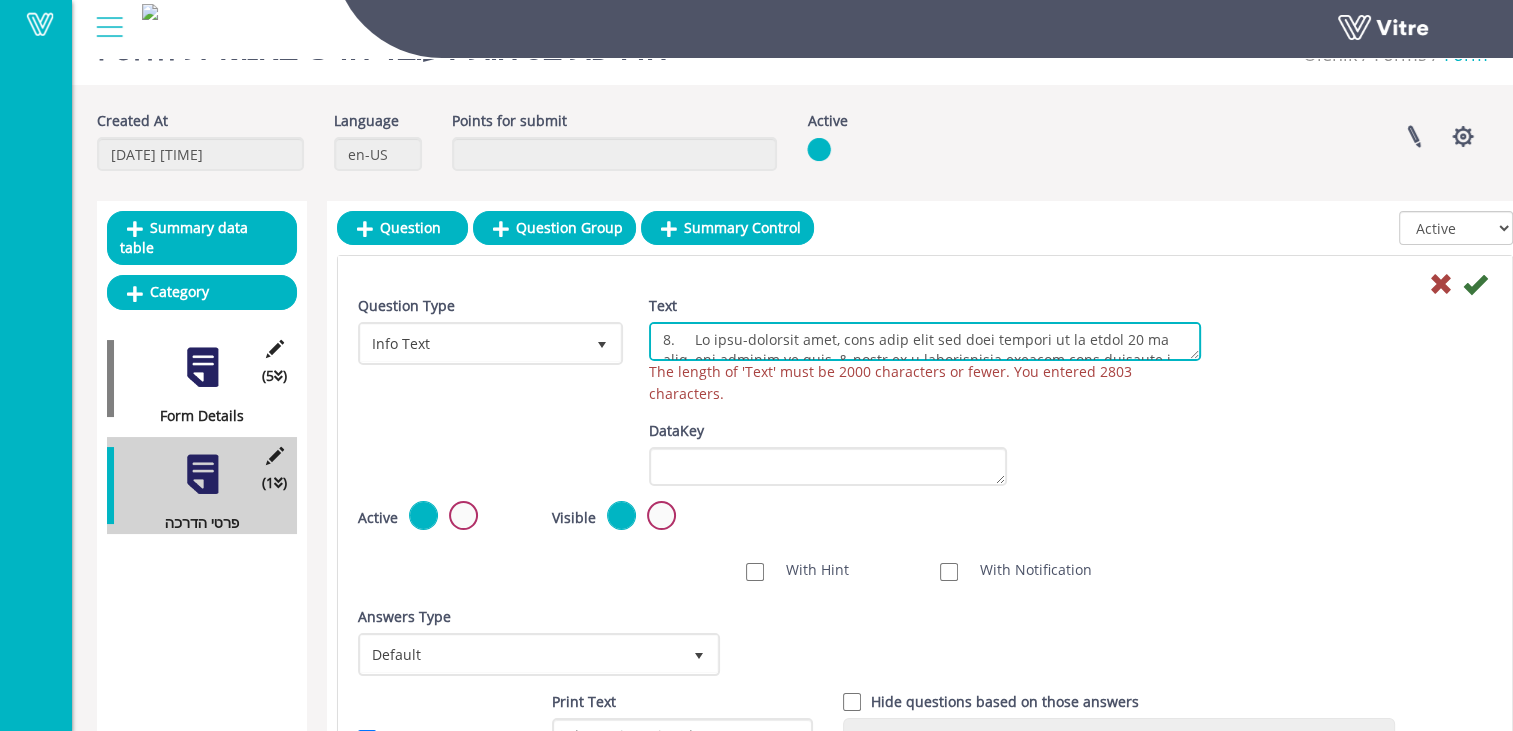 click on "Text" at bounding box center [925, 341] 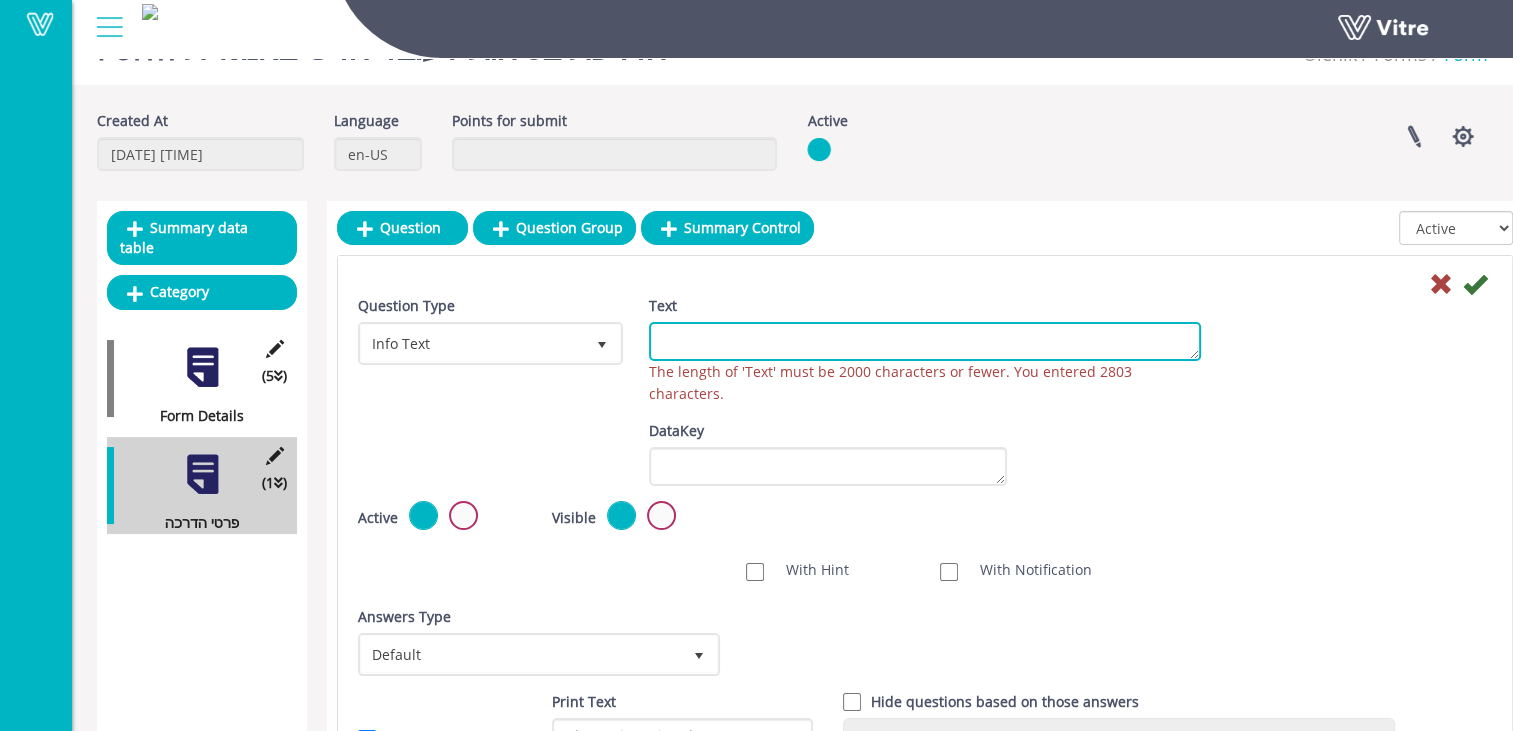 paste on "4.	Working in high altitude.
5.	In high-altitude work, make sure that the work surface is at least 60 cm wide, the surface is tied, & there is a multifaceted railing that includes a footboard, a middle and upper handrail.
Climbing to the work surface should only be done through a tied and stable ladder. No objects, equipment and tools should be thrown from a height.
In places where there is no railing or until a railing is built, a safety harness should be used and attached to a stable body.
When working on scaffolding, make sure that the scaffolding is stable, connected to the structure and approved by the site foreman.
When working on a mobile scaffolding, make sure that each wheel has a proper stopper, the work surface is fenced (footboard, middle & upper handrail), a ladder is attached and stable for going up and down. The scaffolding must be approved by the site foreman.
When working on a motorized mobile scaffolding (lifting platform, etc.), the worker must ensure that the documents attesting to th..." 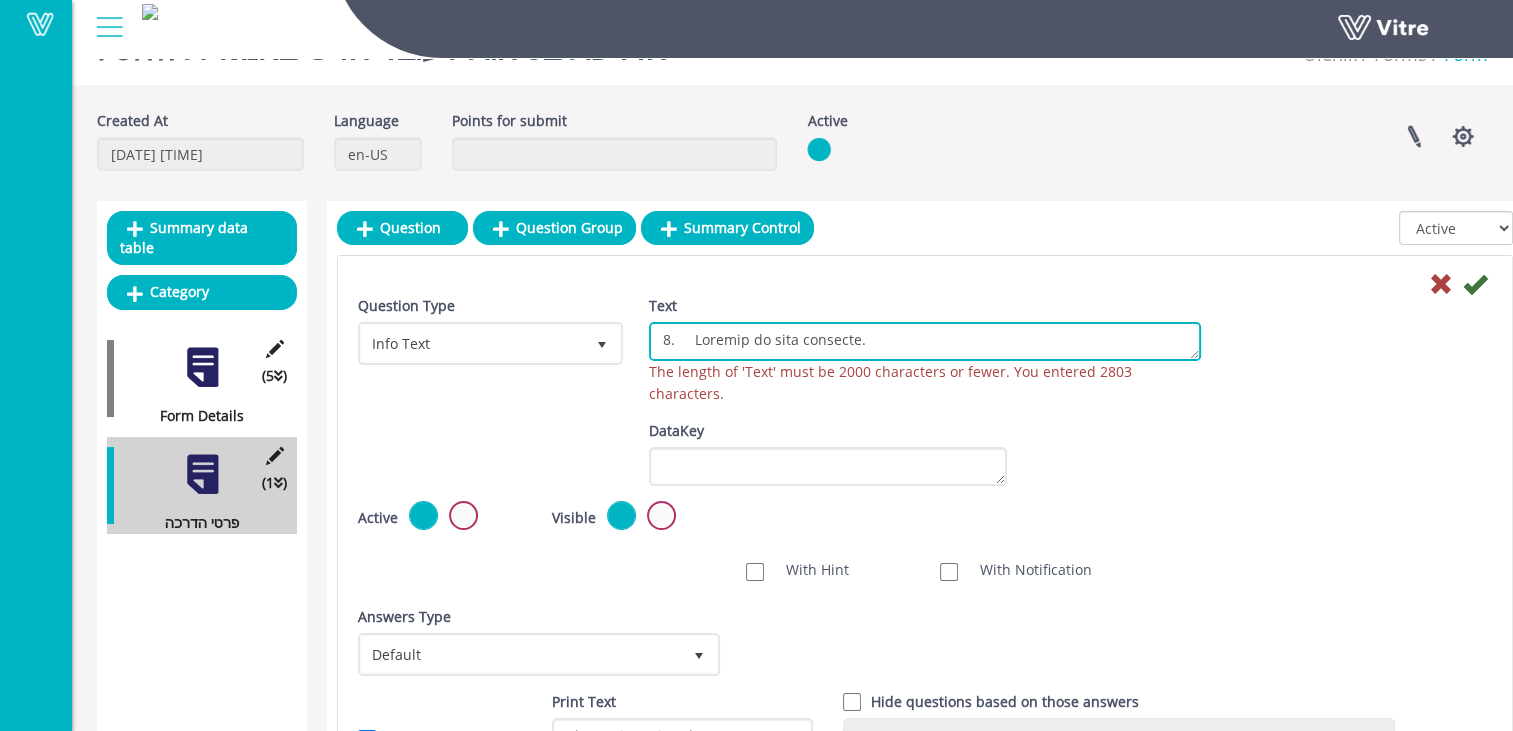 scroll, scrollTop: 529, scrollLeft: 0, axis: vertical 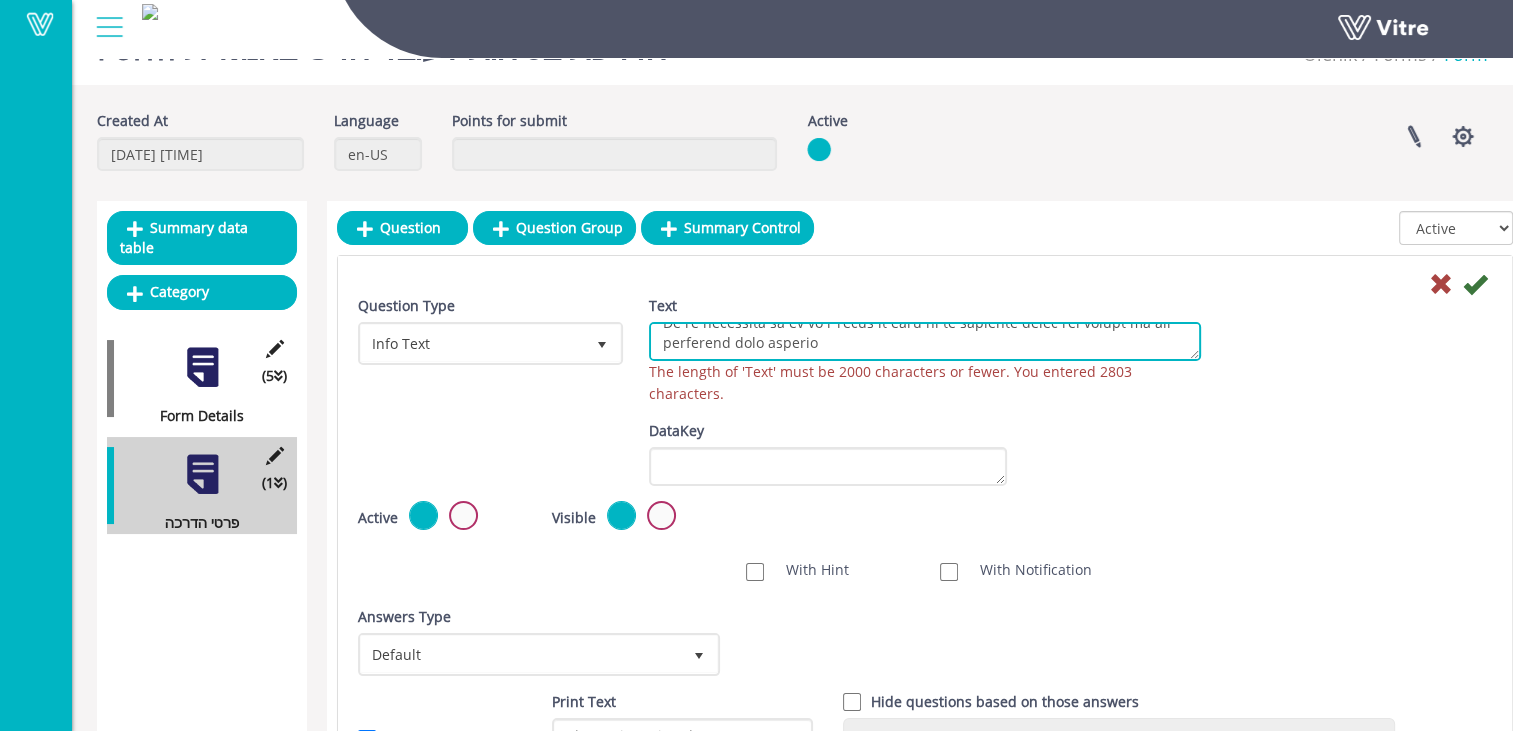 type on "4.	Working in high altitude.
5.	In high-altitude work, make sure that the work surface is at least 60 cm wide, the surface is tied, & there is a multifaceted railing that includes a footboard, a middle and upper handrail.
Climbing to the work surface should only be done through a tied and stable ladder. No objects, equipment and tools should be thrown from a height.
In places where there is no railing or until a railing is built, a safety harness should be used and attached to a stable body.
When working on scaffolding, make sure that the scaffolding is stable, connected to the structure and approved by the site foreman.
When working on a mobile scaffolding, make sure that each wheel has a proper stopper, the work surface is fenced (footboard, middle & upper handrail), a ladder is attached and stable for going up and down. The scaffolding must be approved by the site foreman.
When working on a motorized mobile scaffolding (lifting platform, etc.), the worker must ensure that the documents attesting to th..." 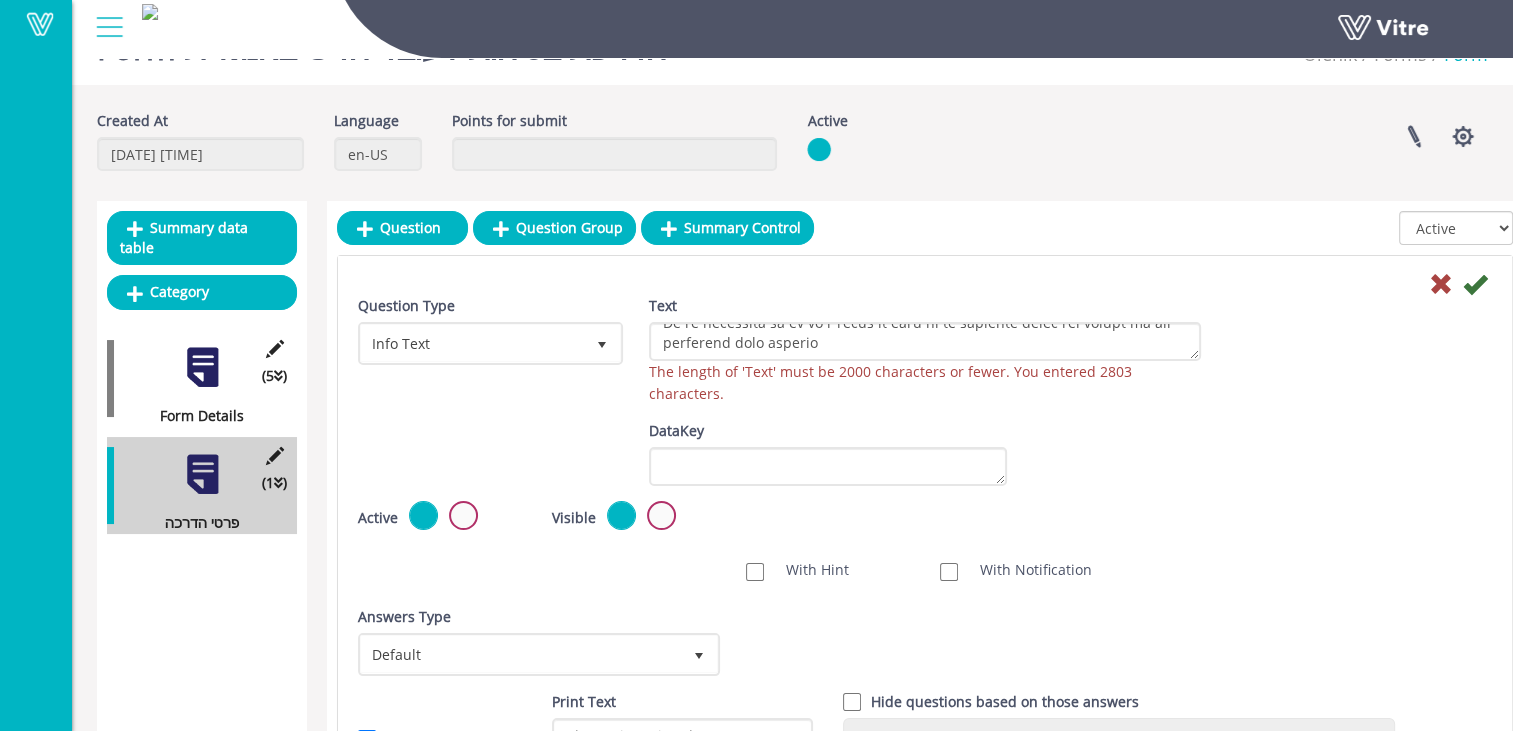 click at bounding box center (1475, 284) 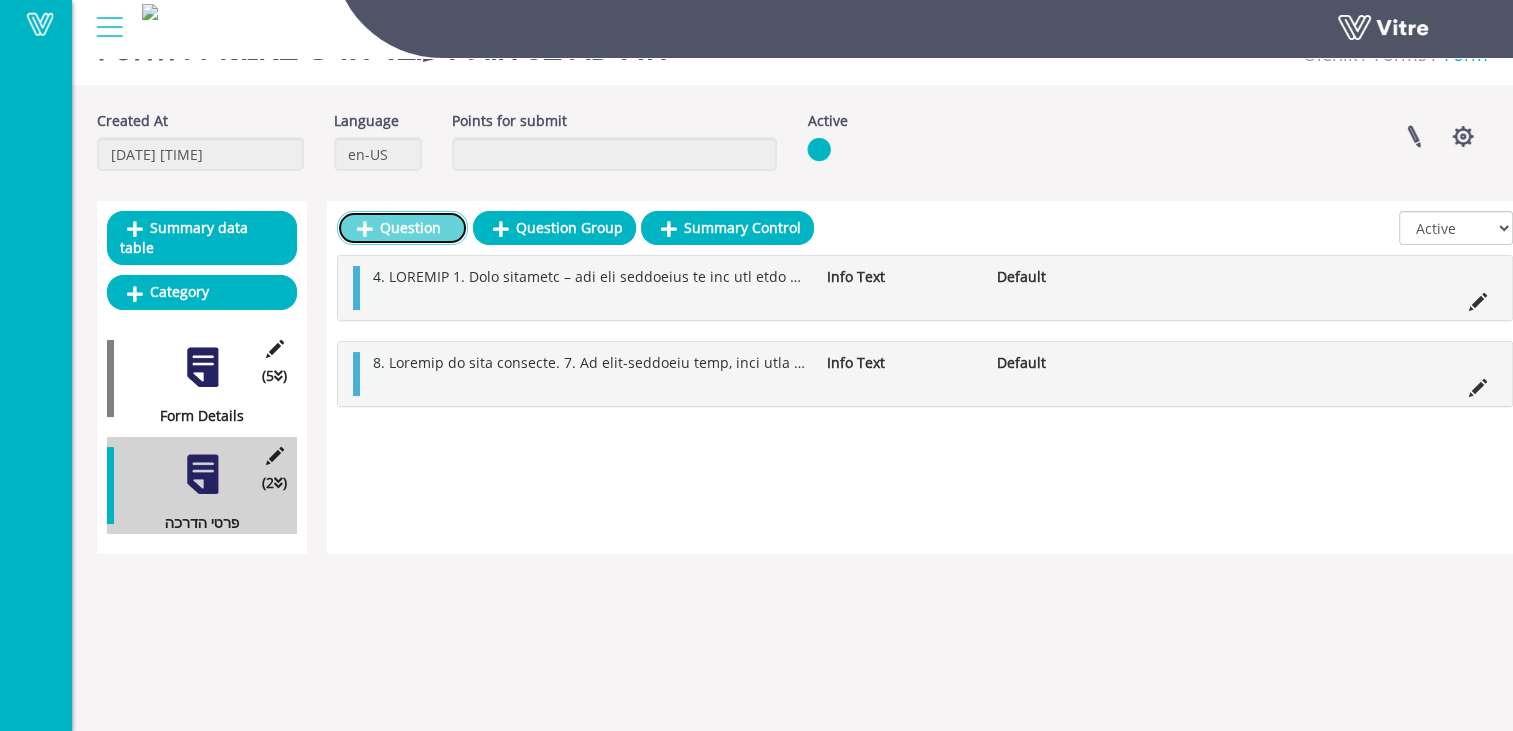 click on "Question" at bounding box center (402, 228) 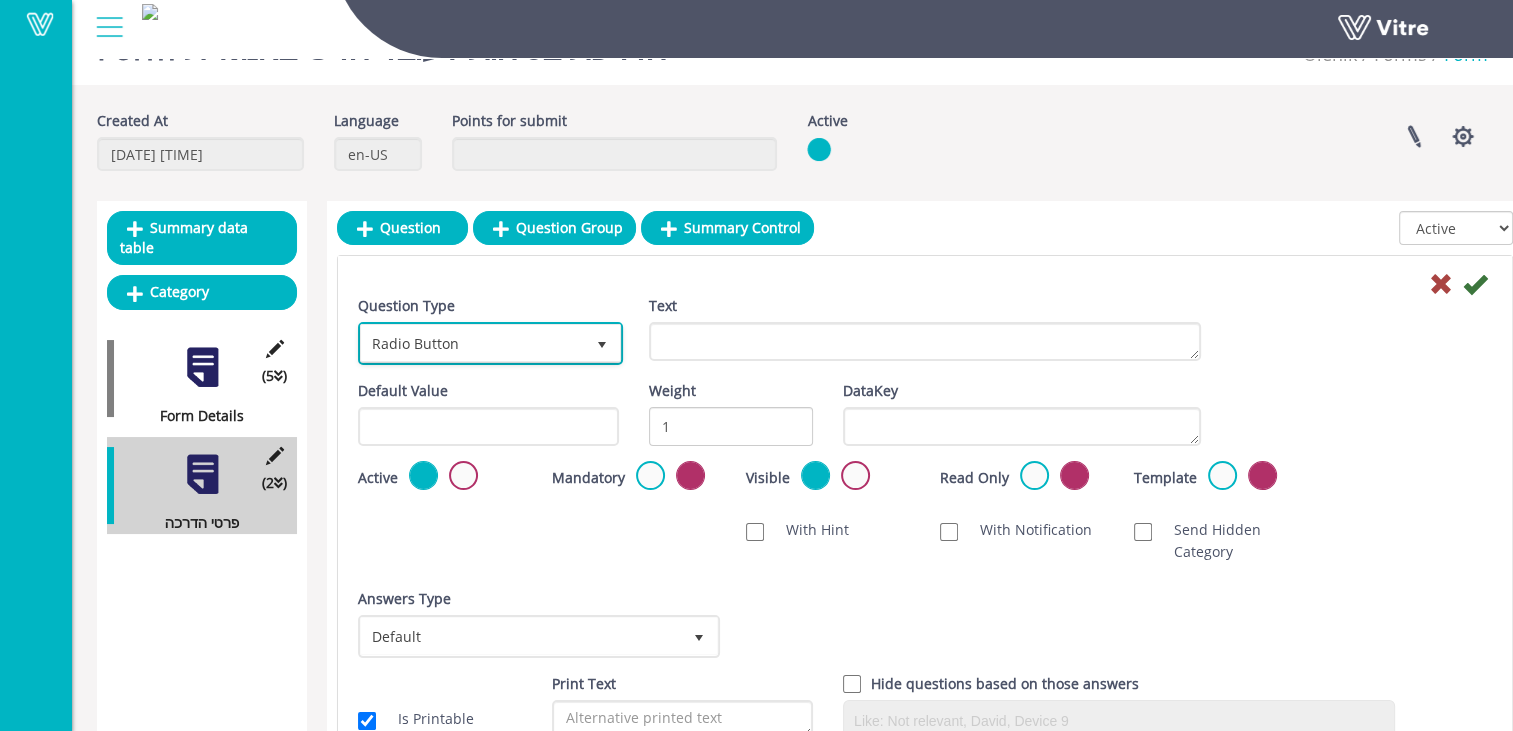 click on "Radio Button" at bounding box center (472, 343) 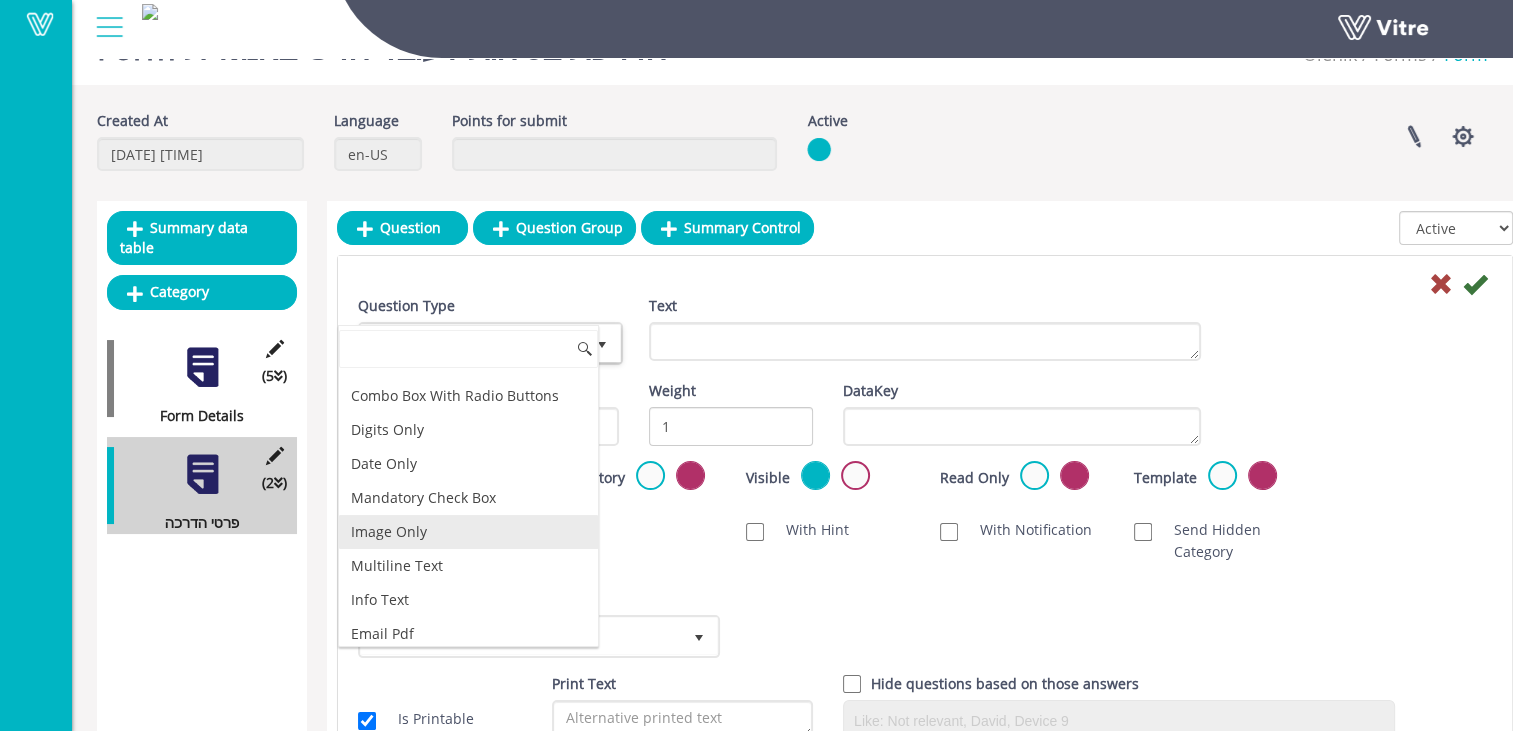 scroll, scrollTop: 300, scrollLeft: 0, axis: vertical 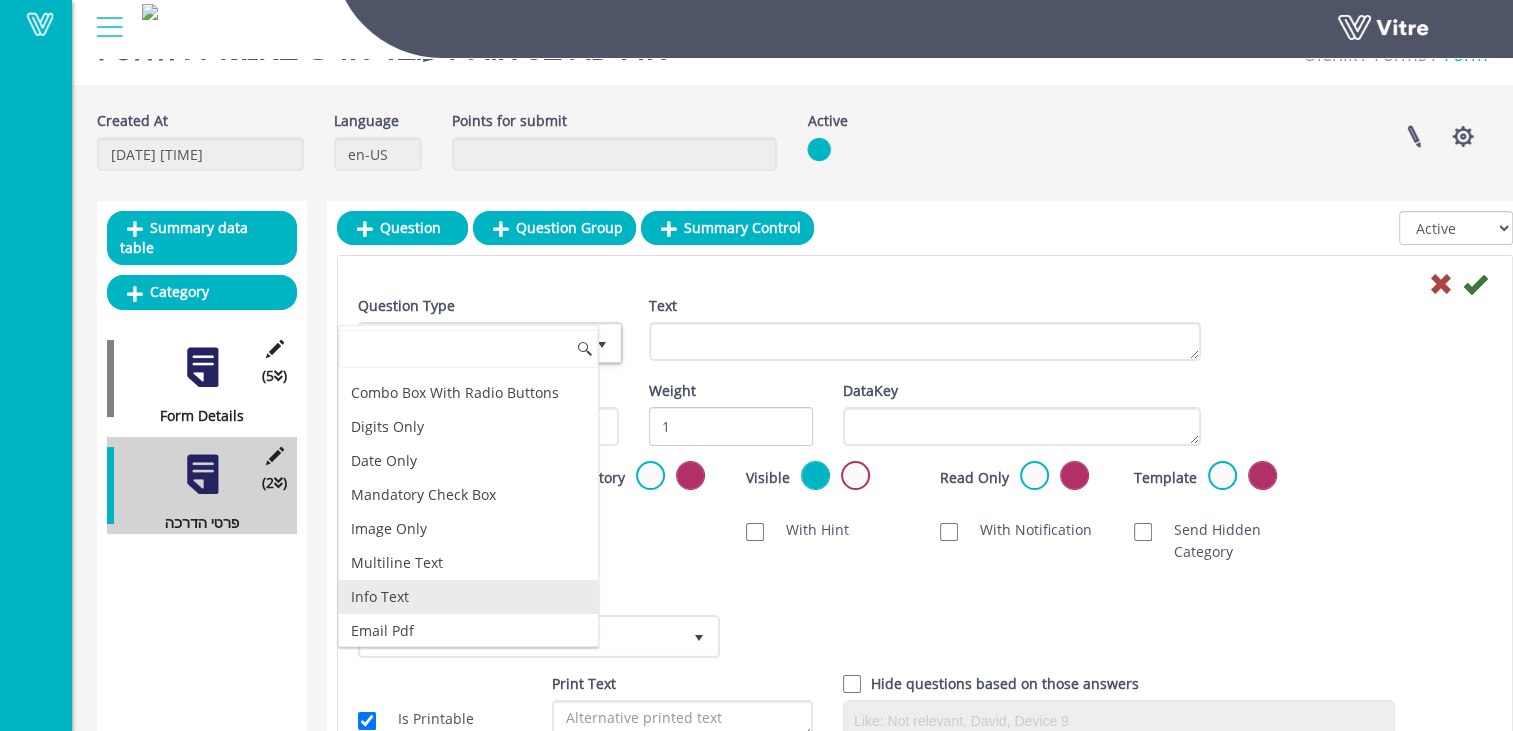 click on "Info Text" at bounding box center [468, 597] 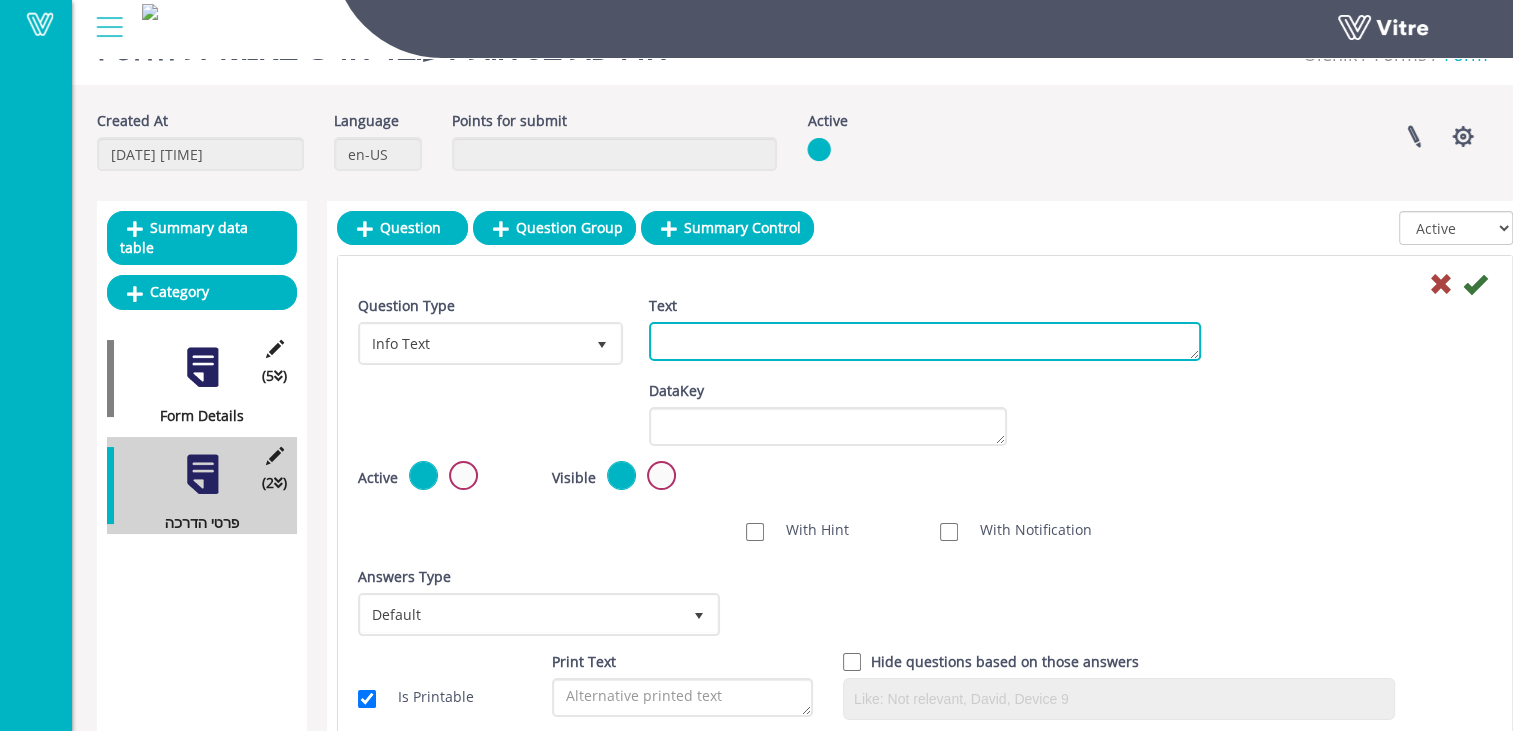 click on "Text" at bounding box center [925, 341] 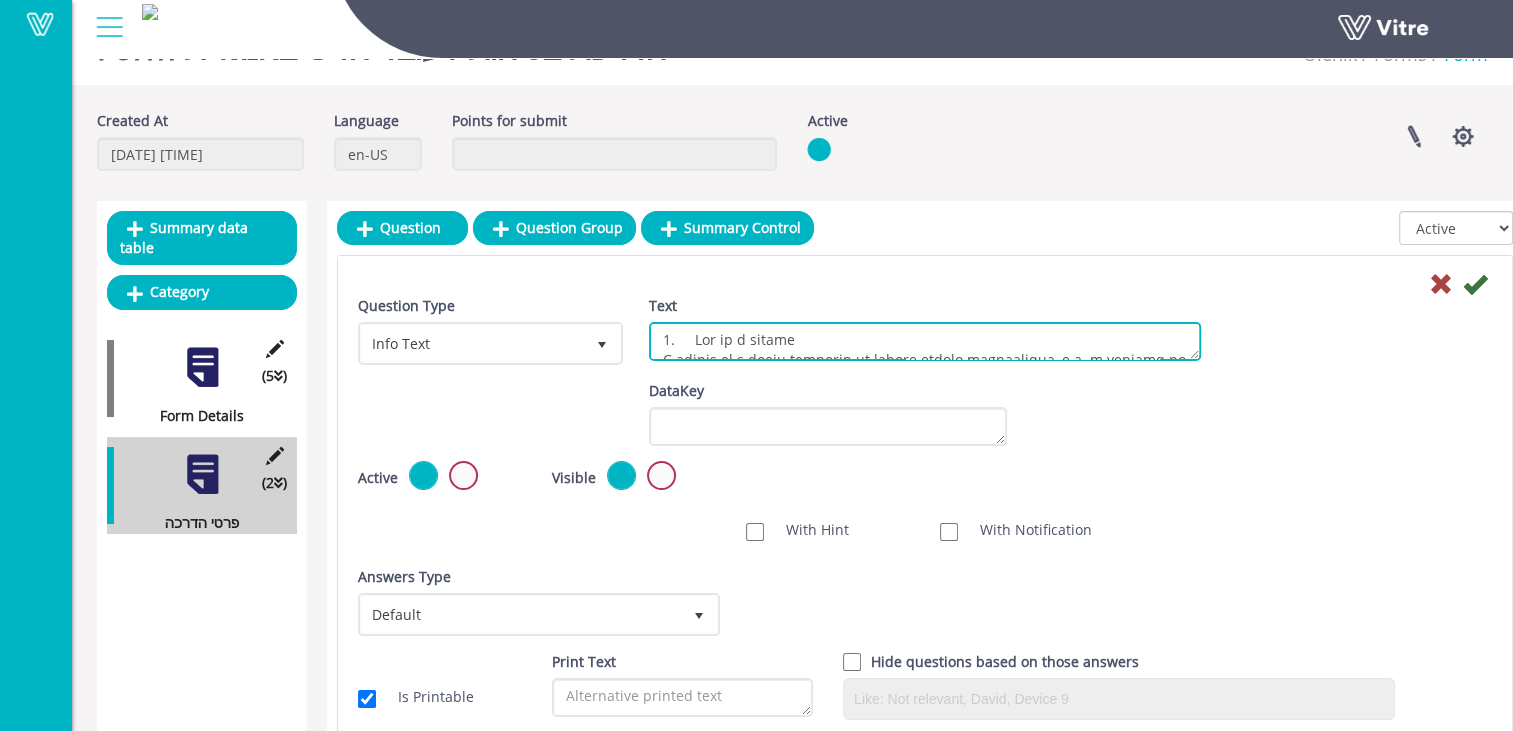 scroll, scrollTop: 629, scrollLeft: 0, axis: vertical 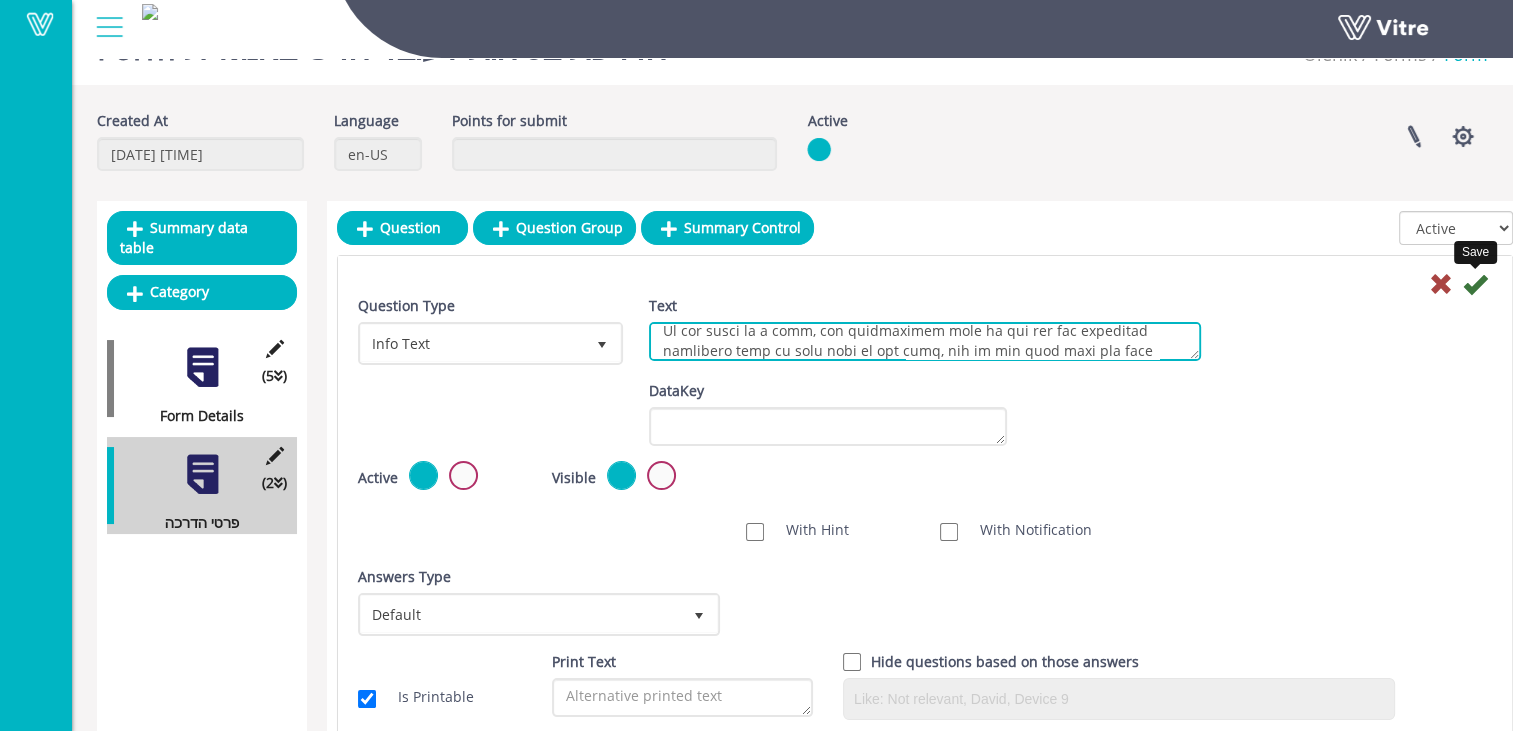 type on "6.	Use of a ladder
A ladder is a means designed to bridge height differences, i.e. a descent or ascent from one height level to another and not a work surface.
Short work on a ladder can only be performed with the approval of a foreman on site when another person supports the ladder and prevents it from falling or slipping. If required to be performed
For prolonged work, it is recommended to find another solution such as scaffolding or a lifting platform. If work on the ladder is the last solution, it is required to be performed while tying the ladder and securing the worker – in accordance with the safety regulations for work at height.
A ladder is not scaffolding!
7.	ectrical equipment and tools:
Only cables, sockets, plugs and tools that have been approved by the foreman, and have an inspection validity of up to one year from the date of the last inspection by a certified electrician must be used.
Do not improvise- any repairs must be carried out by a qualified electrician.
It is forbidden to disassemb..." 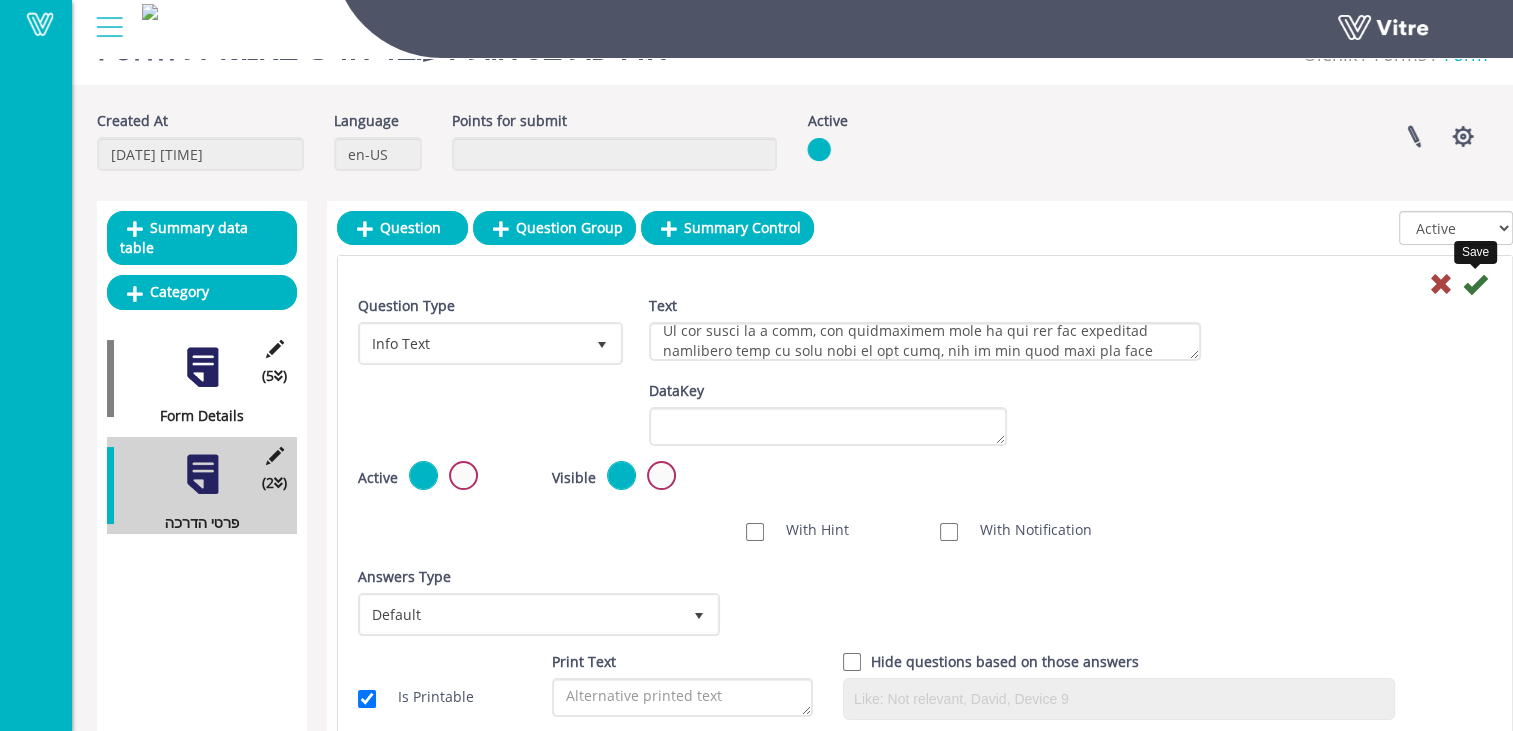 click at bounding box center [1475, 284] 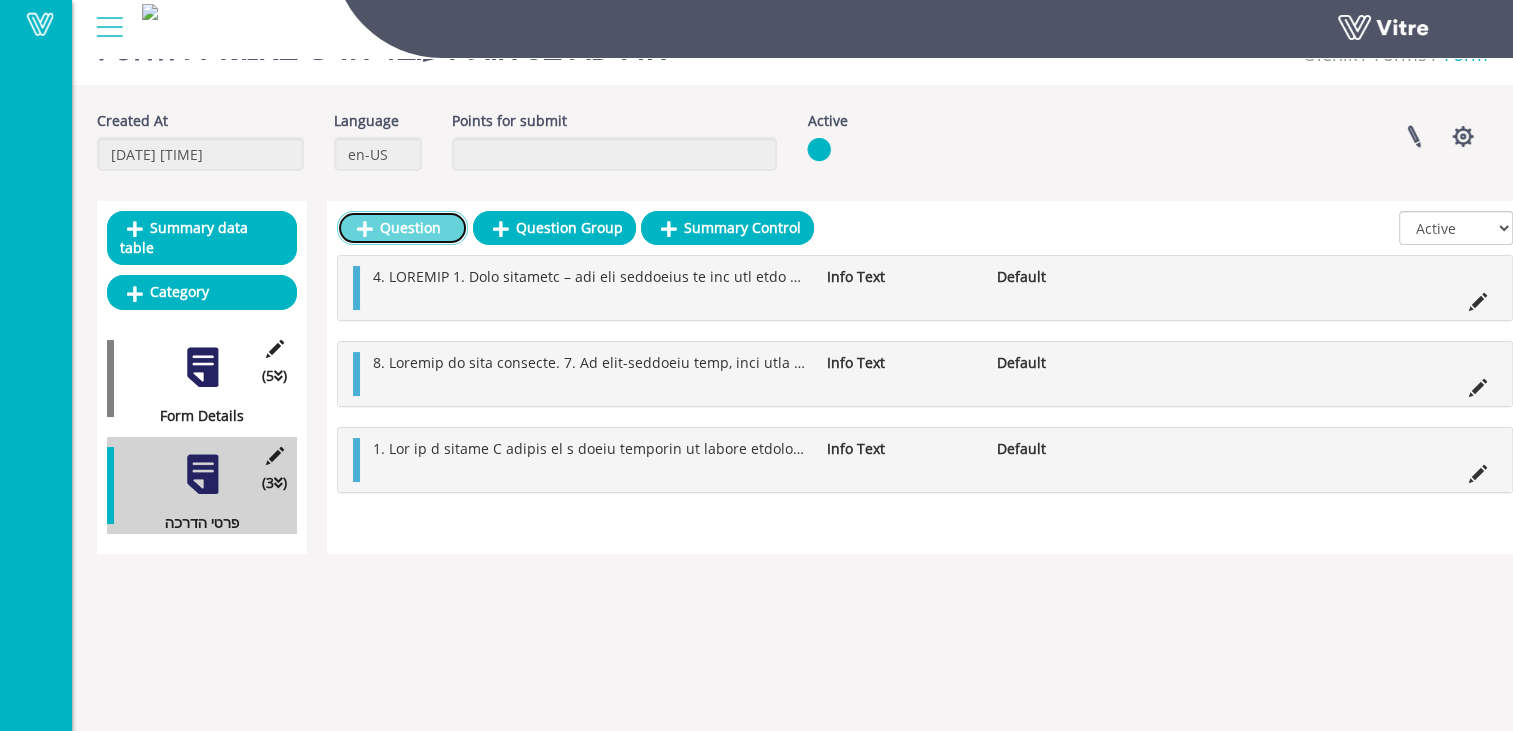 click on "Question" at bounding box center [402, 228] 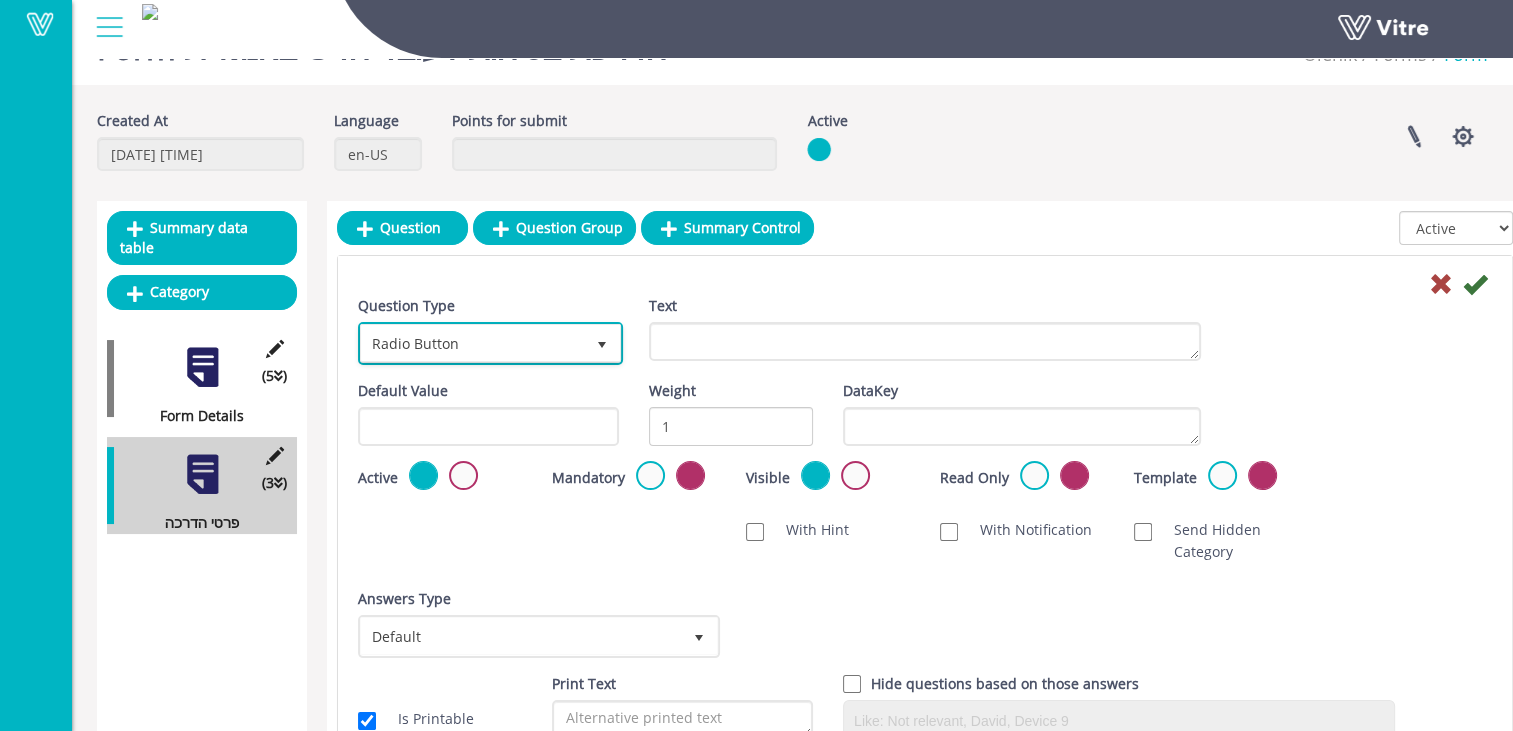 click on "Radio Button" at bounding box center [472, 343] 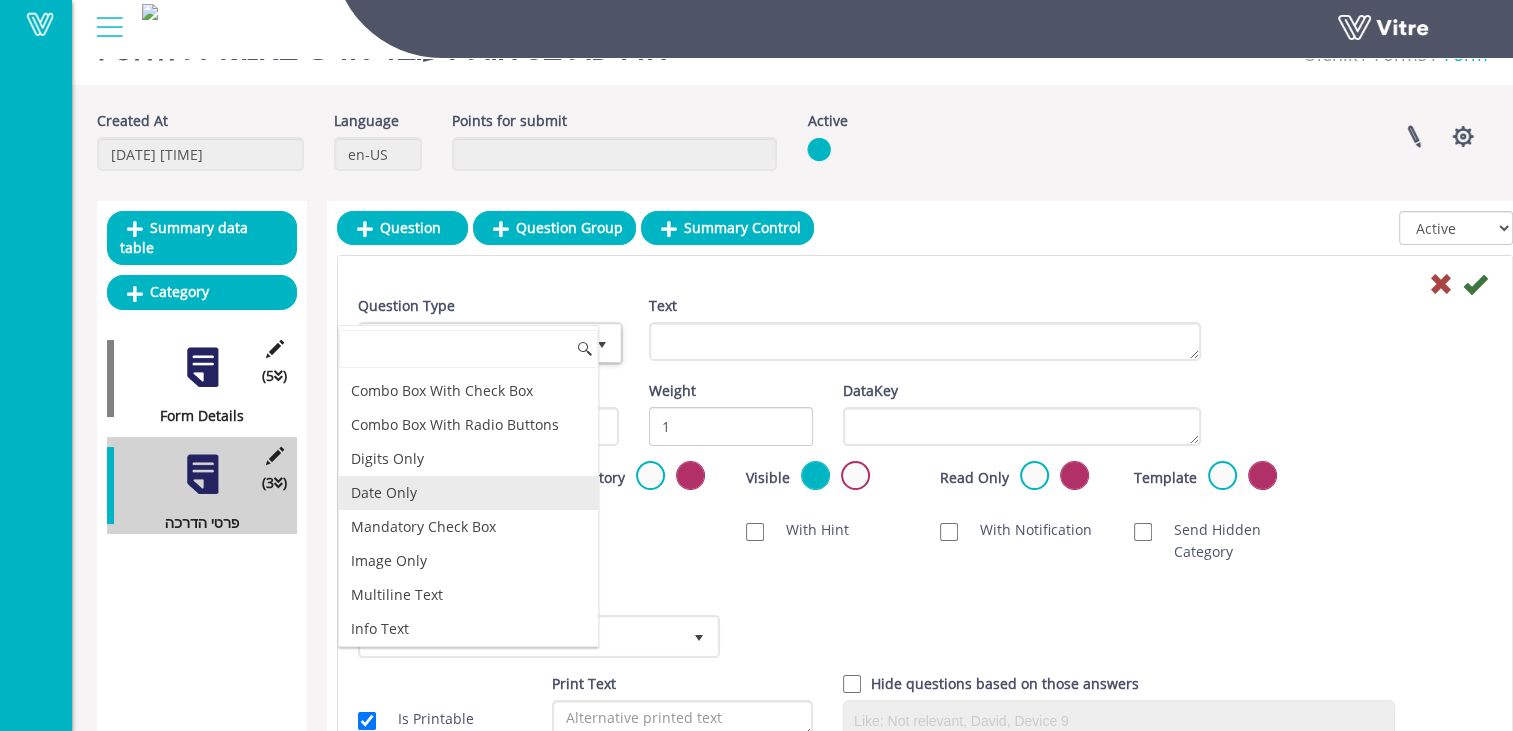 scroll, scrollTop: 300, scrollLeft: 0, axis: vertical 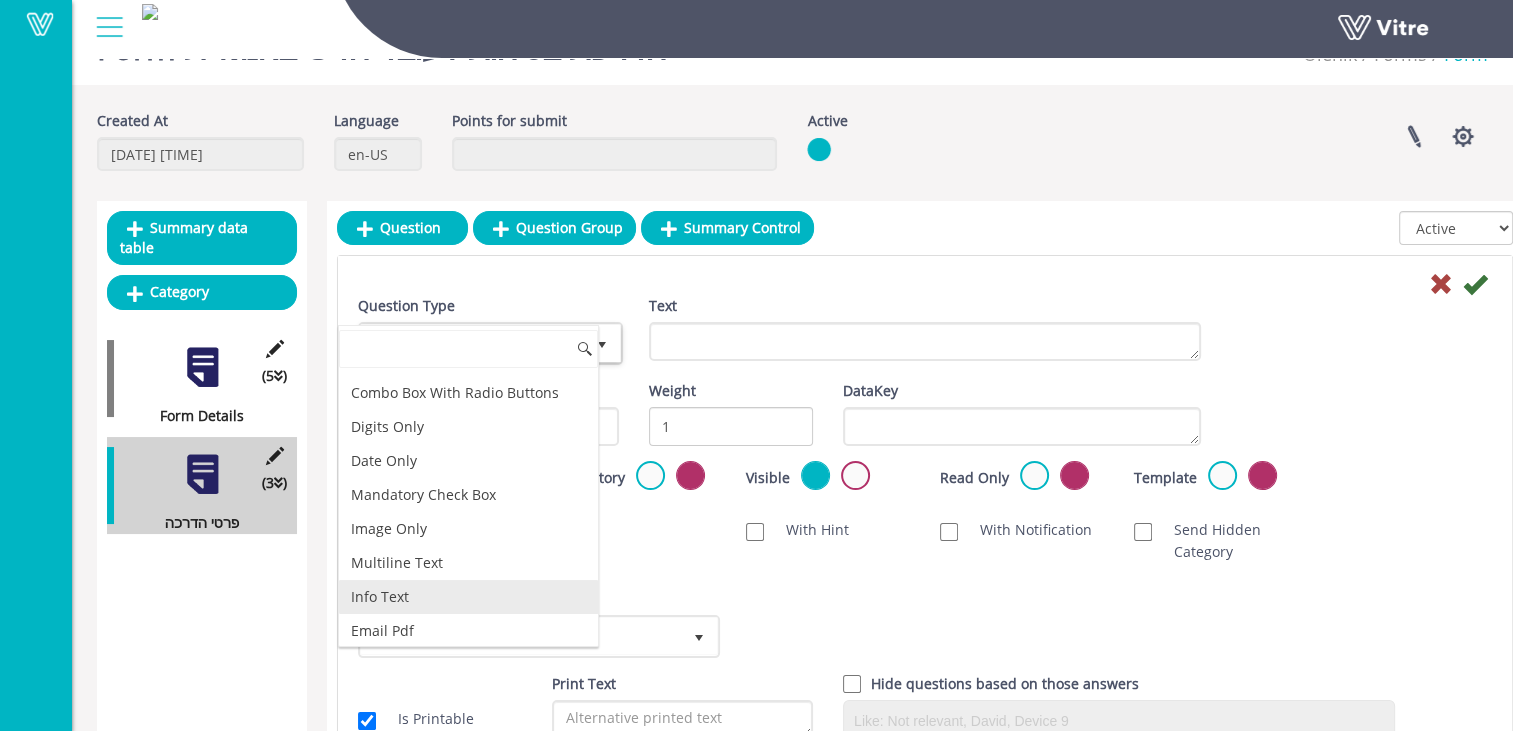 click on "Info Text" at bounding box center (468, 597) 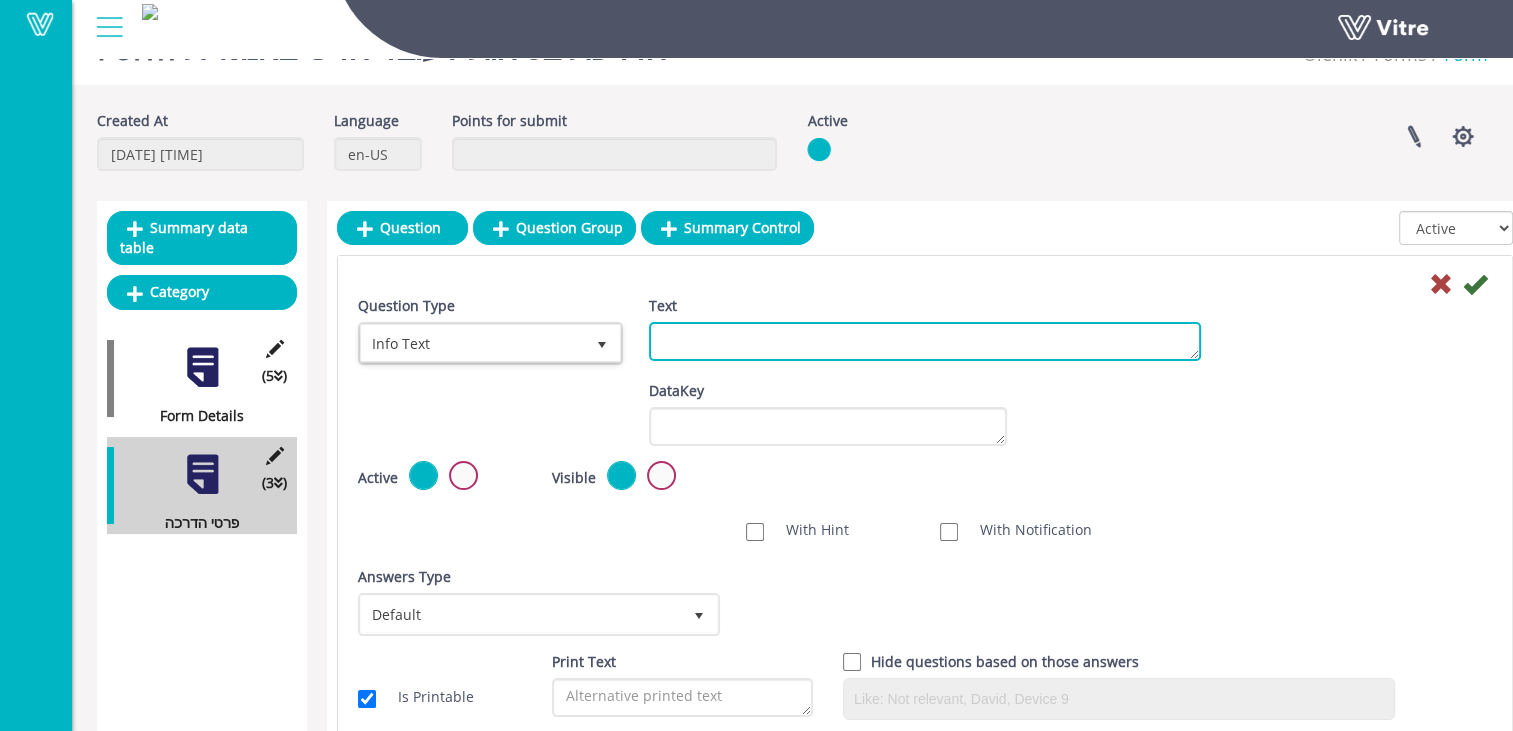 click on "Text" at bounding box center (925, 341) 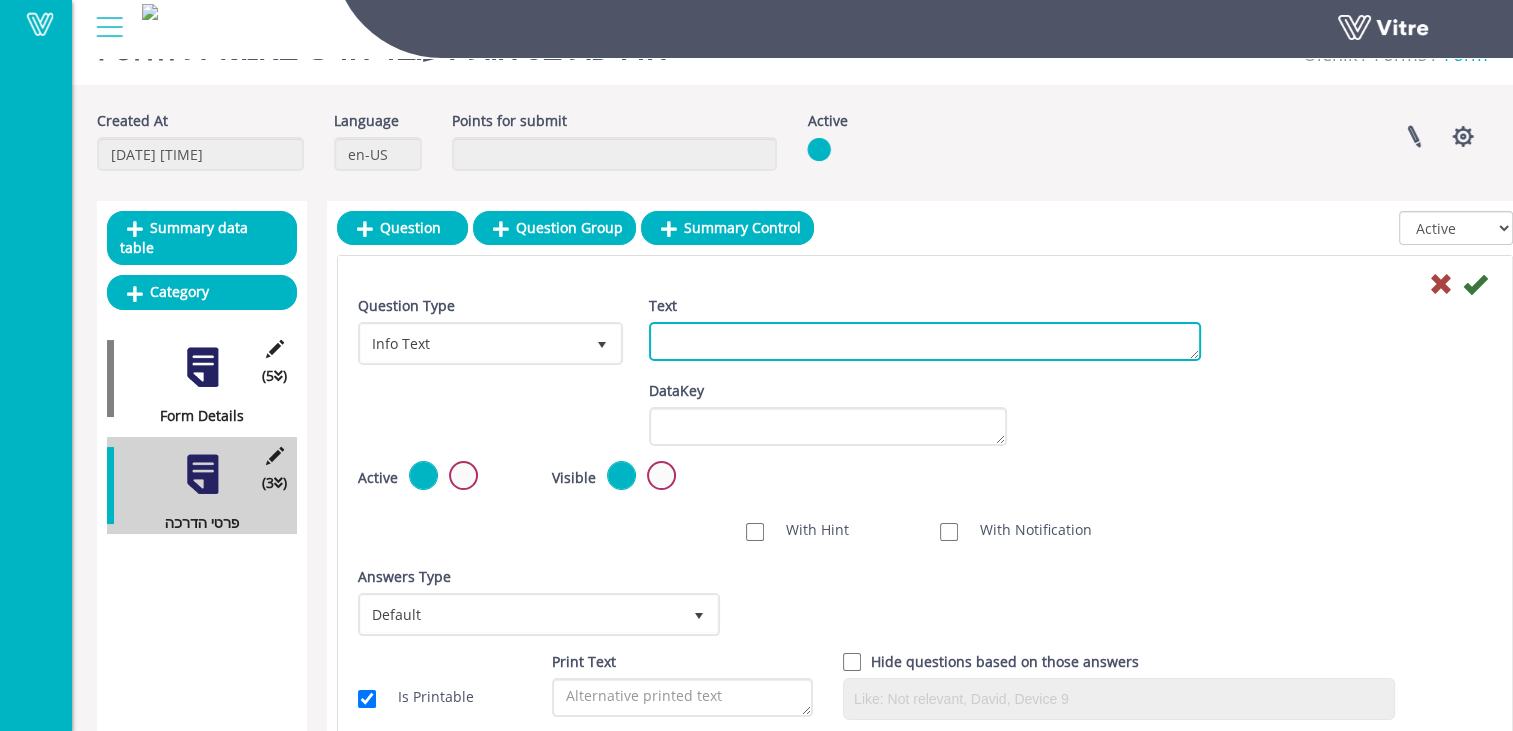 paste on "9.	Excavations and earthworks:
Do not approach engineering equipment while they are in operation.
When digging a trench or a pit make sure to place appropriate signs and fencing.
Do not enter the excavation without the permission of the foreman at the site.
Excavations with a depth of 1.2 m - take care of a natural slope / lining of the walls before entering.
Deep excavations of two meters or more.
Excavations that are more than two meters deep must be fenced off and clearly signposted.
10.	Site Lighting.
Never enter a dark place that is not sufficiently lit, instead immediately inform the foreman about the situation.
Work at night and in the dark will be carried out after inspecting the area and receiving instructions from the foreman.
11.	Operating heavy equipment
Any work in the vicinity of an item of heavy equipment must be carried out with maximum care and attention.
•	maintain a safe distance from the vehicle.
•	when working in close proximity to heavy the equipment, always wear a protective hel..." 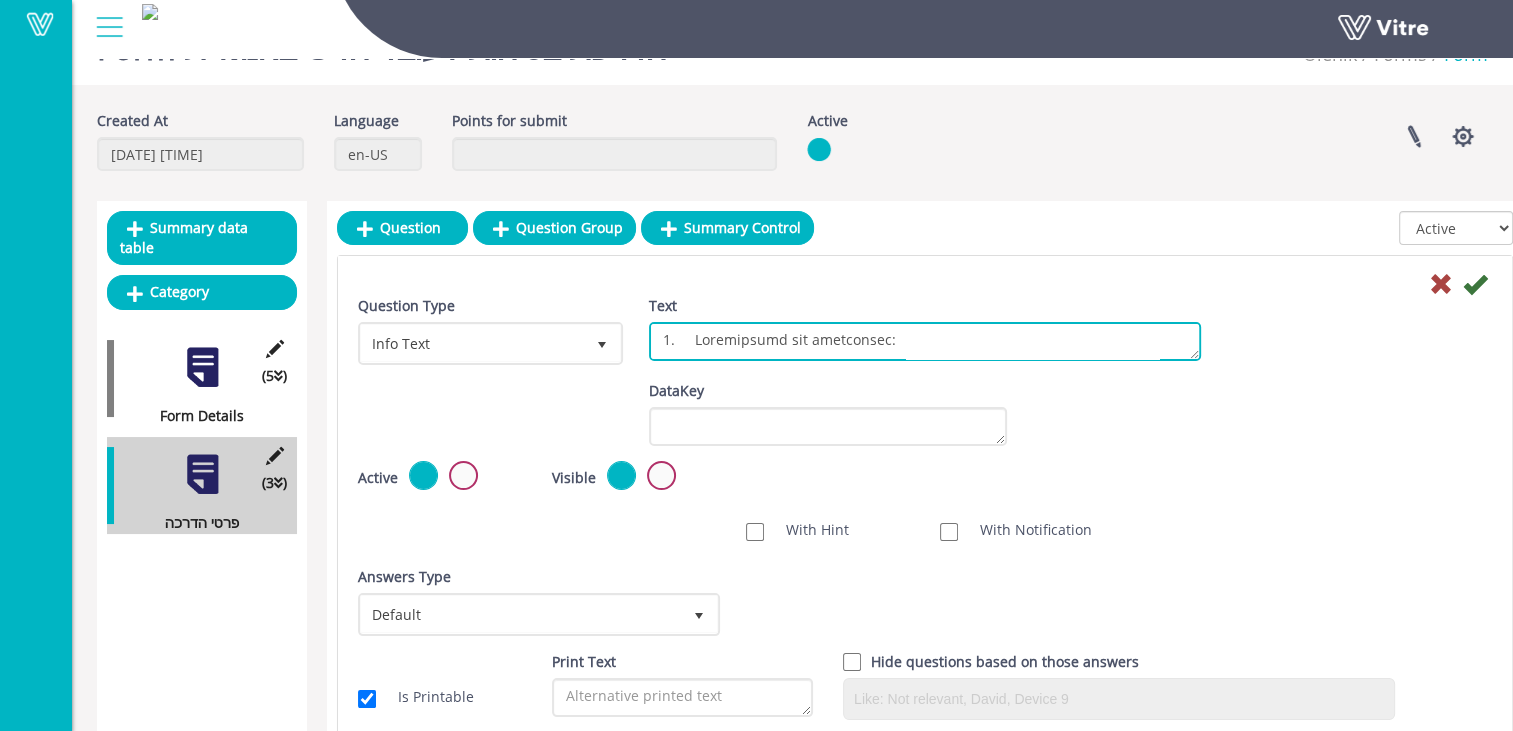scroll, scrollTop: 769, scrollLeft: 0, axis: vertical 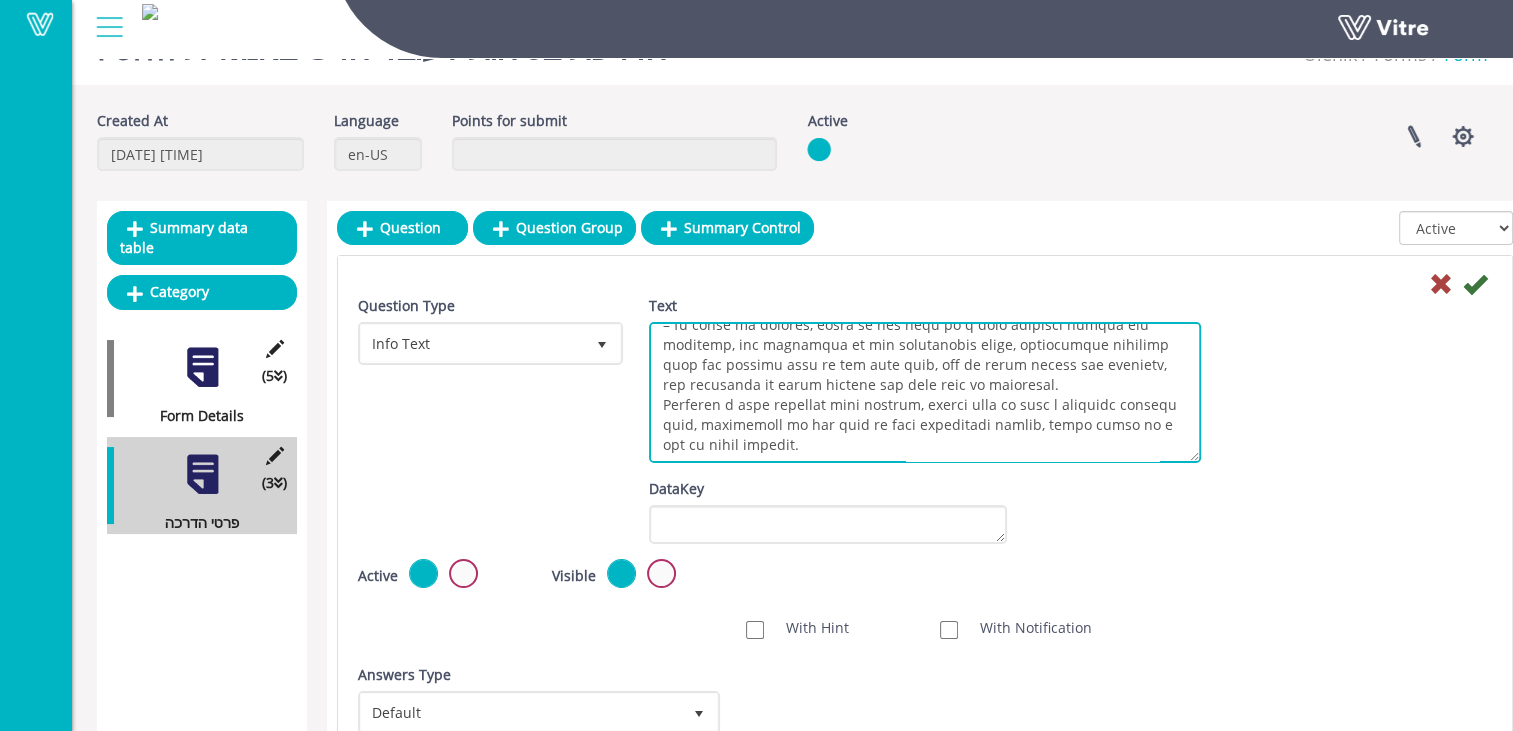 drag, startPoint x: 1212, startPoint y: 388, endPoint x: 1248, endPoint y: 460, distance: 80.49844 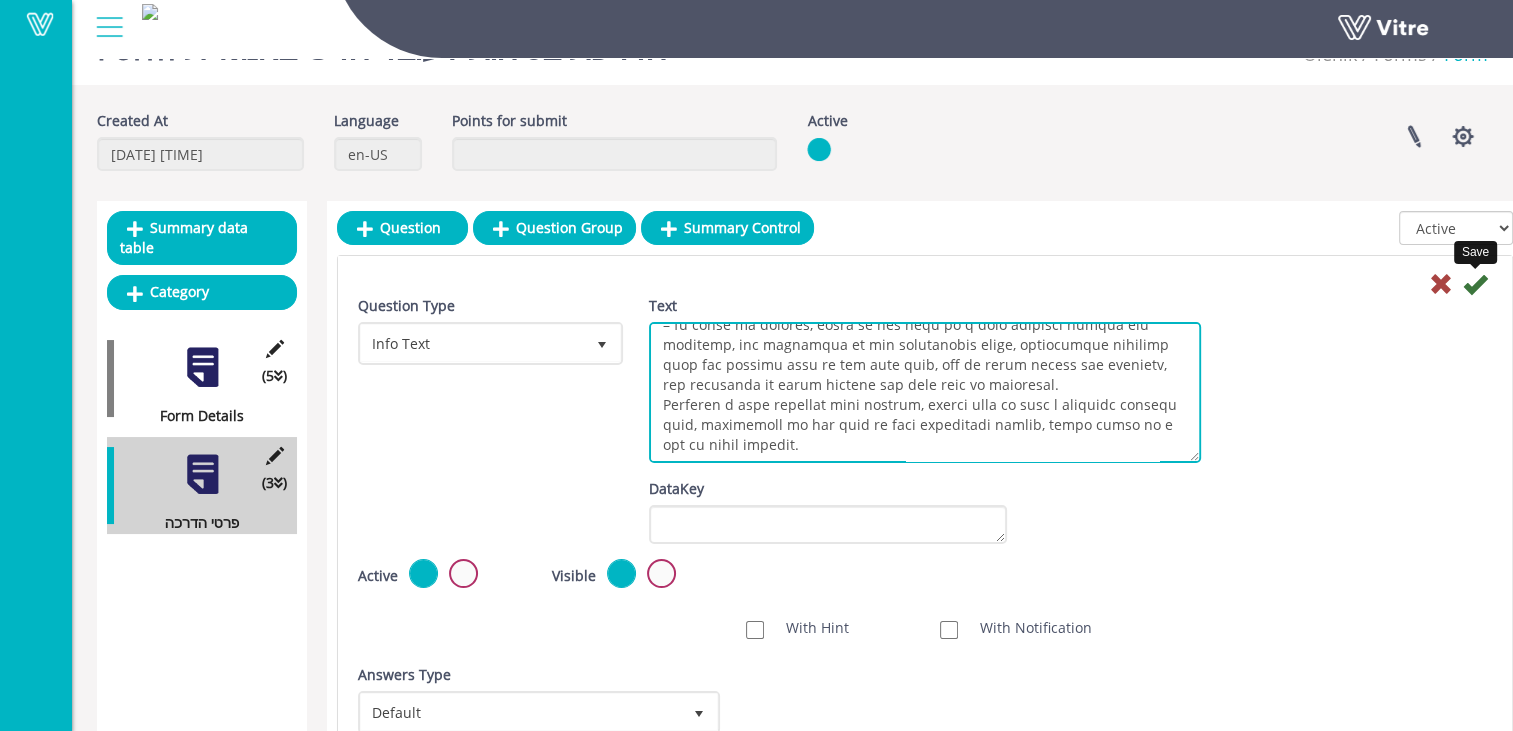 type on "9.	Excavations and earthworks:
Do not approach engineering equipment while they are in operation.
When digging a trench or a pit make sure to place appropriate signs and fencing.
Do not enter the excavation without the permission of the foreman at the site.
Excavations with a depth of 1.2 m - take care of a natural slope / lining of the walls before entering.
Deep excavations of two meters or more.
Excavations that are more than two meters deep must be fenced off and clearly signposted.
10.	Site Lighting.
Never enter a dark place that is not sufficiently lit, instead immediately inform the foreman about the situation.
Work at night and in the dark will be carried out after inspecting the area and receiving instructions from the foreman.
11.	Operating heavy equipment
Any work in the vicinity of an item of heavy equipment must be carried out with maximum care and attention.
•	maintain a safe distance from the vehicle.
•	when working in close proximity to heavy the equipment, always wear a protective hel..." 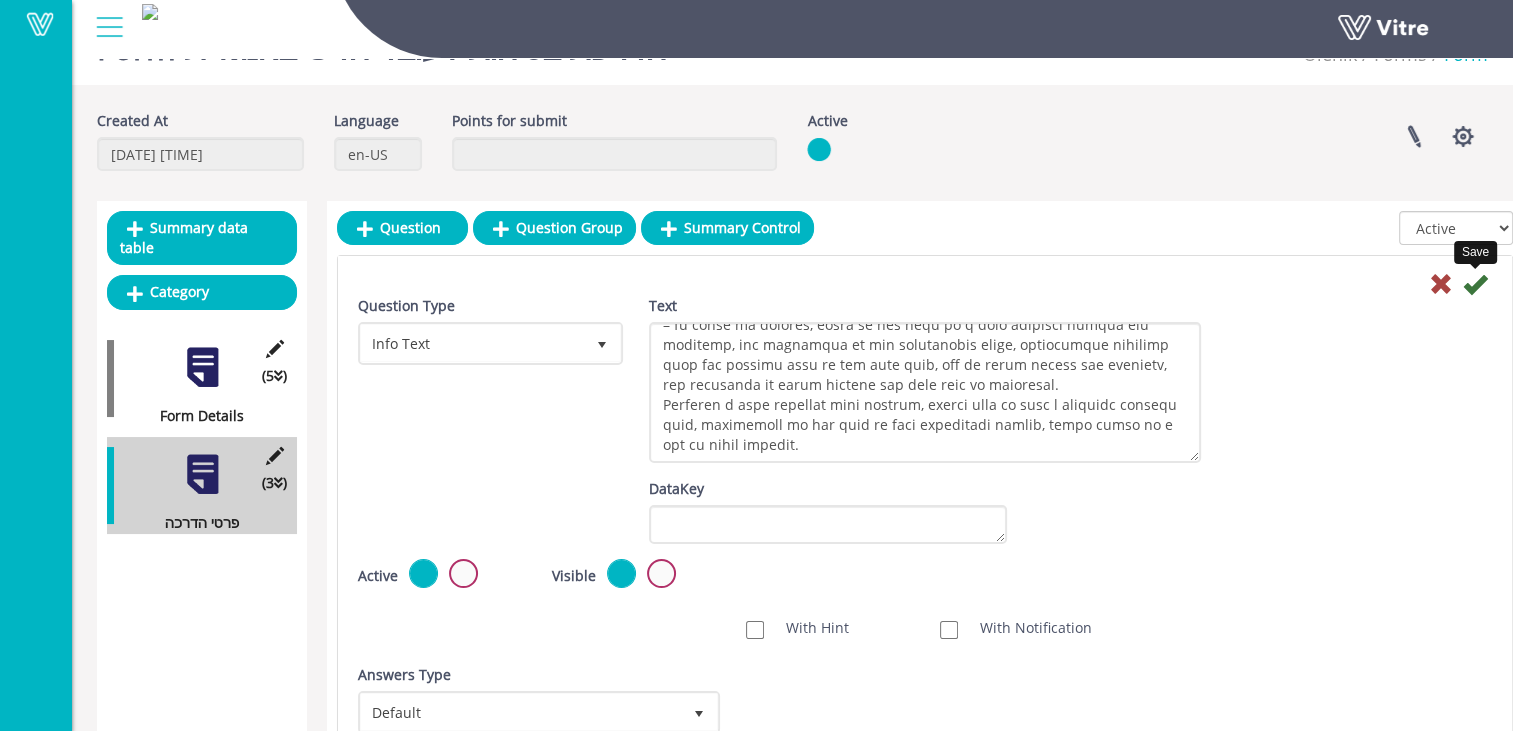click at bounding box center [1475, 284] 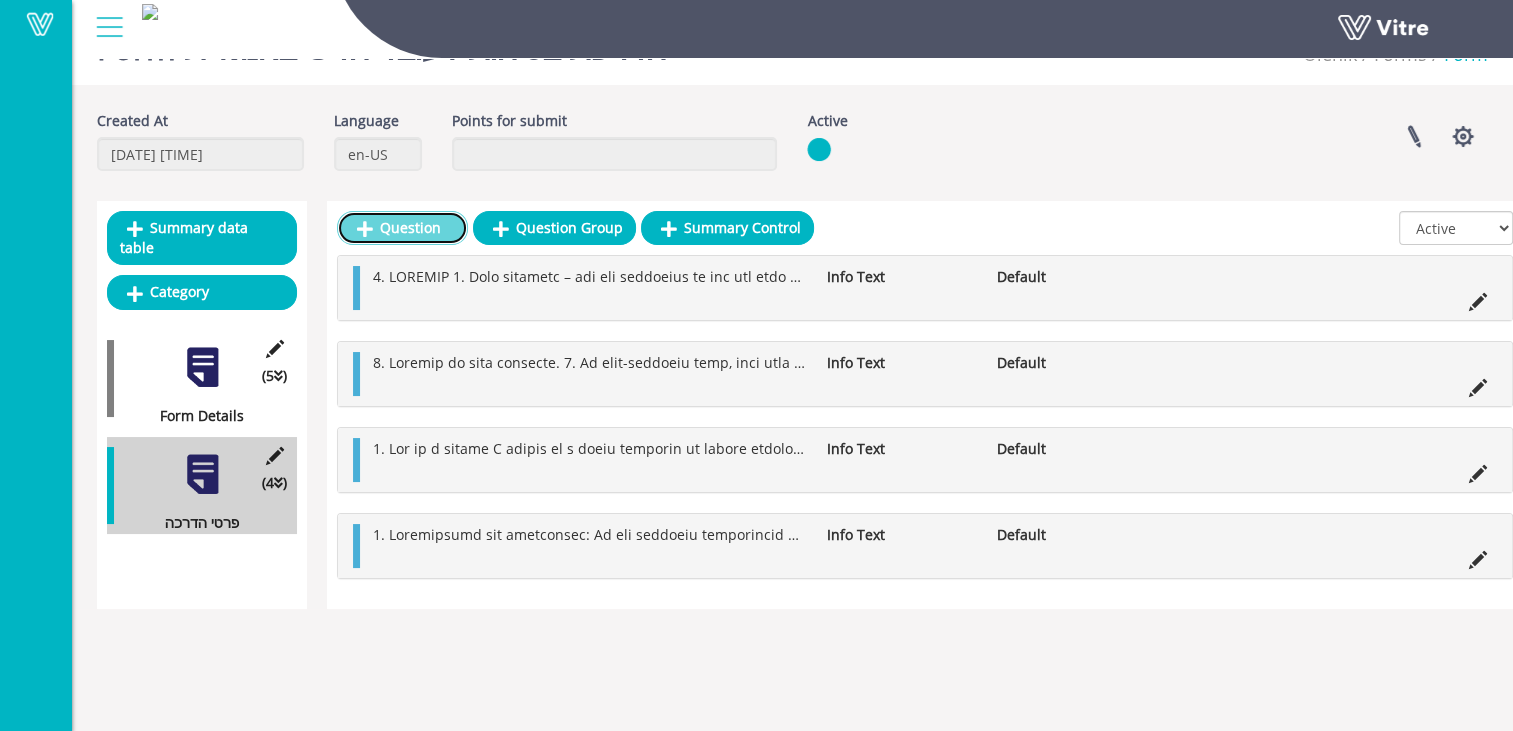 click on "Question" at bounding box center (402, 228) 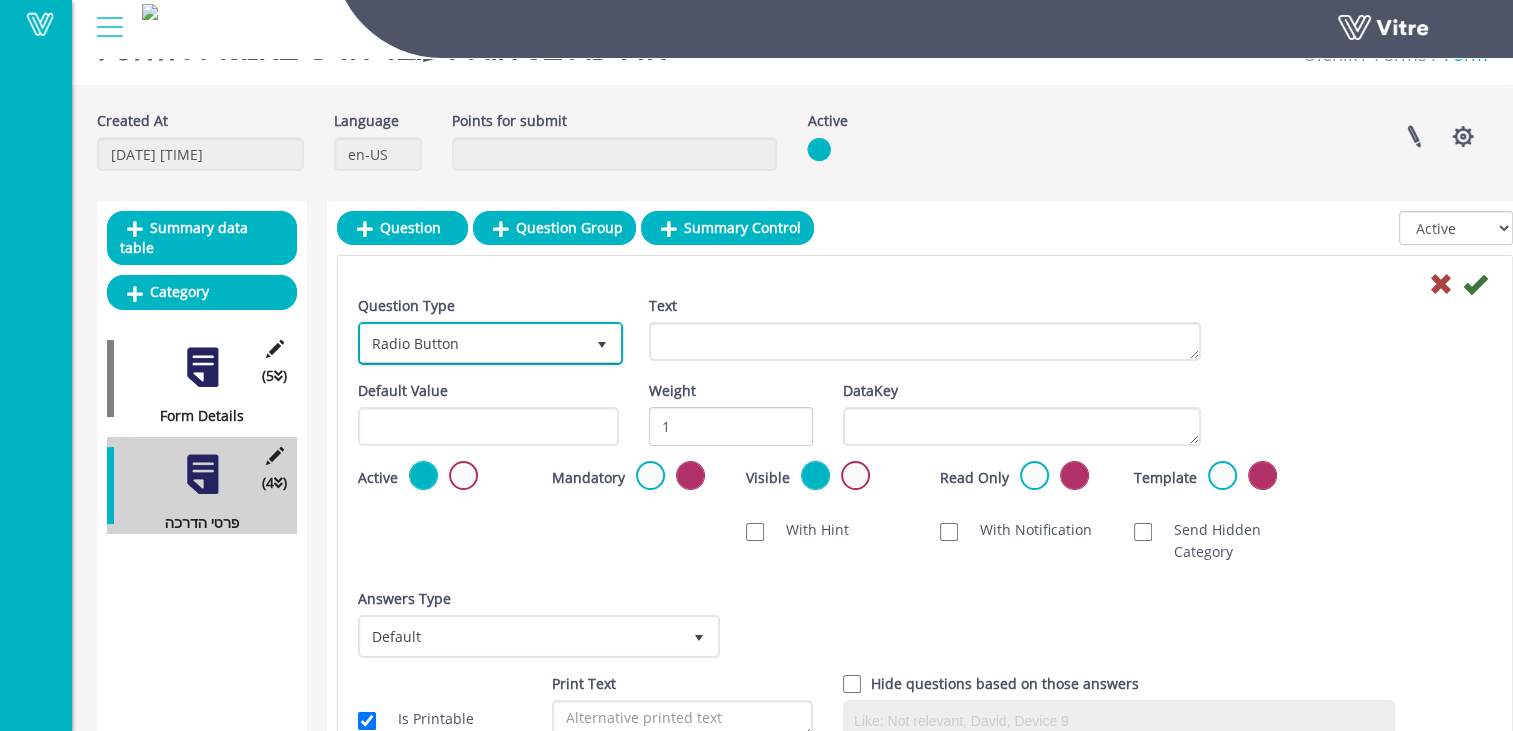 click on "Radio Button" at bounding box center (472, 343) 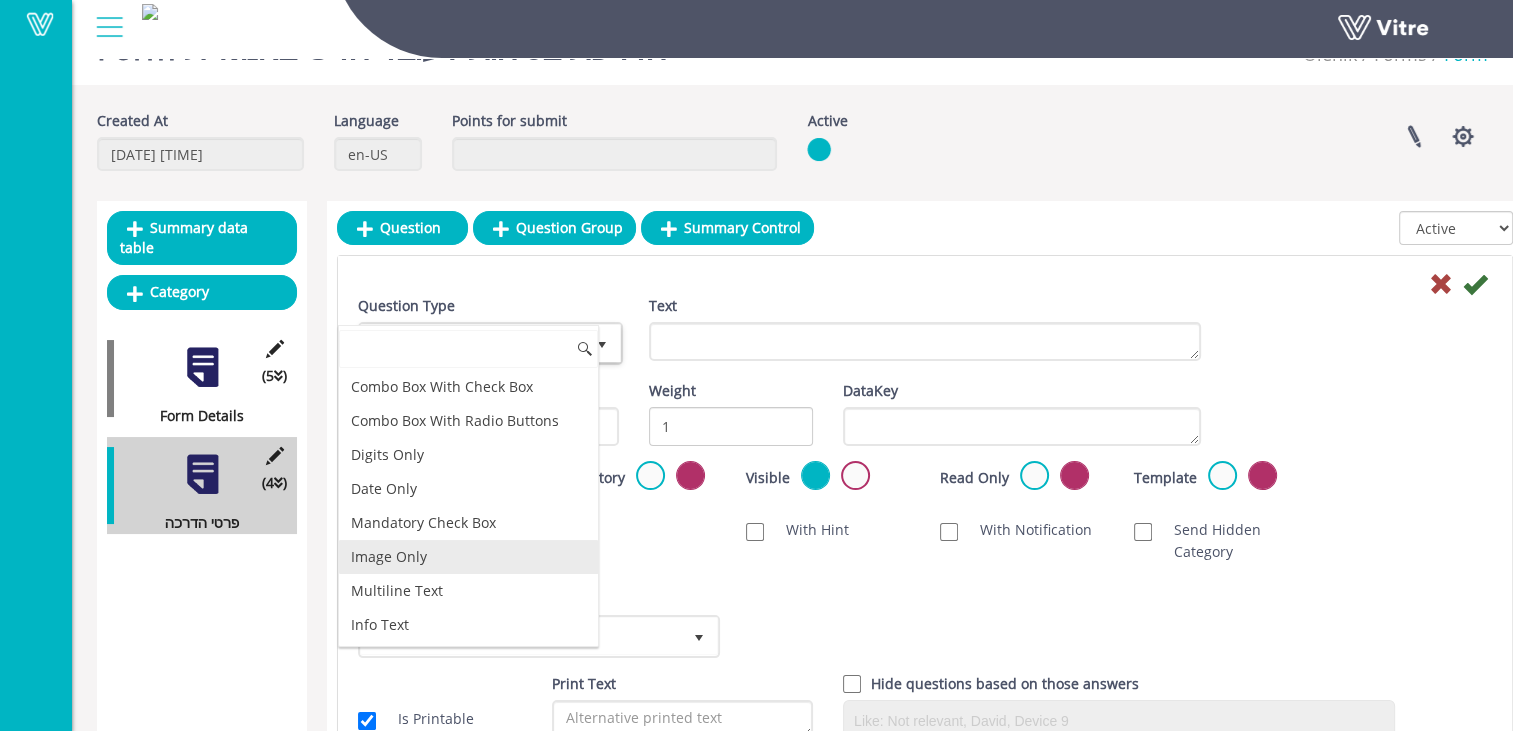 scroll, scrollTop: 300, scrollLeft: 0, axis: vertical 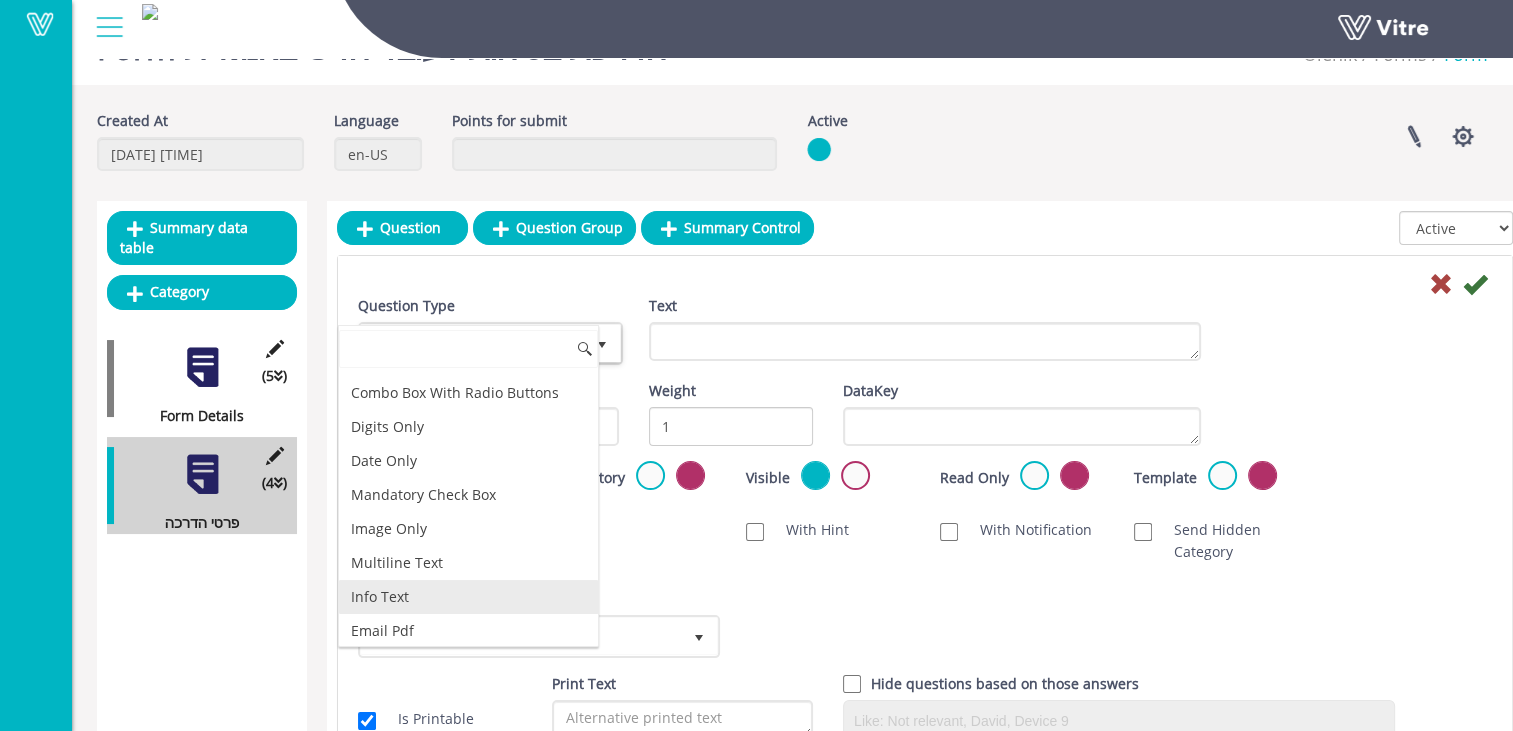 click on "Info Text" at bounding box center [468, 597] 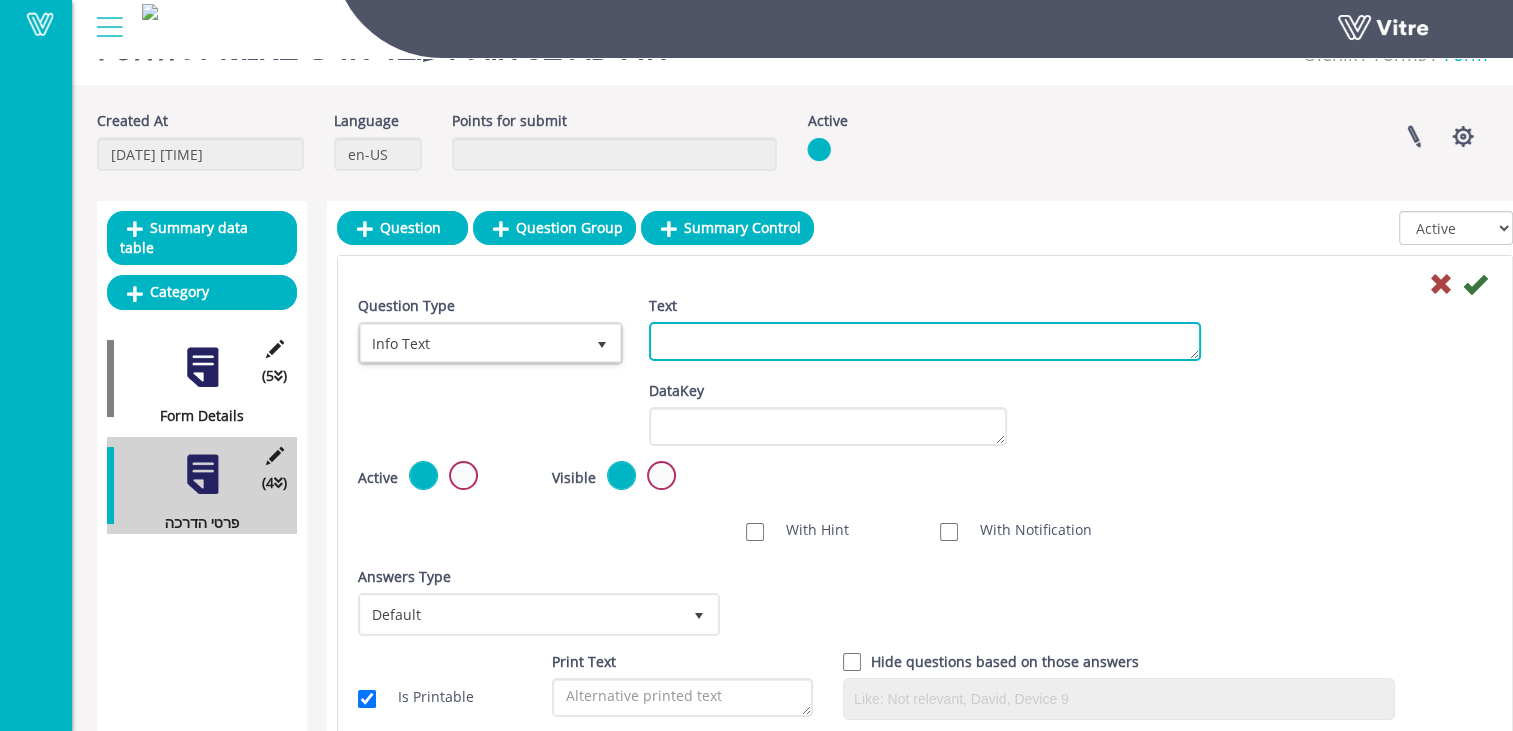 click on "Text" at bounding box center [925, 341] 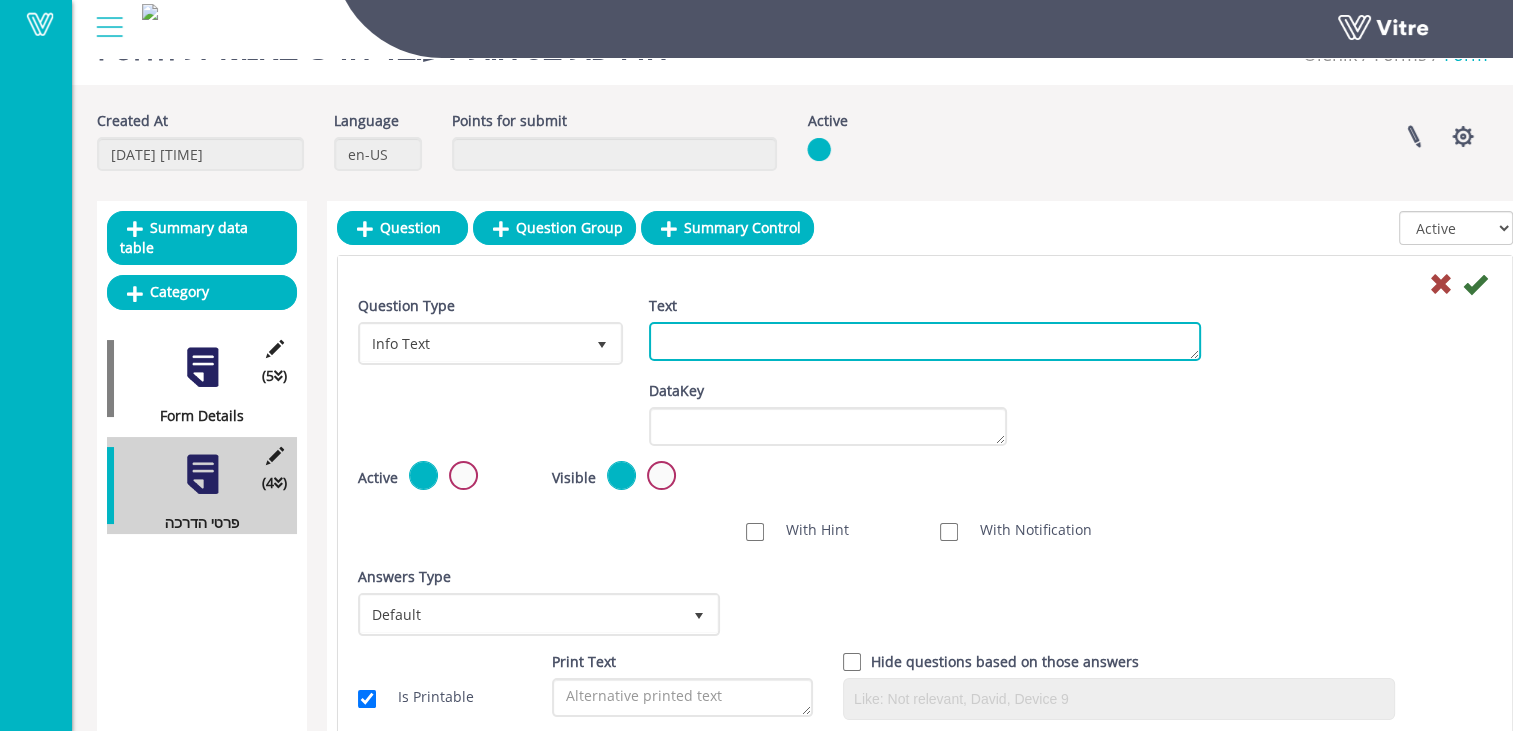 paste on "12.	Raised loads :
Never stand beneath a raised load and warn your workmates if you see them doing so.
13.	Protecting your work environment:
14.	Keep your work environment clean and tidy and only eat in places determined by the foreman.
There is liable to be dense areas of weeds, food scraps and garbage should be disposed of in the garbage containers placed on site.
Caution: There are liable to be snakes, scorpions, and other pests in the area of the construction site – great attention and caution is required regarding pests and snake bites and other crawling insects.
Great attention and caution is required regarding pests and snake bites and crawling insects -  lifting and removing large stones manually should be avoided.
15.	Preventing fires:
The work areas should be cleaned of weeds, fires should not be lit and work such as welding, grinding or similar should not be carried out in an environment of dr..." 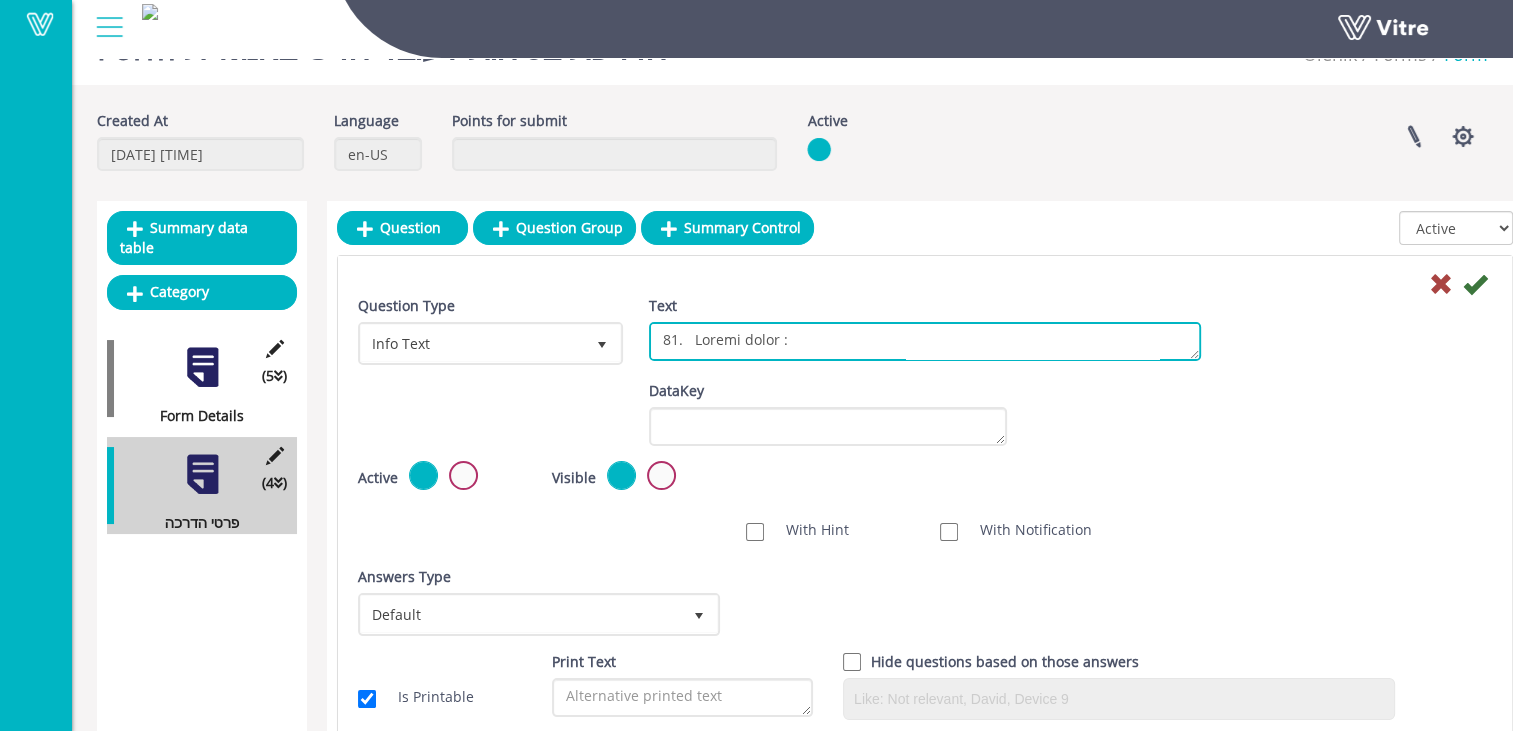 scroll, scrollTop: 949, scrollLeft: 0, axis: vertical 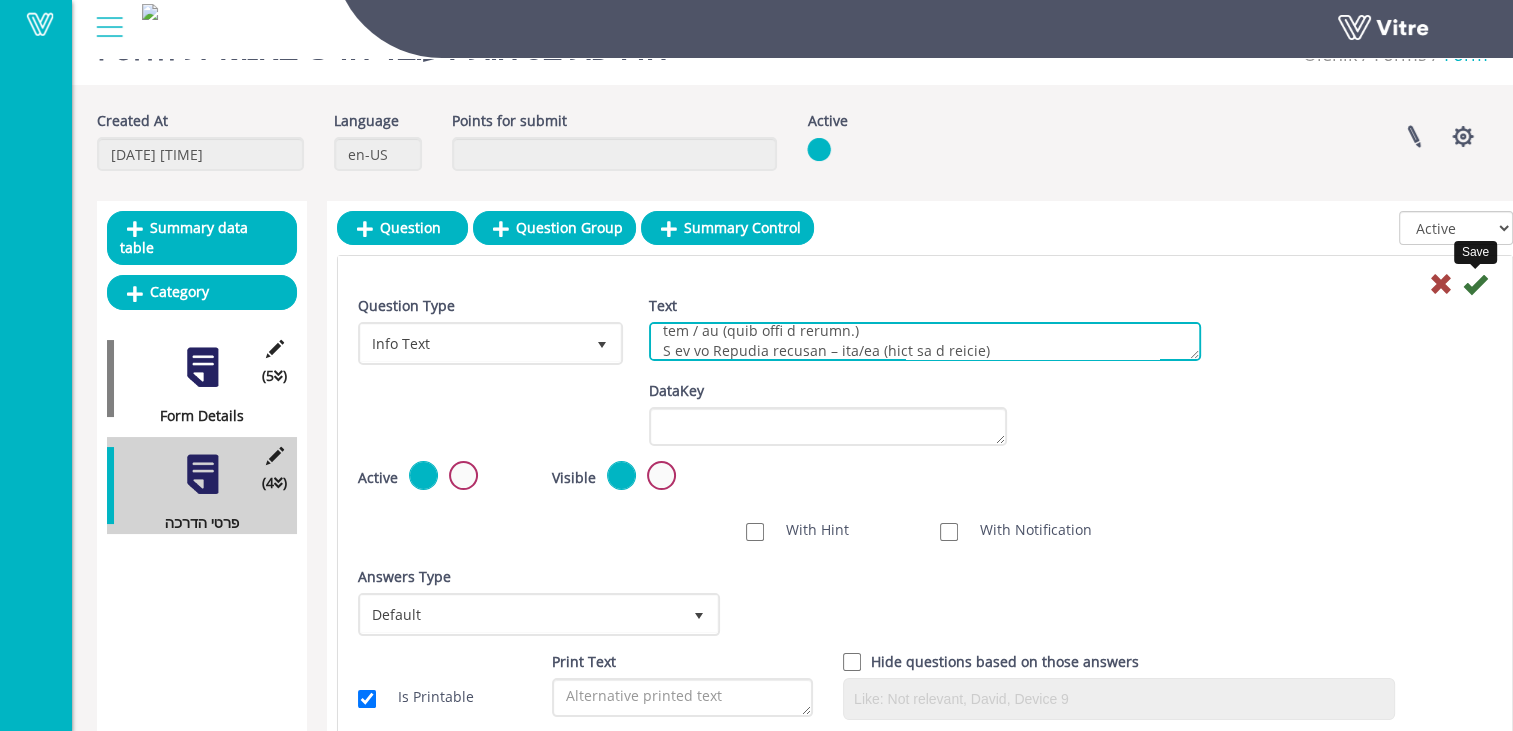 type on "12.	Raised loads :
Never stand beneath a raised load and warn your workmates if you see them doing so.
13.	Protecting your work environment:
14.	Keep your work environment clean and tidy and only eat in places determined by the foreman.
There is liable to be dense areas of weeds, food scraps and garbage should be disposed of in the garbage containers placed on site.
Caution: There are liable to be snakes, scorpions, and other pests in the area of the construction site – great attention and caution is required regarding pests and snake bites and other crawling insects.
Great attention and caution is required regarding pests and snake bites and crawling insects -  lifting and removing large stones manually should be avoided.
15.	Preventing fires:
The work areas should be cleaned of weeds, fires should not be lit and work such as welding, grinding or similar should not be carried out in an environment of dr..." 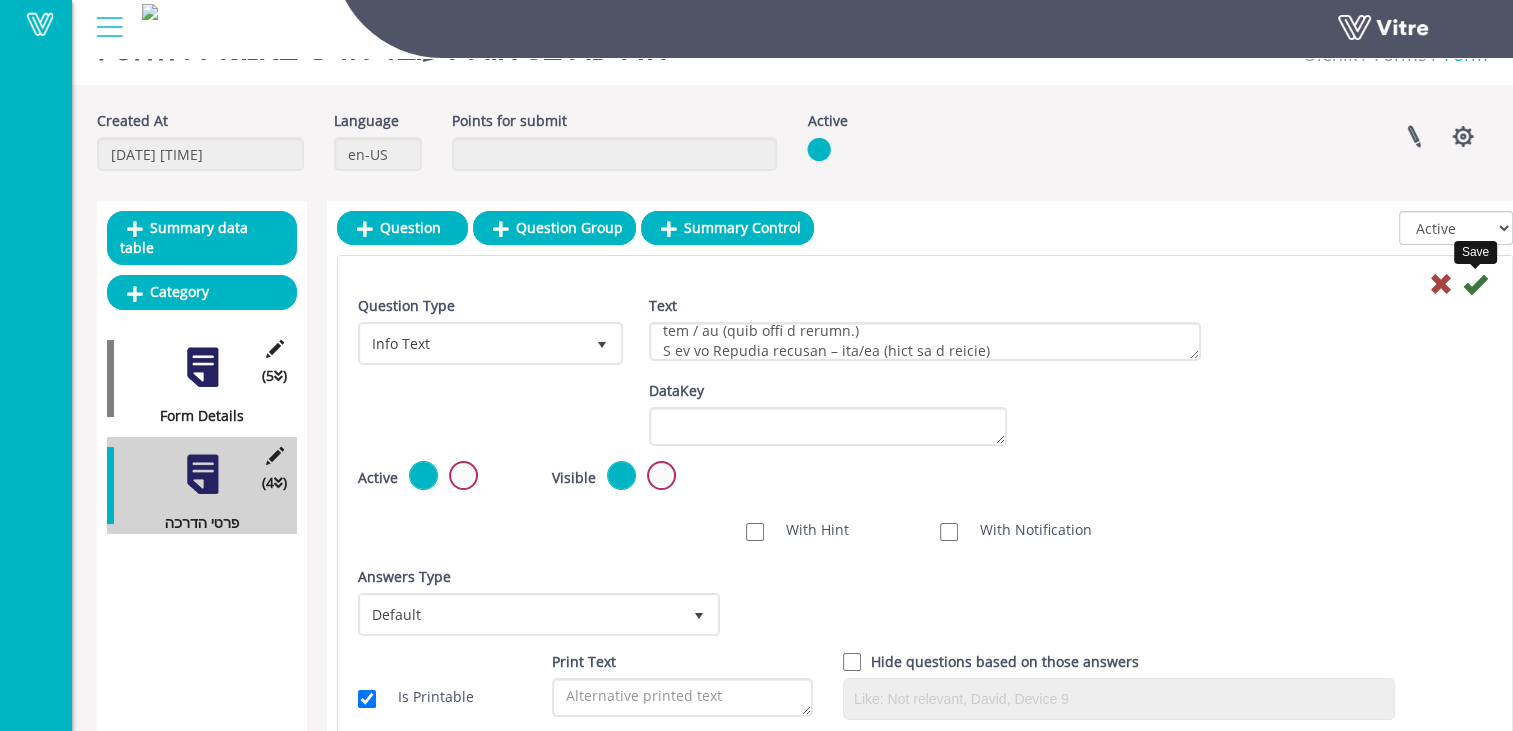 click at bounding box center [1475, 284] 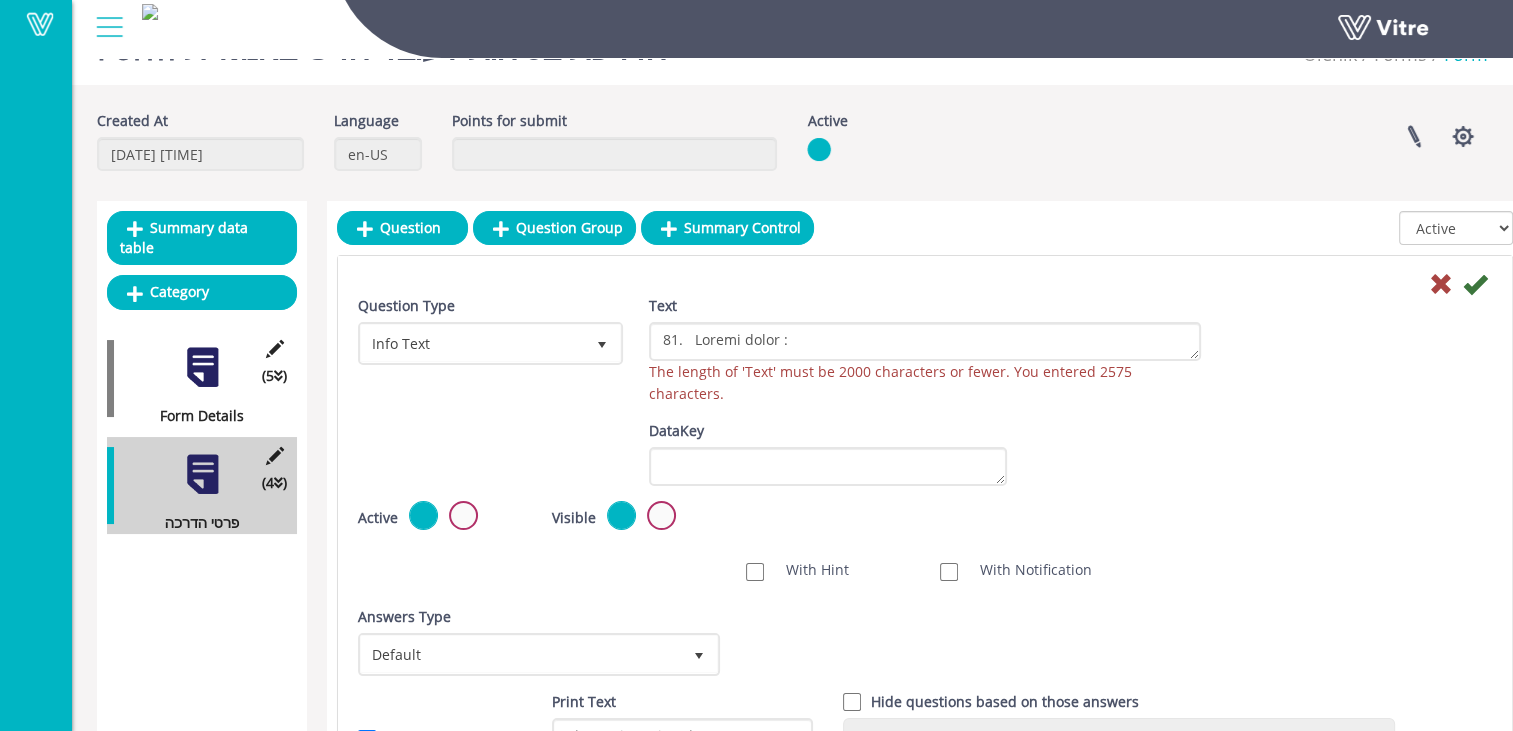 click at bounding box center (1441, 284) 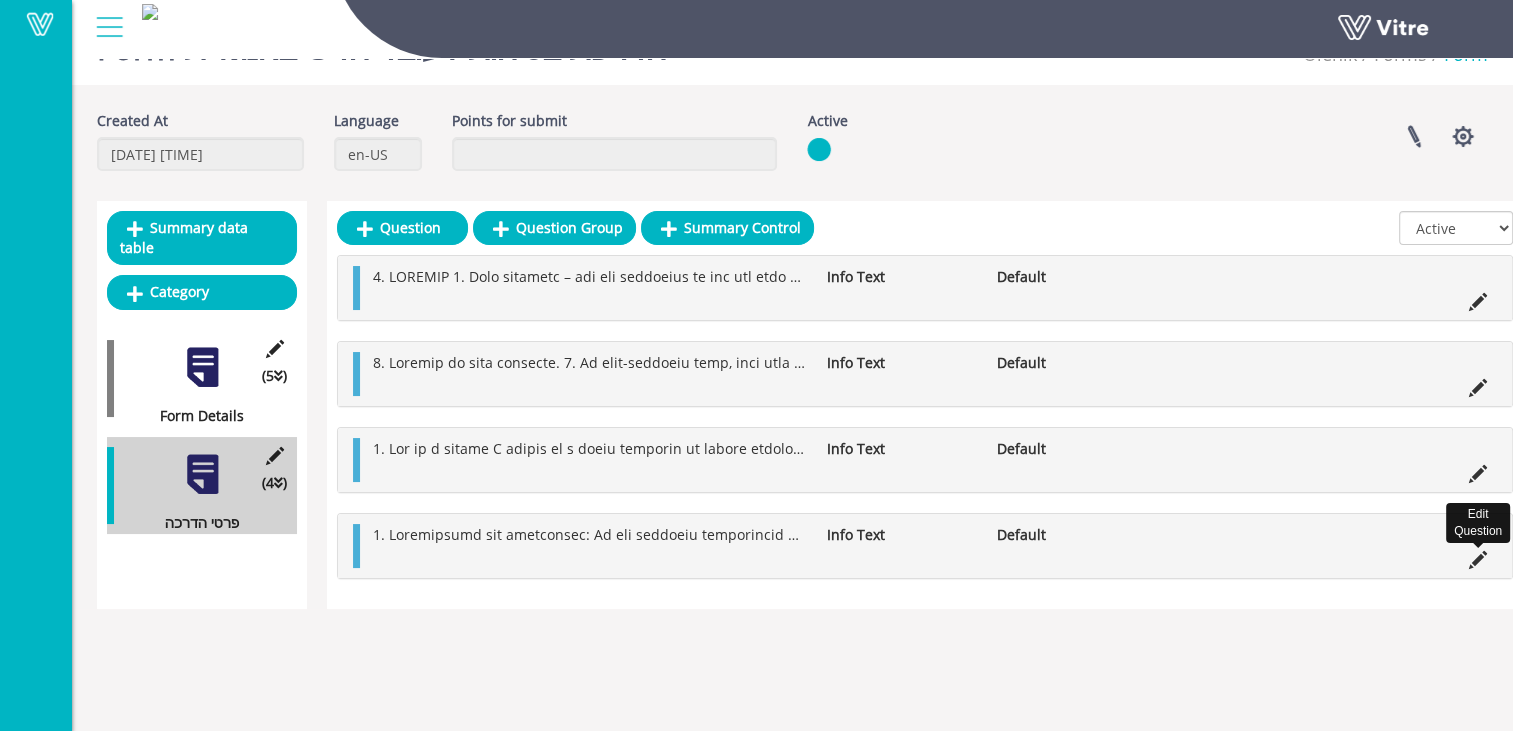 click at bounding box center [1478, 560] 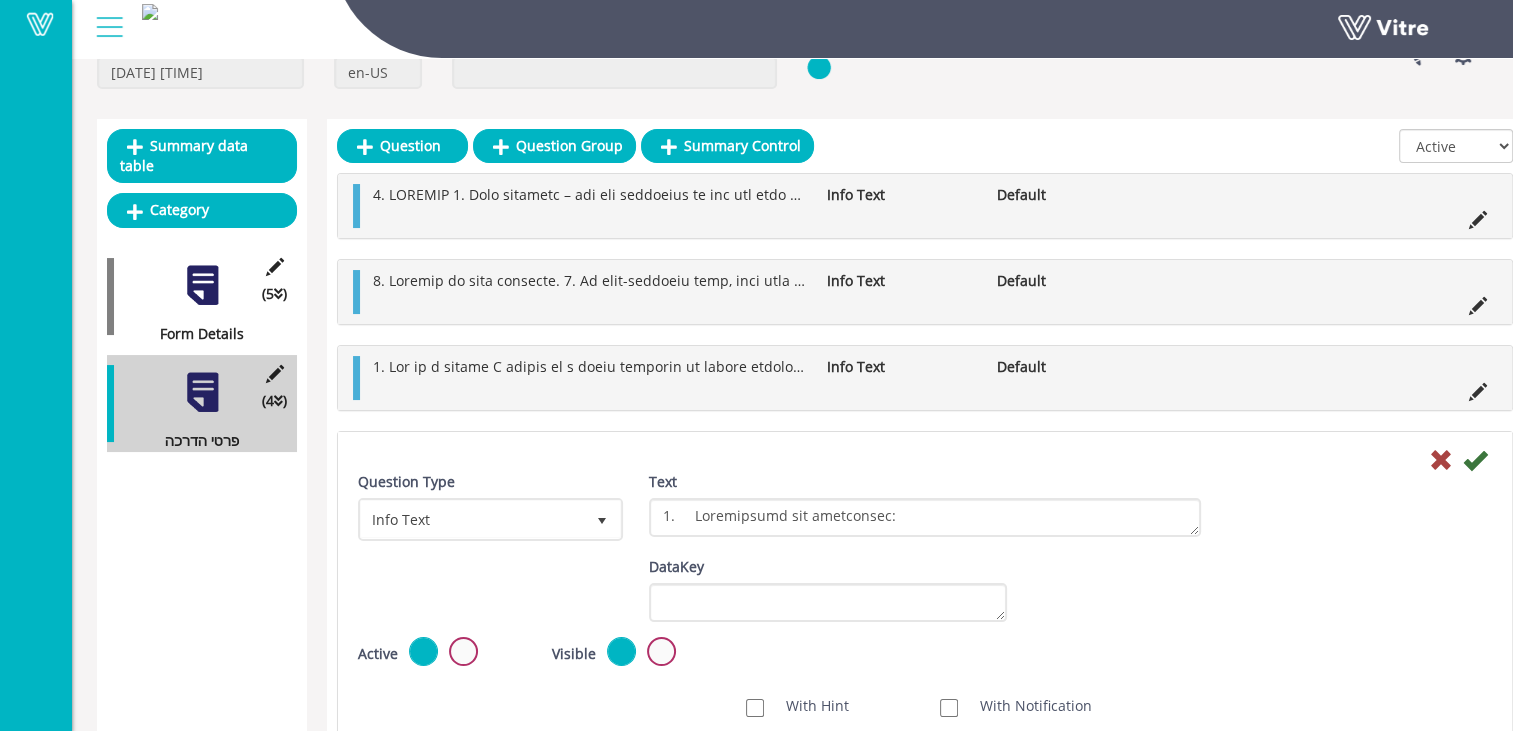 scroll, scrollTop: 250, scrollLeft: 0, axis: vertical 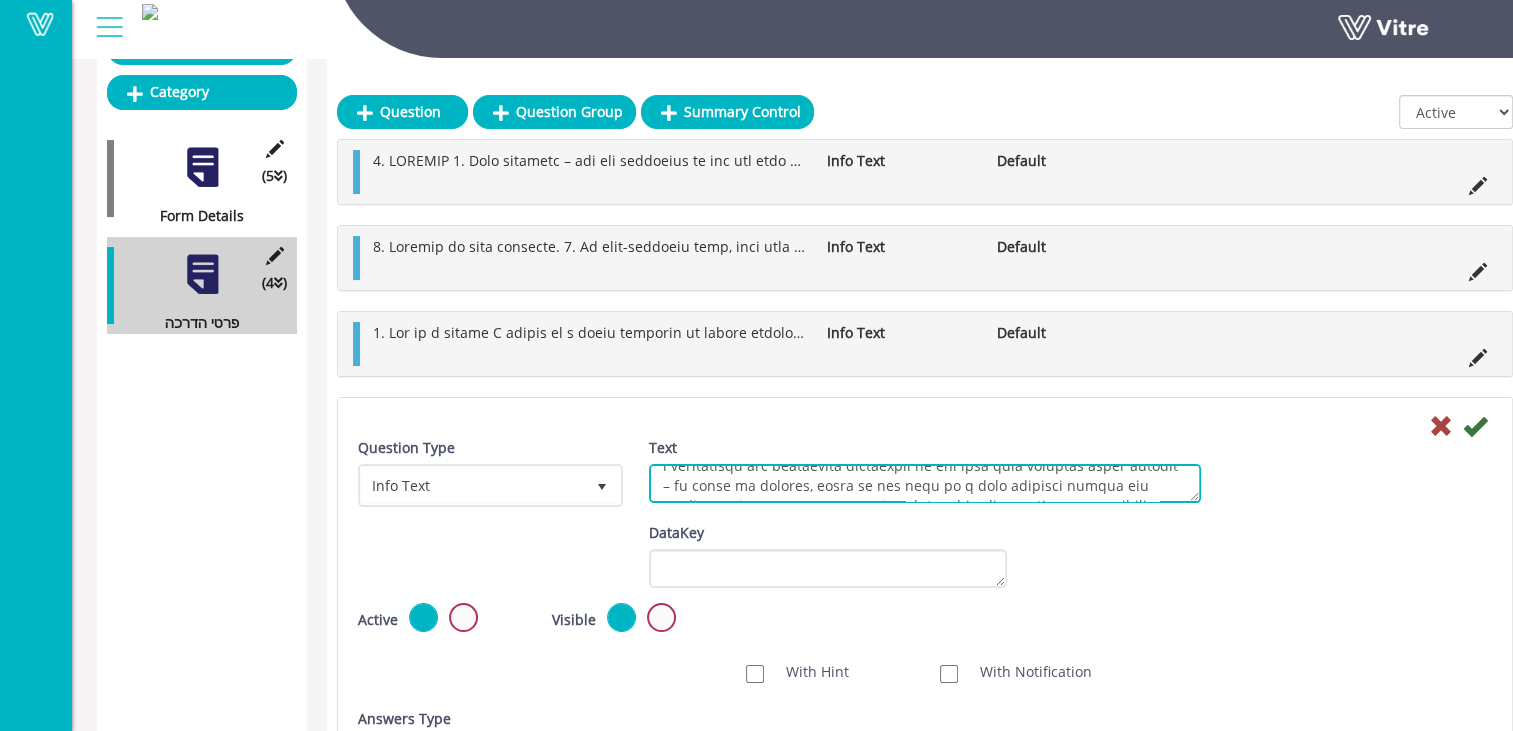 drag, startPoint x: 1193, startPoint y: 501, endPoint x: 1216, endPoint y: 549, distance: 53.225933 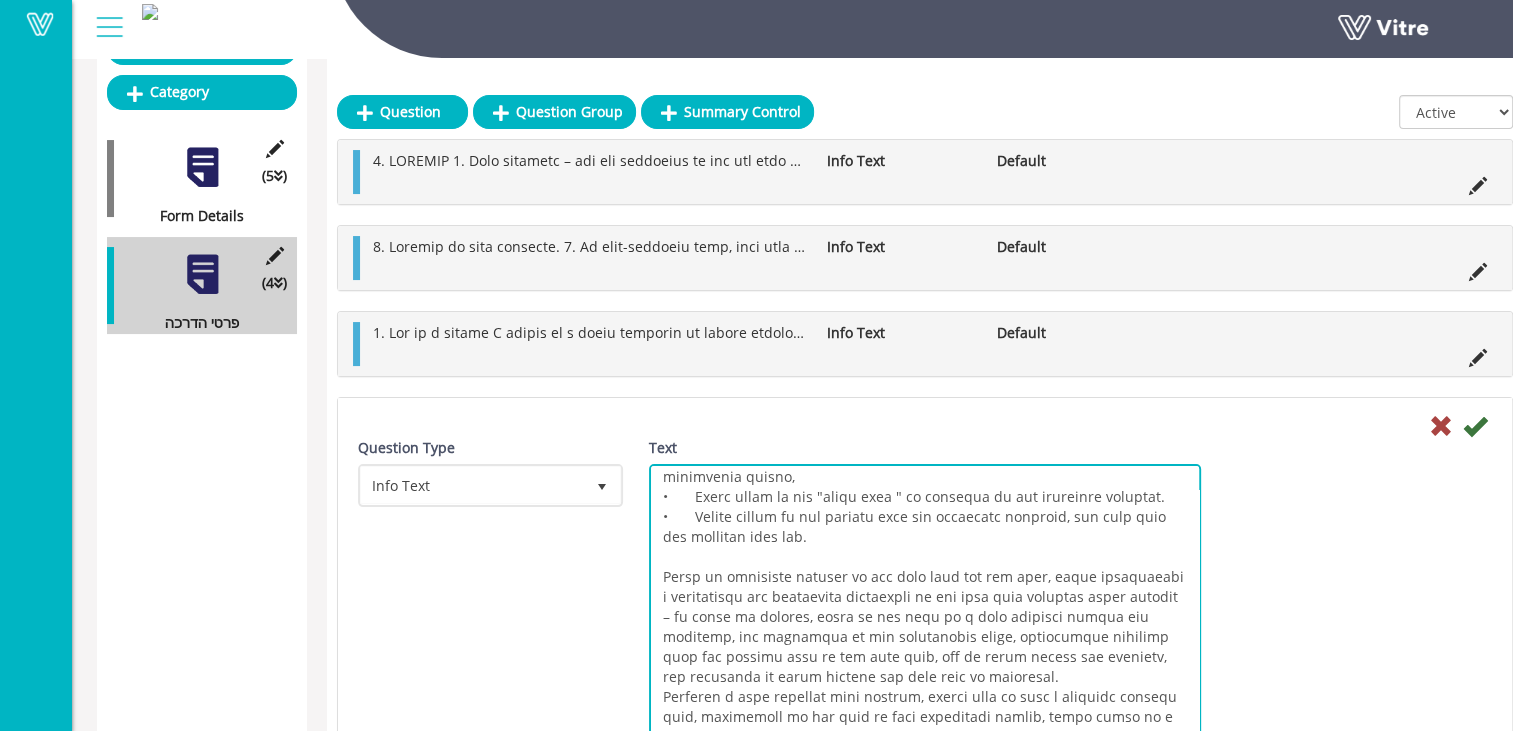 scroll, scrollTop: 466, scrollLeft: 0, axis: vertical 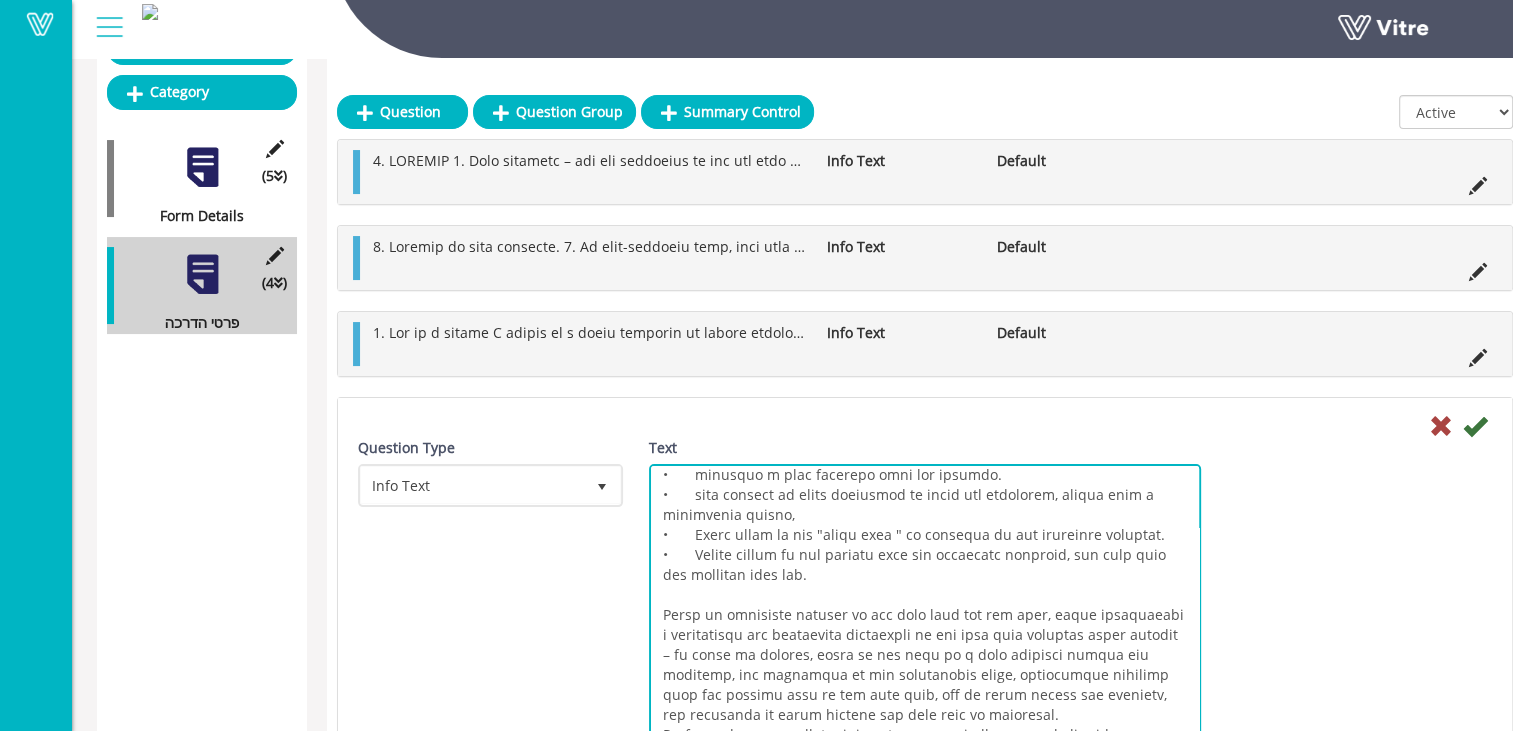 drag, startPoint x: 1194, startPoint y: 497, endPoint x: 1305, endPoint y: 787, distance: 310.5173 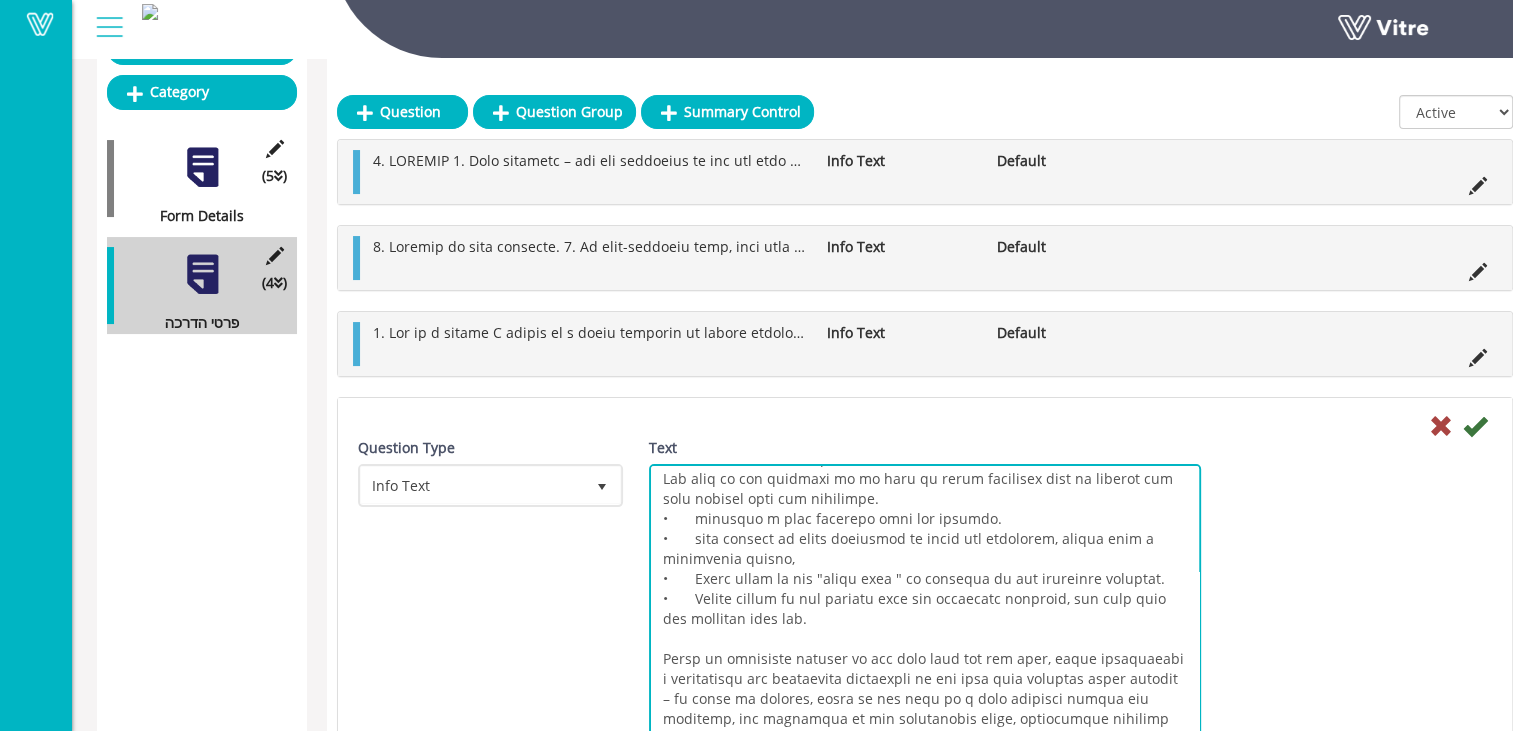 scroll, scrollTop: 466, scrollLeft: 0, axis: vertical 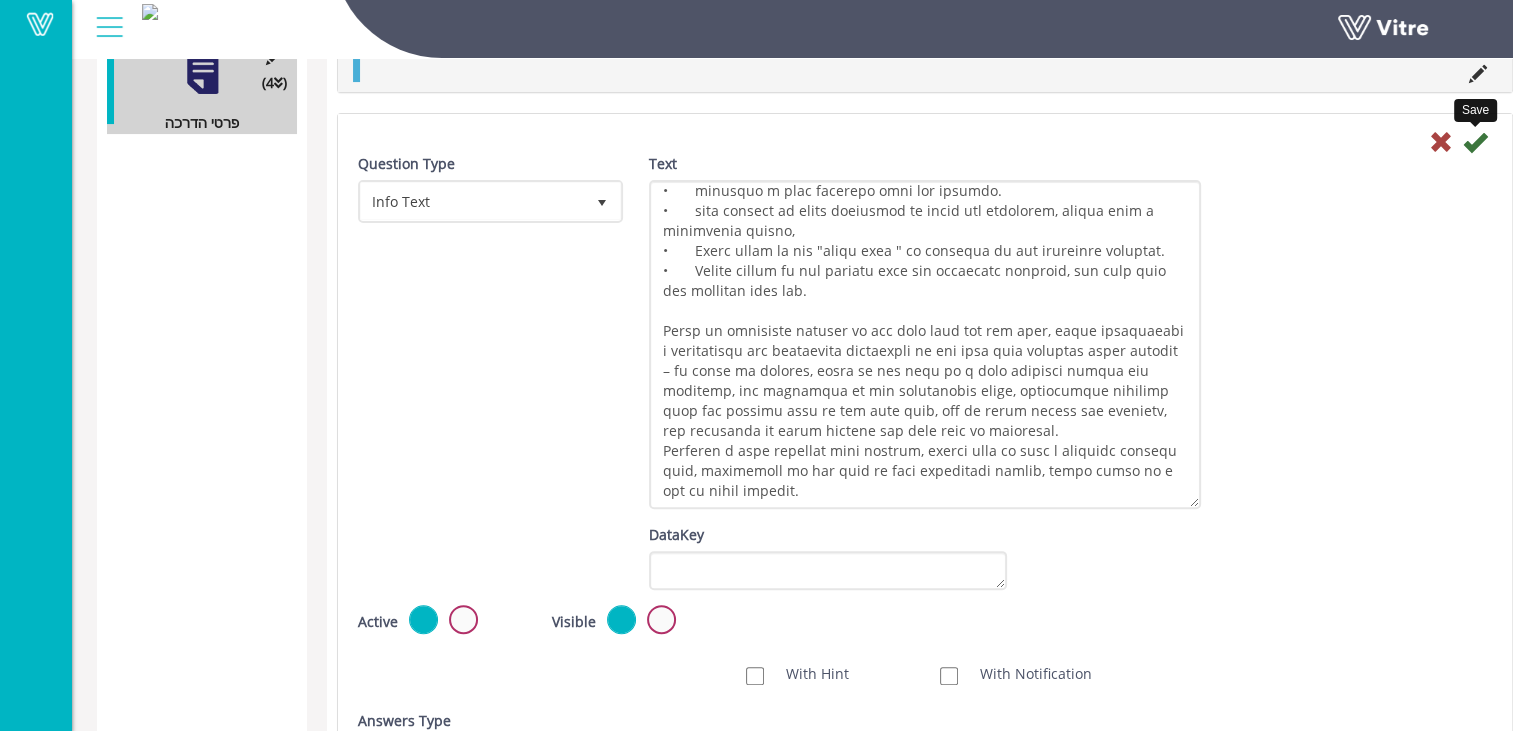 click at bounding box center [1475, 142] 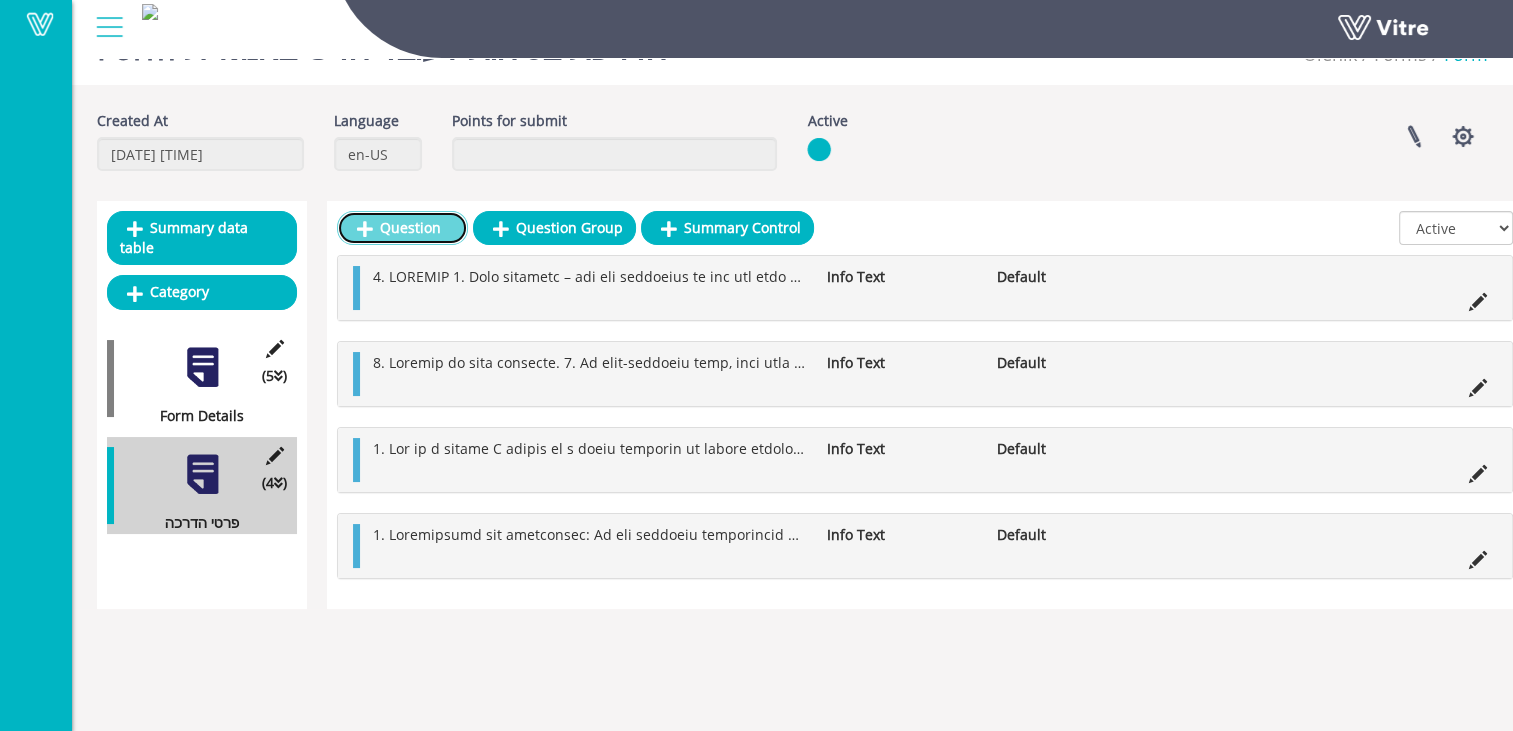 click on "Question" at bounding box center (402, 228) 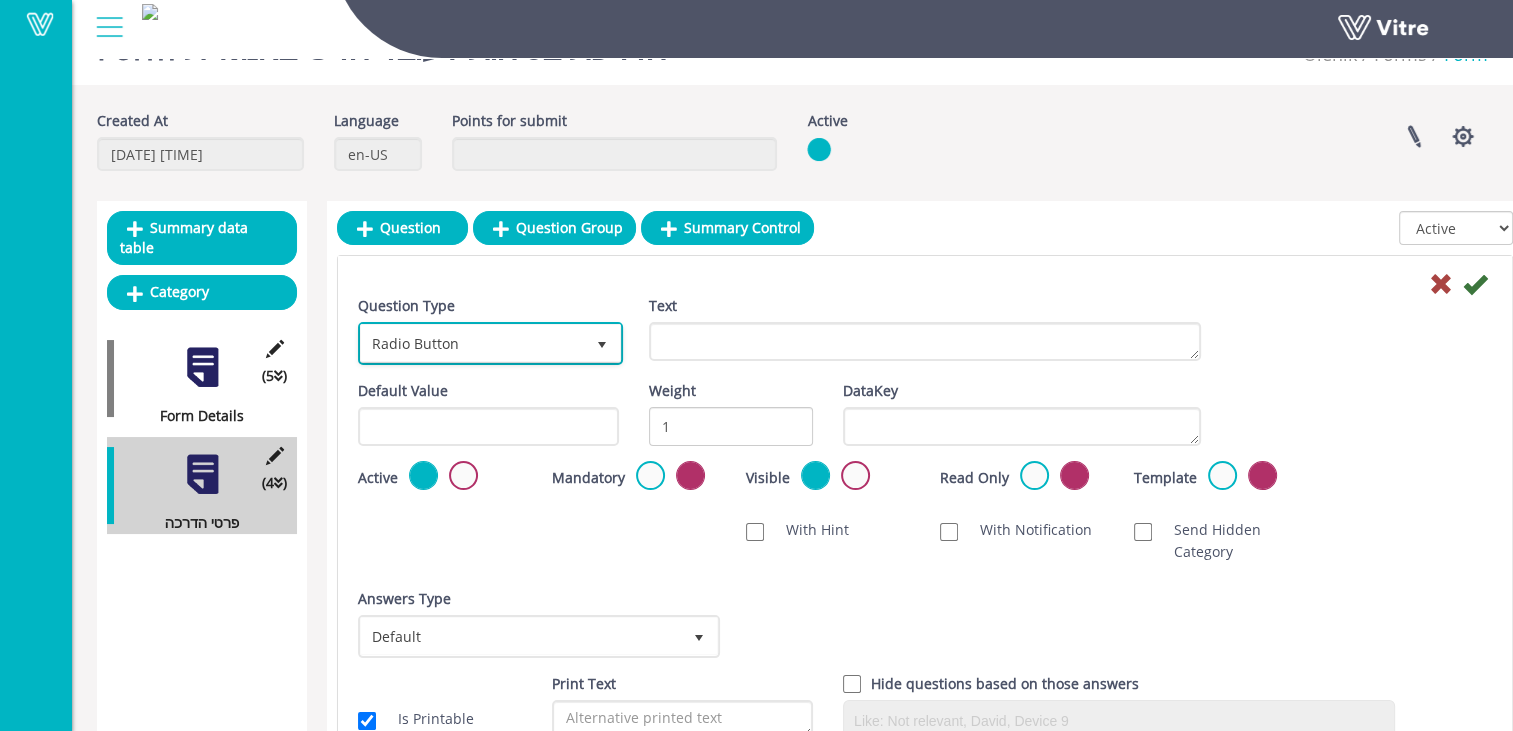 click on "Radio Button" at bounding box center (472, 343) 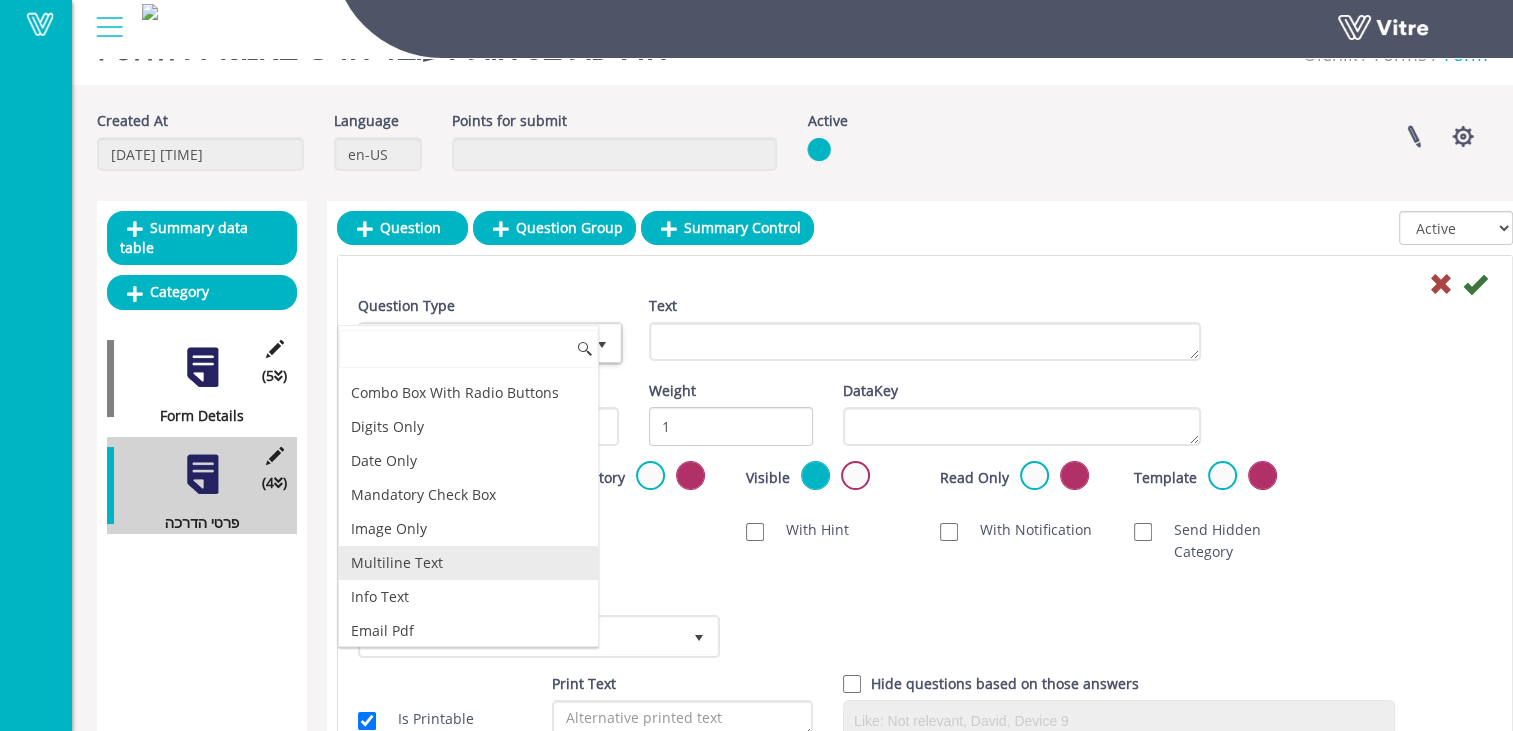 scroll, scrollTop: 500, scrollLeft: 0, axis: vertical 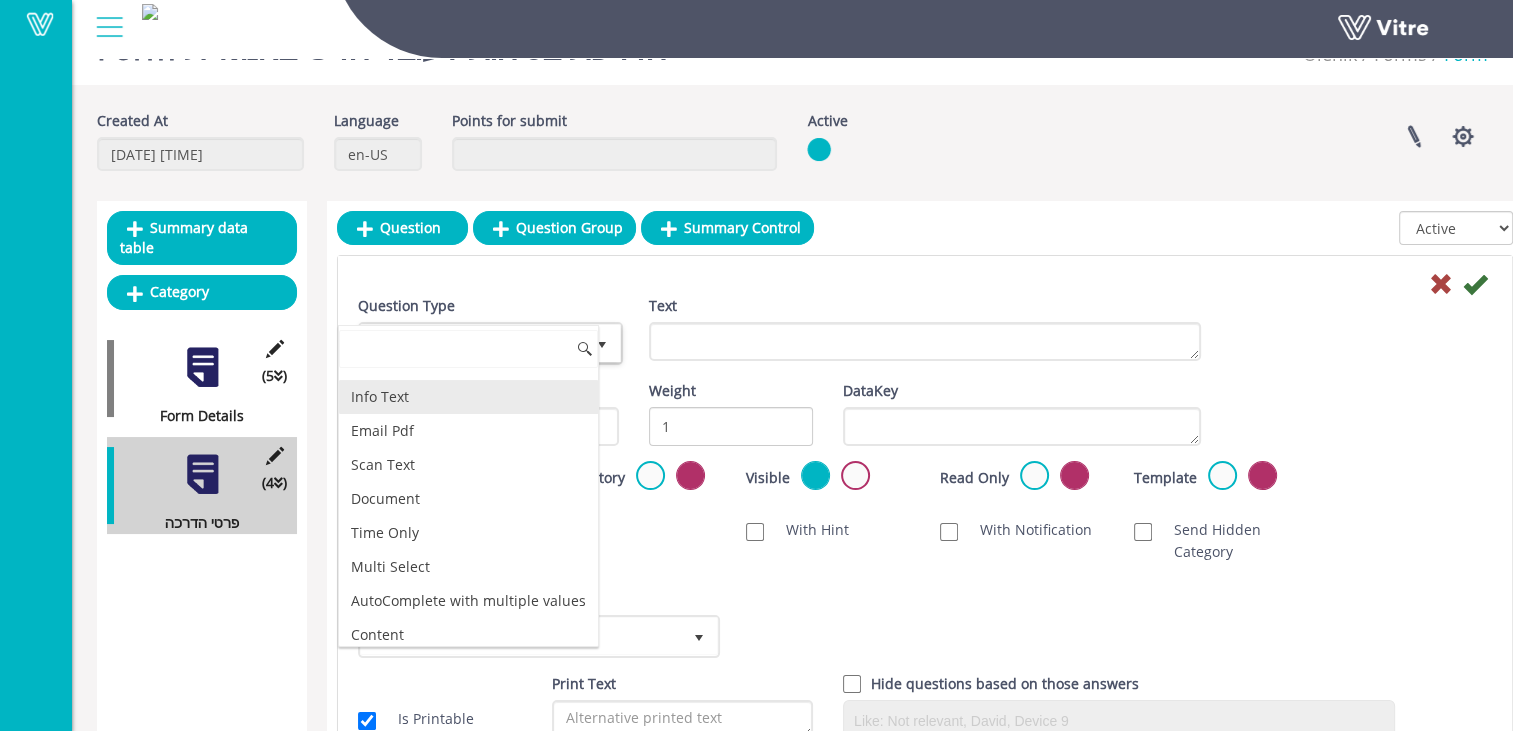 click on "Info Text" at bounding box center [468, 397] 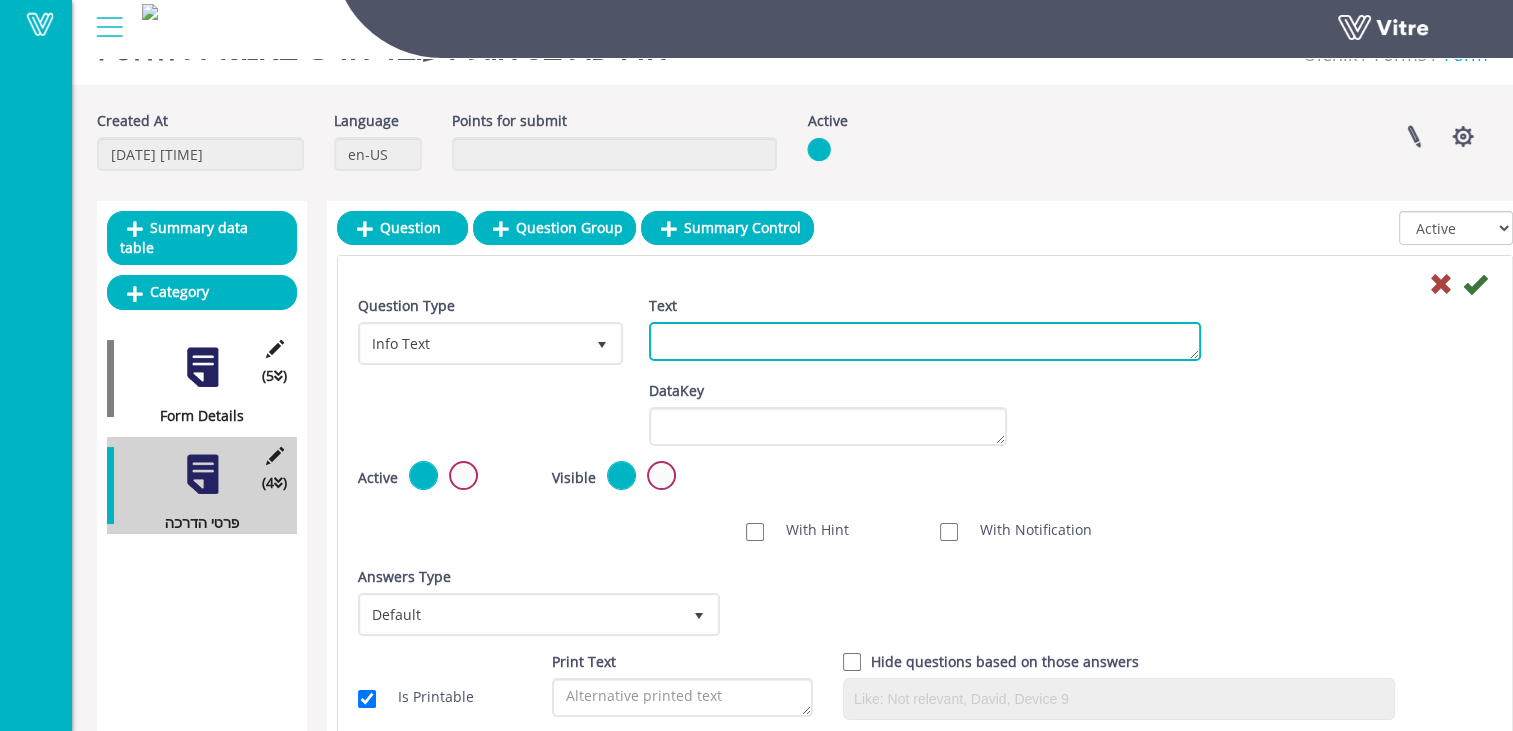 click on "Text" at bounding box center [925, 341] 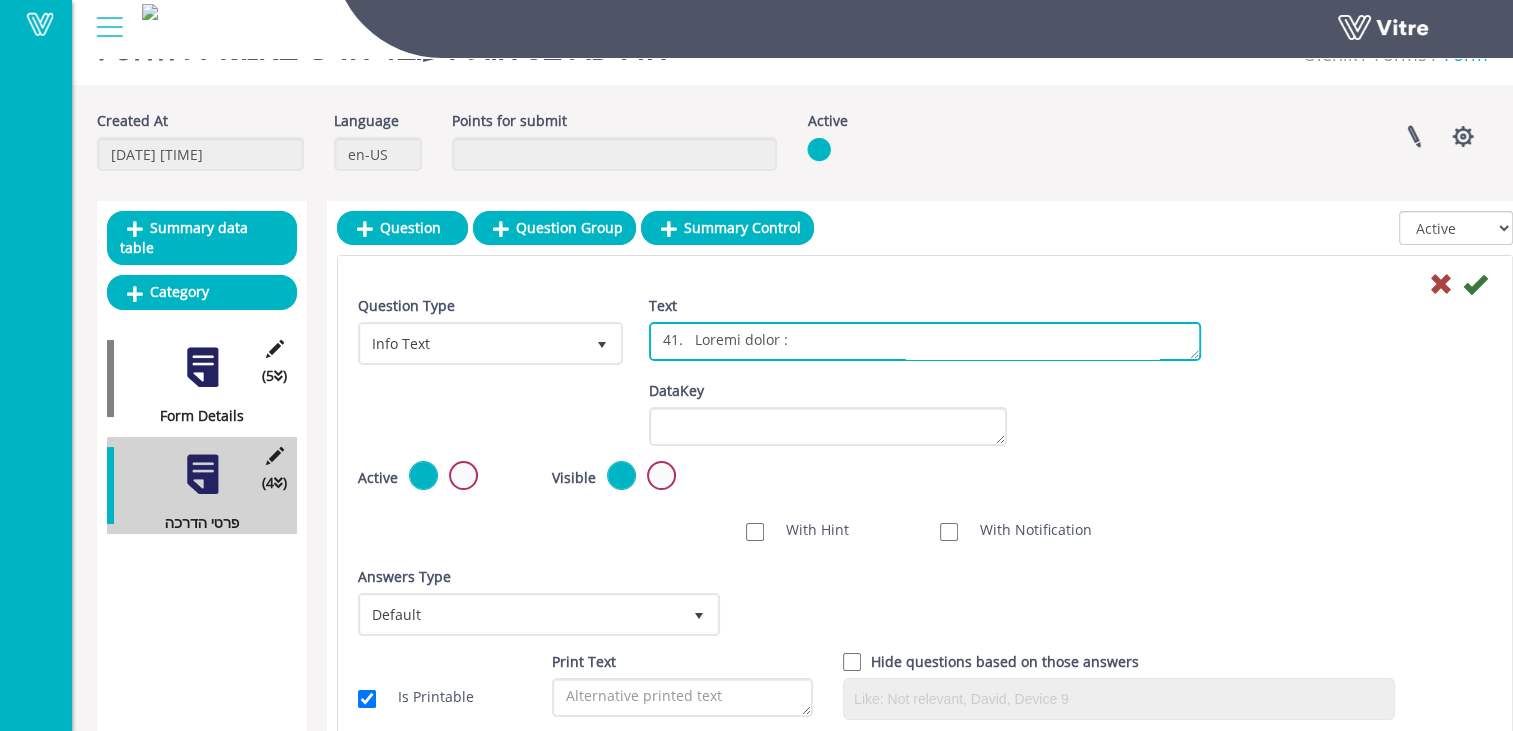 scroll, scrollTop: 449, scrollLeft: 0, axis: vertical 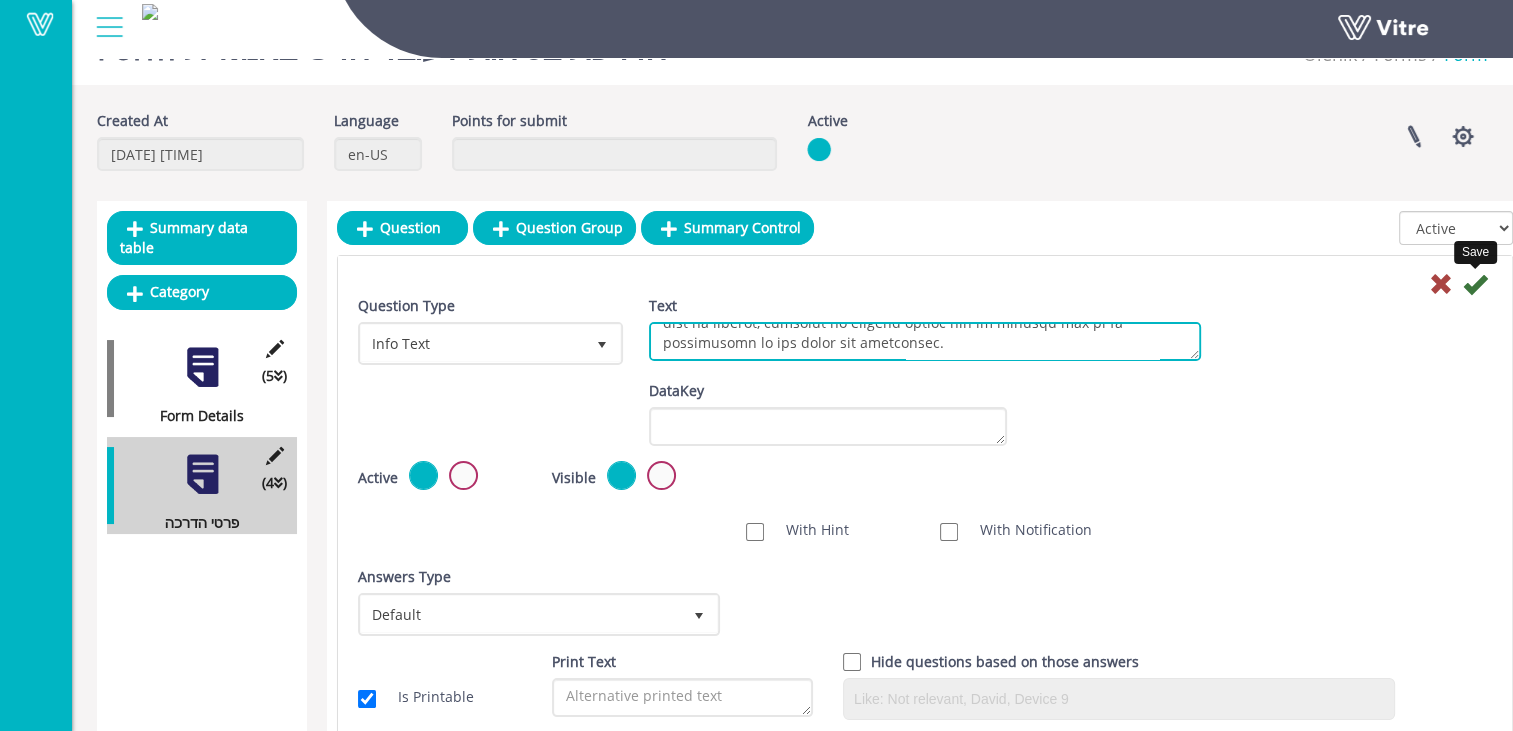type on "12.	Raised loads :
Never stand beneath a raised load and warn your workmates if you see them doing so.
13.	Protecting your work environment:
14.	Keep your work environment clean and tidy and only eat in places determined by the foreman.
There is liable to be dense areas of weeds, food scraps and garbage should be disposed of in the garbage containers placed on site.
Caution: There are liable to be snakes, scorpions, and other pests in the area of the construction site – great attention and caution is required regarding pests and snake bites and other crawling insects.
Great attention and caution is required regarding pests and snake bites and crawling insects -  lifting and removing large stones manually should be avoided.
15.	Preventing fires:
The work areas should be cleaned of weeds, fires should not be lit and work such as welding, grinding or similar should not be carried out in an environment of dr..." 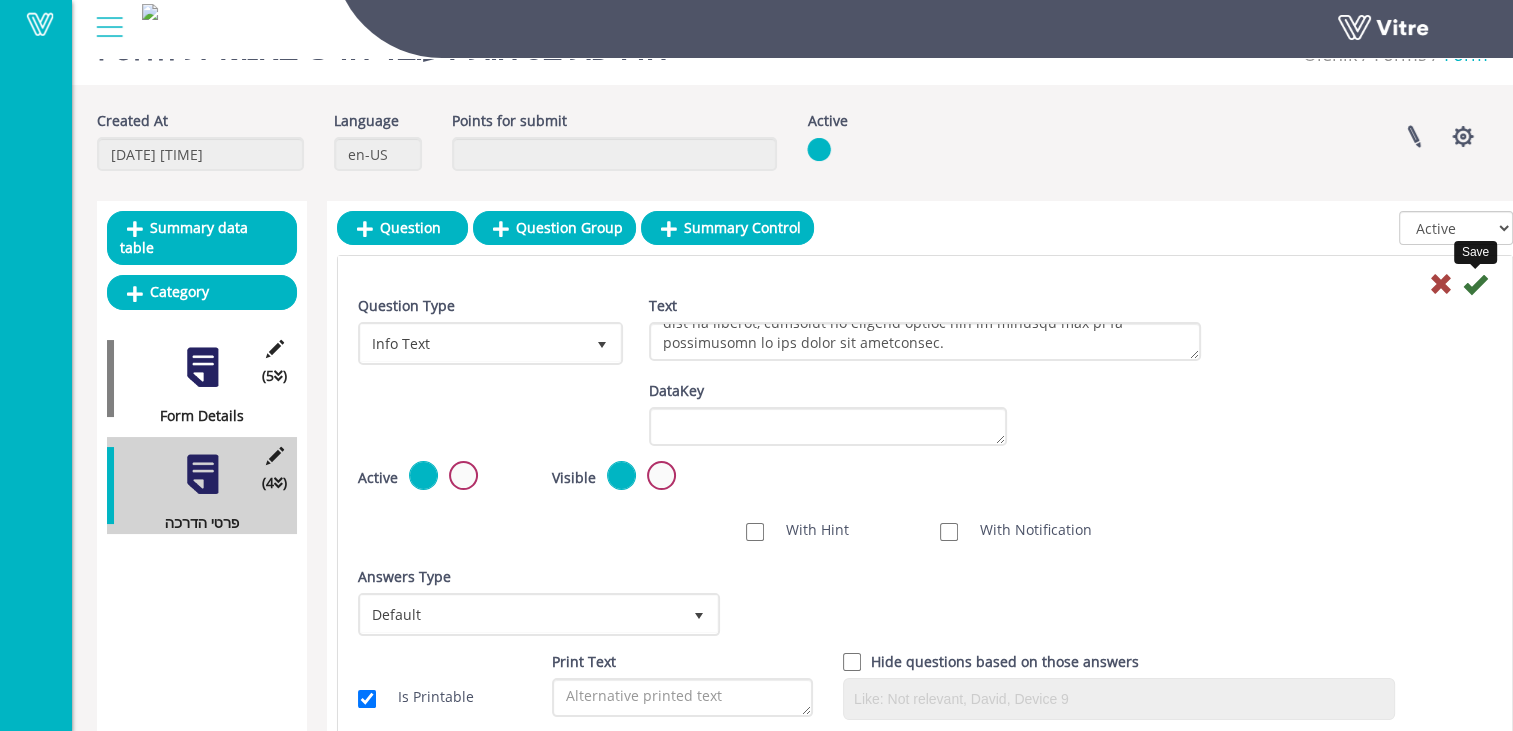 click at bounding box center [1475, 284] 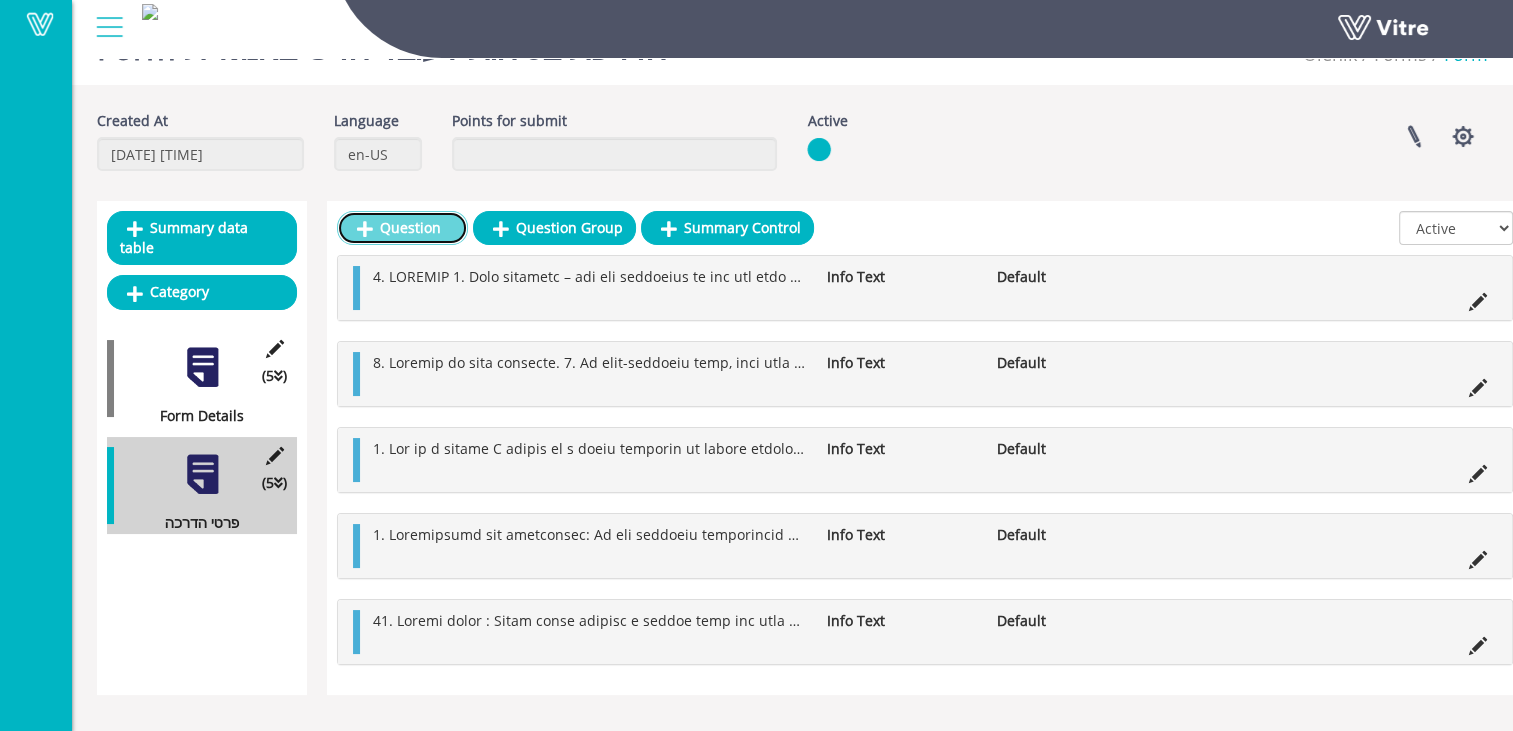 click on "Question" at bounding box center (402, 228) 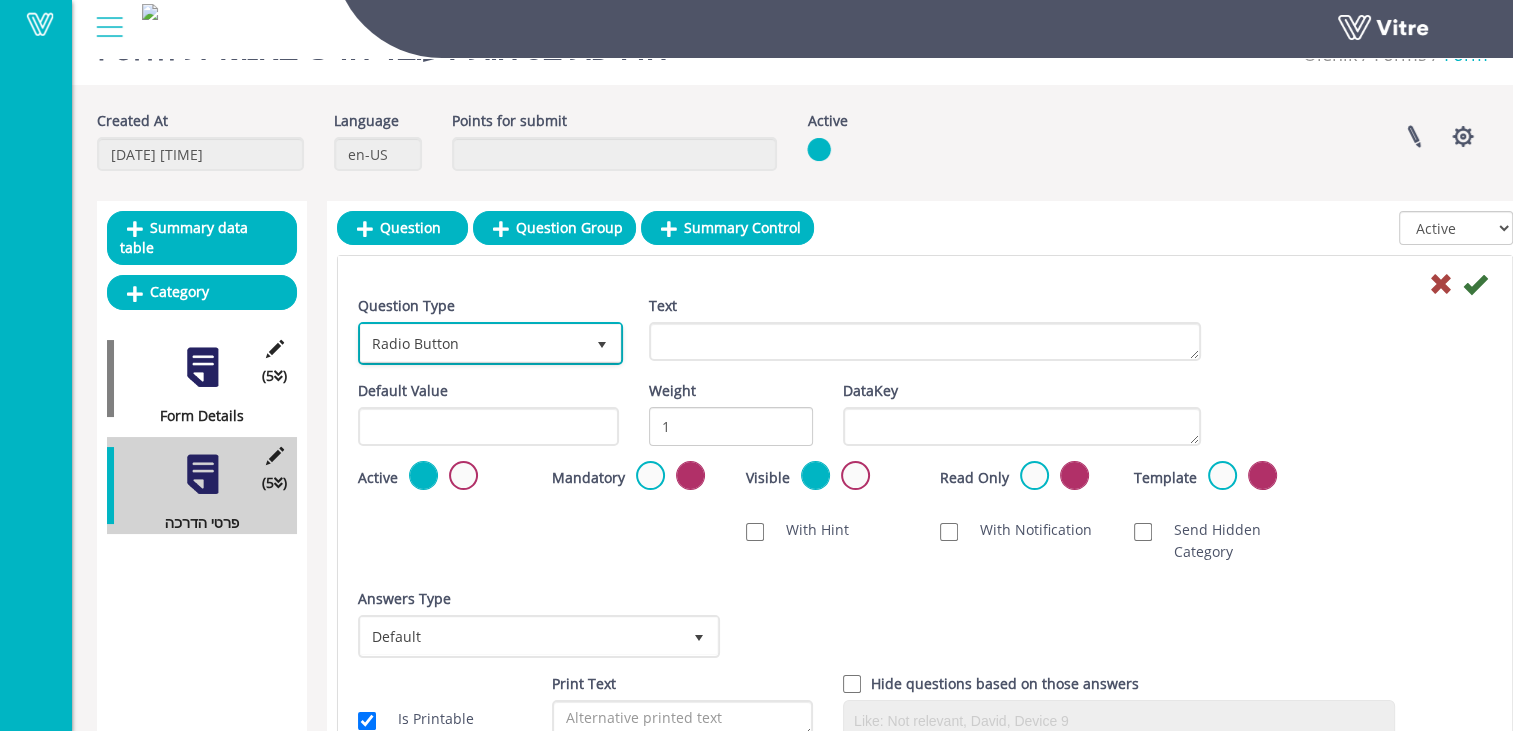 click on "Radio Button" at bounding box center (472, 343) 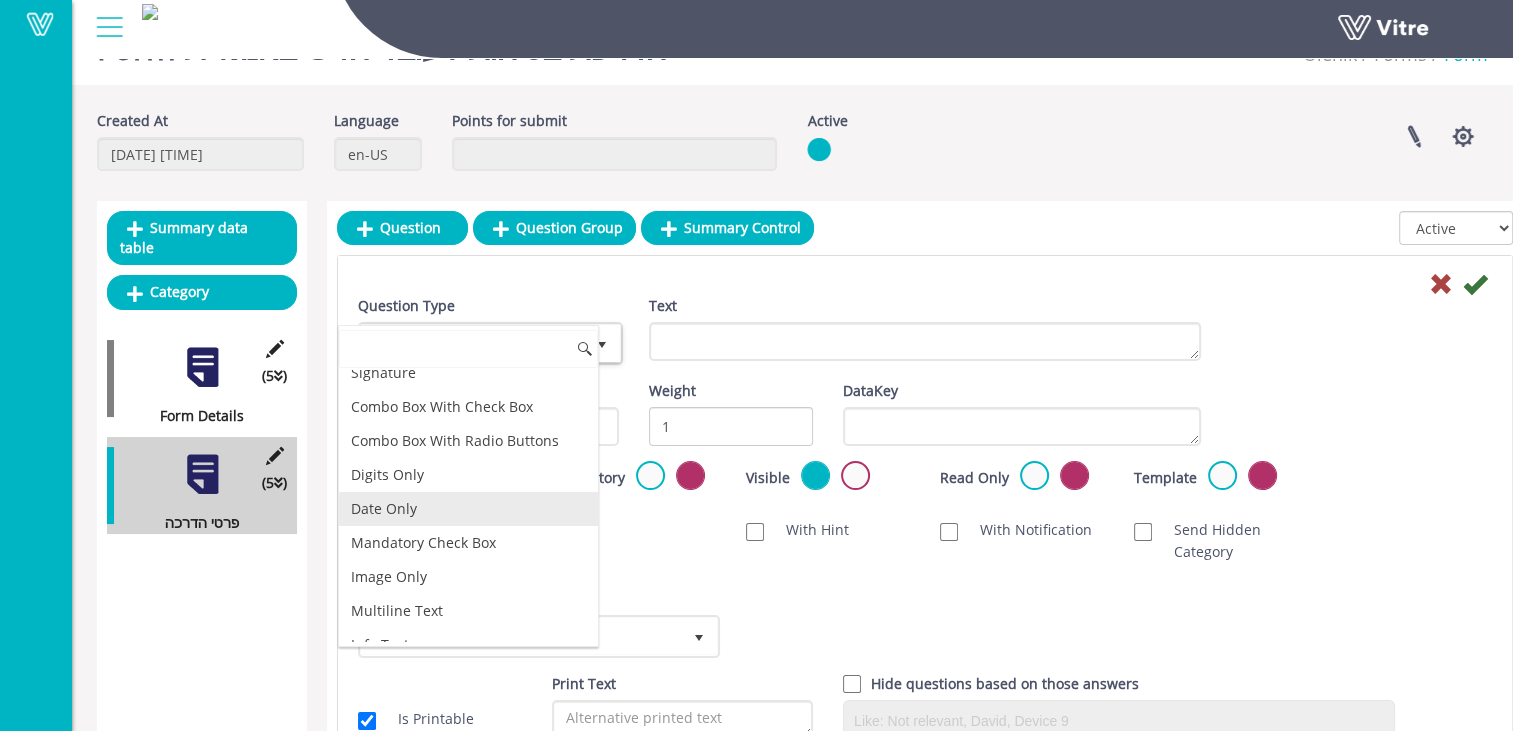 scroll, scrollTop: 300, scrollLeft: 0, axis: vertical 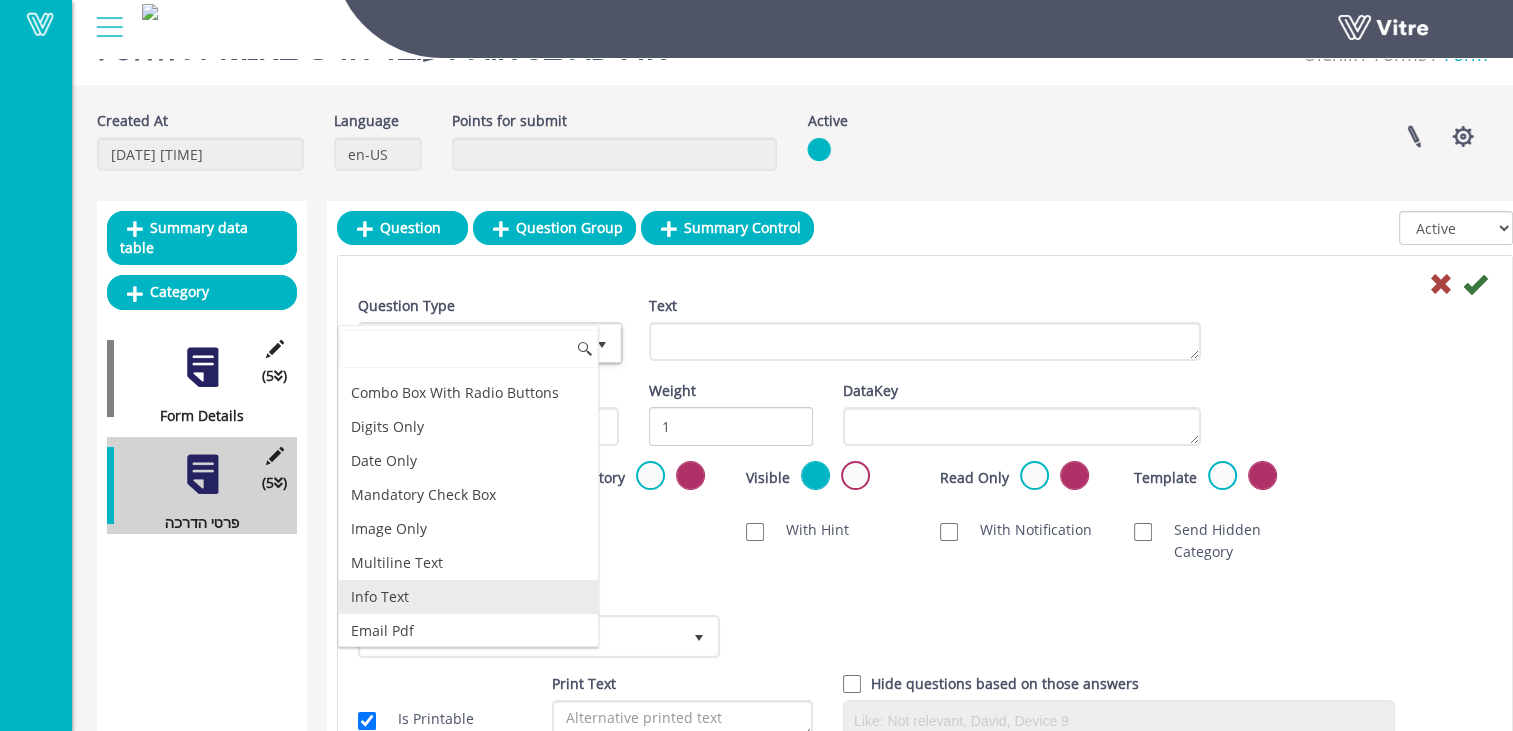 click on "Info Text" at bounding box center [468, 597] 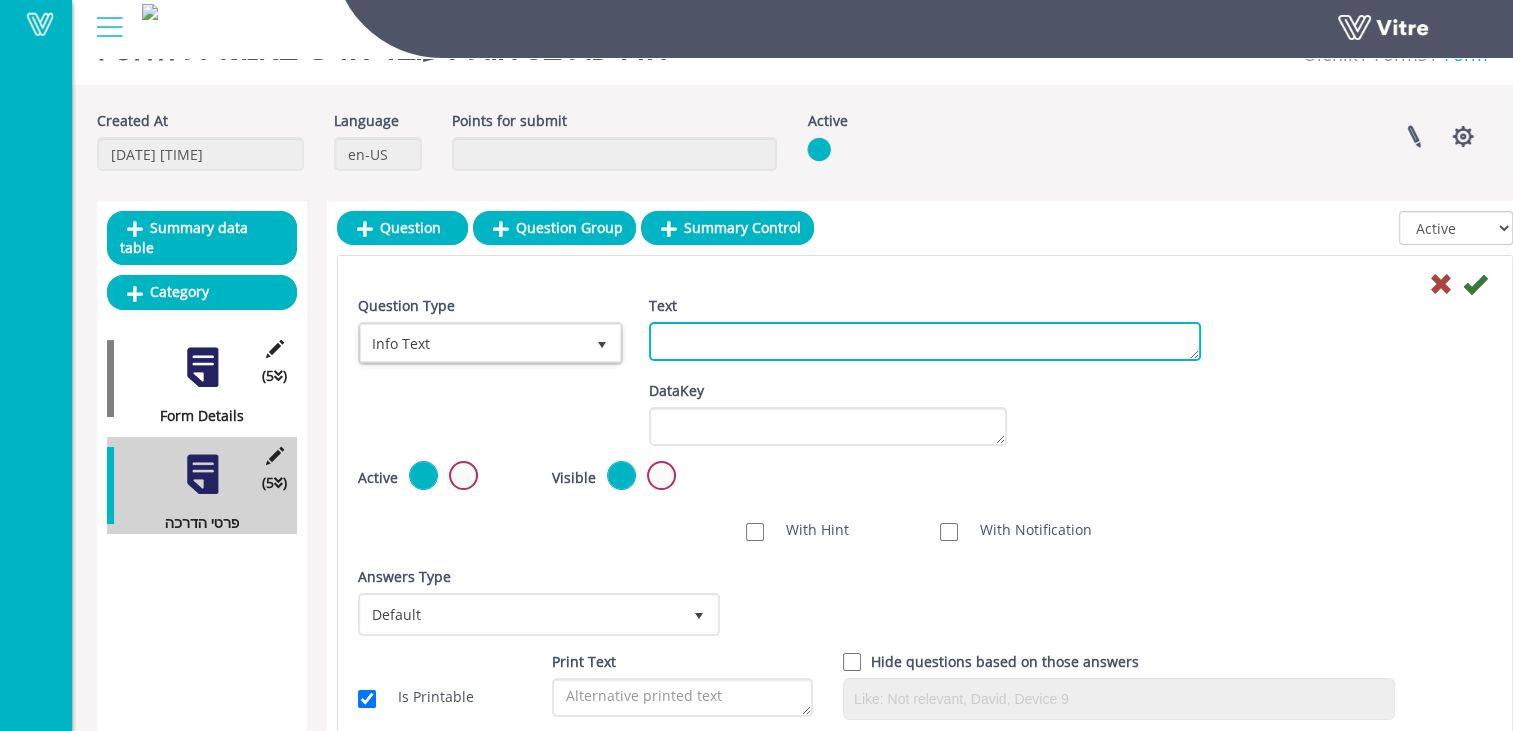 click on "Text" at bounding box center (925, 341) 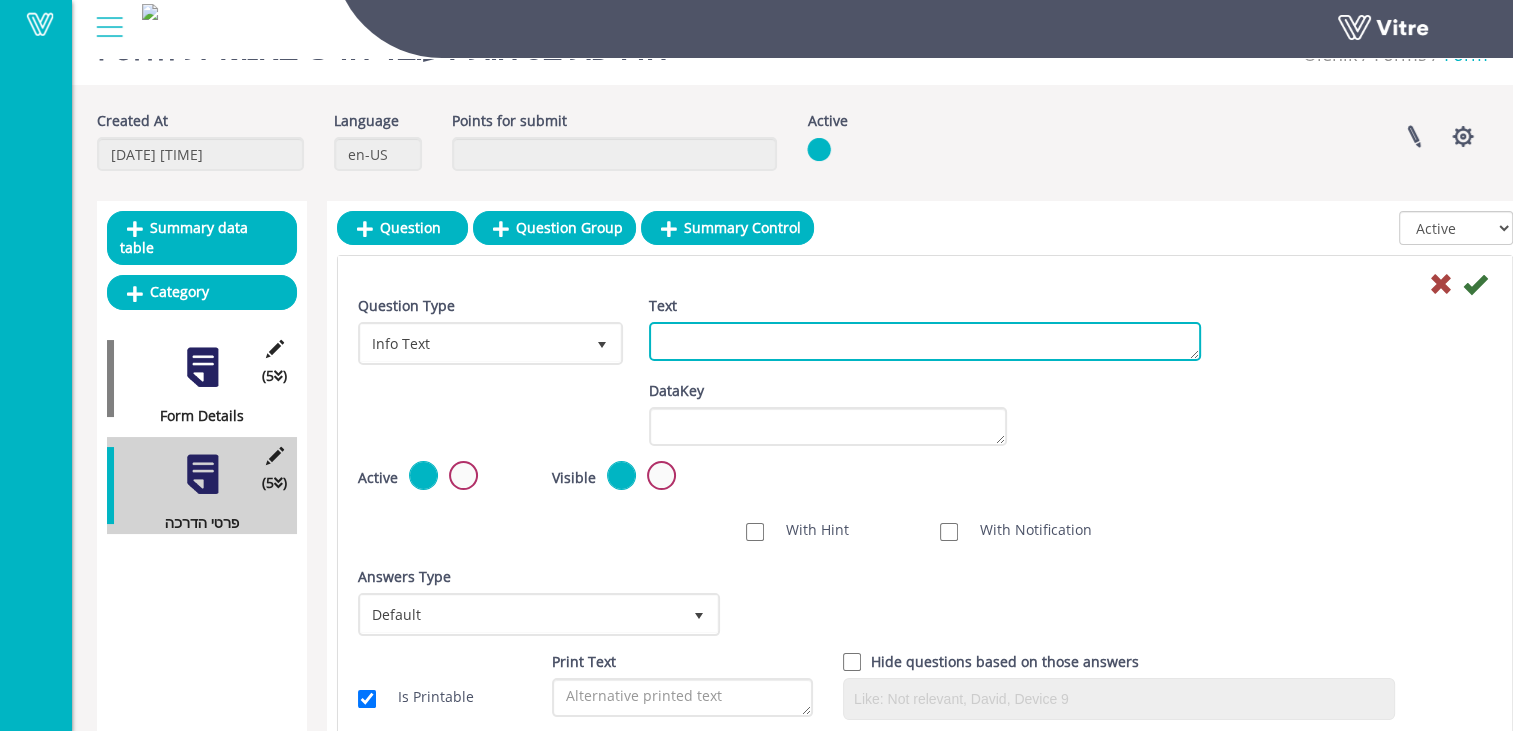 paste on "16 First Aid Procedures on site:
There should always be first aid kits as well as trained paramedics on site. Make sure you know where they all are, and how to use them.
Reports to the foreman:
Any unusual event and safety problem must be reported to the site foreman- your life and the lives of your friends depend on it.
I hereby declare that I have received guidance and explanation regarding my personal duty in all matters related to safety and risks at work on the site.
It is clear to me that I am exposed to dangers such as falling, often excessive noise, slippery conditions, dust, solar radiation and other potential health and safety hazards.
I will undertake to use personal protective equipment suitable for the risk and the work process and I will act in accordance with the safety regulations and procedures that I am required to work according to, and I will not do anything that may endanger myself or those around me.
I will not harm or misuse or intentionally any means, device or thing provided to me ..." 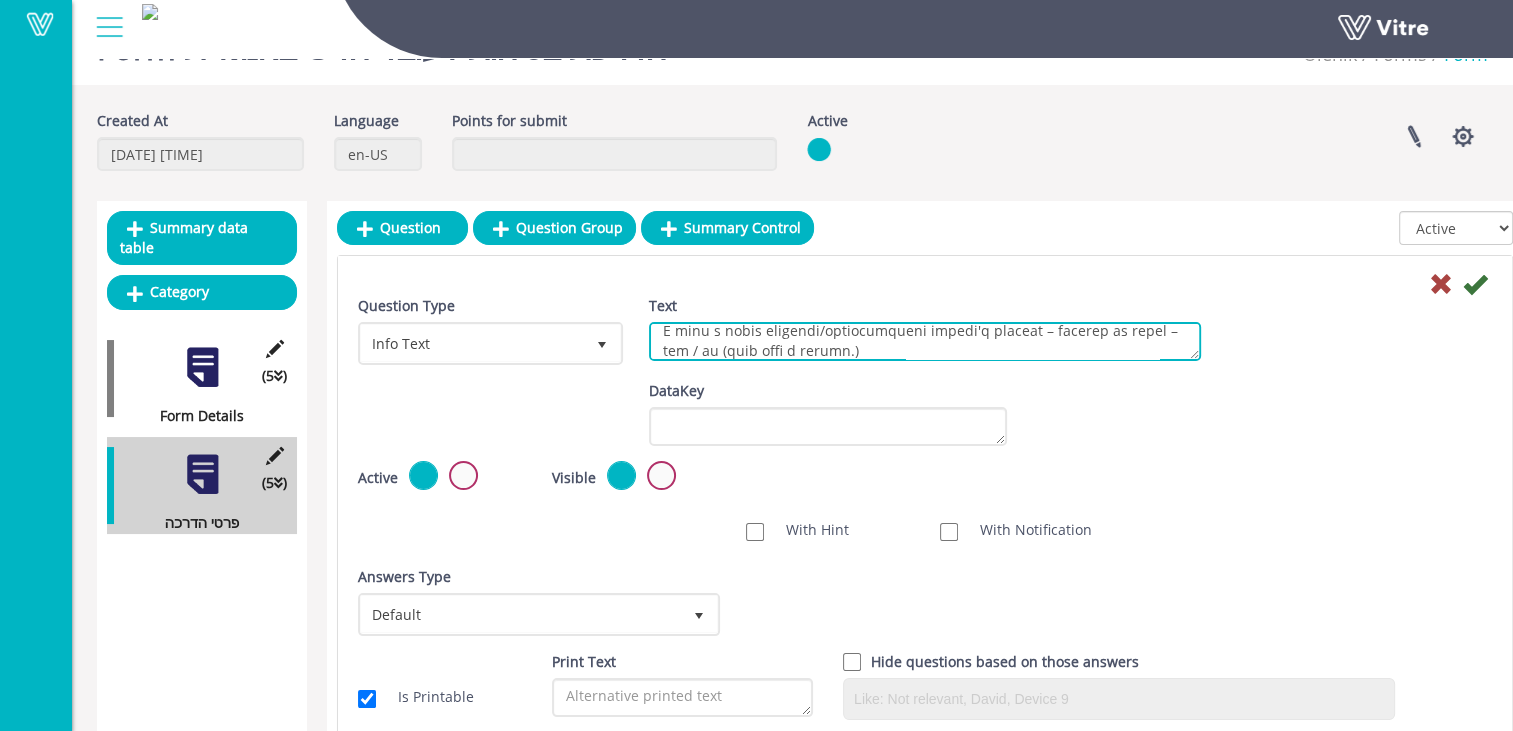 scroll, scrollTop: 456, scrollLeft: 0, axis: vertical 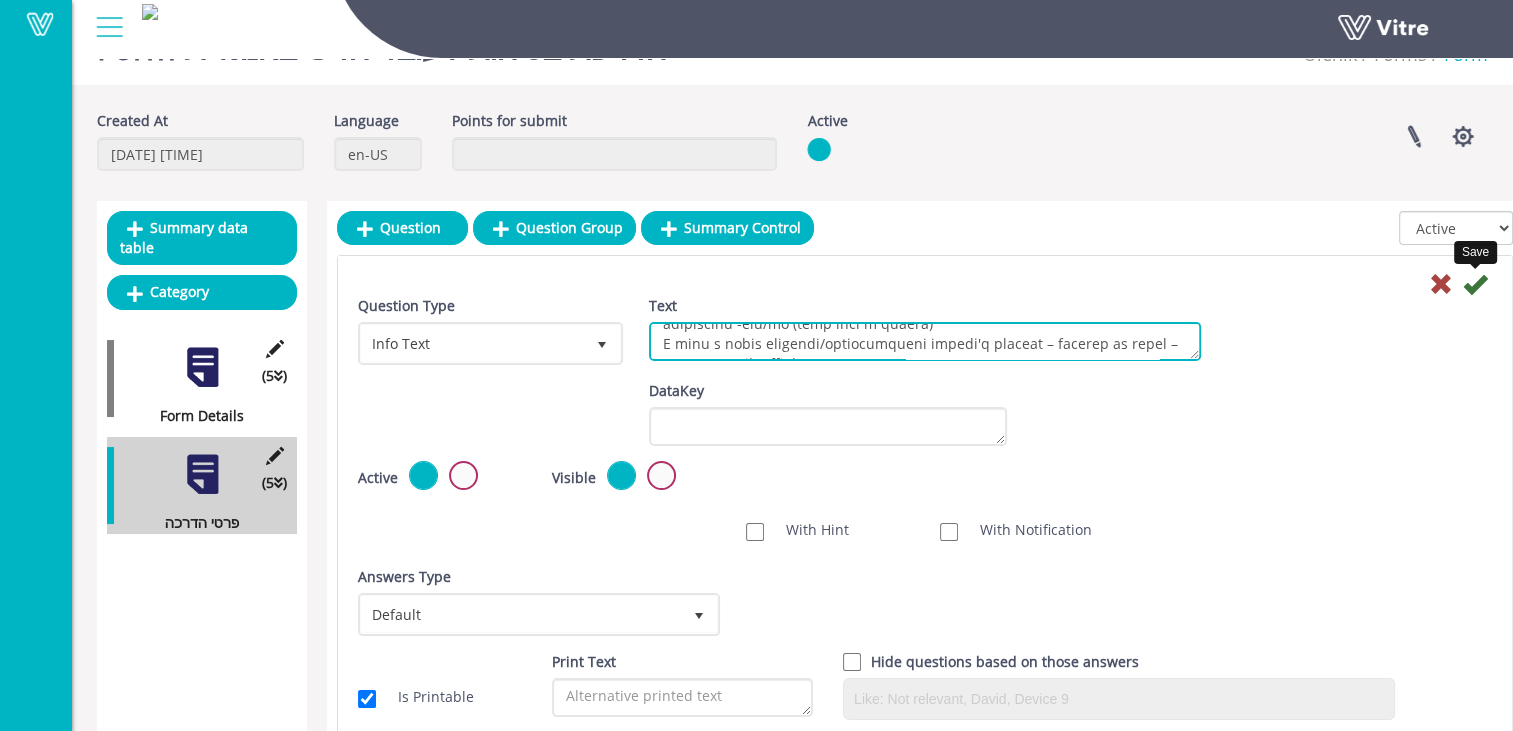 type on "16 First Aid Procedures on site:
There should always be first aid kits as well as trained paramedics on site. Make sure you know where they all are, and how to use them.
Reports to the foreman:
Any unusual event and safety problem must be reported to the site foreman- your life and the lives of your friends depend on it.
I hereby declare that I have received guidance and explanation regarding my personal duty in all matters related to safety and risks at work on the site.
It is clear to me that I am exposed to dangers such as falling, often excessive noise, slippery conditions, dust, solar radiation and other potential health and safety hazards.
I will undertake to use personal protective equipment suitable for the risk and the work process and I will act in accordance with the safety regulations and procedures that I am required to work according to, and I will not do anything that may endanger myself or those around me.
I will not harm or misuse or intentionally any means, device or thing provided to me ..." 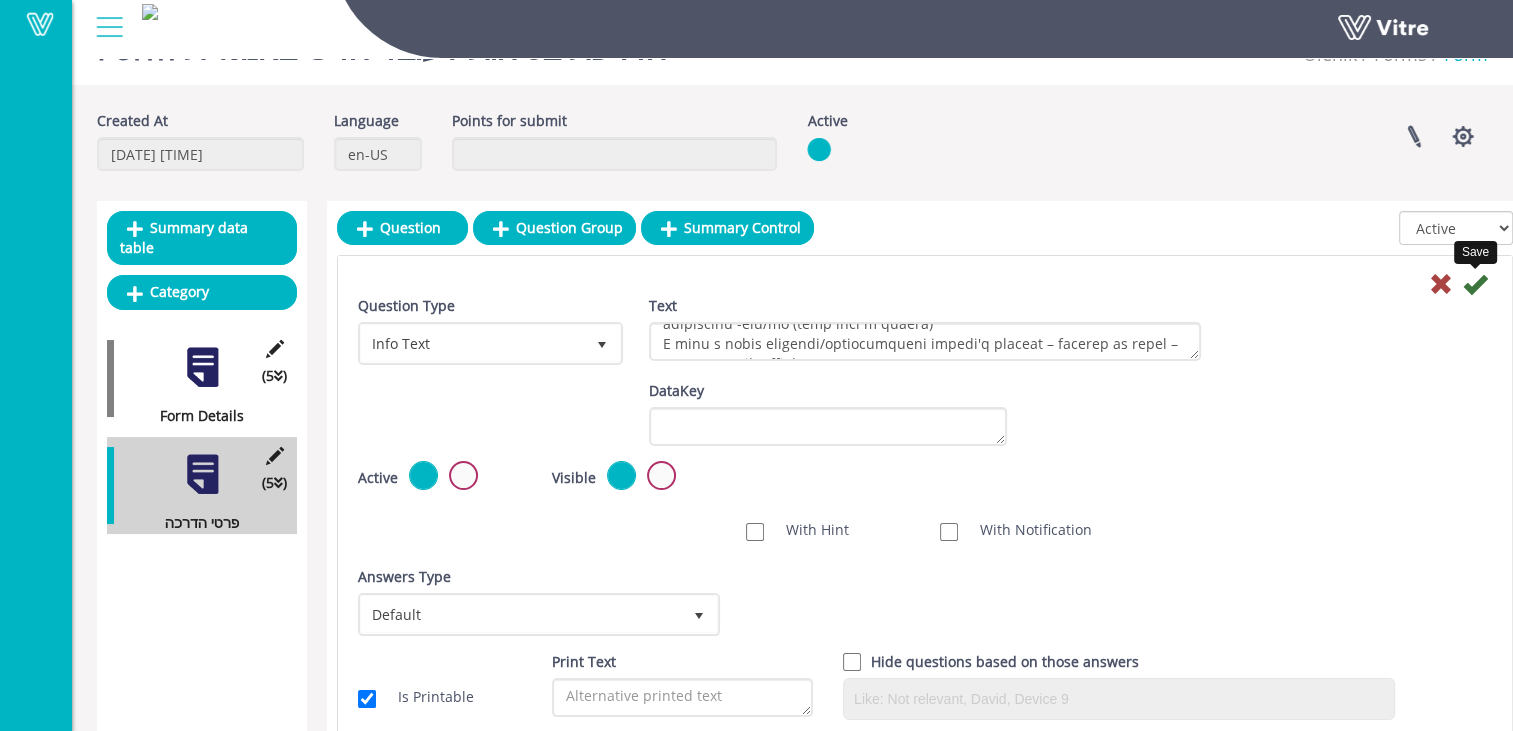 click at bounding box center [1475, 284] 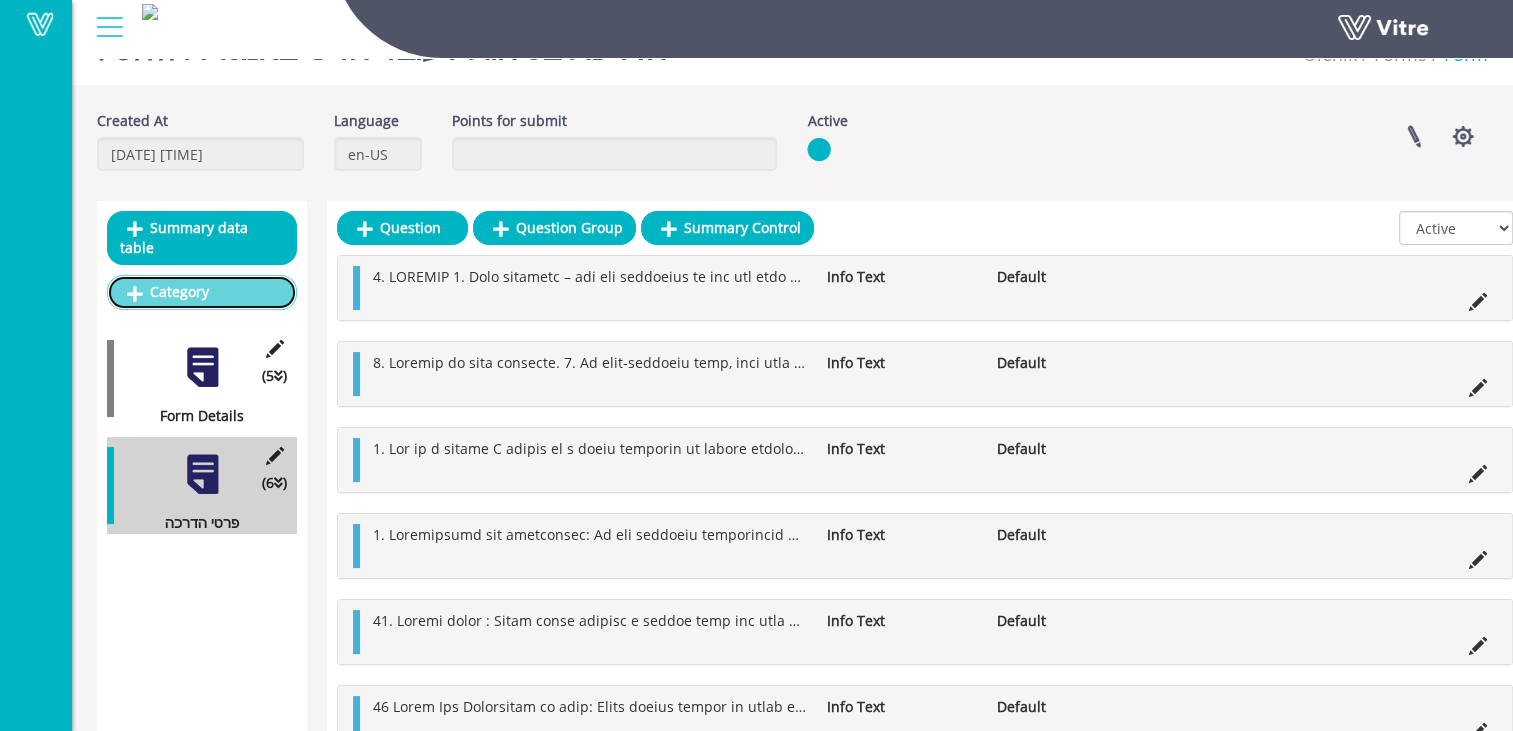 click on "Category" at bounding box center (202, 292) 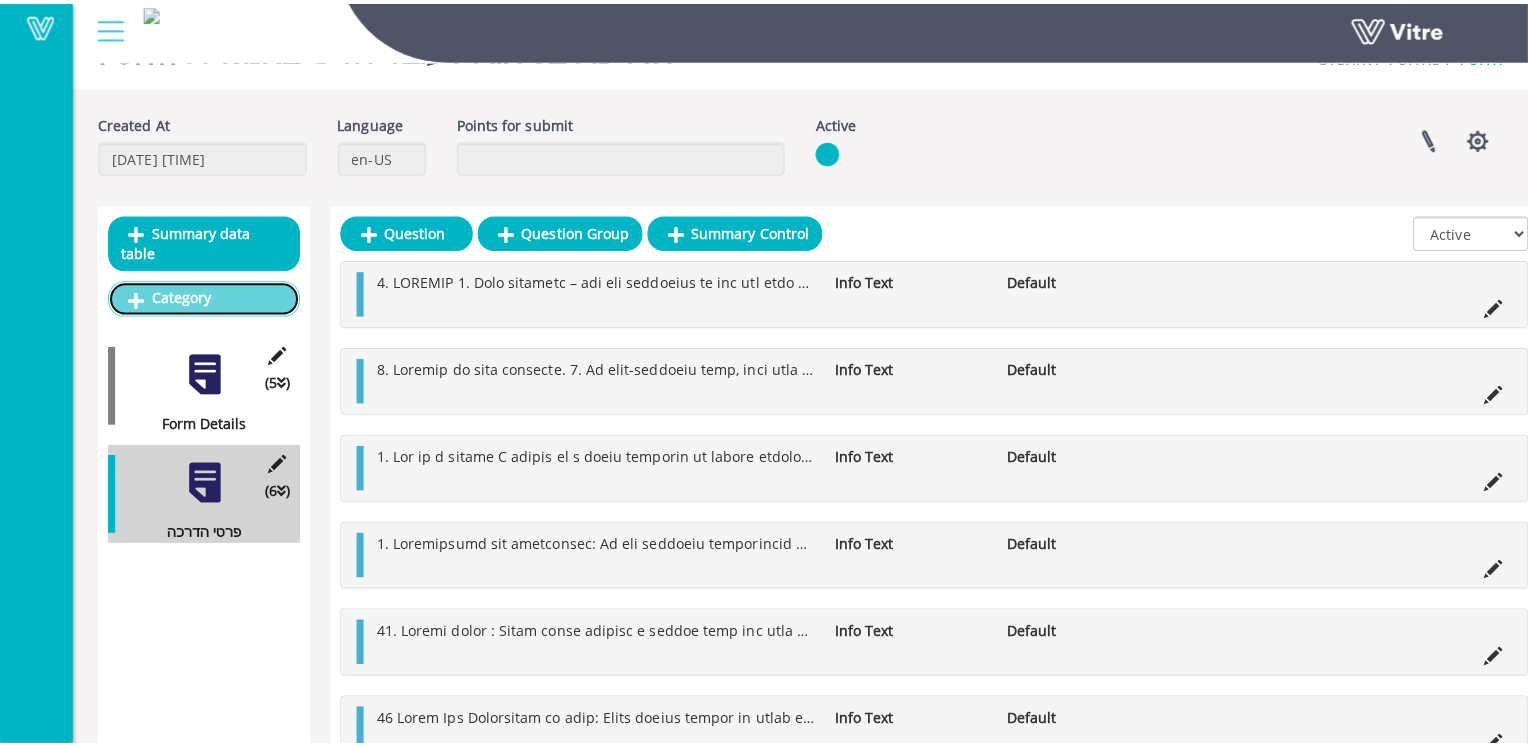 scroll, scrollTop: 0, scrollLeft: 0, axis: both 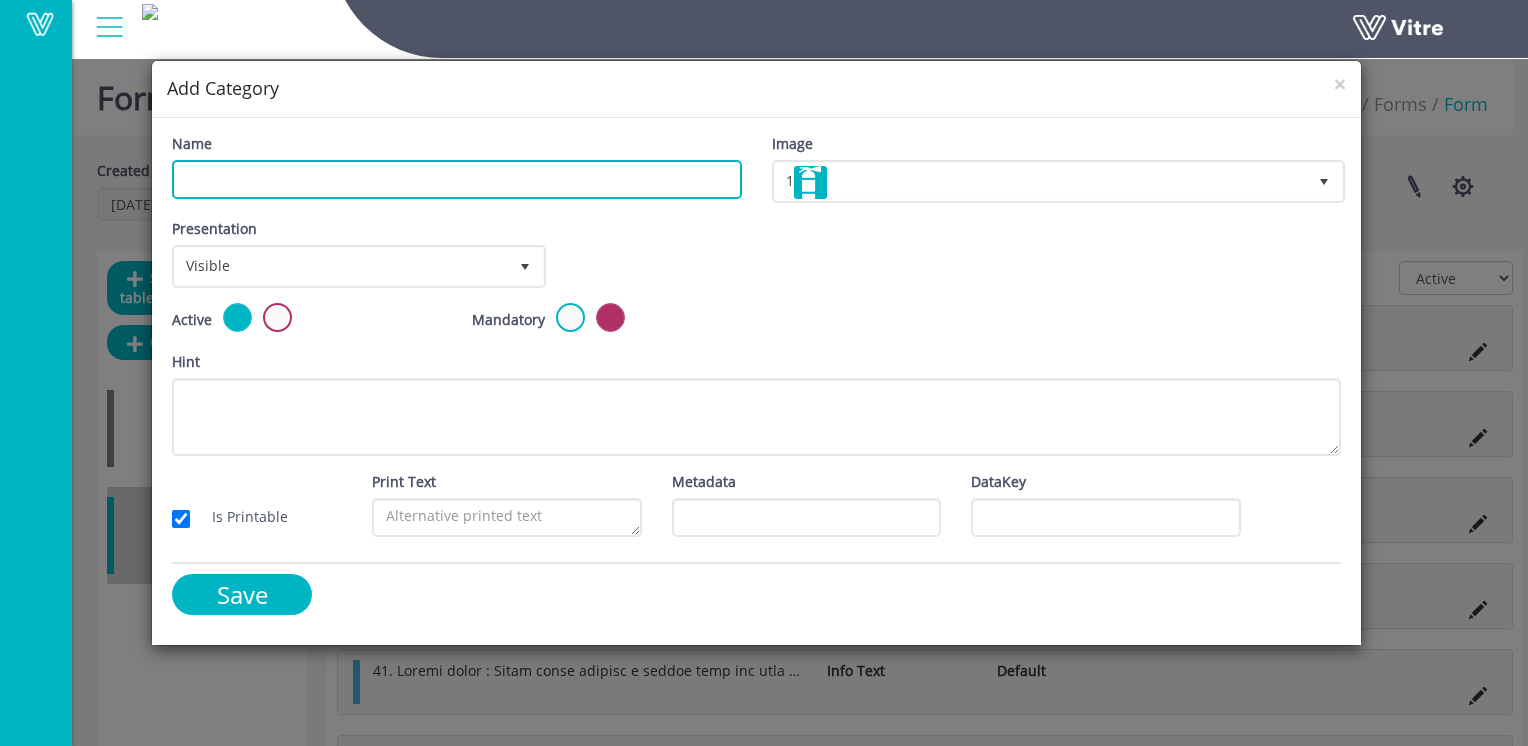 click on "Name" at bounding box center (456, 179) 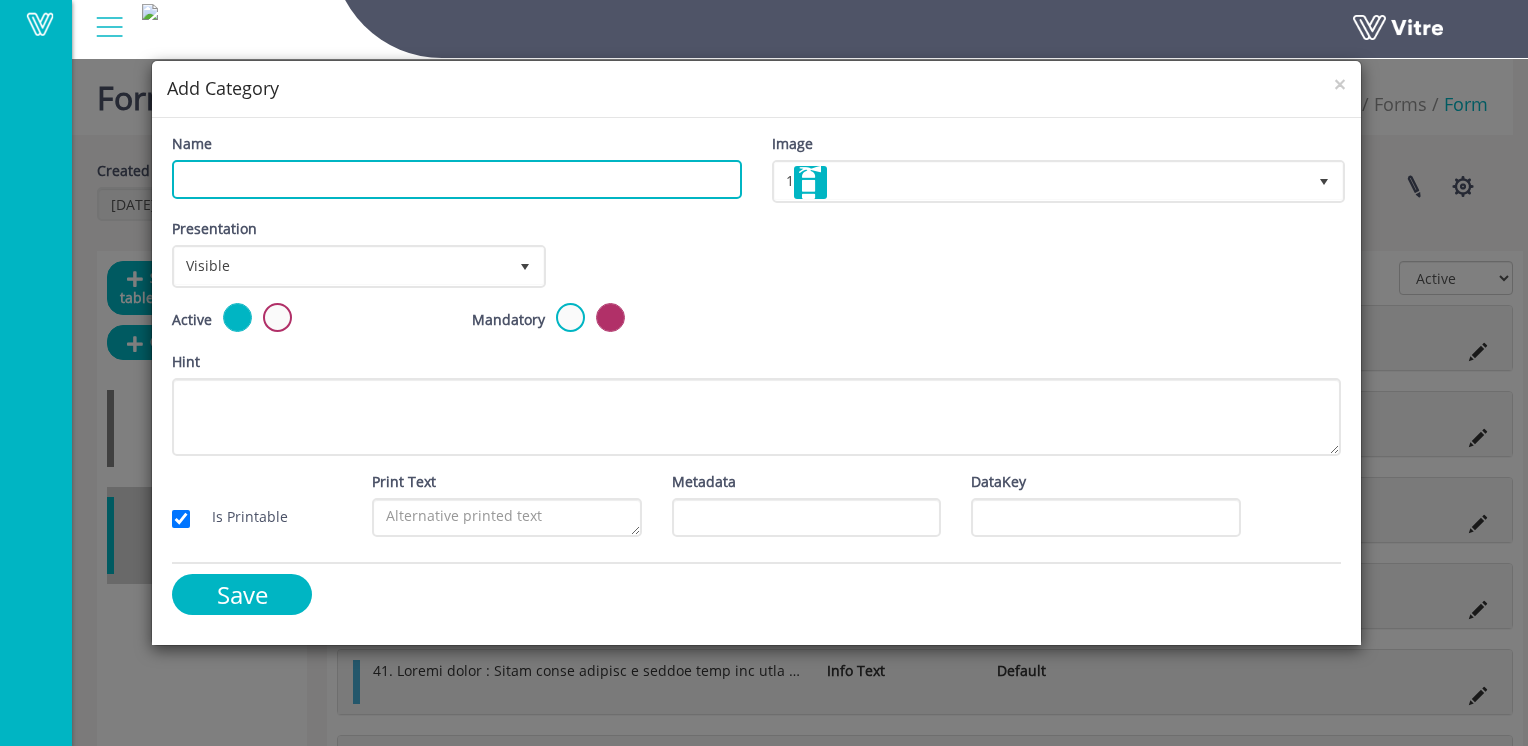 paste on "פרטי העובד וחתימה" 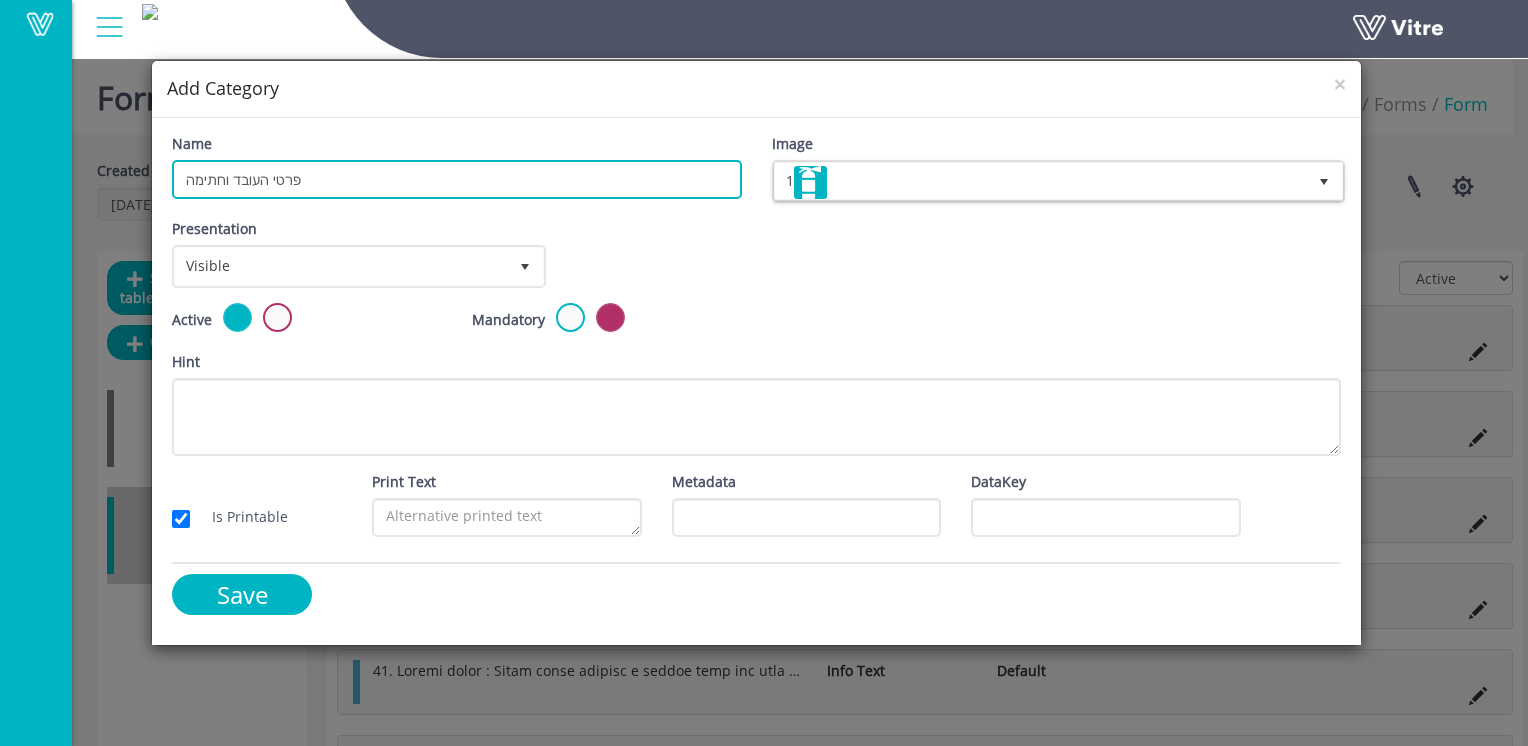 type on "פרטי העובד וחתימה" 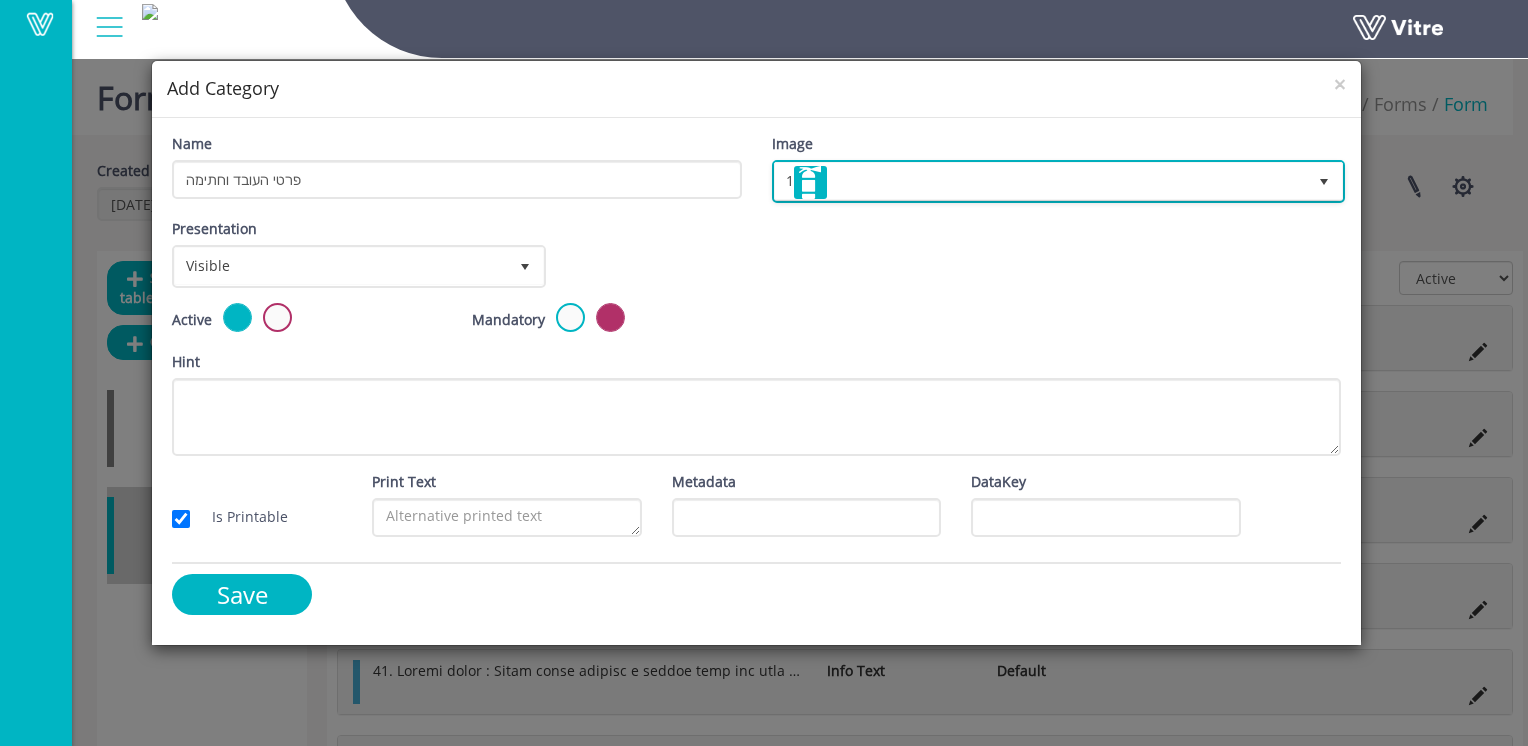 click on "1" at bounding box center (1040, 181) 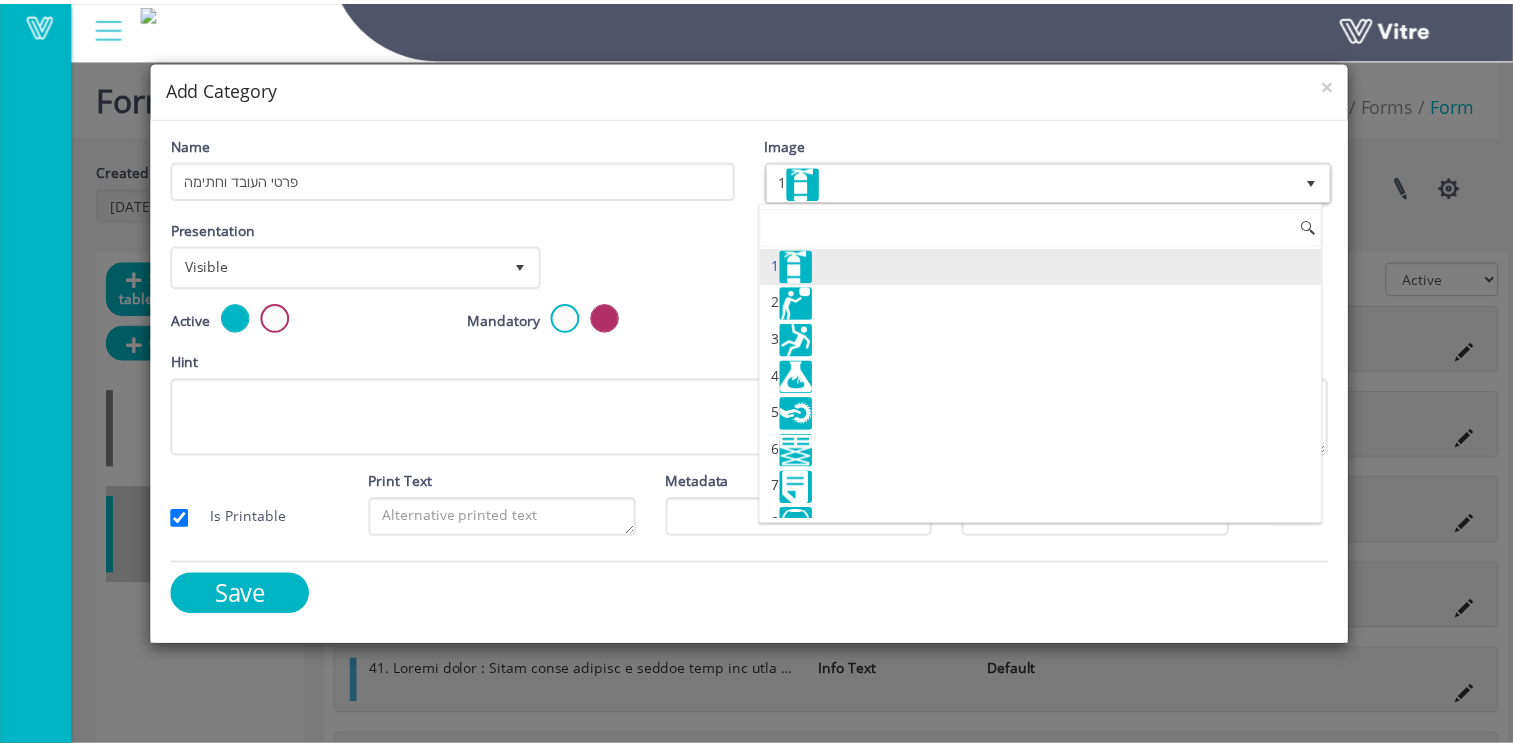scroll, scrollTop: 4529, scrollLeft: 0, axis: vertical 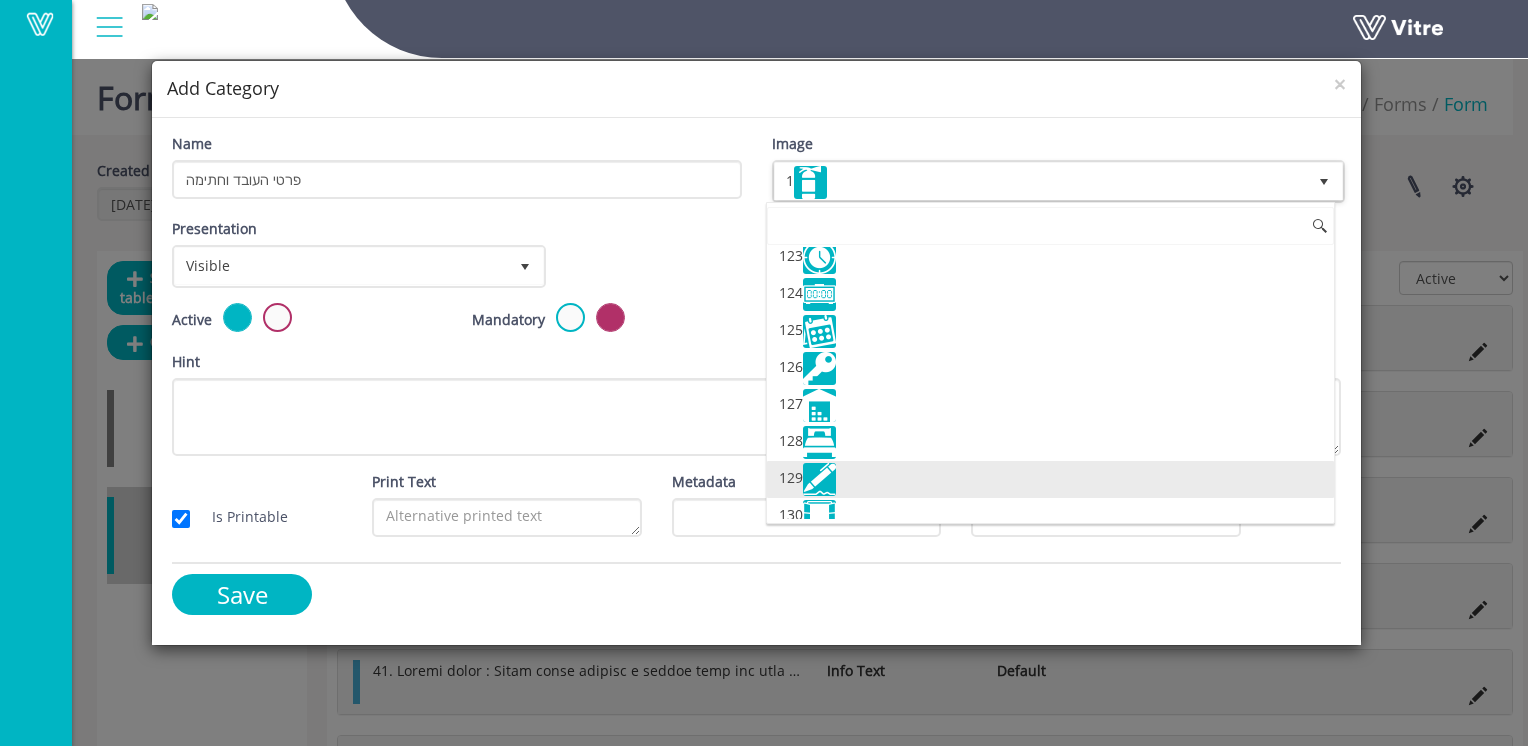 click at bounding box center [819, 479] 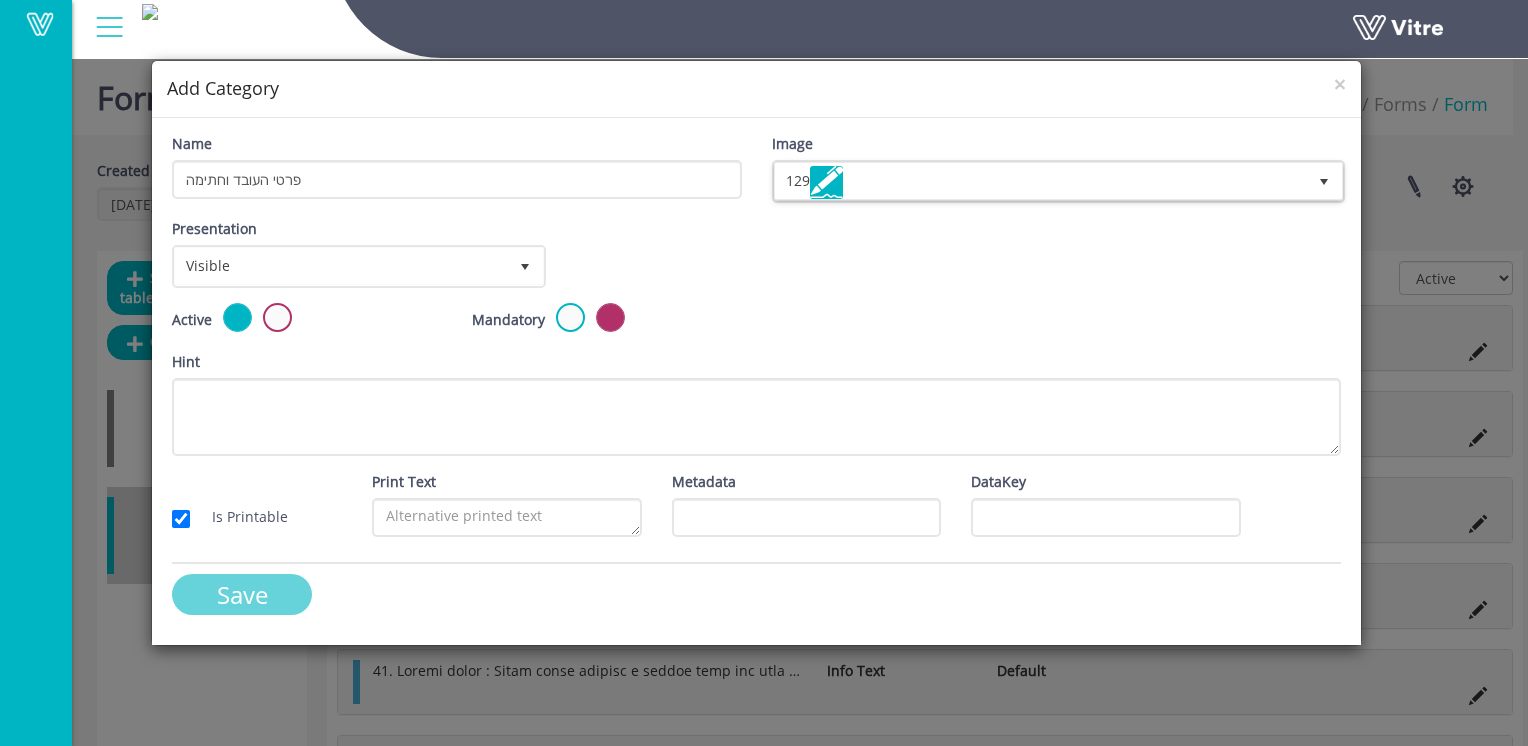 click on "Save" at bounding box center (242, 594) 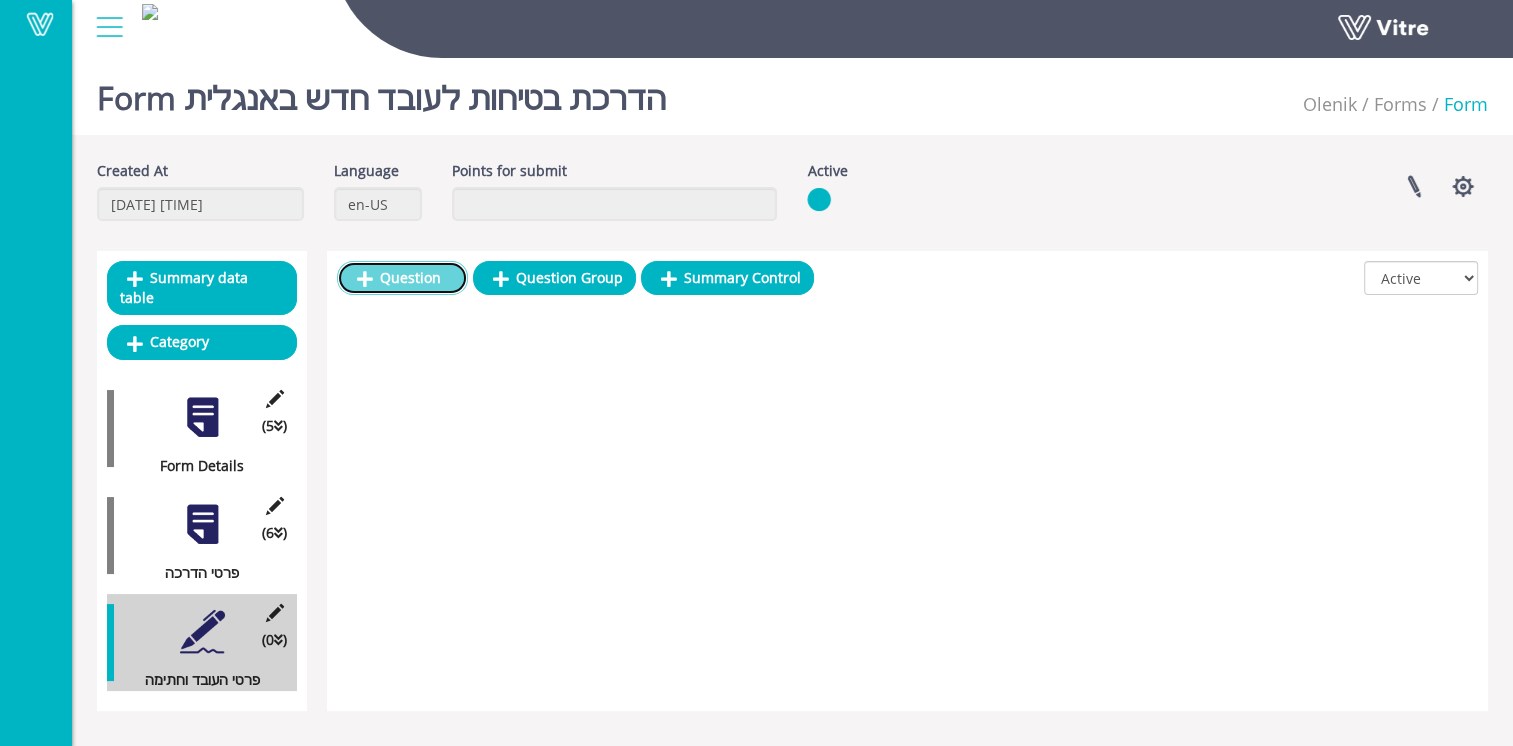 click on "Question" at bounding box center (402, 278) 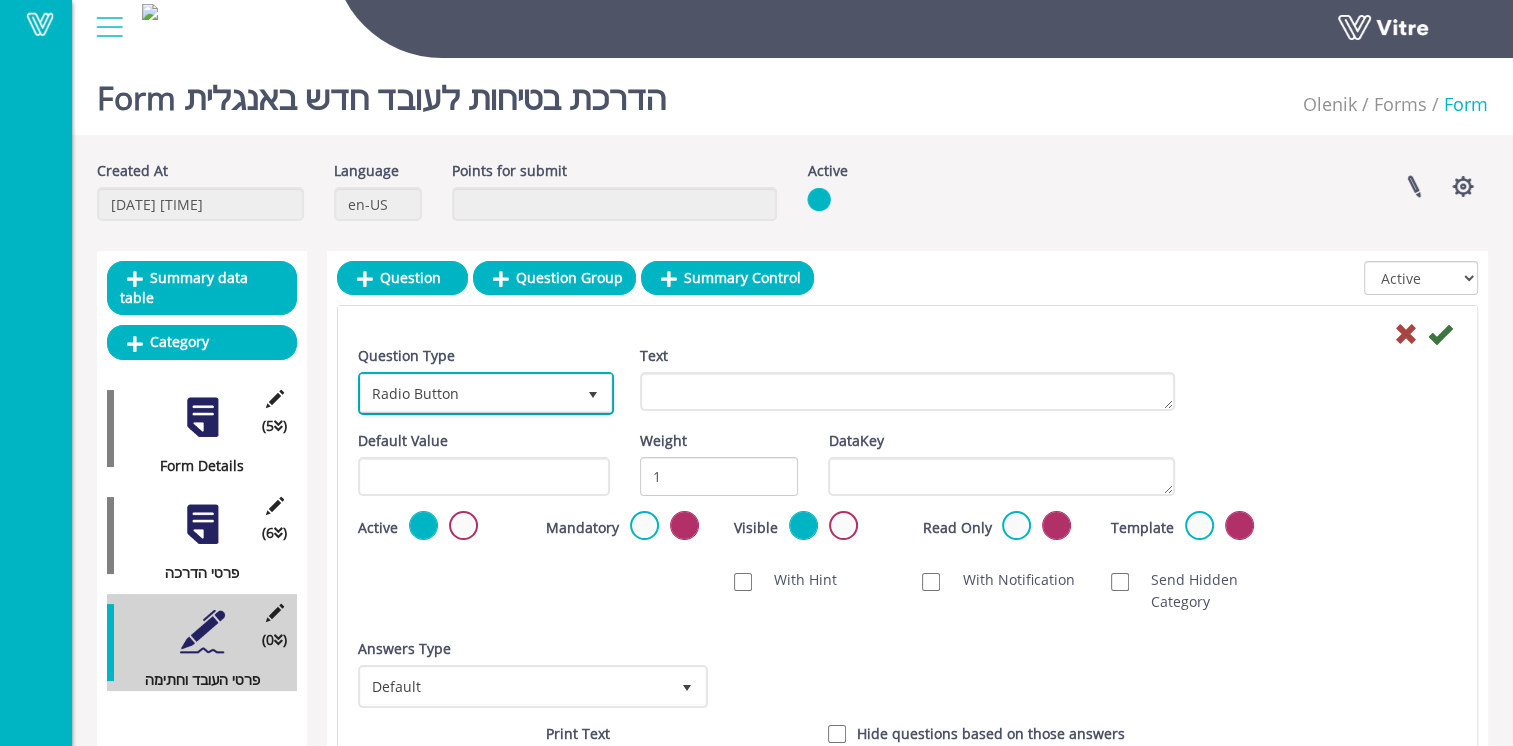 click on "Radio Button" at bounding box center [468, 393] 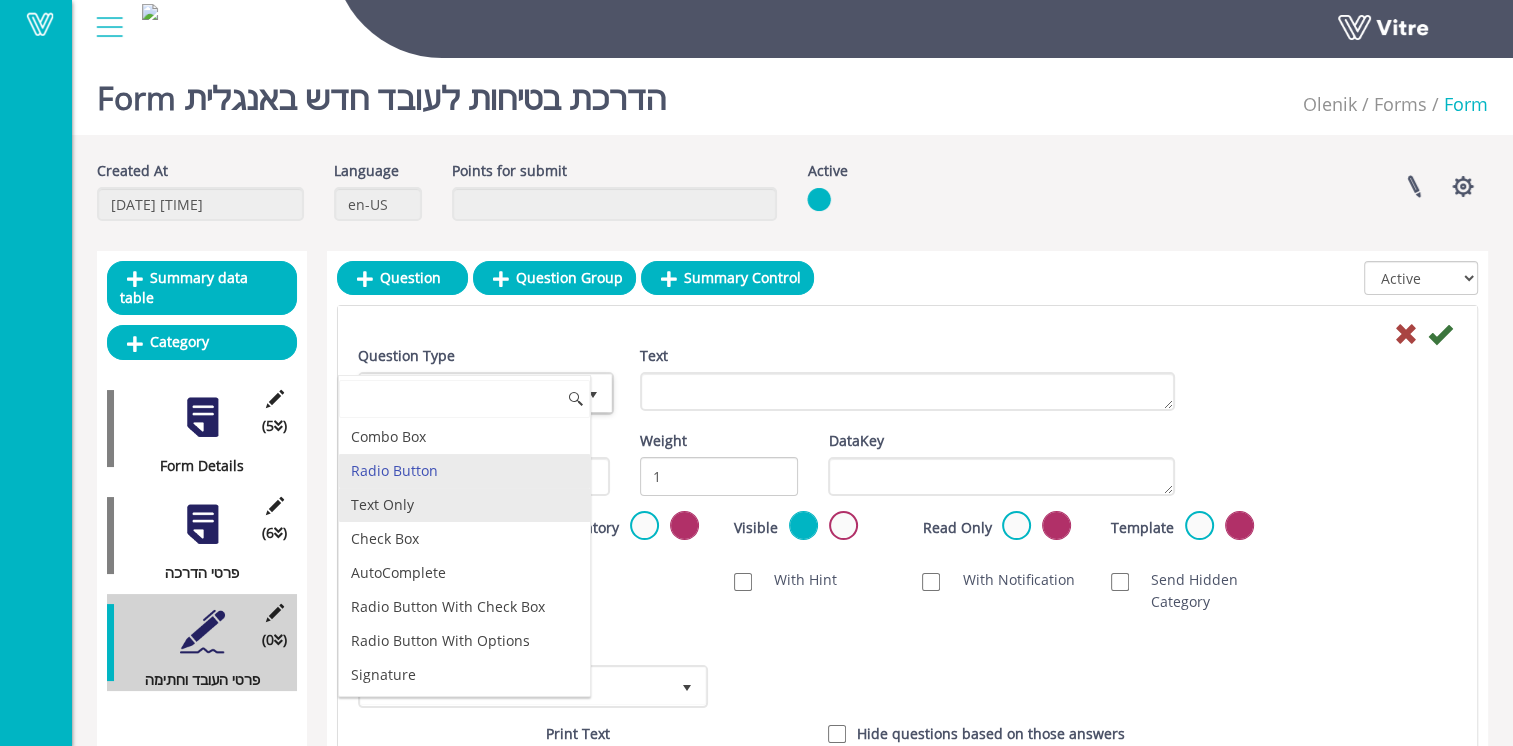 click on "Text Only" at bounding box center (464, 505) 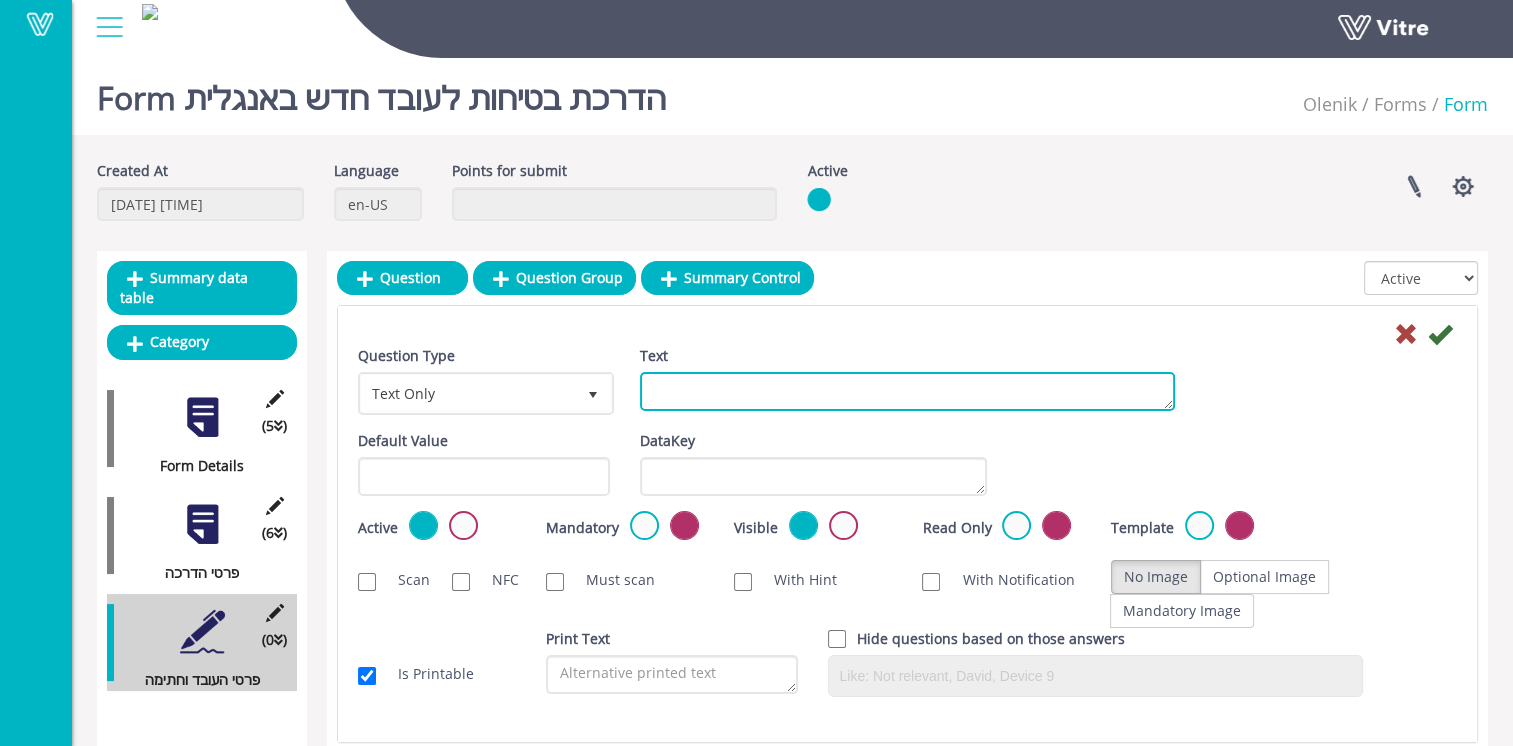 click on "Text" at bounding box center [907, 391] 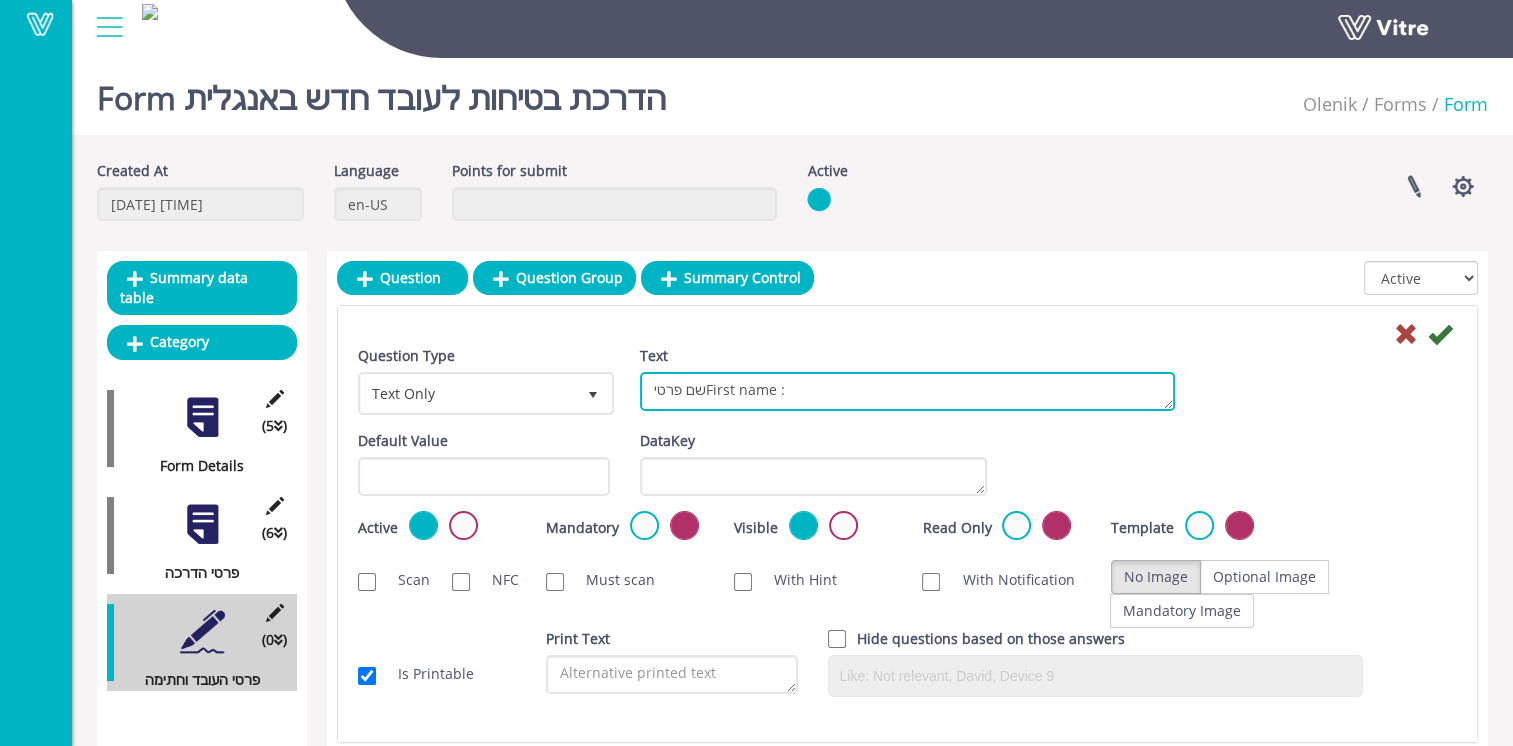 click on "שם פרטיFirst name :" at bounding box center [907, 391] 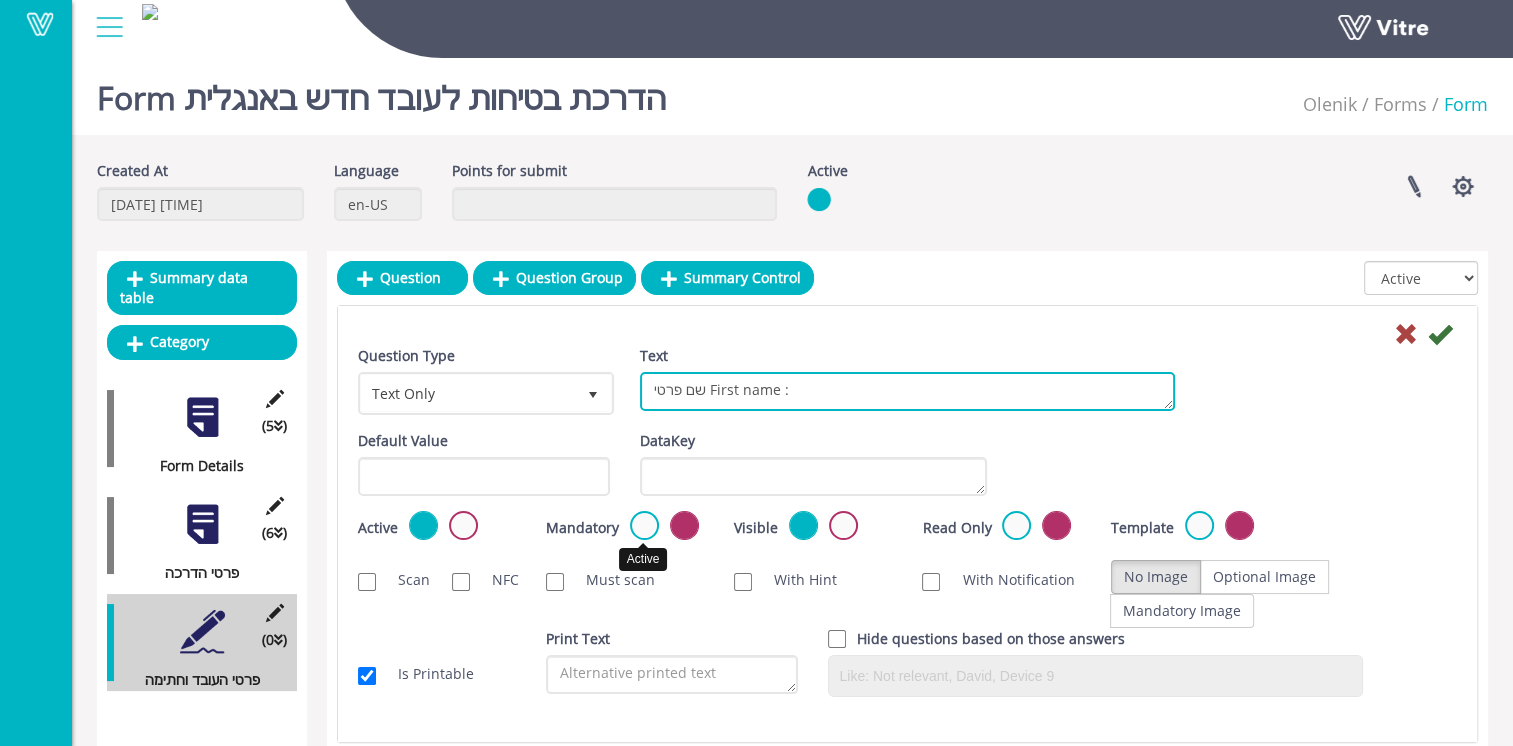 type on "שם פרטי First name :" 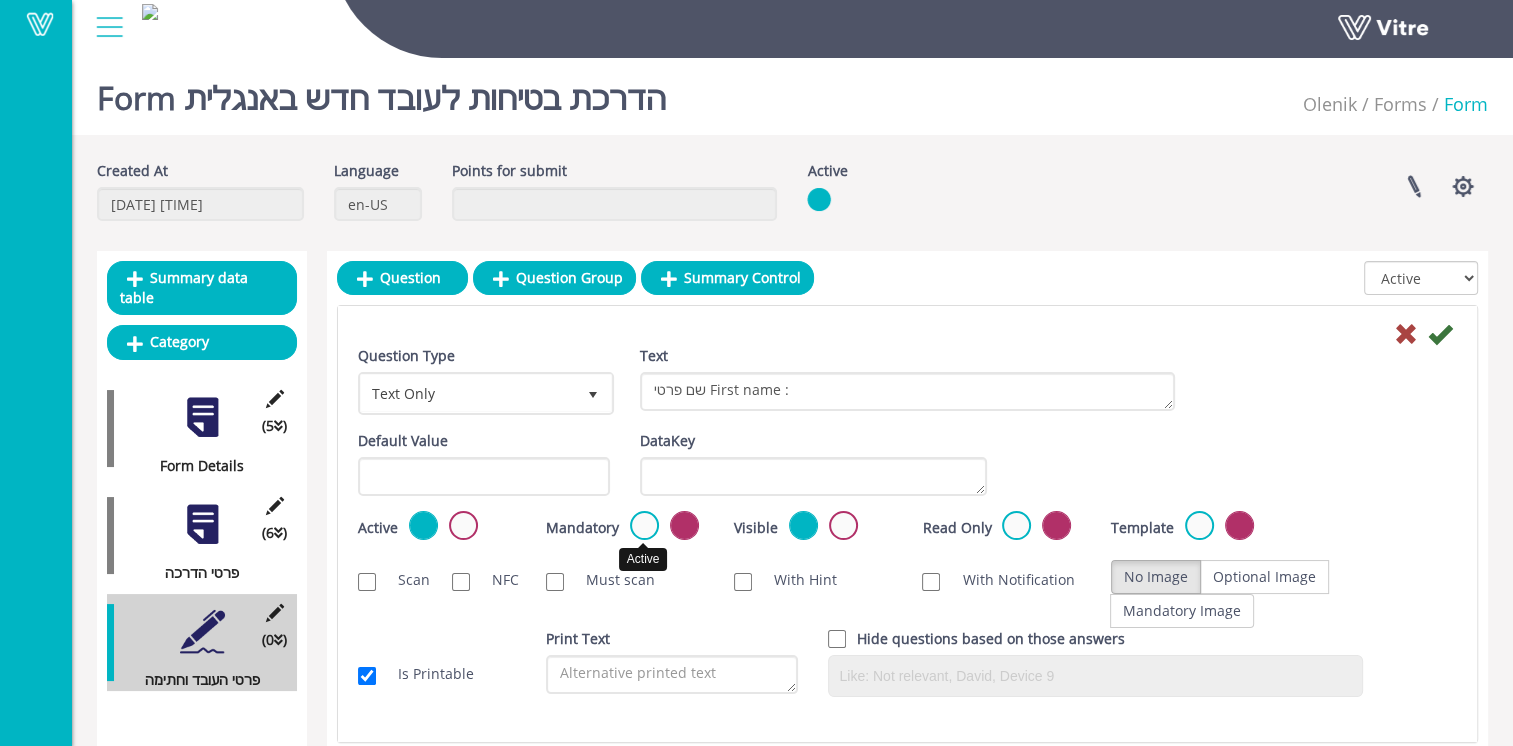click at bounding box center (644, 525) 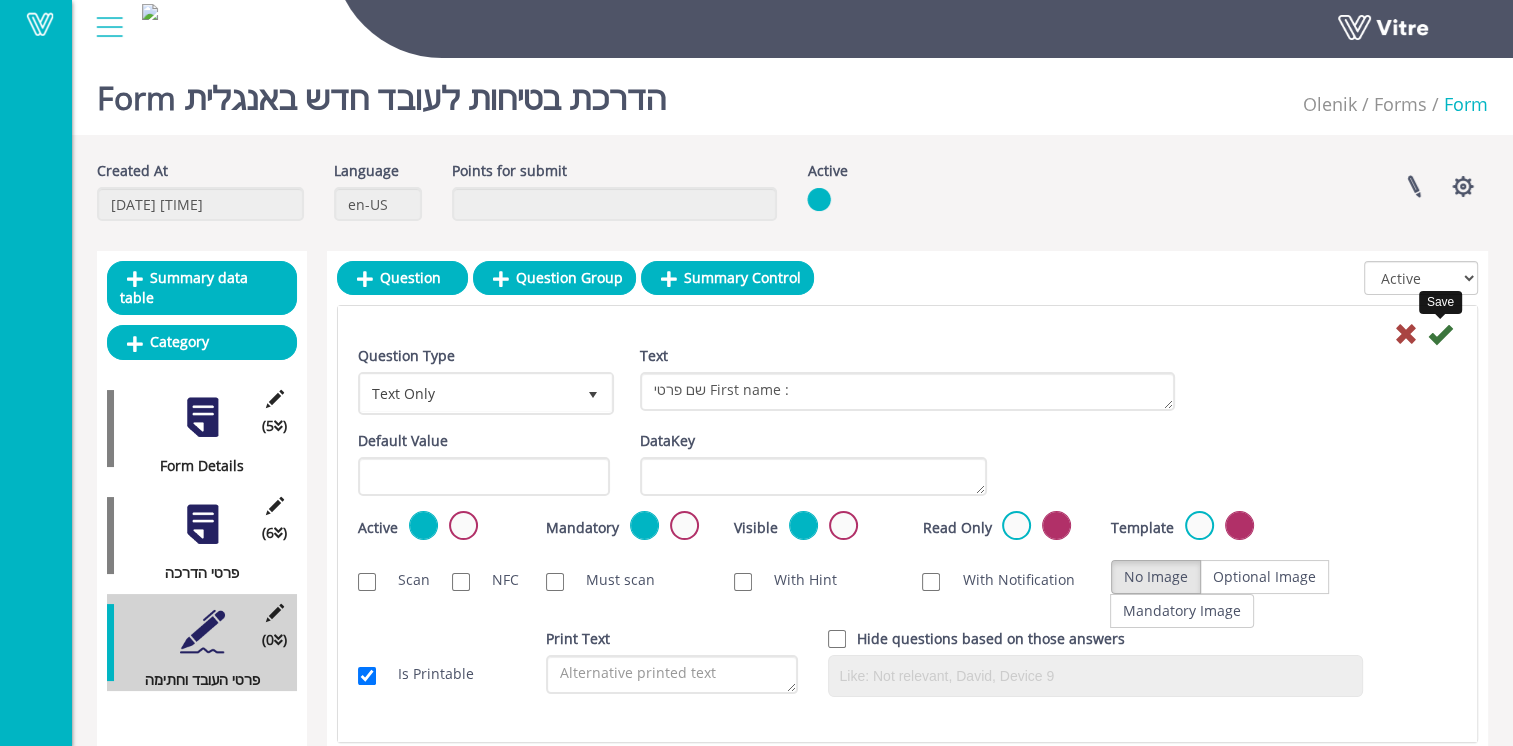 click at bounding box center (1440, 334) 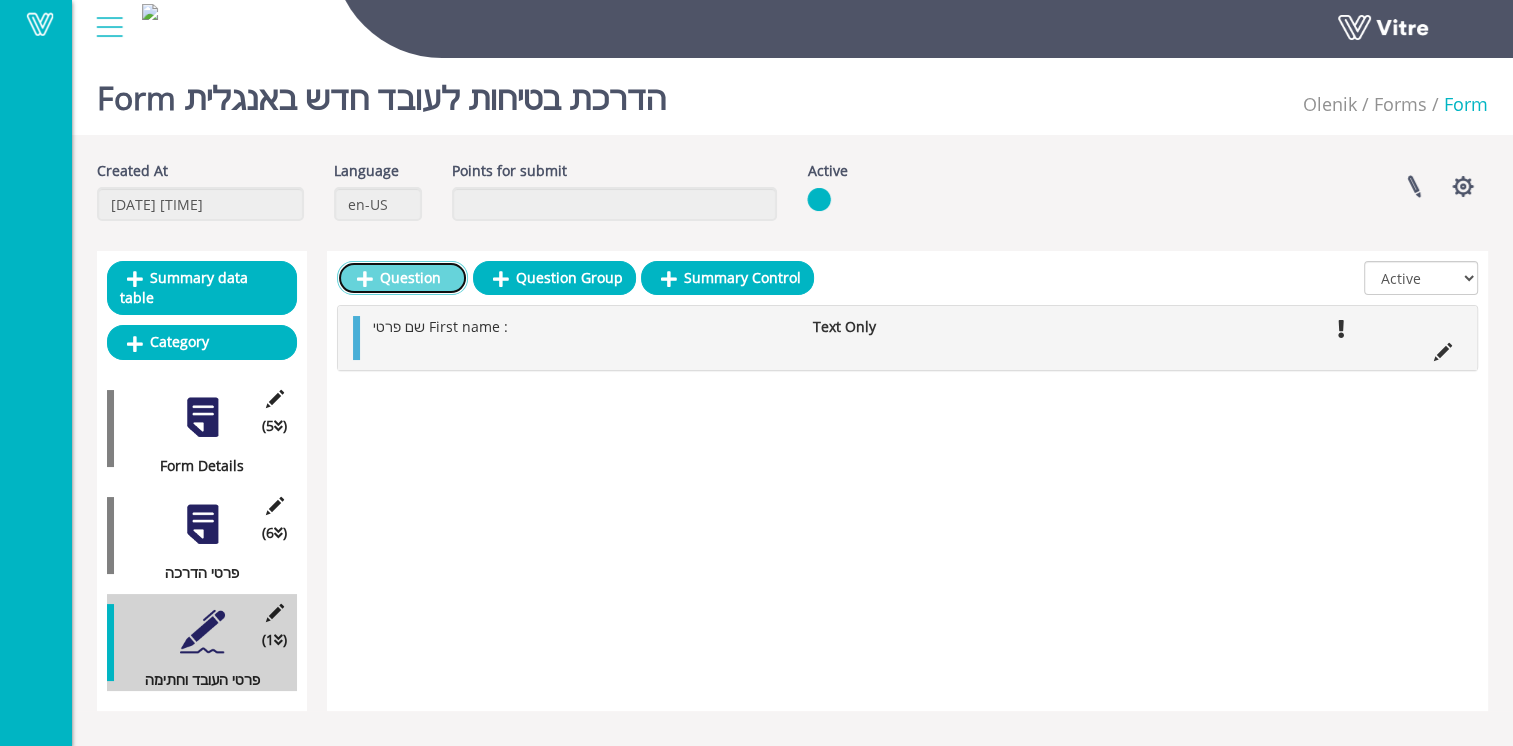 click on "Question" at bounding box center (402, 278) 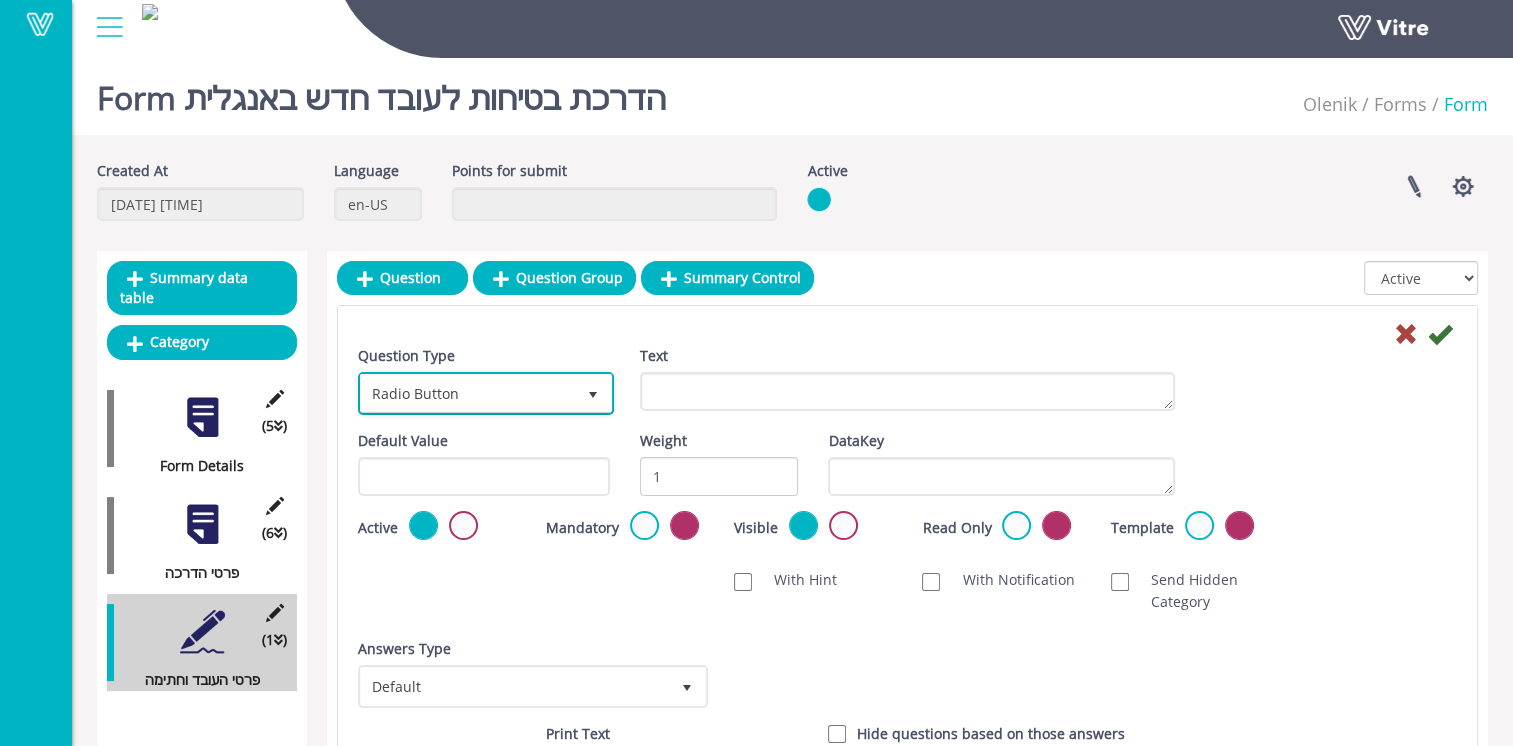 click on "Radio Button" at bounding box center (468, 393) 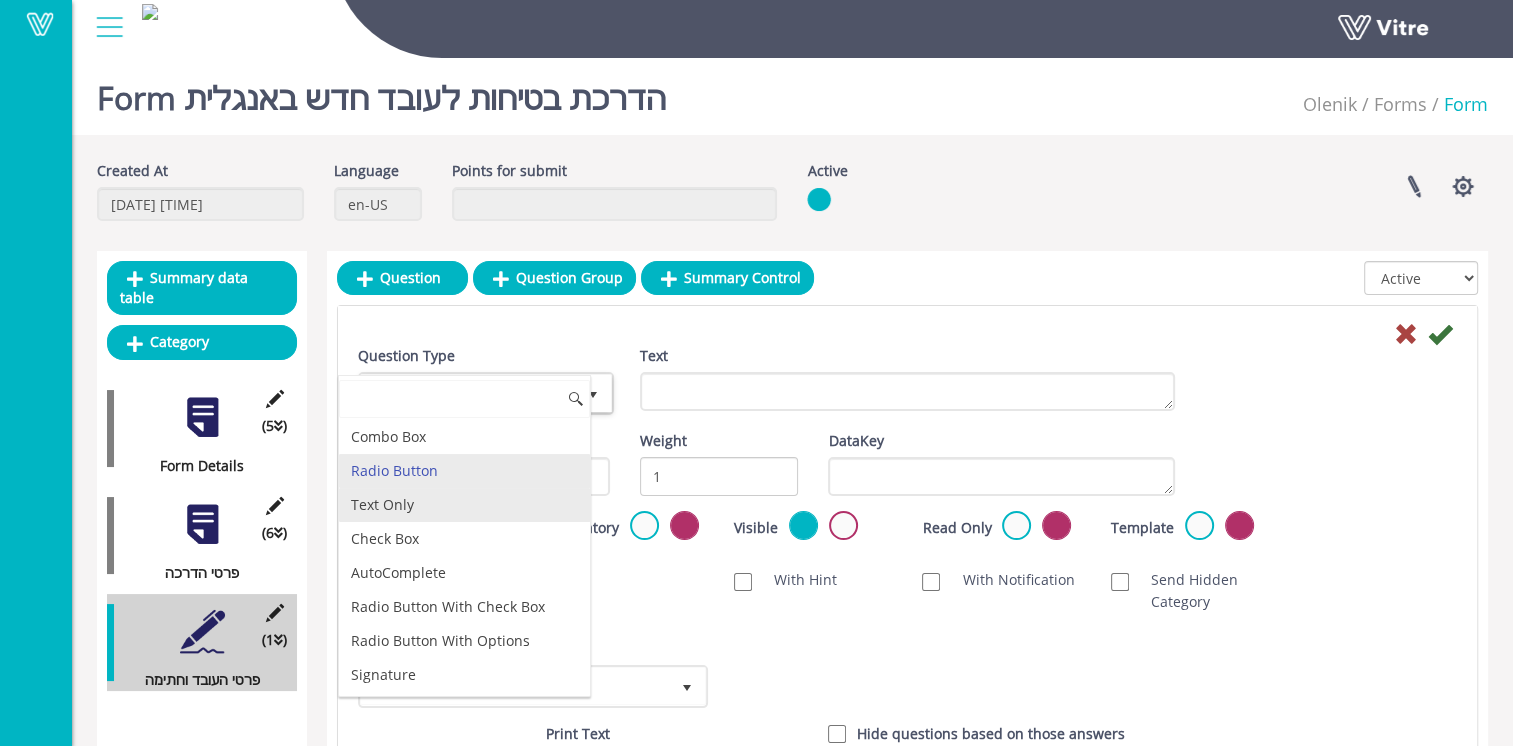 click on "Text Only" at bounding box center (464, 505) 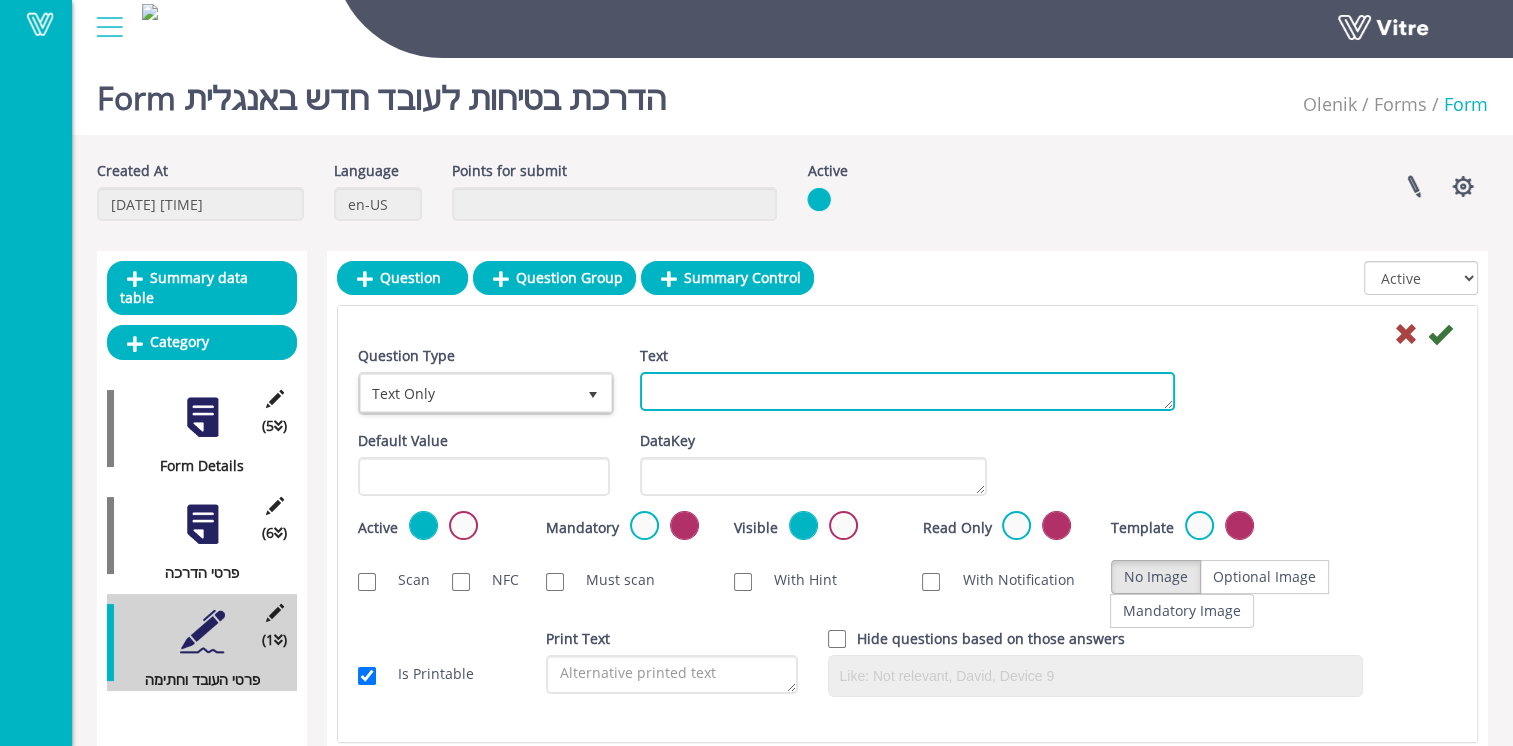click on "Text" at bounding box center (907, 391) 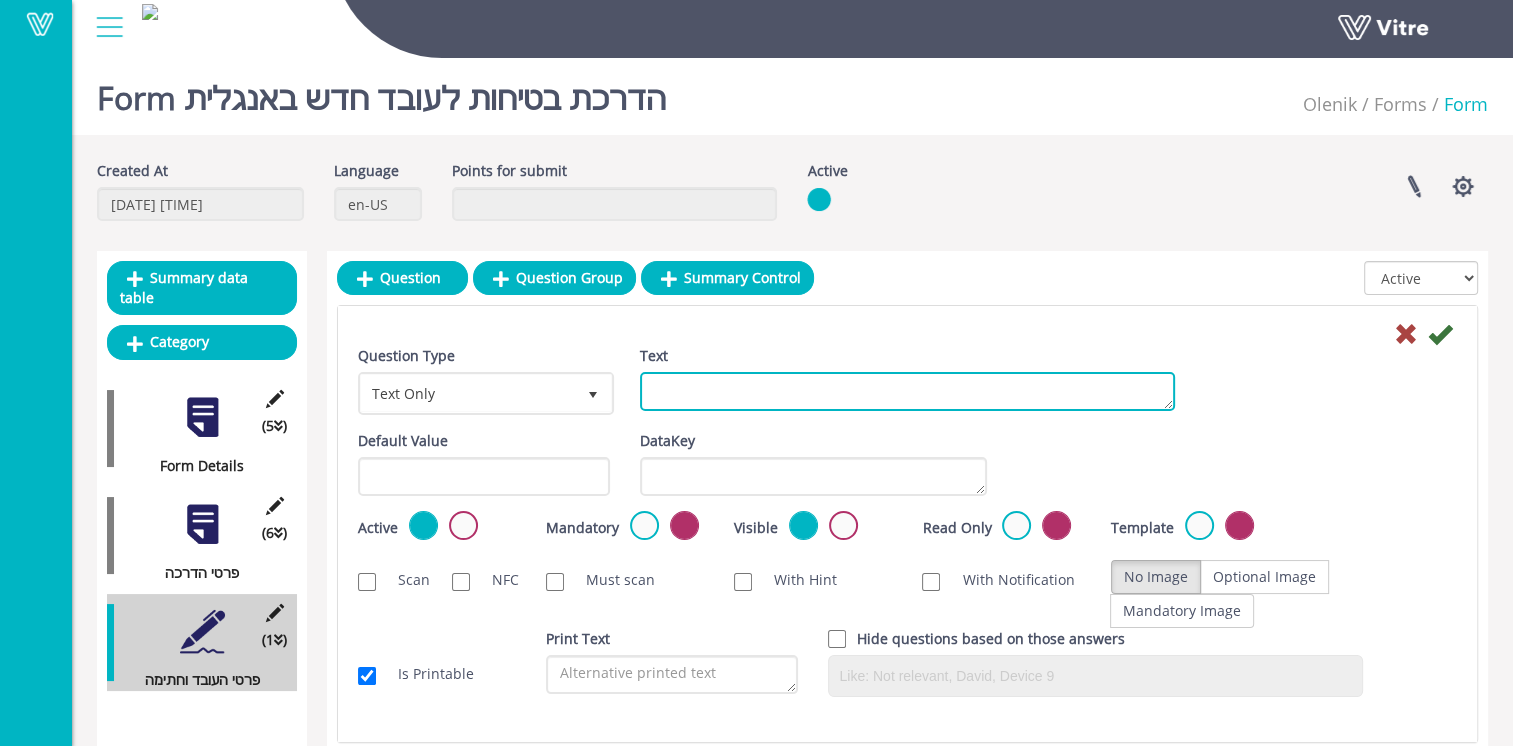 paste on "שם משפחהLast name:" 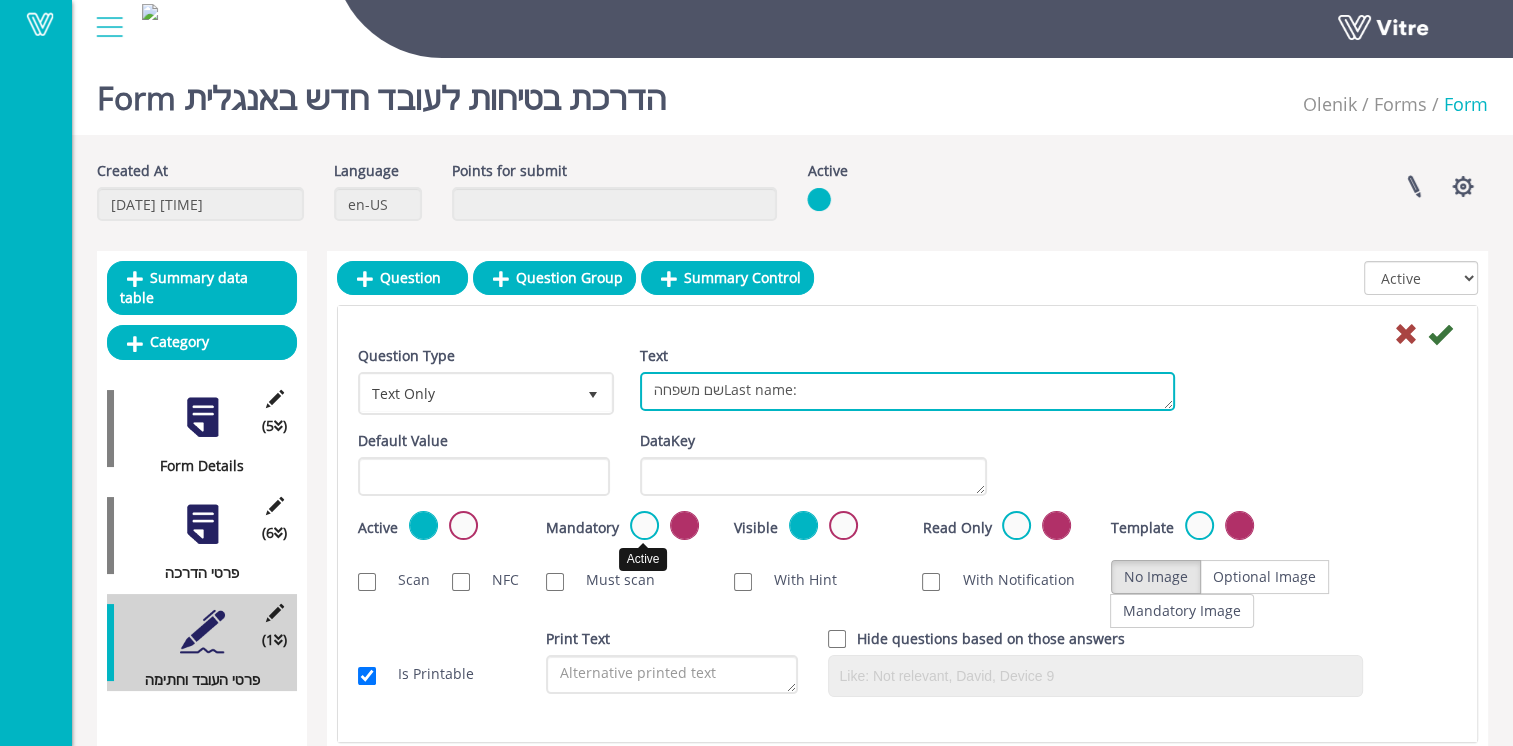 type on "שם משפחהLast name:" 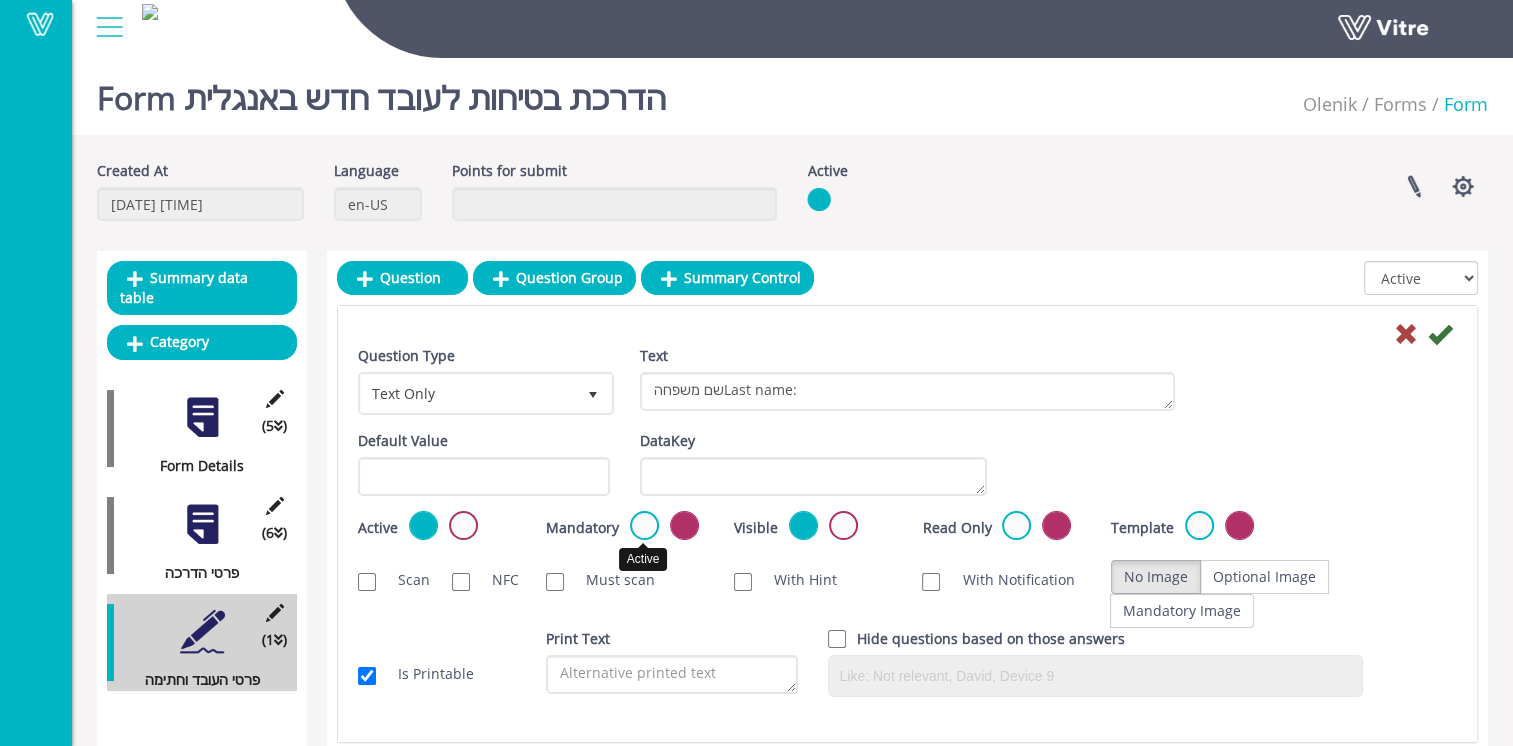click at bounding box center (644, 525) 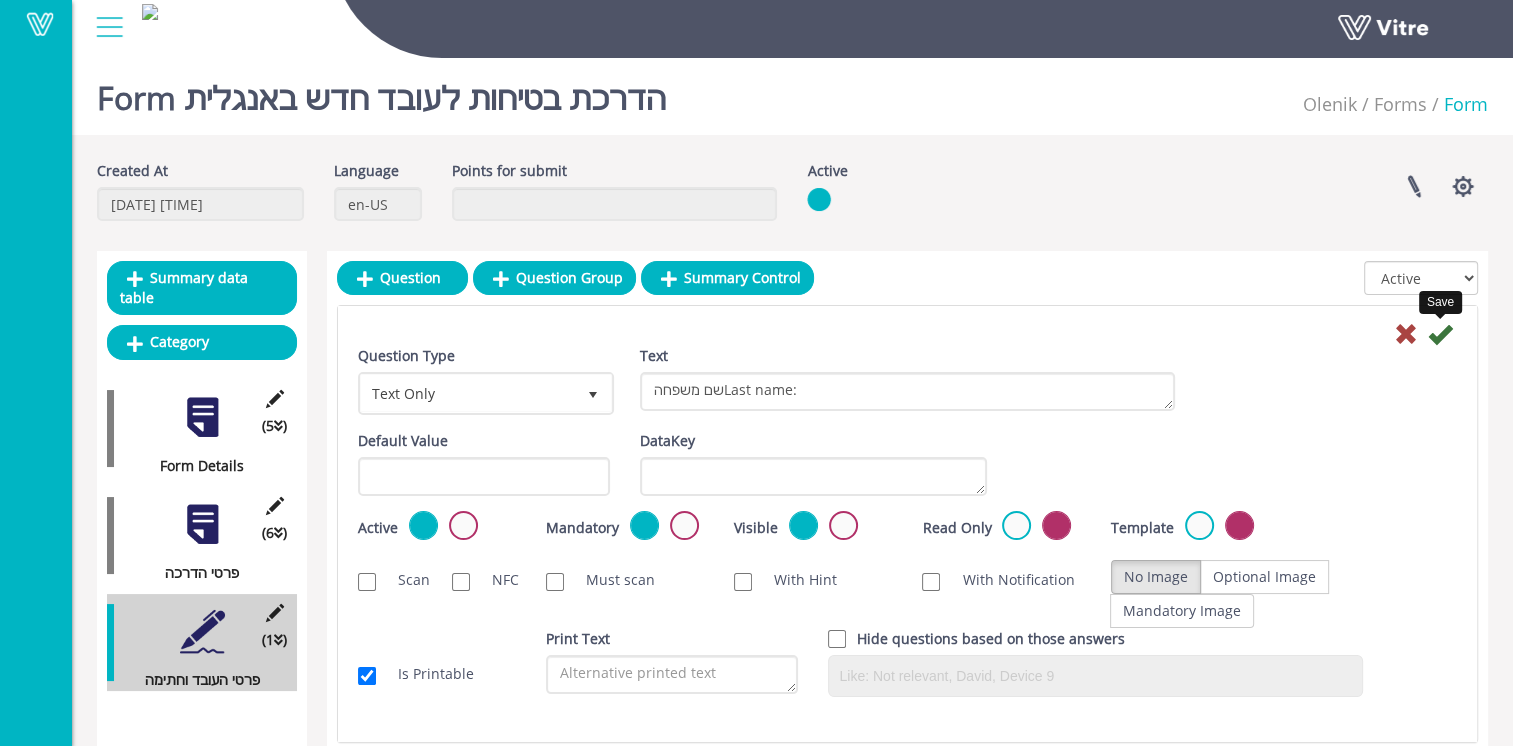click at bounding box center [1440, 334] 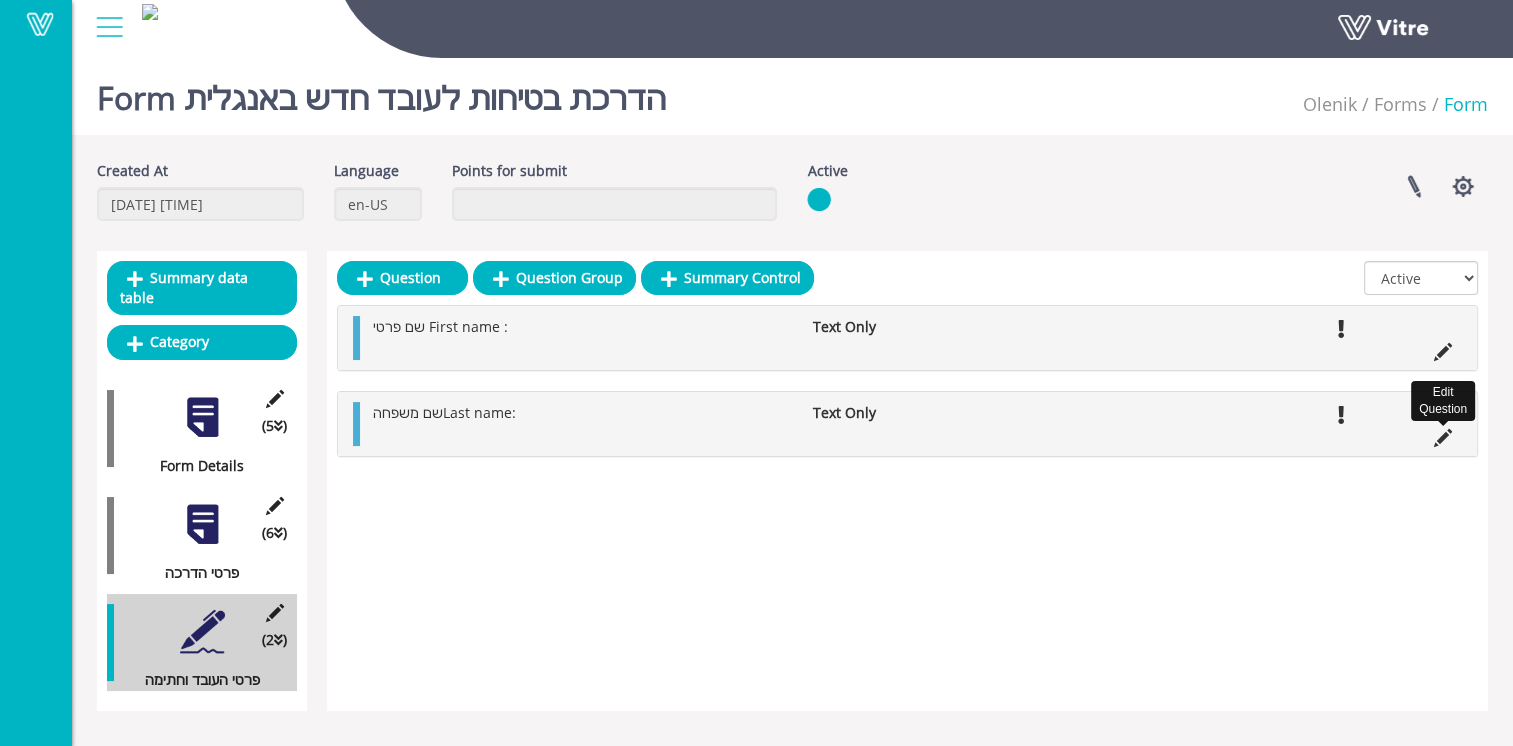 click at bounding box center [1443, 438] 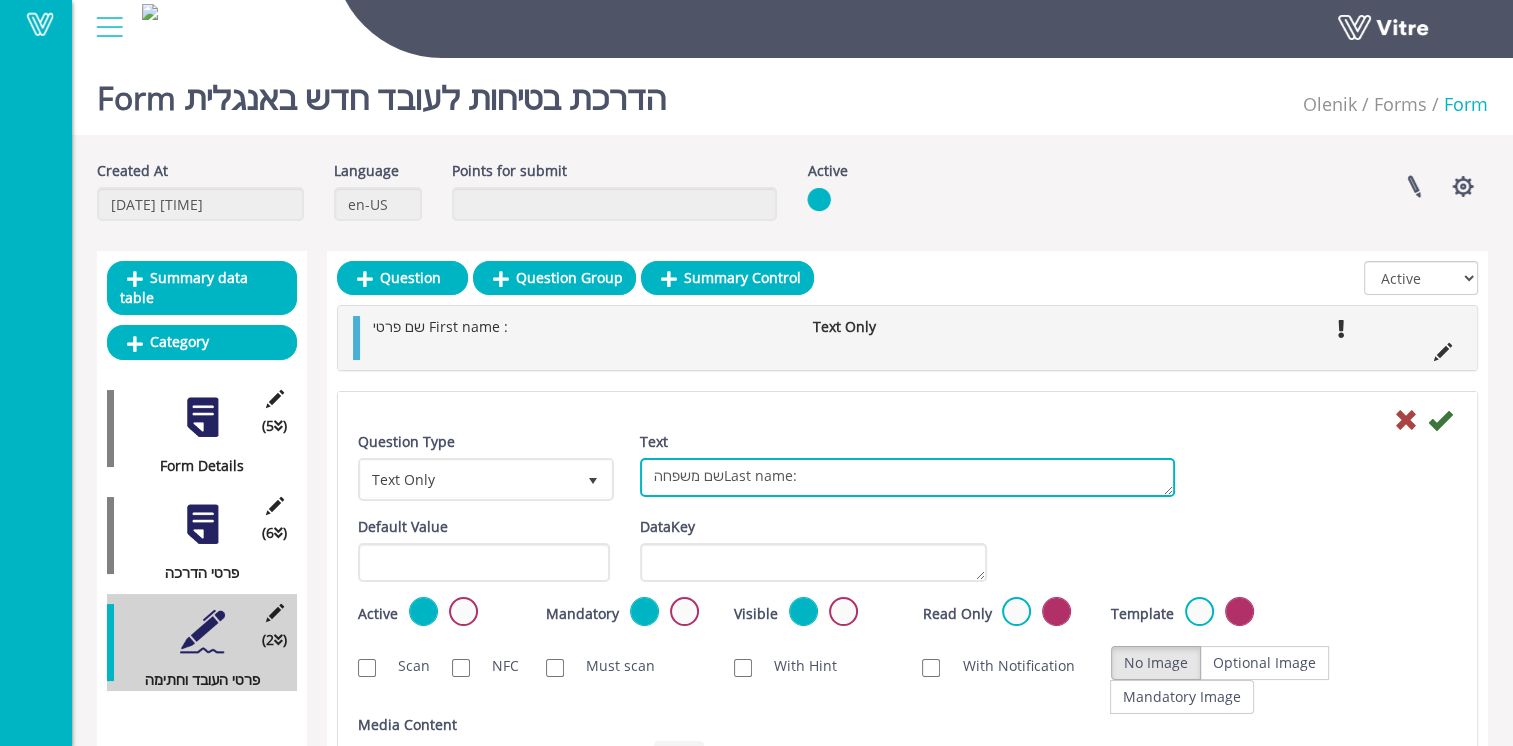 click on "שם משפחהLast name:" at bounding box center (907, 477) 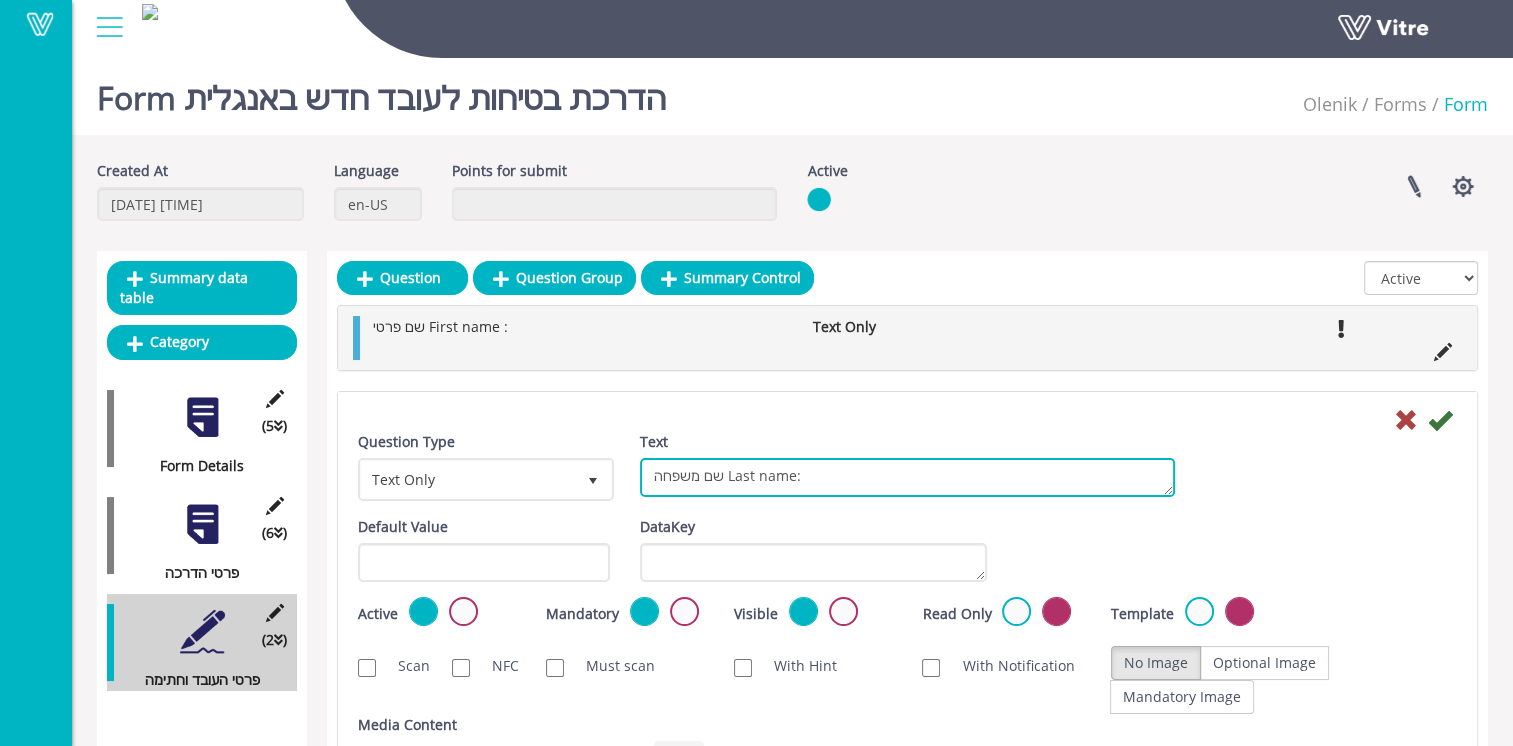 click on "שם משפחהLast name:" at bounding box center [907, 477] 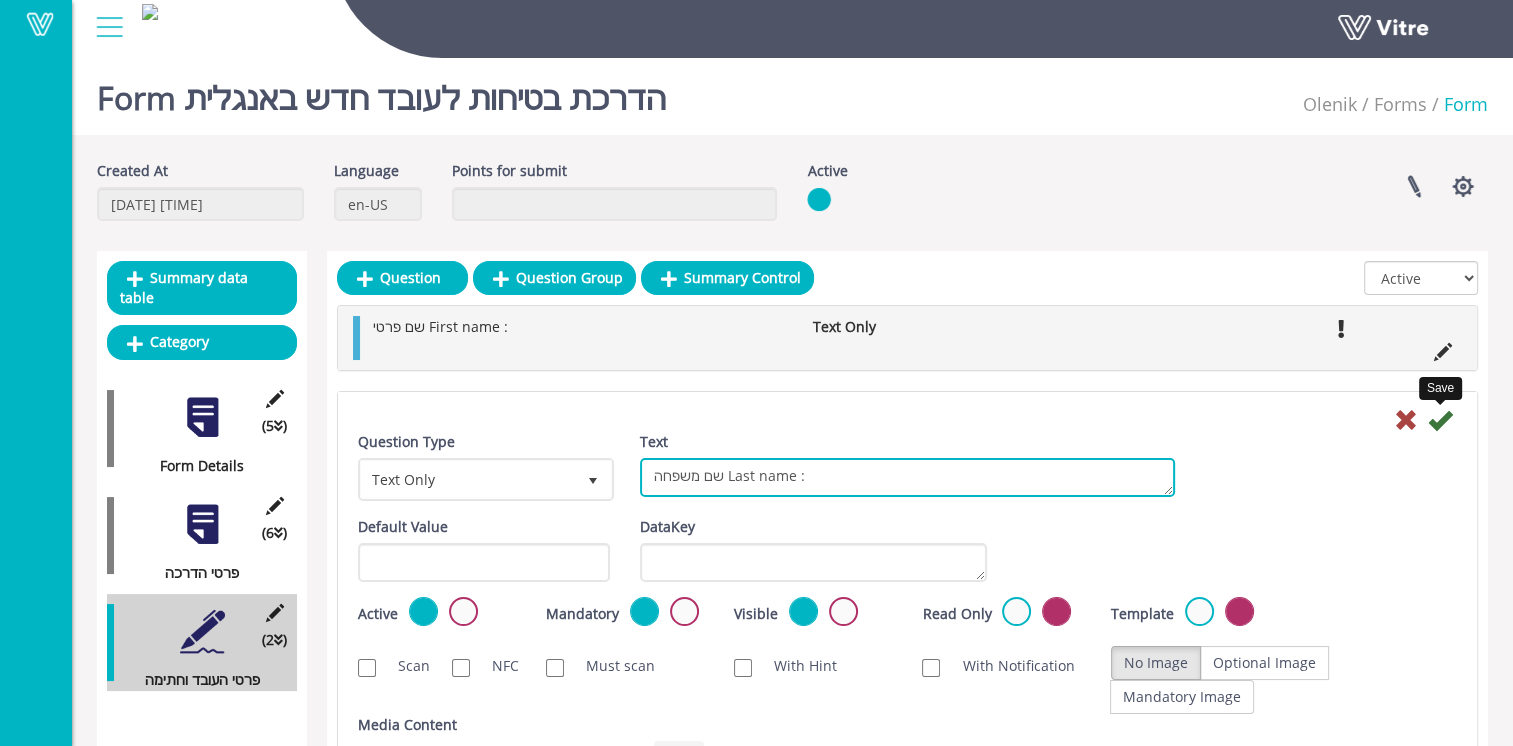 type on "שם משפחה Last name :" 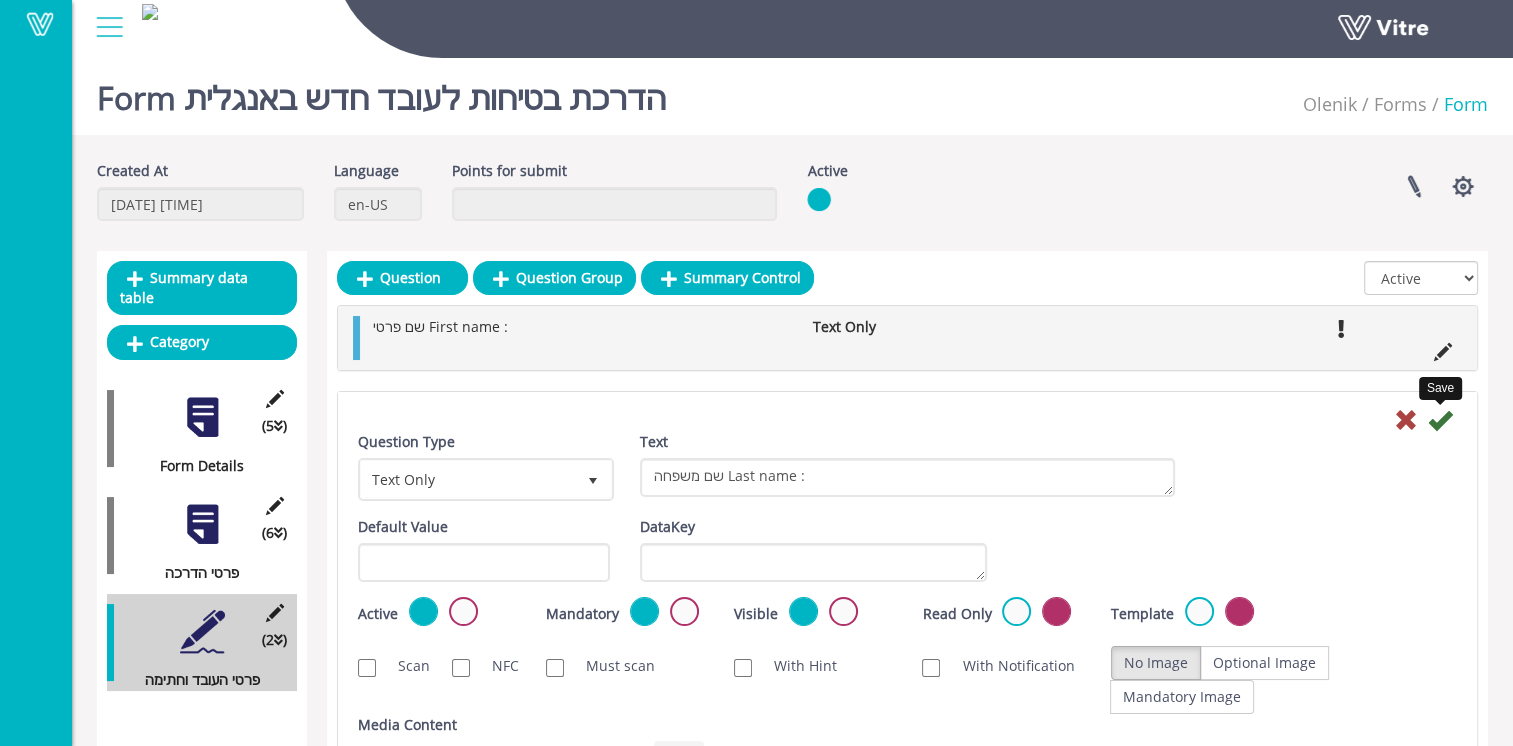 click at bounding box center (1440, 420) 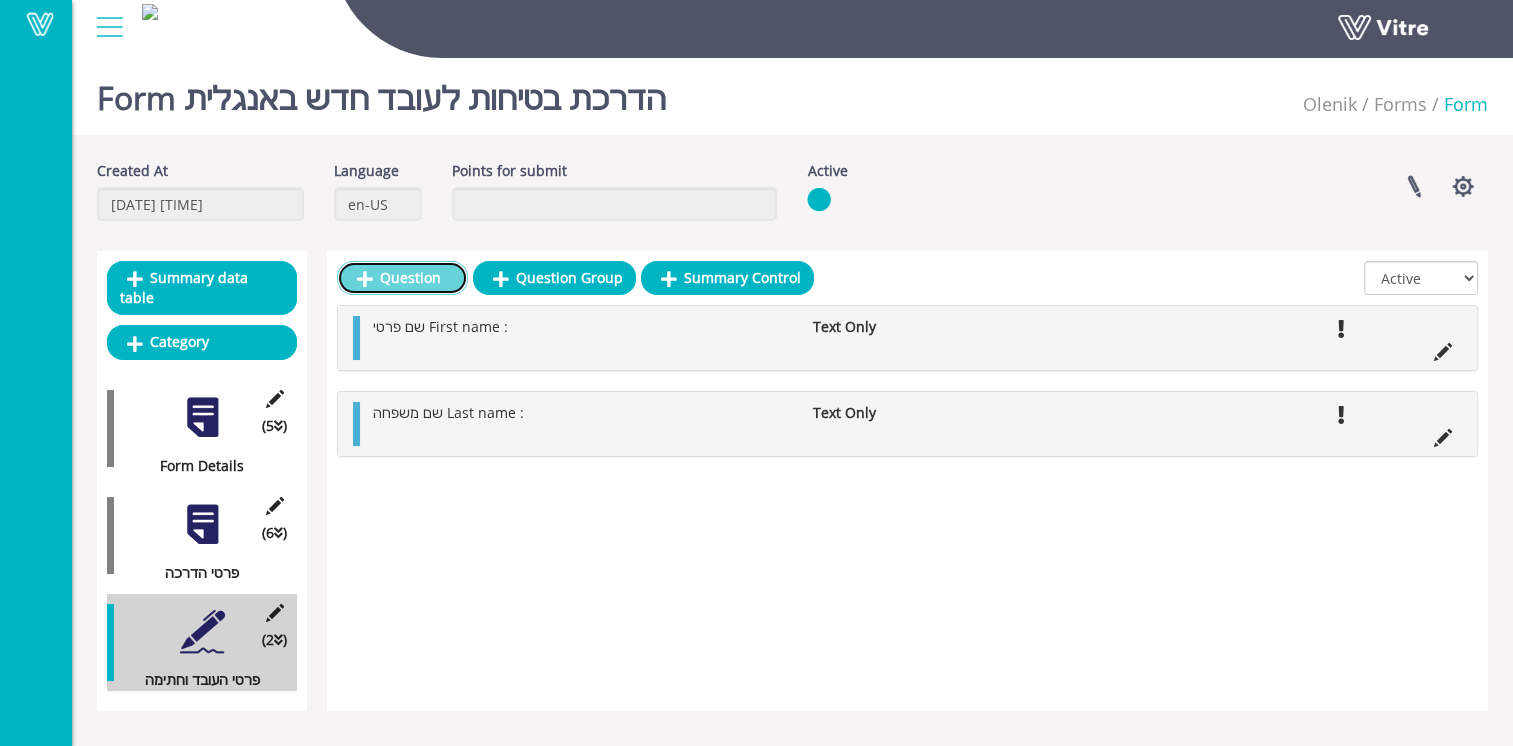 click at bounding box center (365, 279) 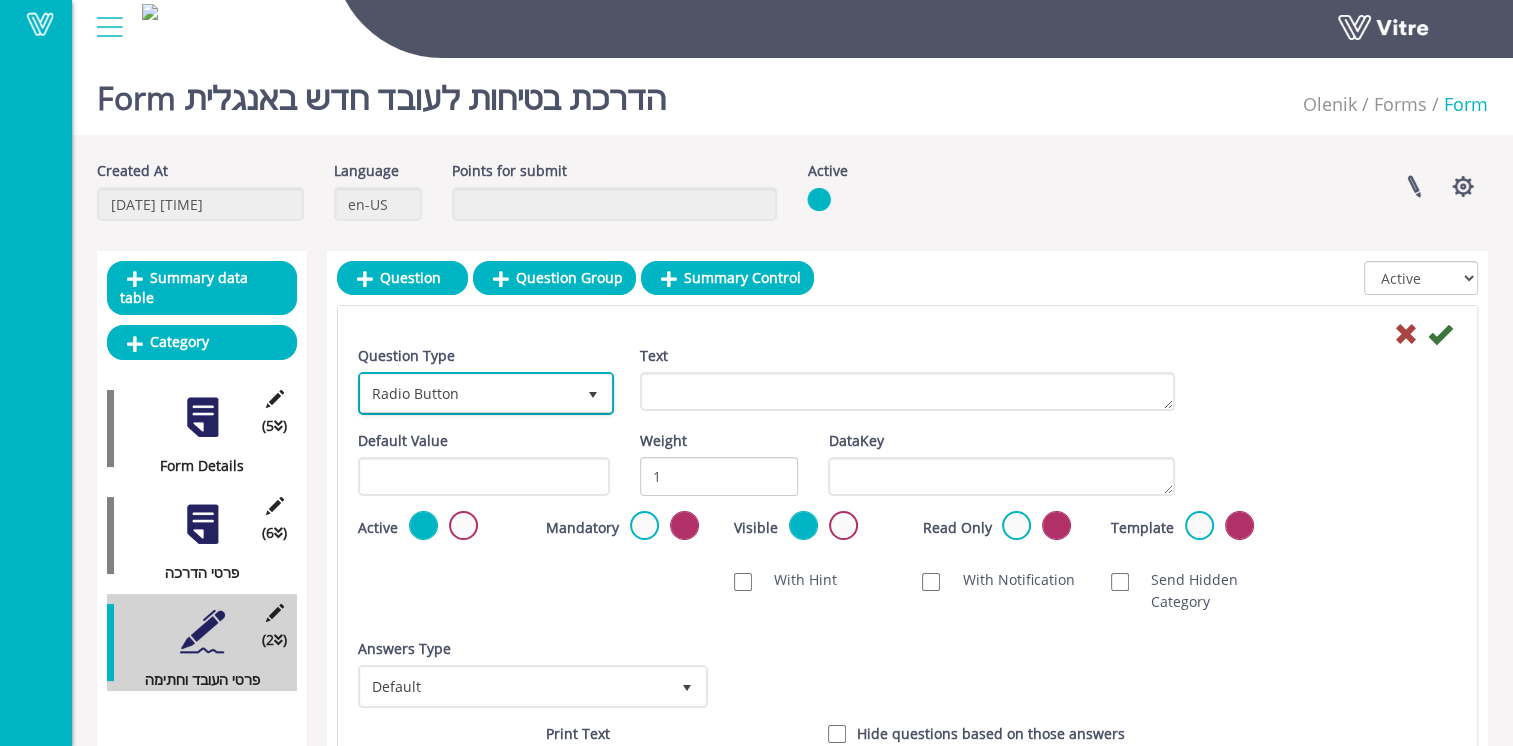 click on "Radio Button" at bounding box center [468, 393] 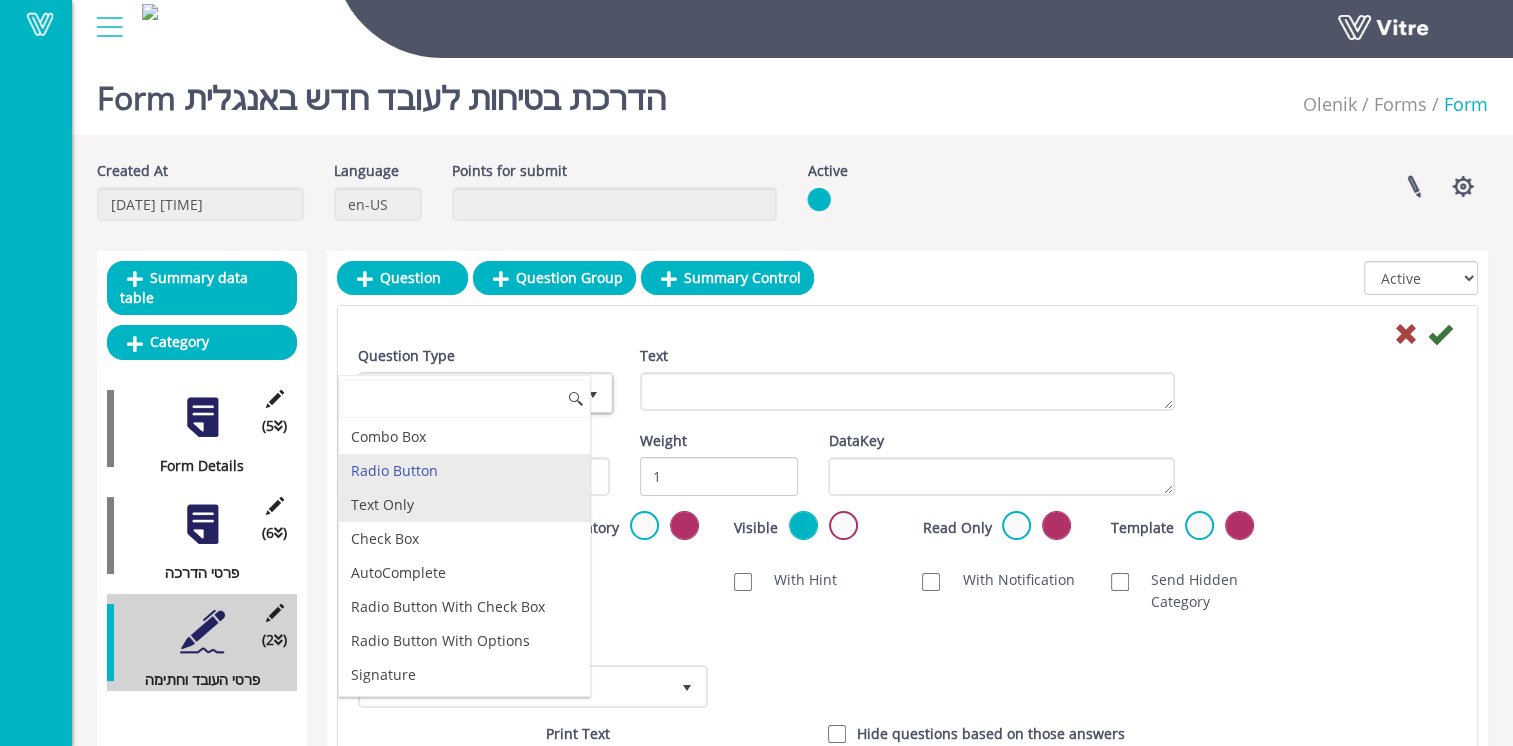 click on "Text Only" at bounding box center [464, 505] 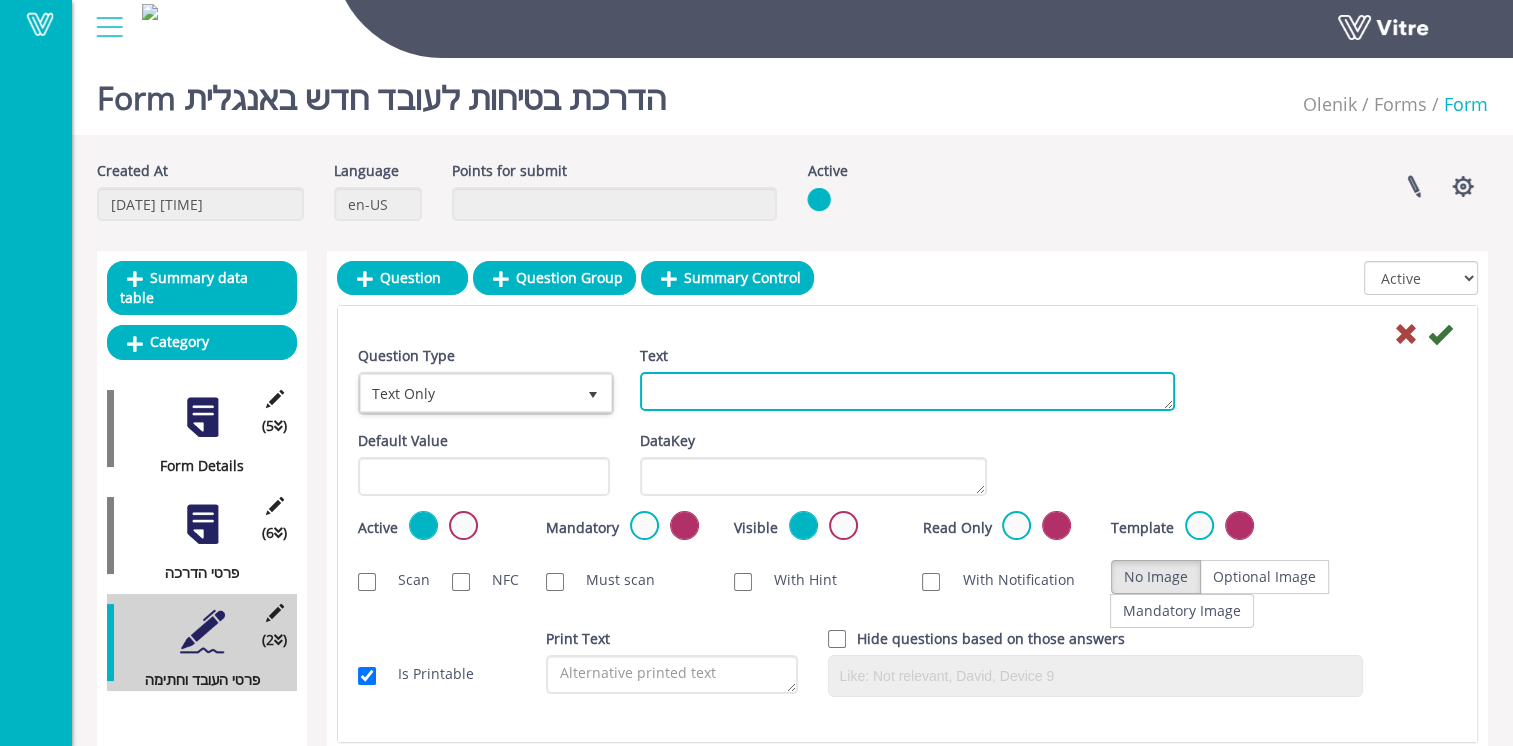 click on "Text" at bounding box center [907, 391] 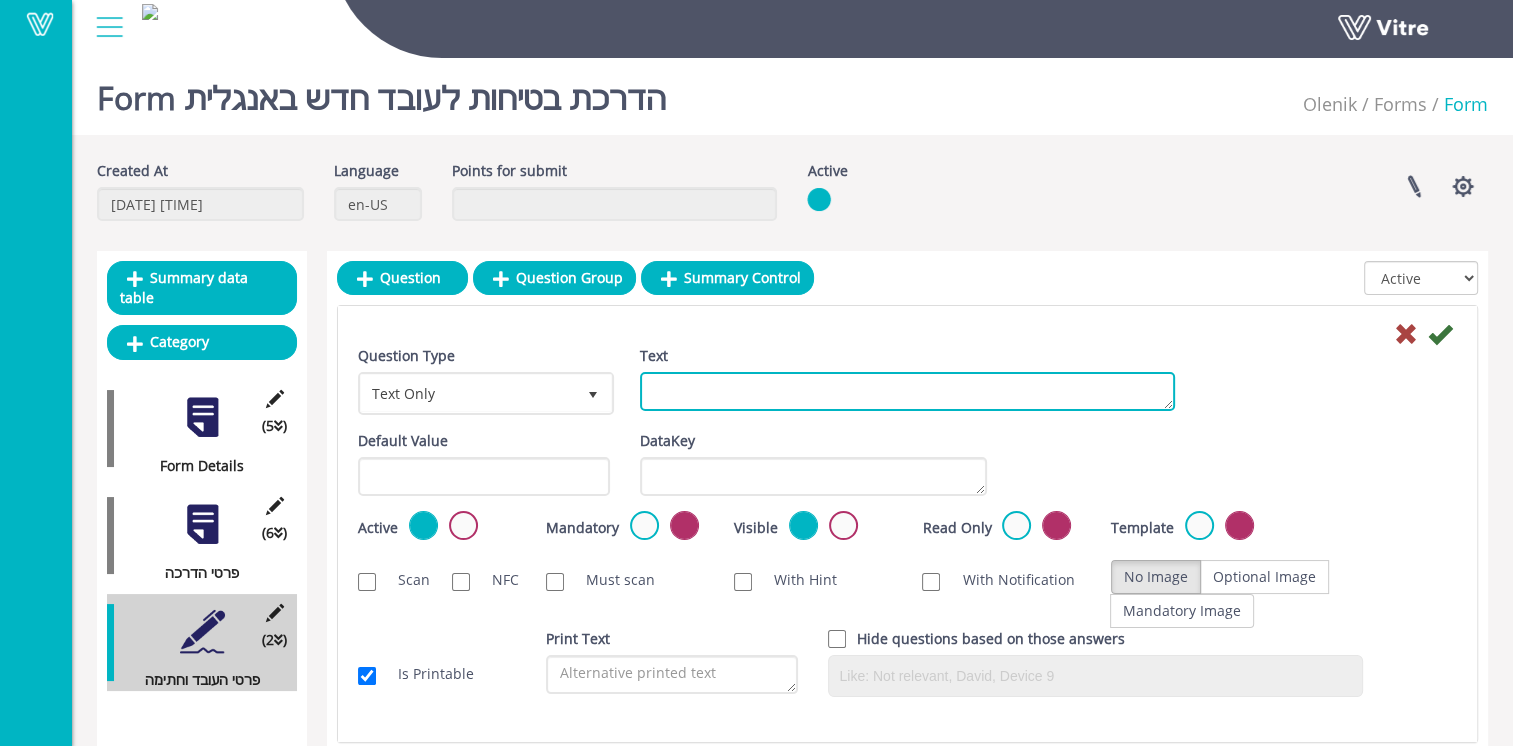 paste on "ת.ז/דרכוןID number / passport :" 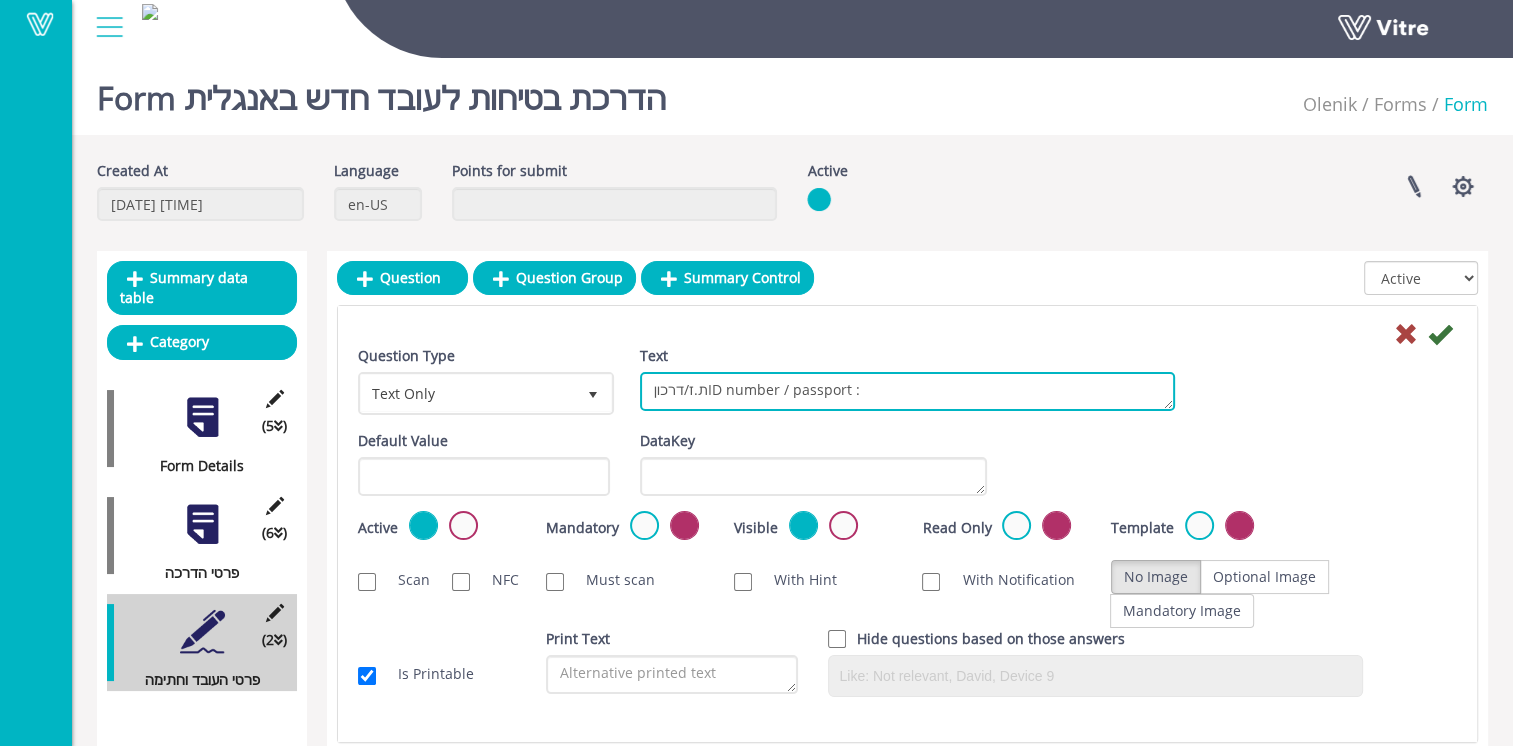 click on "ת.ז/דרכוןID number / passport :" at bounding box center [907, 391] 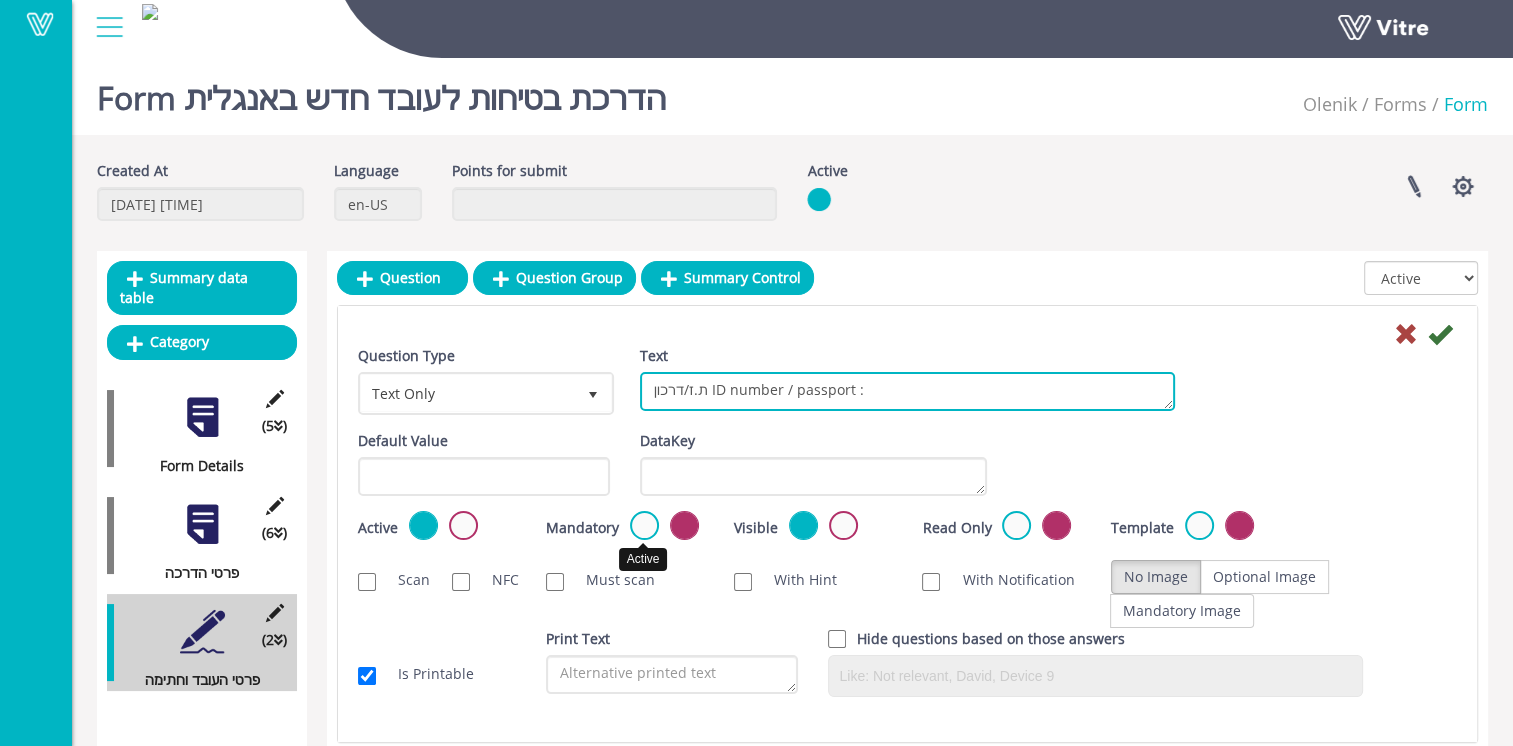 type on "ת.ז/דרכון ID number / passport :" 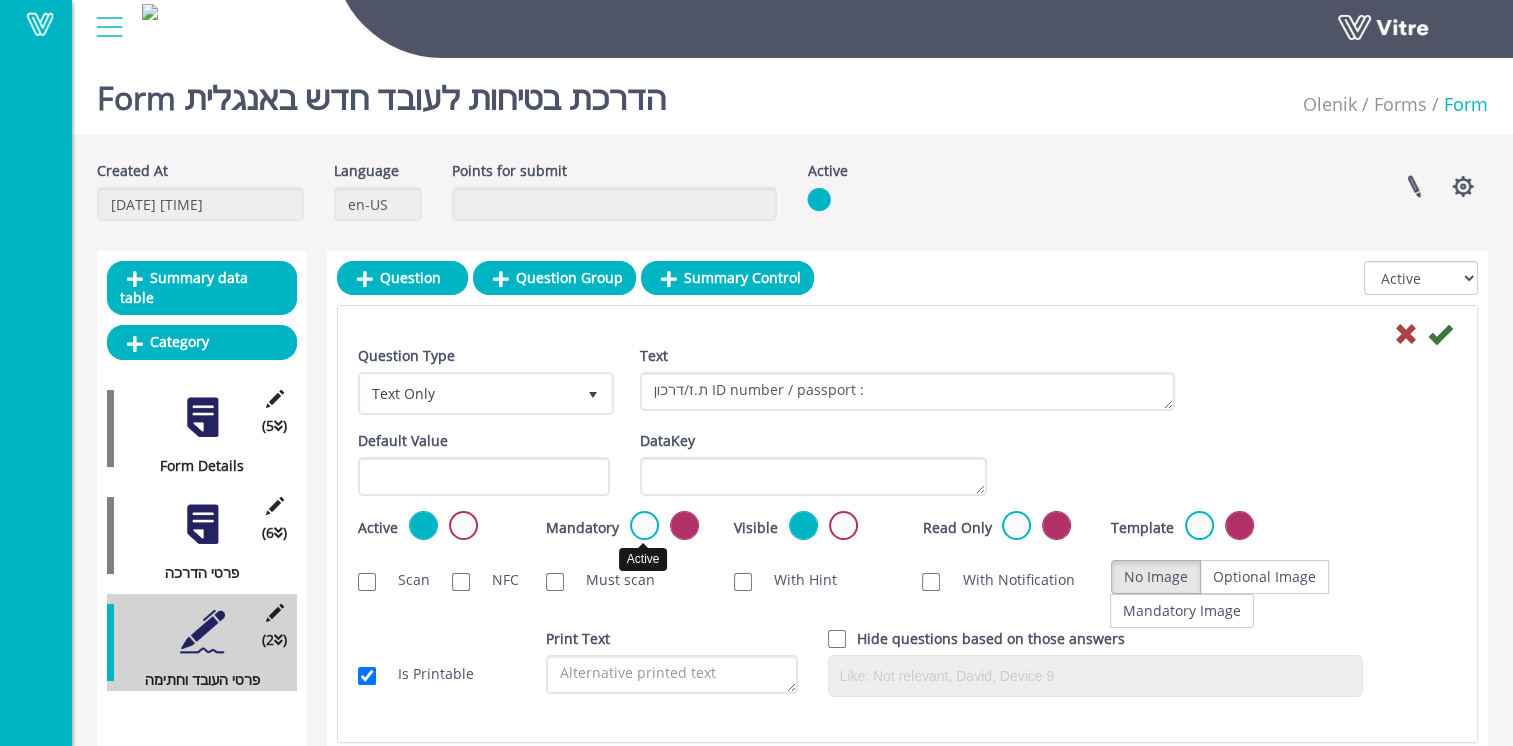 click at bounding box center [644, 525] 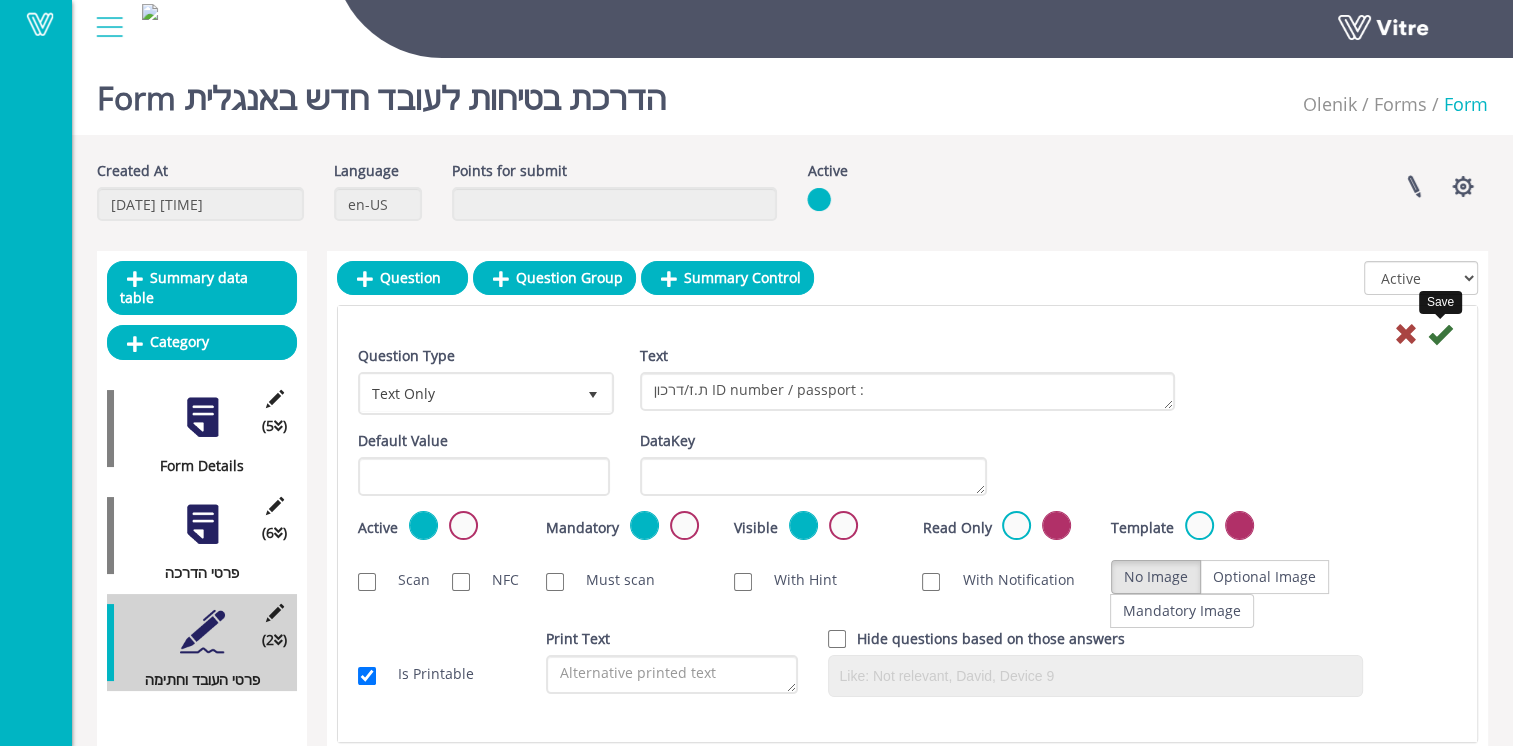 click at bounding box center [1440, 334] 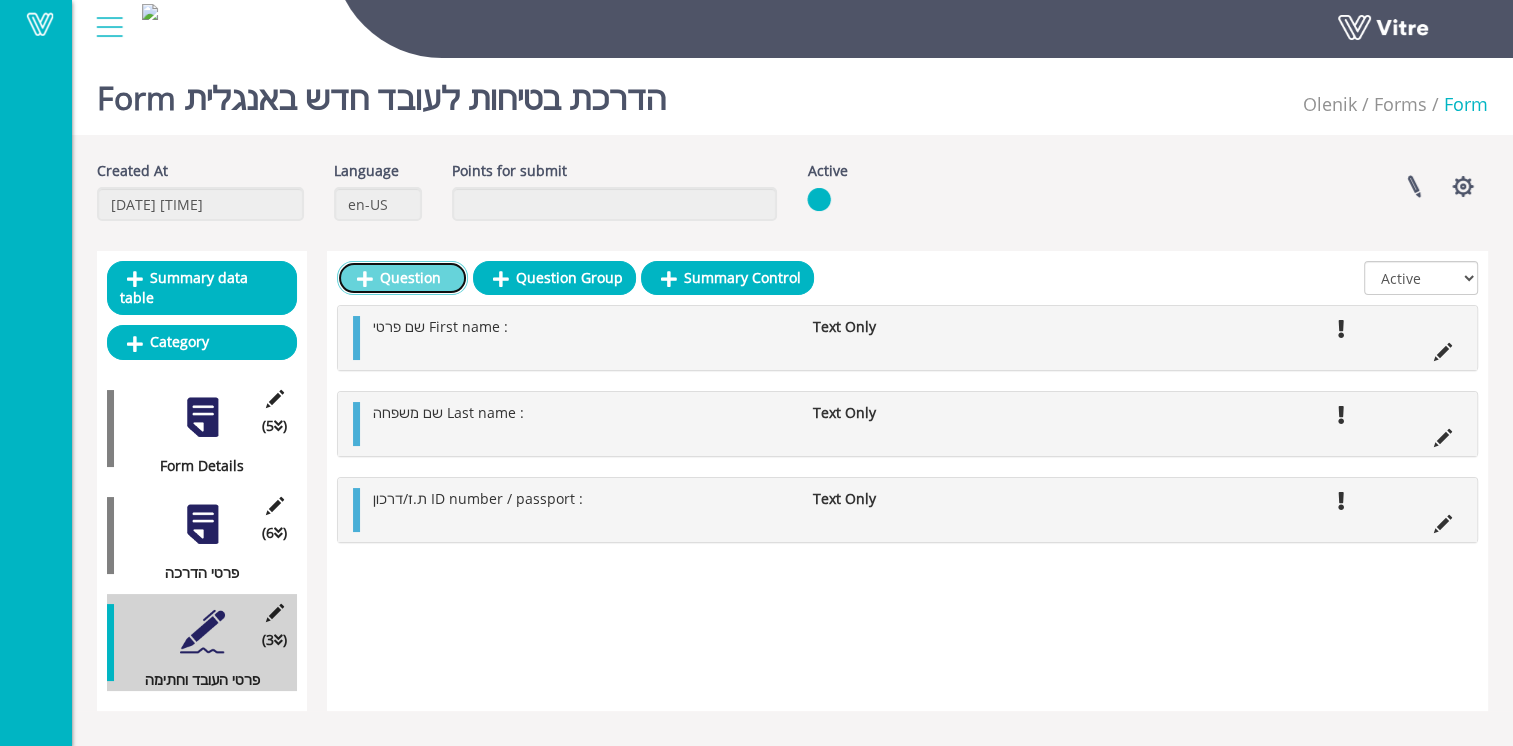 click on "Question" at bounding box center [402, 278] 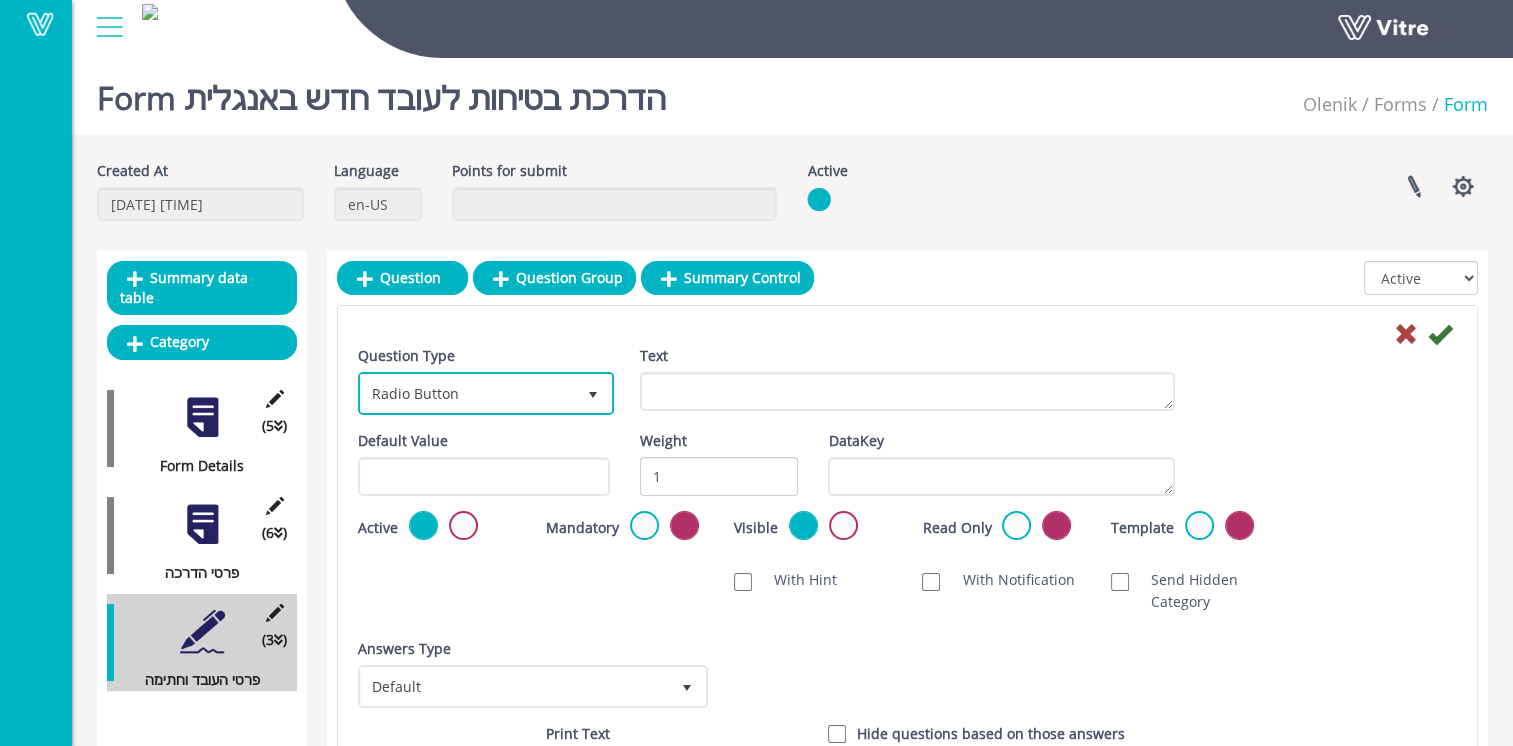 click on "Radio Button" at bounding box center [468, 393] 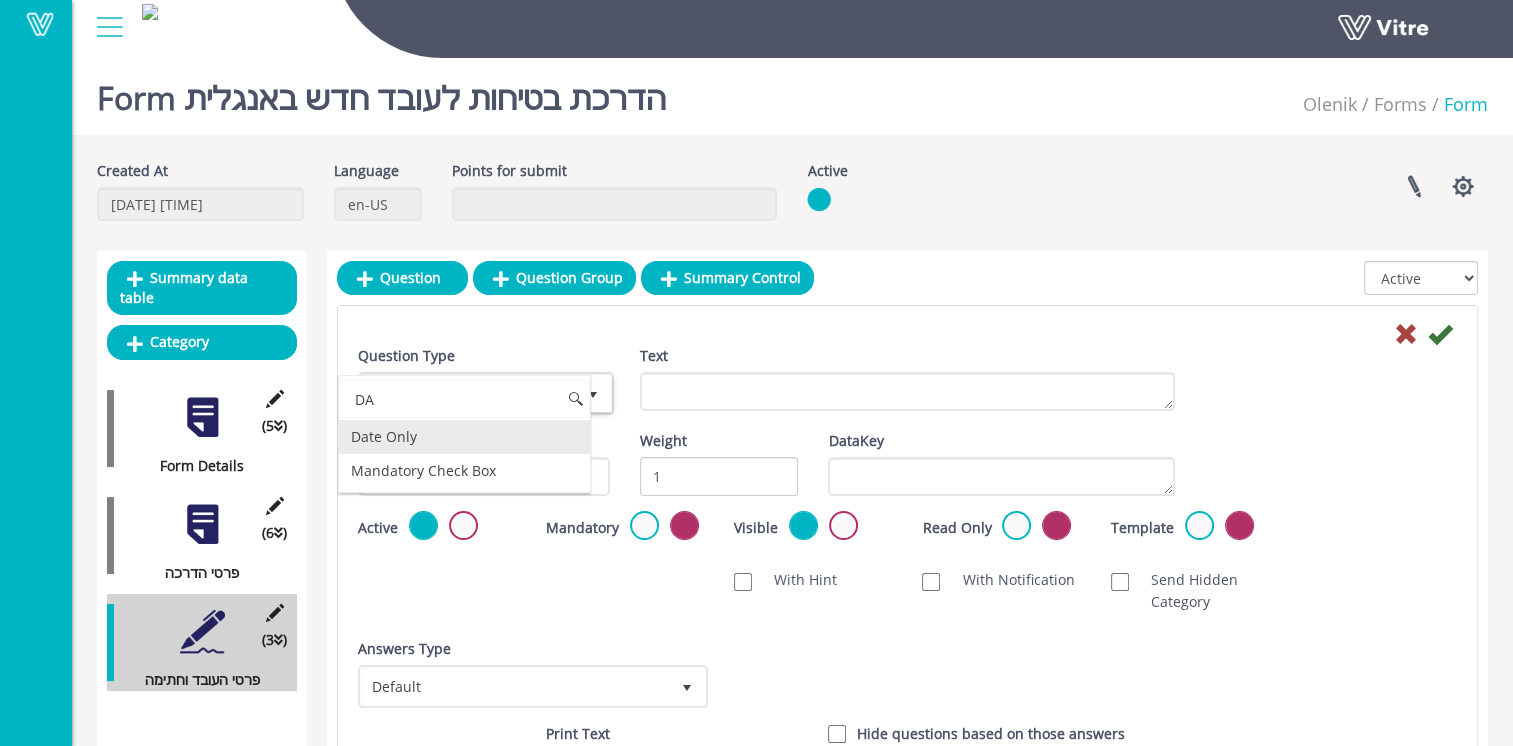 click on "Date Only" at bounding box center (464, 437) 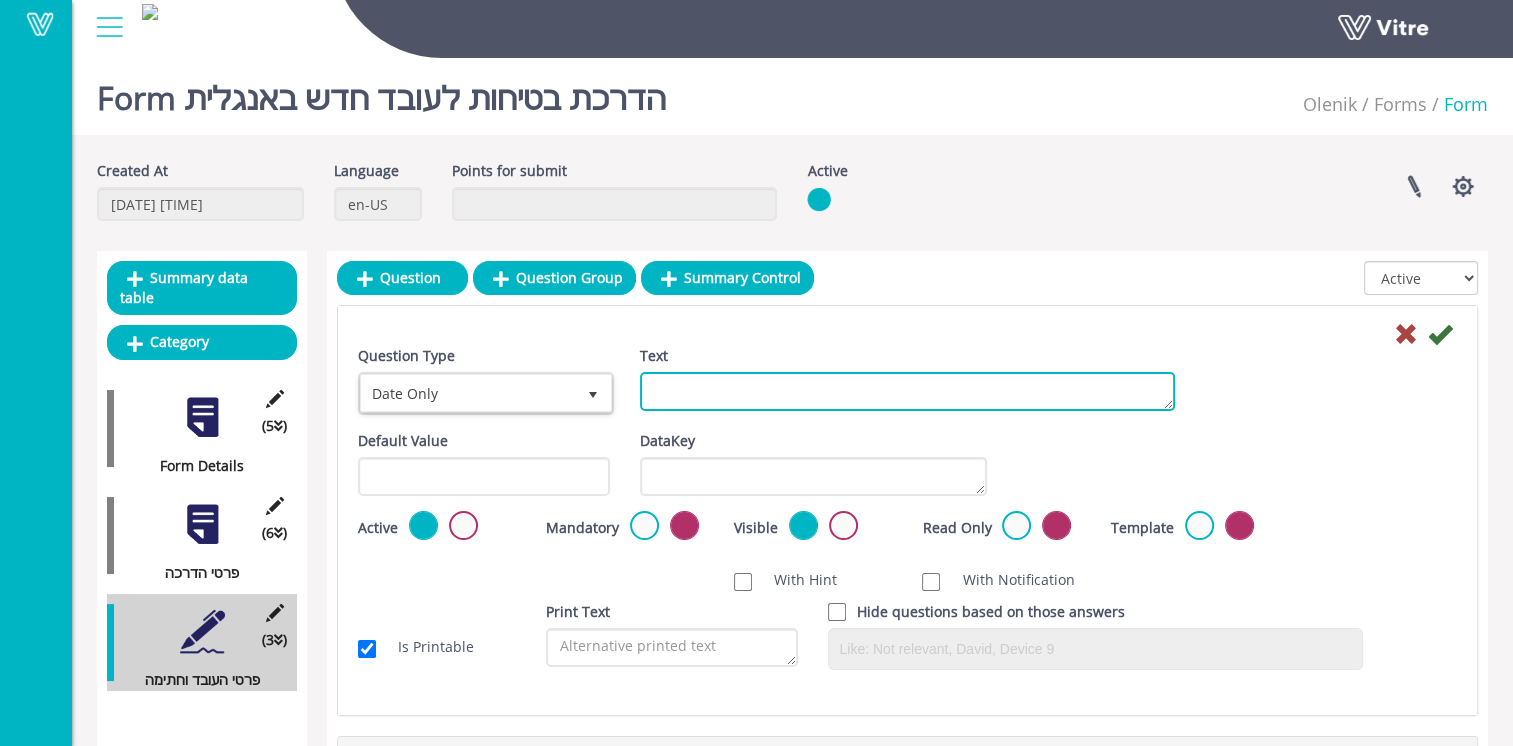 click on "Text" at bounding box center (907, 391) 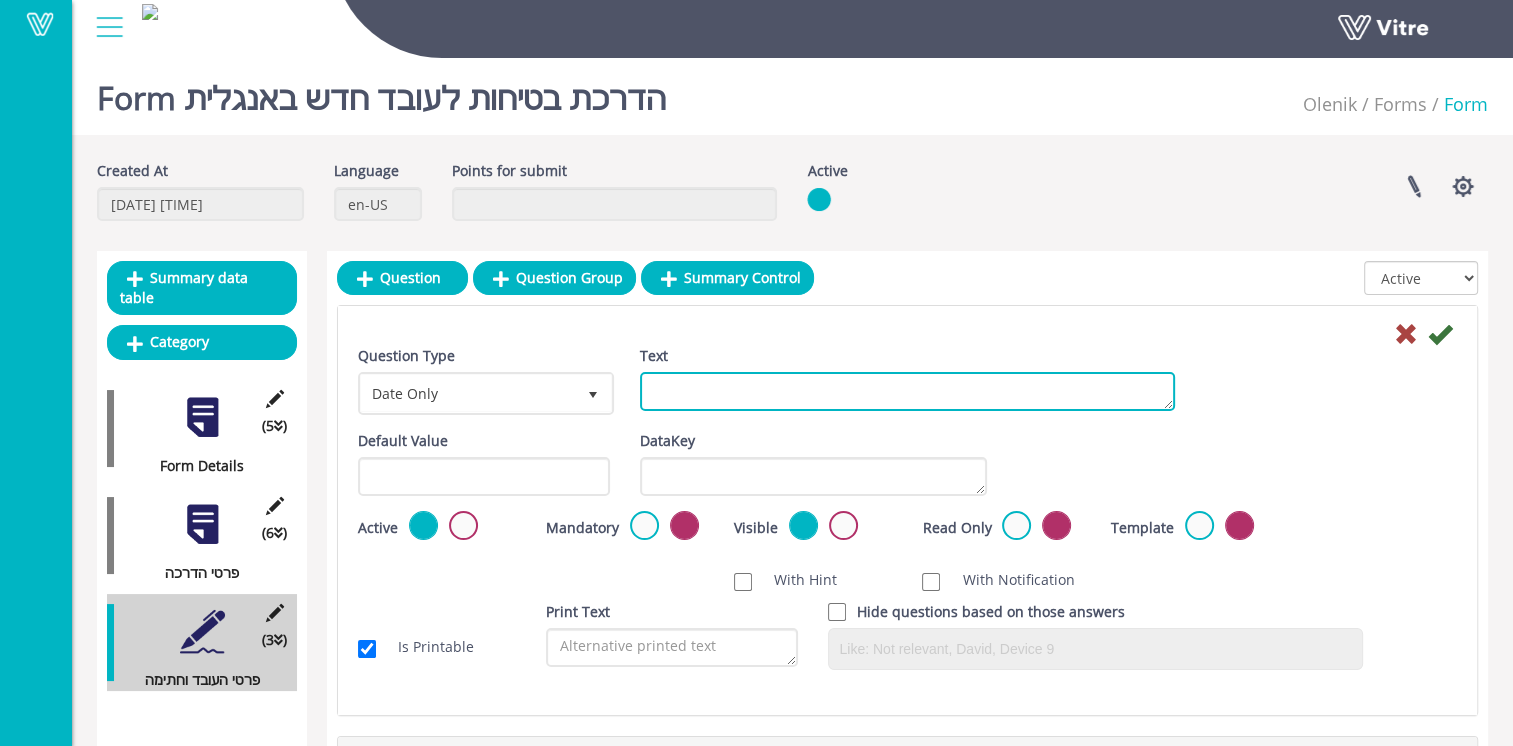 paste on "תאריךDate:" 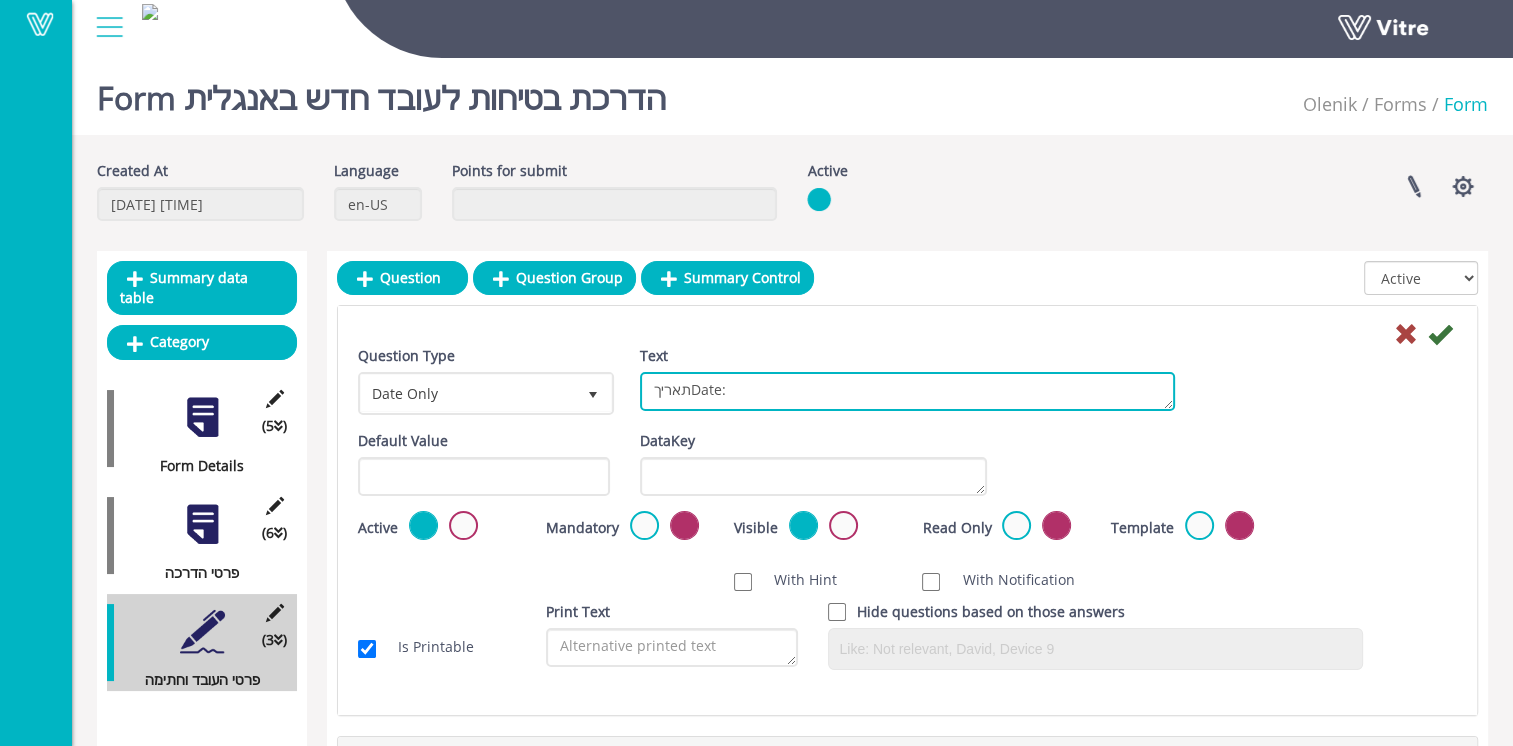 click on "תאריךDate:" at bounding box center (907, 391) 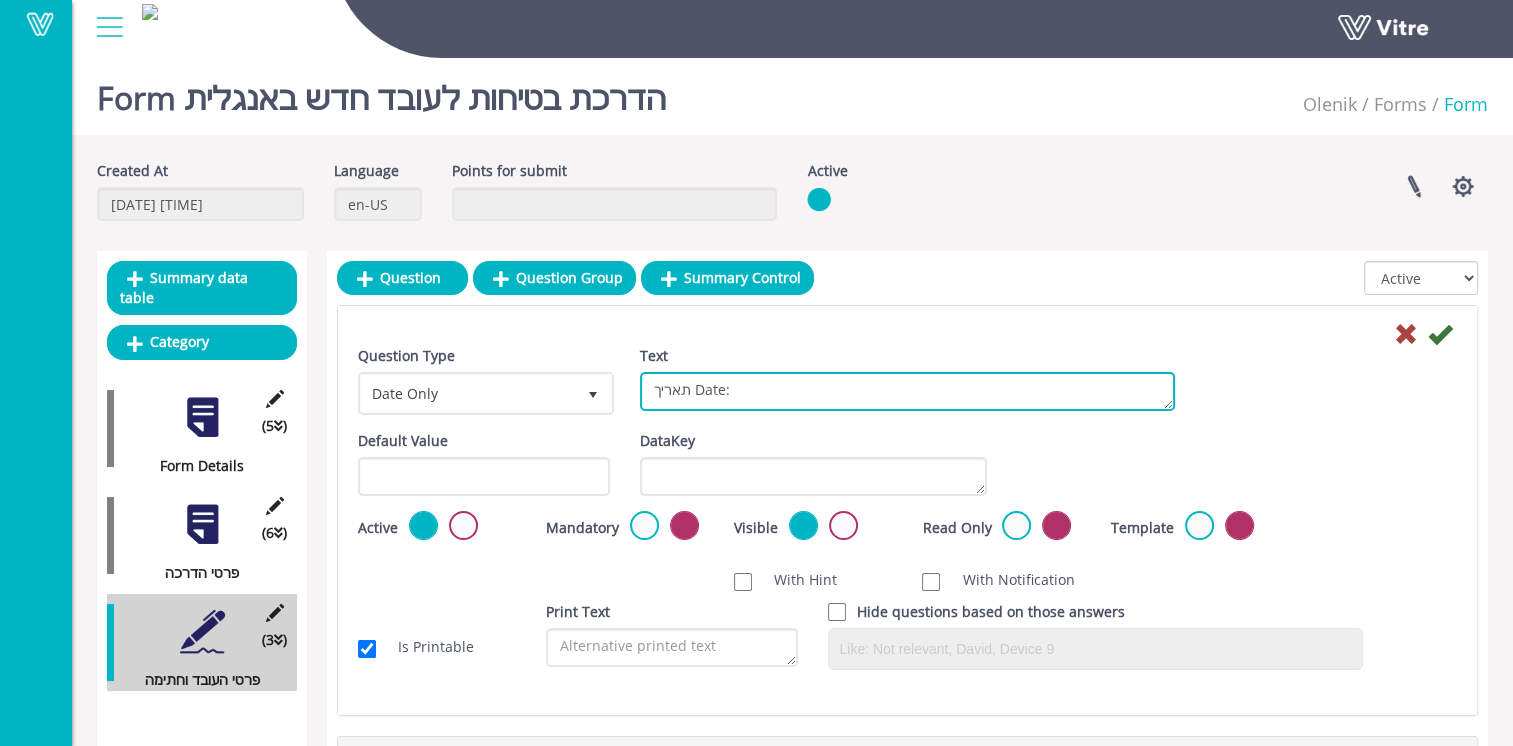 click on "תאריך Date:" at bounding box center (907, 391) 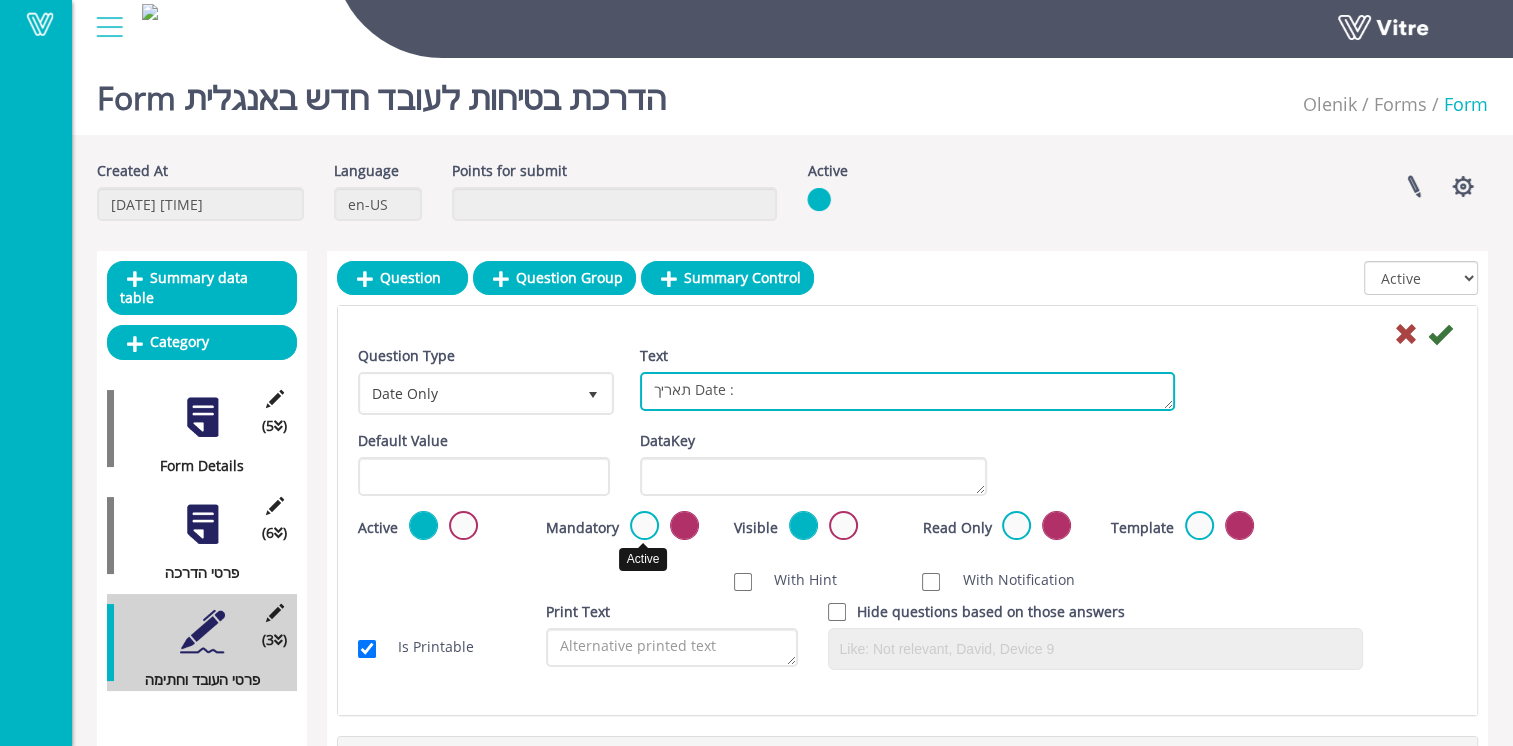 type on "תאריך Date :" 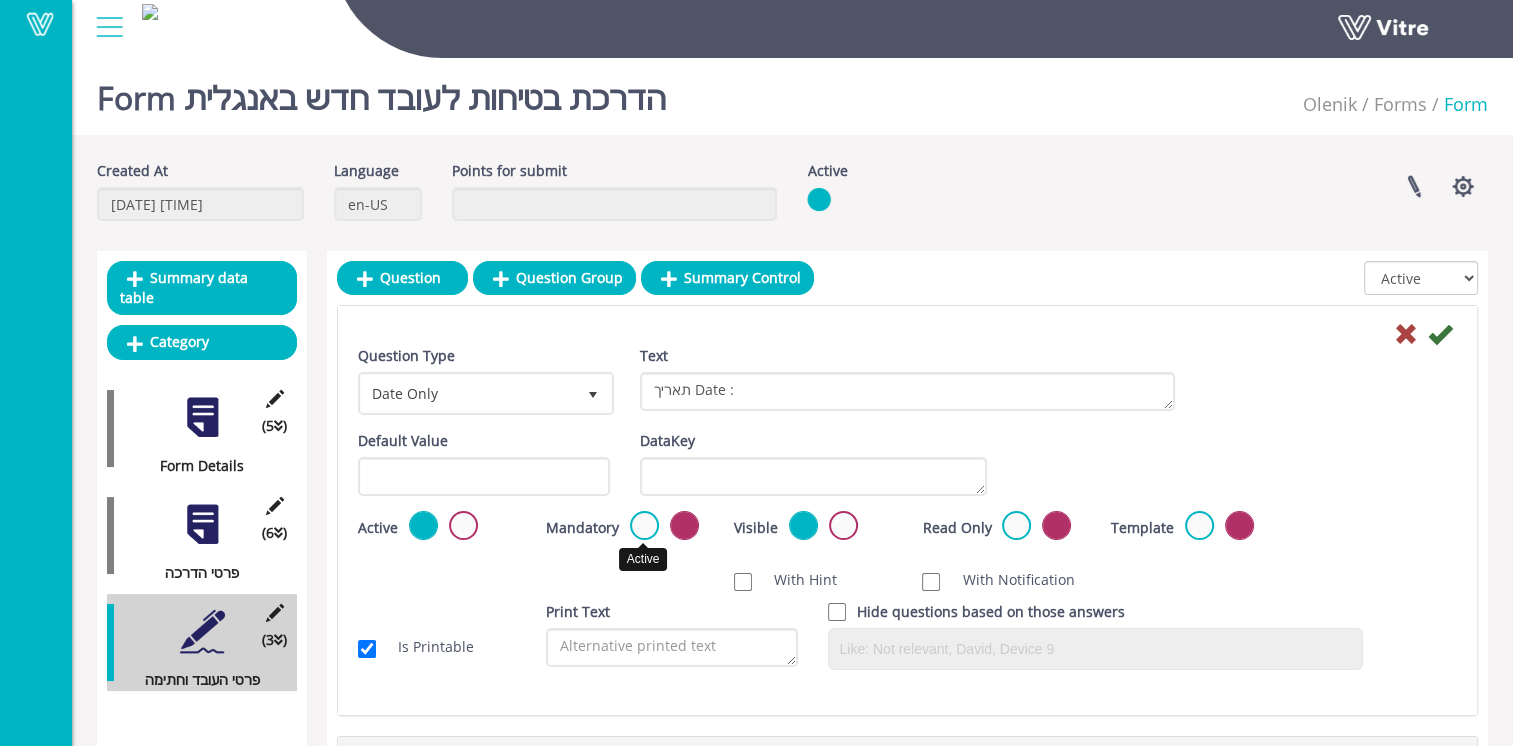 click at bounding box center (644, 525) 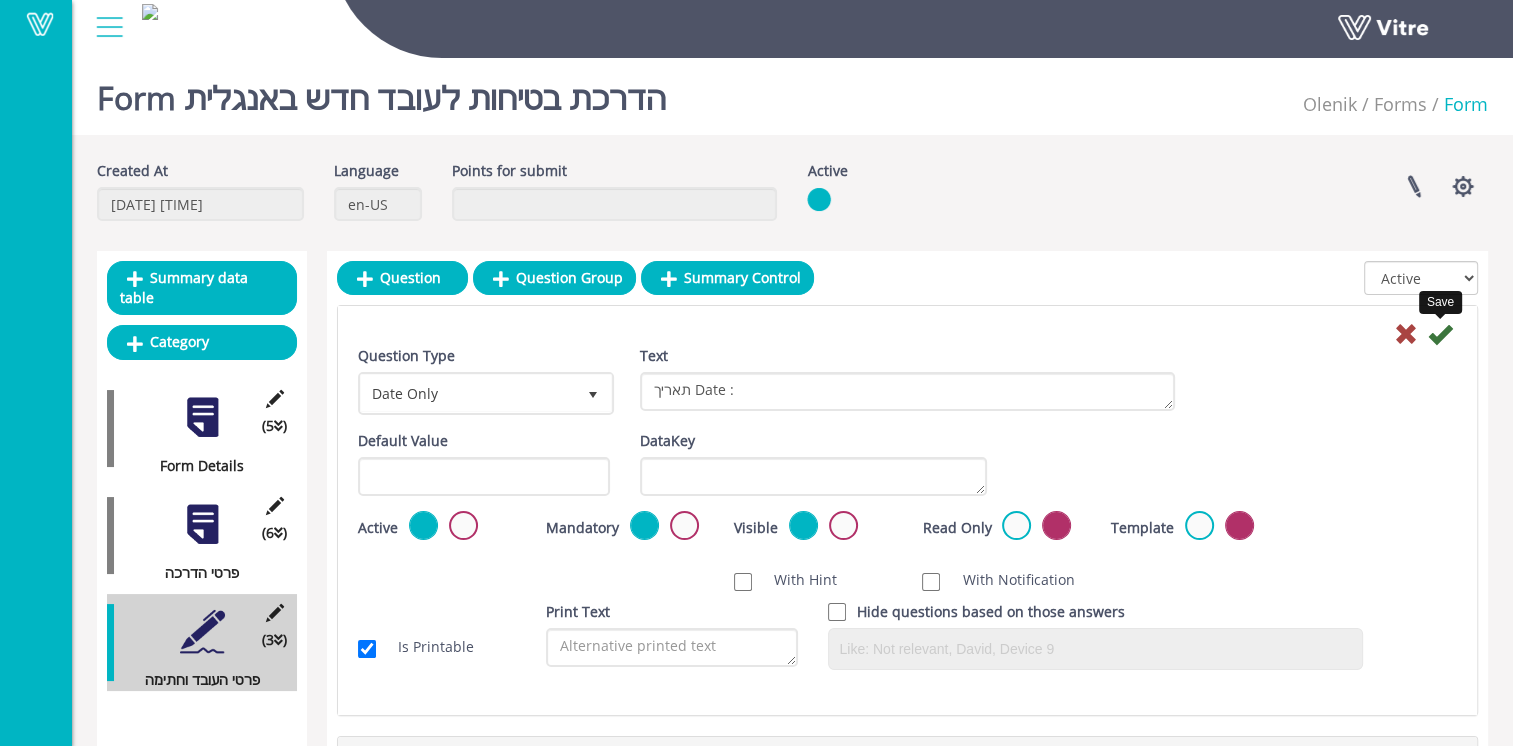 click at bounding box center (1440, 334) 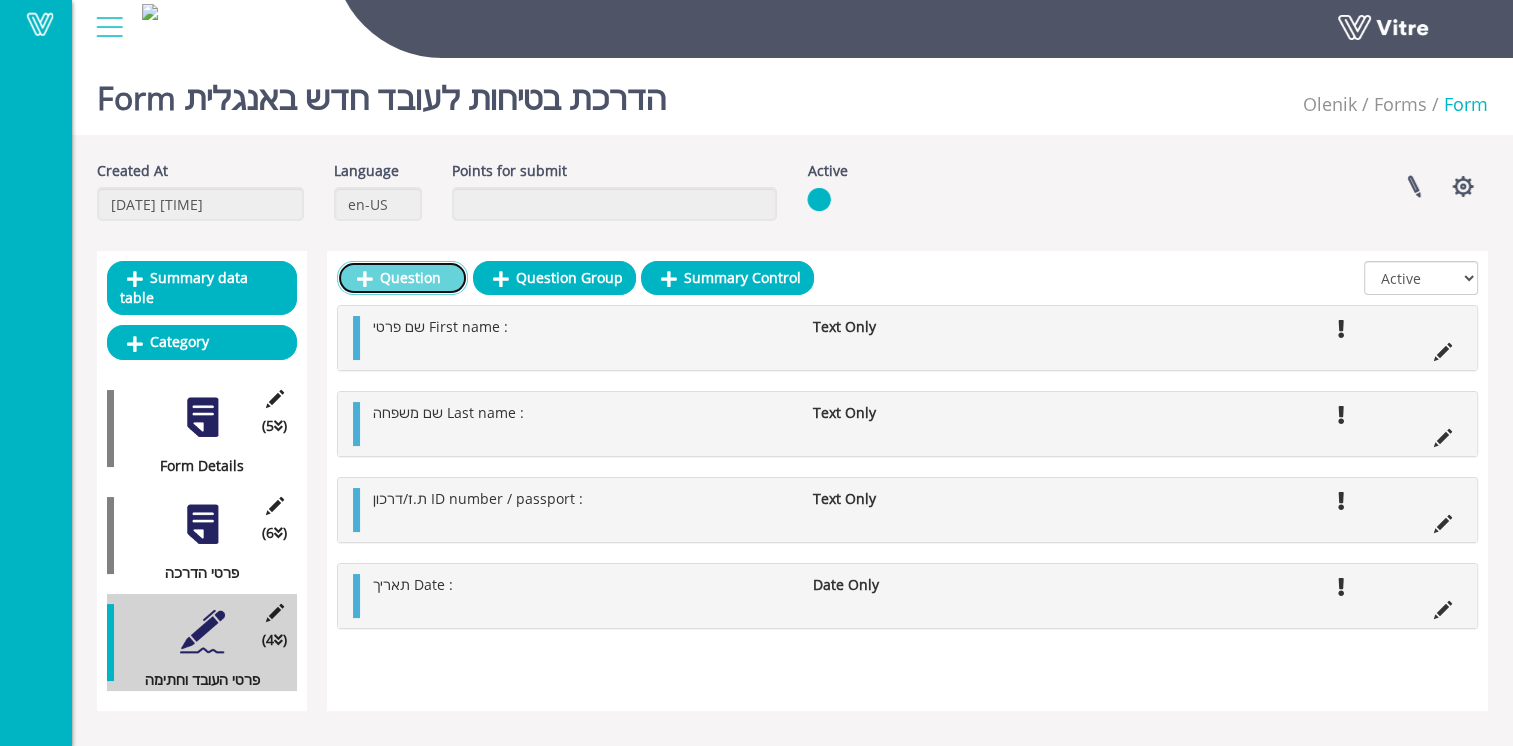 click on "Question" at bounding box center (402, 278) 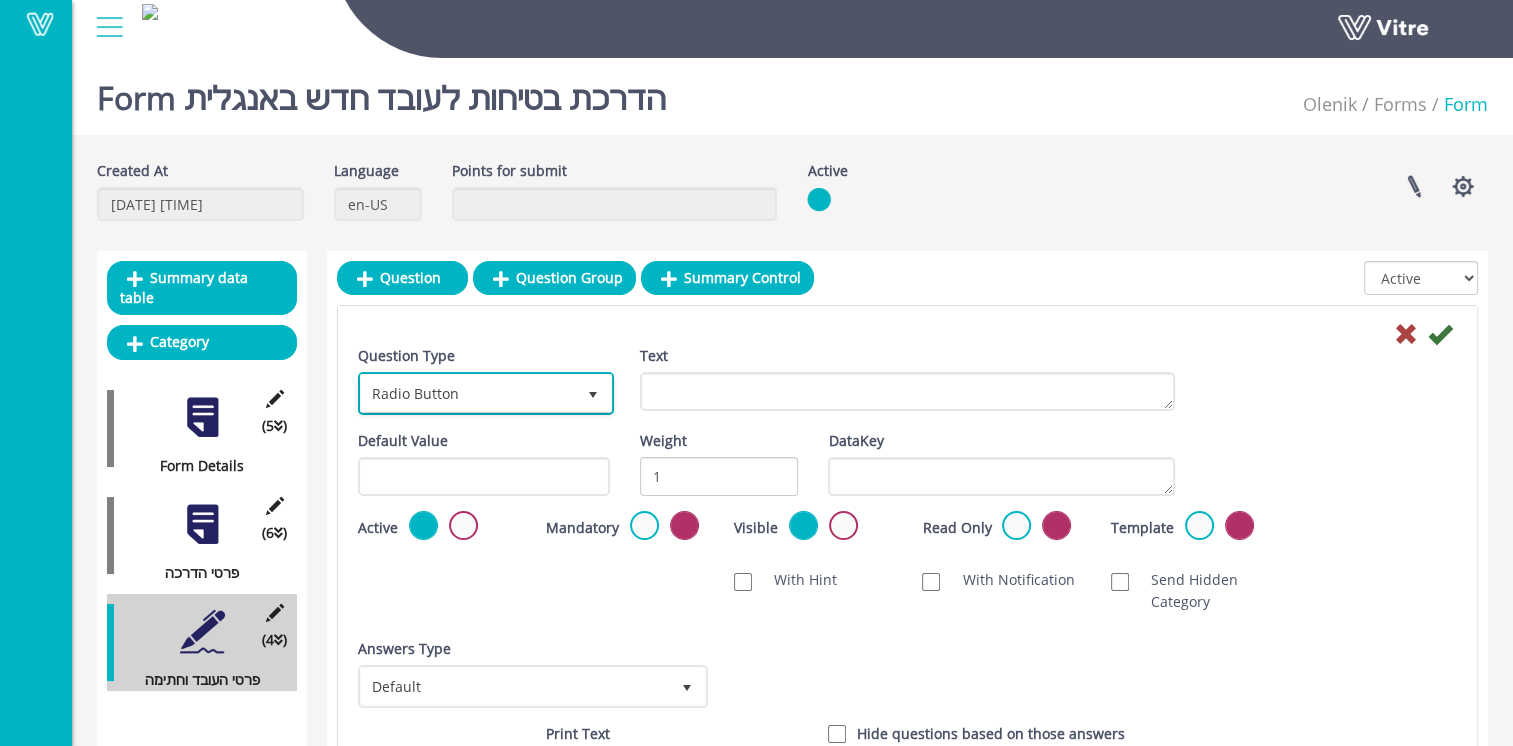 click on "Radio Button" at bounding box center [468, 393] 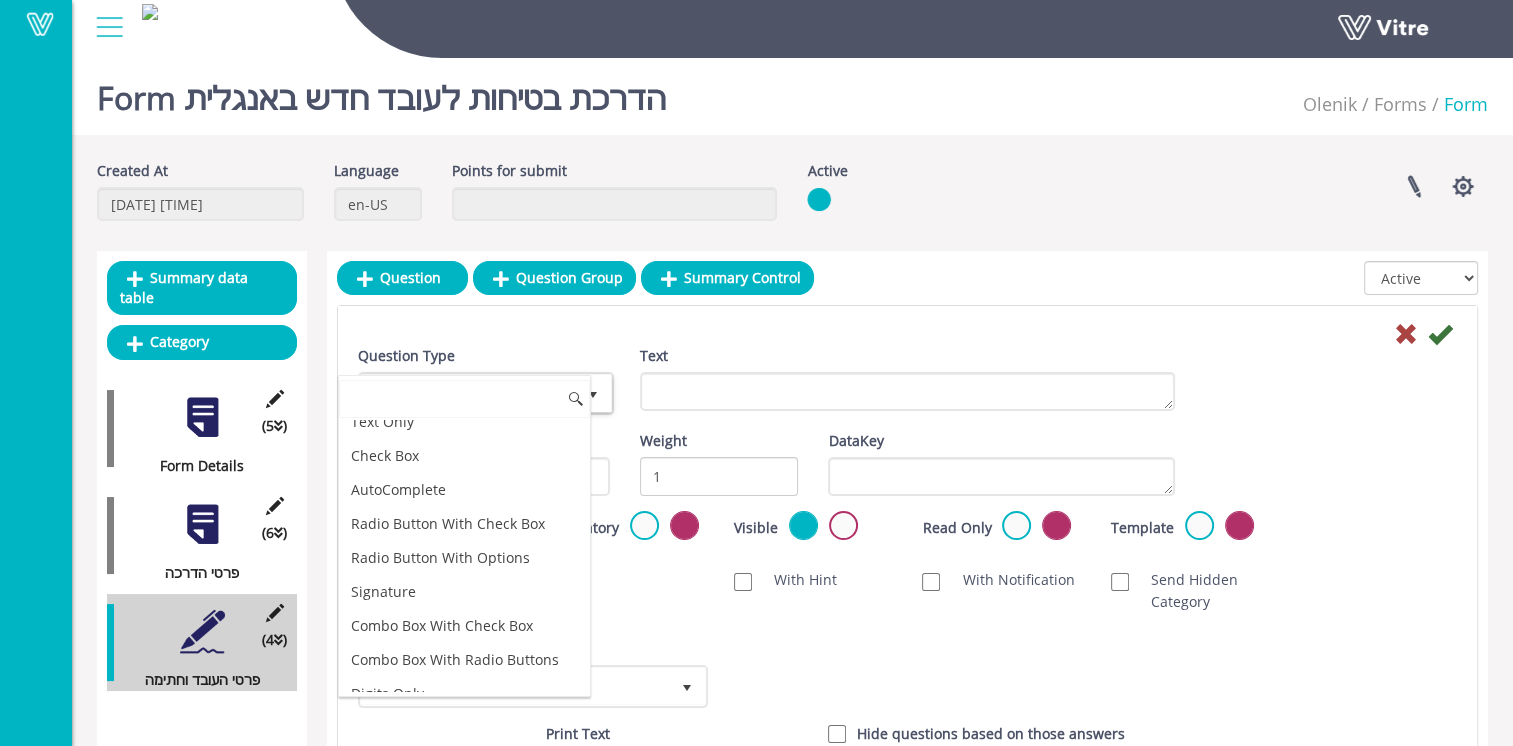 scroll, scrollTop: 0, scrollLeft: 0, axis: both 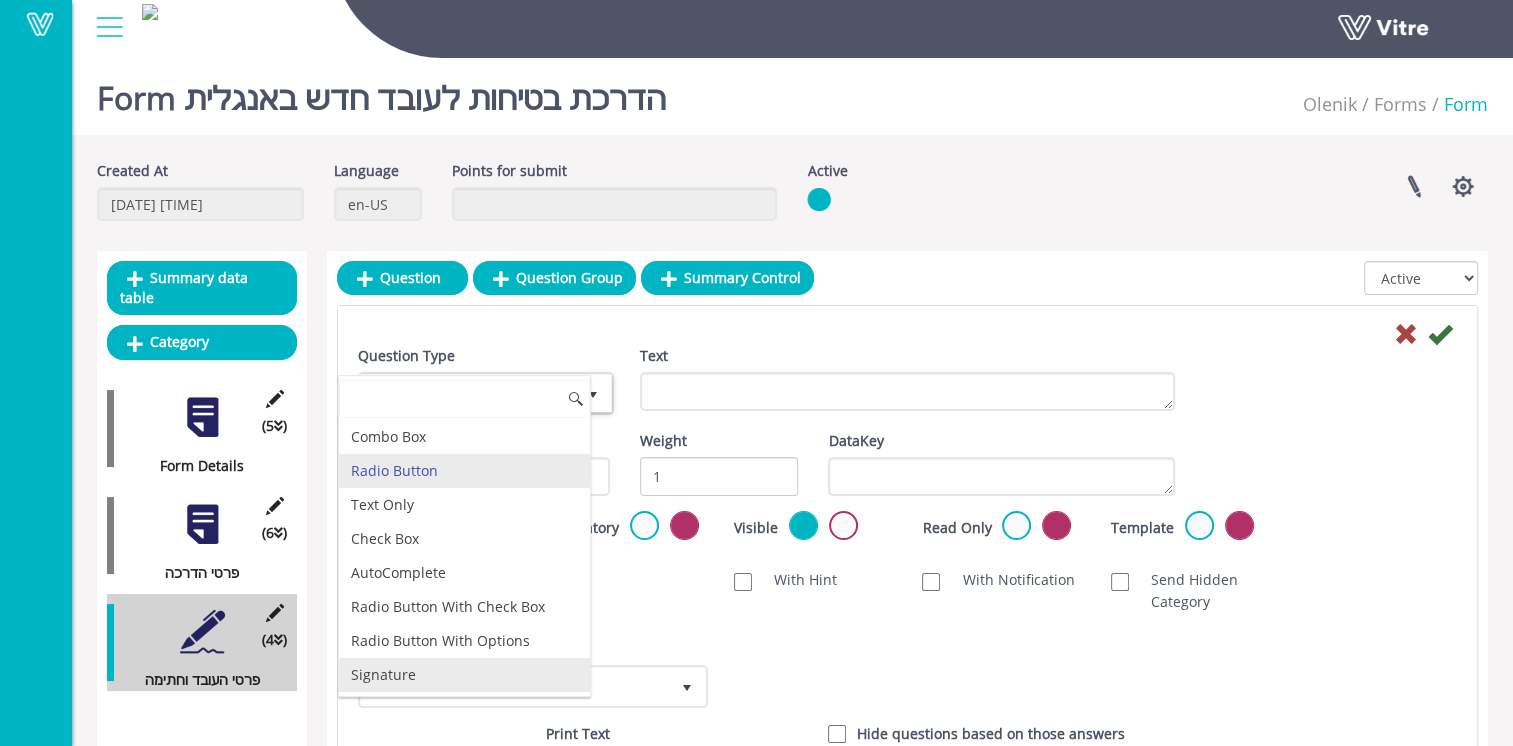 click on "Signature" at bounding box center [464, 675] 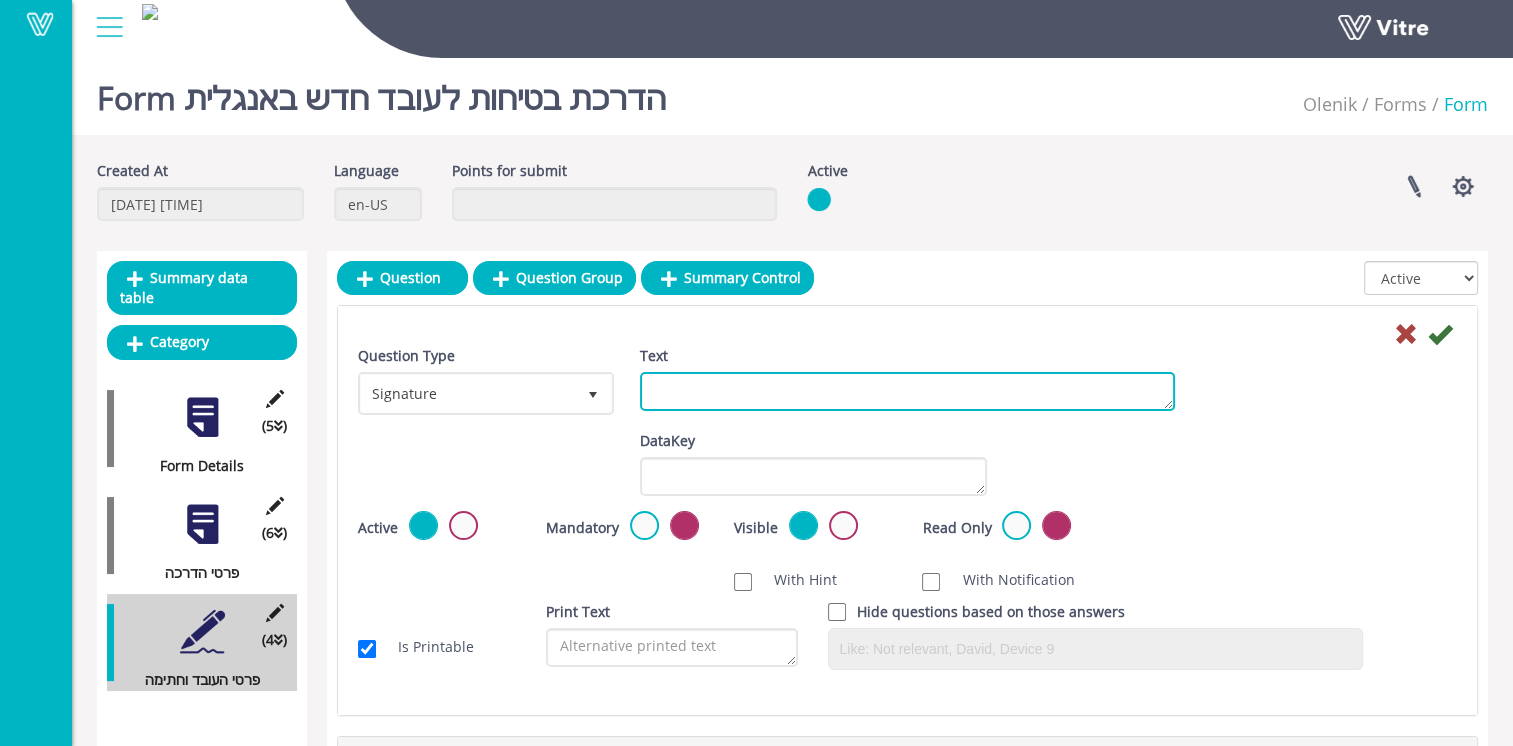 click on "Text" at bounding box center (907, 391) 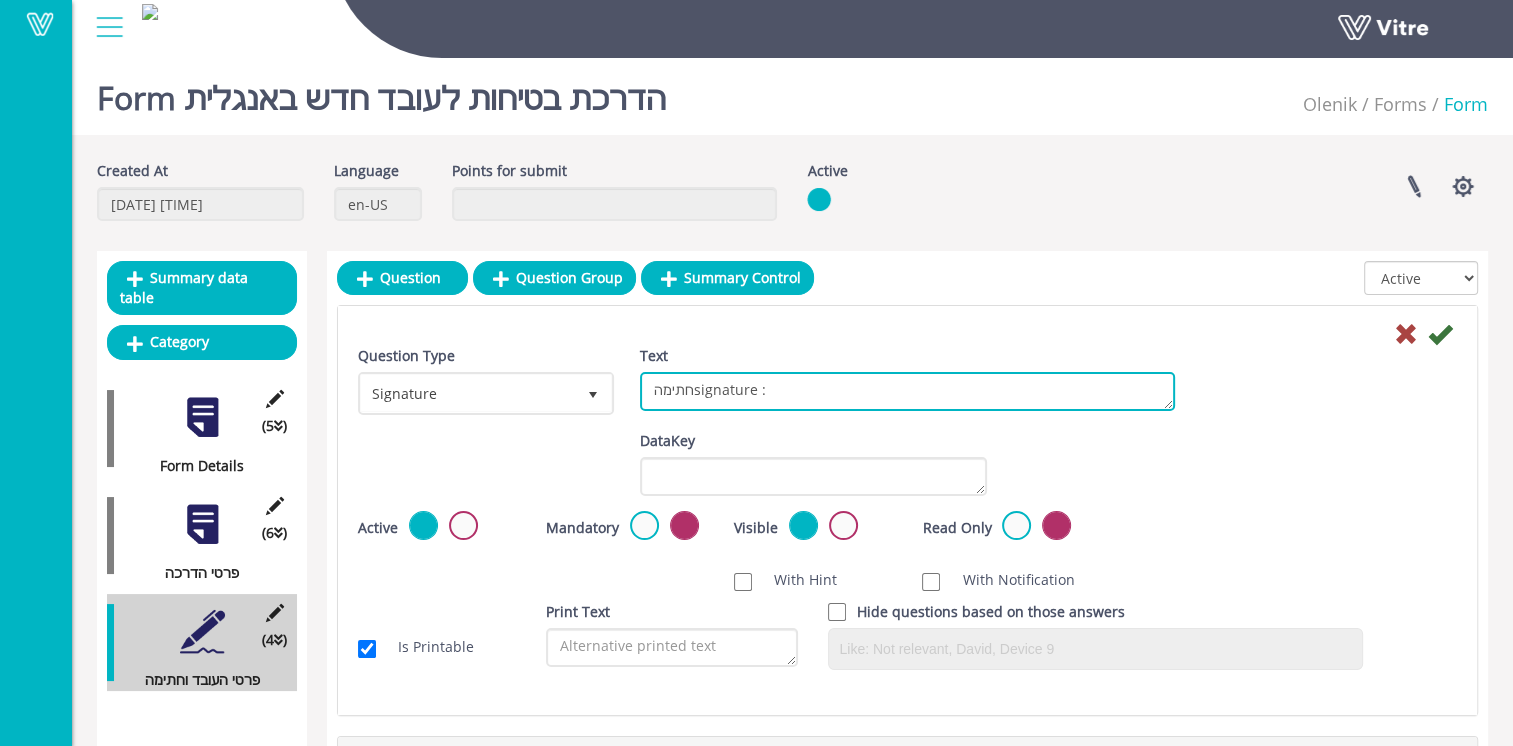 click on "חתימהsignature :" at bounding box center [907, 391] 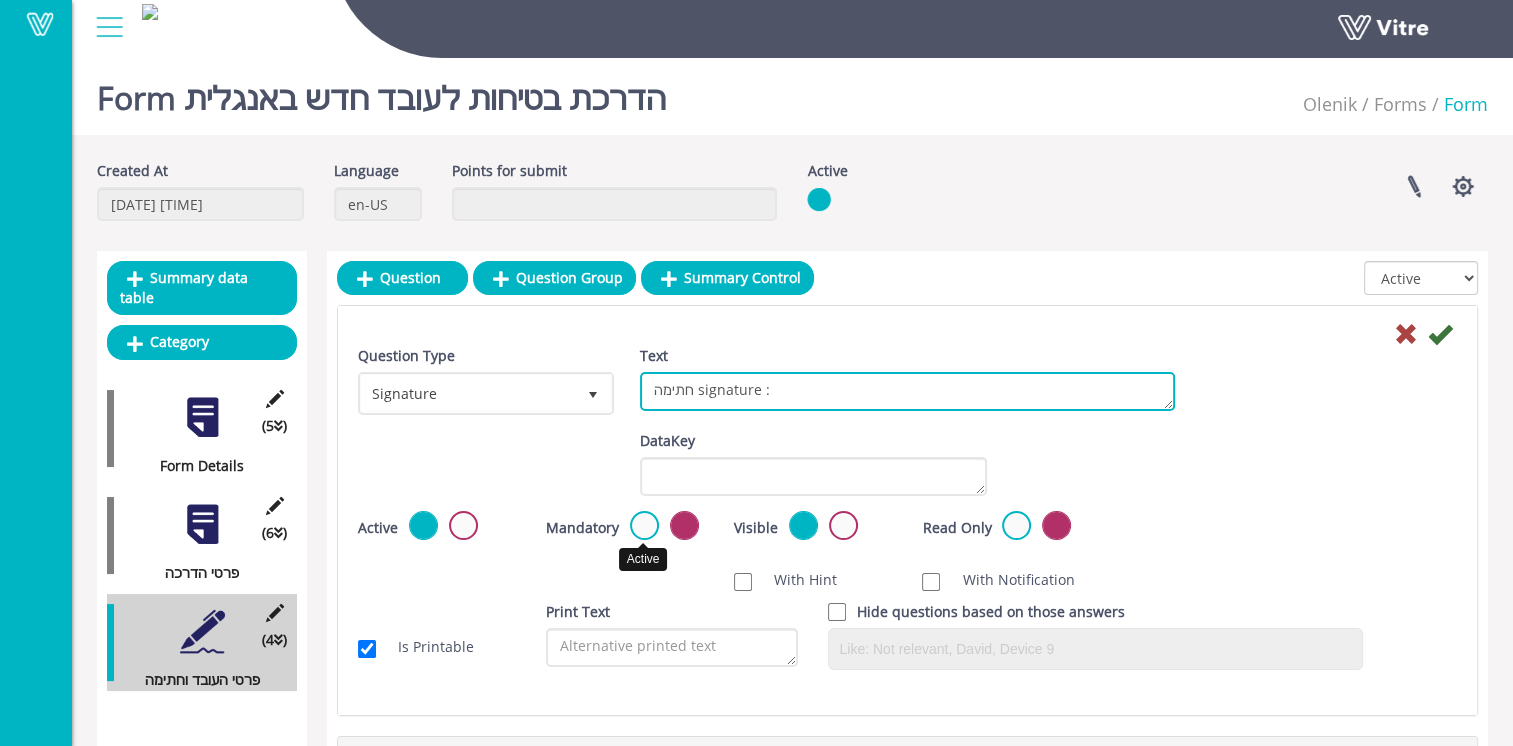 type on "חתימה signature :" 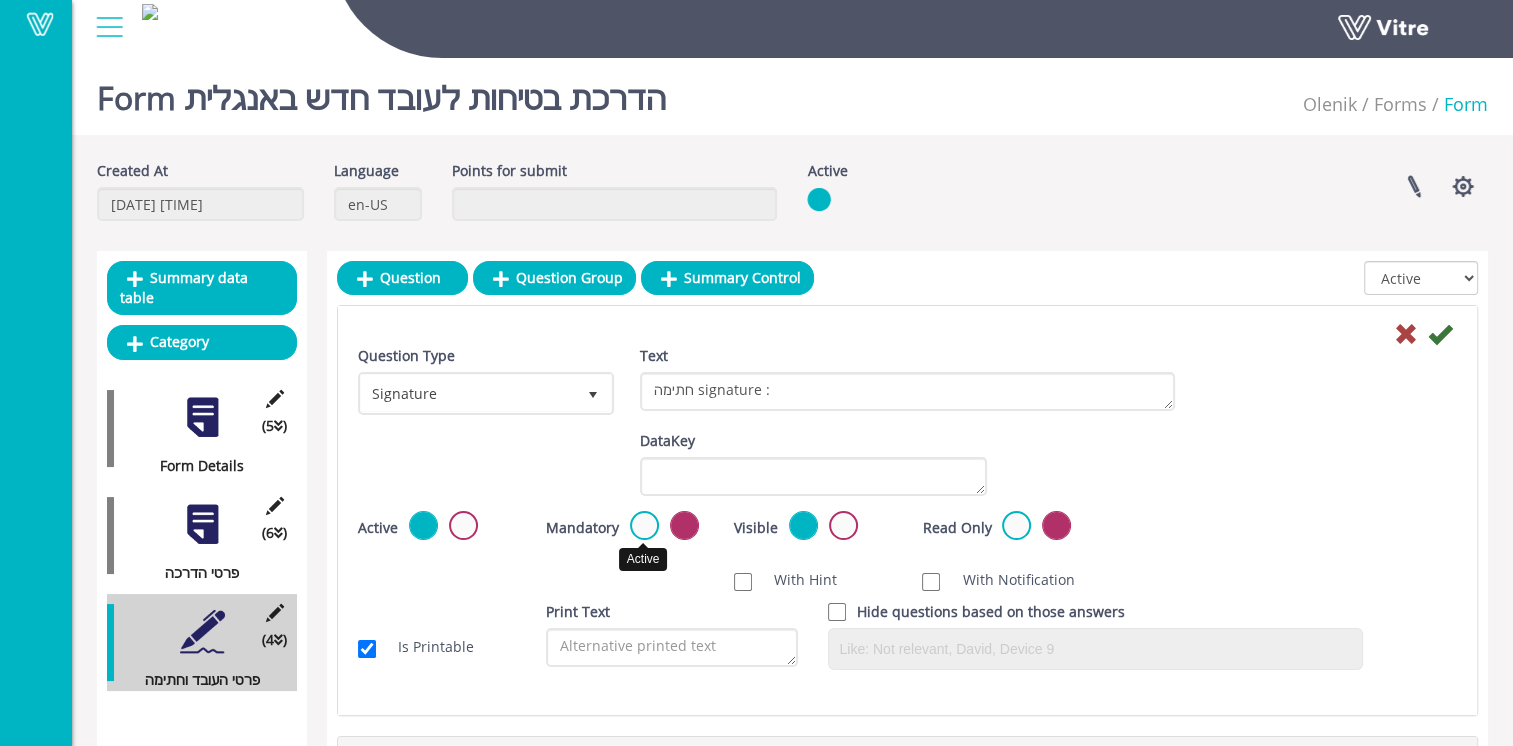 click at bounding box center (644, 525) 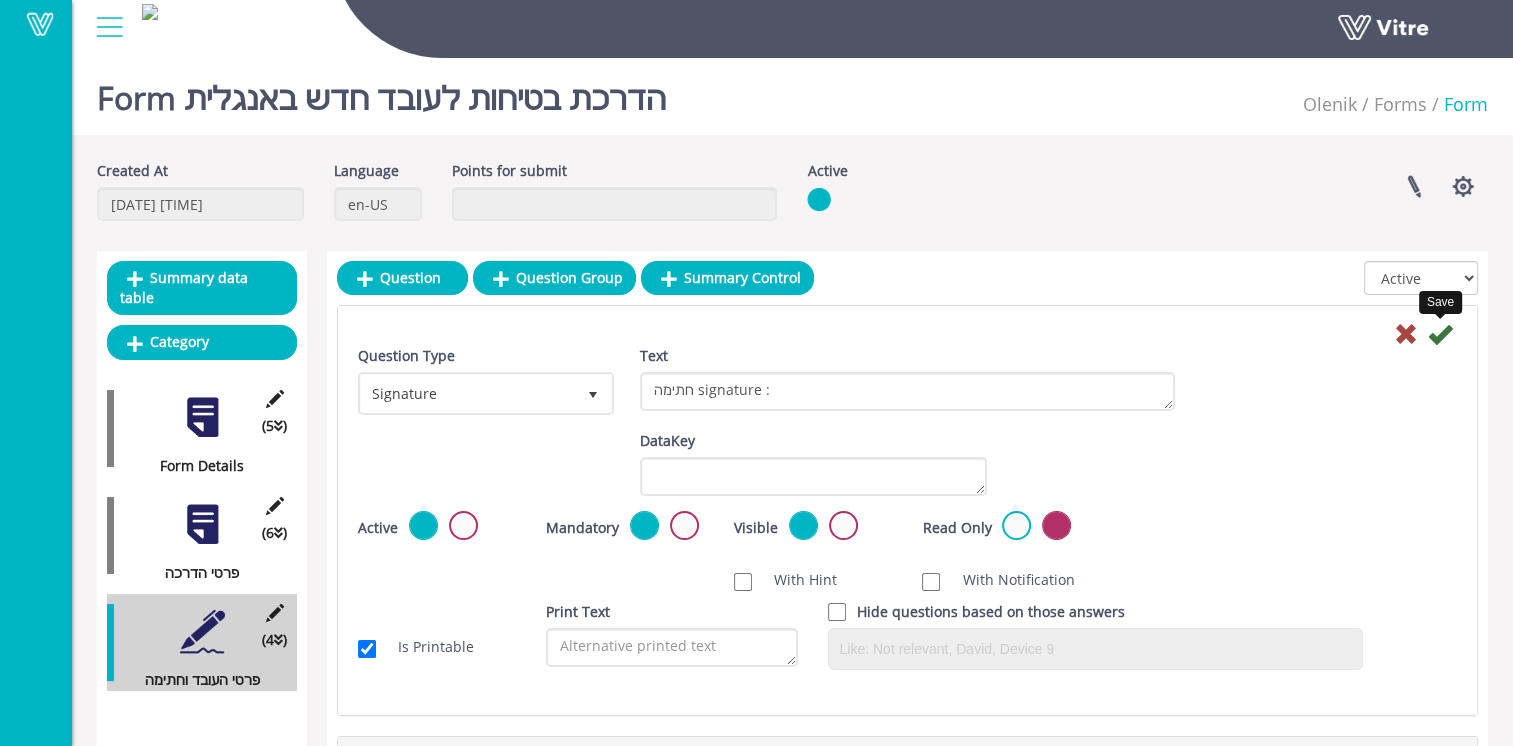 click at bounding box center (1440, 334) 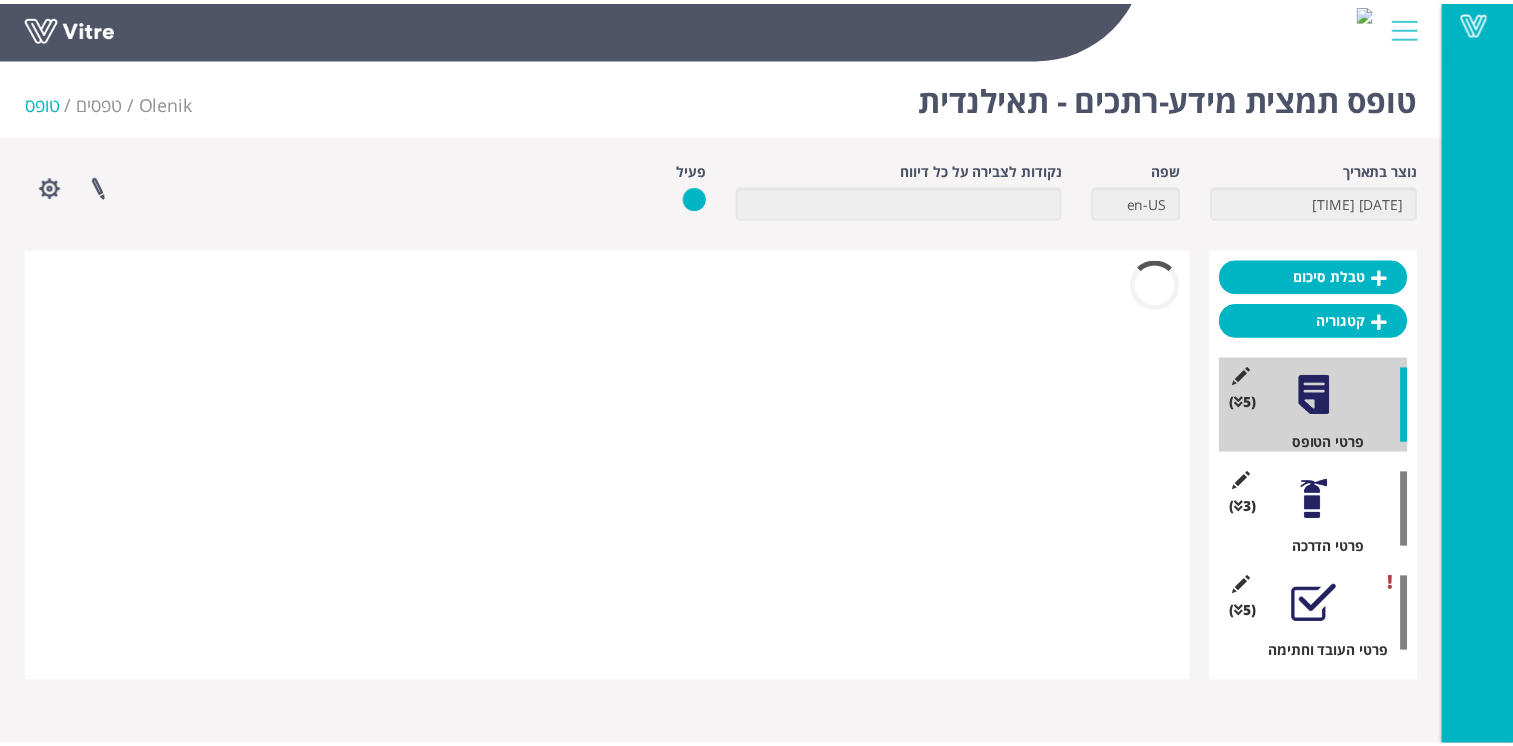scroll, scrollTop: 0, scrollLeft: 0, axis: both 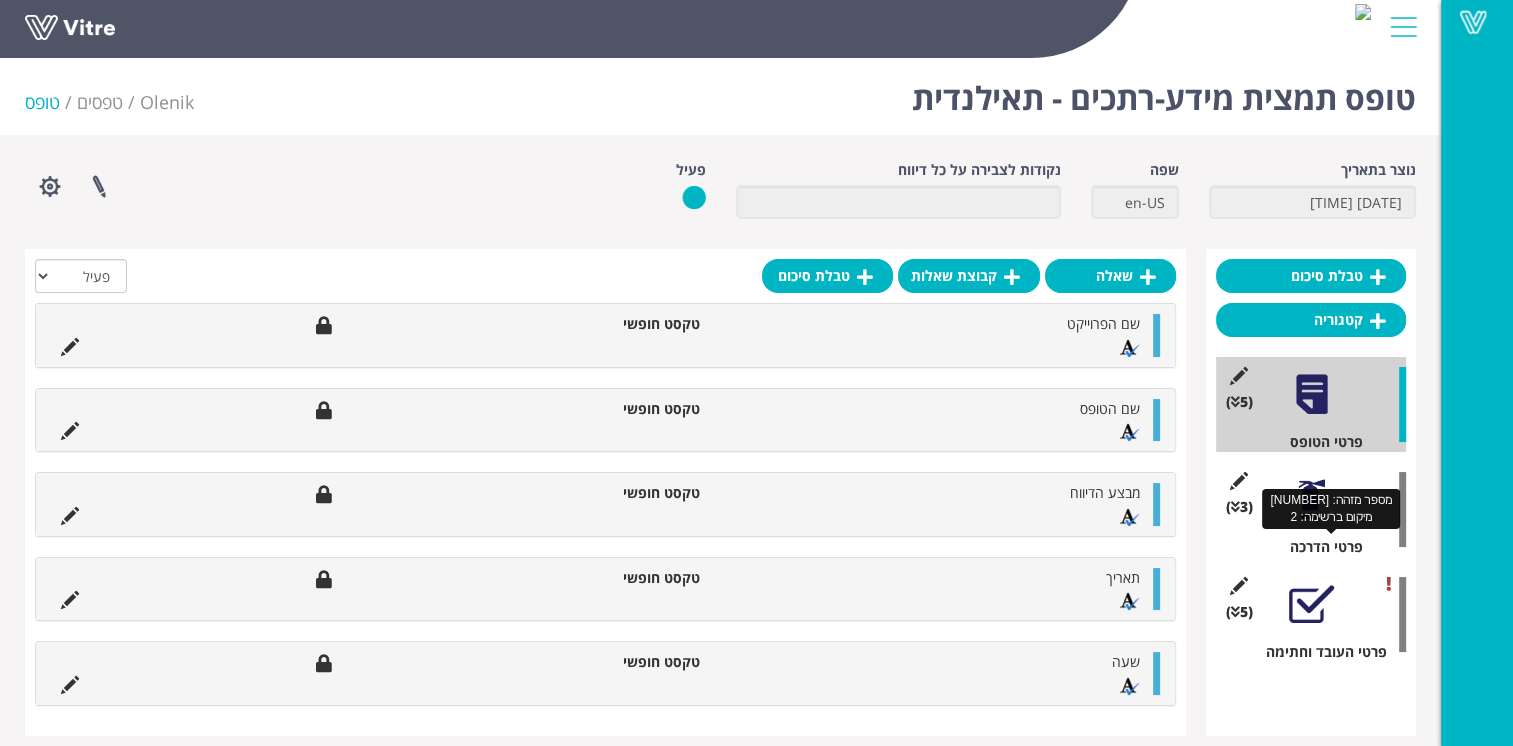 click on "פרטי הדרכה" at bounding box center [1318, 547] 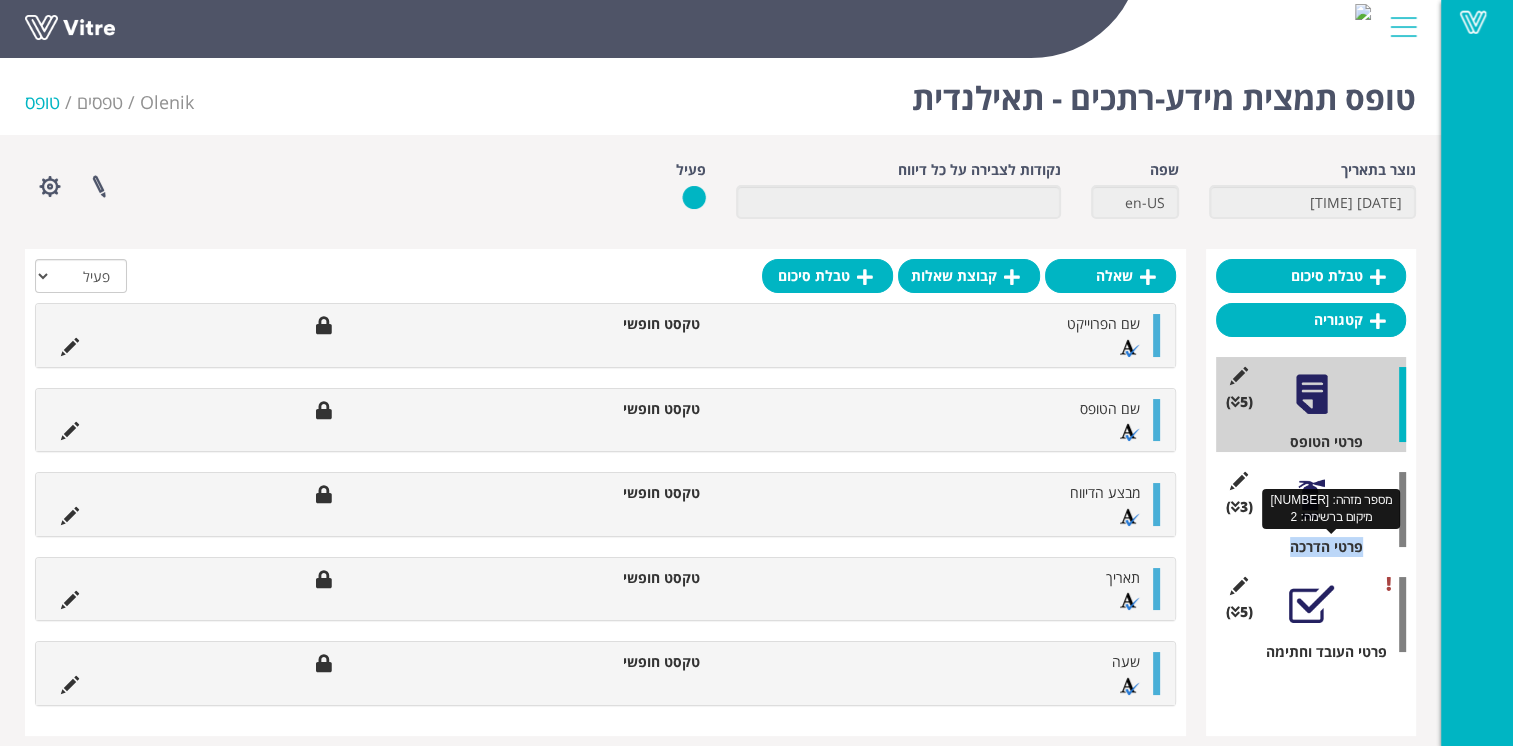 drag, startPoint x: 1360, startPoint y: 550, endPoint x: 1285, endPoint y: 553, distance: 75.059975 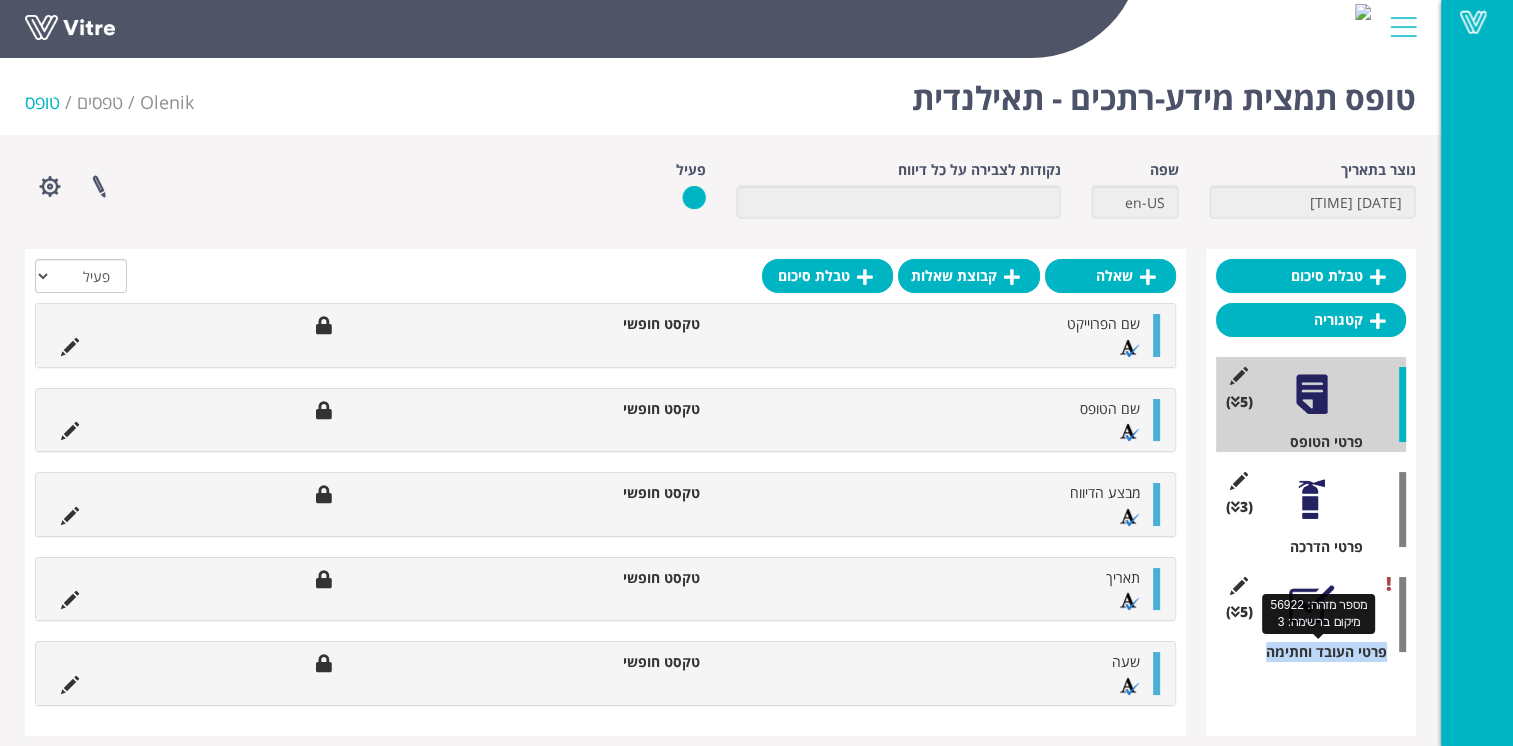 drag, startPoint x: 1383, startPoint y: 656, endPoint x: 1262, endPoint y: 661, distance: 121.103264 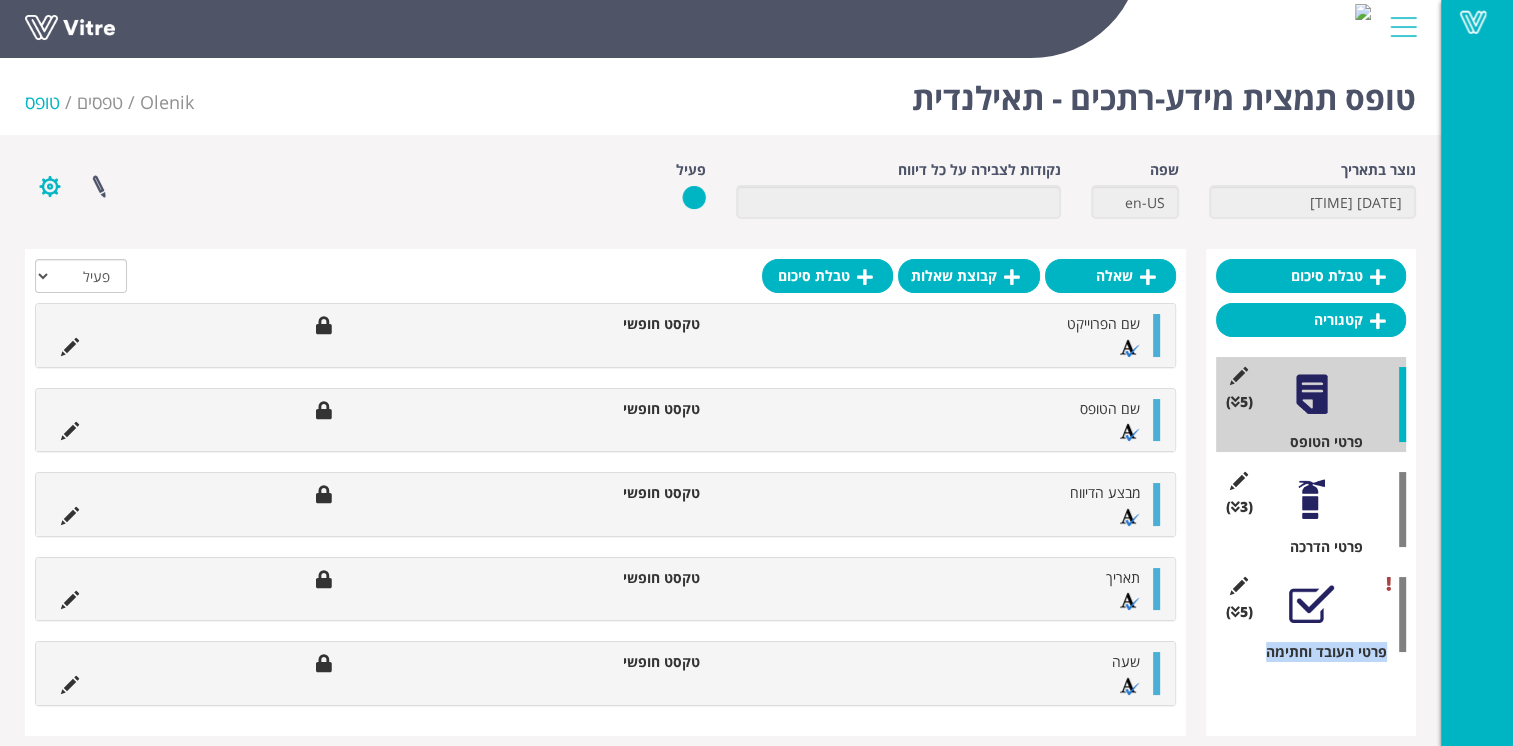 click at bounding box center [50, 186] 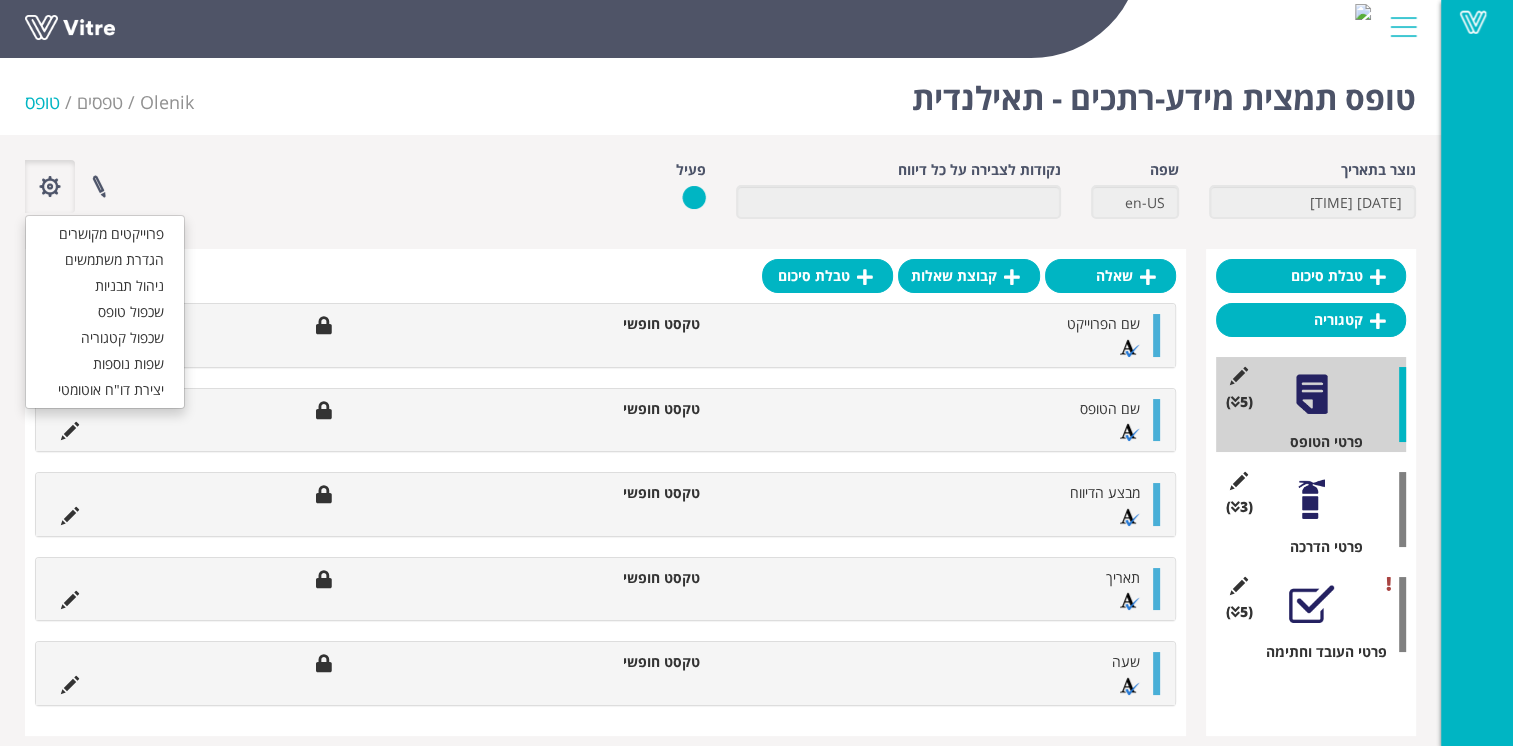 click on "פרוייקטים מקושרים הגדרת משתמשים ניהול תבניות שכפול טופס שכפול קטגוריה שפות נוספות יצירת דו"ח אוטומטי" at bounding box center (306, 186) 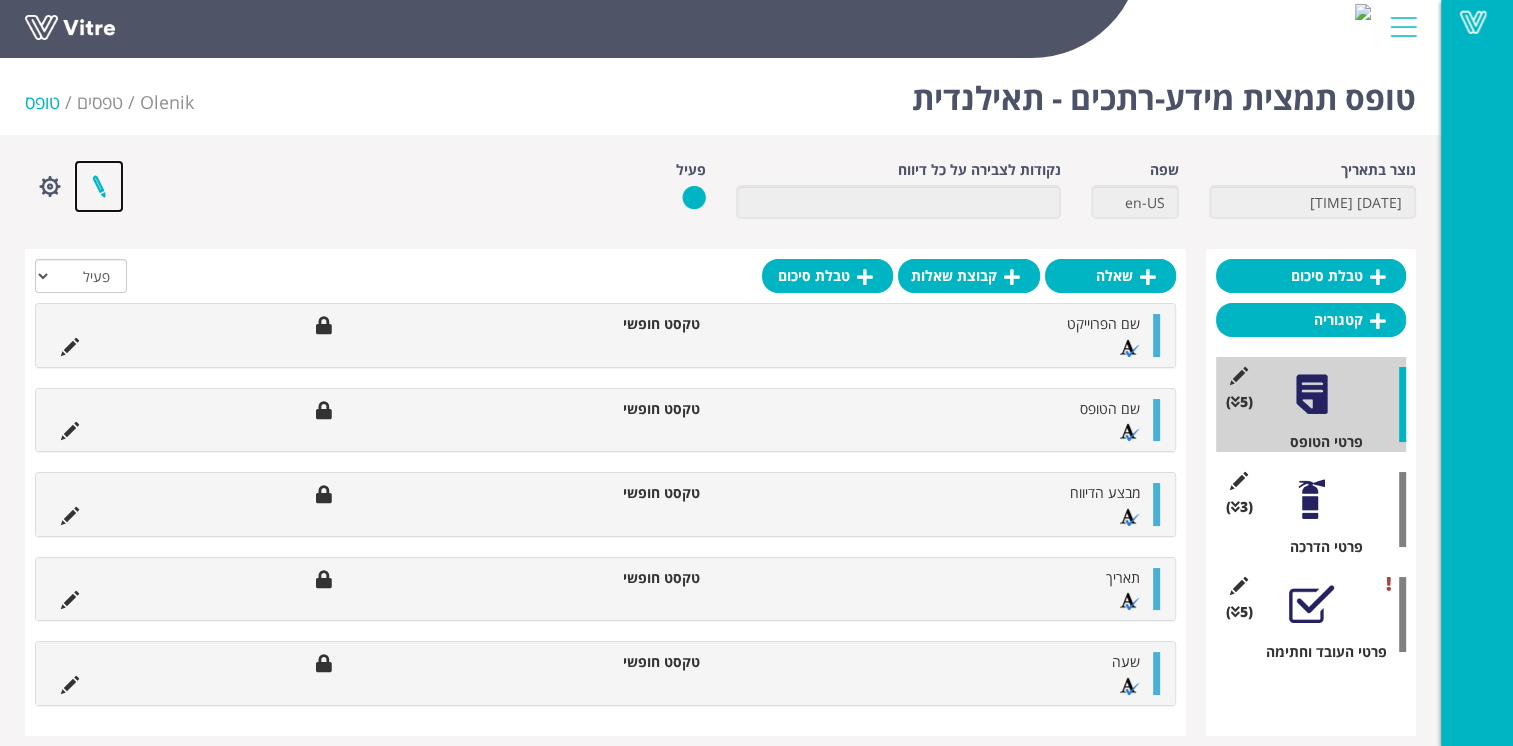 click at bounding box center [99, 186] 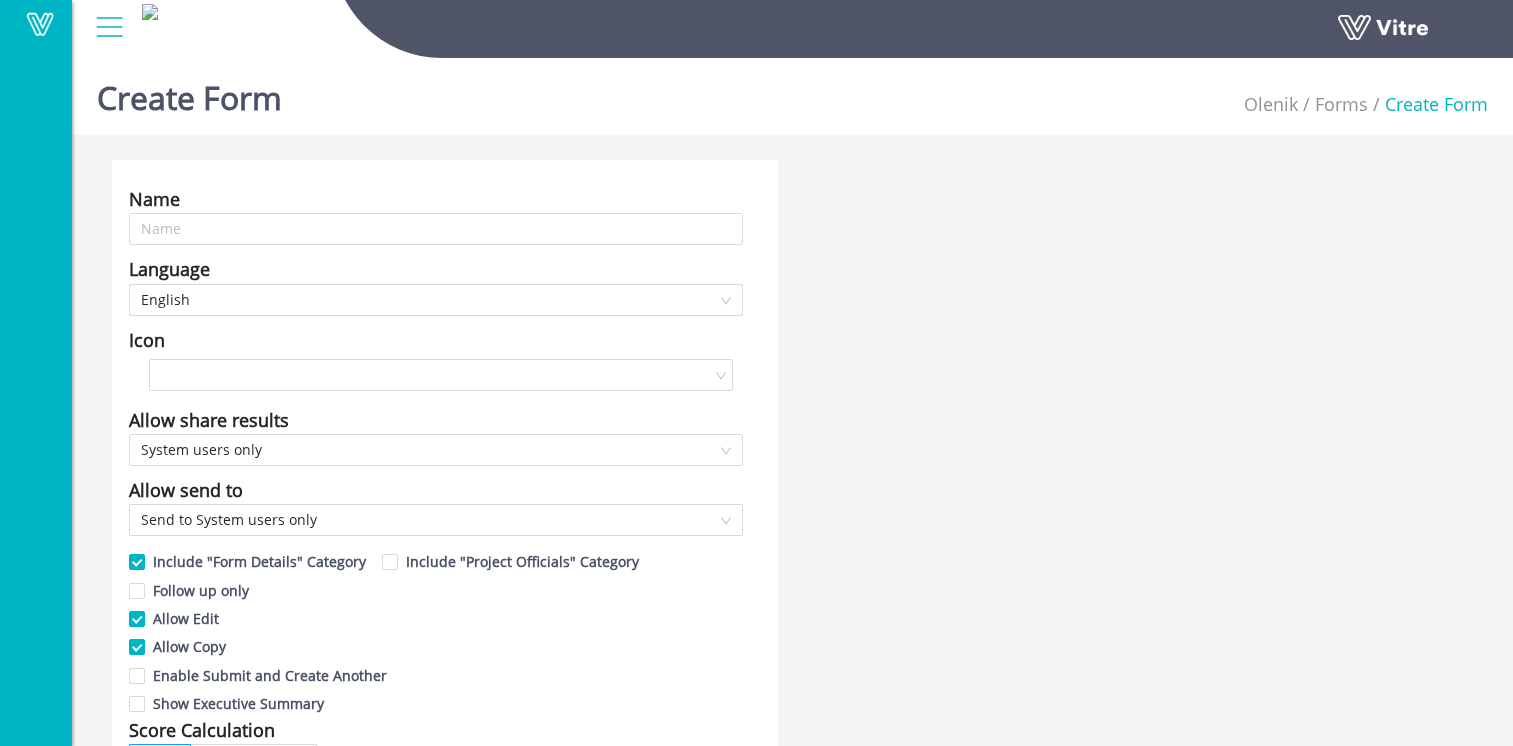 scroll, scrollTop: 50, scrollLeft: 0, axis: vertical 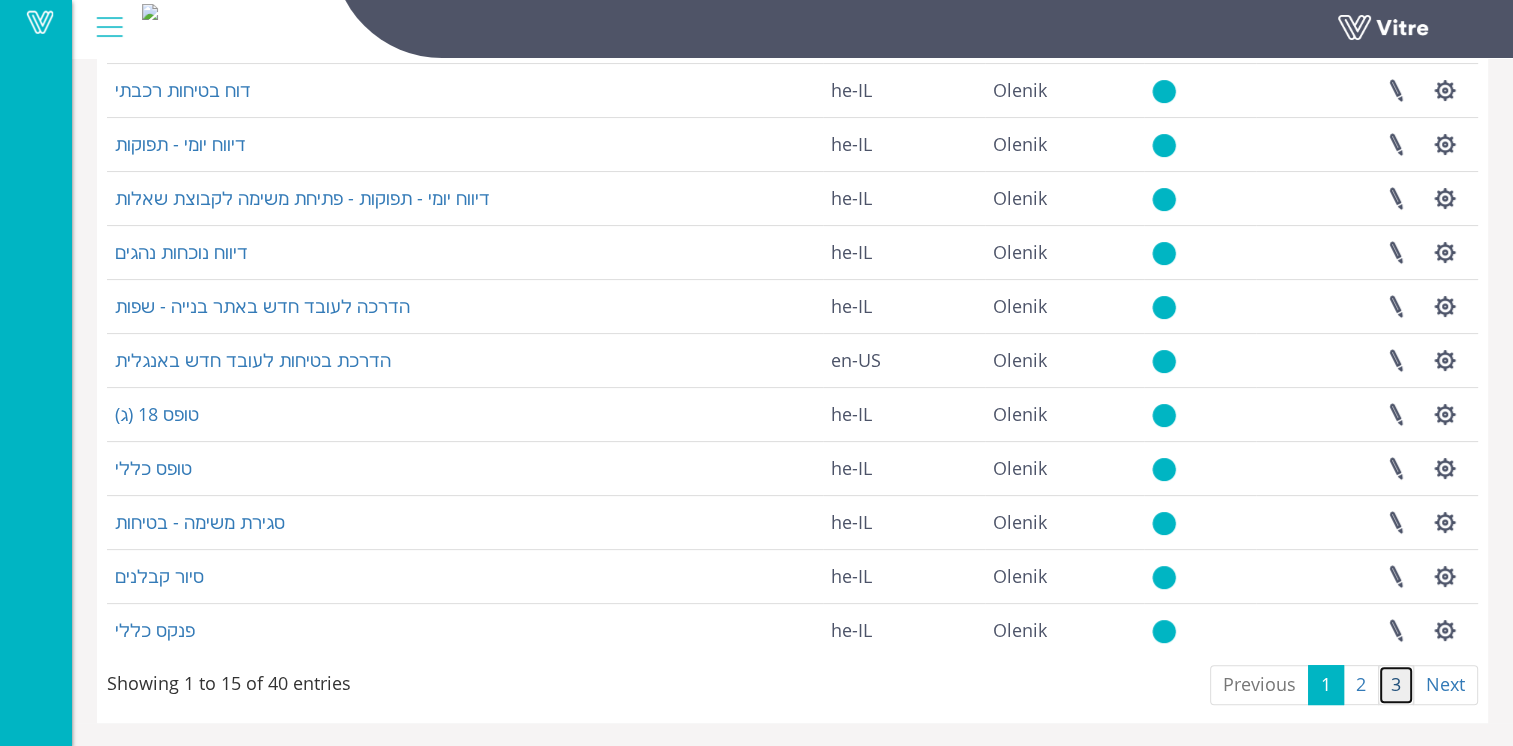 click on "3" at bounding box center (1396, 685) 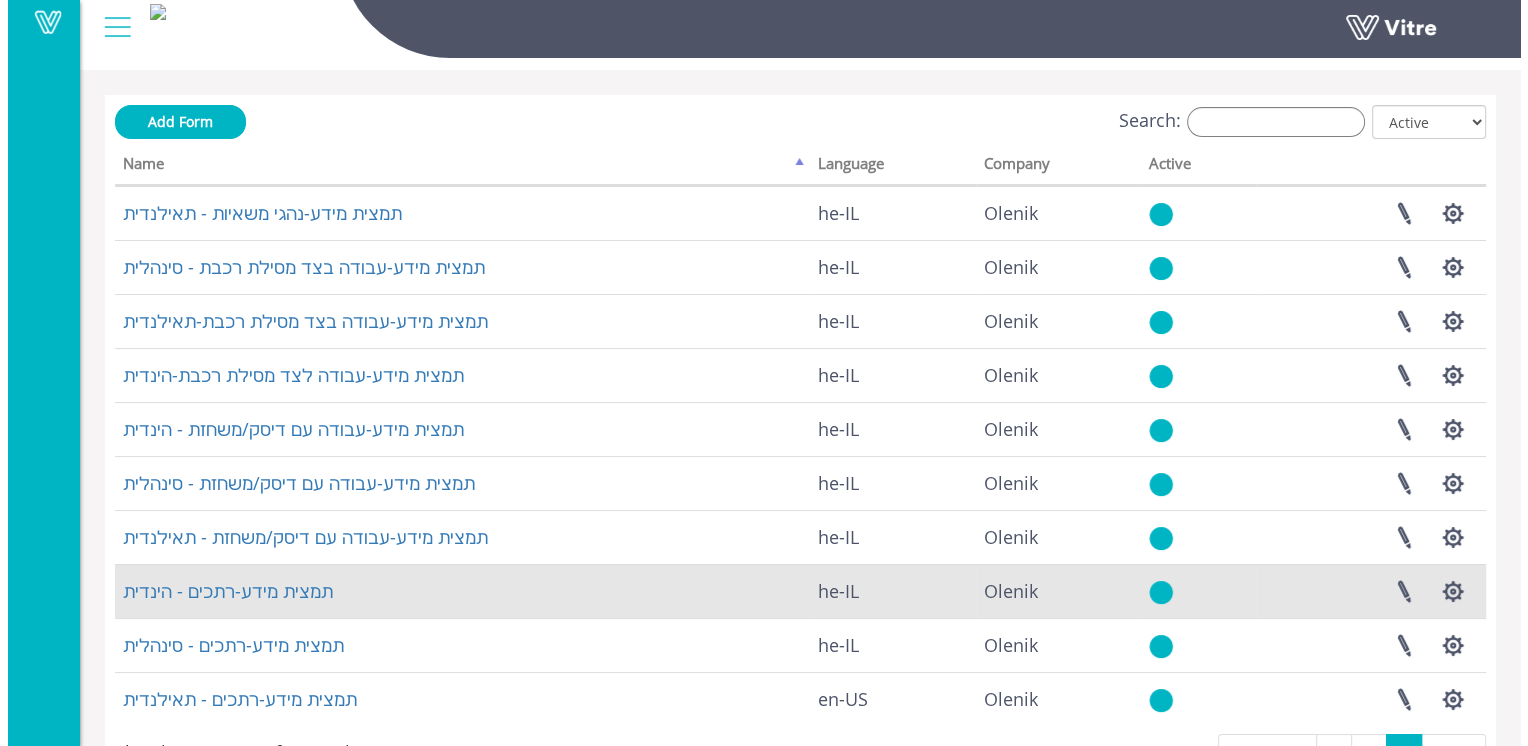 scroll, scrollTop: 0, scrollLeft: 0, axis: both 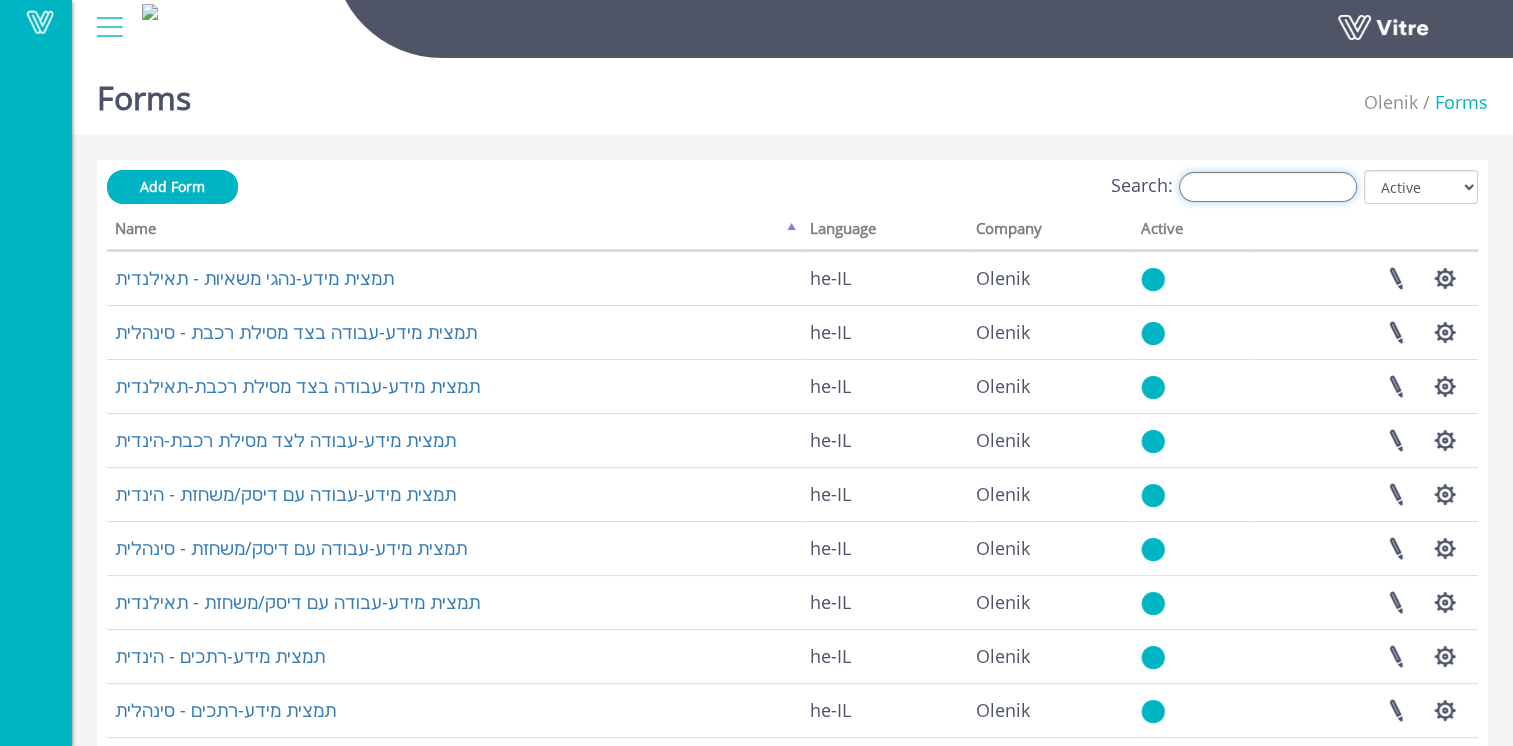 click on "Search:" at bounding box center (1268, 187) 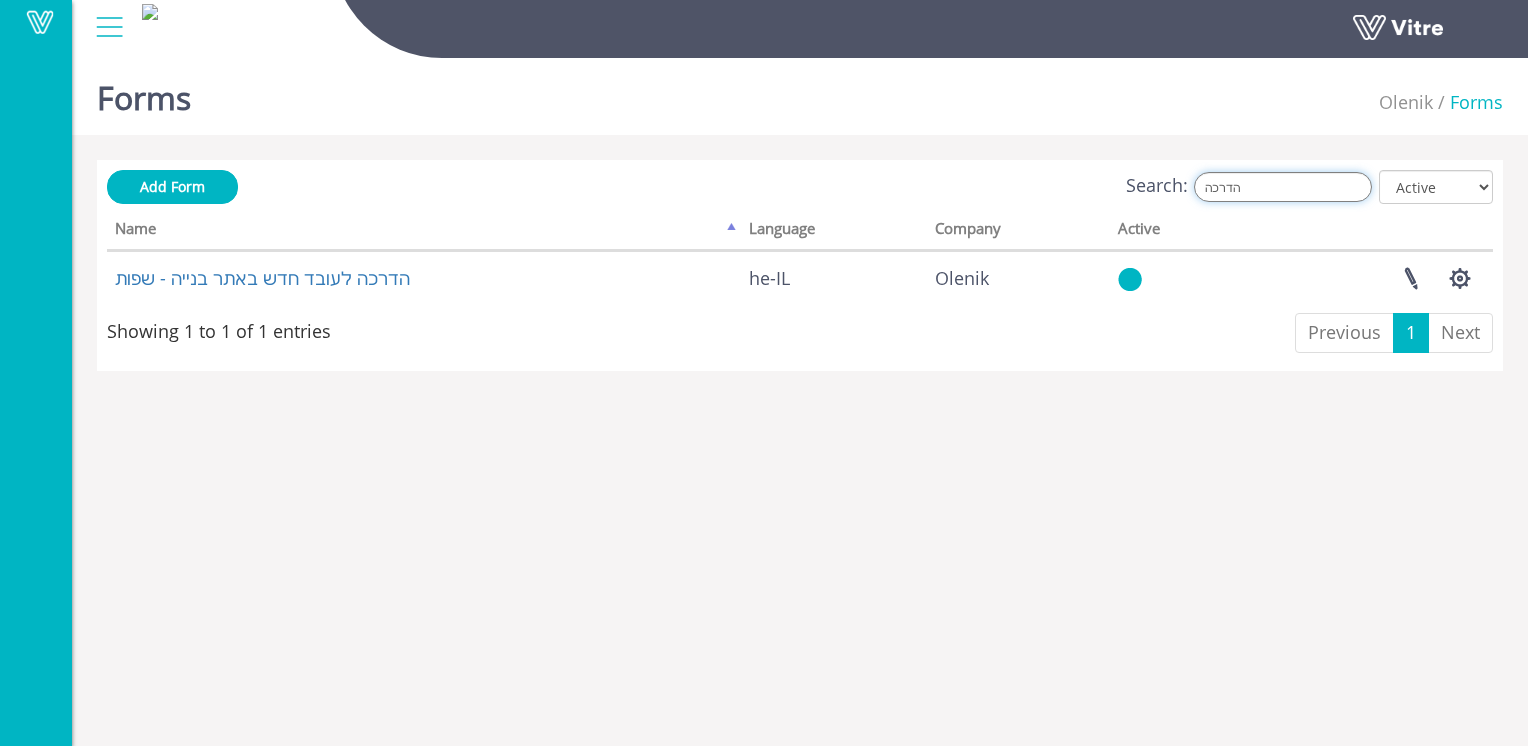 type on "הדרכה" 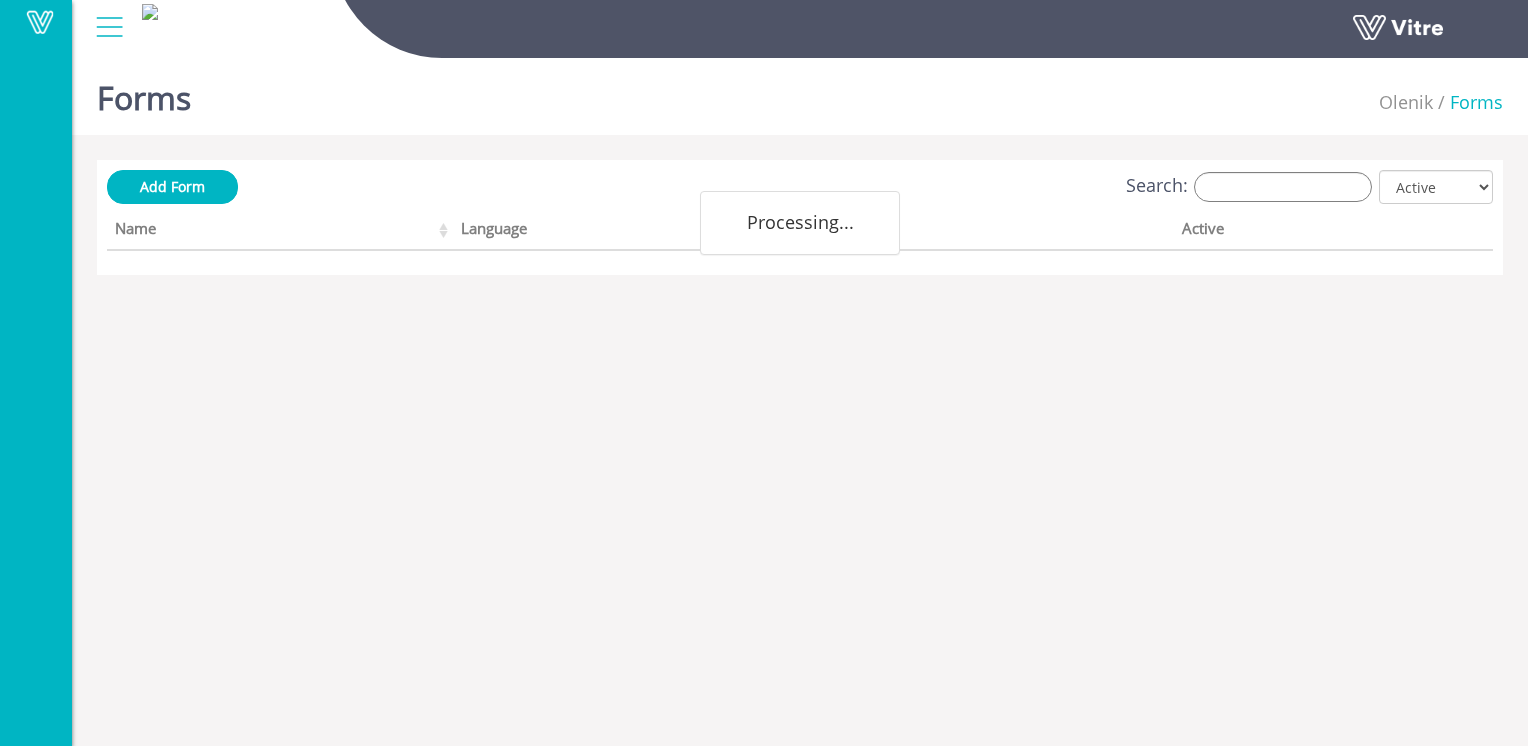 scroll, scrollTop: 0, scrollLeft: 0, axis: both 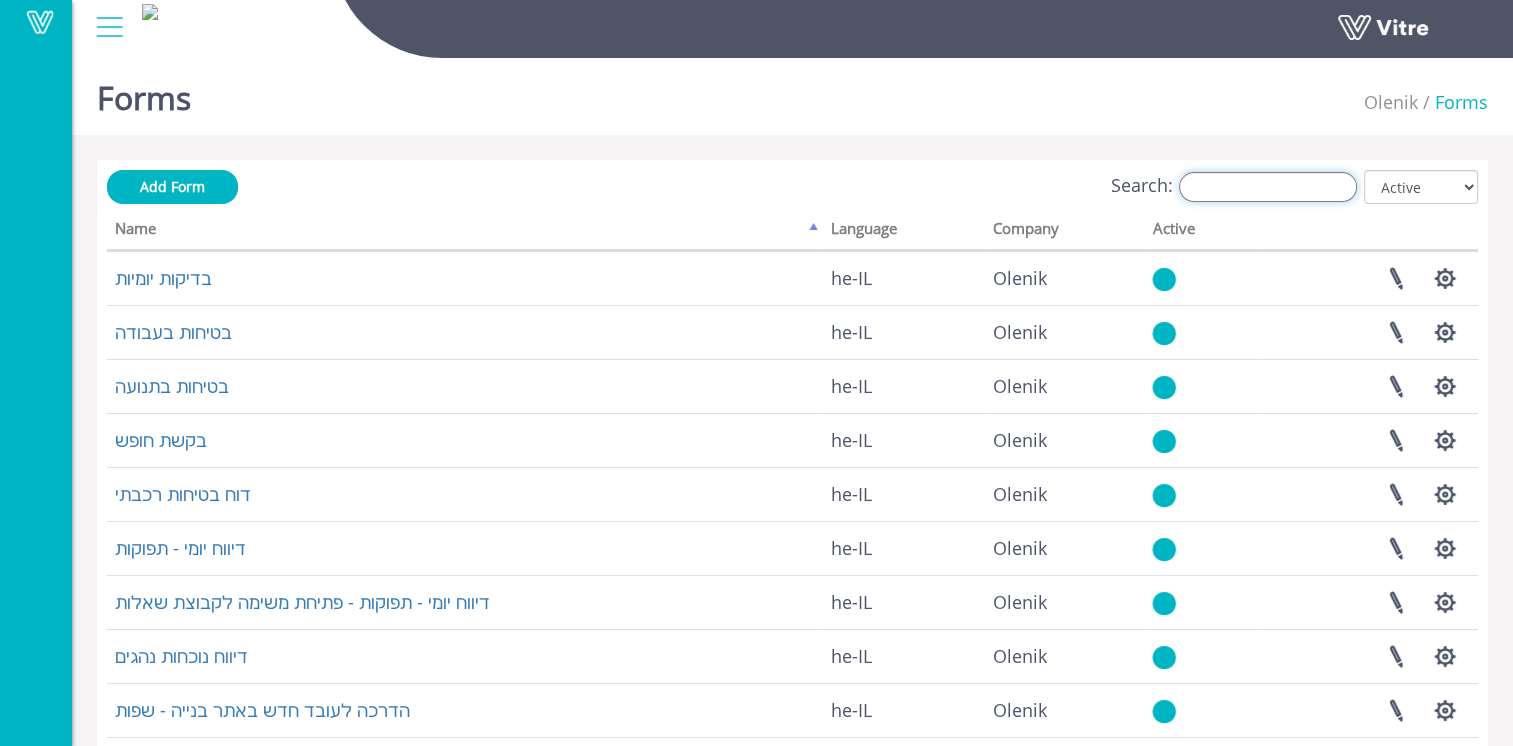 click on "Search:" at bounding box center [1268, 187] 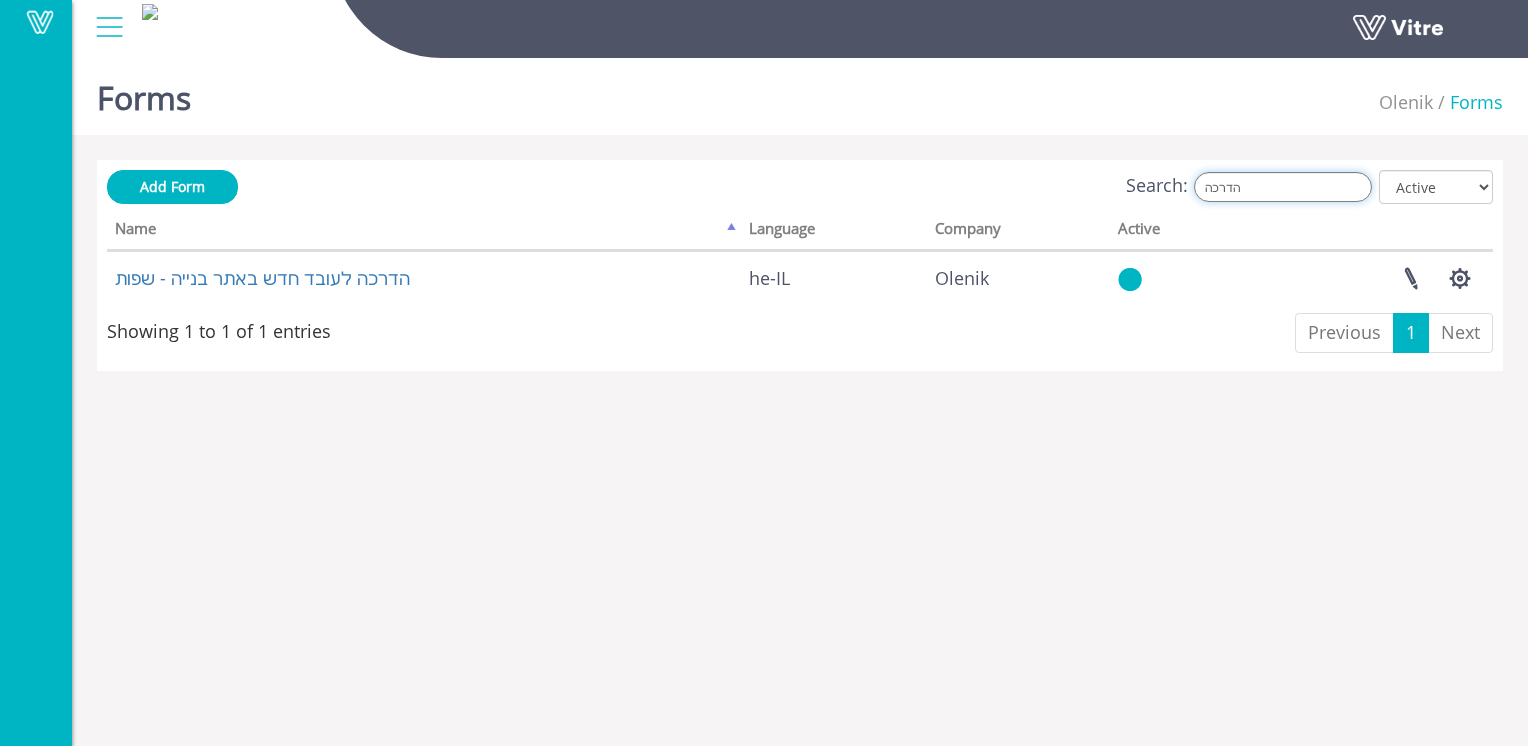 drag, startPoint x: 1281, startPoint y: 186, endPoint x: 1056, endPoint y: 195, distance: 225.17993 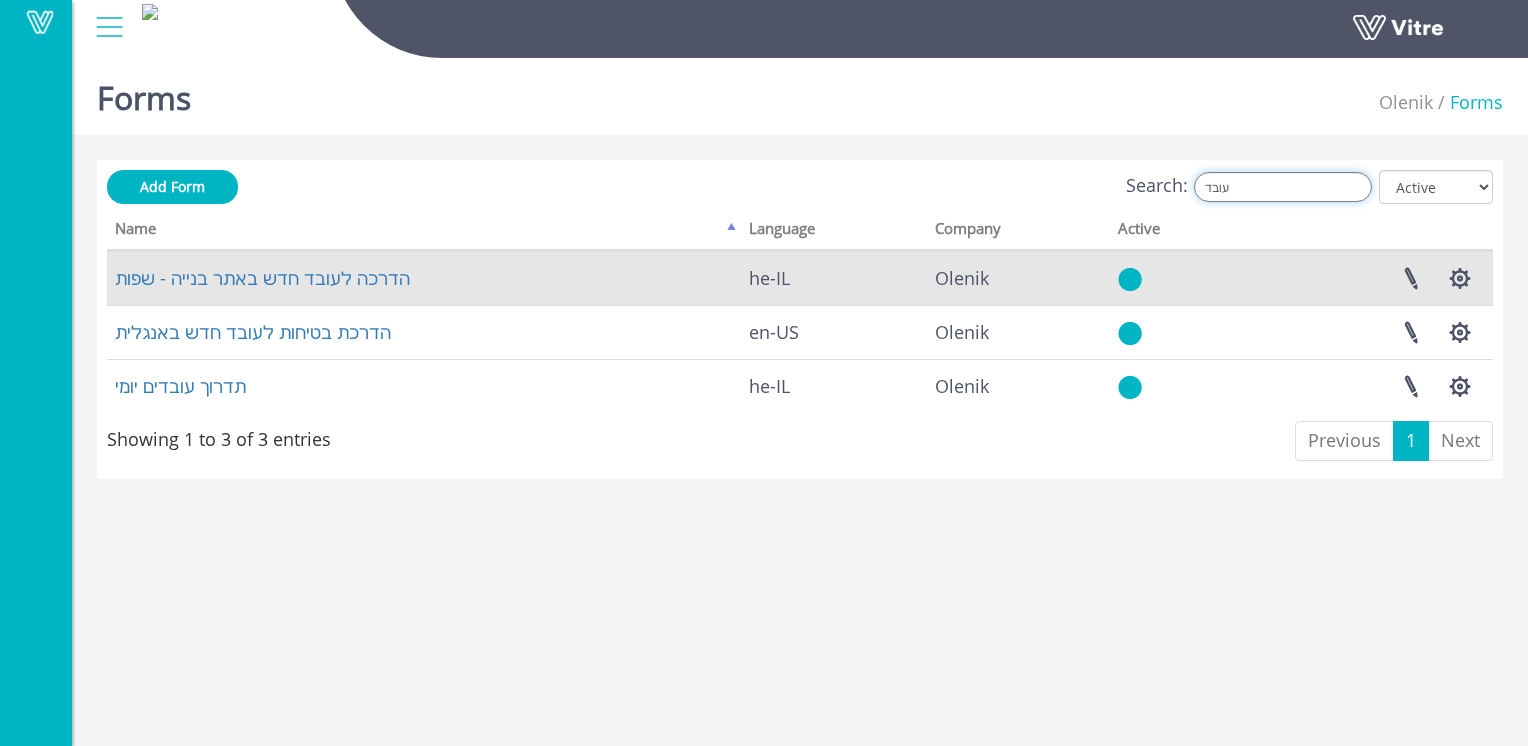 type on "עובד" 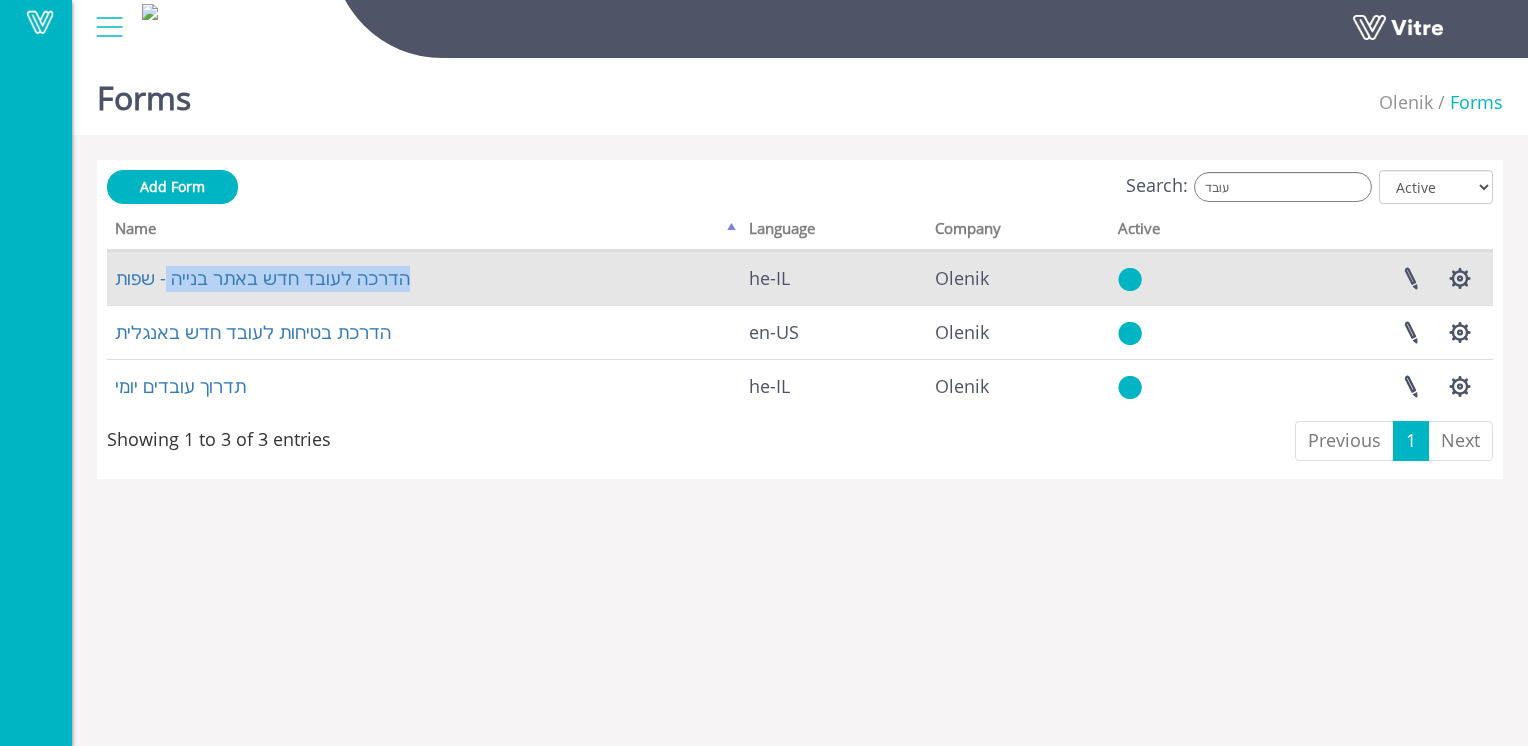 drag, startPoint x: 394, startPoint y: 275, endPoint x: 165, endPoint y: 292, distance: 229.63014 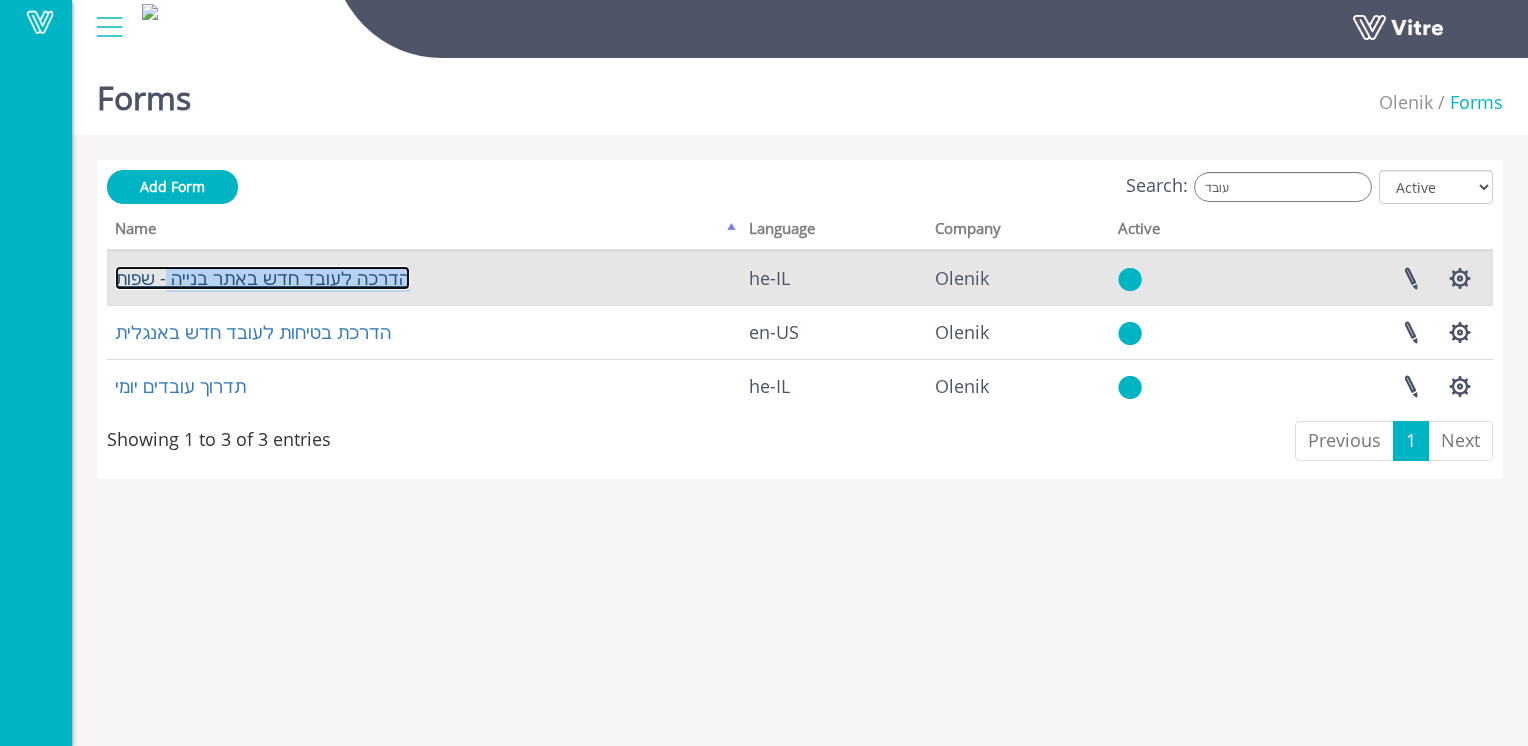 drag, startPoint x: 165, startPoint y: 292, endPoint x: 241, endPoint y: 286, distance: 76.23647 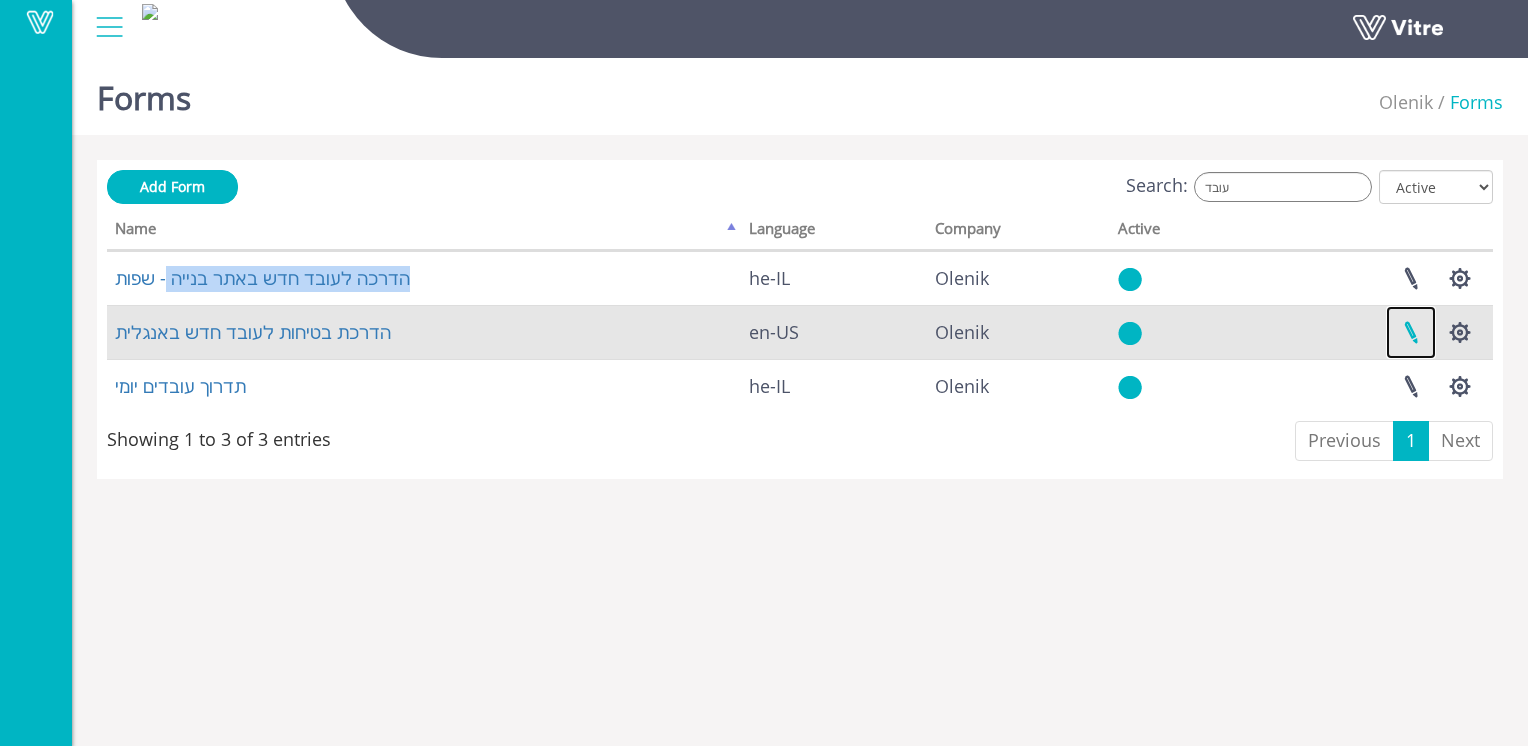 click at bounding box center [1411, 332] 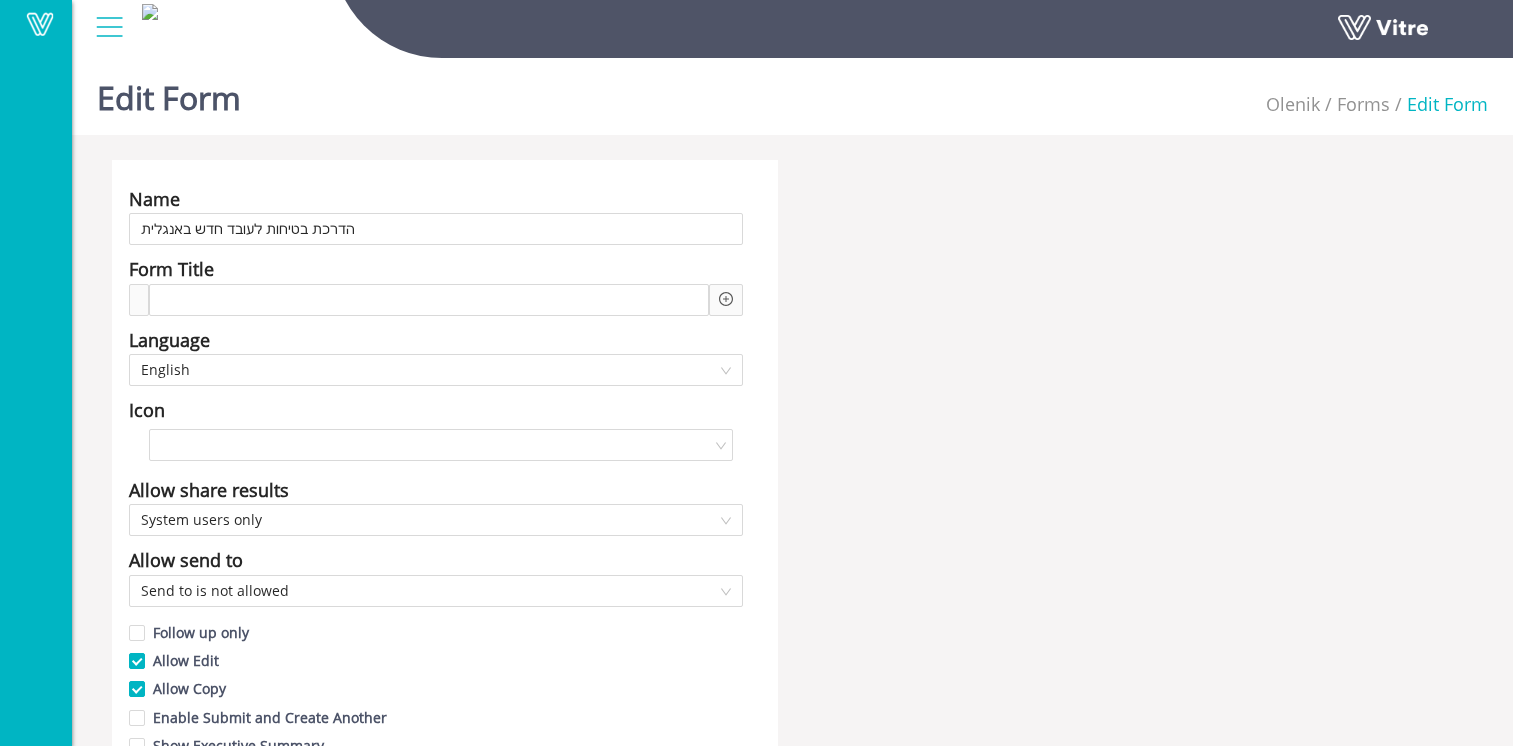 scroll, scrollTop: 0, scrollLeft: 0, axis: both 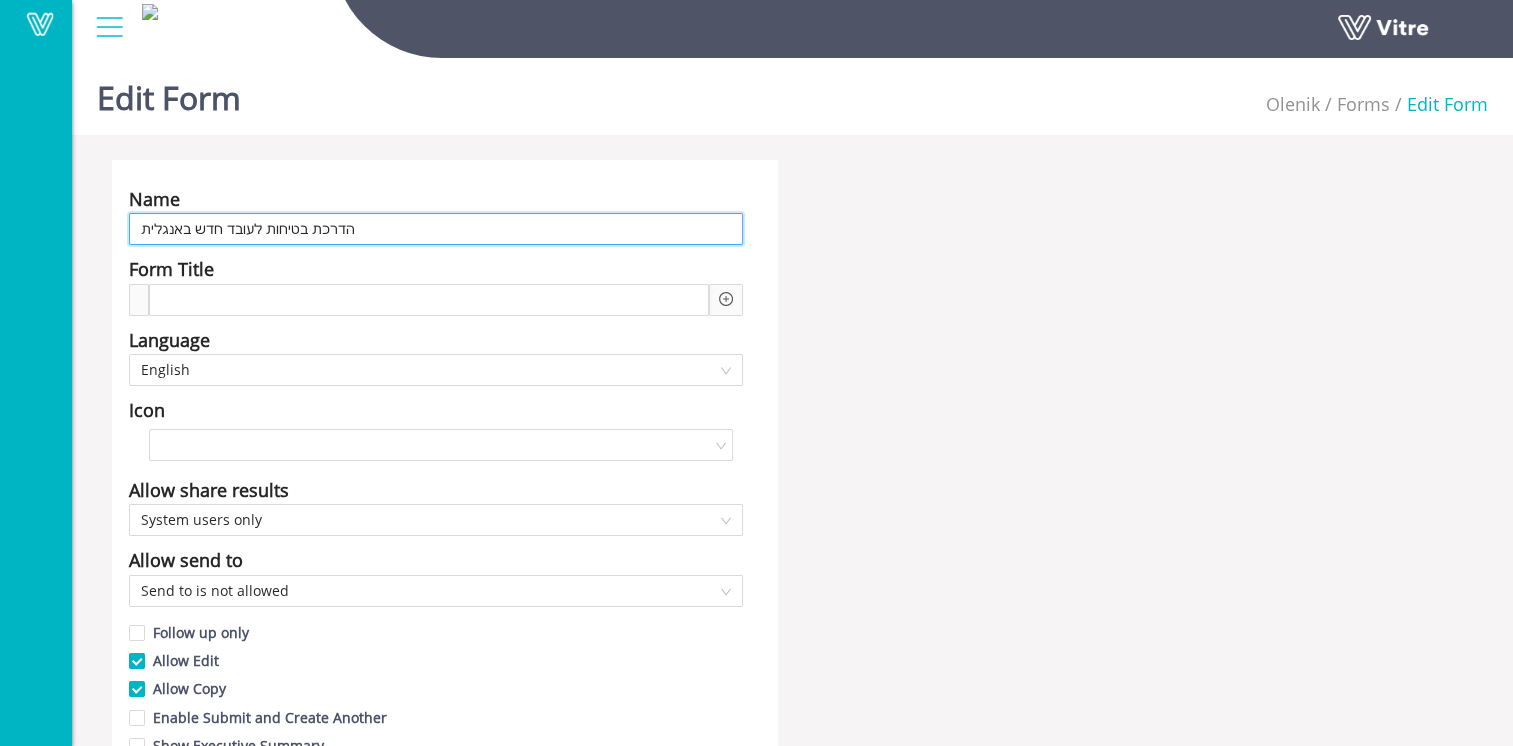 drag, startPoint x: 348, startPoint y: 225, endPoint x: 190, endPoint y: 234, distance: 158.25612 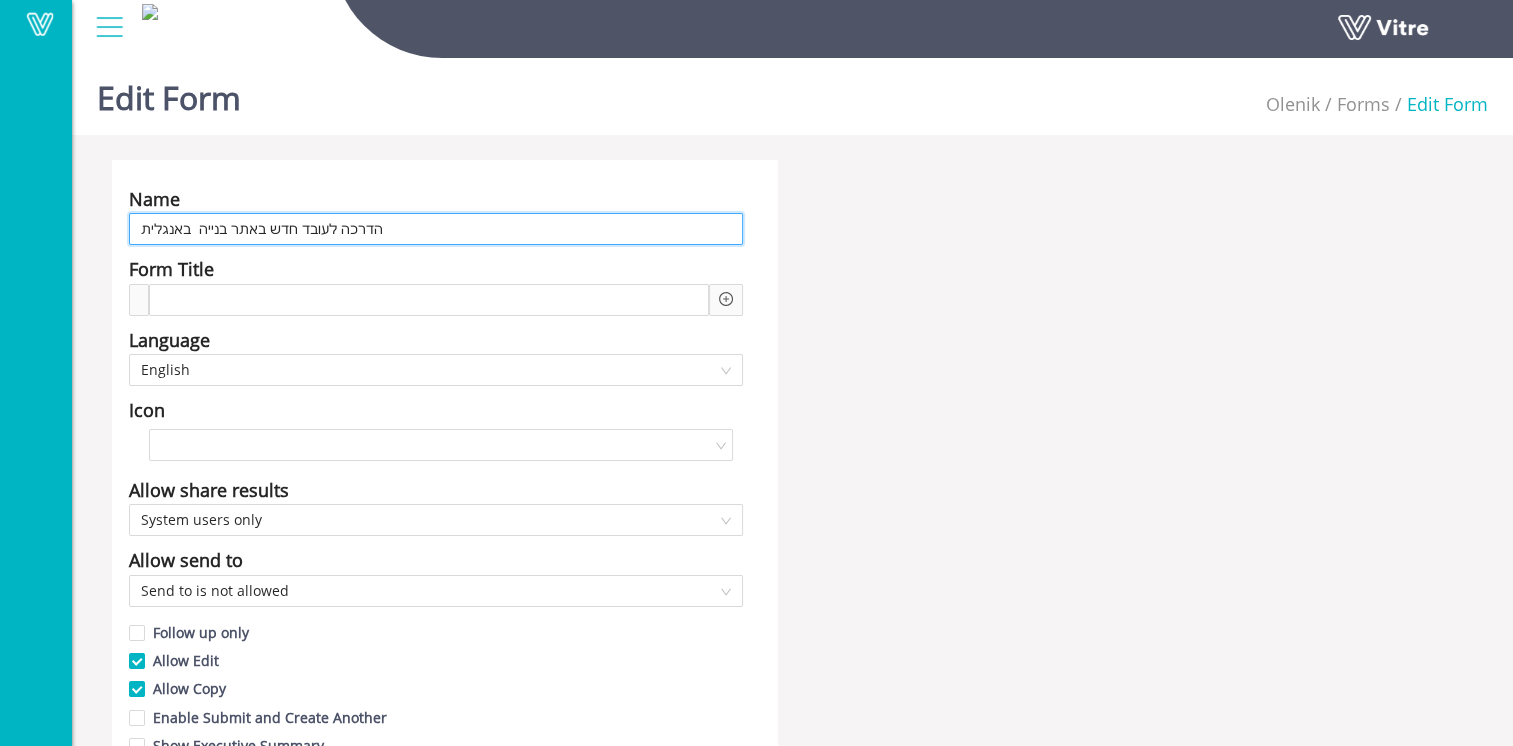 type on "הדרכה לעובד חדש באתר בנייה באנגלית" 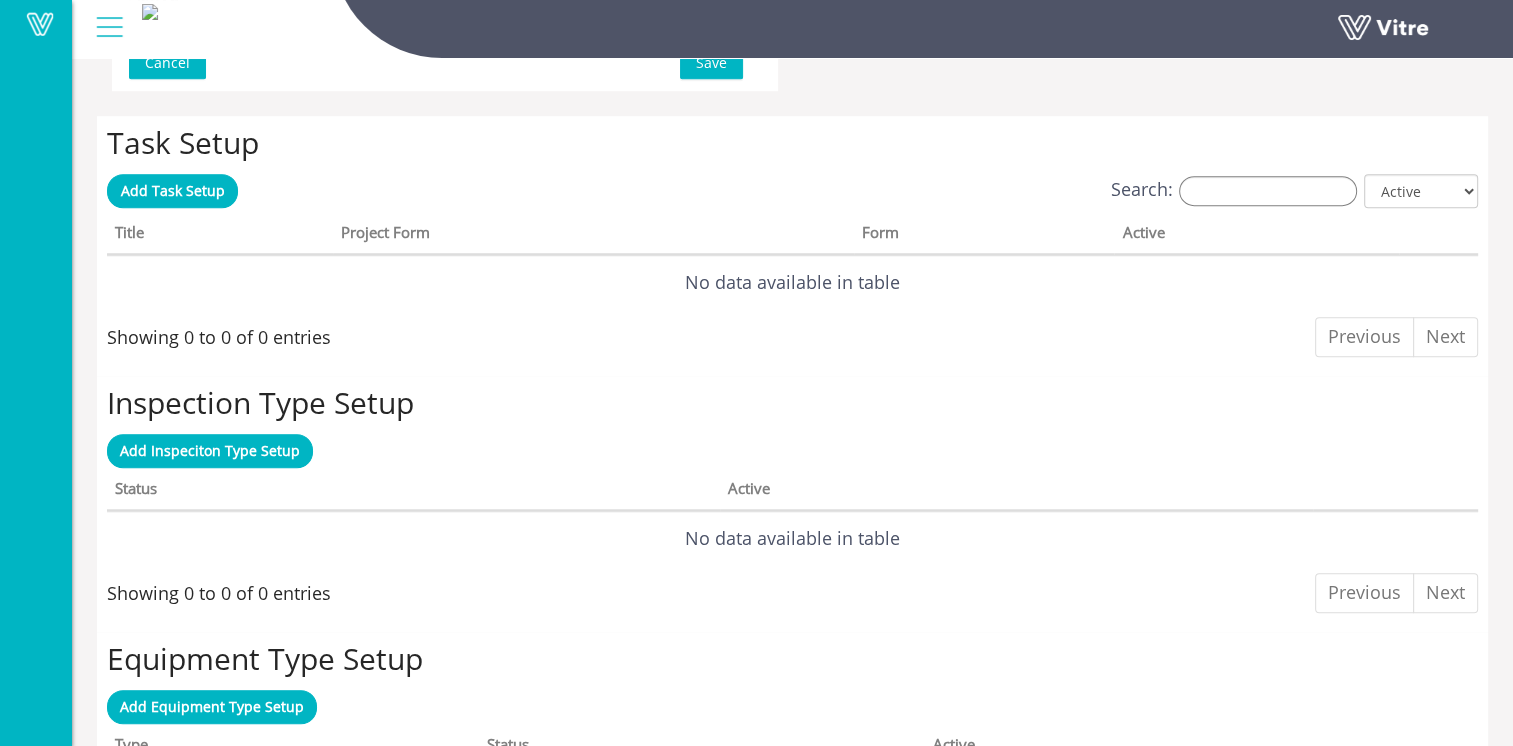 scroll, scrollTop: 1200, scrollLeft: 0, axis: vertical 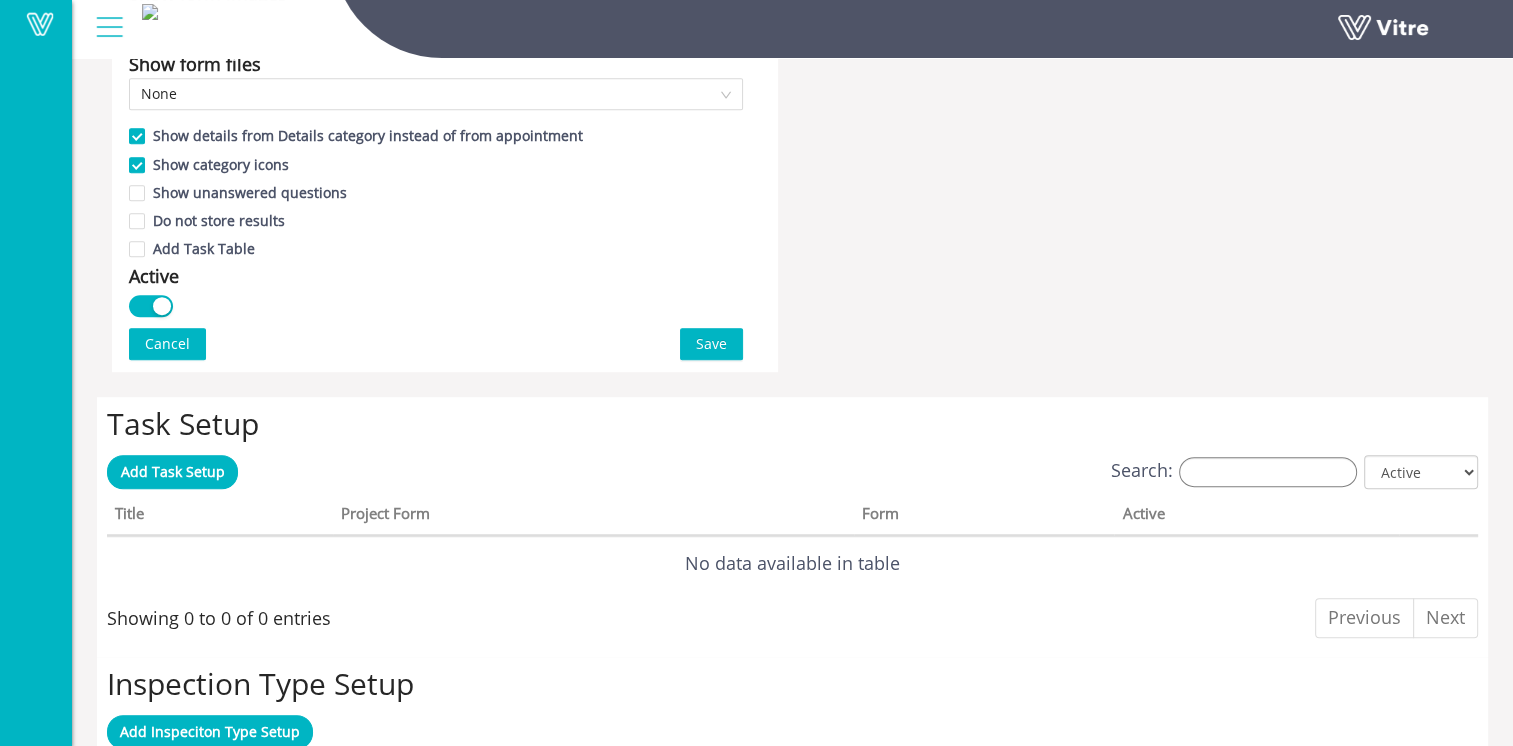 click on "Save" at bounding box center (711, 344) 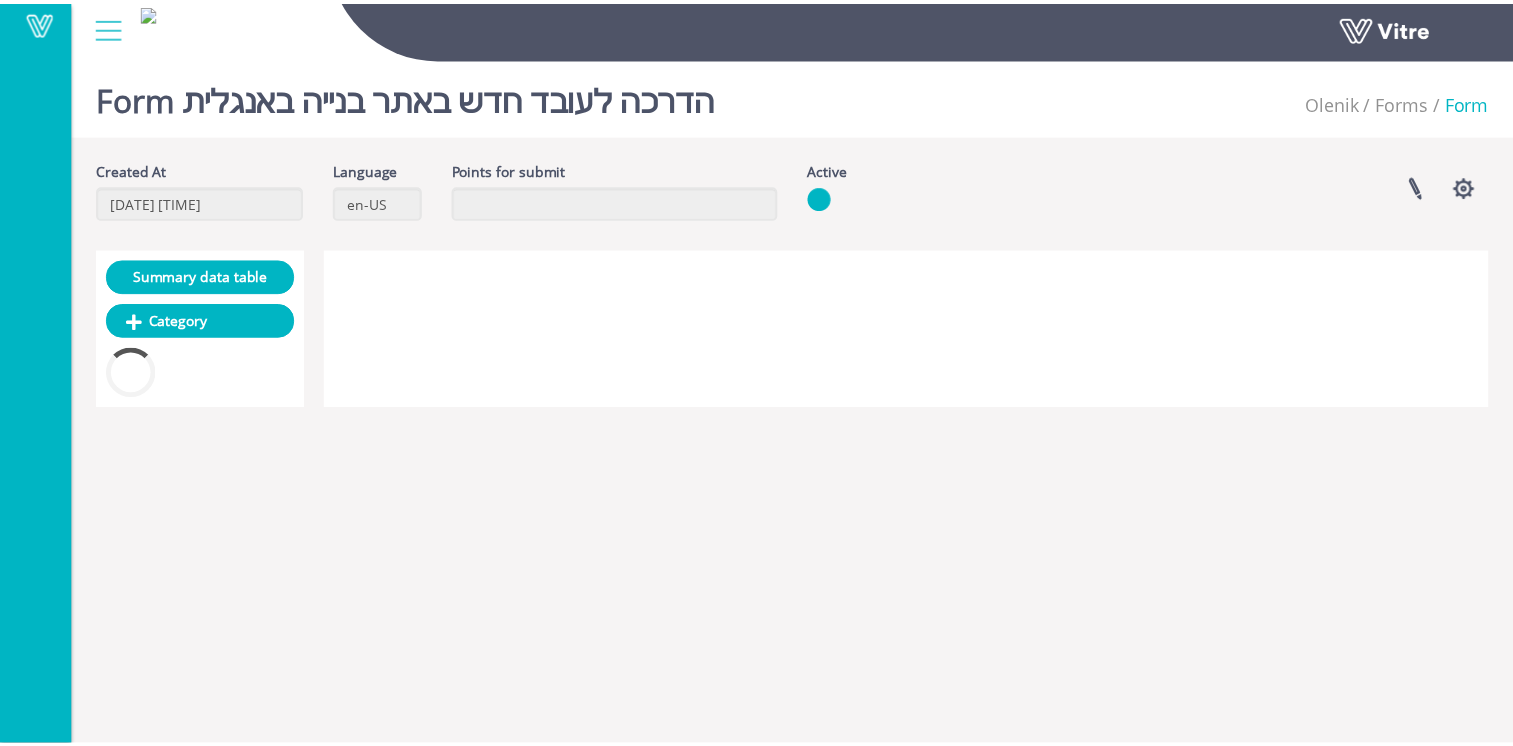scroll, scrollTop: 0, scrollLeft: 0, axis: both 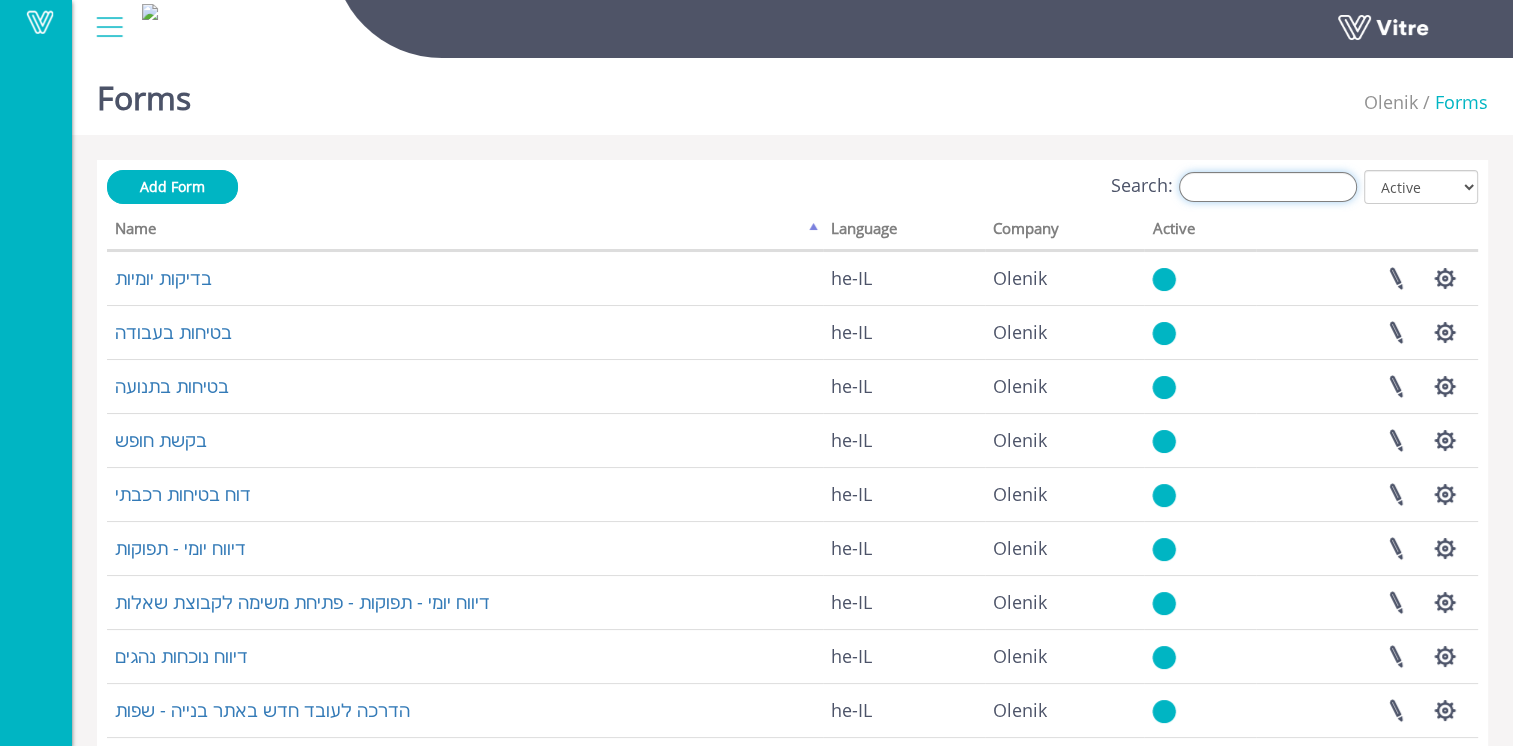click on "Search:" at bounding box center [1268, 187] 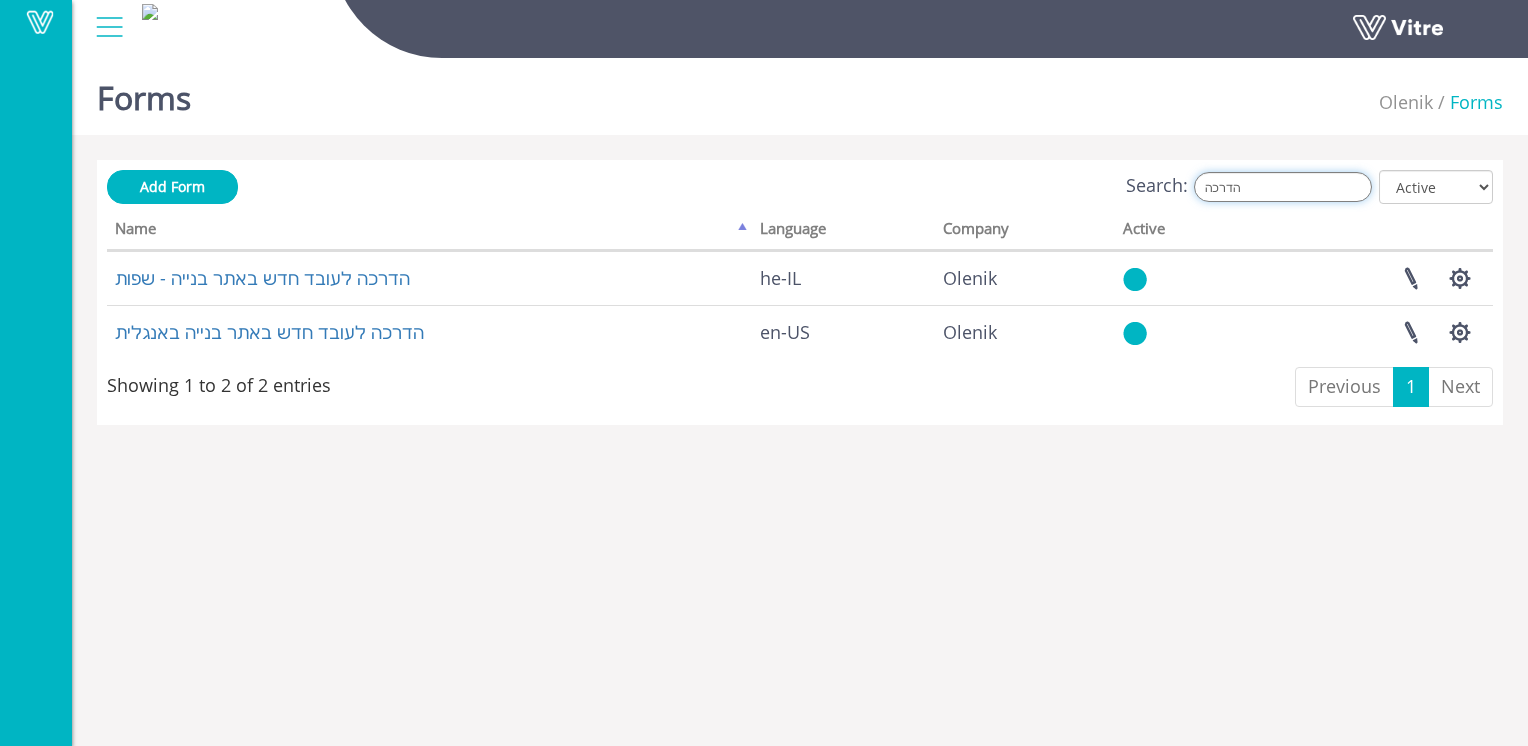 type on "הדרכה" 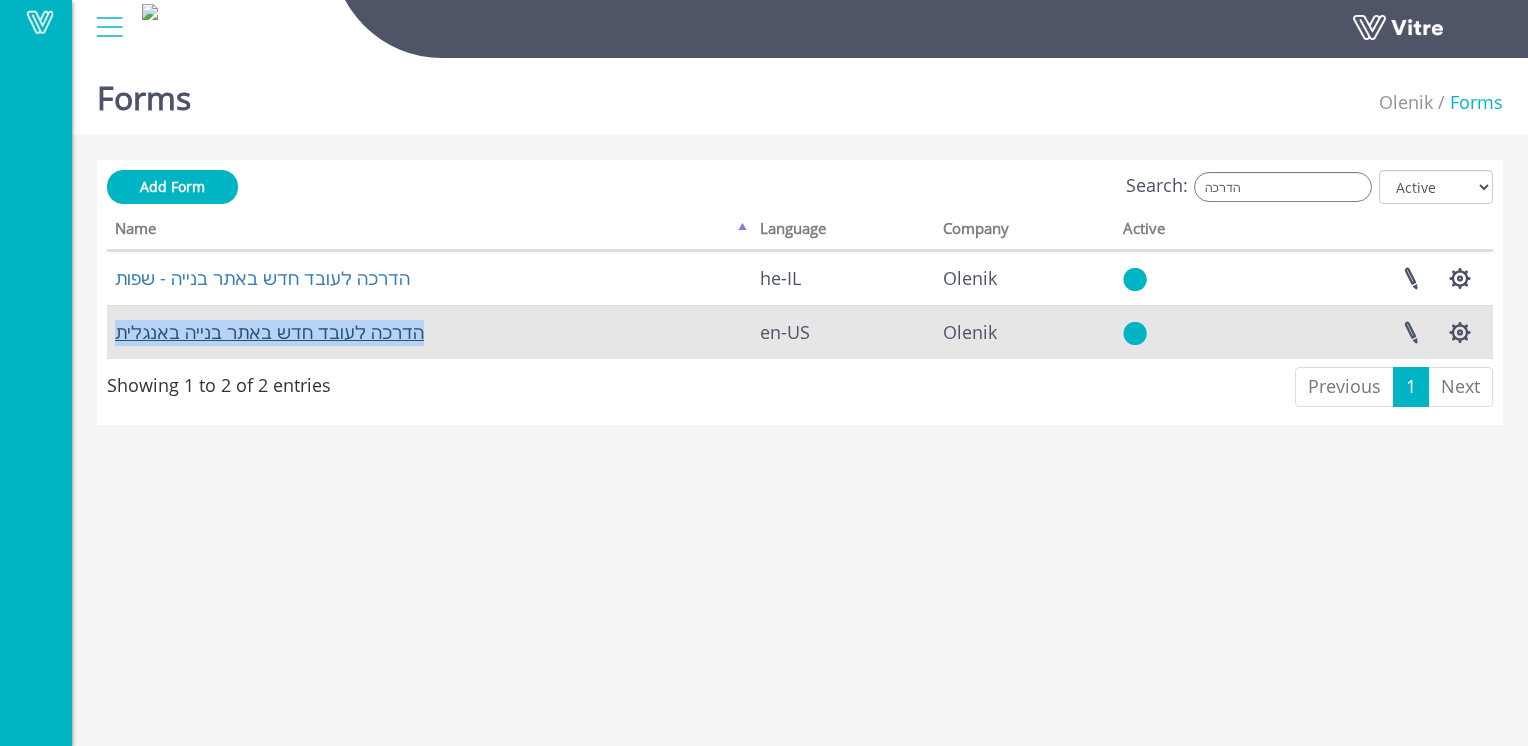 drag, startPoint x: 400, startPoint y: 338, endPoint x: 116, endPoint y: 339, distance: 284.00177 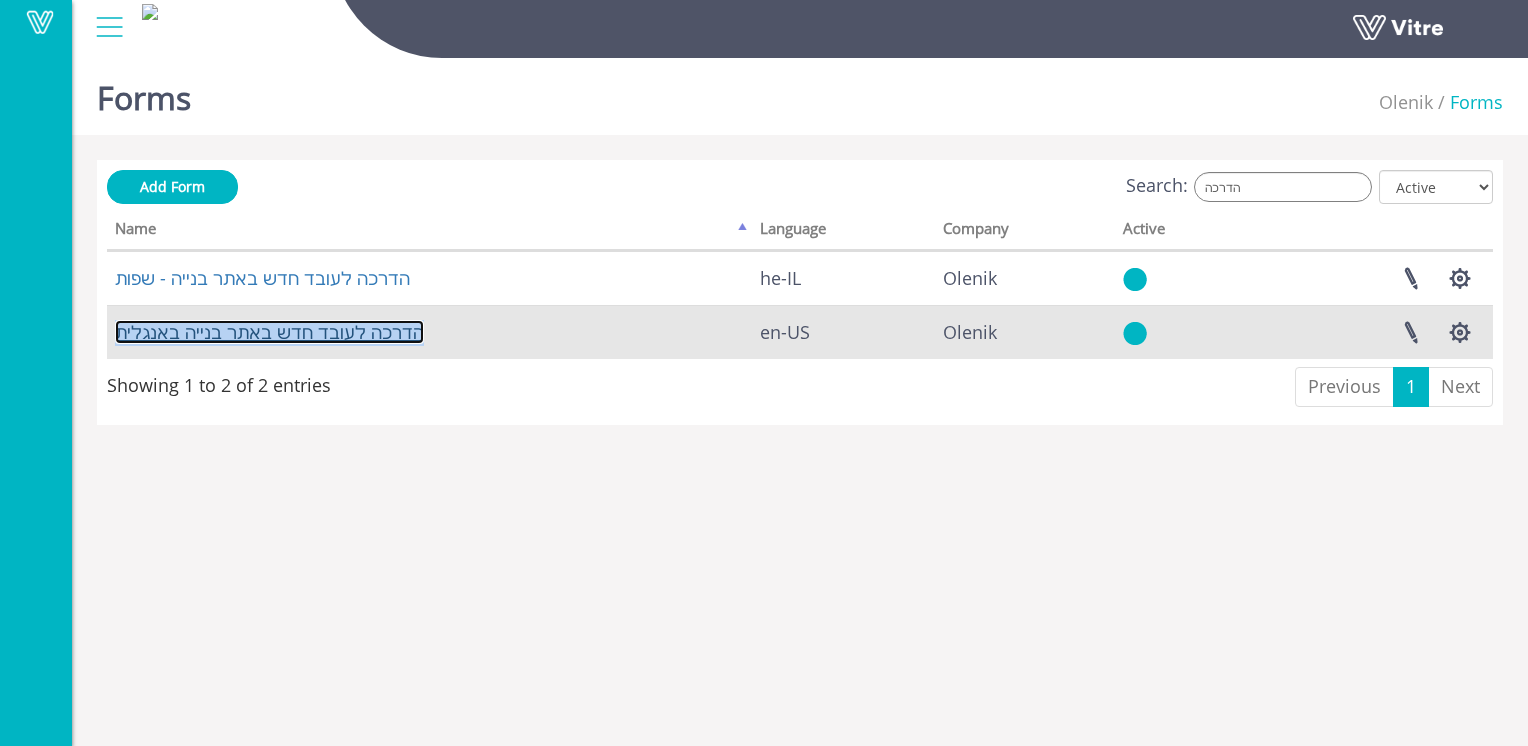 drag, startPoint x: 116, startPoint y: 339, endPoint x: 136, endPoint y: 338, distance: 20.024984 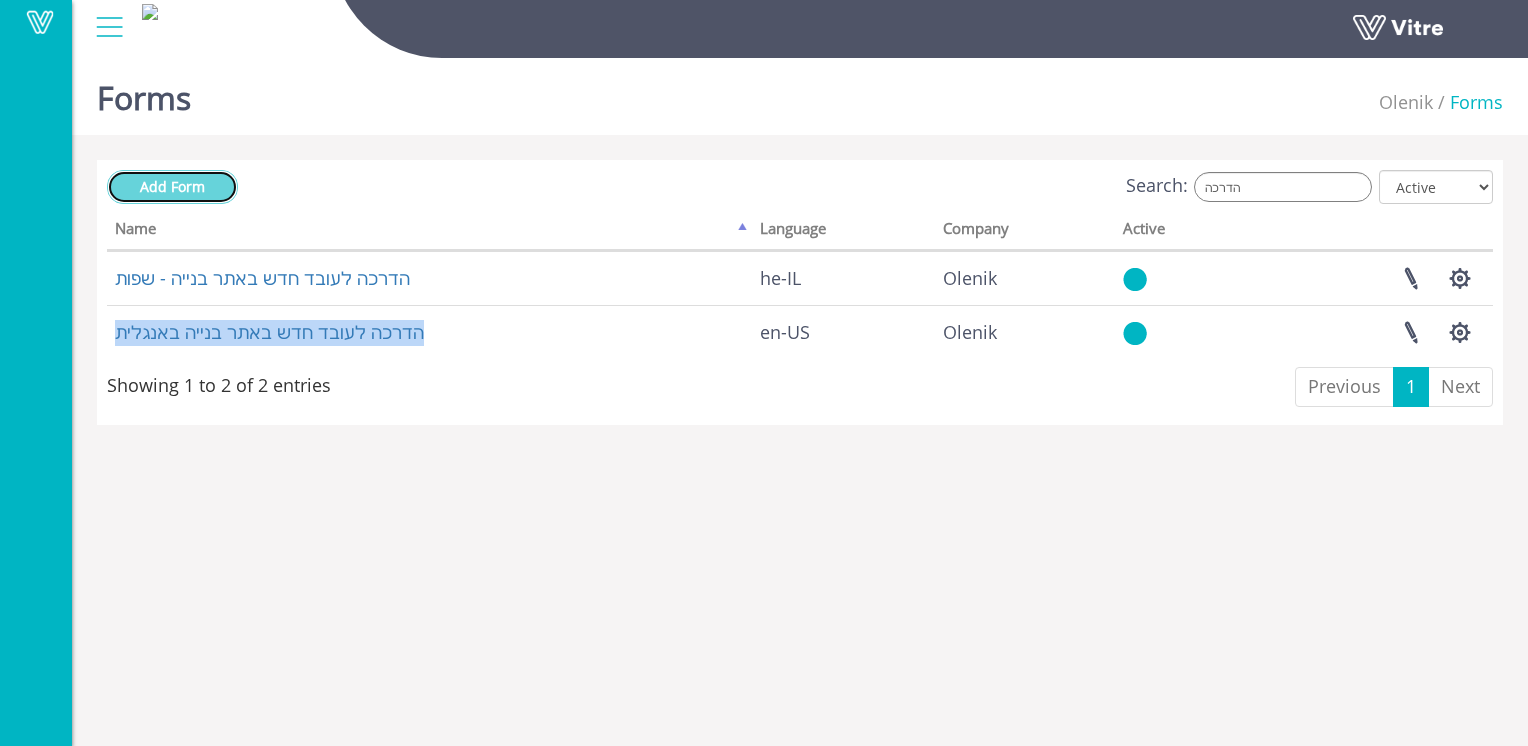 click on "Add Form" at bounding box center [172, 186] 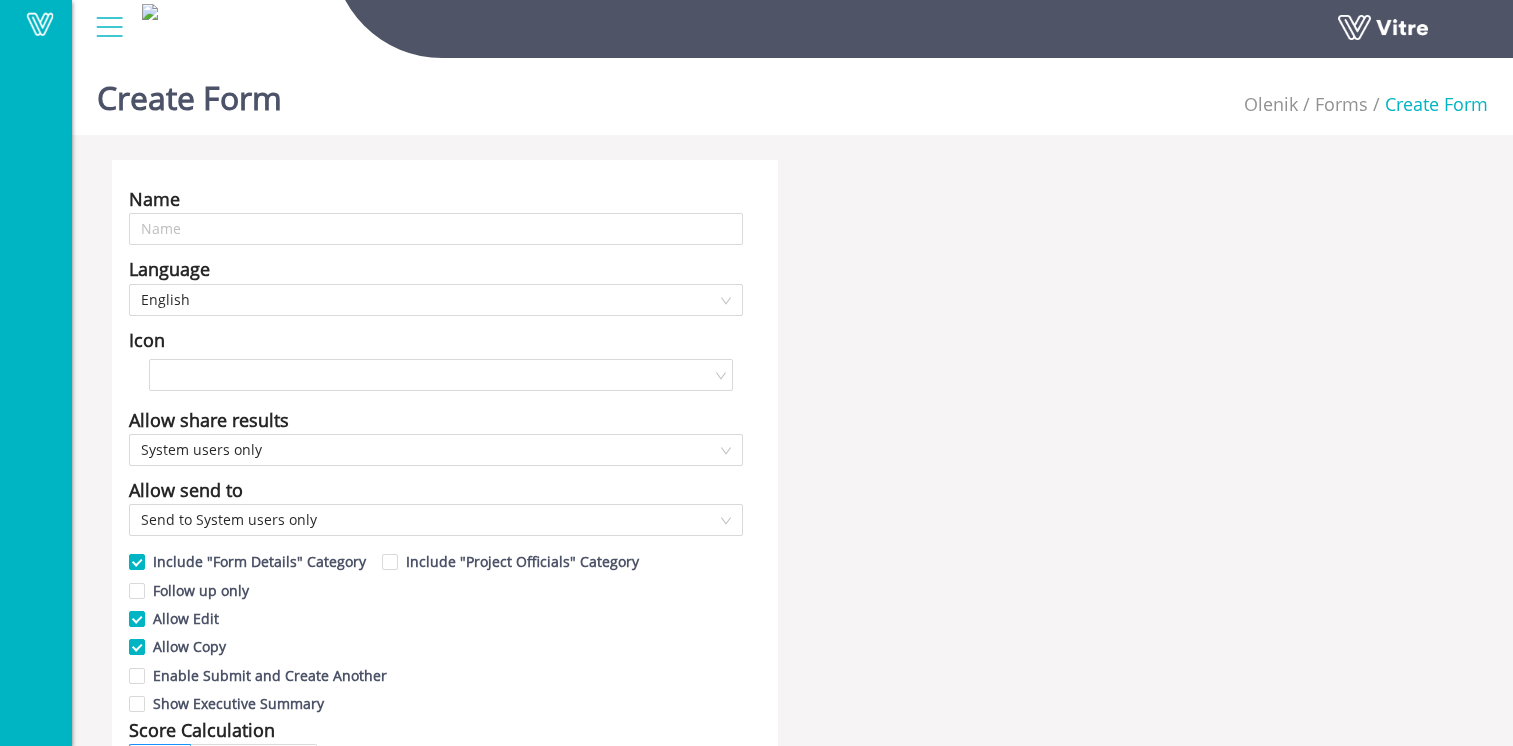 scroll, scrollTop: 0, scrollLeft: 0, axis: both 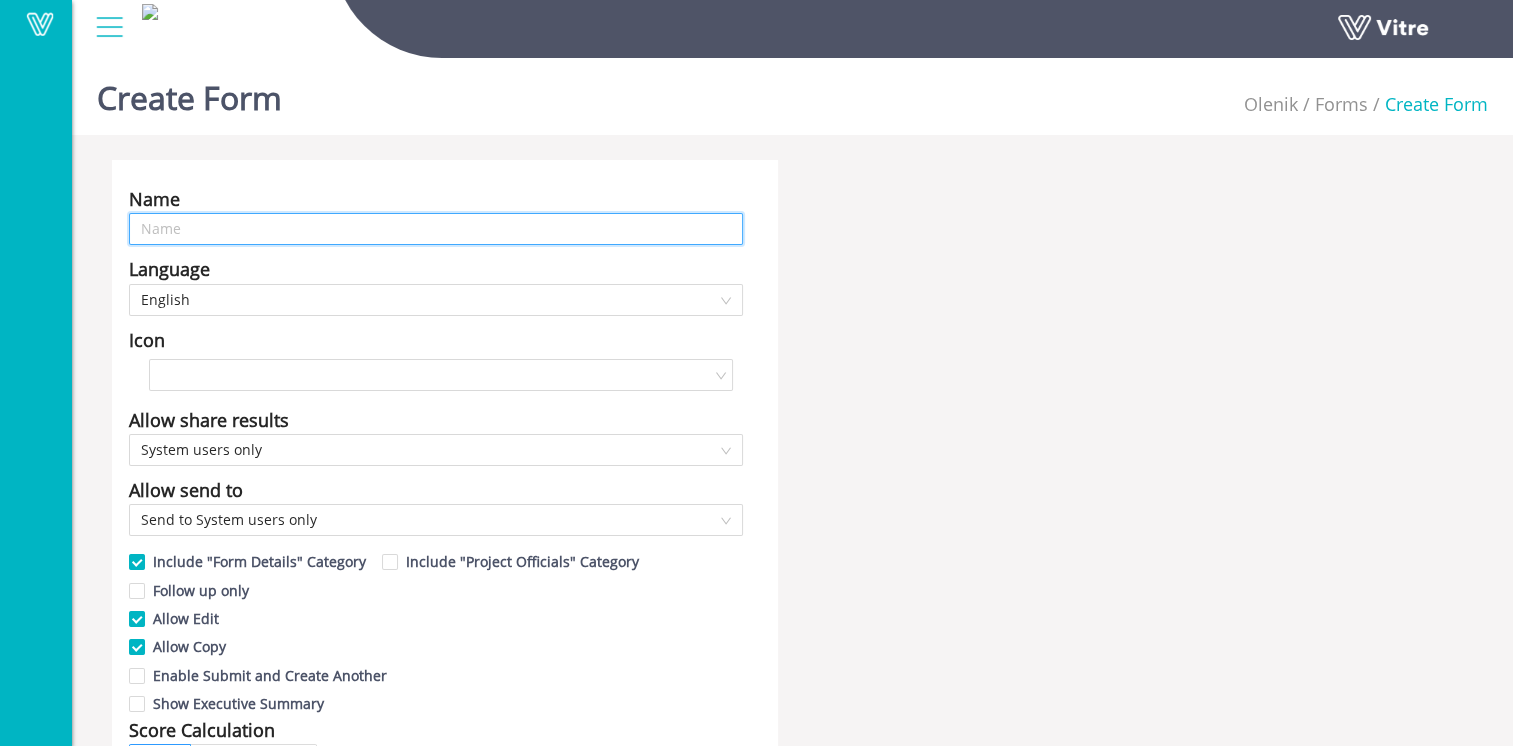 click at bounding box center [436, 229] 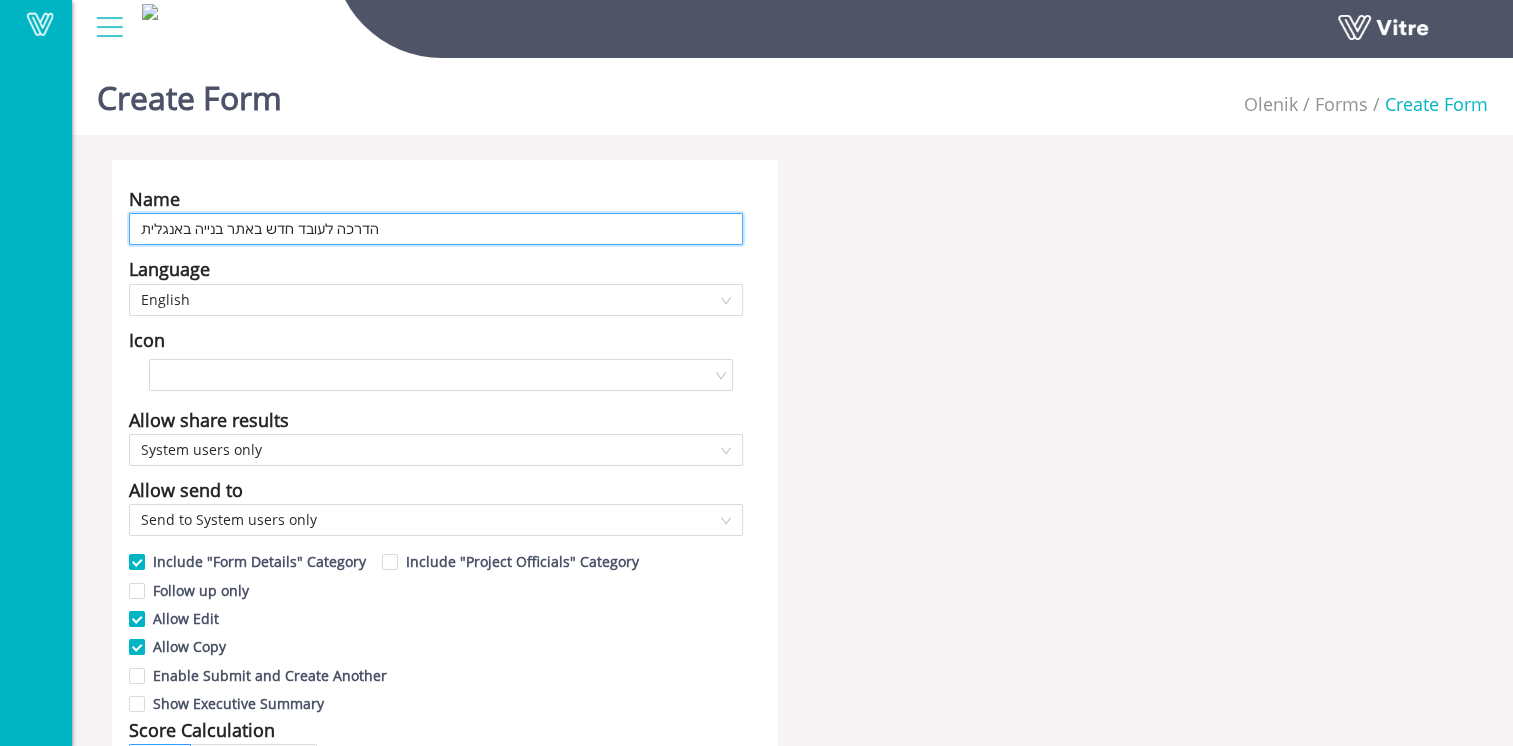 drag, startPoint x: 181, startPoint y: 230, endPoint x: 129, endPoint y: 231, distance: 52.009613 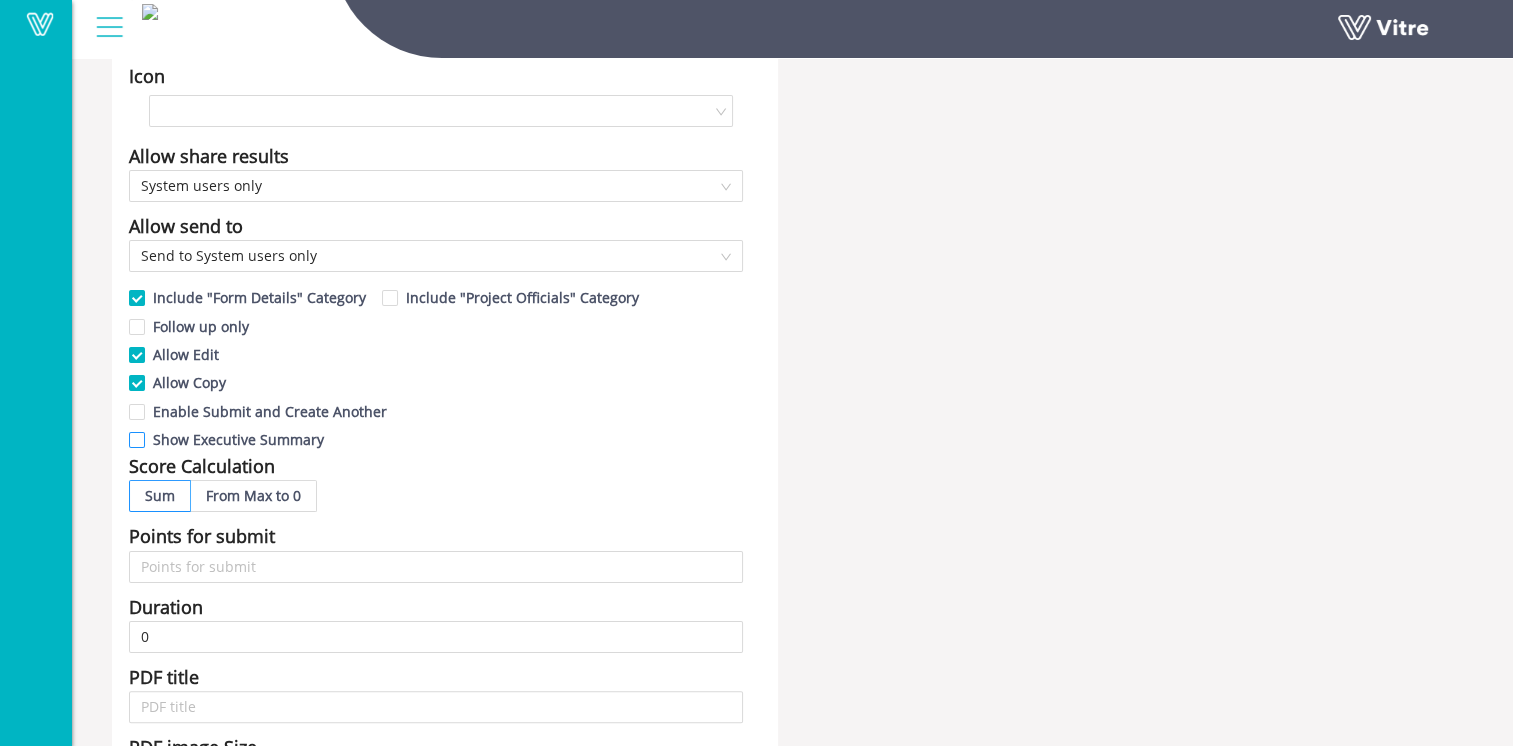 scroll, scrollTop: 300, scrollLeft: 0, axis: vertical 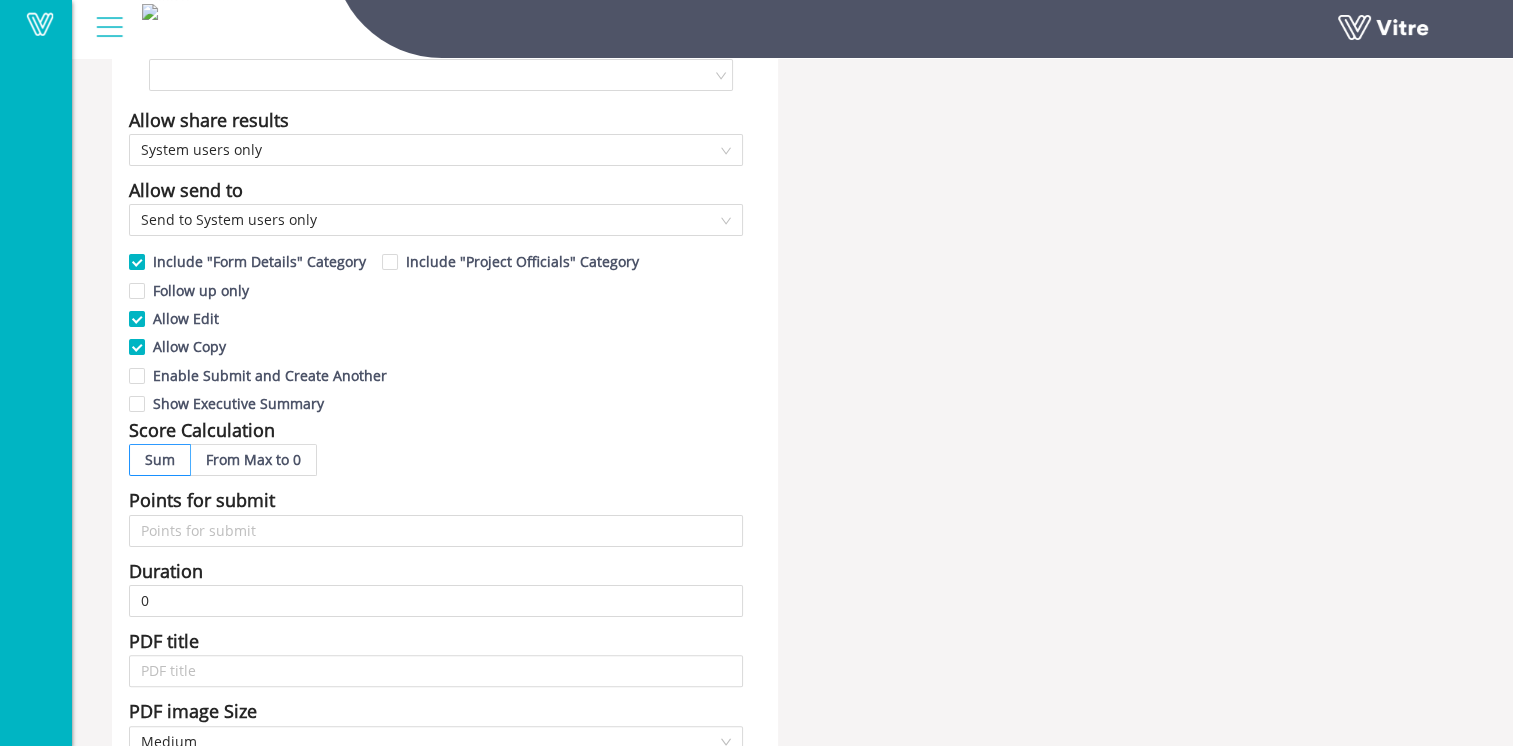 type on "הדרכה לעובד חדש באתר בנייה הינדית" 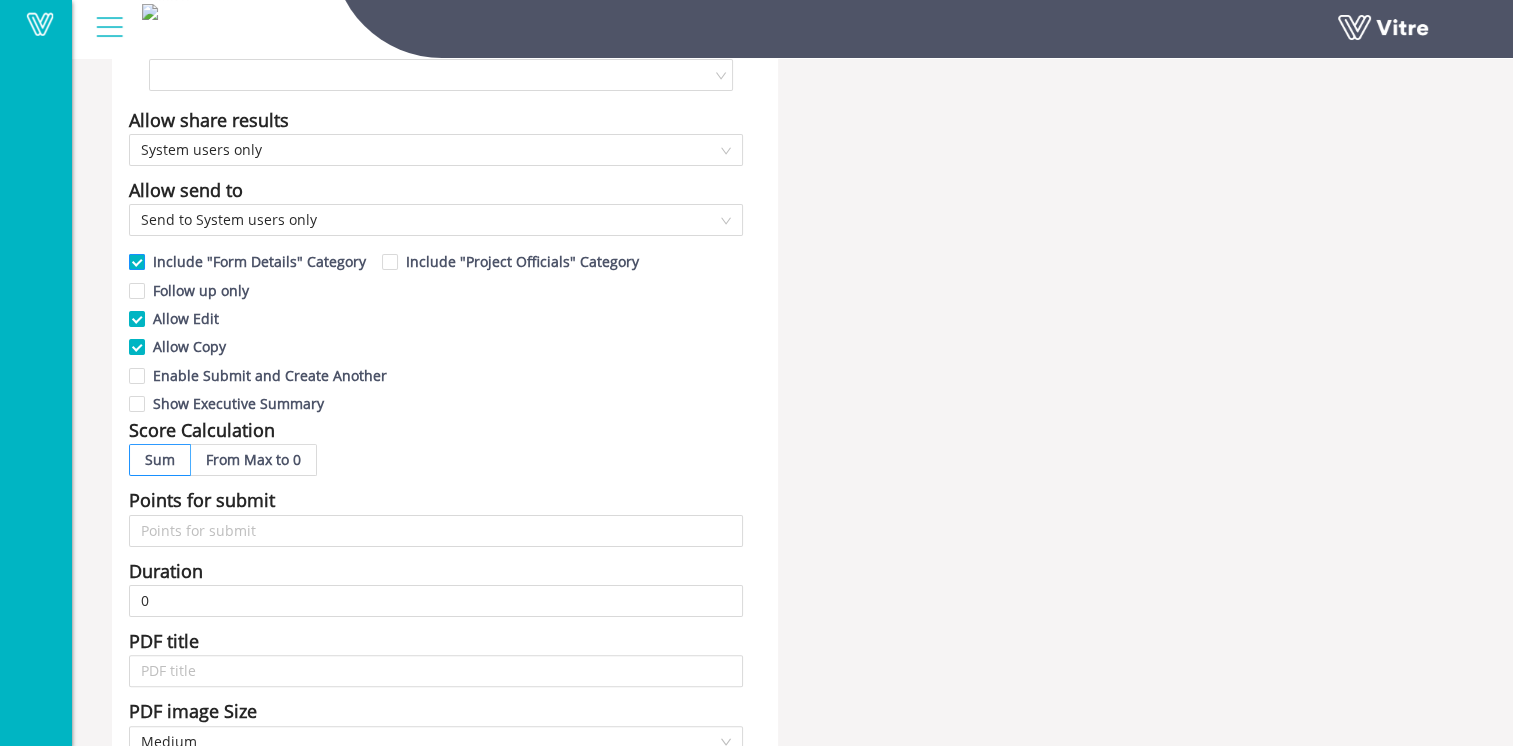 click on "Include "Form Details" Category" at bounding box center [138, 267] 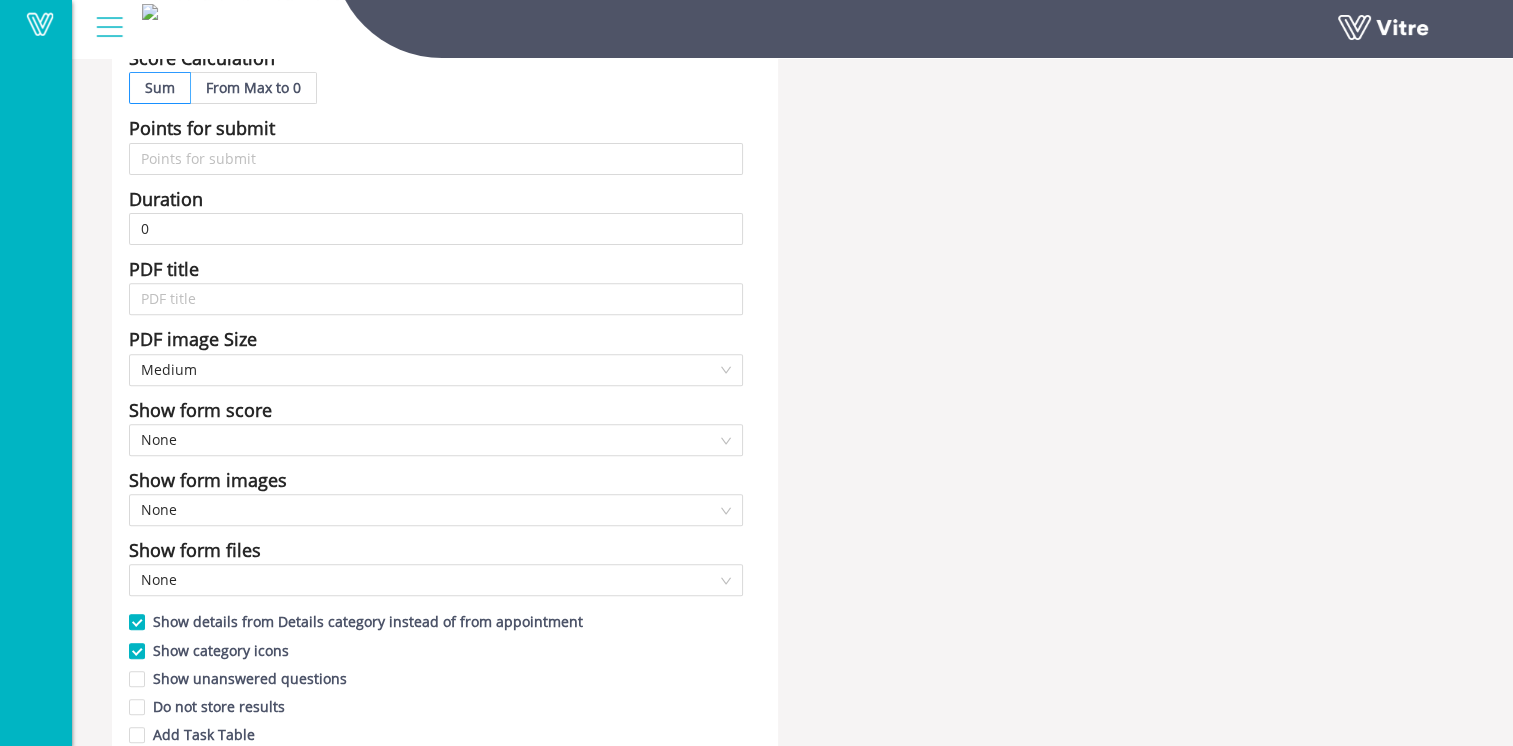 scroll, scrollTop: 700, scrollLeft: 0, axis: vertical 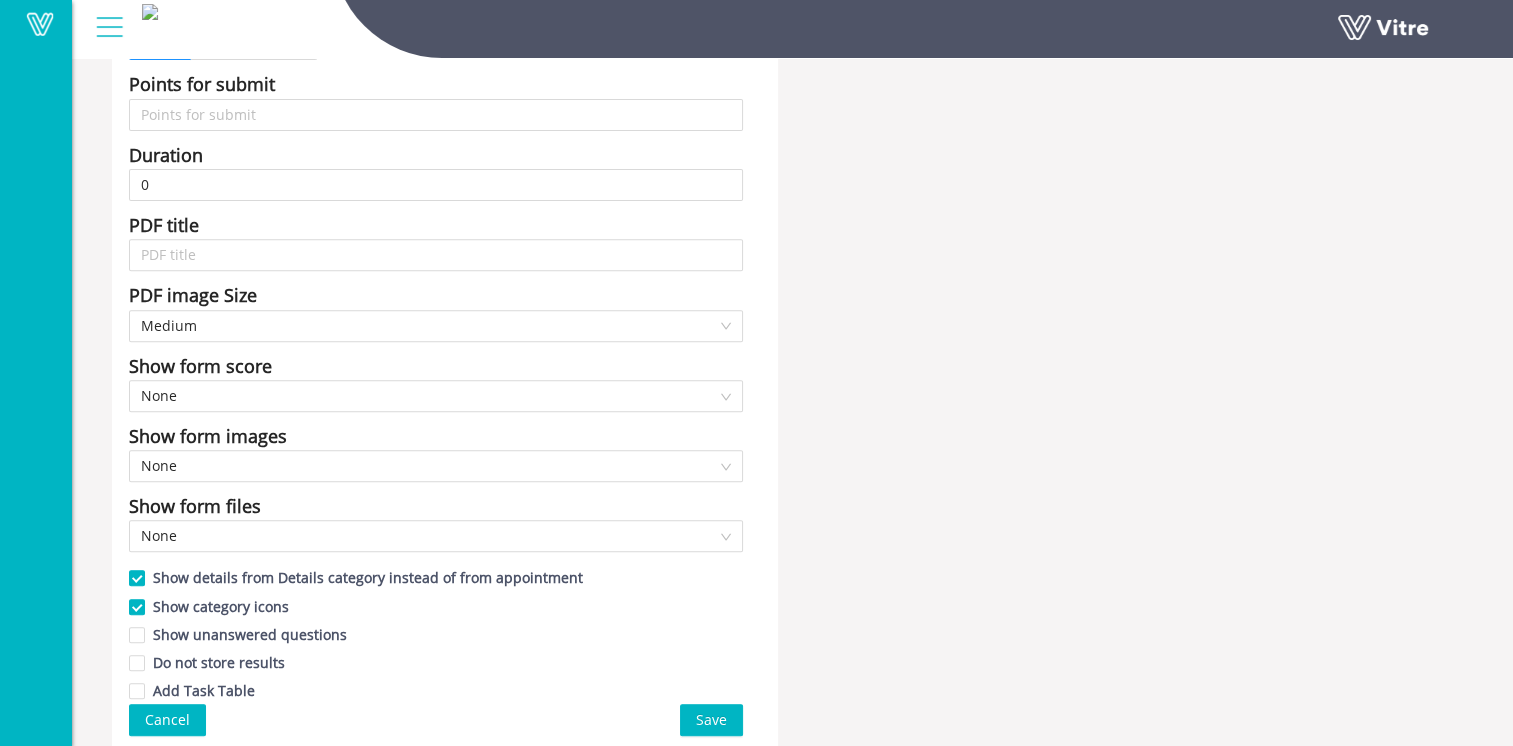 click on "Save" at bounding box center [711, 720] 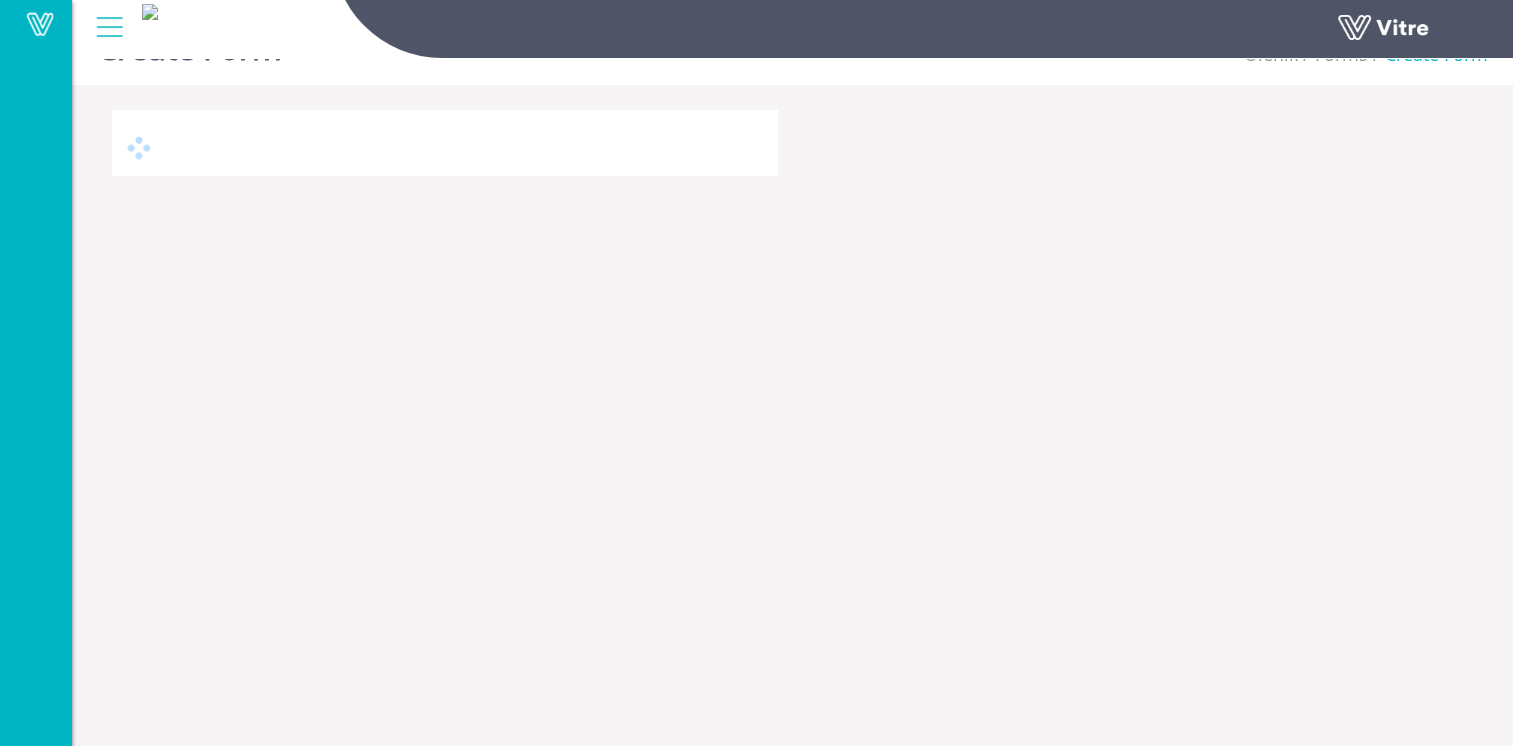 scroll, scrollTop: 50, scrollLeft: 0, axis: vertical 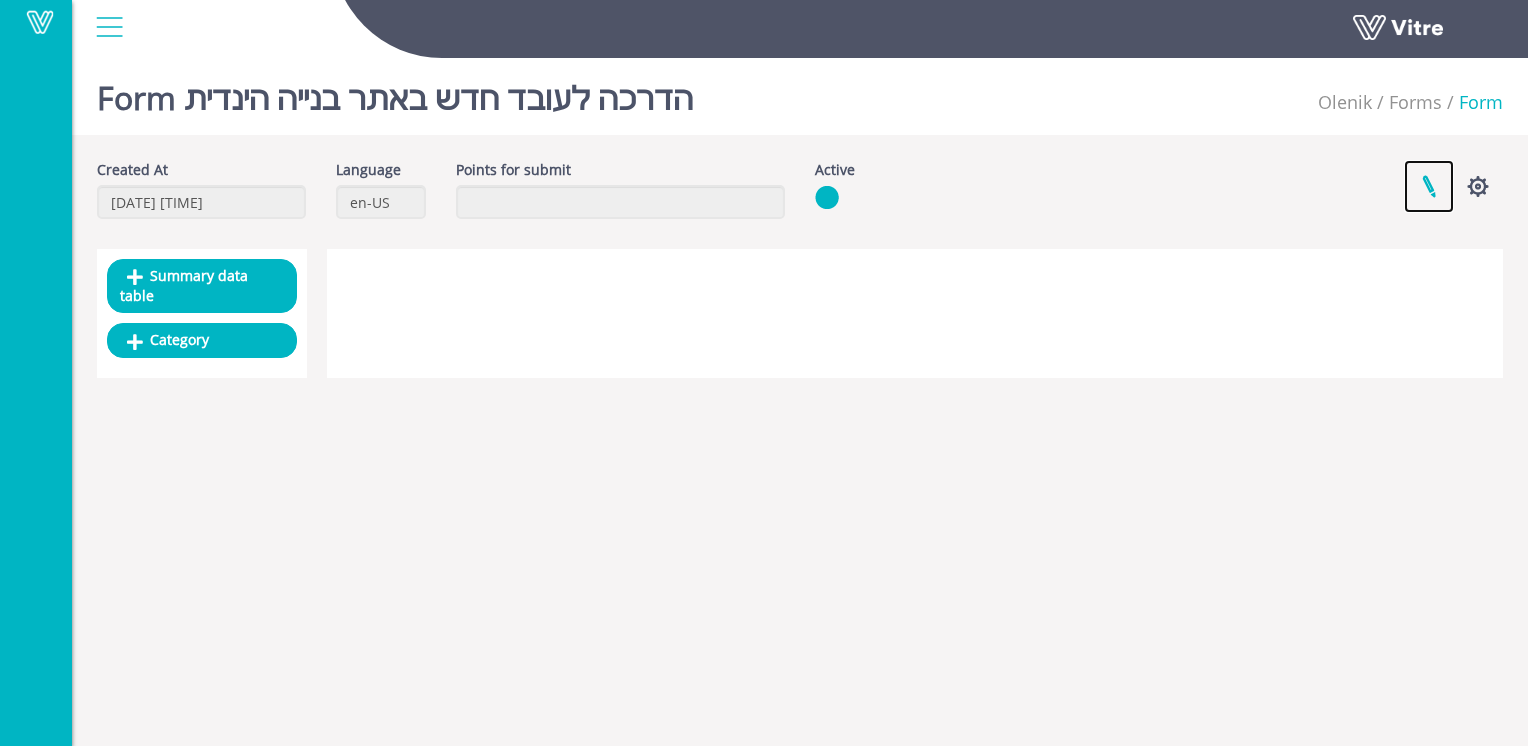 click at bounding box center [1429, 186] 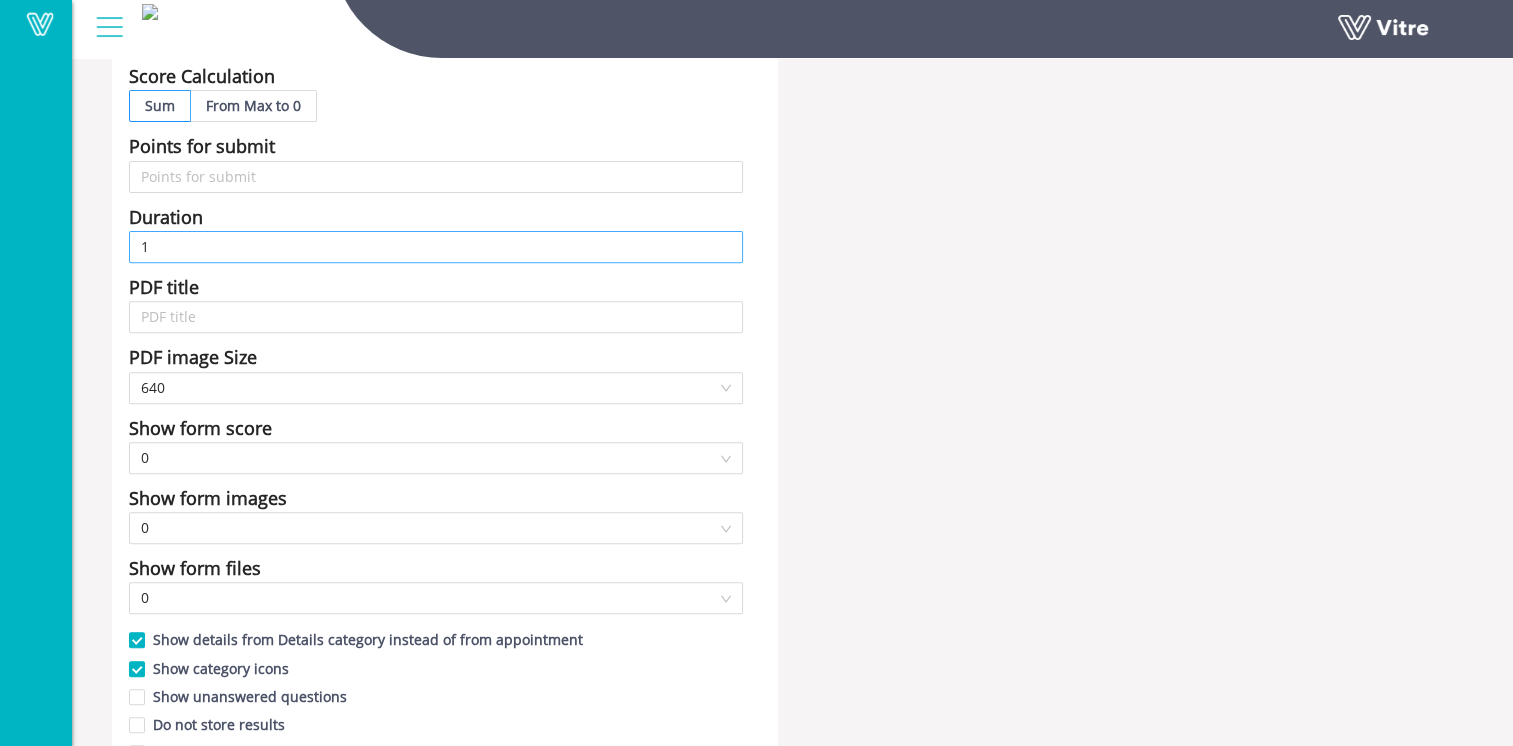 scroll, scrollTop: 700, scrollLeft: 0, axis: vertical 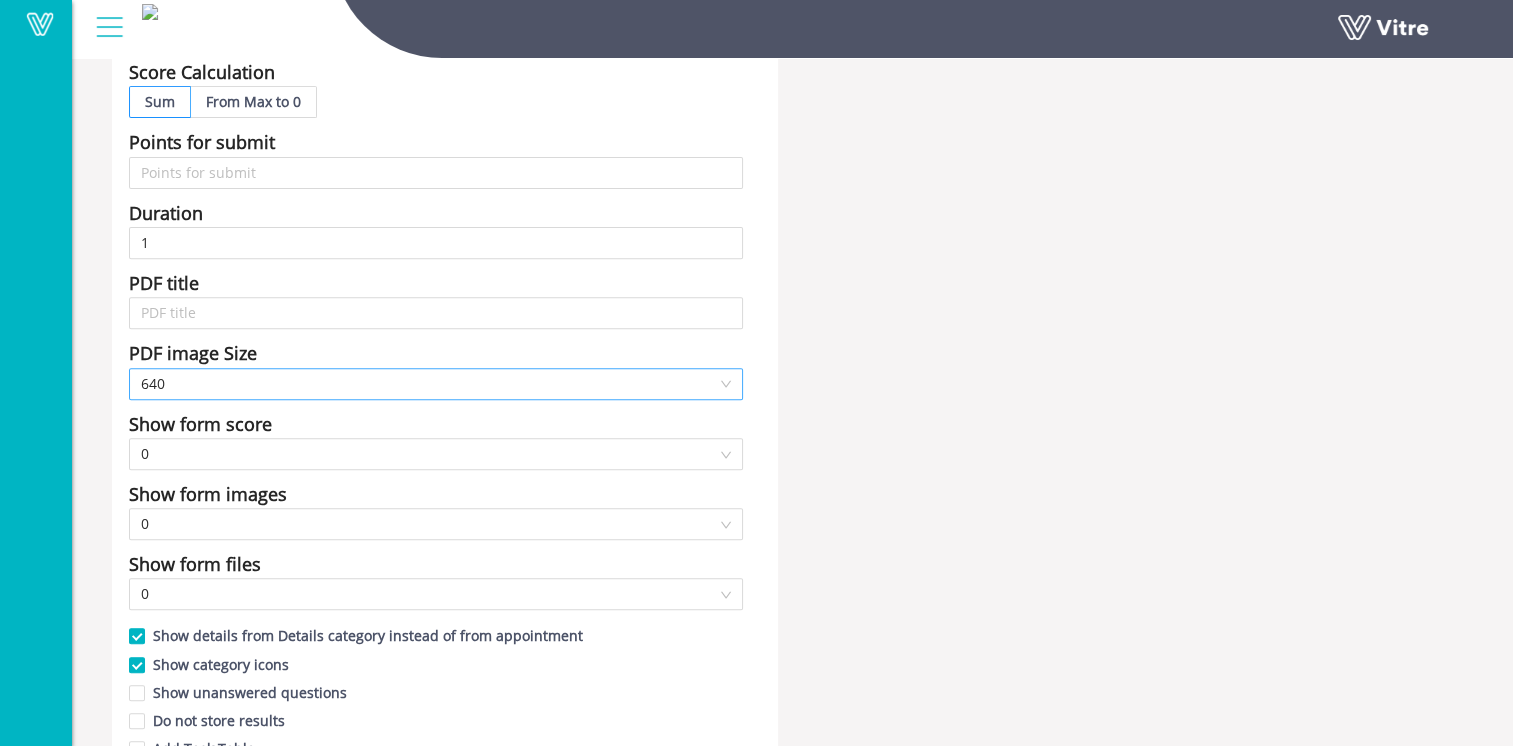 click on "640" at bounding box center (436, 384) 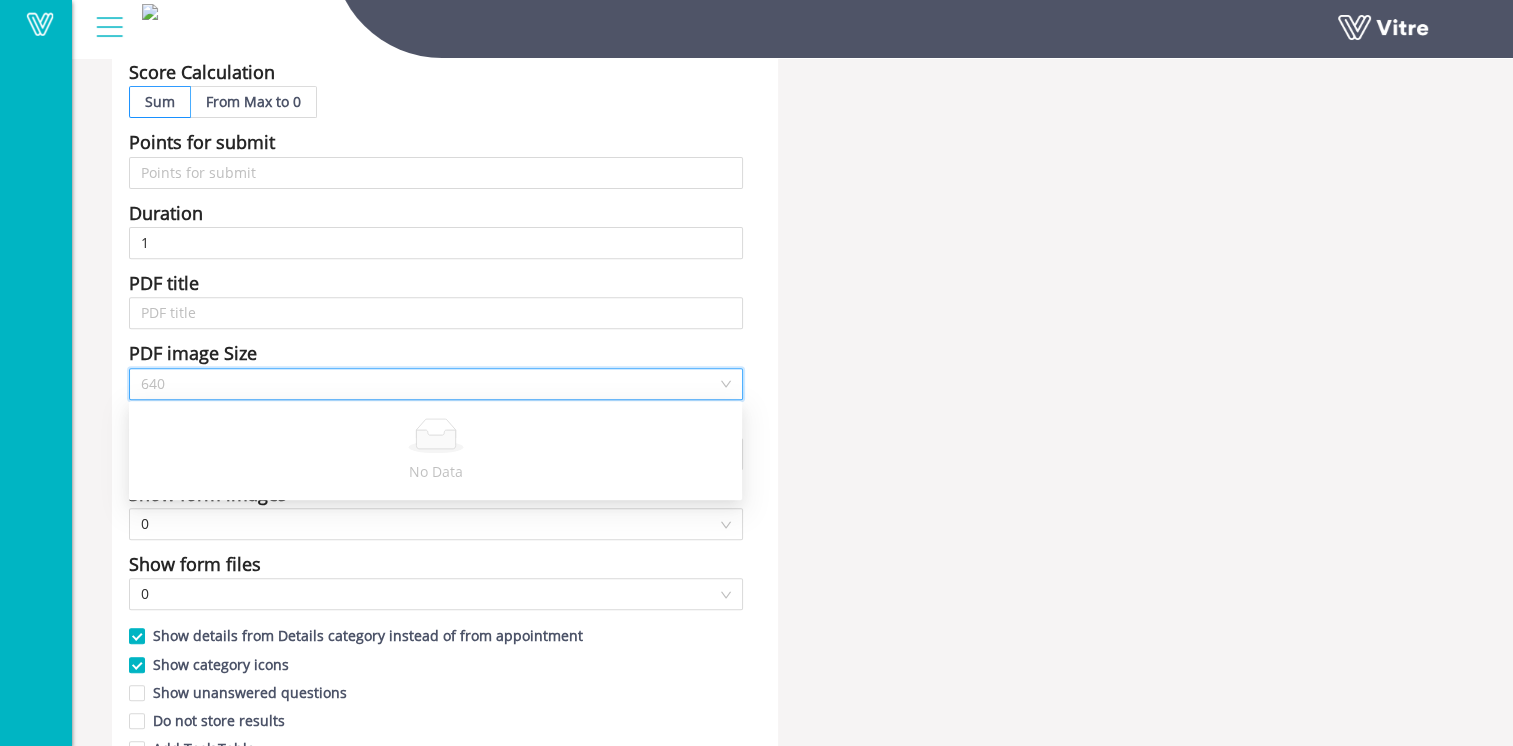 click on "640" at bounding box center (436, 384) 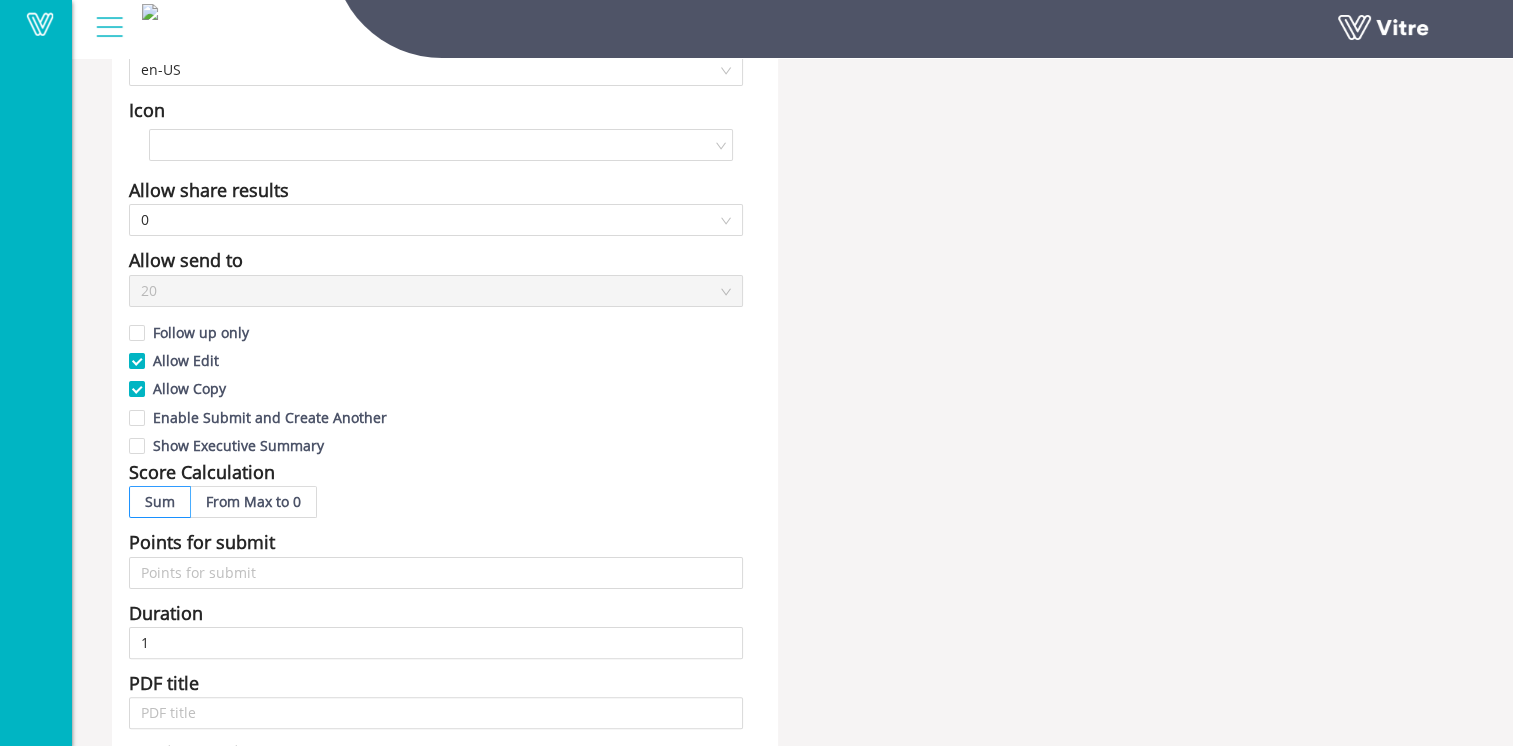 scroll, scrollTop: 0, scrollLeft: 0, axis: both 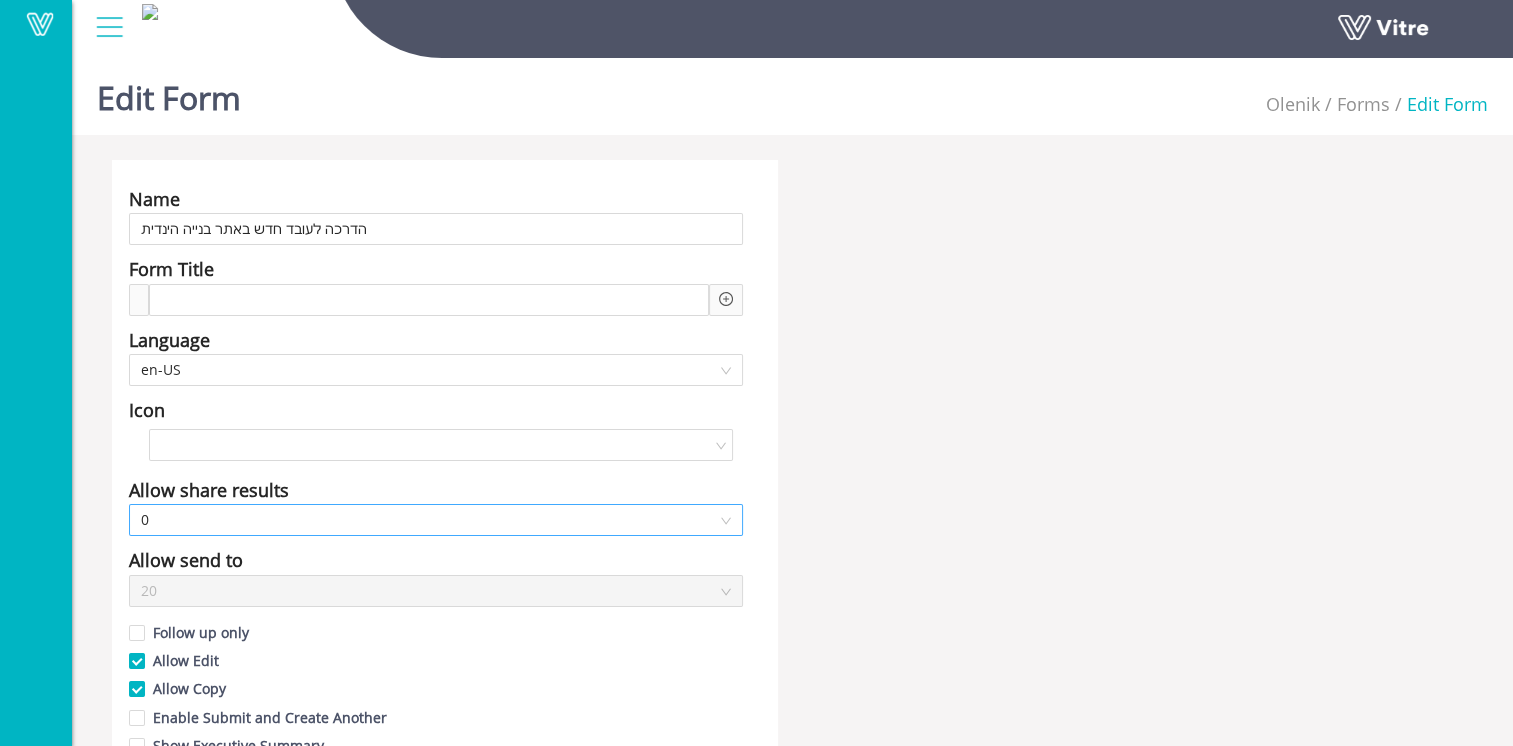 click on "0" at bounding box center [436, 520] 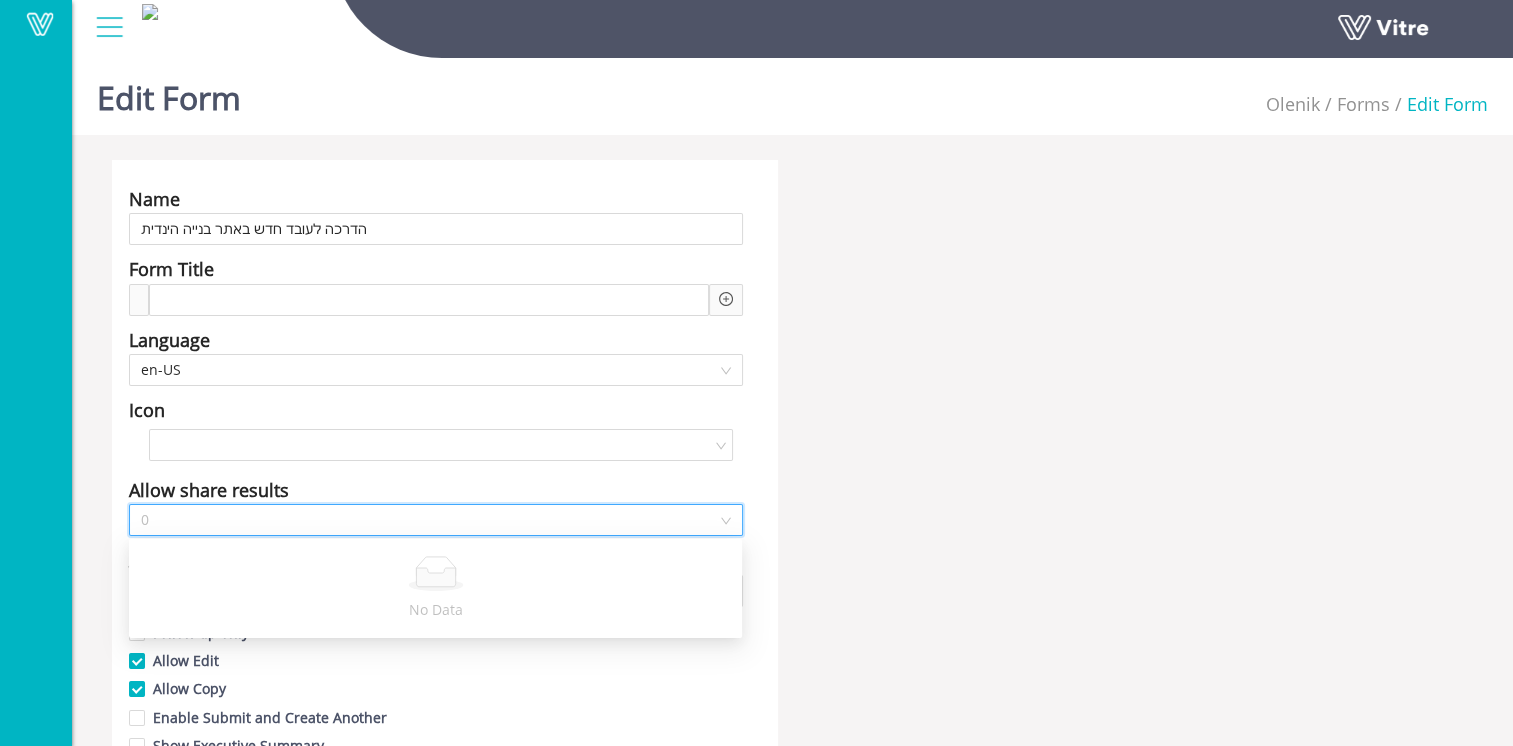 click on "0" at bounding box center [436, 520] 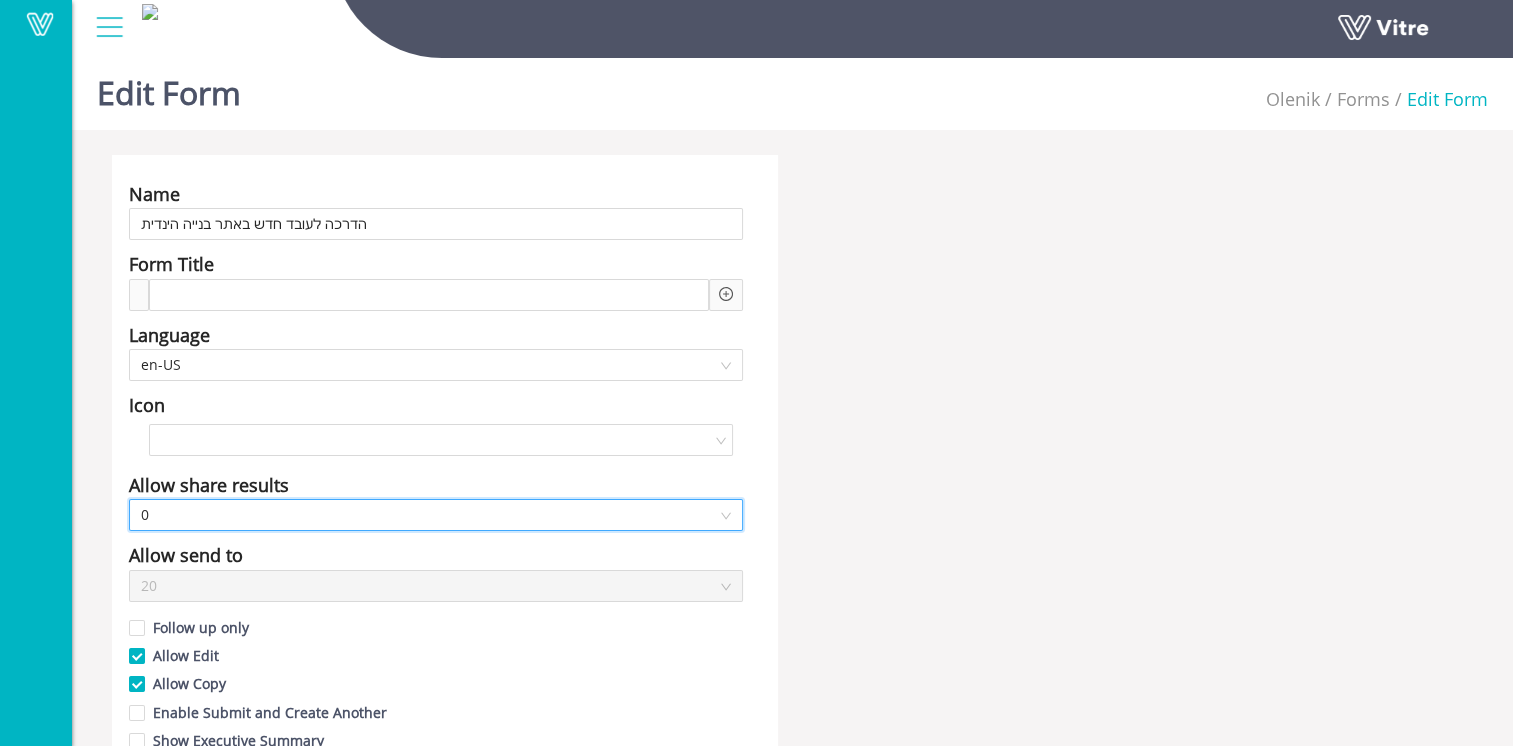 scroll, scrollTop: 0, scrollLeft: 0, axis: both 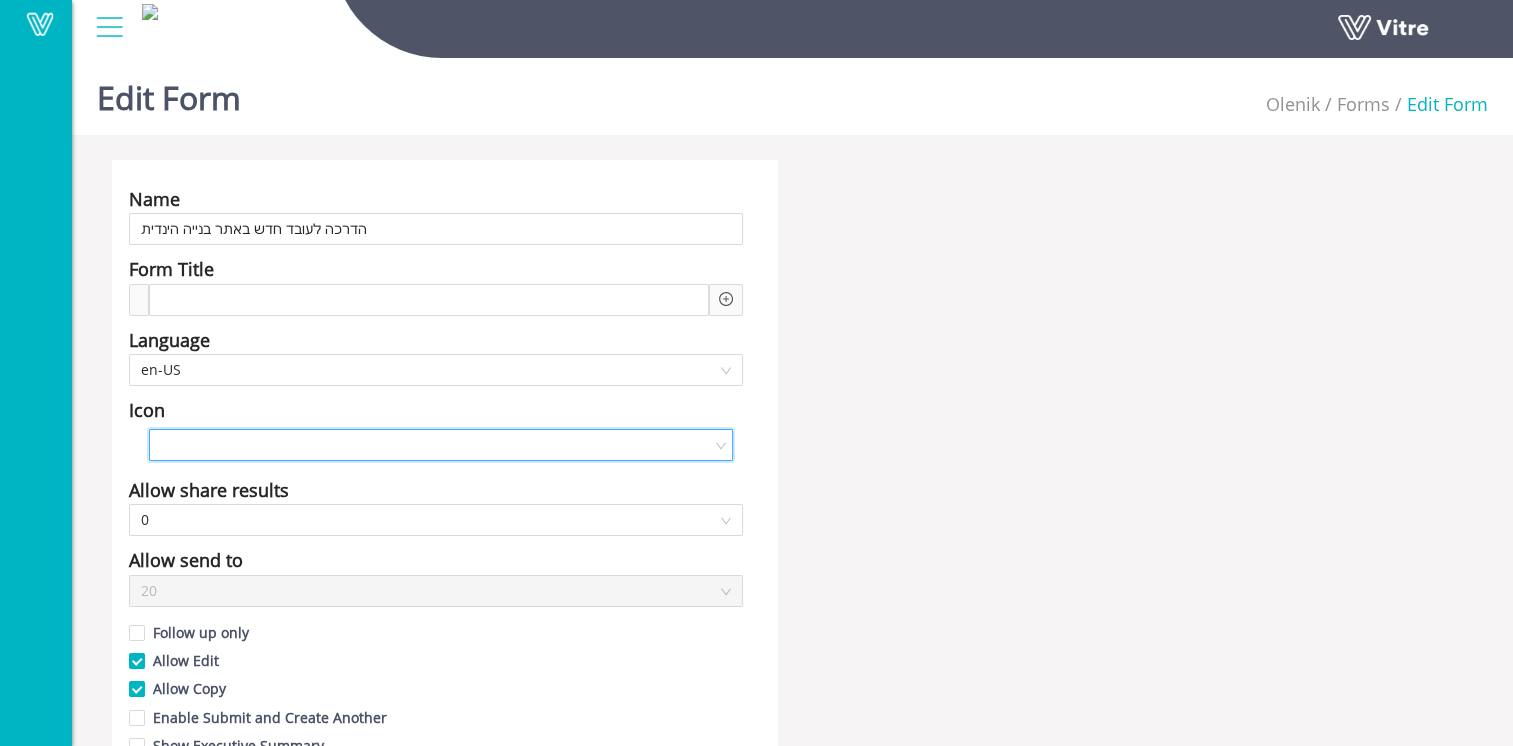 click at bounding box center [434, 445] 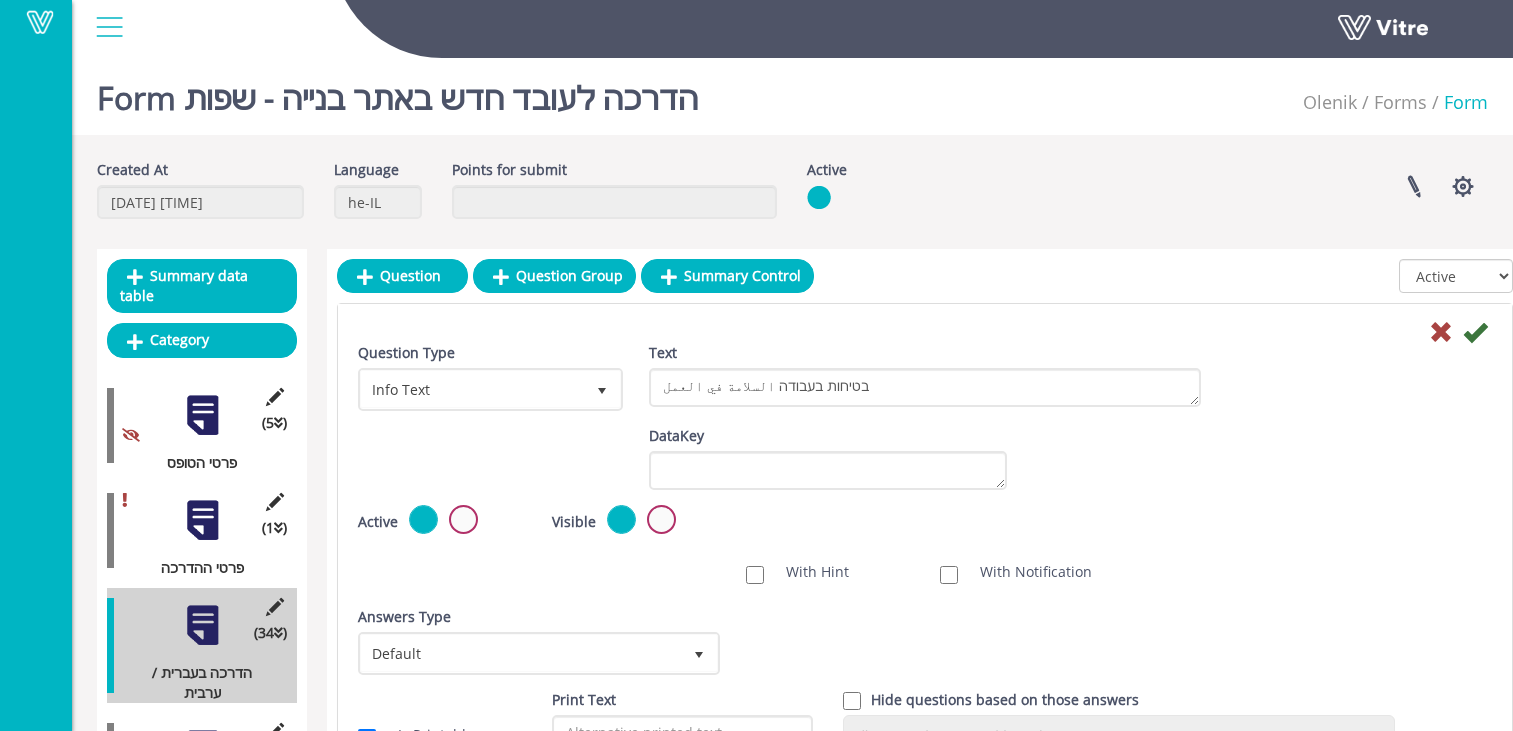 scroll, scrollTop: 0, scrollLeft: 0, axis: both 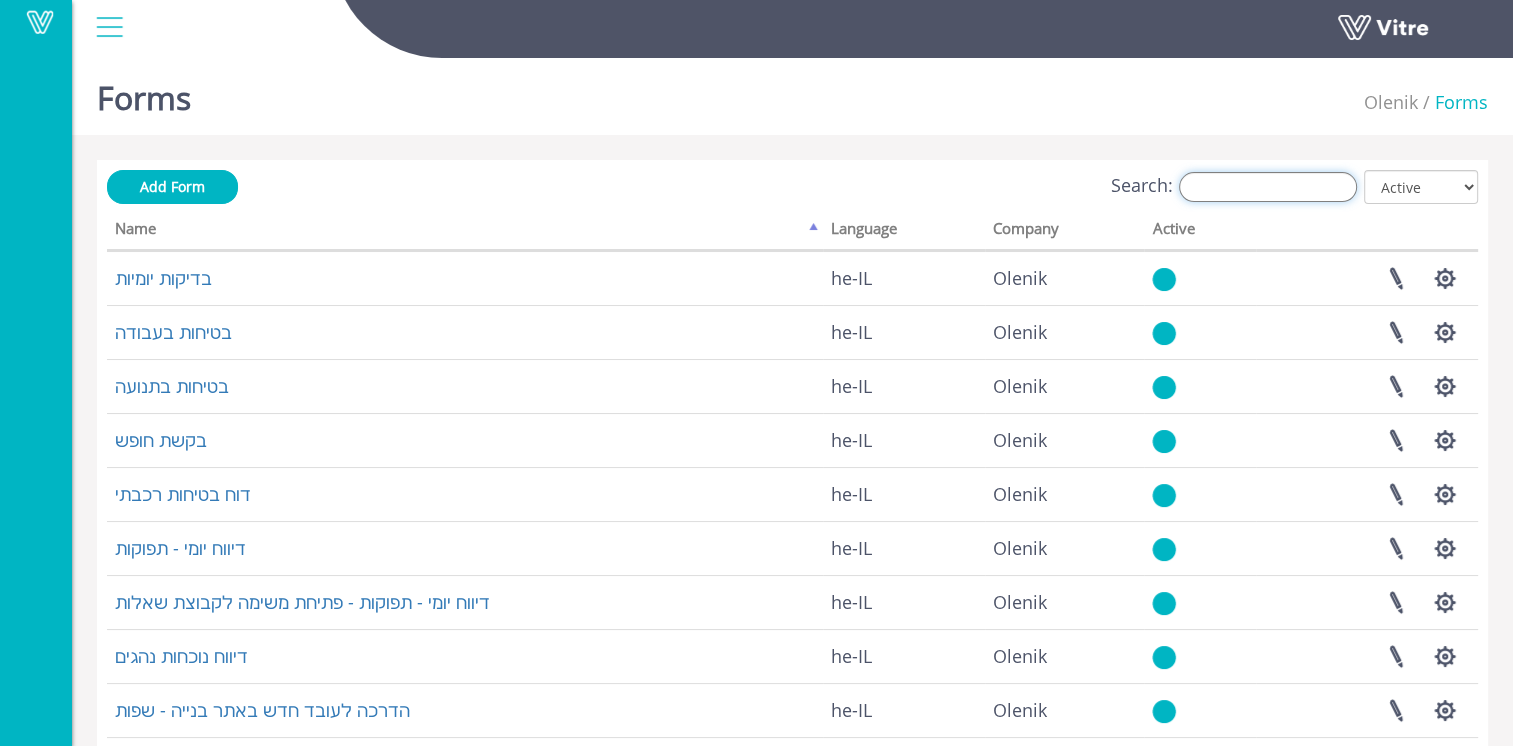 click on "Search:" at bounding box center (1268, 187) 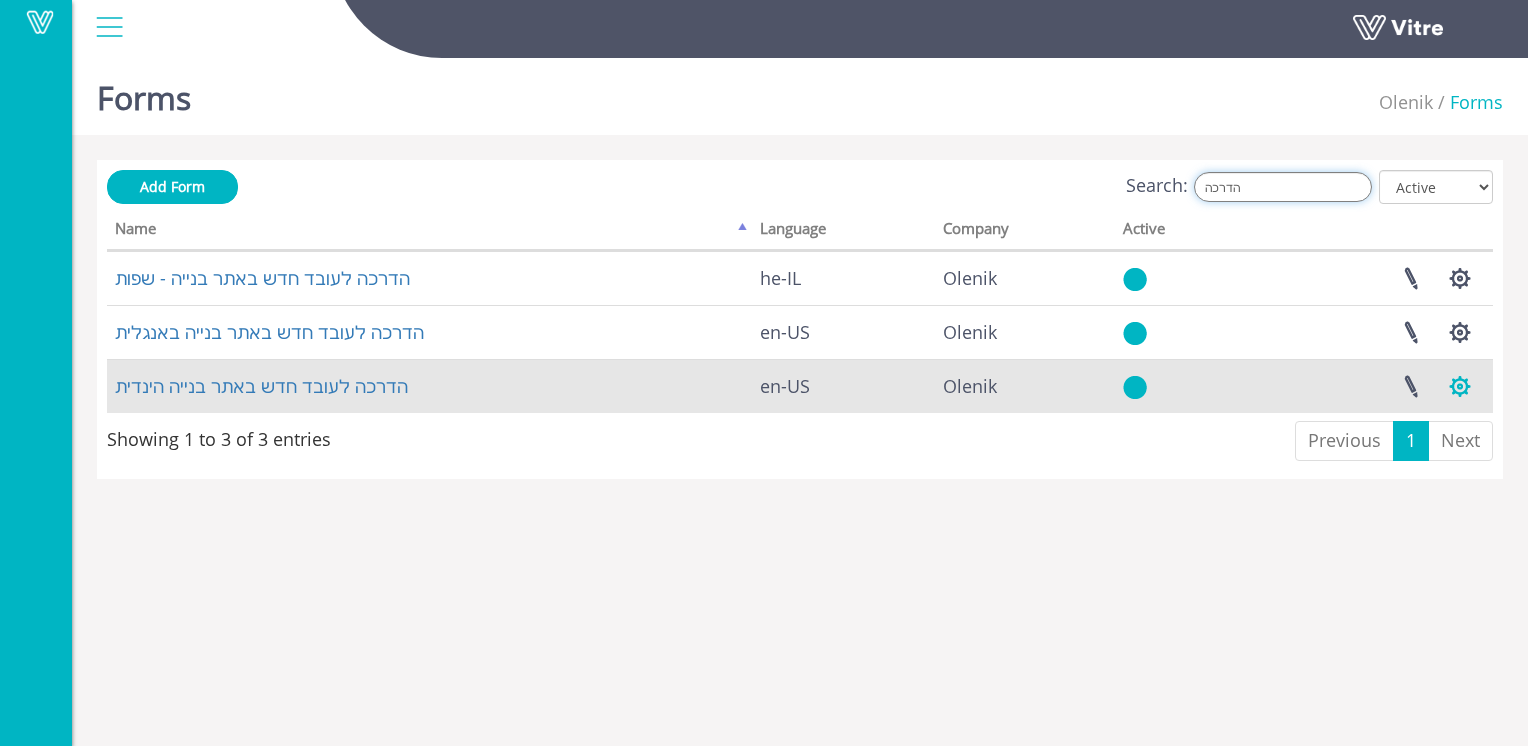 type on "הדרכה" 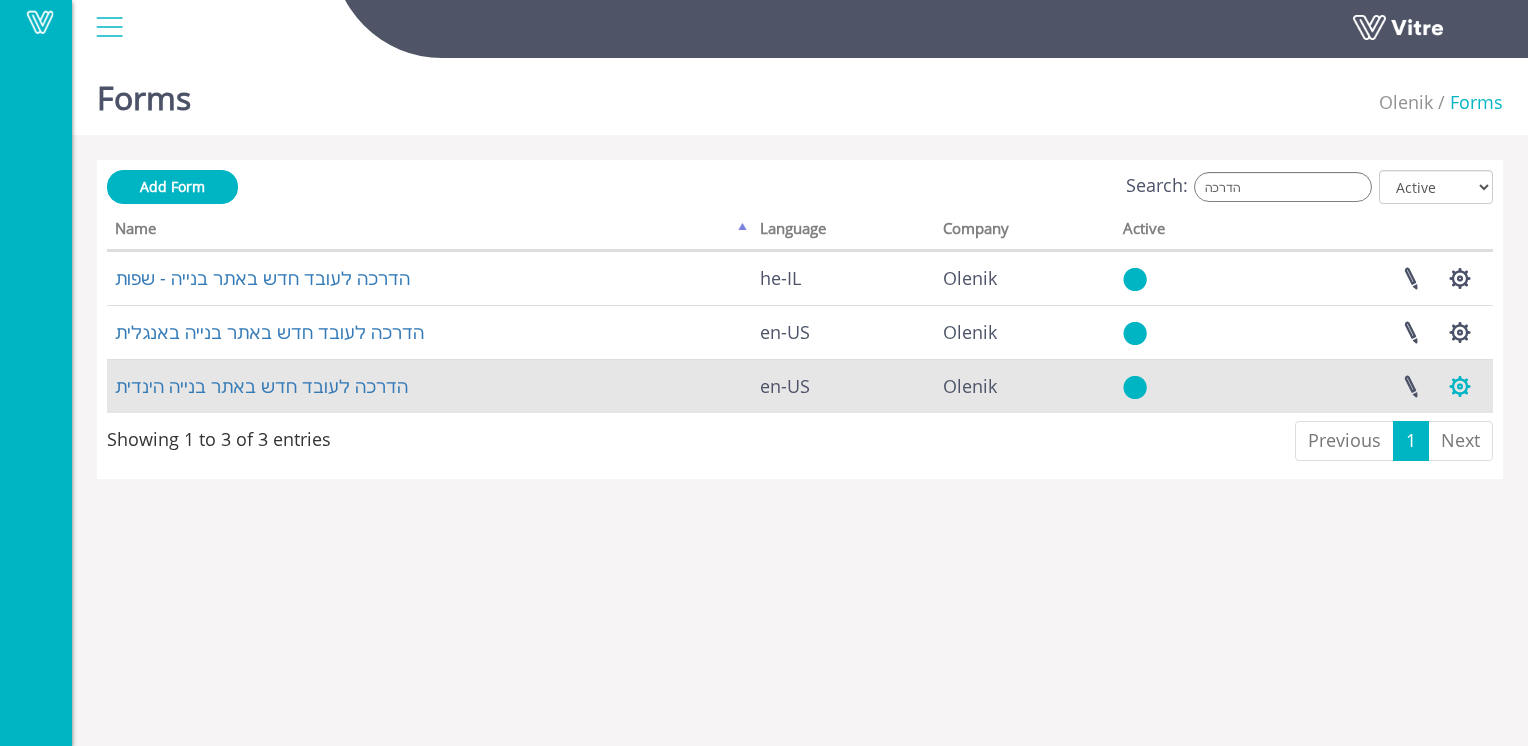 click at bounding box center (1460, 386) 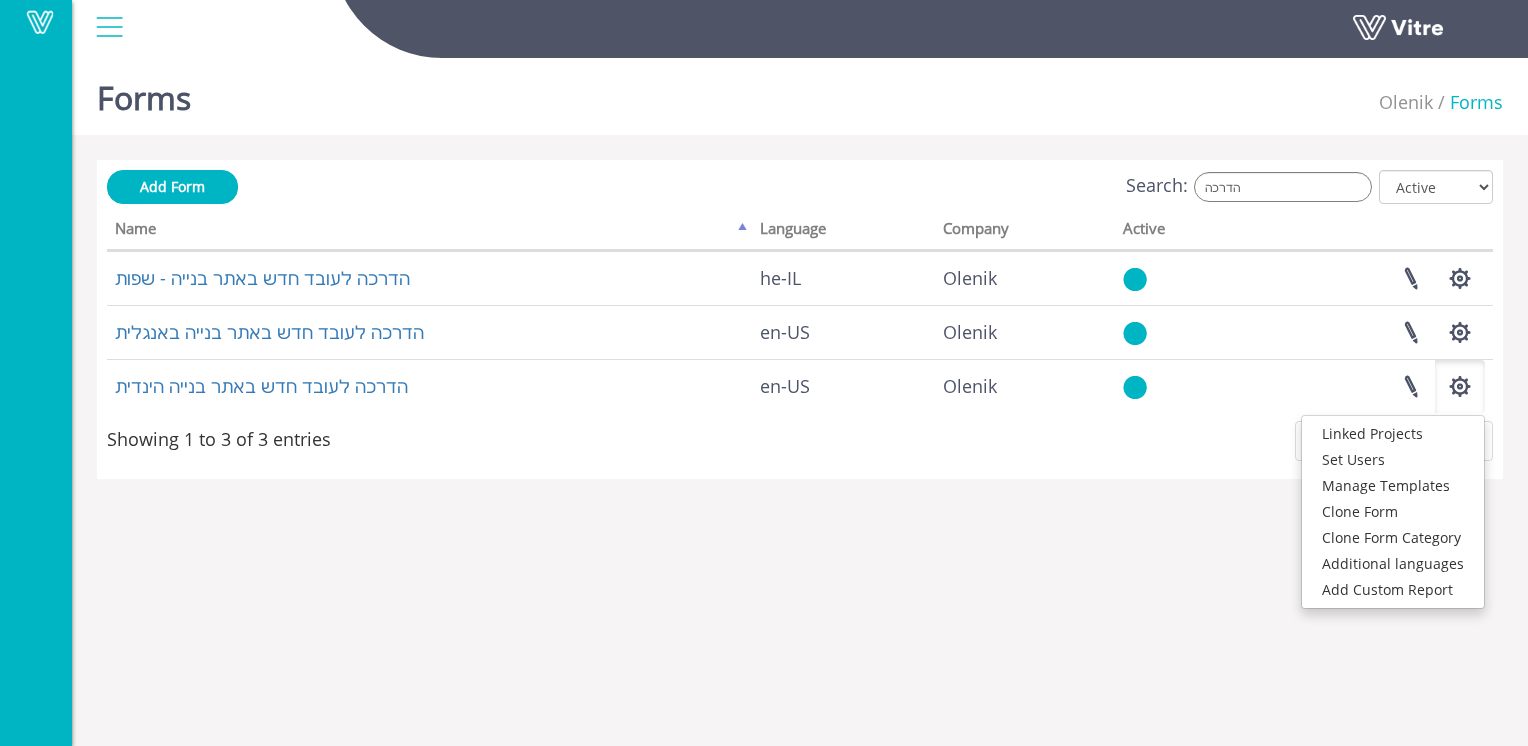 click on "Vitre
Forms Olenik Forms
Add Form   Search: הדרכה  All  Active Not Active Processing... Name Language Company Active הדרכה לעובד חדש באתר בנייה - שפות he-IL Olenik
Linked Projects Set Users Manage Templates Clone Form Clone Form Category Additional languages Add Custom Report
הדרכה לעובד חדש באתר בנייה באנגלית en-US Olenik
Linked Projects Set Users Manage Templates Clone Form Clone Form Category Additional languages Add Custom Report
הדרכה לעובד חדש באתר בנייה הינדית en-US Olenik
Linked Projects Set Users Manage Templates Clone Form Clone Form Category" at bounding box center [764, 252] 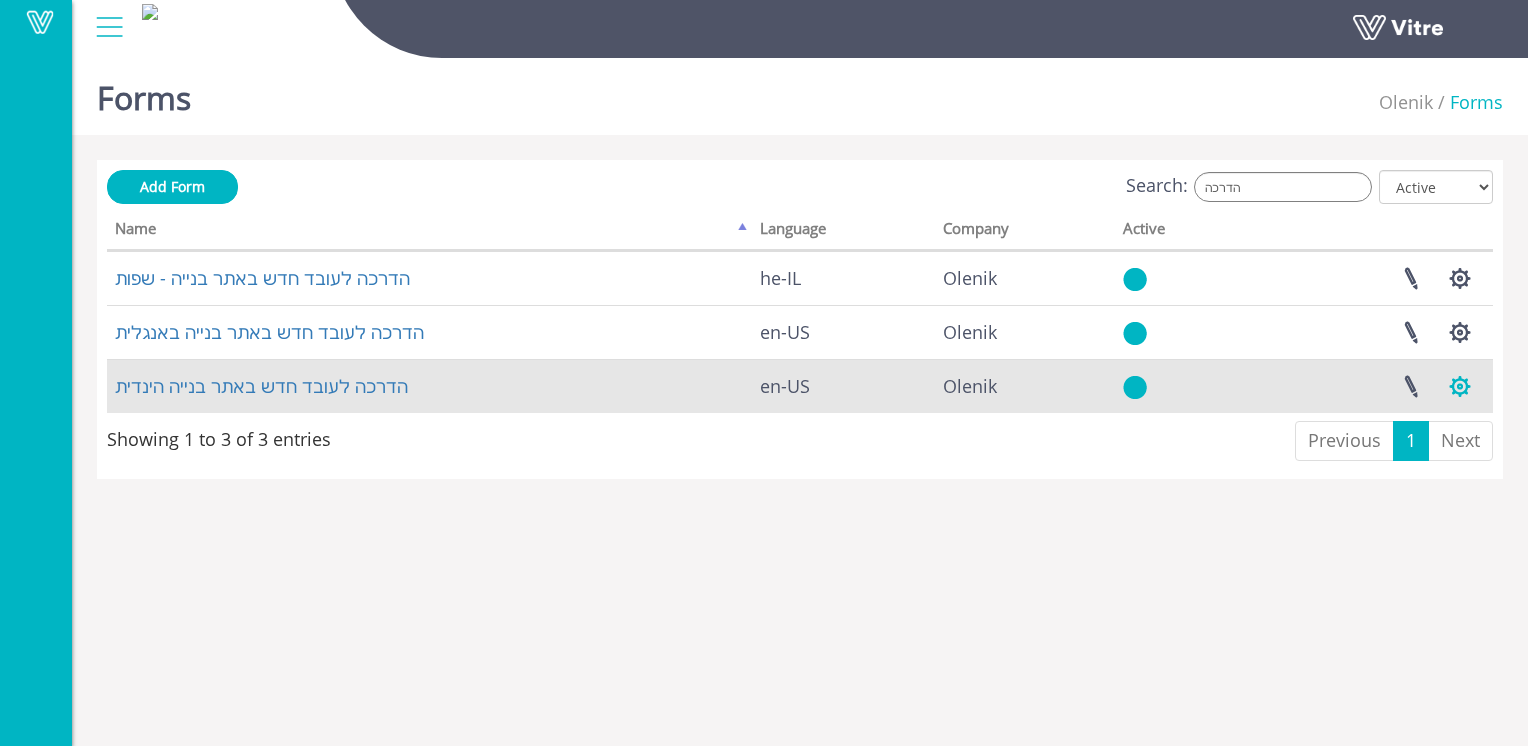 click at bounding box center [1460, 386] 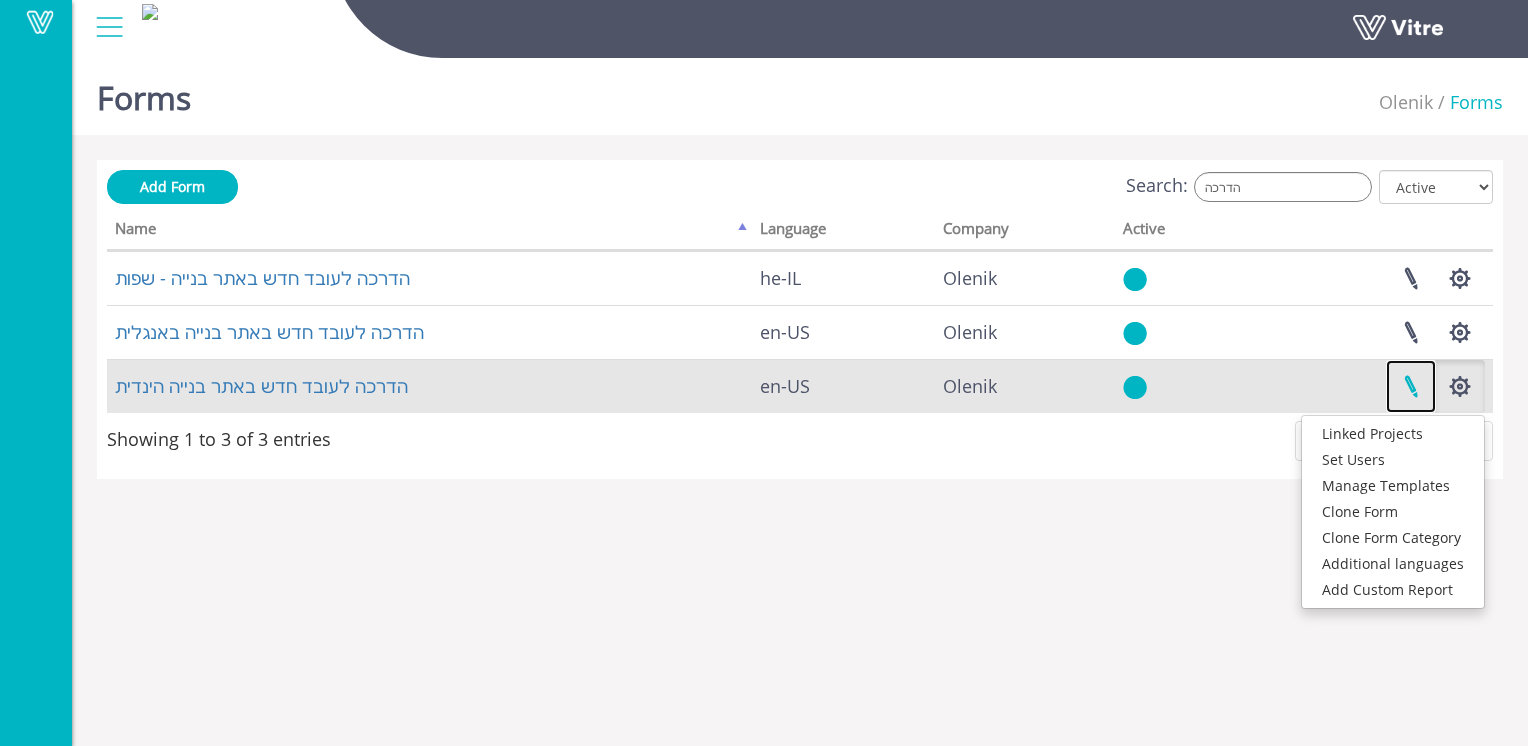 click at bounding box center [1411, 386] 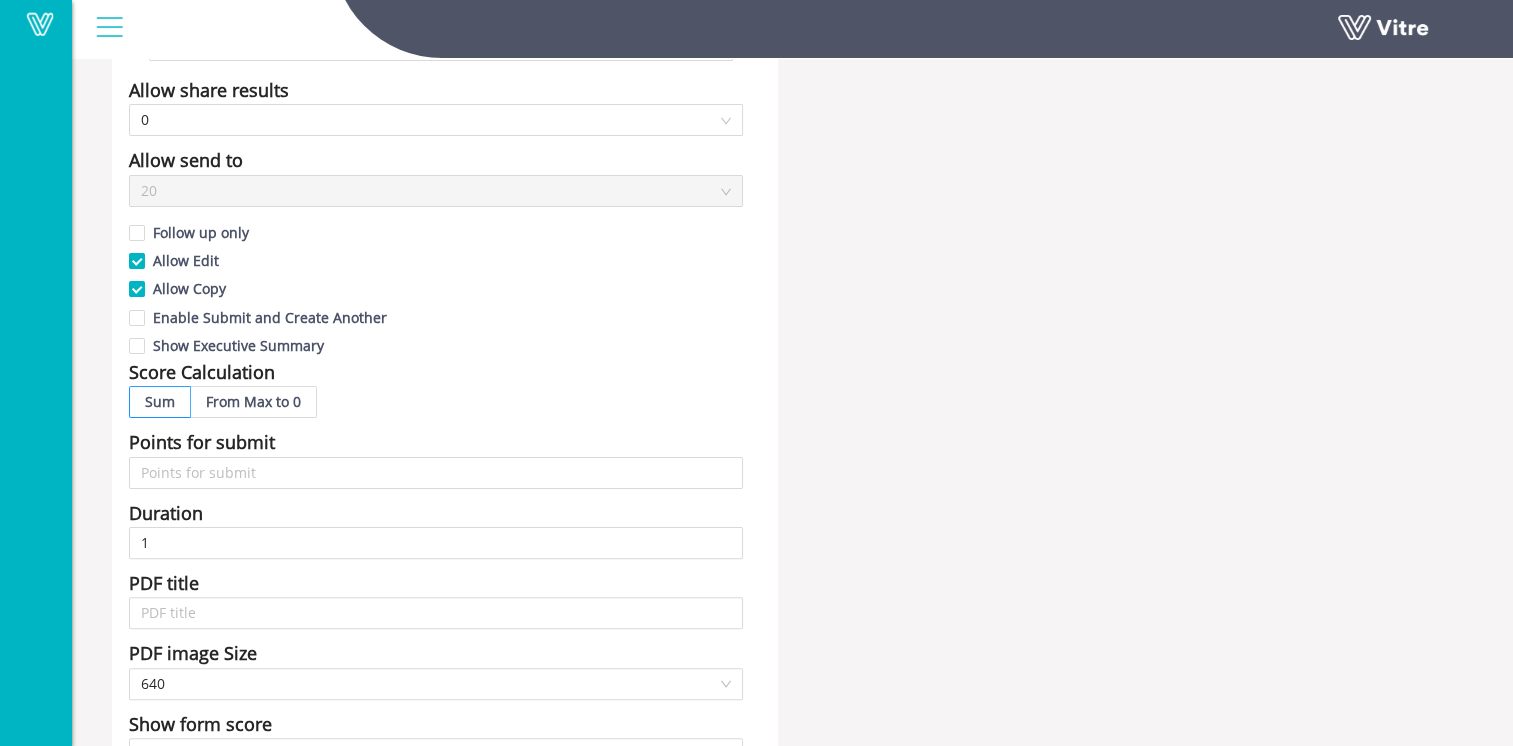 scroll, scrollTop: 600, scrollLeft: 0, axis: vertical 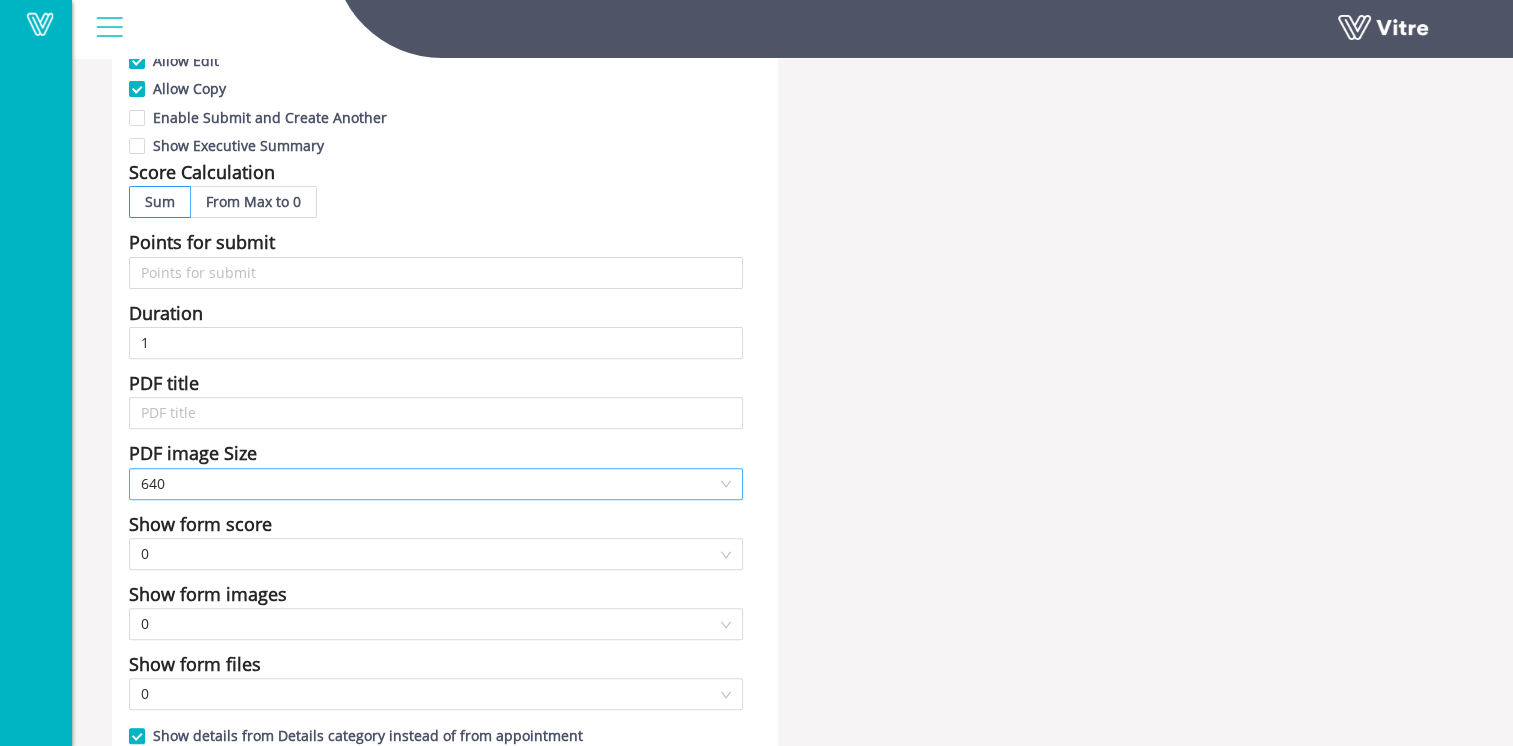 click on "640" at bounding box center (436, 484) 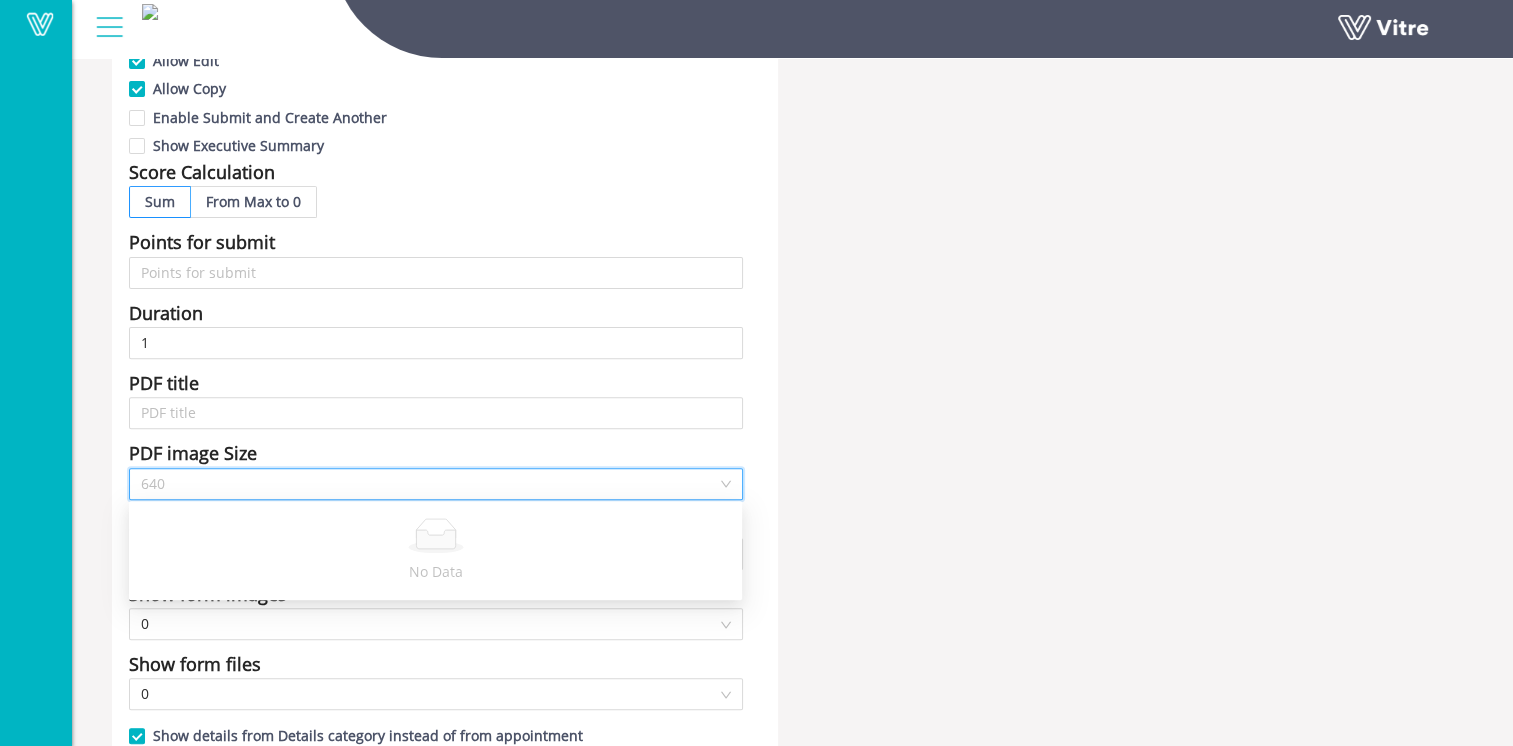 click on "640" at bounding box center [436, 484] 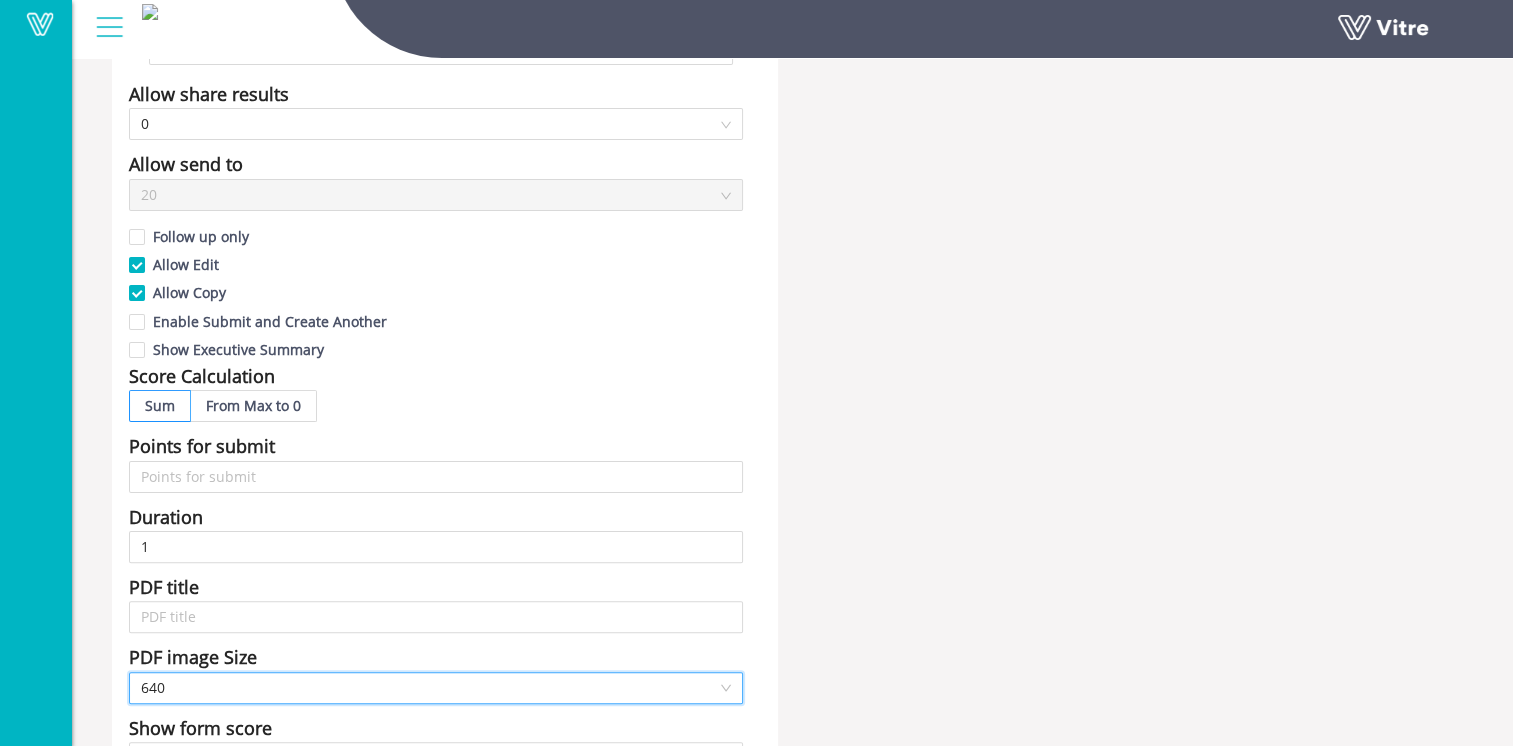 scroll, scrollTop: 100, scrollLeft: 0, axis: vertical 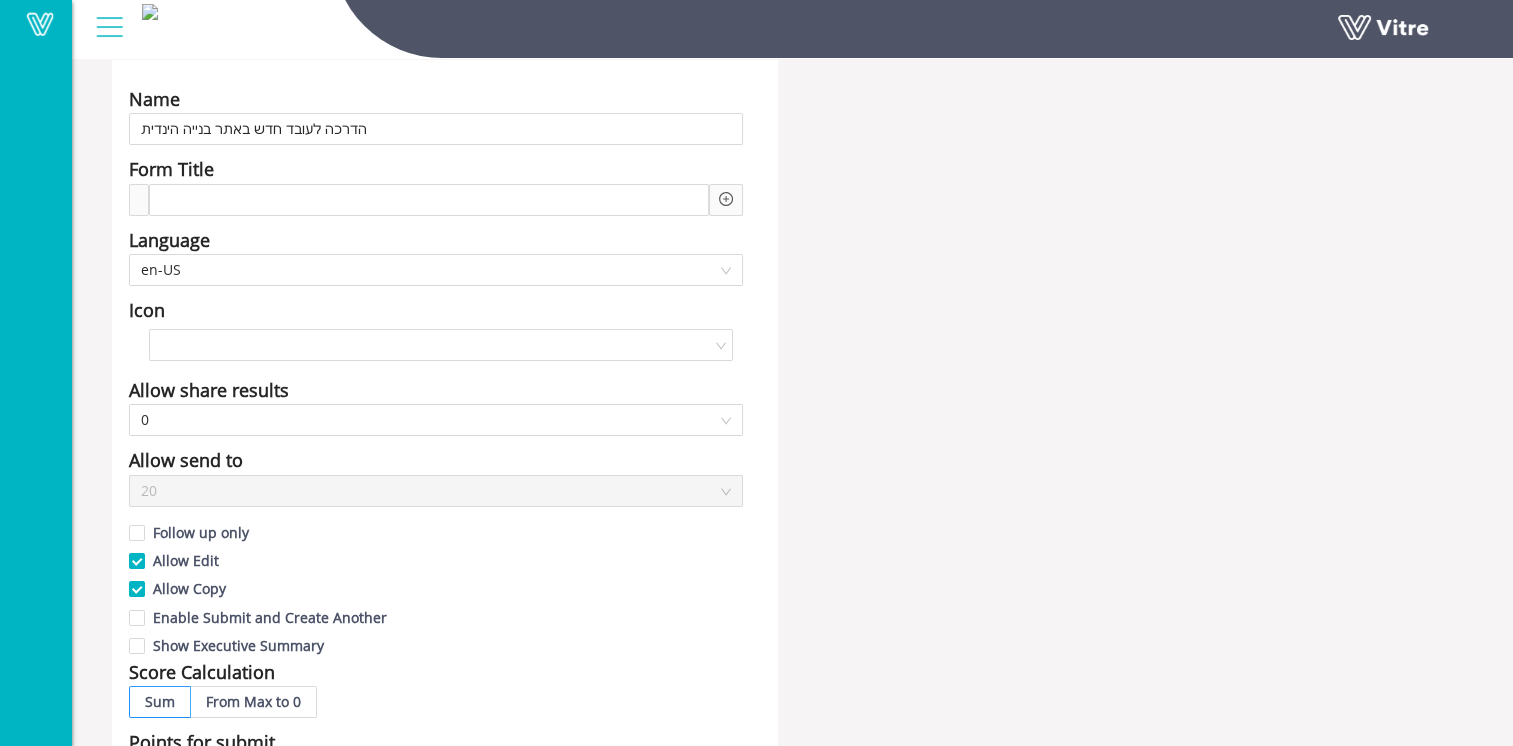 click on "20" at bounding box center (436, 491) 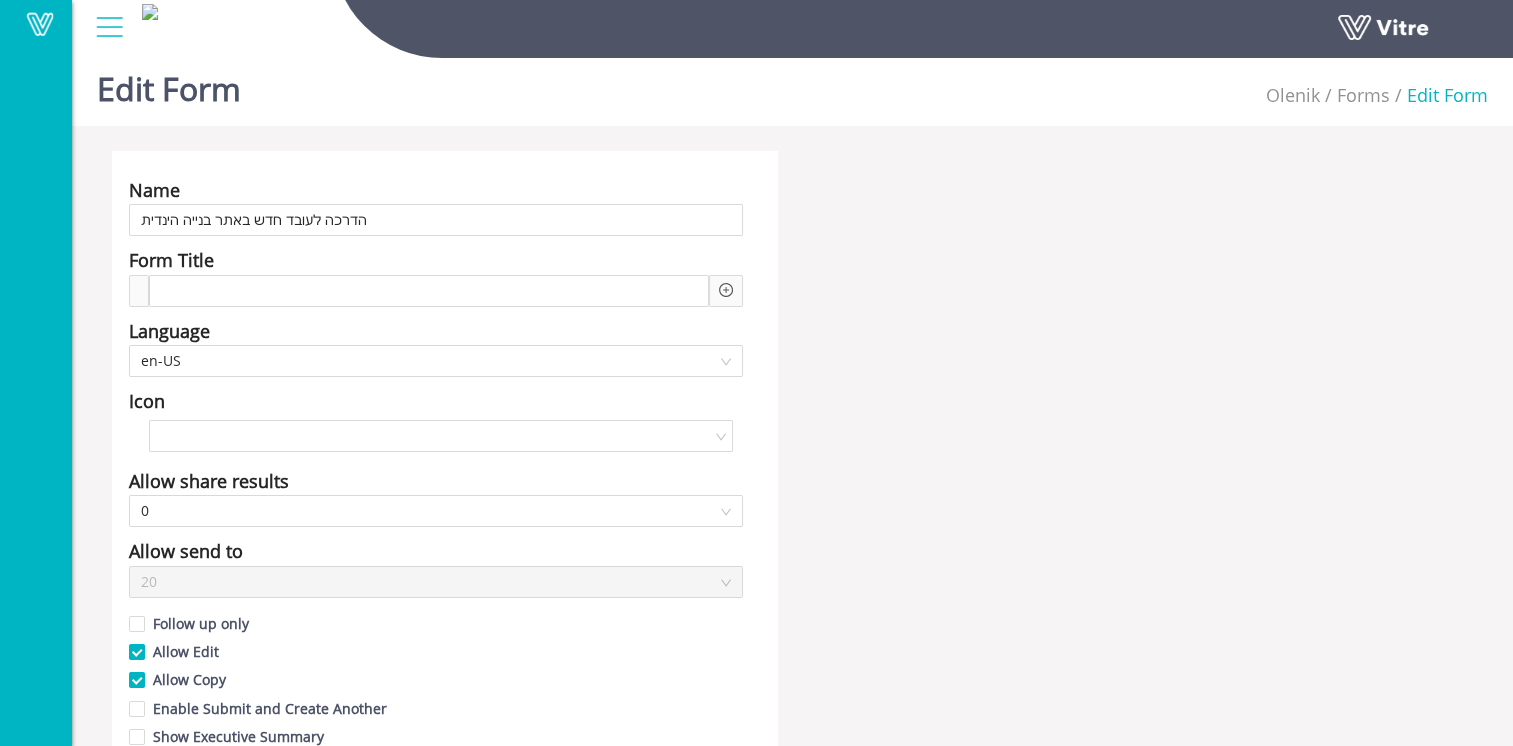 scroll, scrollTop: 0, scrollLeft: 0, axis: both 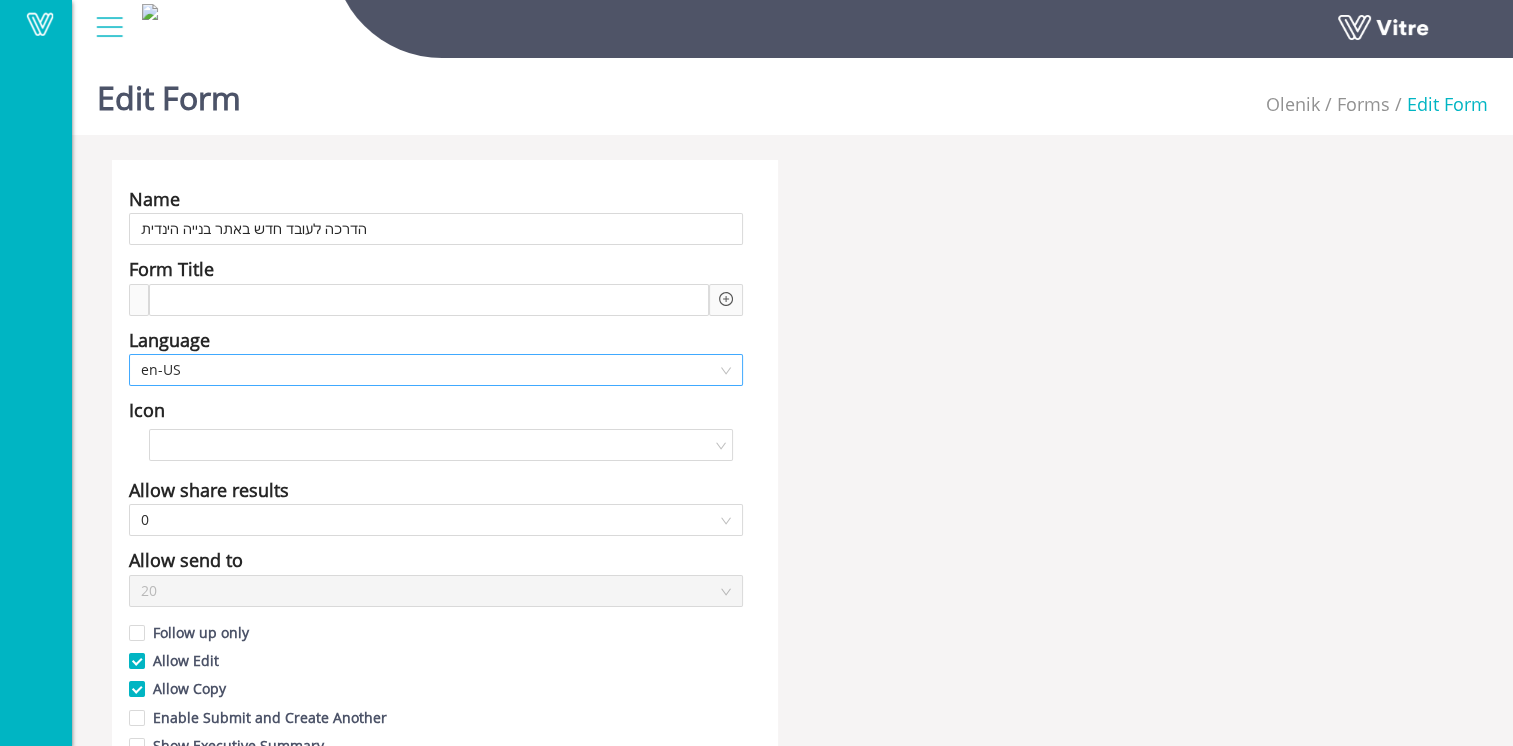 click on "en-US" at bounding box center [436, 370] 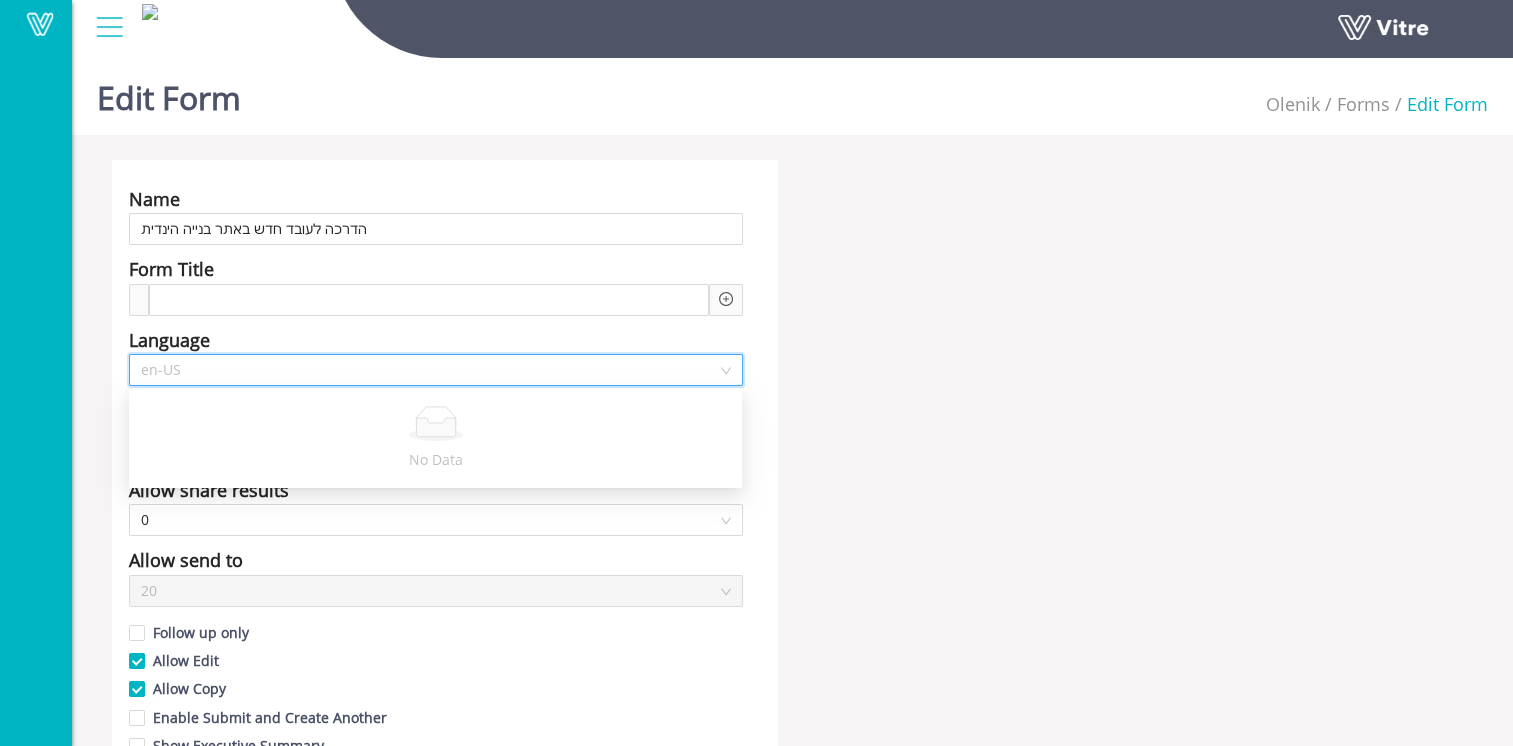 click on "en-US" at bounding box center [436, 370] 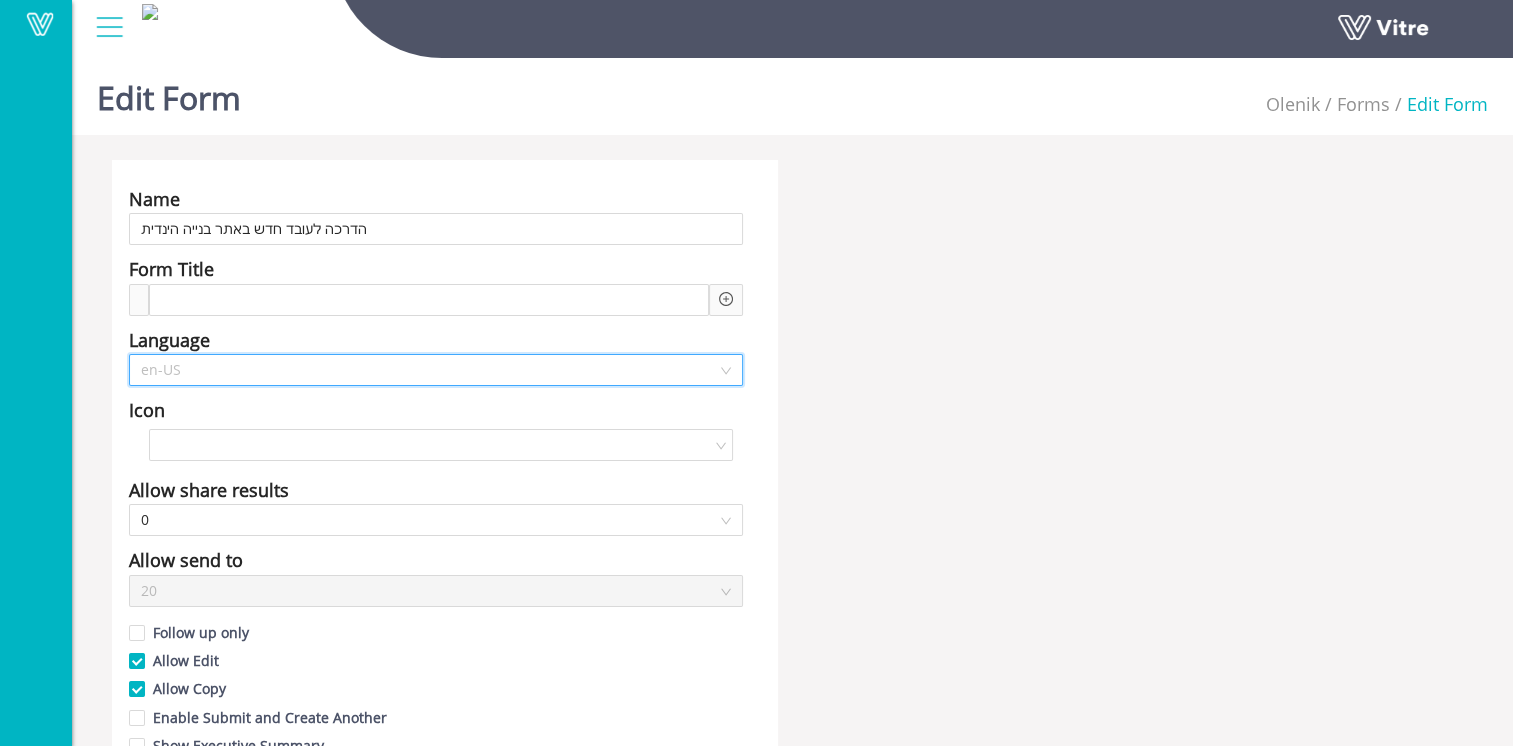 click on "en-US" at bounding box center [436, 370] 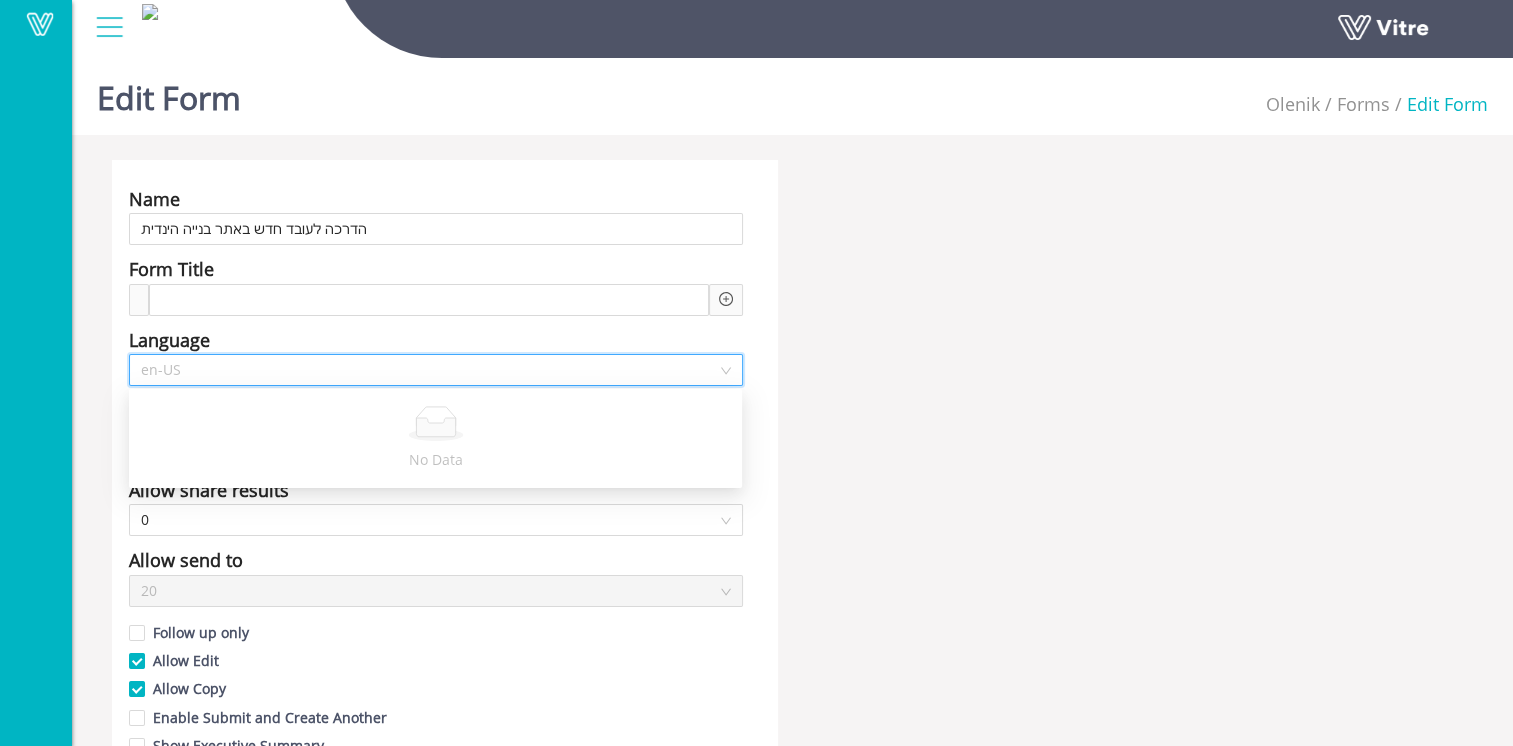 click on "en-US" at bounding box center (436, 370) 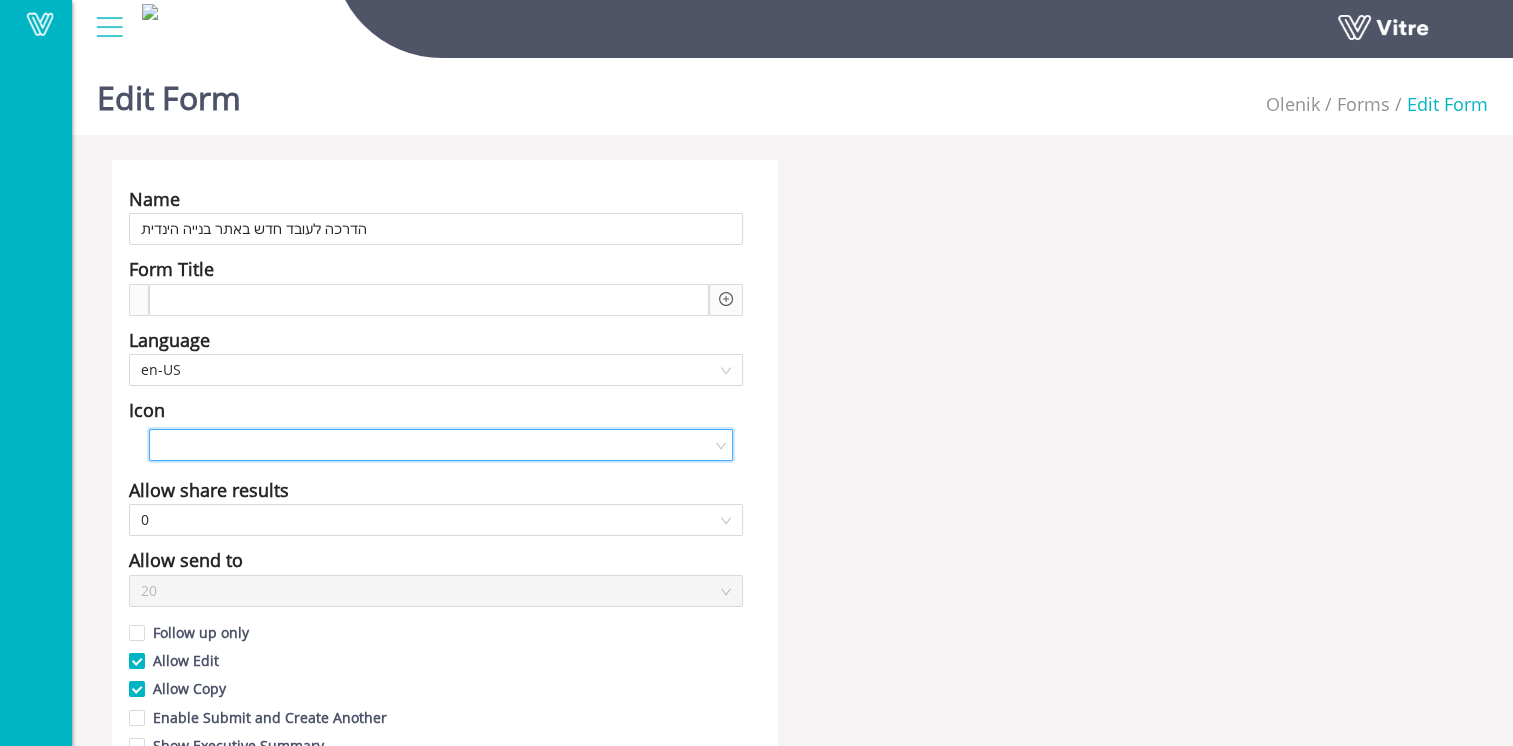 click at bounding box center (434, 445) 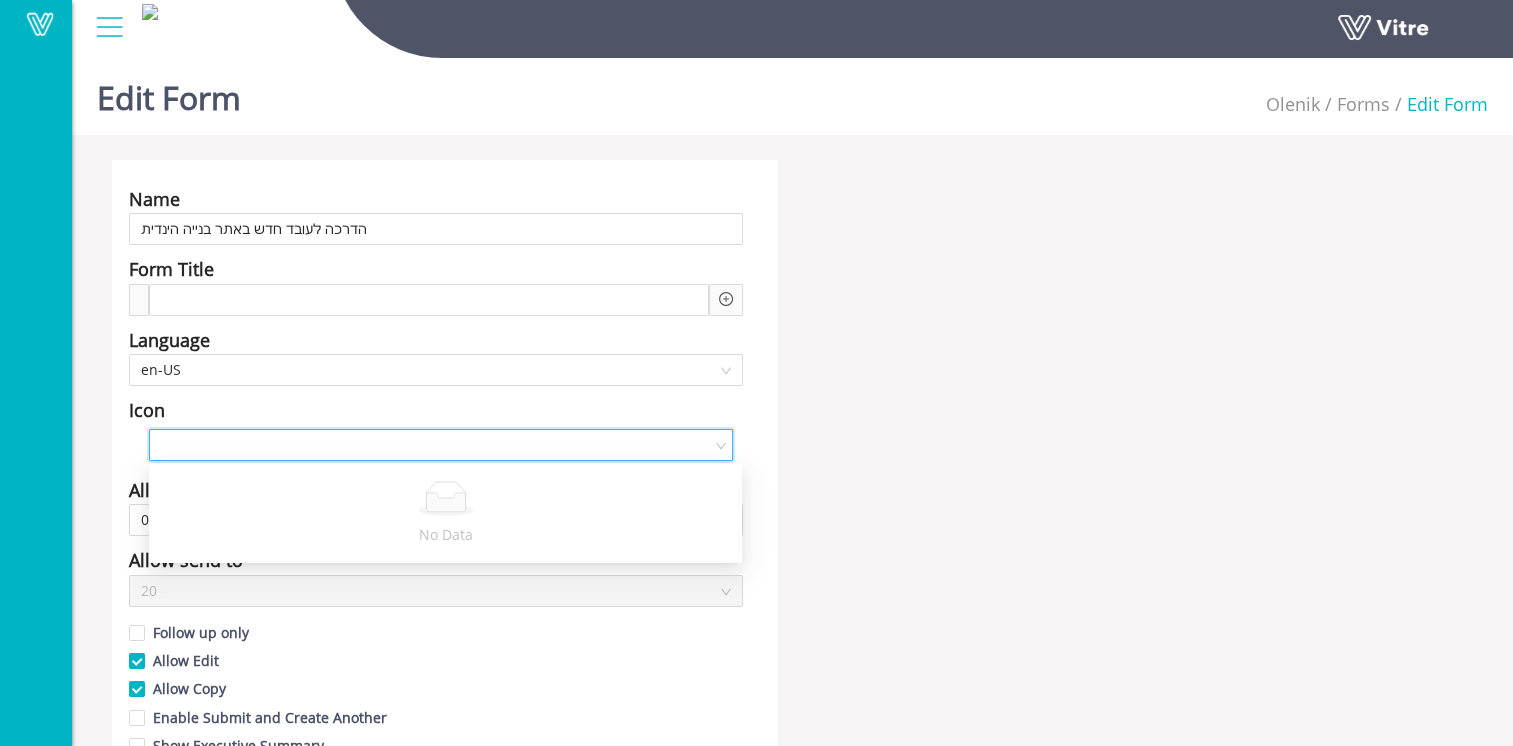 click at bounding box center [434, 445] 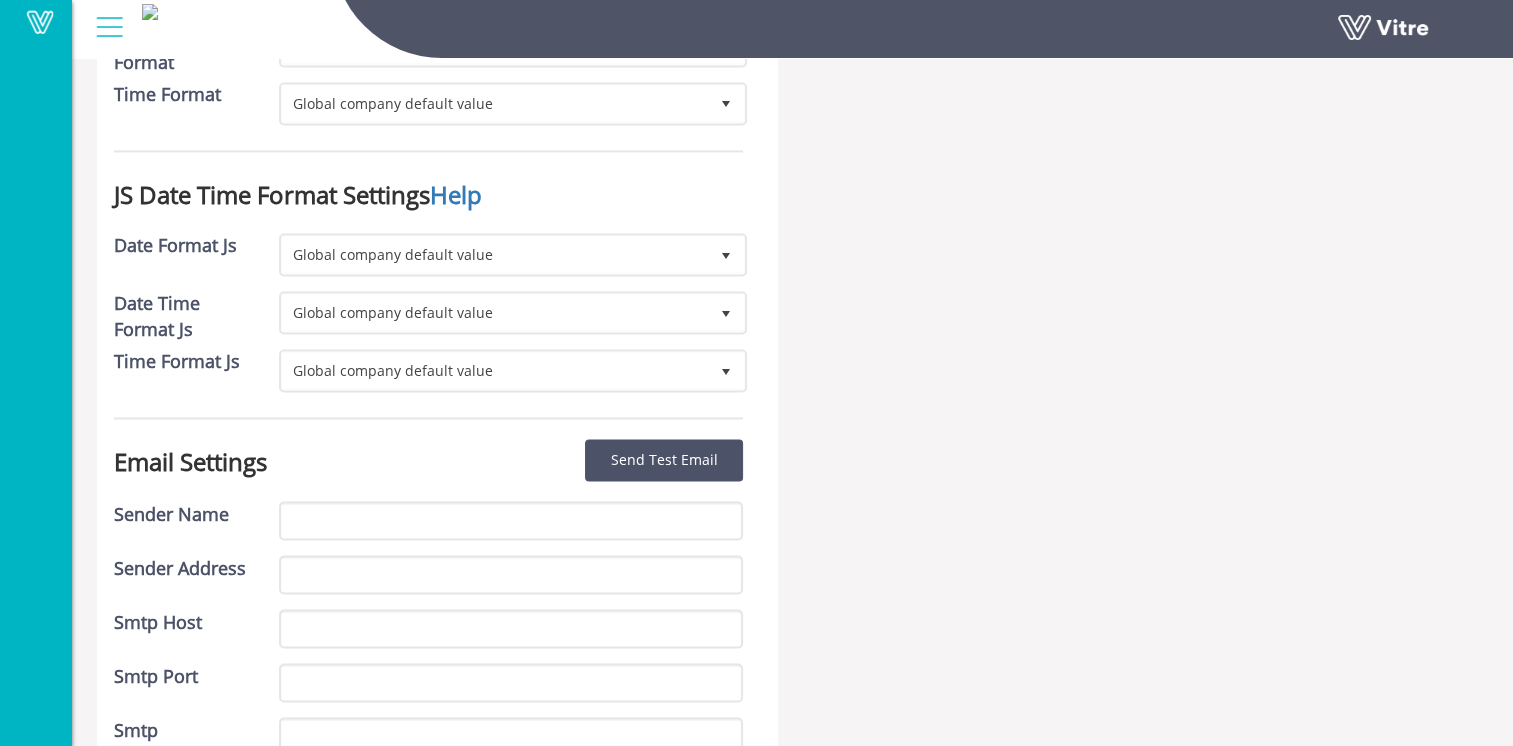 scroll, scrollTop: 2548, scrollLeft: 0, axis: vertical 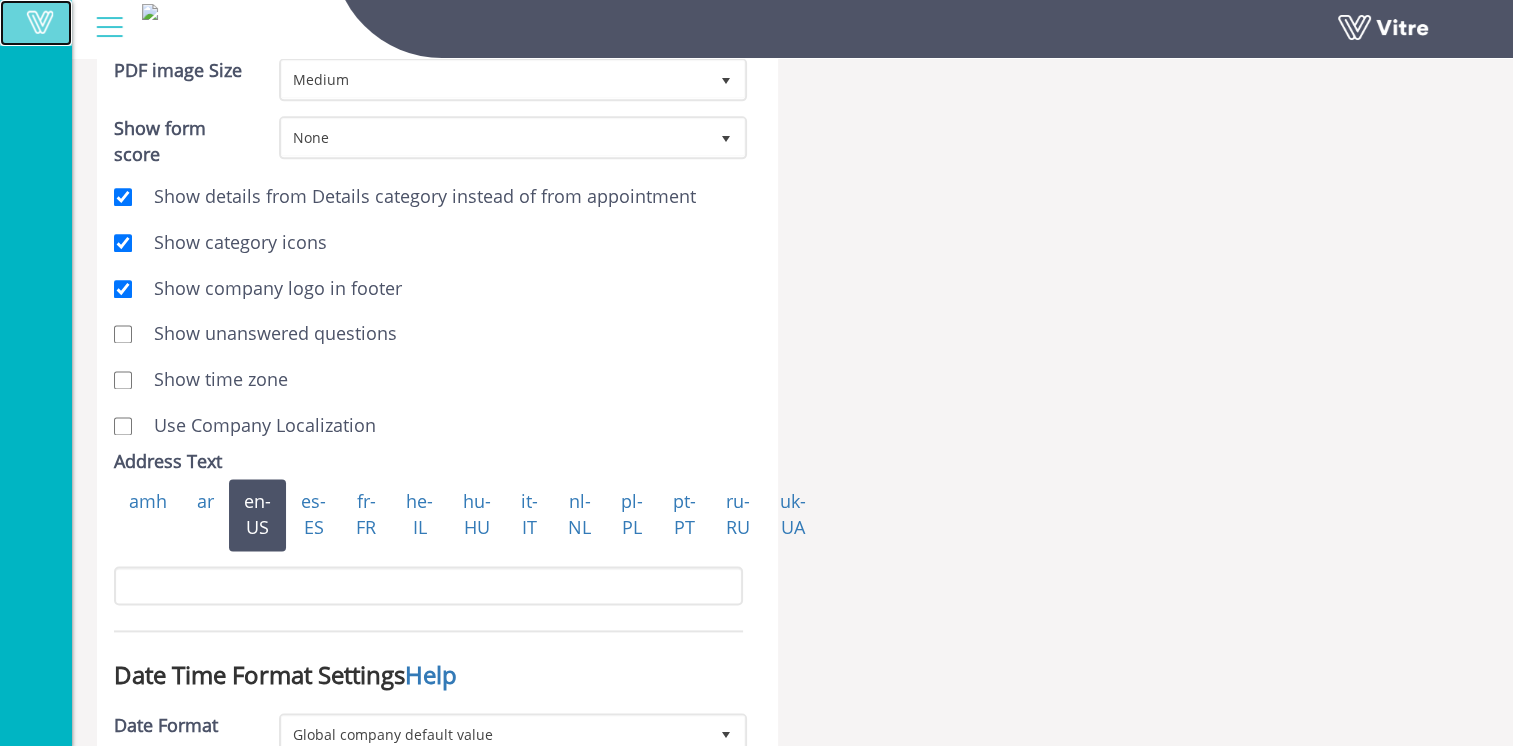 click at bounding box center [40, 22] 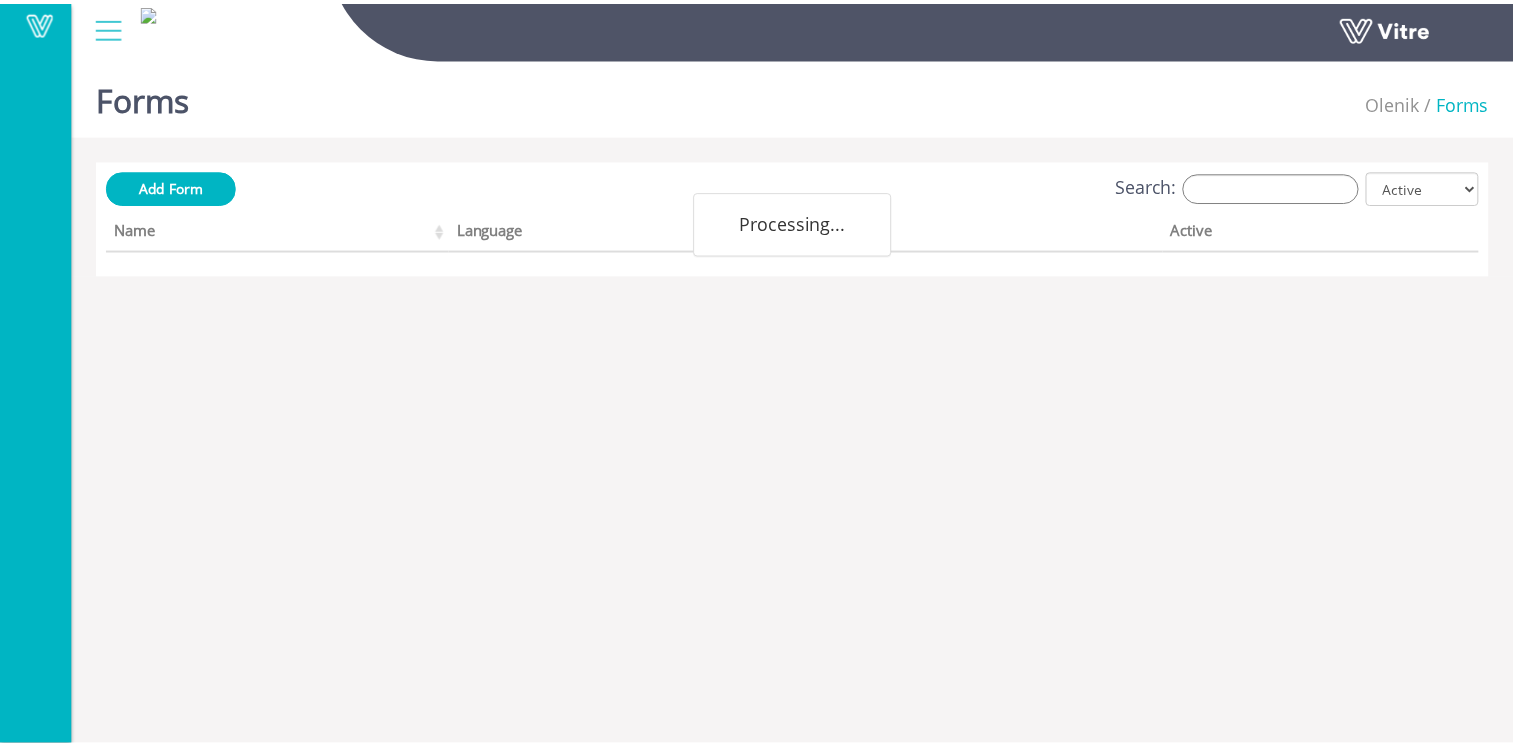 scroll, scrollTop: 0, scrollLeft: 0, axis: both 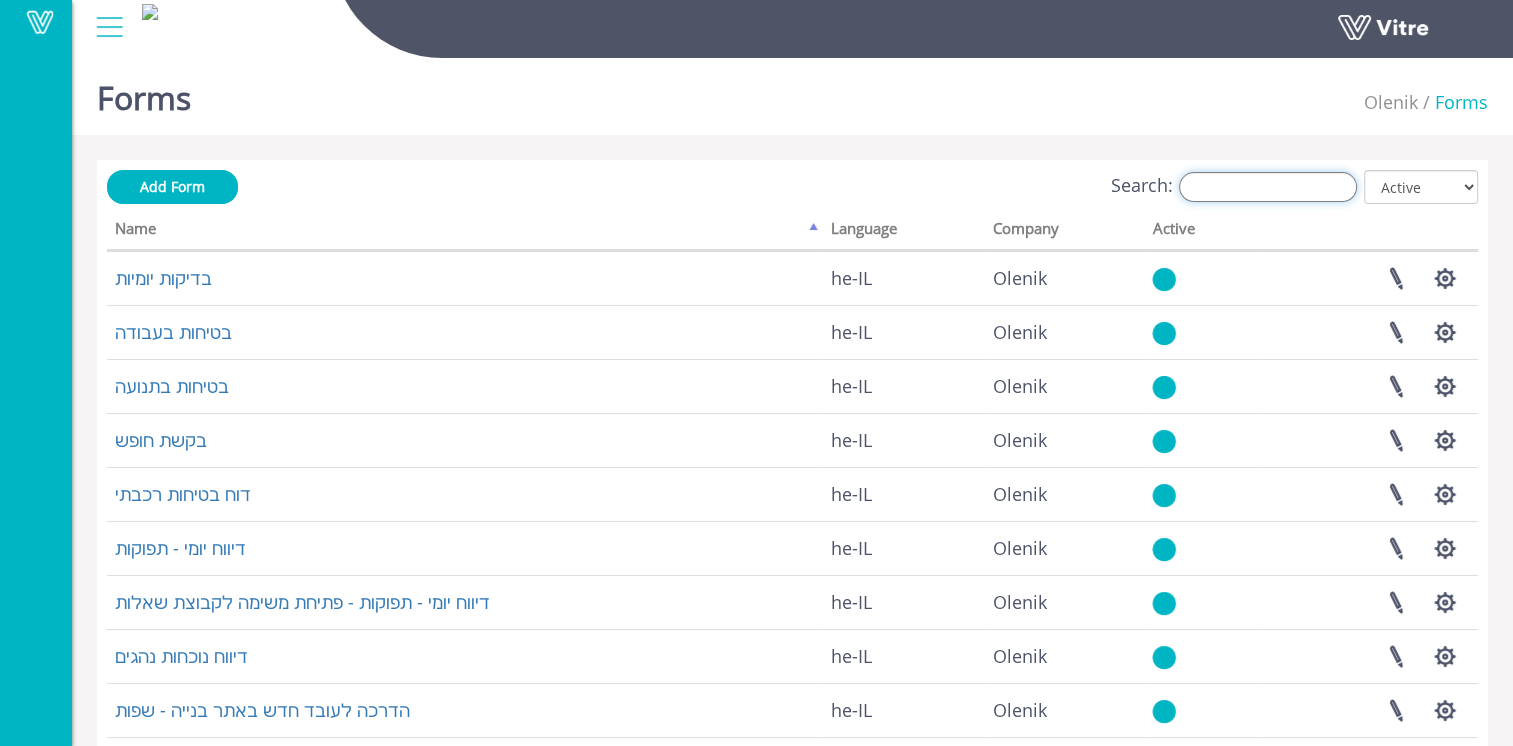 click on "Search:" at bounding box center [1268, 187] 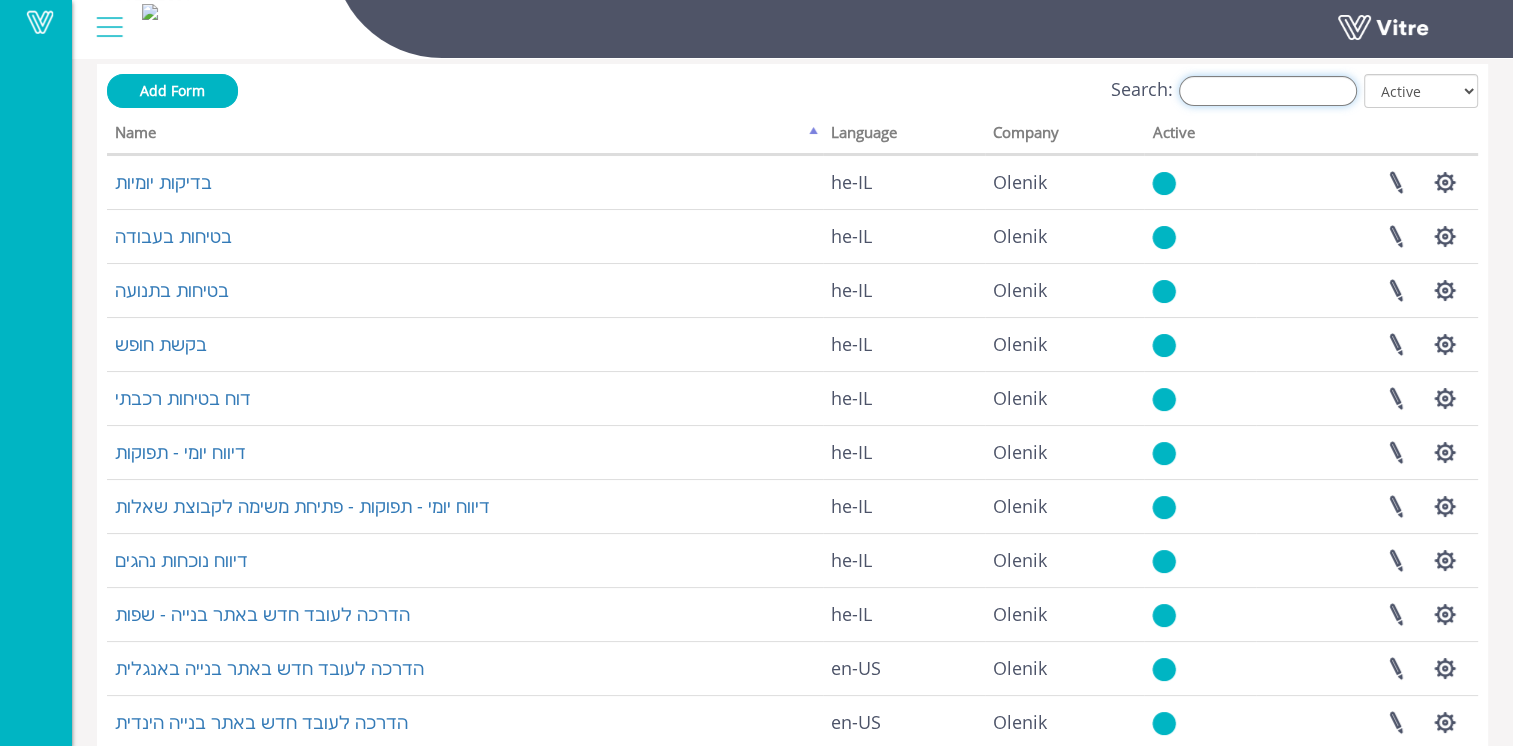 scroll, scrollTop: 200, scrollLeft: 0, axis: vertical 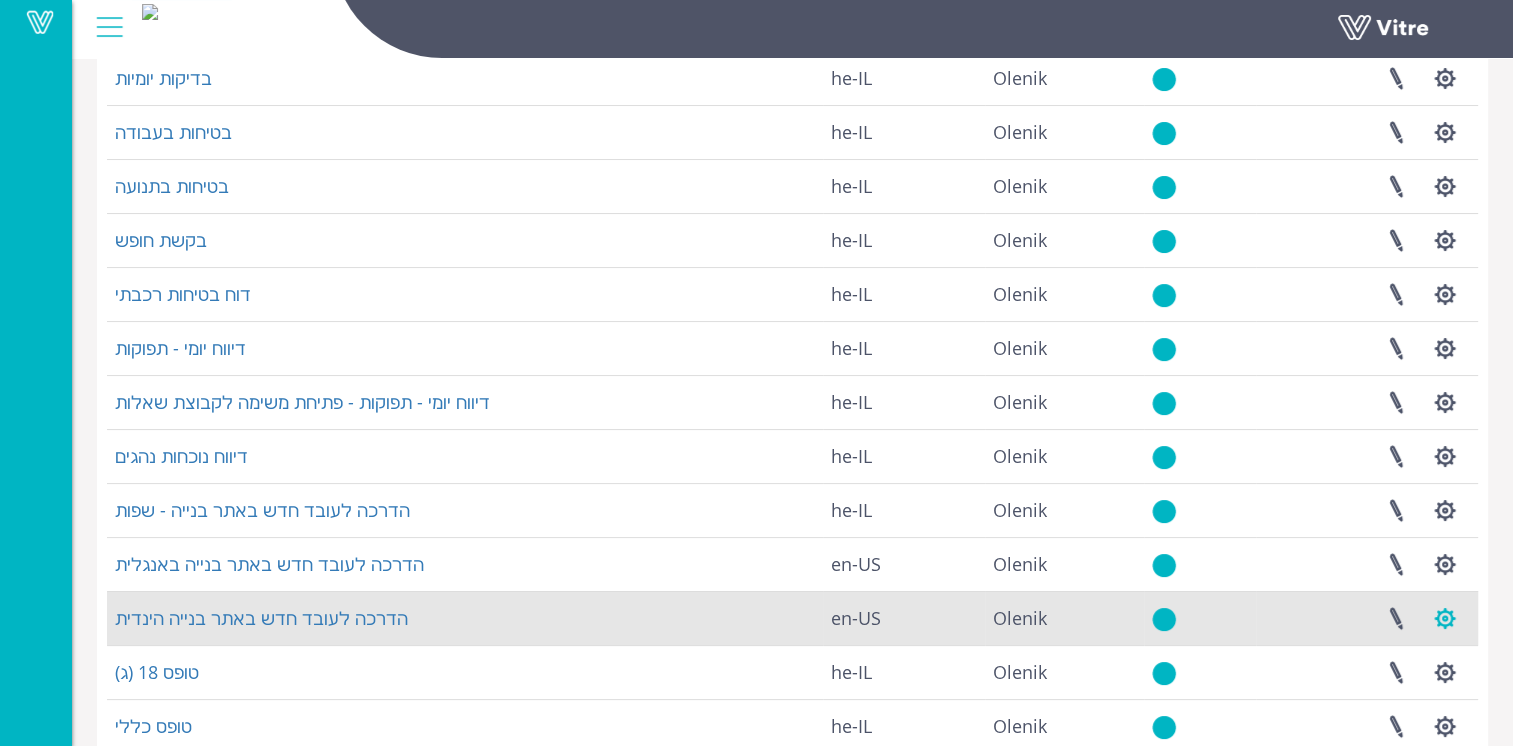 drag, startPoint x: 1439, startPoint y: 616, endPoint x: 1456, endPoint y: 624, distance: 18.788294 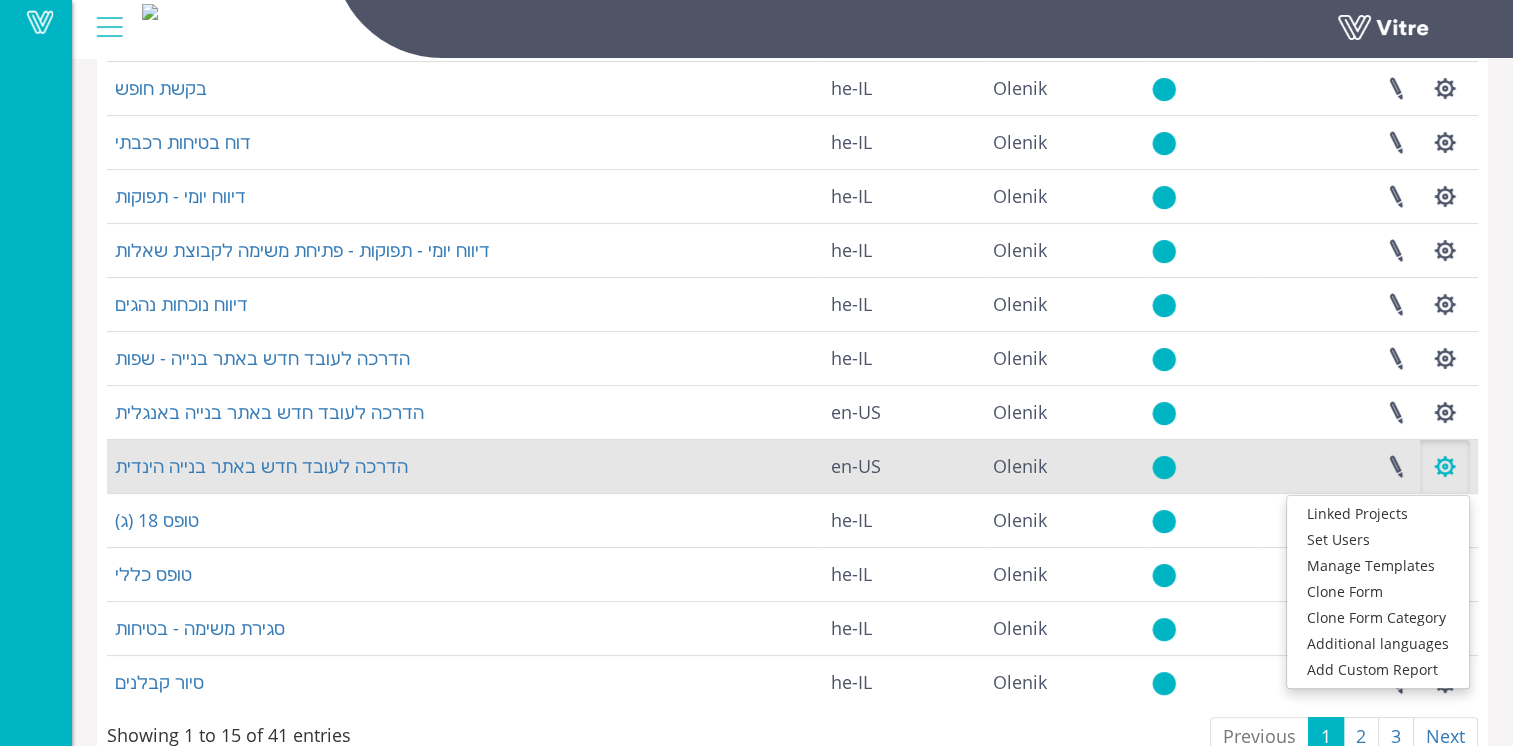 scroll, scrollTop: 400, scrollLeft: 0, axis: vertical 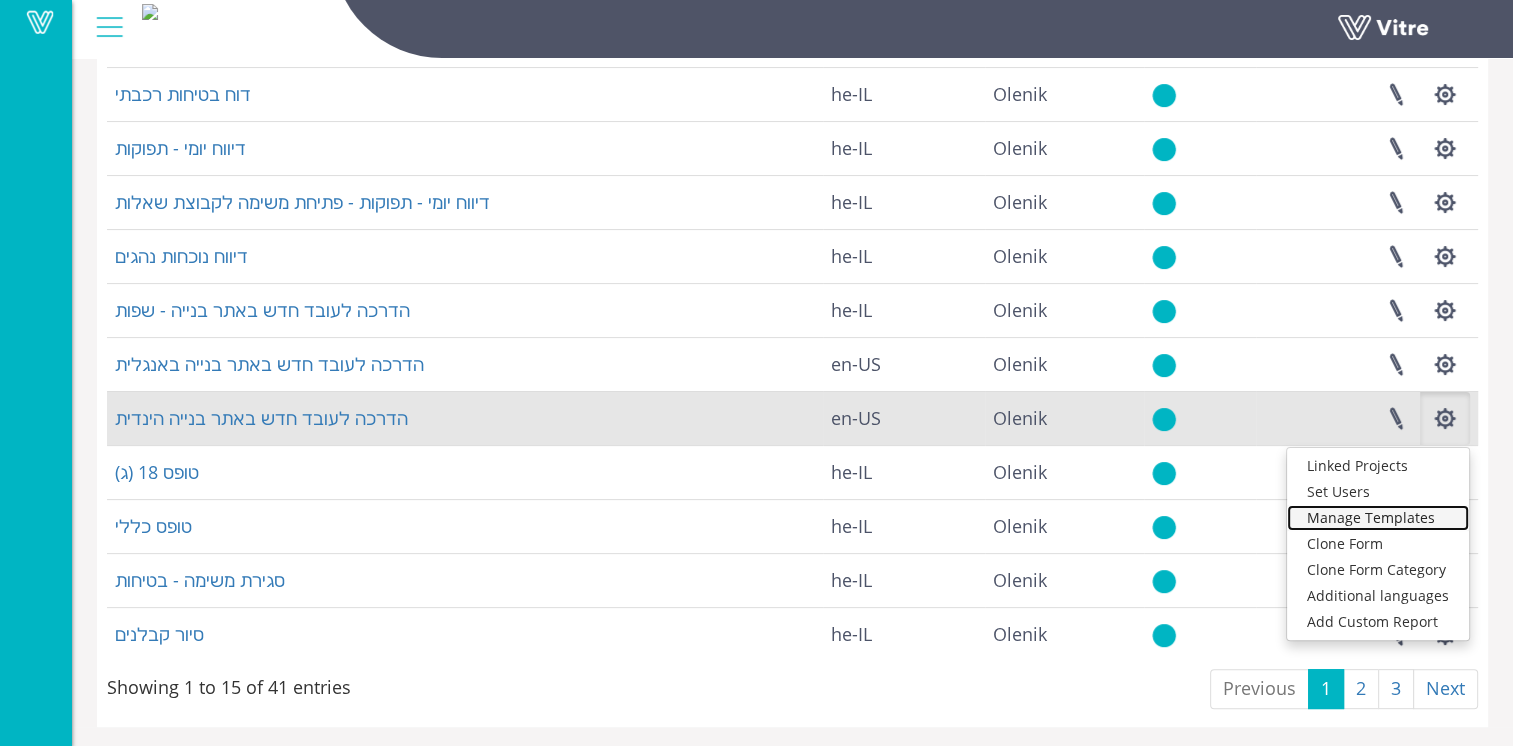 click on "Manage Templates" at bounding box center [1378, 518] 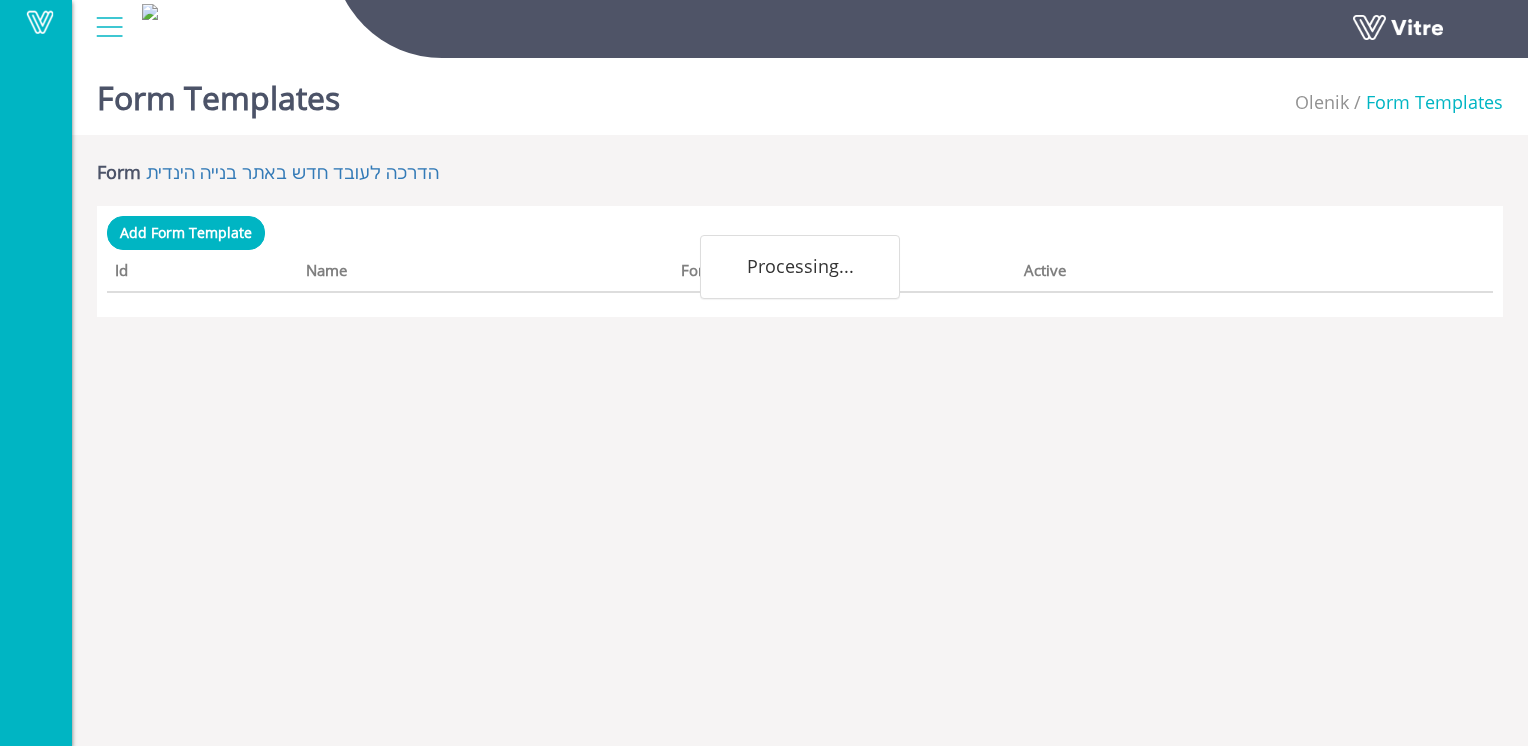 scroll, scrollTop: 0, scrollLeft: 0, axis: both 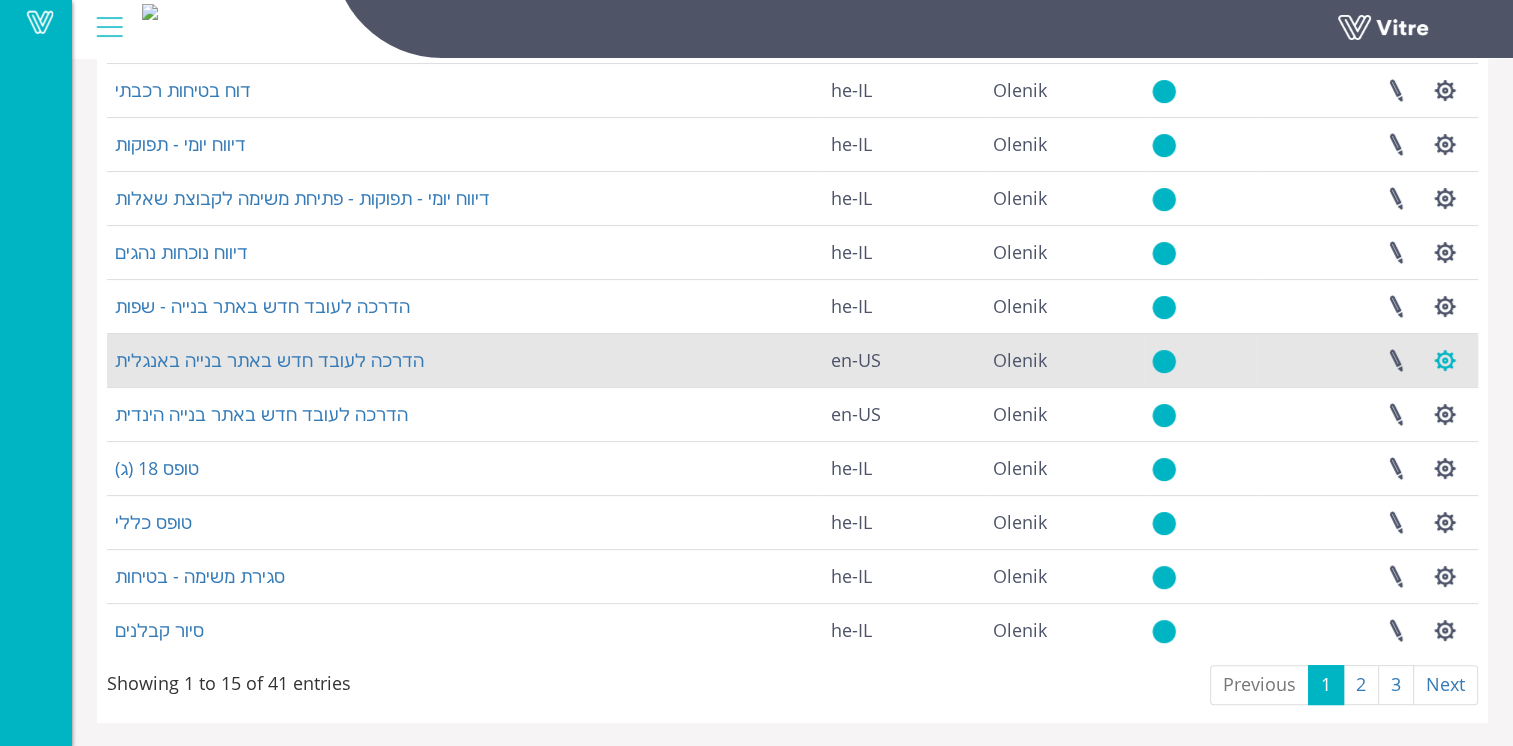 click at bounding box center (1445, 360) 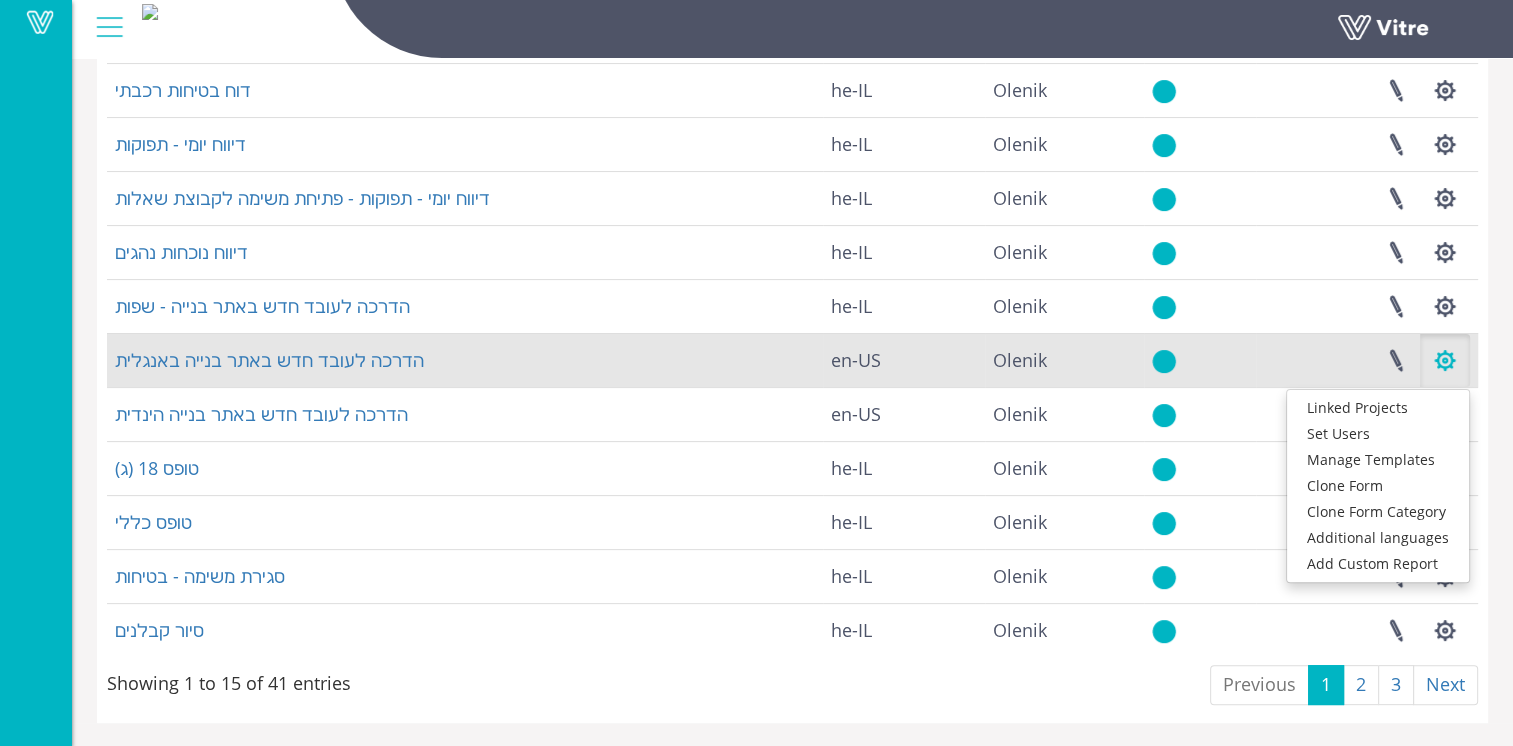 click at bounding box center [1445, 360] 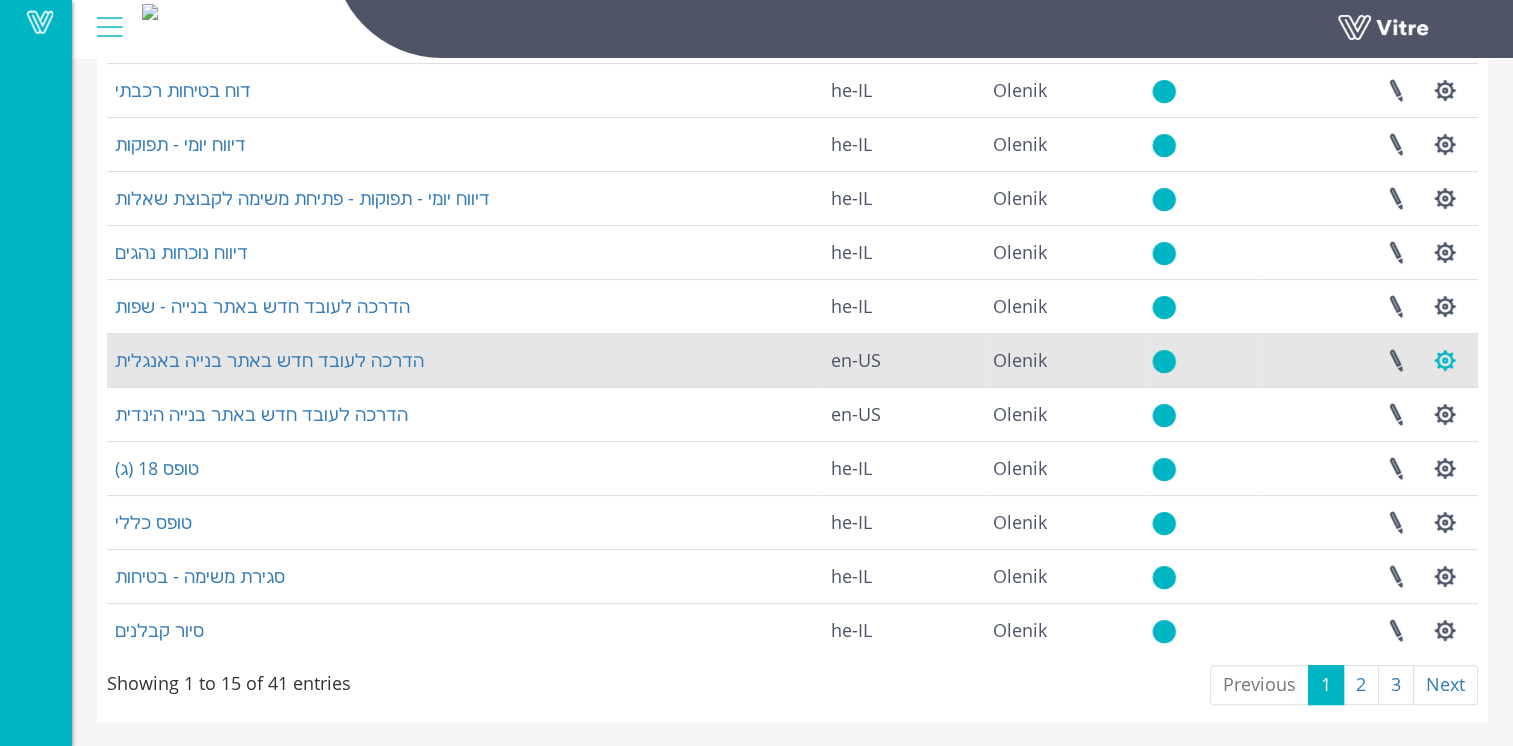 click at bounding box center [1445, 360] 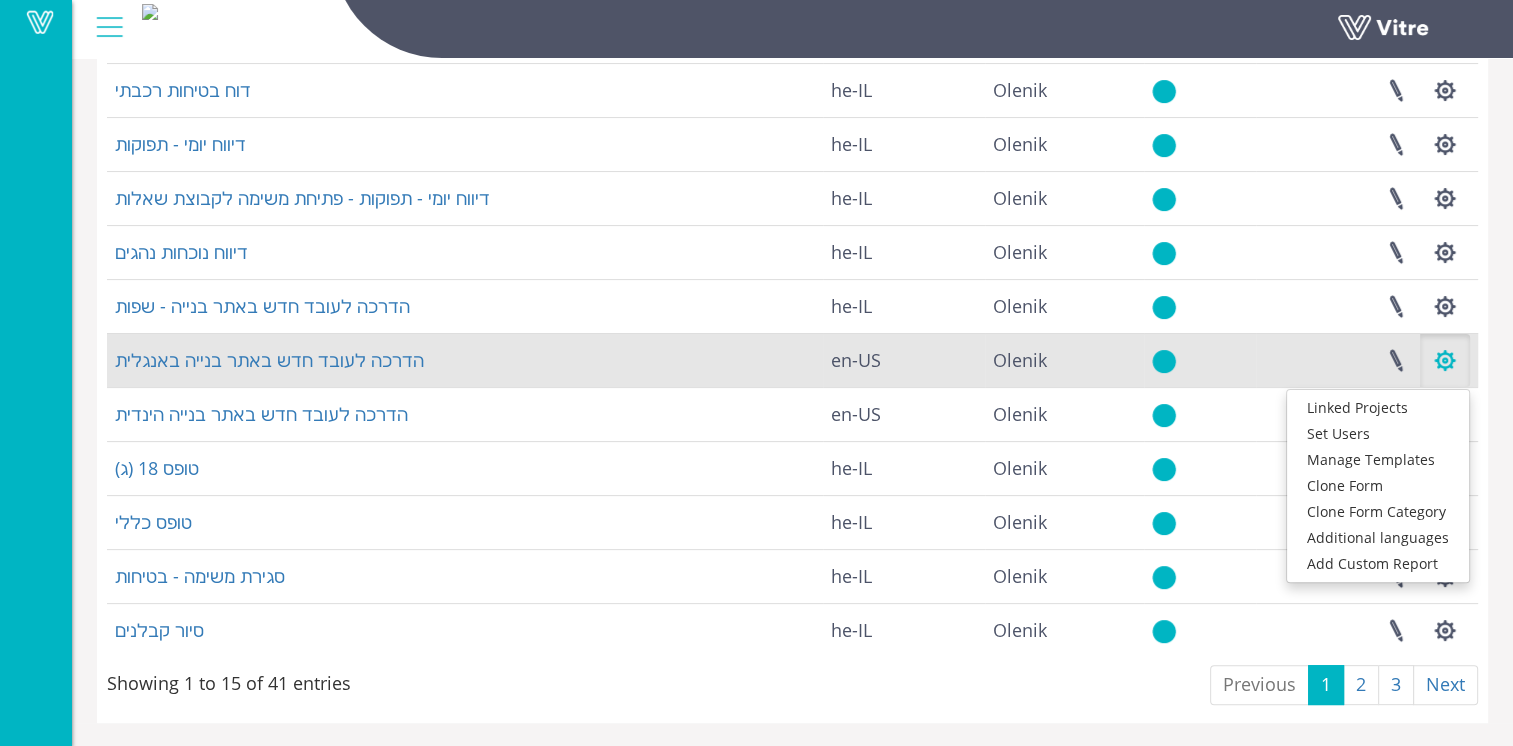 click at bounding box center [1445, 360] 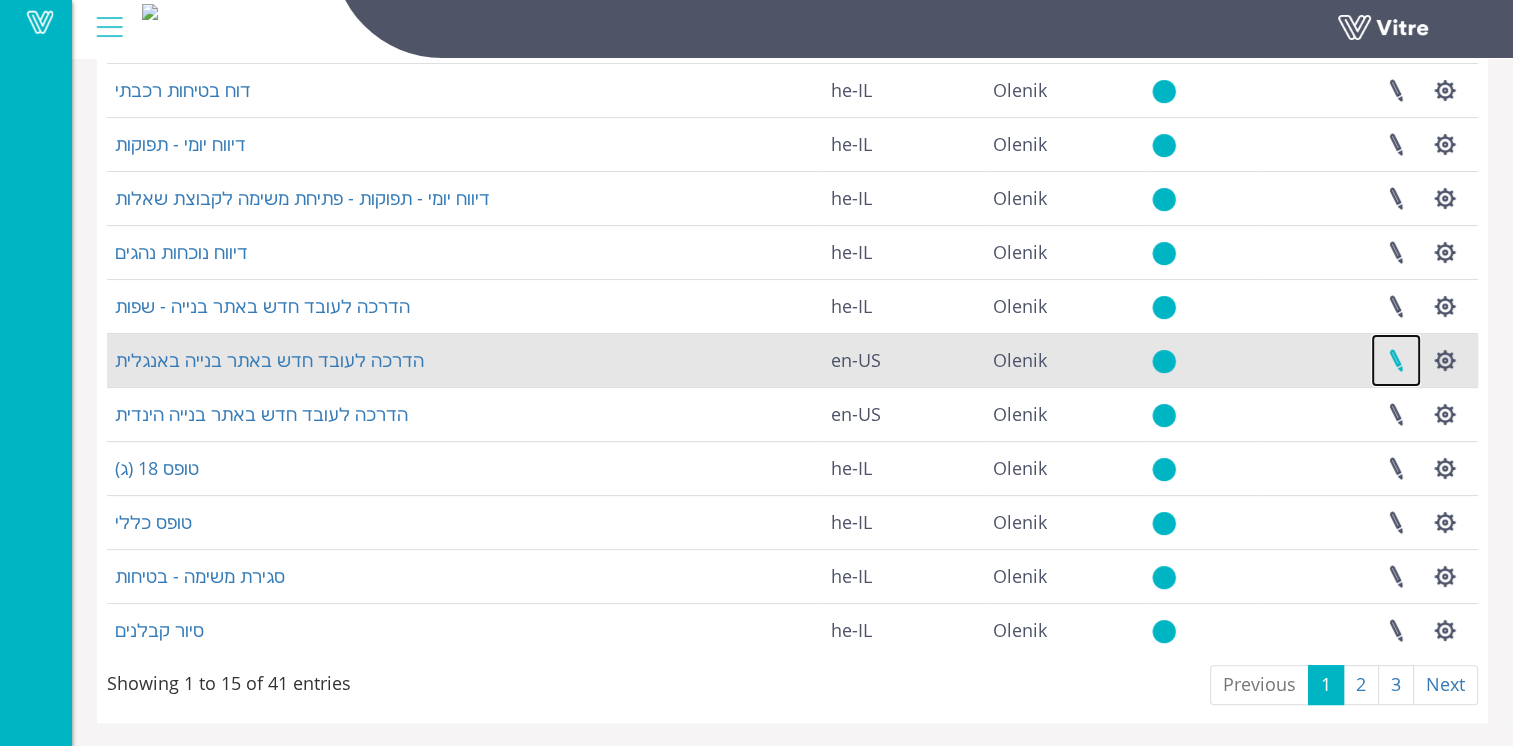 click at bounding box center [1396, 360] 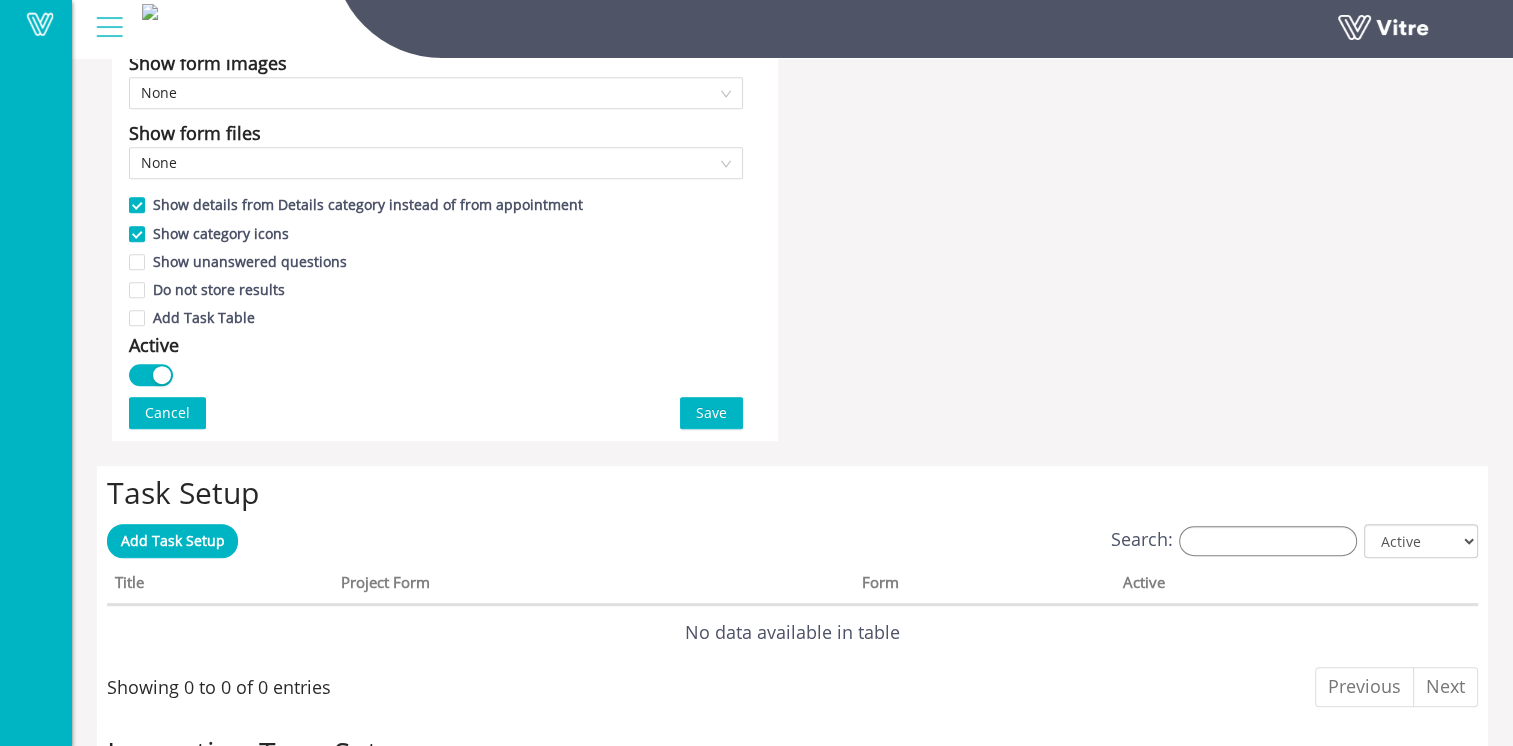 scroll, scrollTop: 1117, scrollLeft: 0, axis: vertical 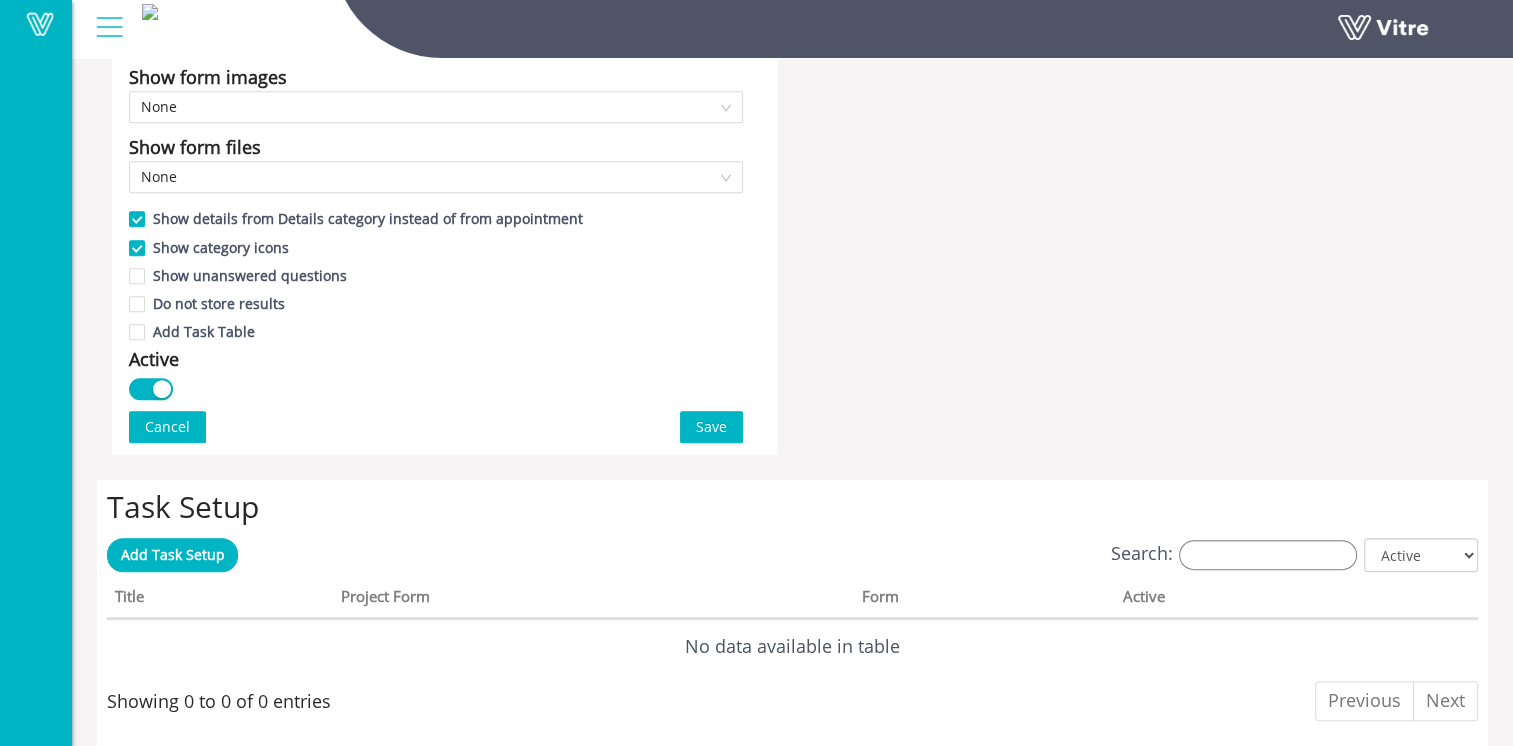 click at bounding box center [151, 389] 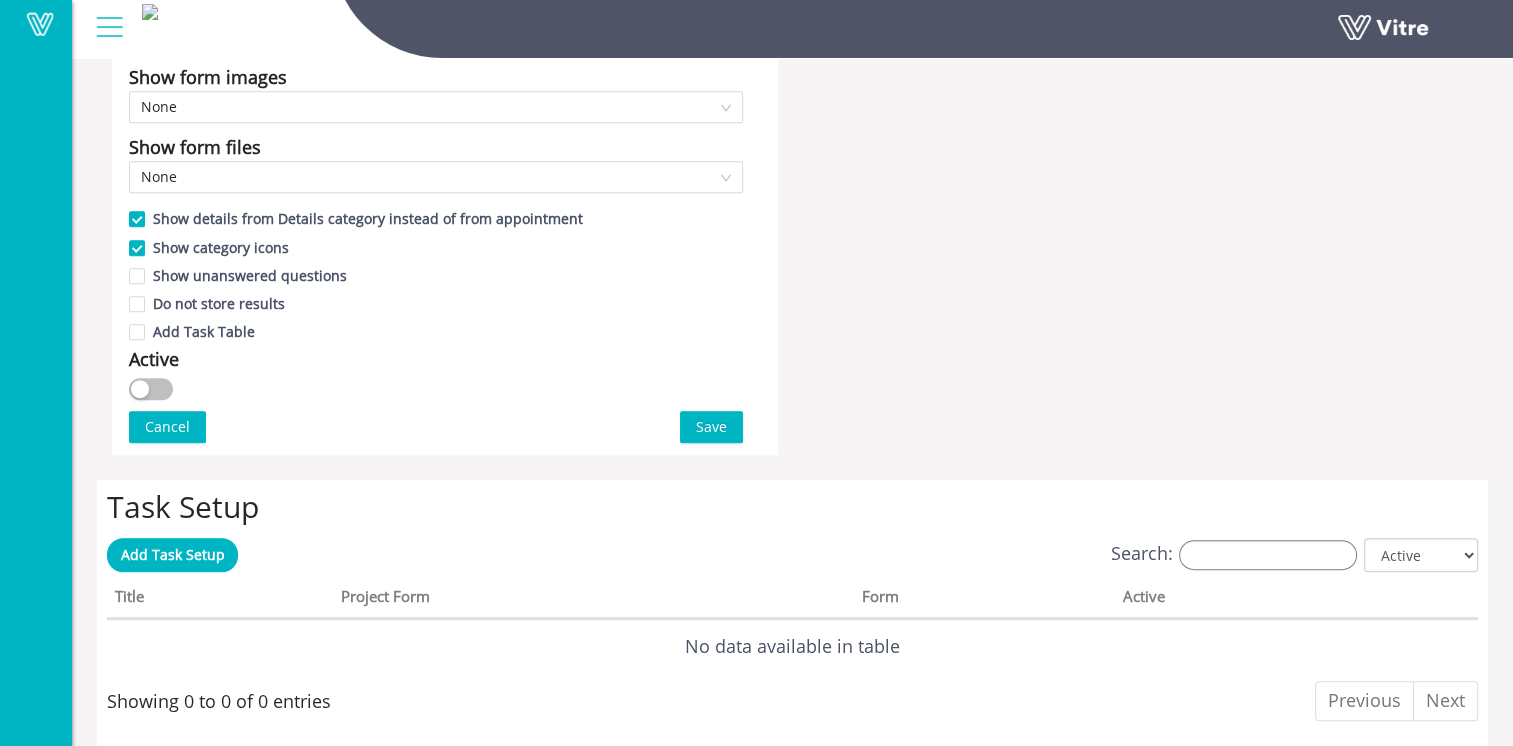 click on "Save" at bounding box center [711, 427] 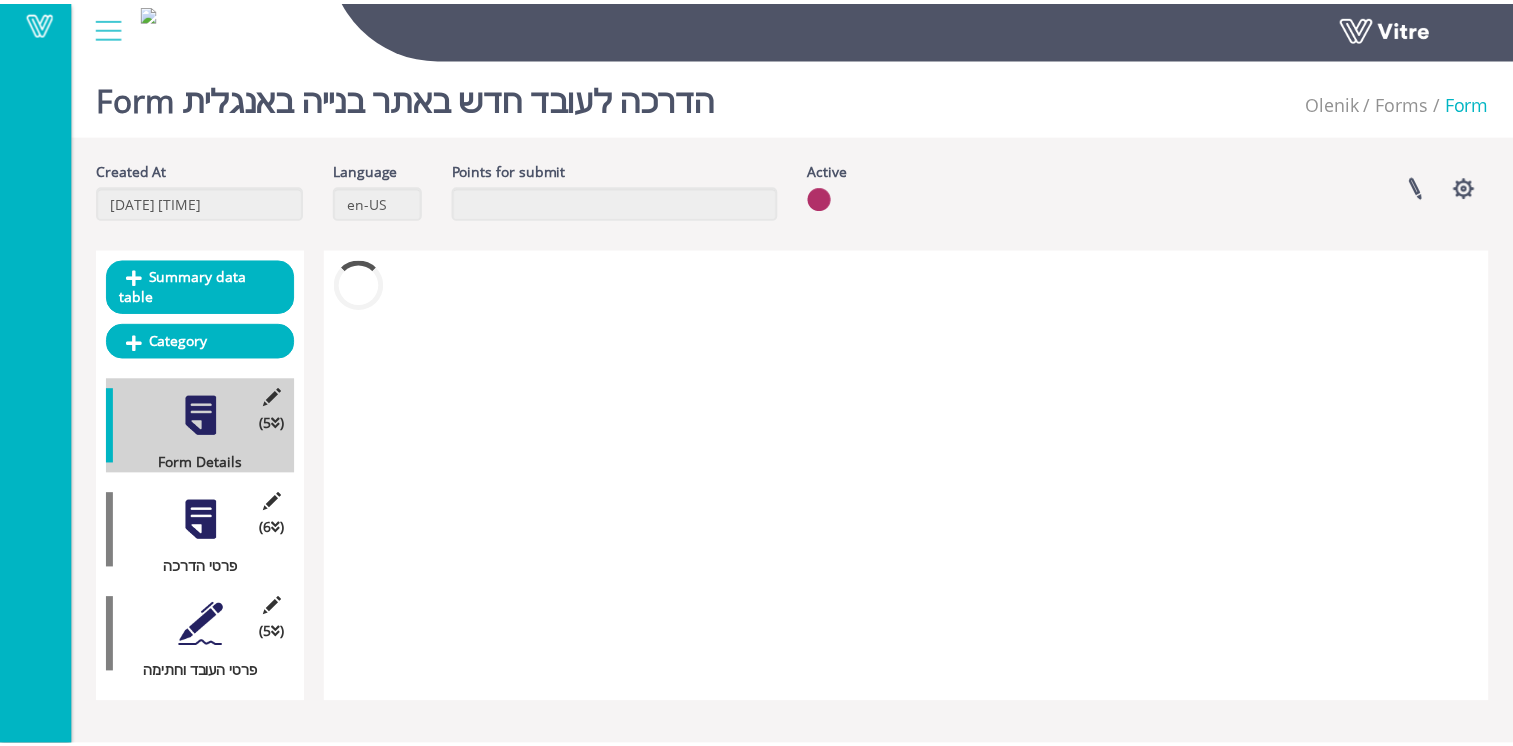 scroll, scrollTop: 0, scrollLeft: 0, axis: both 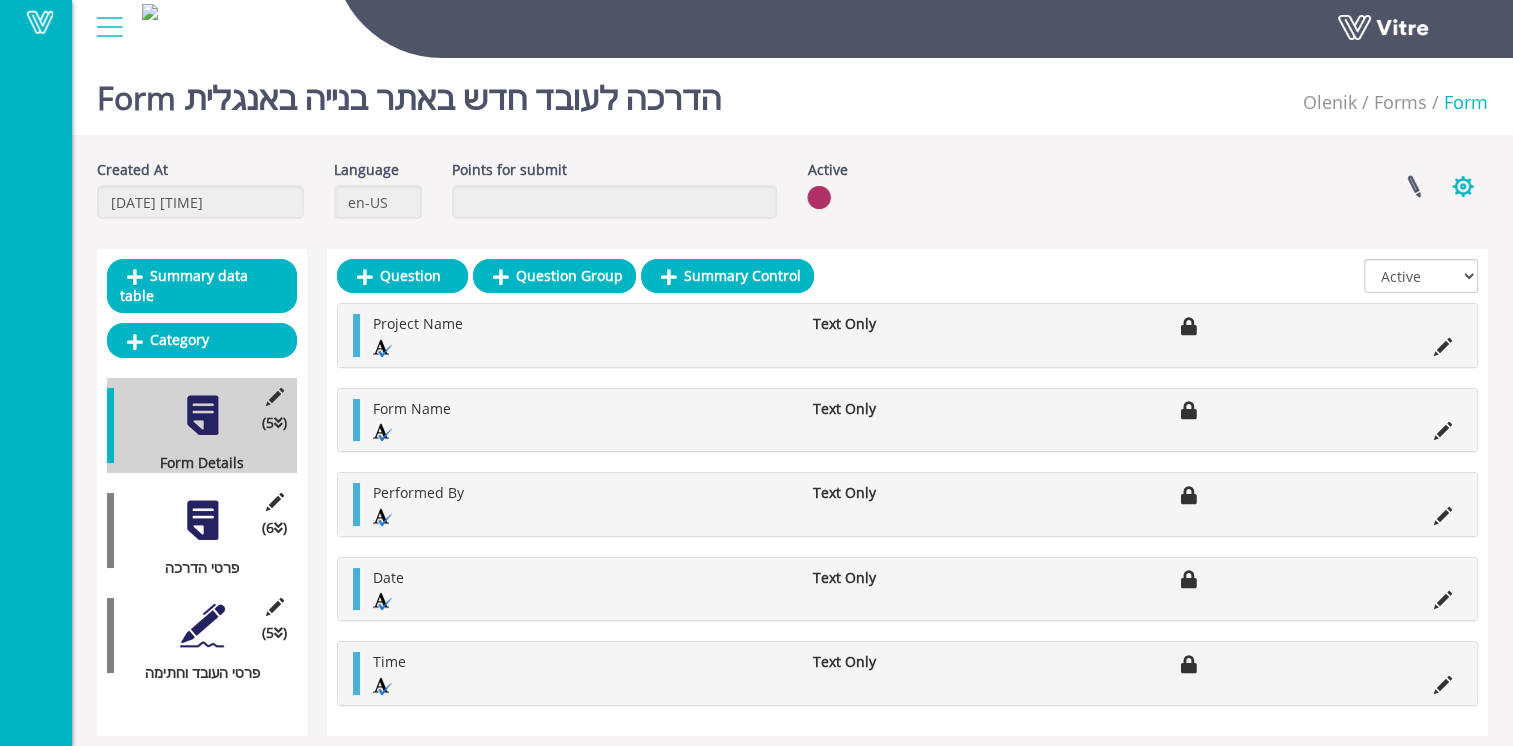 click at bounding box center [1463, 186] 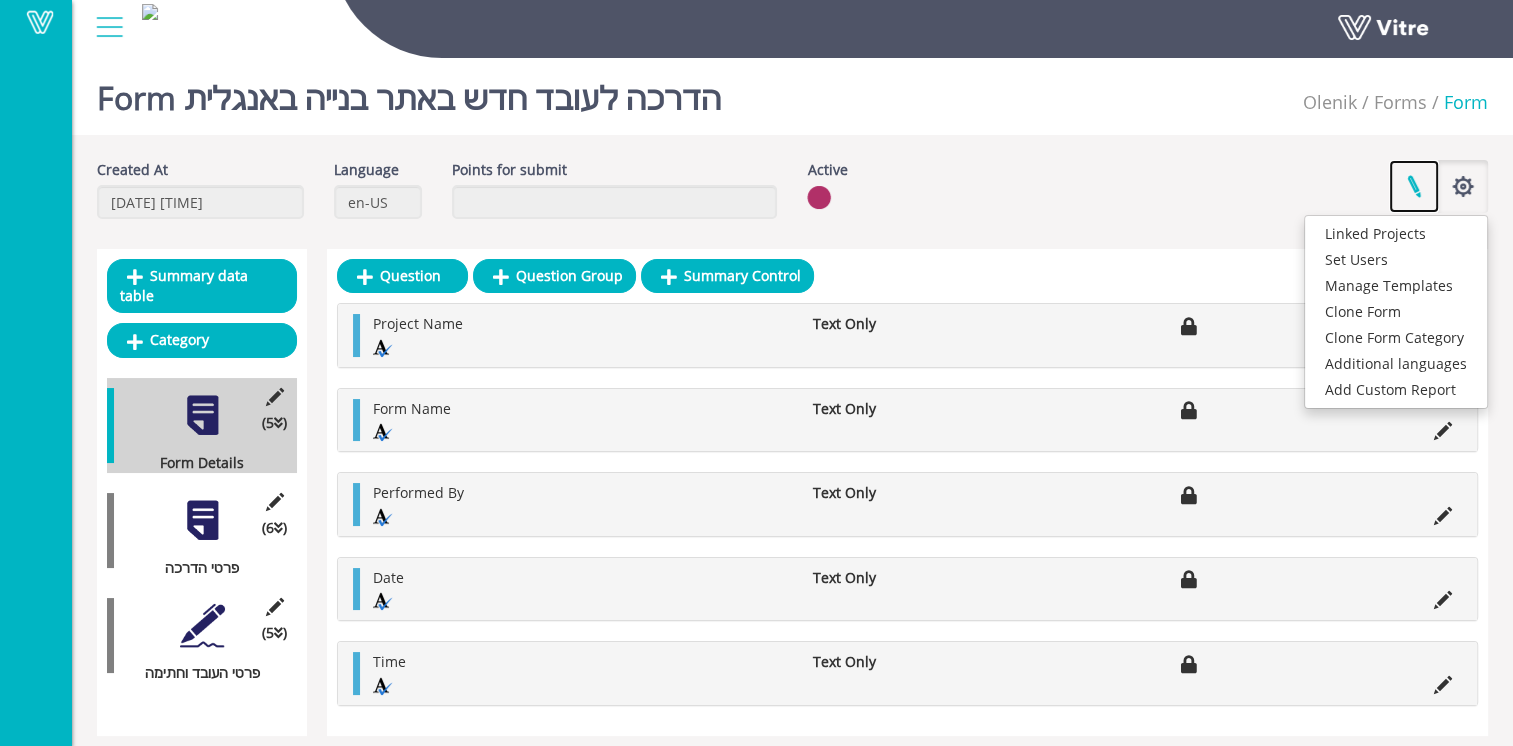 click at bounding box center [1414, 186] 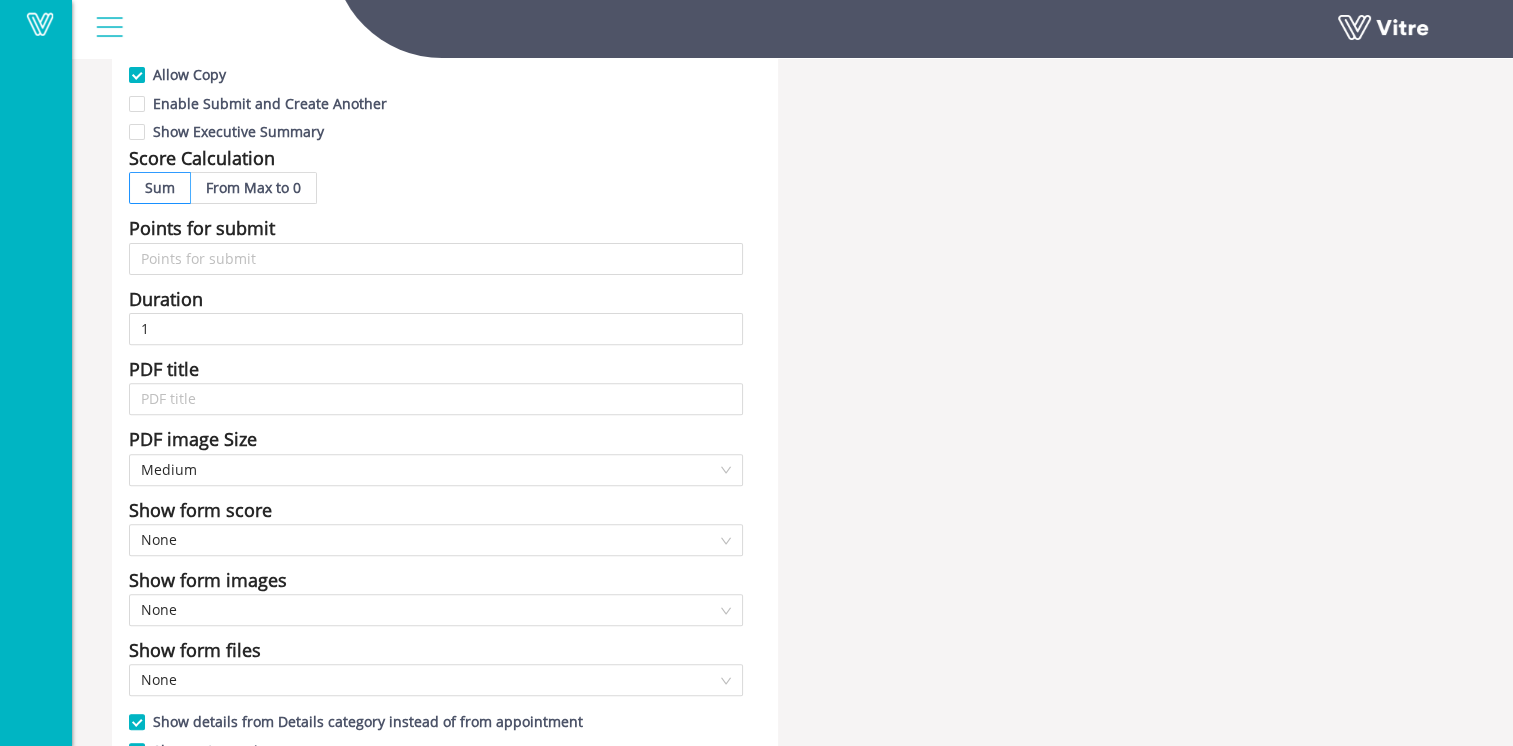 scroll, scrollTop: 850, scrollLeft: 0, axis: vertical 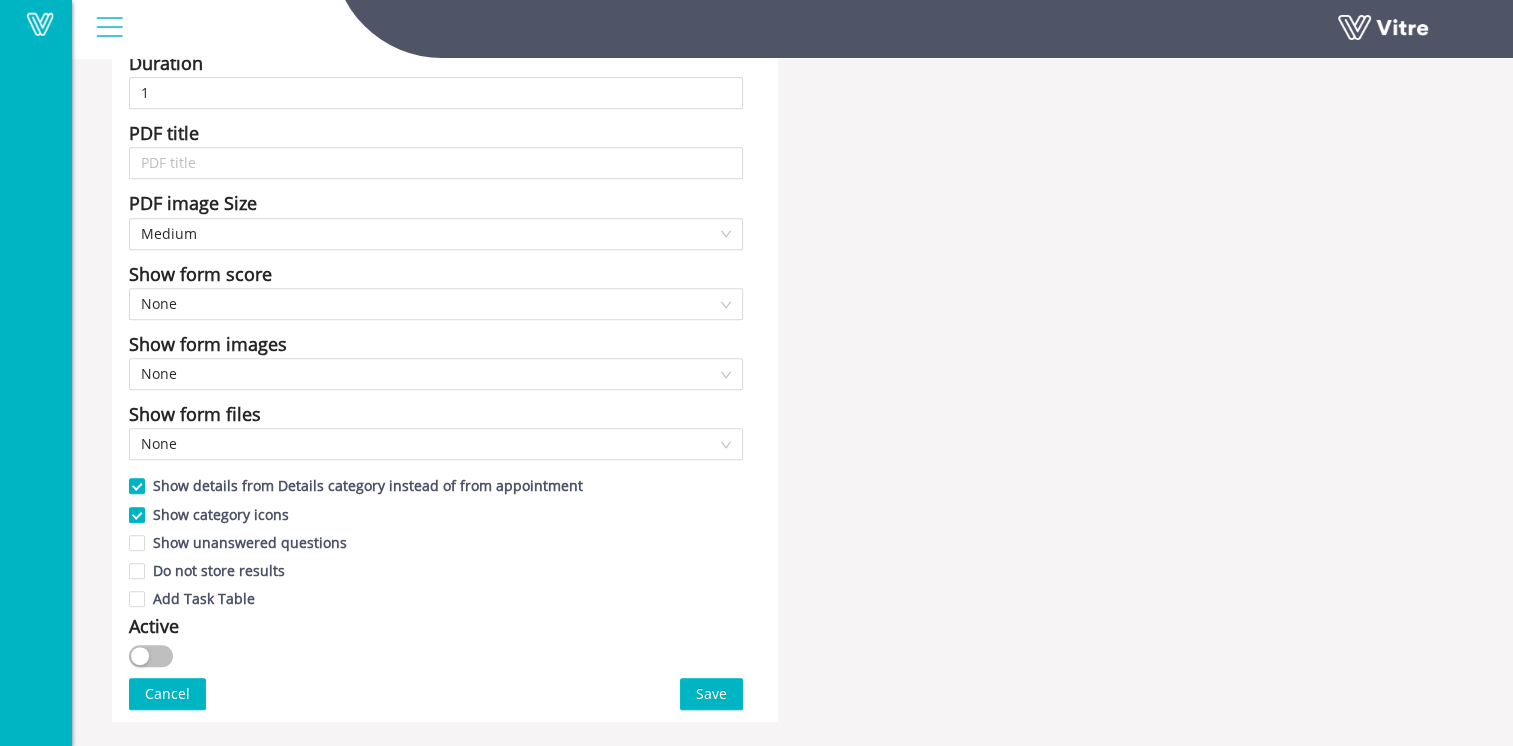 click at bounding box center (436, 654) 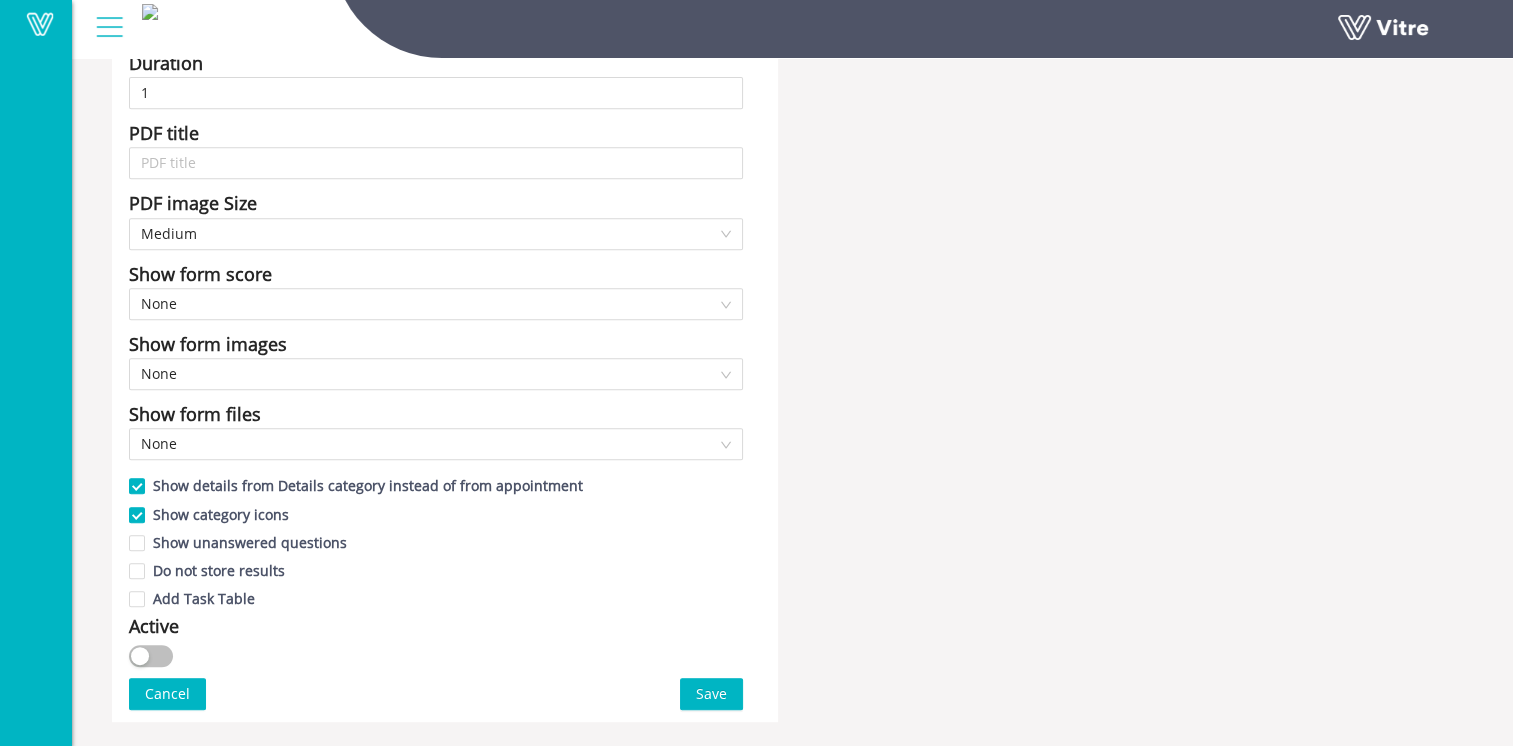 click at bounding box center (151, 656) 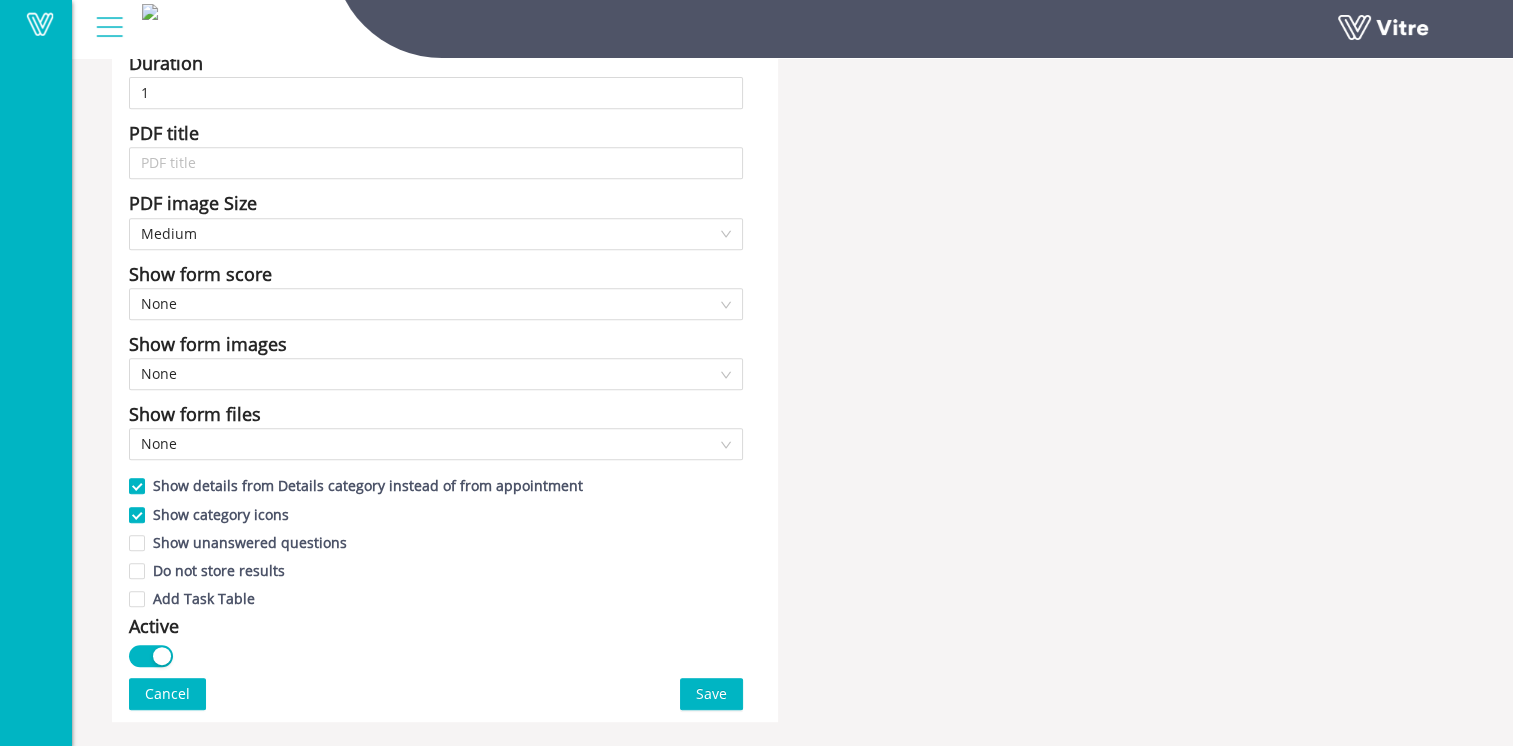 click on "Save" at bounding box center (711, 694) 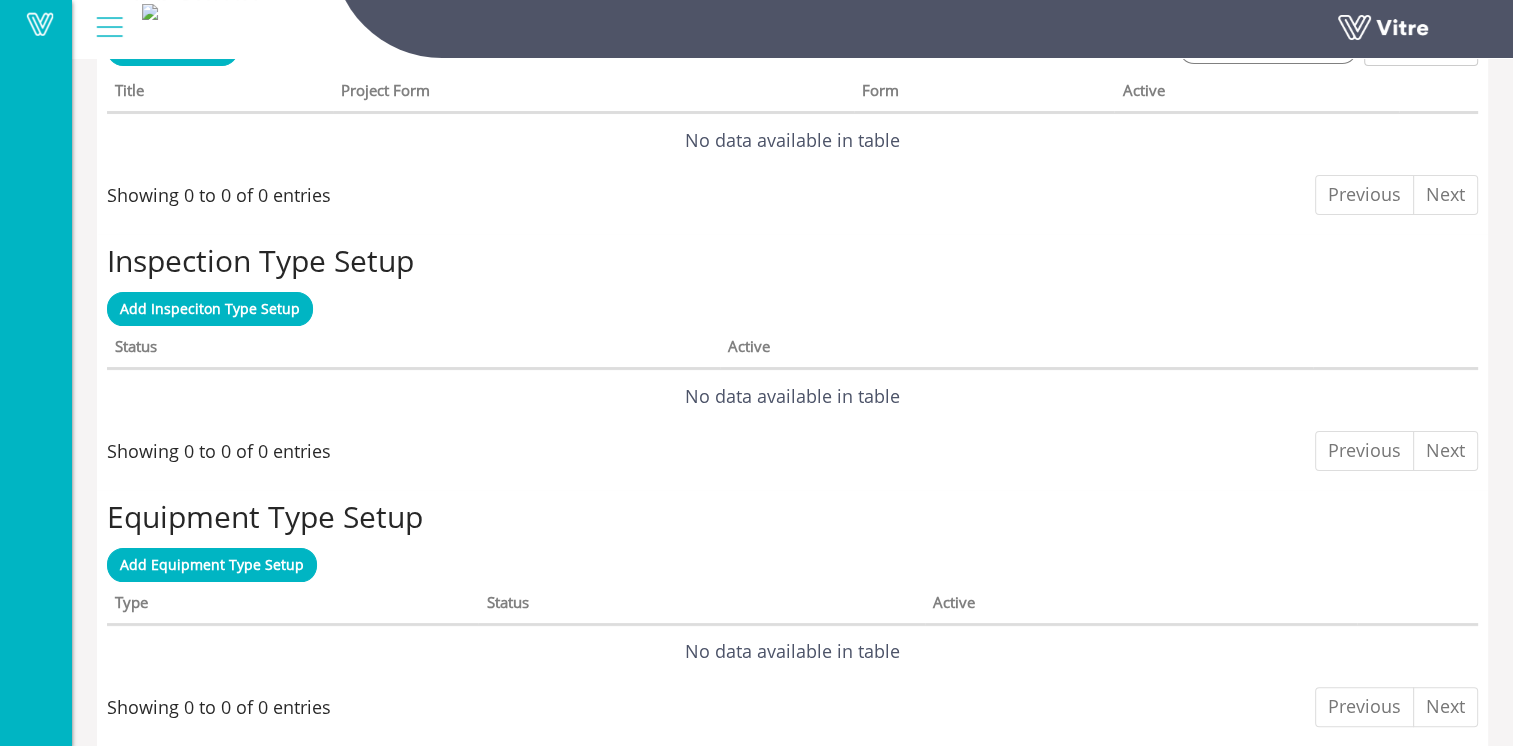 scroll, scrollTop: 0, scrollLeft: 0, axis: both 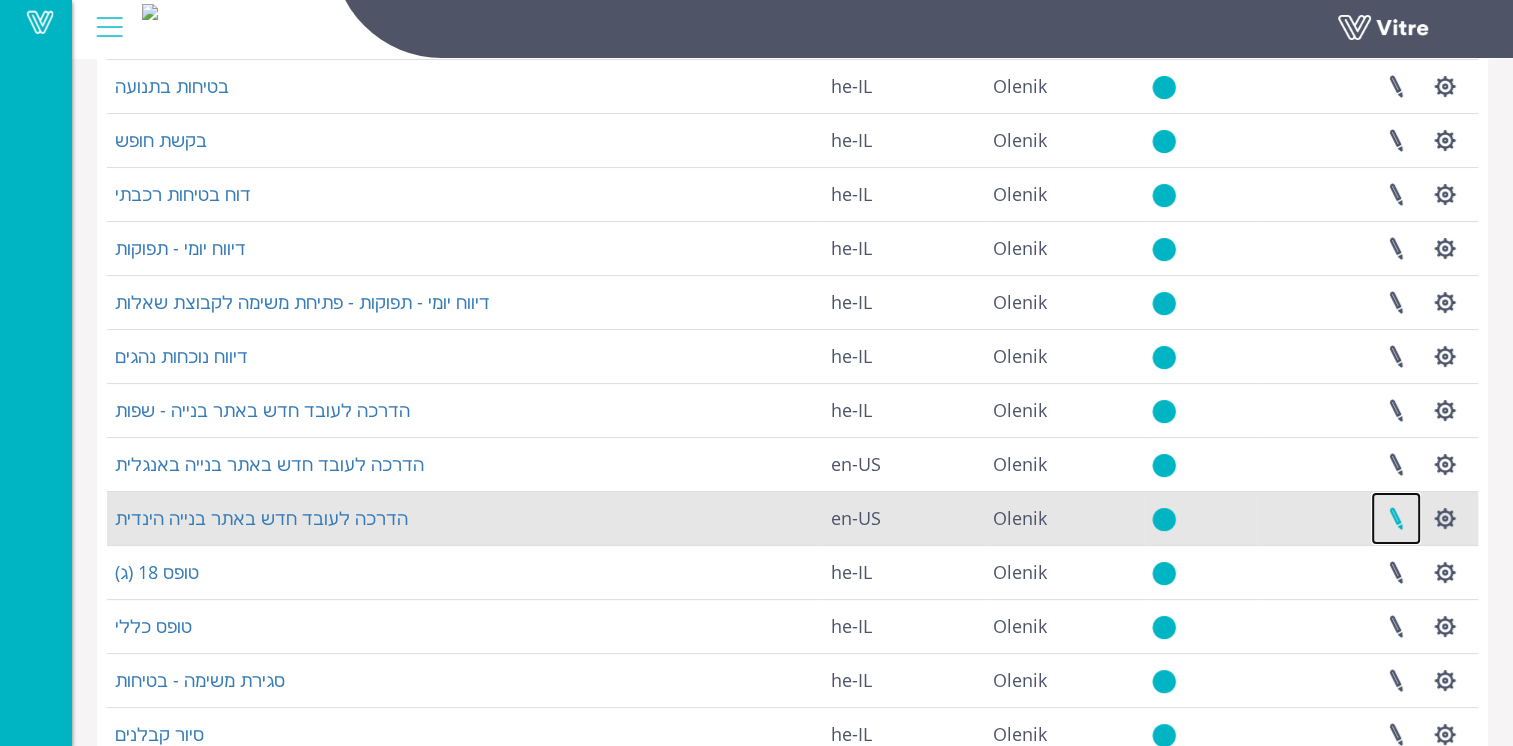click at bounding box center [1396, 518] 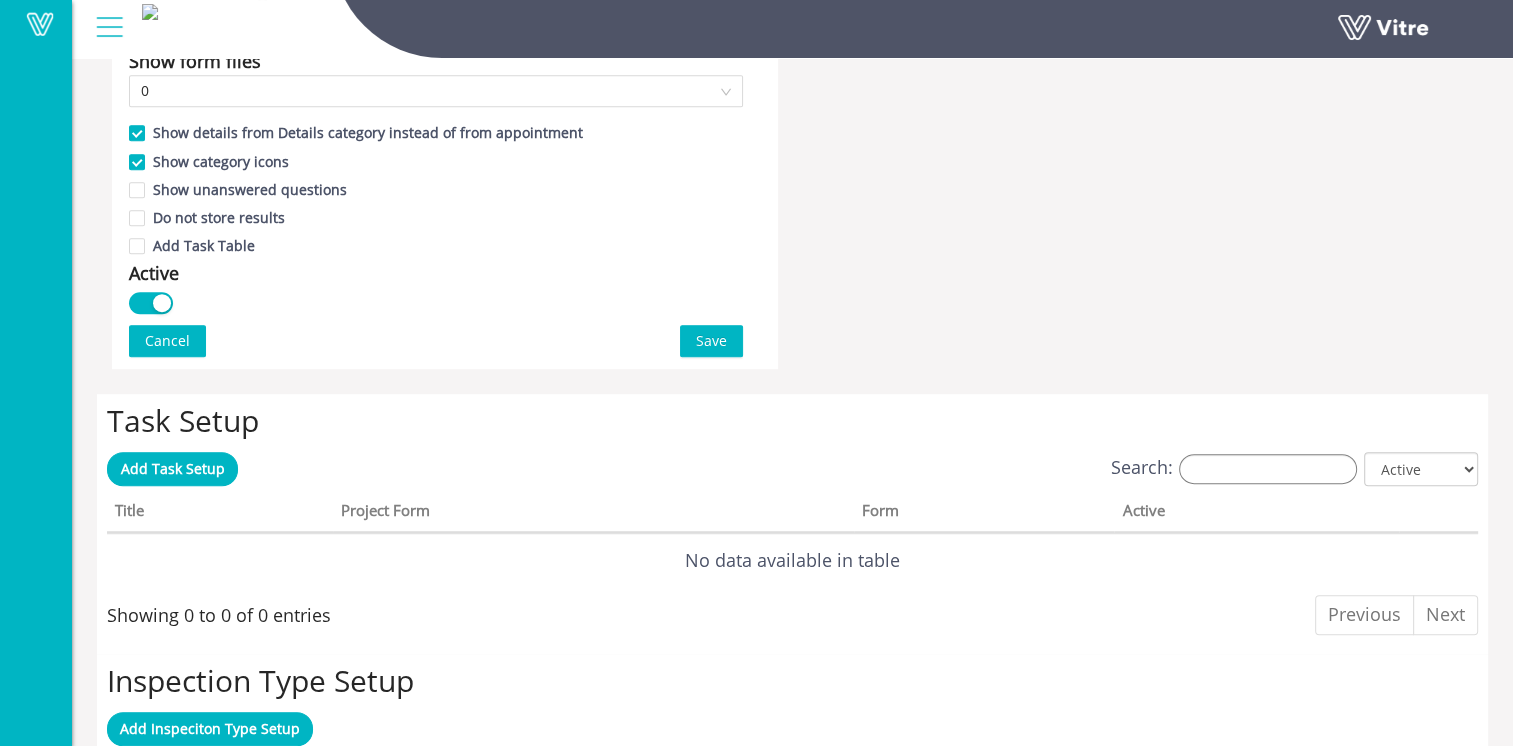scroll, scrollTop: 1200, scrollLeft: 0, axis: vertical 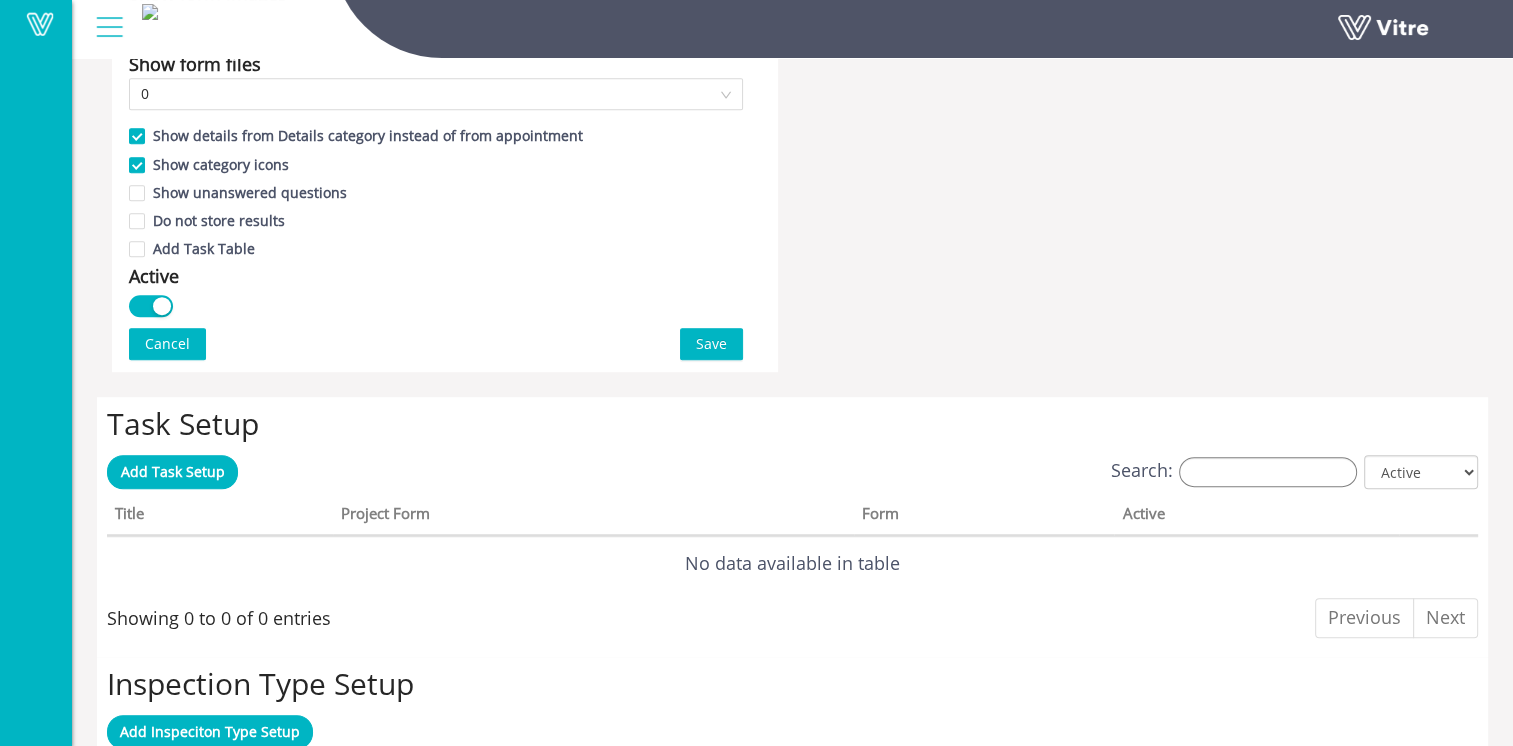click at bounding box center (151, 306) 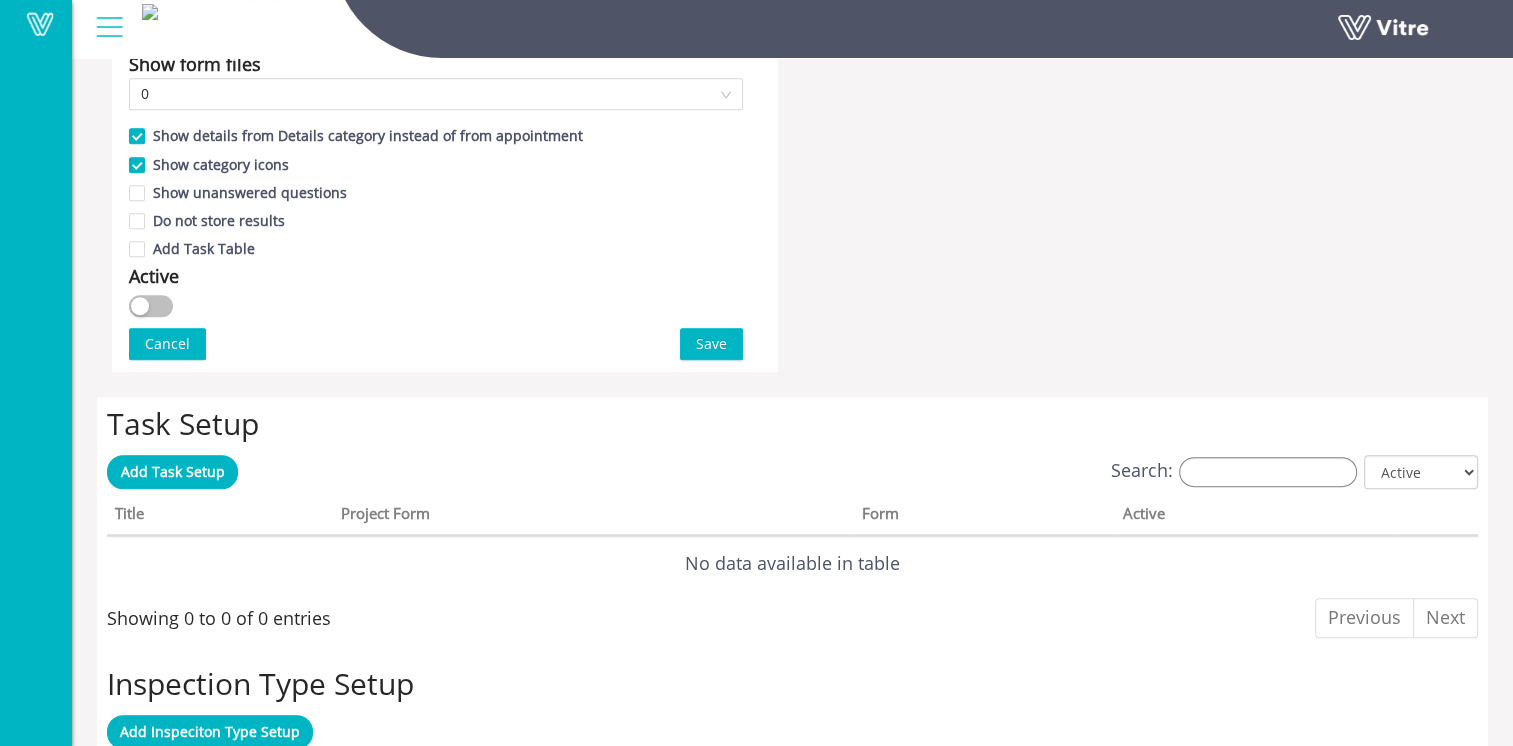 click on "Save" at bounding box center (711, 344) 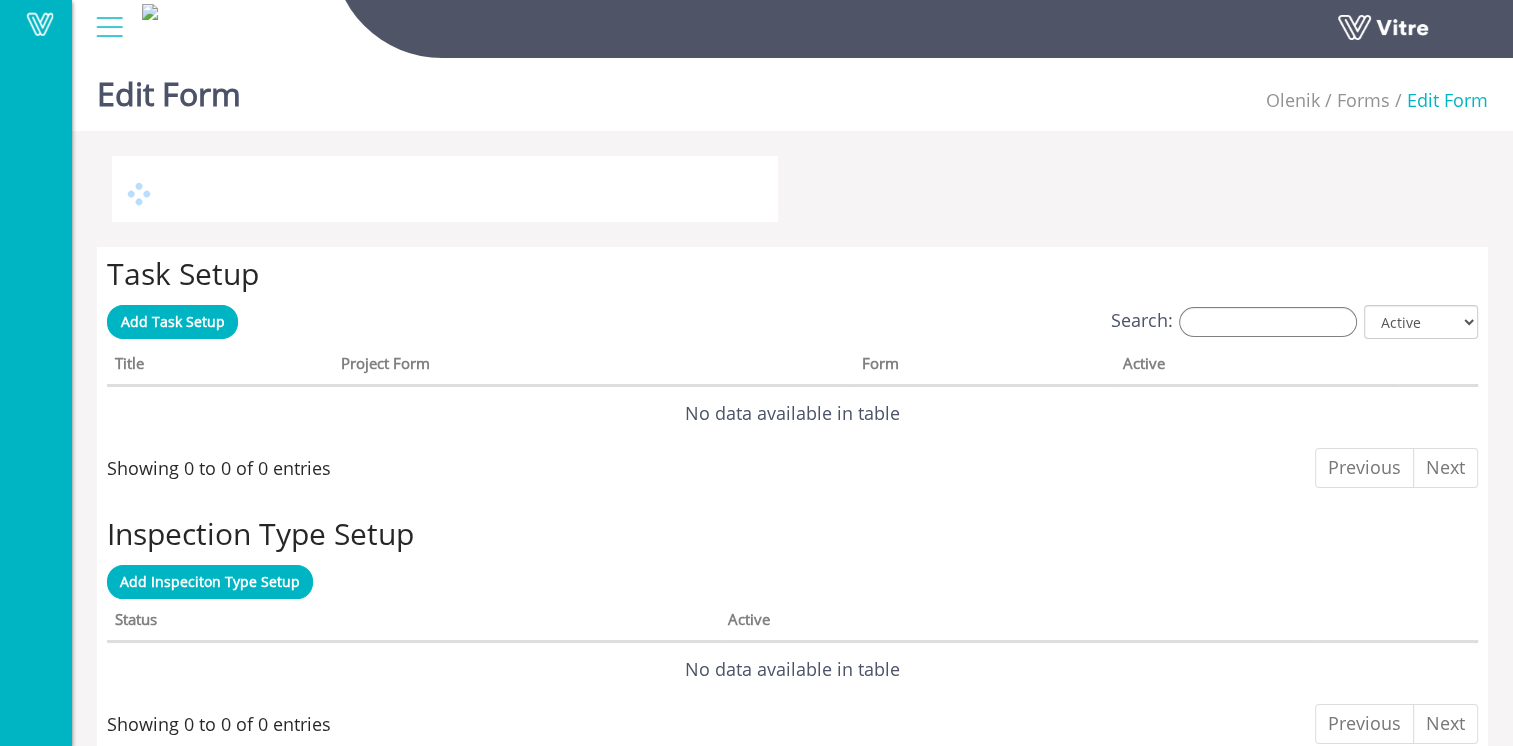 scroll, scrollTop: 0, scrollLeft: 0, axis: both 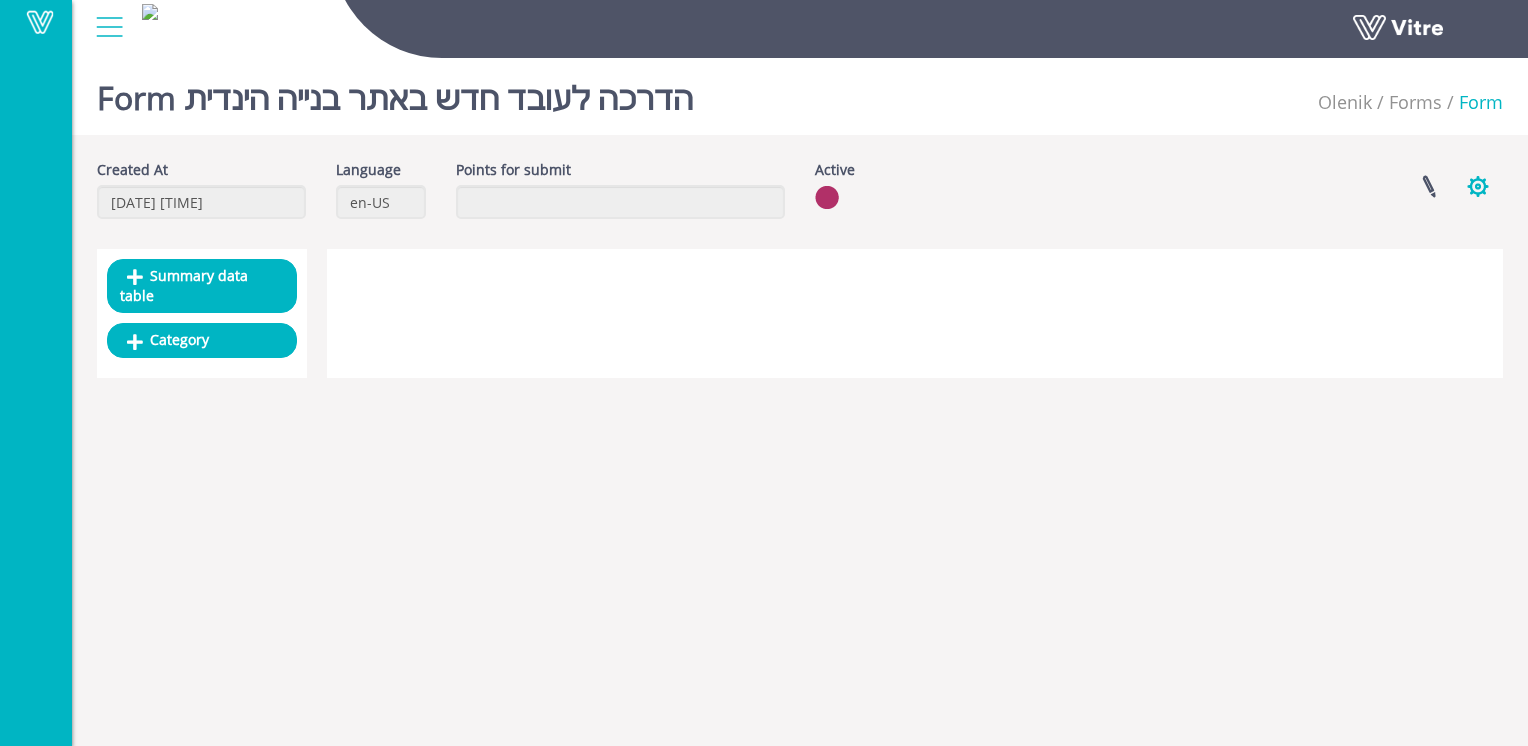 click at bounding box center [1478, 186] 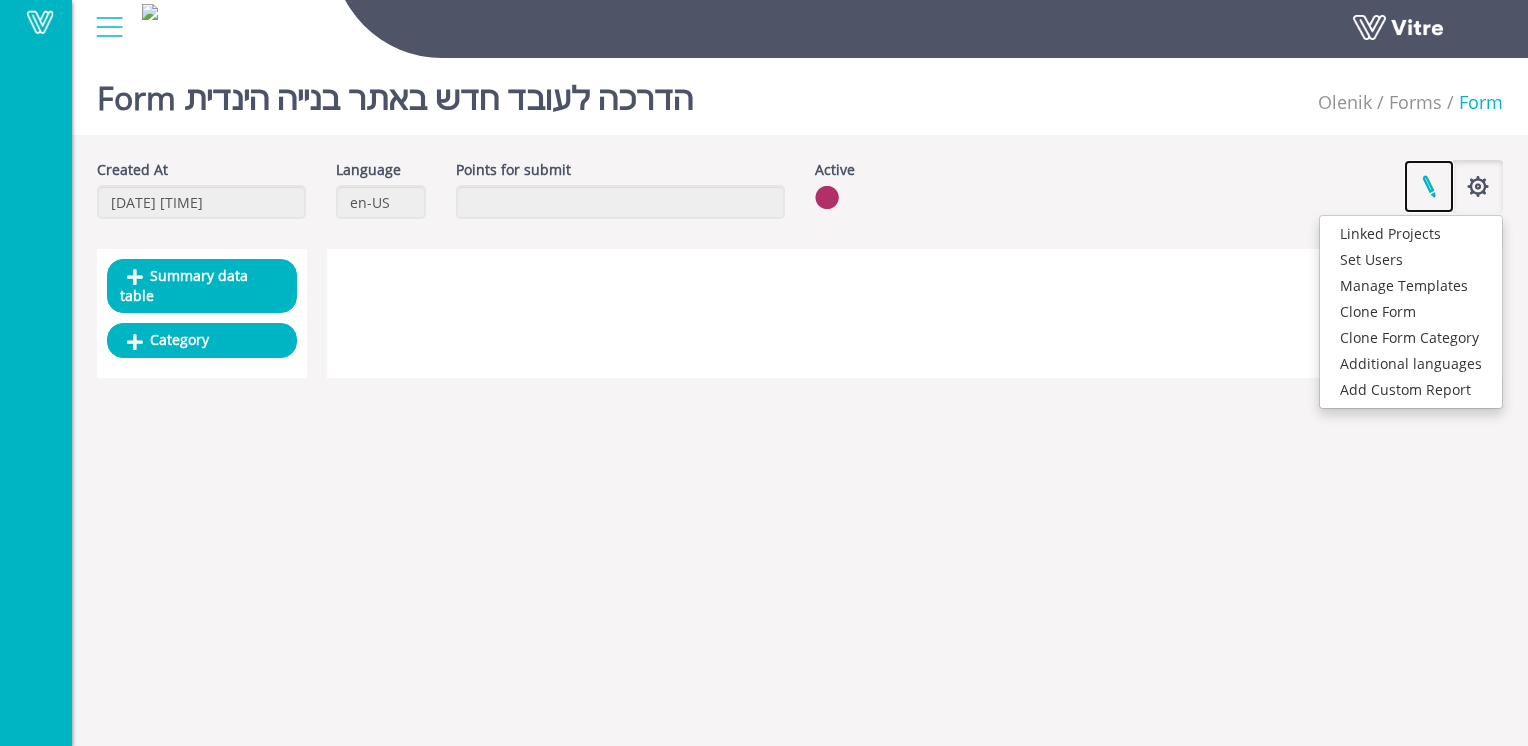 click at bounding box center (1429, 186) 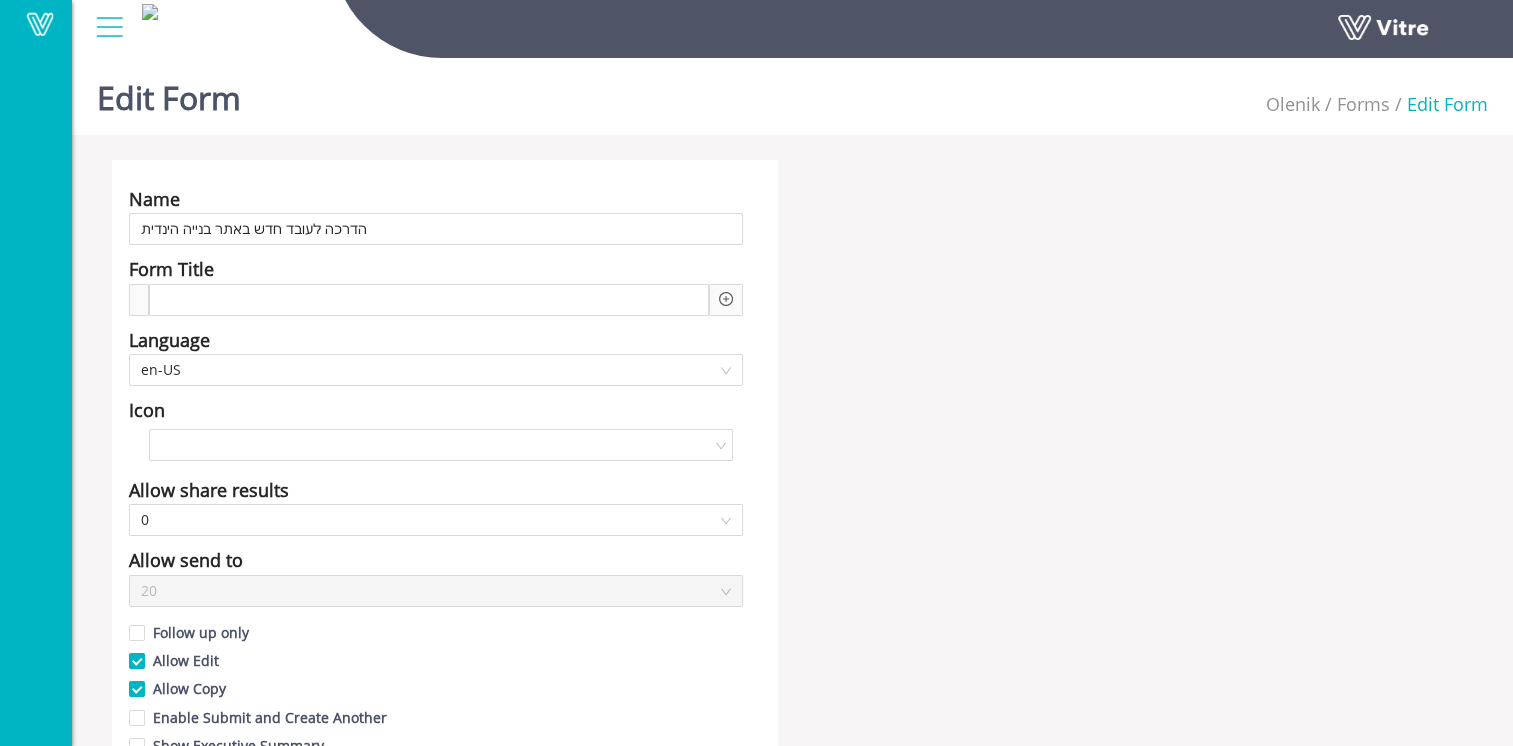 scroll, scrollTop: 0, scrollLeft: 0, axis: both 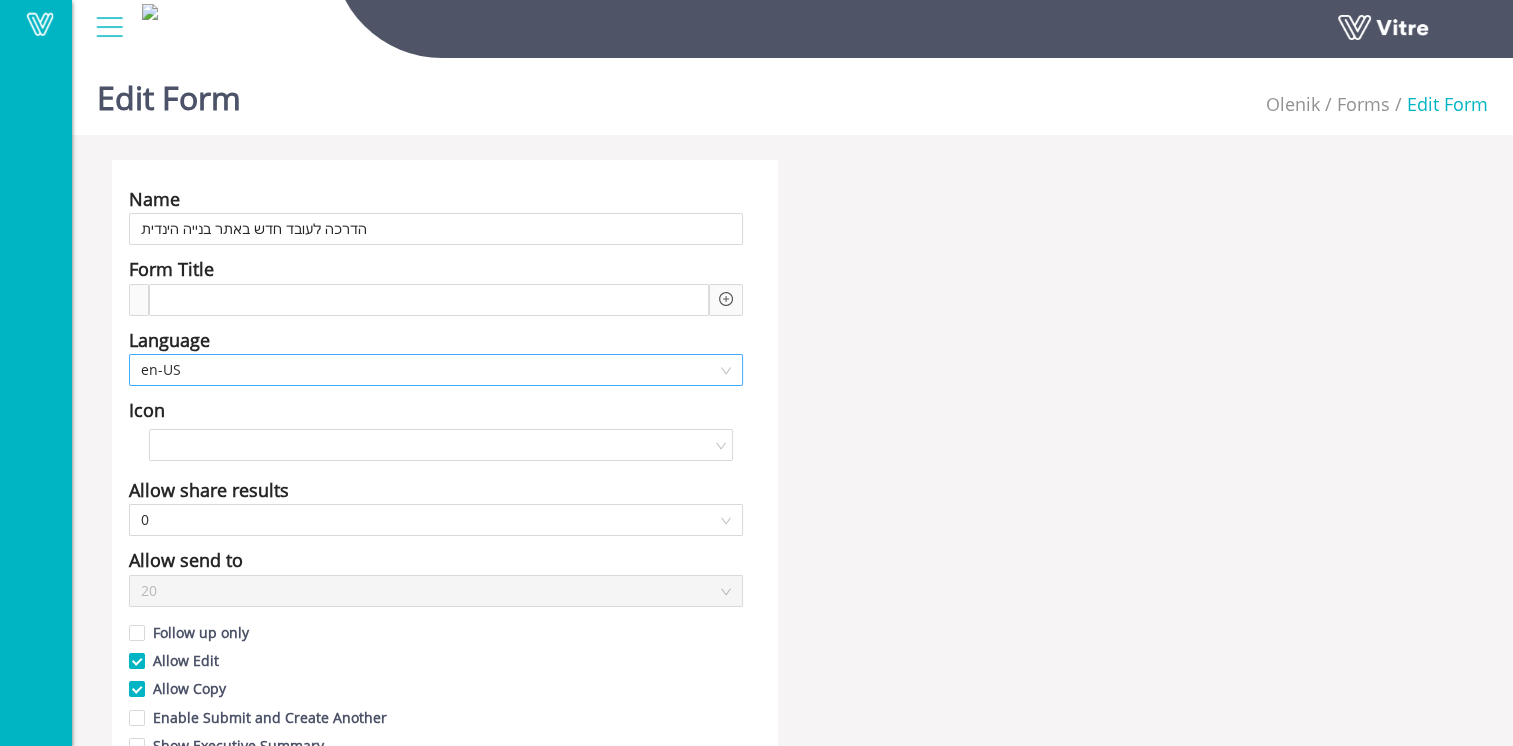 click on "en-US" at bounding box center (436, 370) 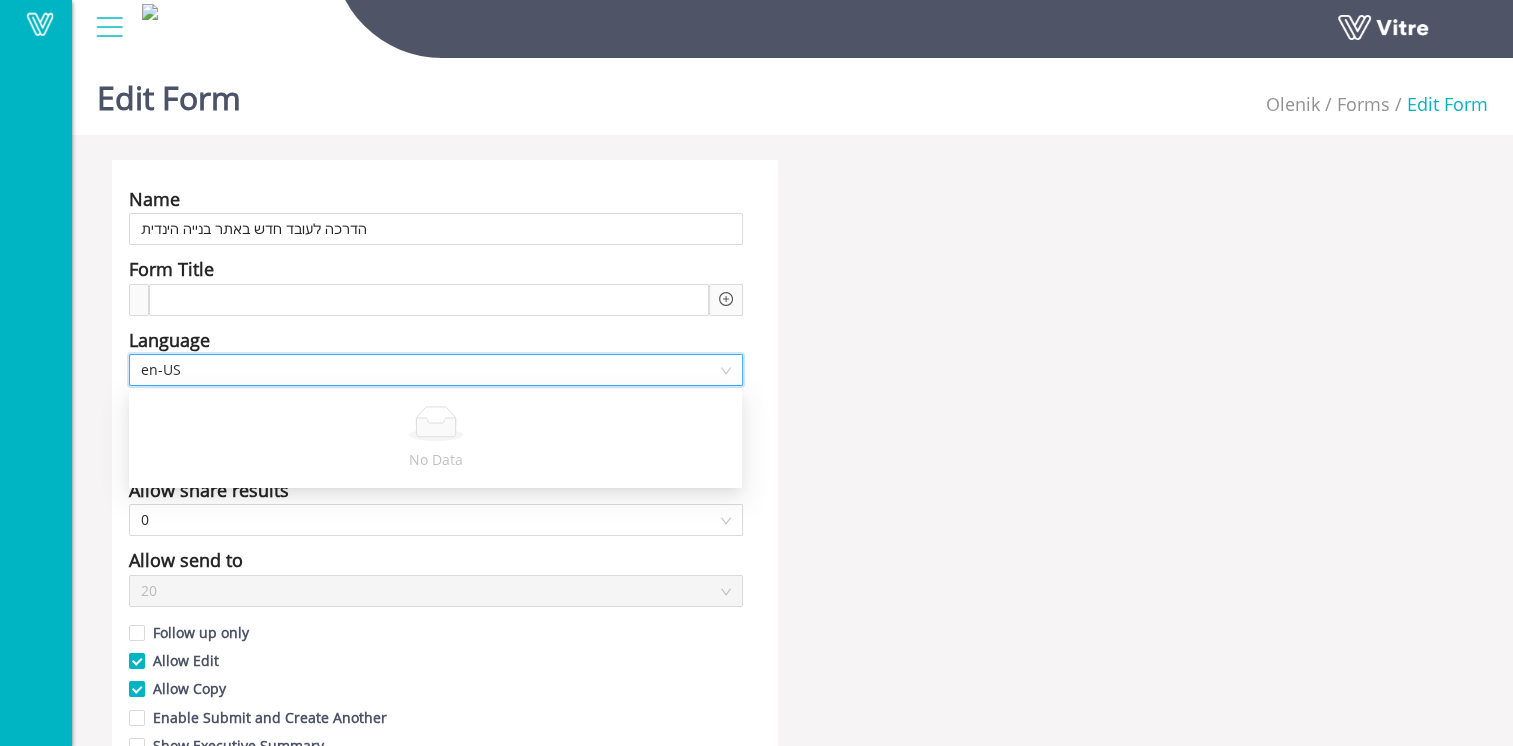 click on "en-US" at bounding box center [436, 370] 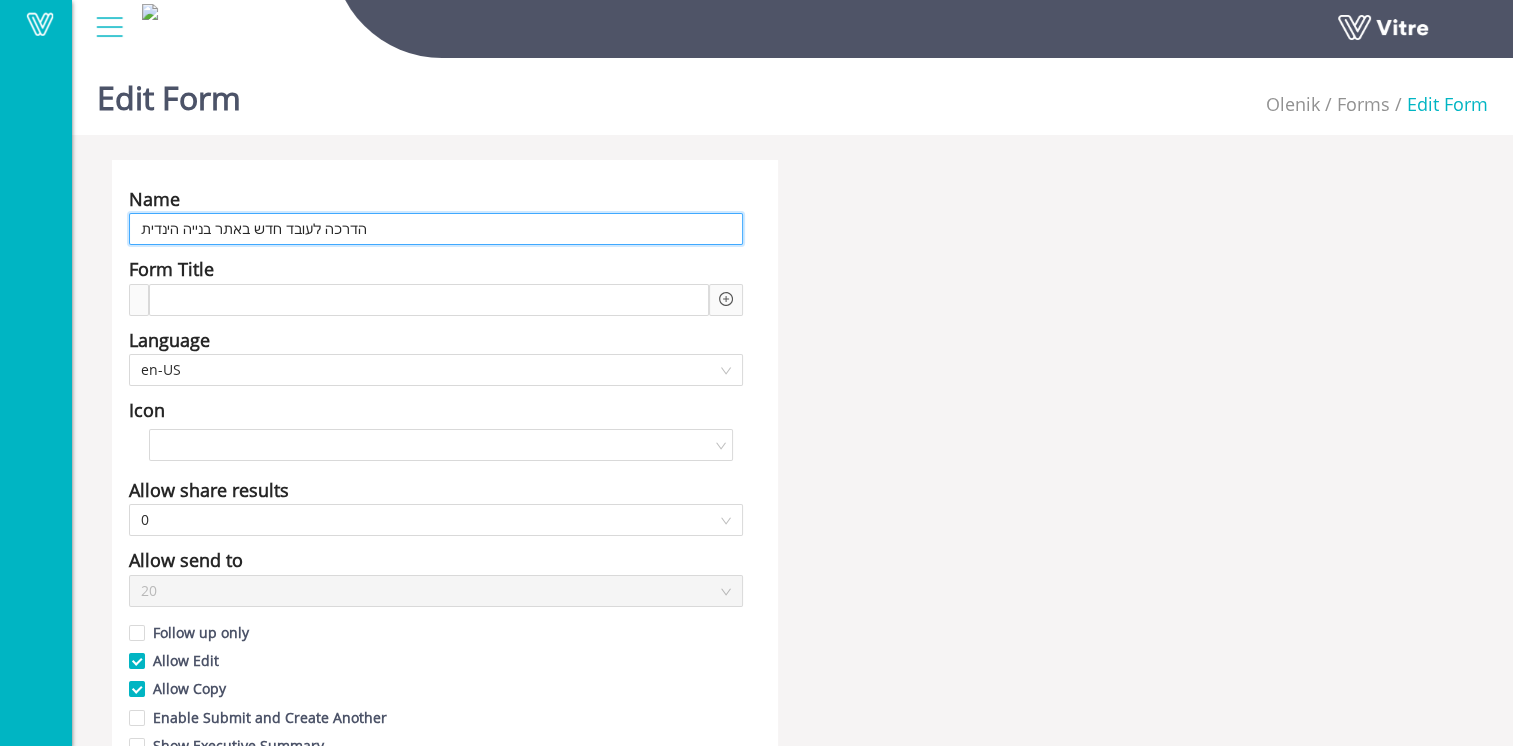 drag, startPoint x: 360, startPoint y: 236, endPoint x: 141, endPoint y: 233, distance: 219.02055 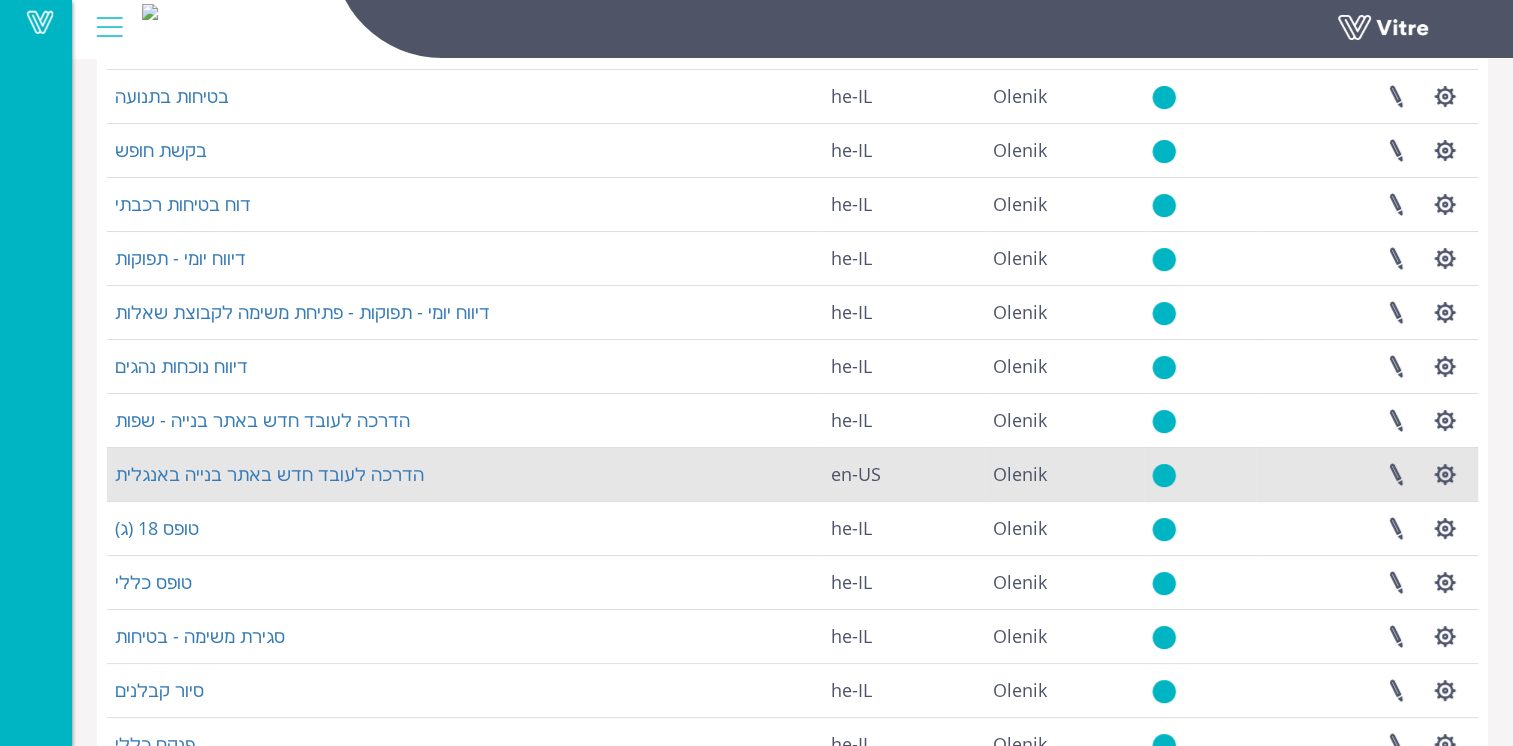 scroll, scrollTop: 300, scrollLeft: 0, axis: vertical 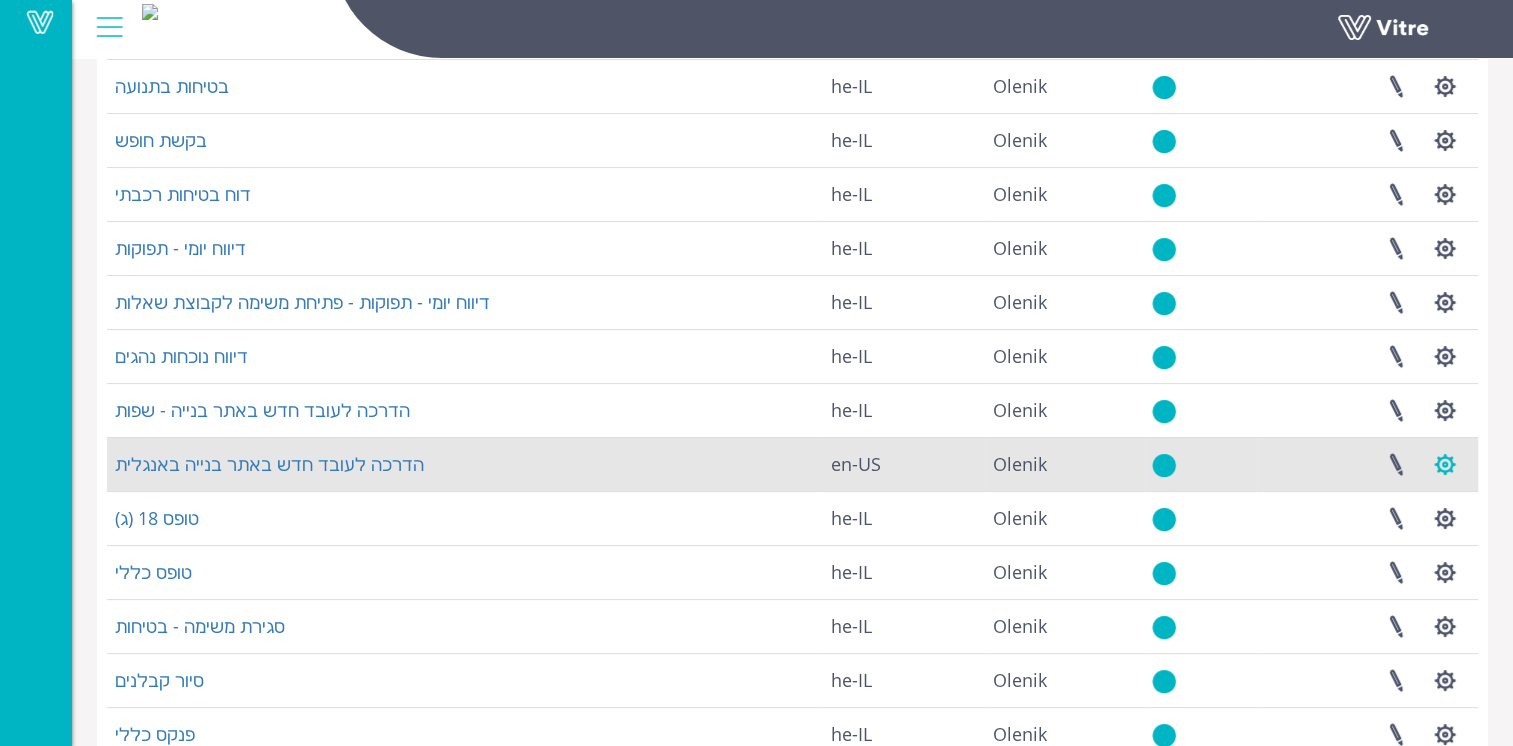 click at bounding box center (1445, 464) 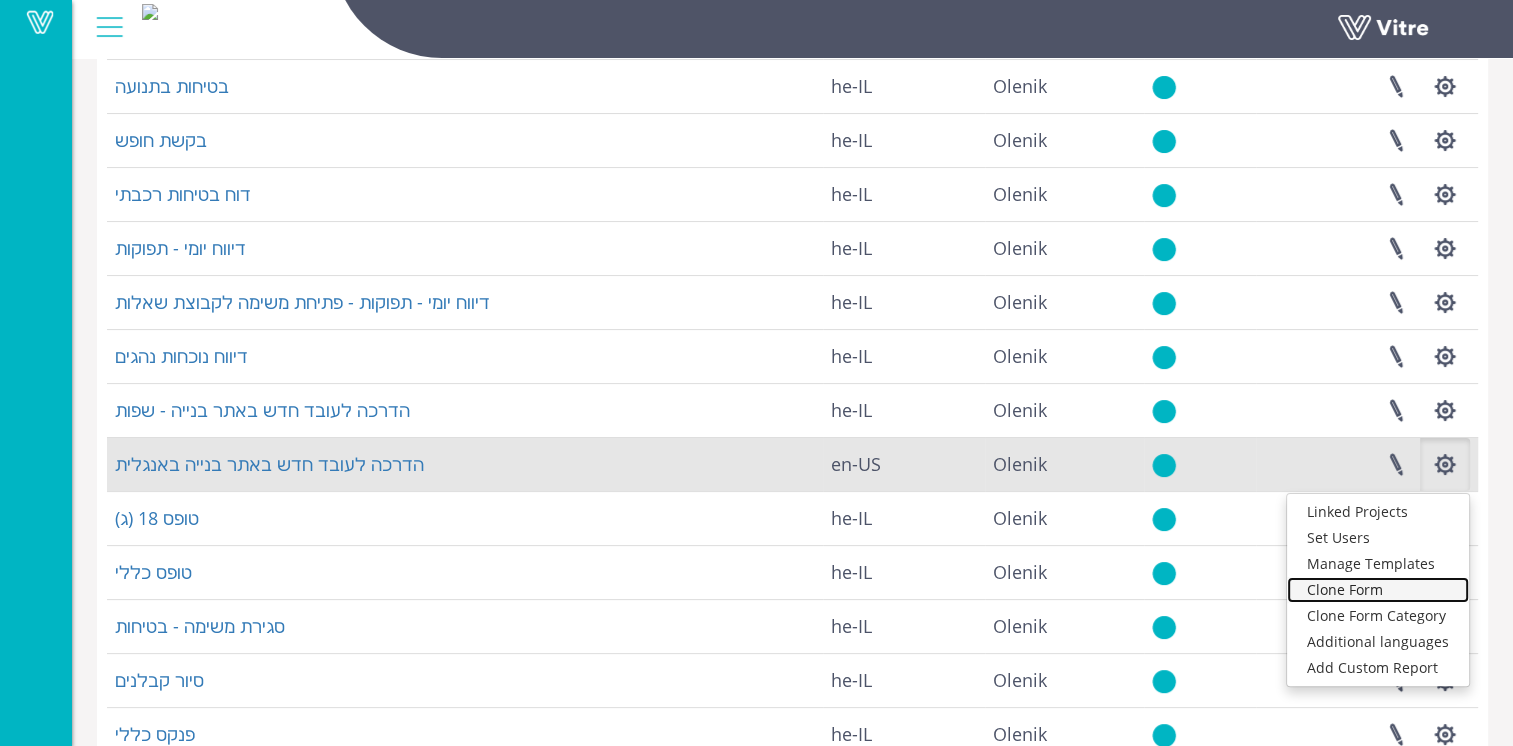 click on "Clone Form" at bounding box center [1378, 590] 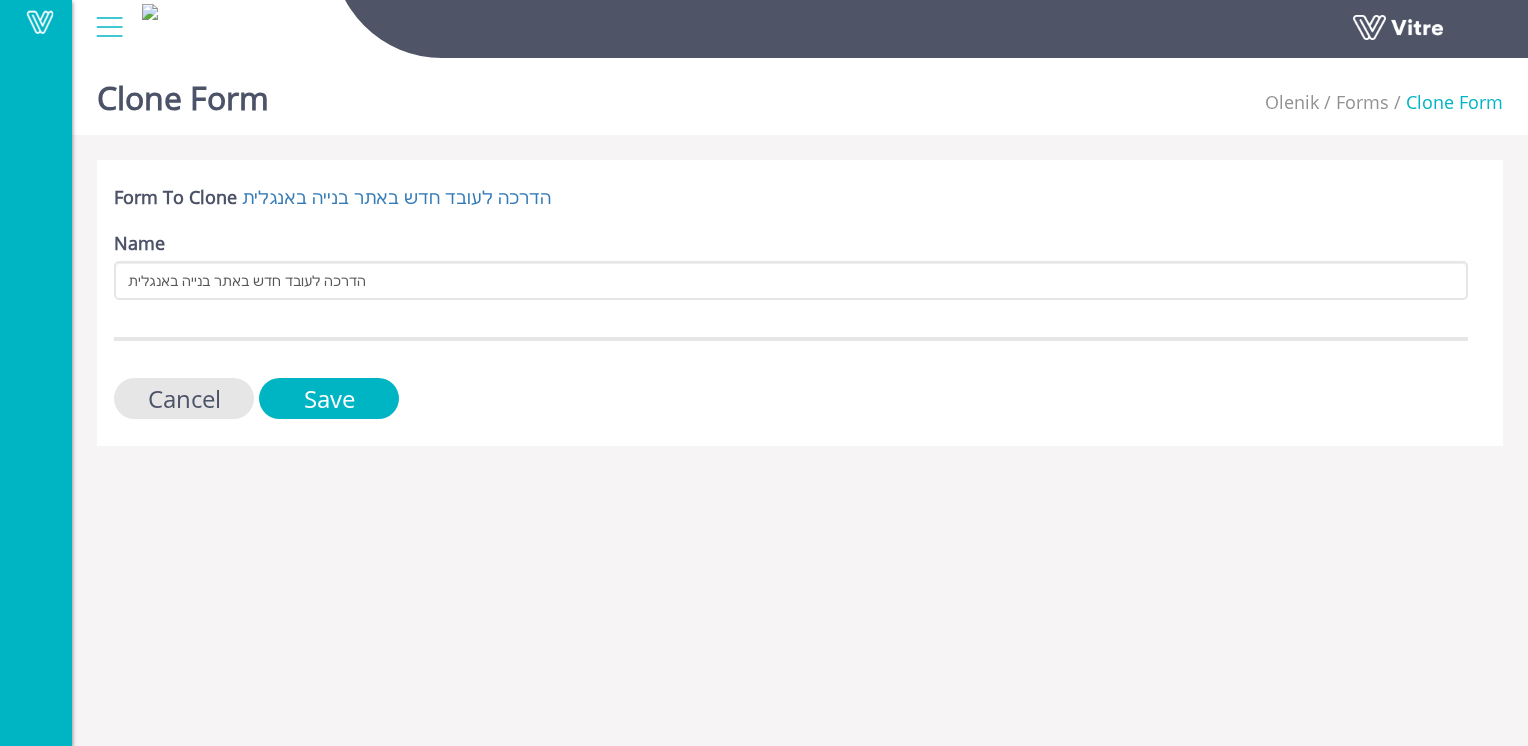 scroll, scrollTop: 0, scrollLeft: 0, axis: both 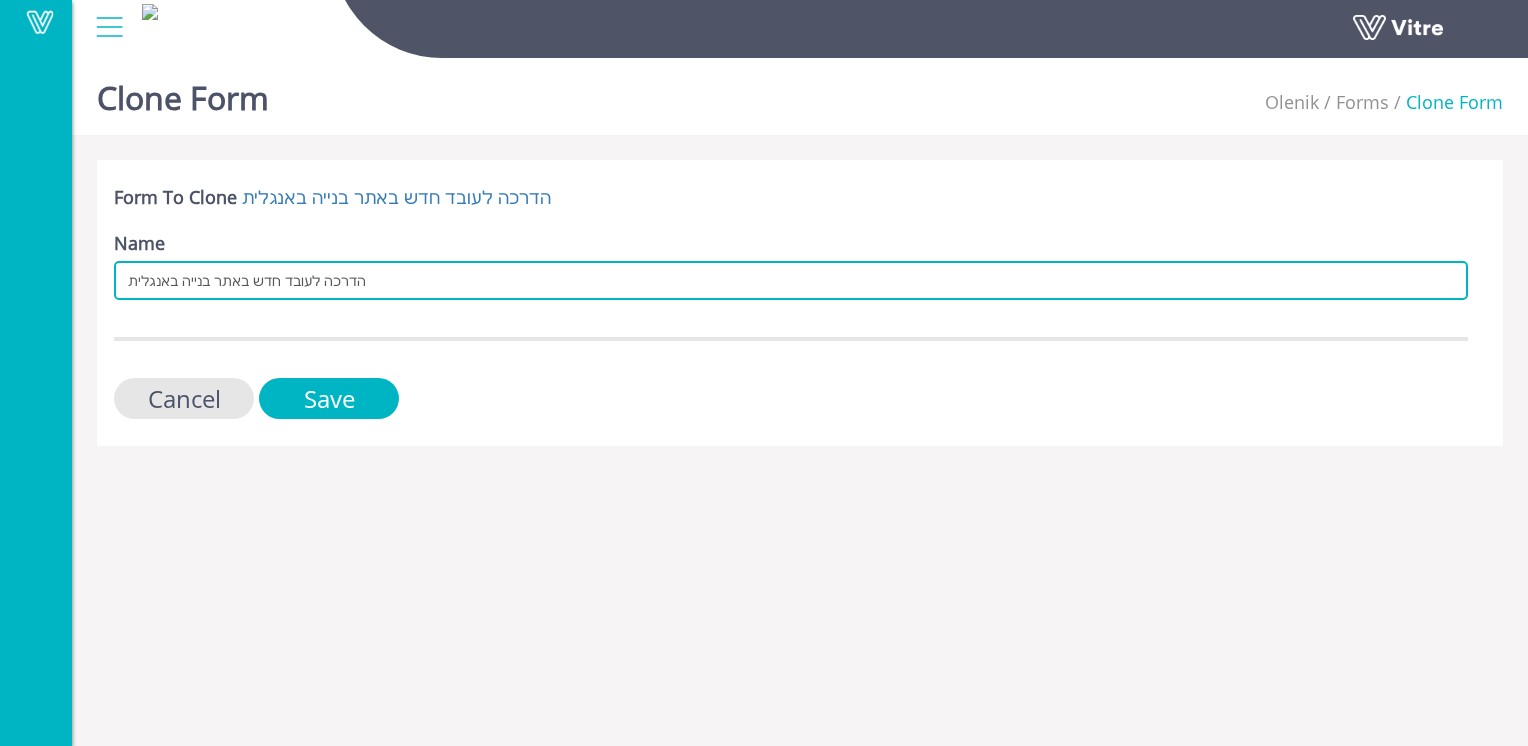 drag, startPoint x: 164, startPoint y: 280, endPoint x: 122, endPoint y: 282, distance: 42.047592 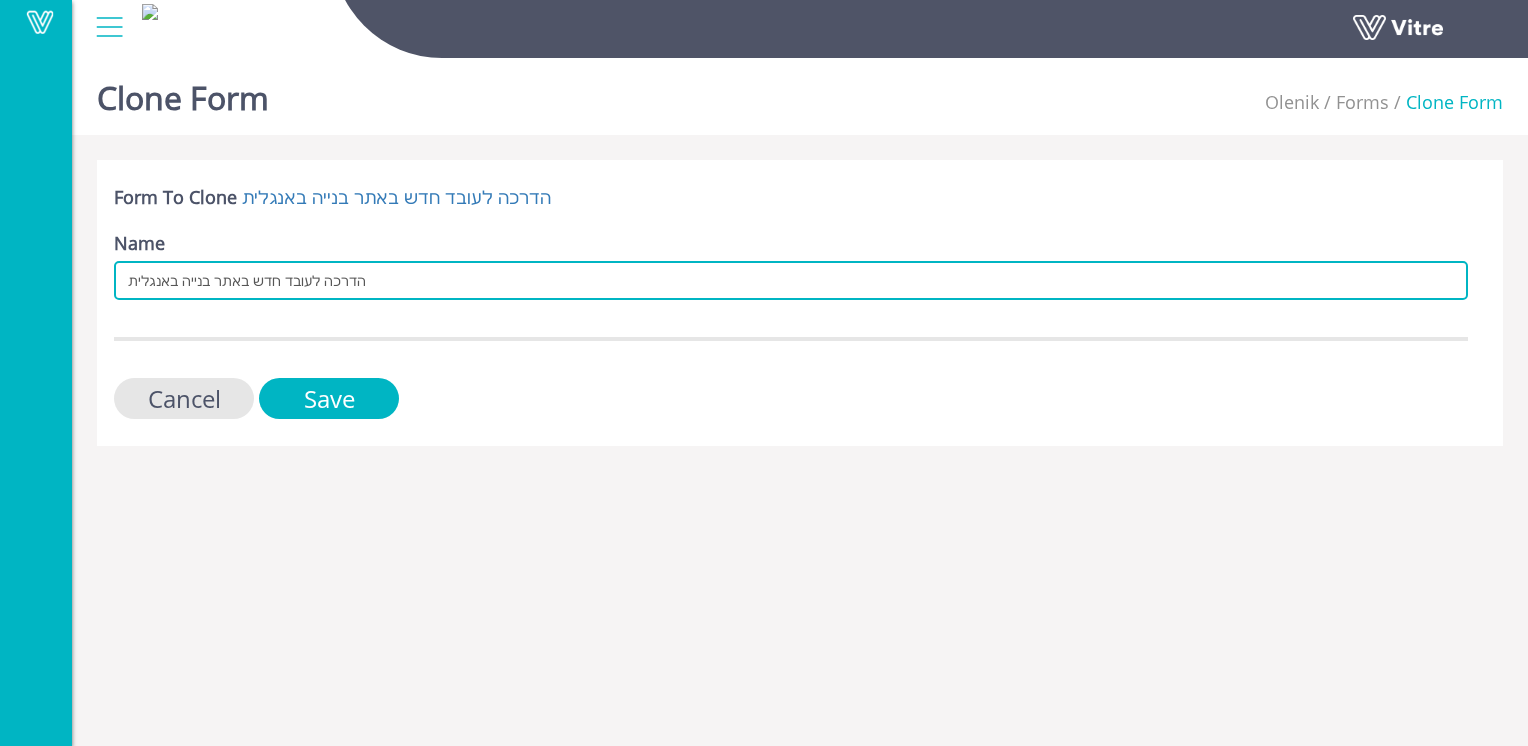 click on "הדרכה לעובד חדש באתר בנייה באנגלית" at bounding box center [791, 280] 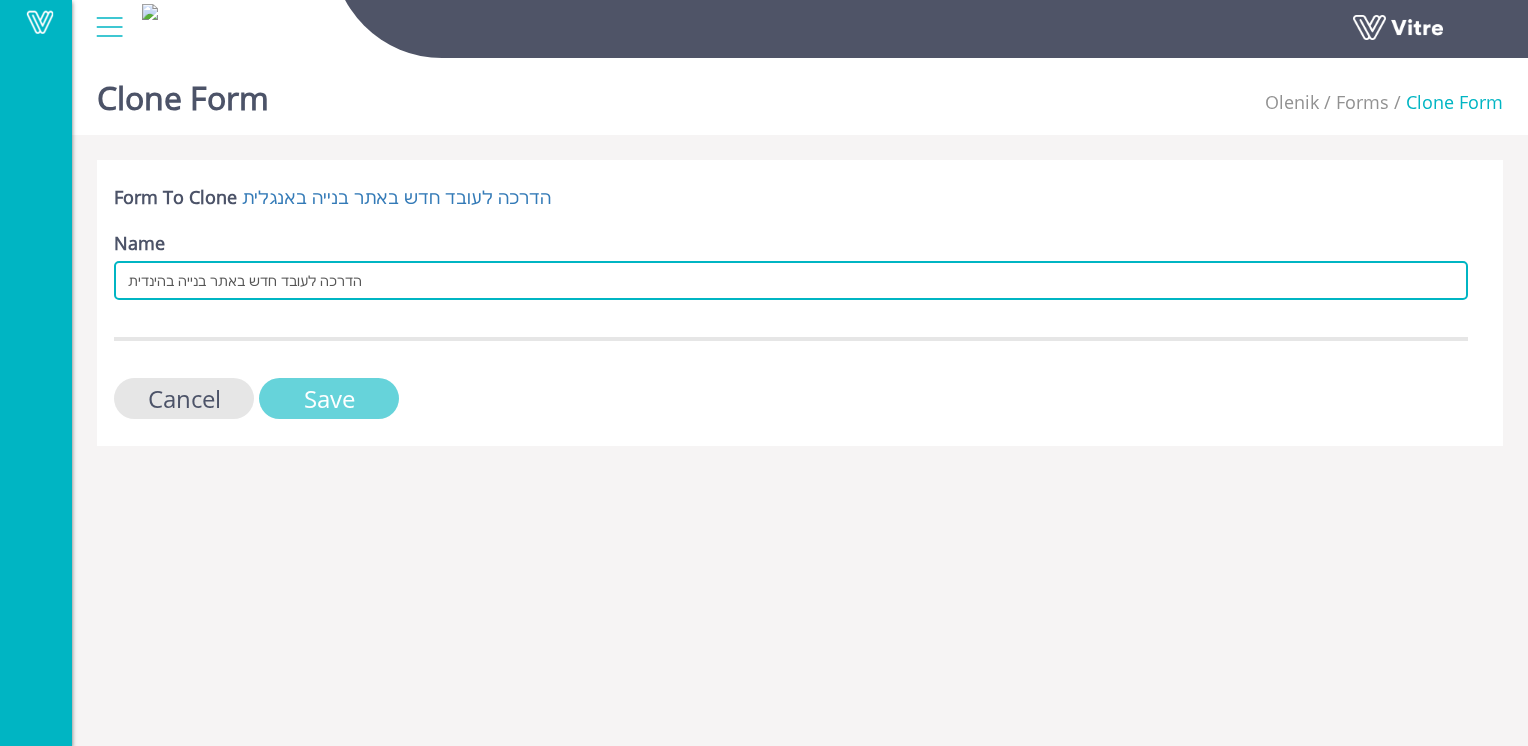 type on "הדרכה לעובד חדש באתר בנייה בהינדית" 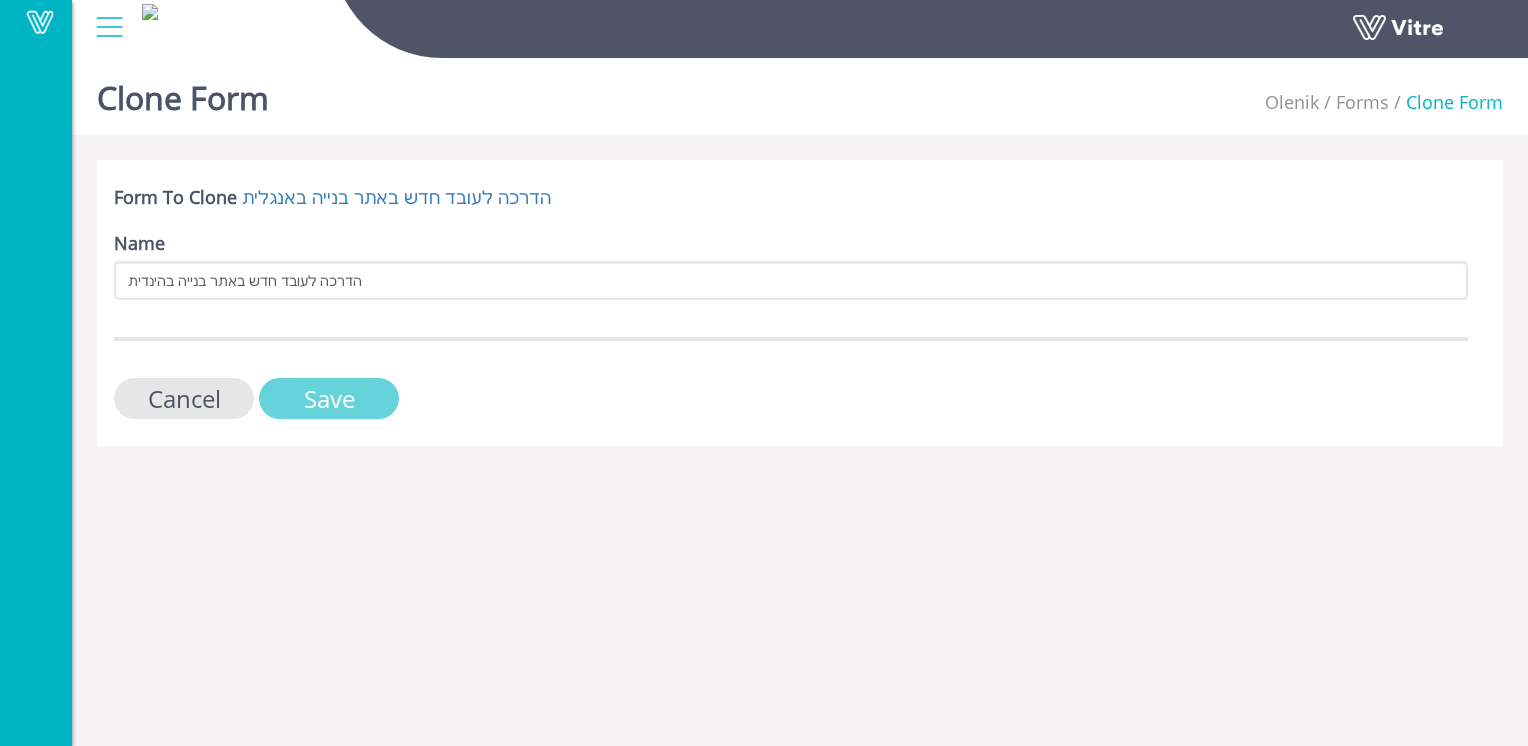 click on "Save" at bounding box center (329, 398) 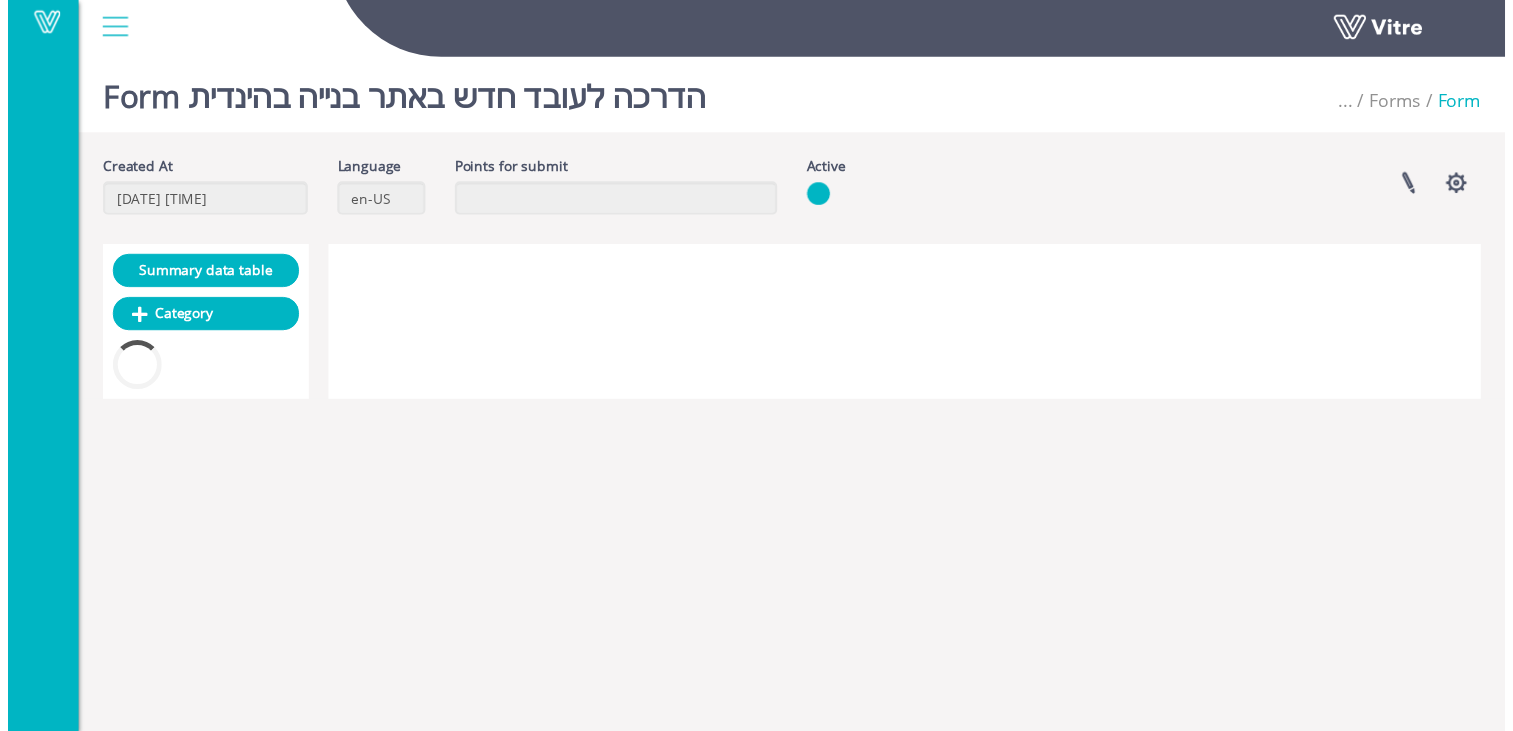 scroll, scrollTop: 0, scrollLeft: 0, axis: both 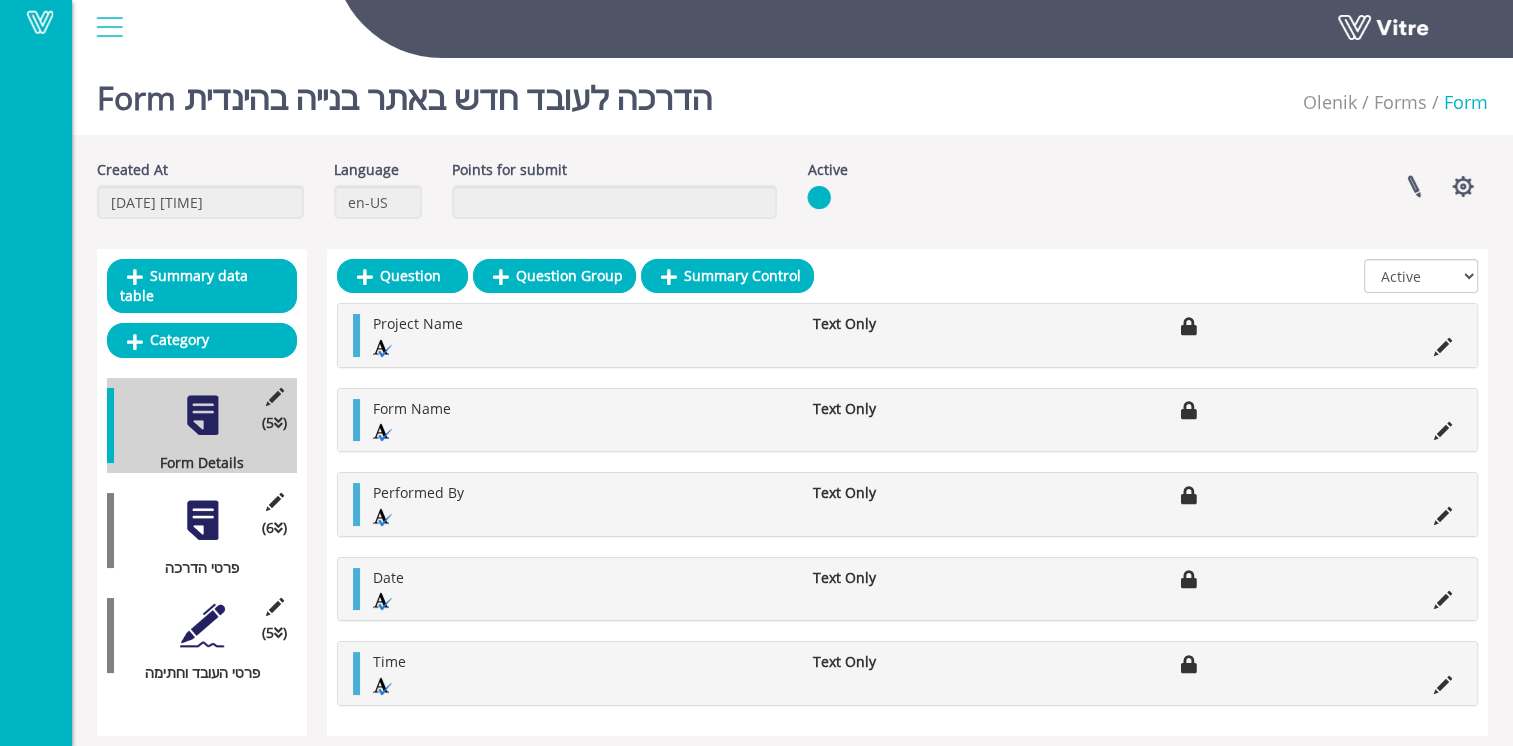 click on "(6 ) פרטי הדרכה" at bounding box center (202, 530) 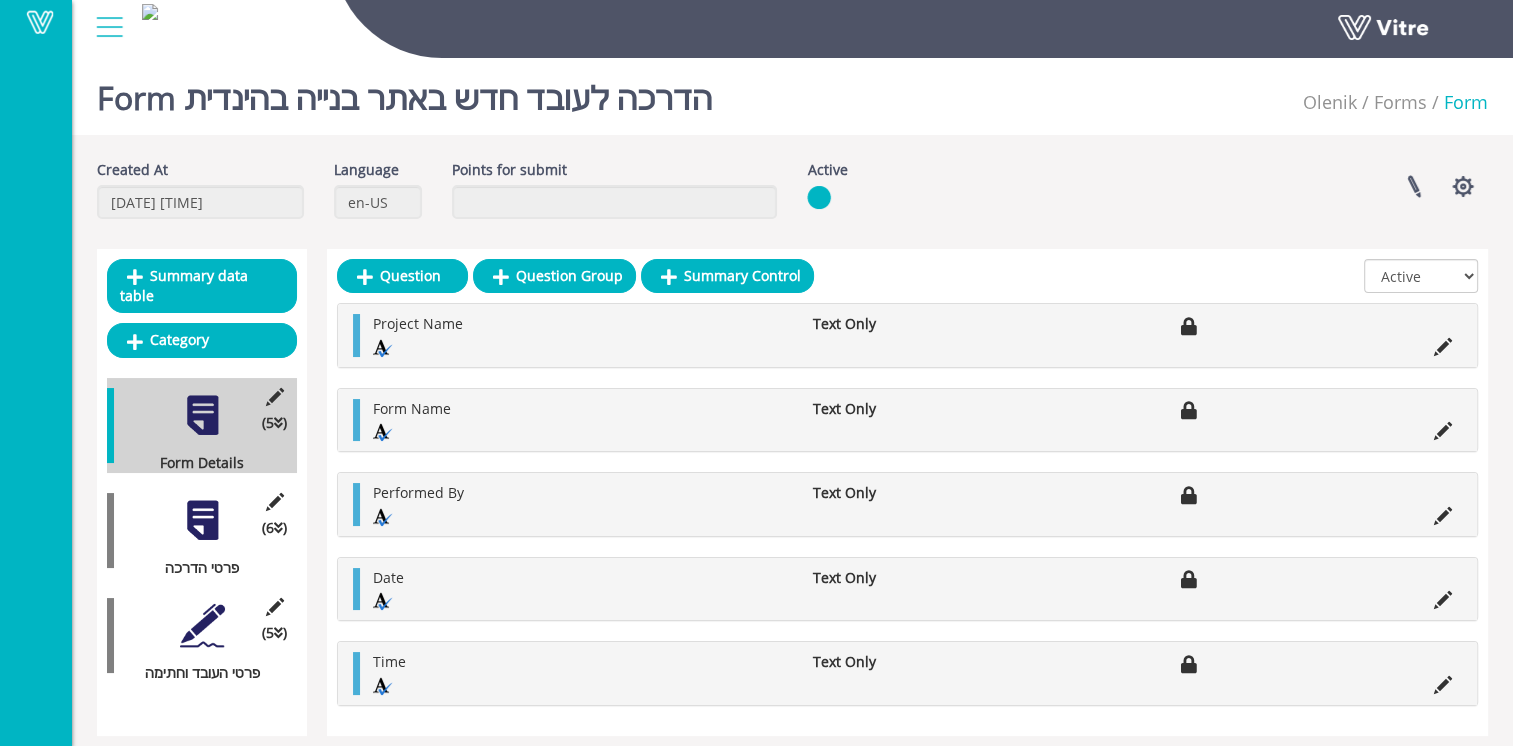 click at bounding box center (202, 520) 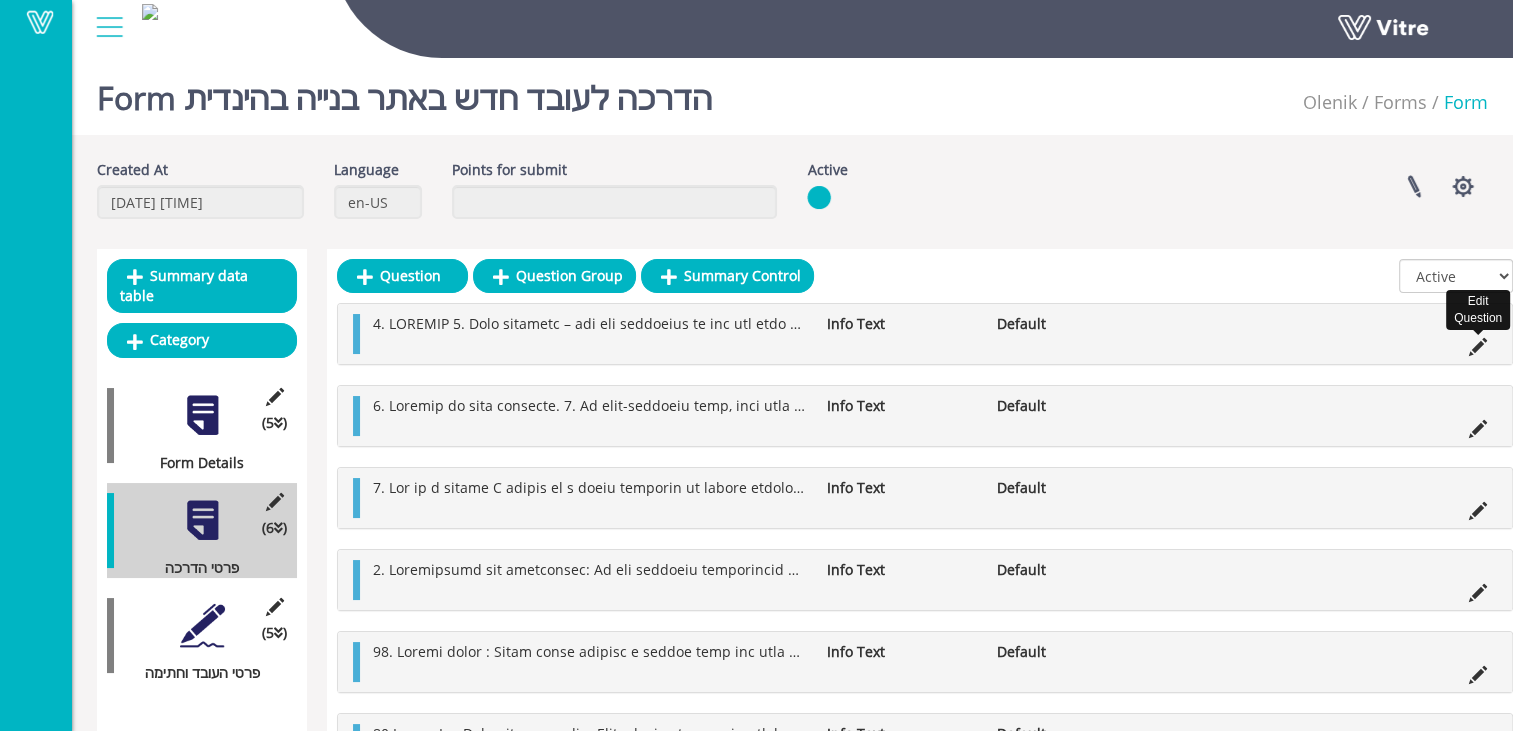 click at bounding box center [1478, 347] 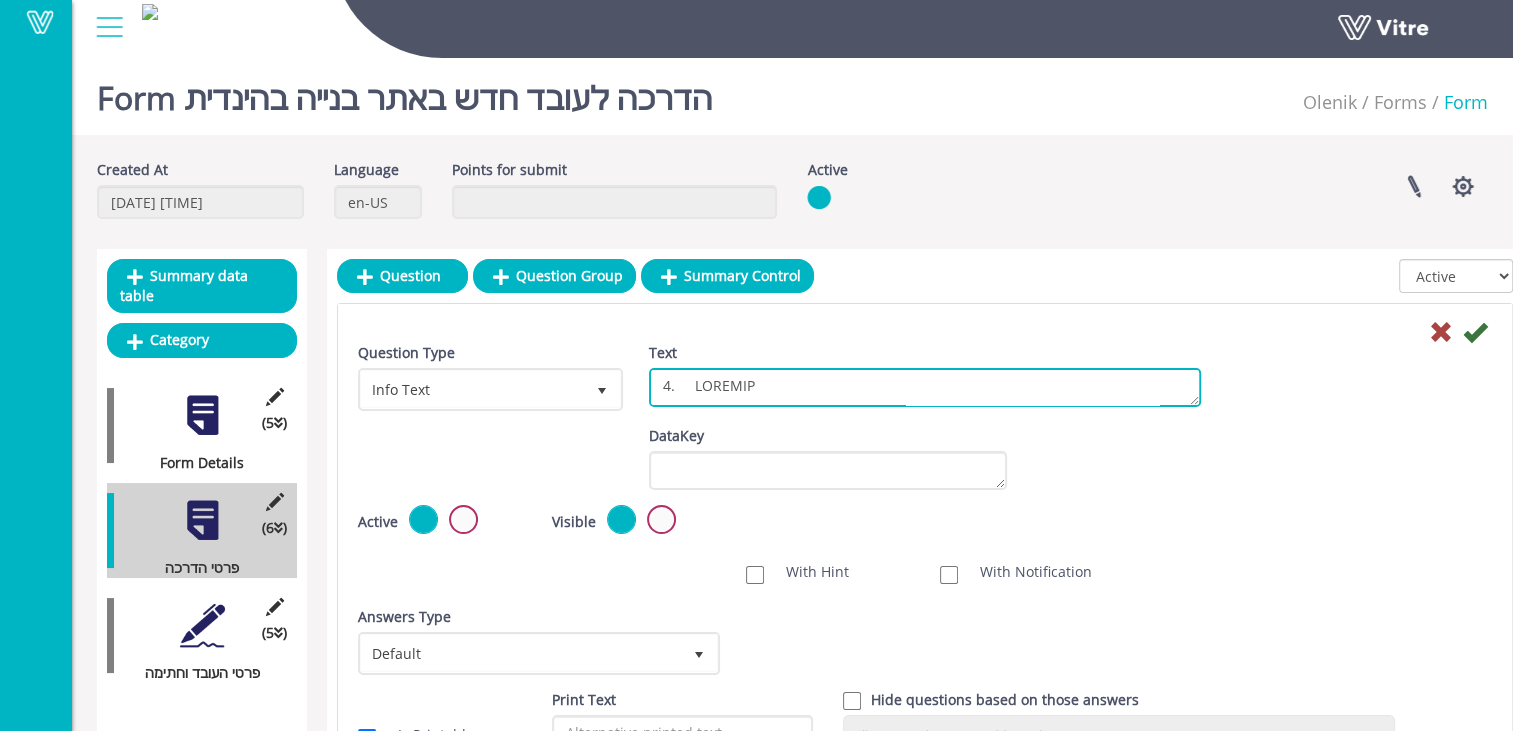 click on "Text" at bounding box center (925, 387) 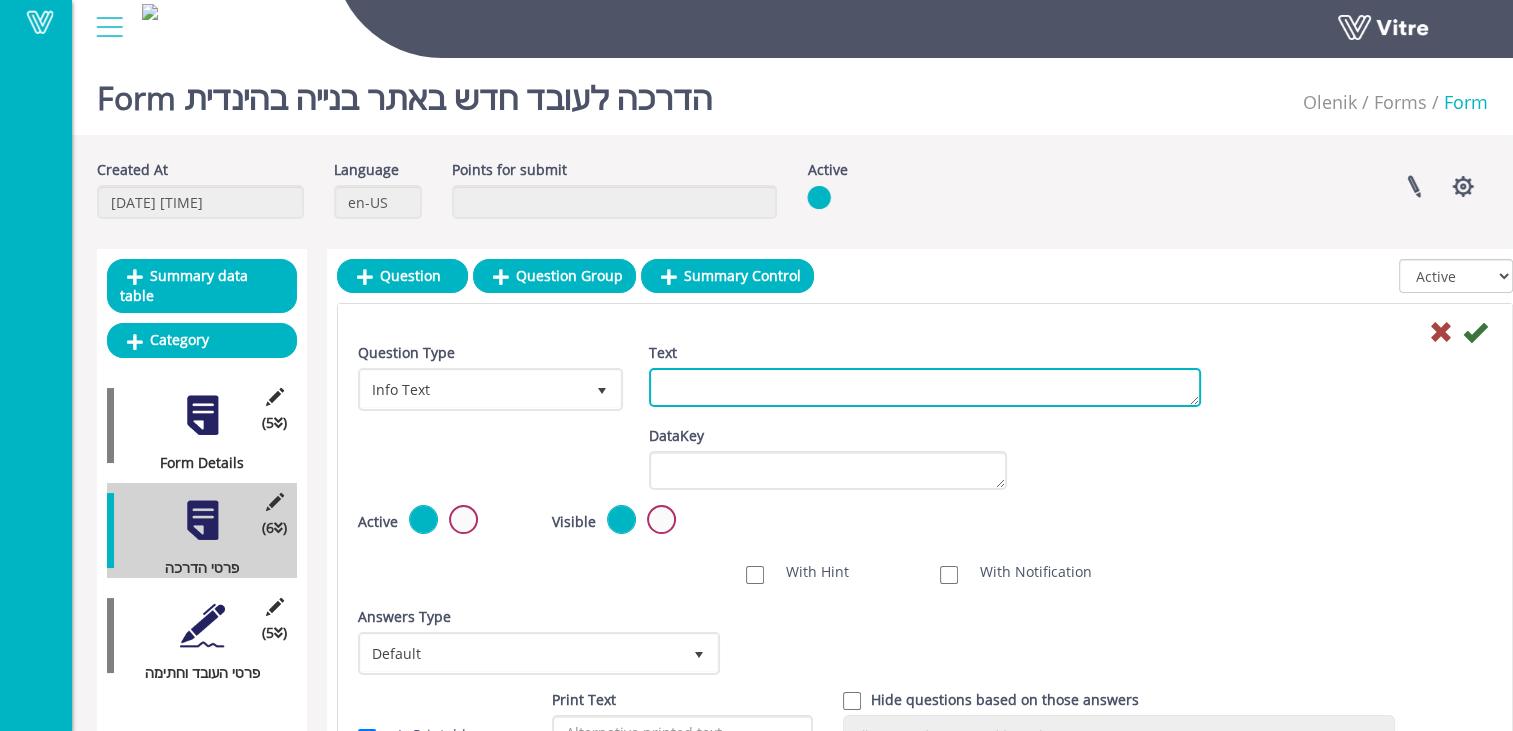 paste on "1.	कार्यस्थल पर सुरक्षा
2.	कर्मचारियों के लिए ऑन-साइट प्रशिक्षण
3.	सामान्य
4. प्रिय कर्मचारी — आप कार्य सुरक्षा तथा आंतरिक सुरक्षा प्रक्रियाओं के कानूनों और नियमों के अनुसार कार्य करने के साथ-साथ सभी अनिवार्य सावधानियां बरतने के लिए बाध्य हैं।
5. आपको स्वस्थ अवस्था में काम पर आना चाहिए, बहुत सतर्क रहना चाहिए: काम करते समय शराब पीना और/या नशीले पदार्थों का उपयोग करना मना है।
6. काम शुरू करने से पहले साइट के फोरमैन द्वारा आपको साइट के सुरक्षा नियम समझाए जाएंगे, और आपके काम में शामिल जोखिमों के बारे में भी आपको समझाया जाएगा।
7. फ़ील्ड में अपना काम शुरू करने से पहले सुनिश्चित करें कि वहां कोई खतरा न हो - यदि कोई खतरा पाया जाता है, तो तुरंत फोरमैन से संपर्क करें और उसे हटाने का ध्यान रखें।
8. याद रखें: अगर आप सुरक्षा नियमों का पालन नहीं करते हैं, तो आप अपने सहकर्मियों को जोखिम में डाल रहे हैं। जब आप किसी दुर्घटना का कारण बनते हैं, तो आप बहुत से लोगों को नुकसान और पीड़ा पहुंचाते हैं।
यदि आप किसी खास कार्य को करना नहीं जानते हैं, तो बिना यह पूछे कि उसे कैसे करना  है, उसे न करें।
..." 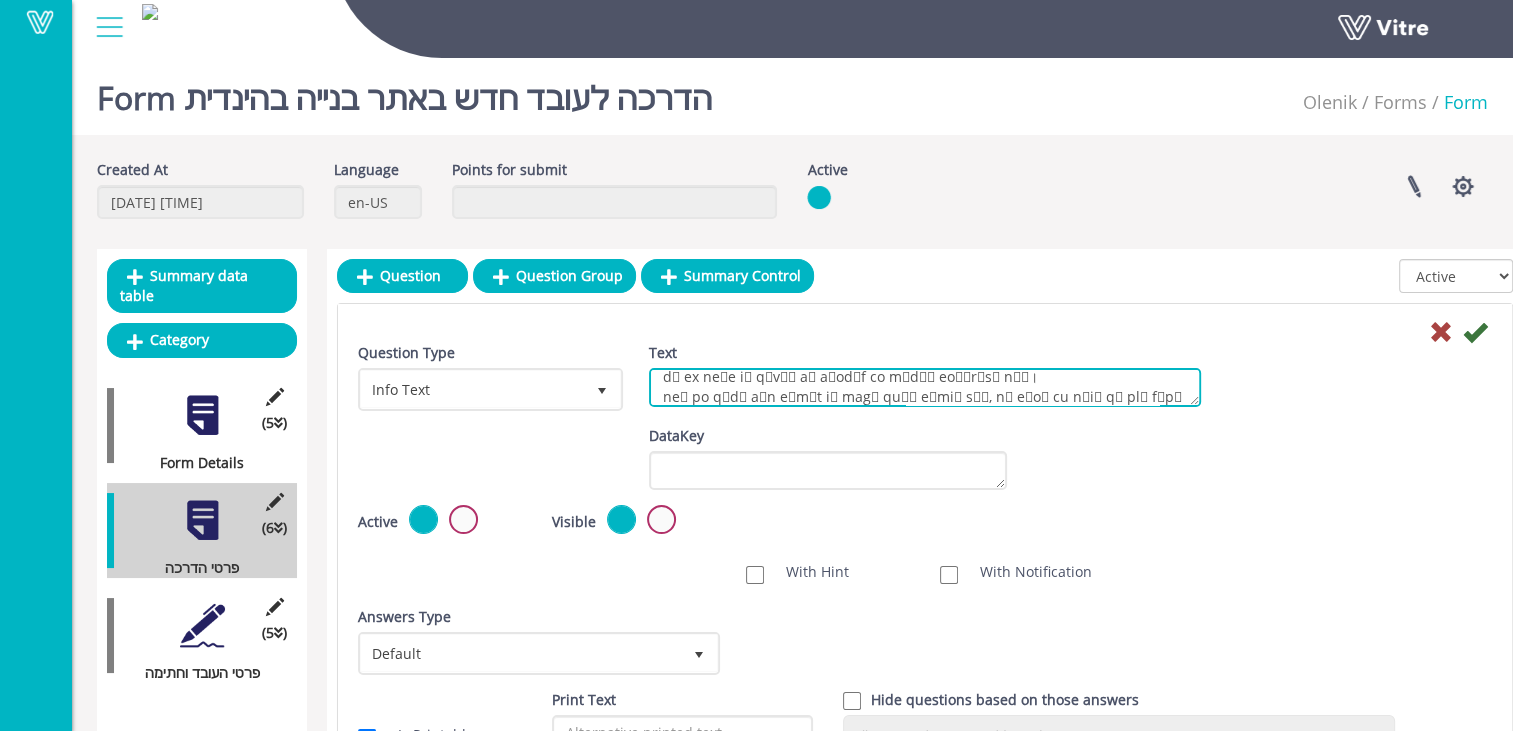 scroll, scrollTop: 376, scrollLeft: 0, axis: vertical 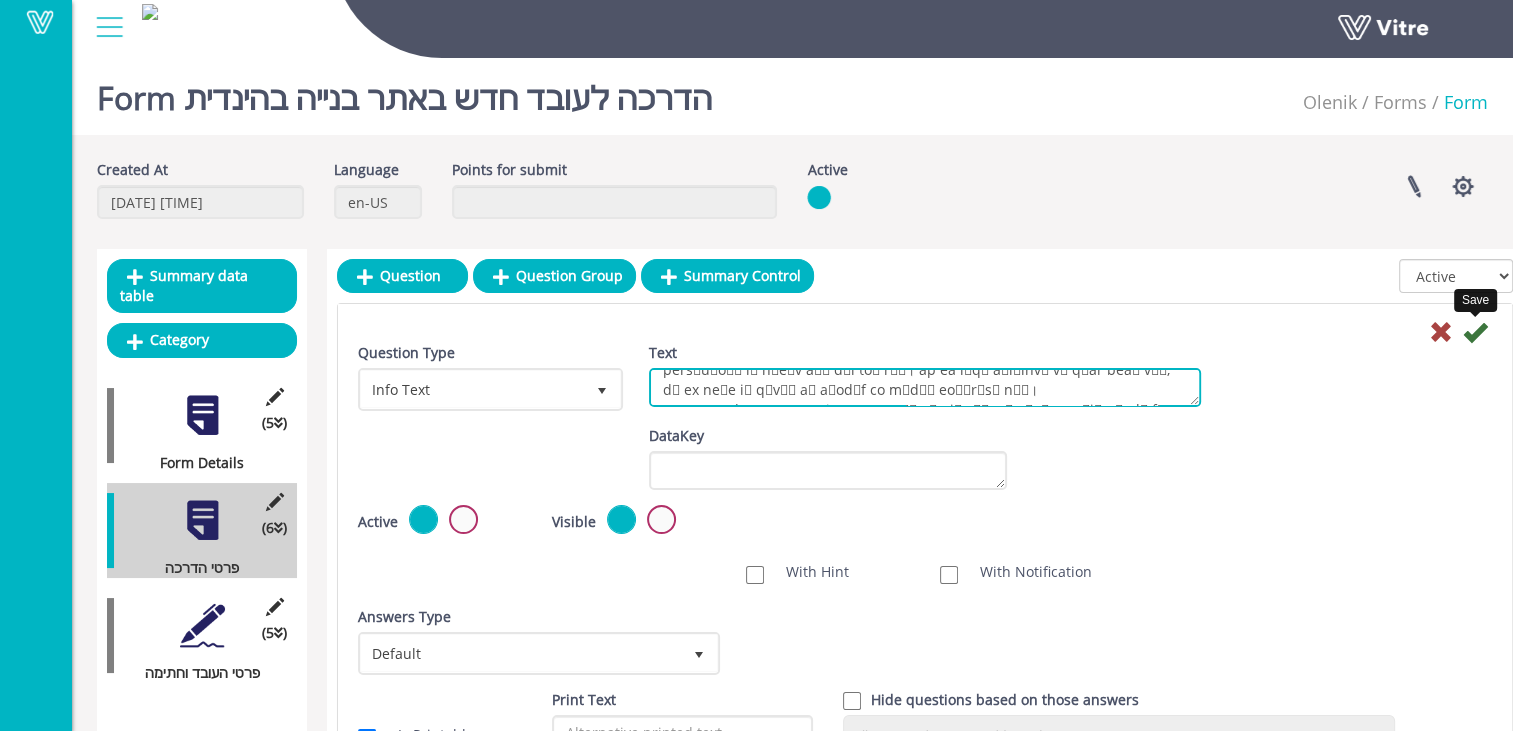 type on "1.	कार्यस्थल पर सुरक्षा
2.	कर्मचारियों के लिए ऑन-साइट प्रशिक्षण
3.	सामान्य
4. प्रिय कर्मचारी — आप कार्य सुरक्षा तथा आंतरिक सुरक्षा प्रक्रियाओं के कानूनों और नियमों के अनुसार कार्य करने के साथ-साथ सभी अनिवार्य सावधानियां बरतने के लिए बाध्य हैं।
5. आपको स्वस्थ अवस्था में काम पर आना चाहिए, बहुत सतर्क रहना चाहिए: काम करते समय शराब पीना और/या नशीले पदार्थों का उपयोग करना मना है।
6. काम शुरू करने से पहले साइट के फोरमैन द्वारा आपको साइट के सुरक्षा नियम समझाए जाएंगे, और आपके काम में शामिल जोखिमों के बारे में भी आपको समझाया जाएगा।
7. फ़ील्ड में अपना काम शुरू करने से पहले सुनिश्चित करें कि वहां कोई खतरा न हो - यदि कोई खतरा पाया जाता है, तो तुरंत फोरमैन से संपर्क करें और उसे हटाने का ध्यान रखें।
8. याद रखें: अगर आप सुरक्षा नियमों का पालन नहीं करते हैं, तो आप अपने सहकर्मियों को जोखिम में डाल रहे हैं। जब आप किसी दुर्घटना का कारण बनते हैं, तो आप बहुत से लोगों को नुकसान और पीड़ा पहुंचाते हैं।
यदि आप किसी खास कार्य को करना नहीं जानते हैं, तो बिना यह पूछे कि उसे कैसे करना  है, उसे न करें।..." 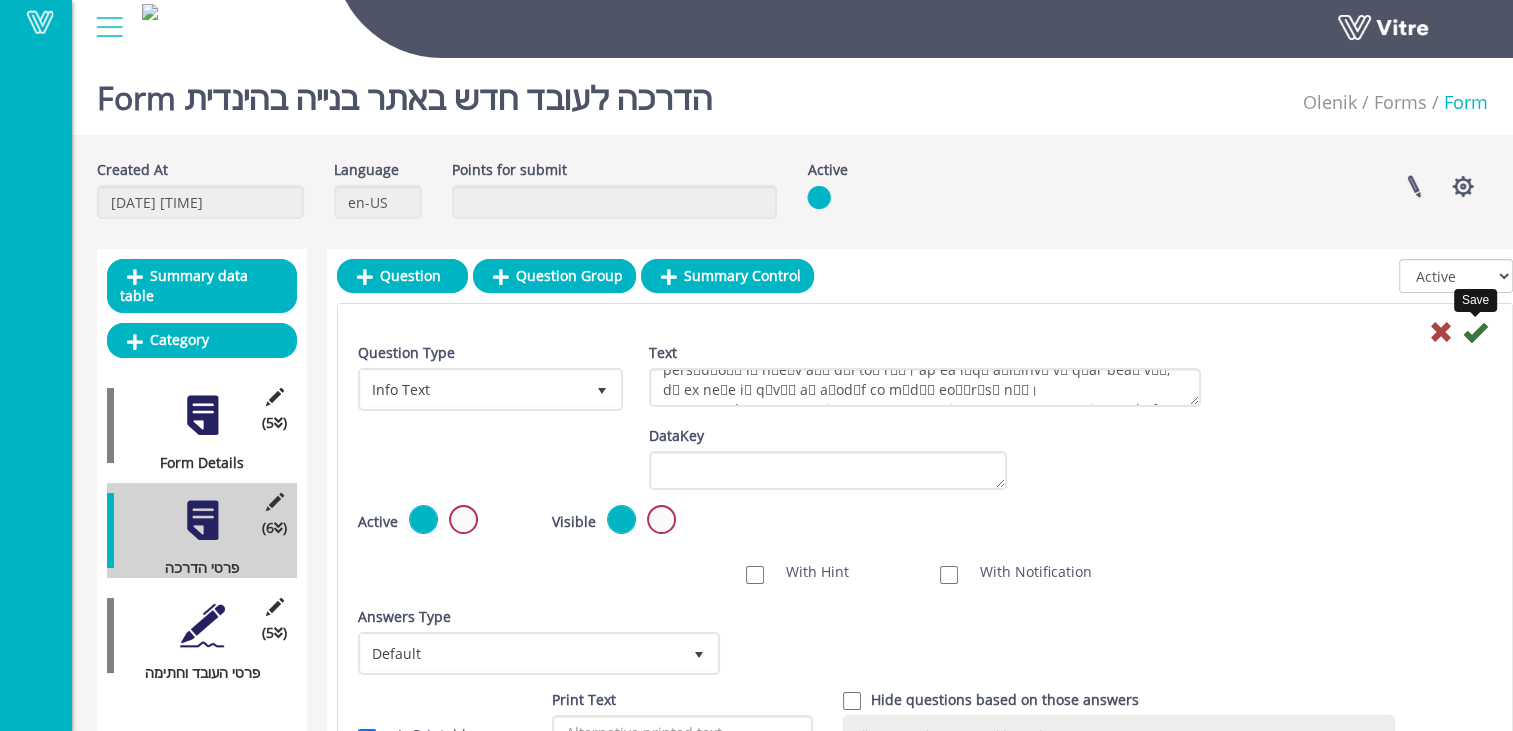 click at bounding box center (1475, 332) 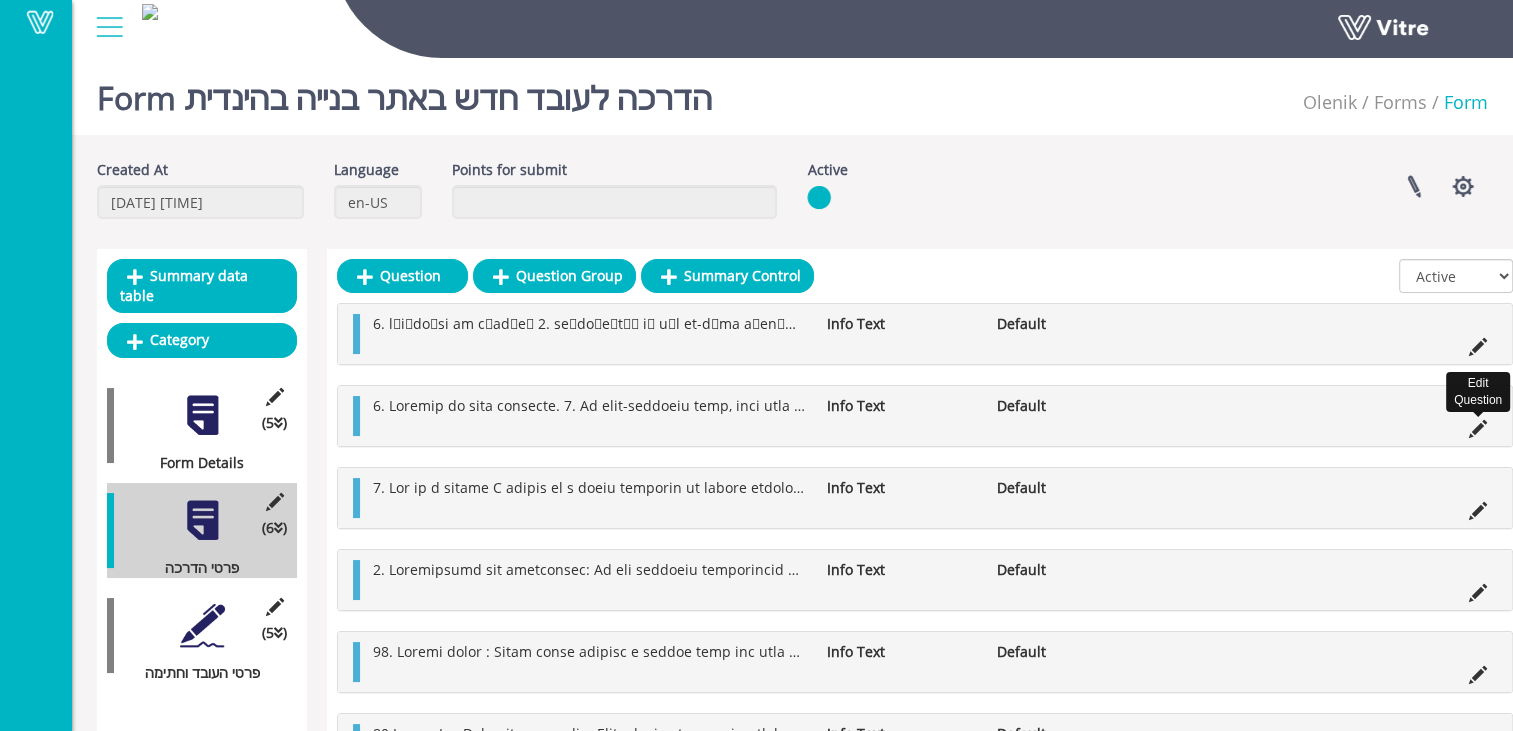 click at bounding box center [1478, 429] 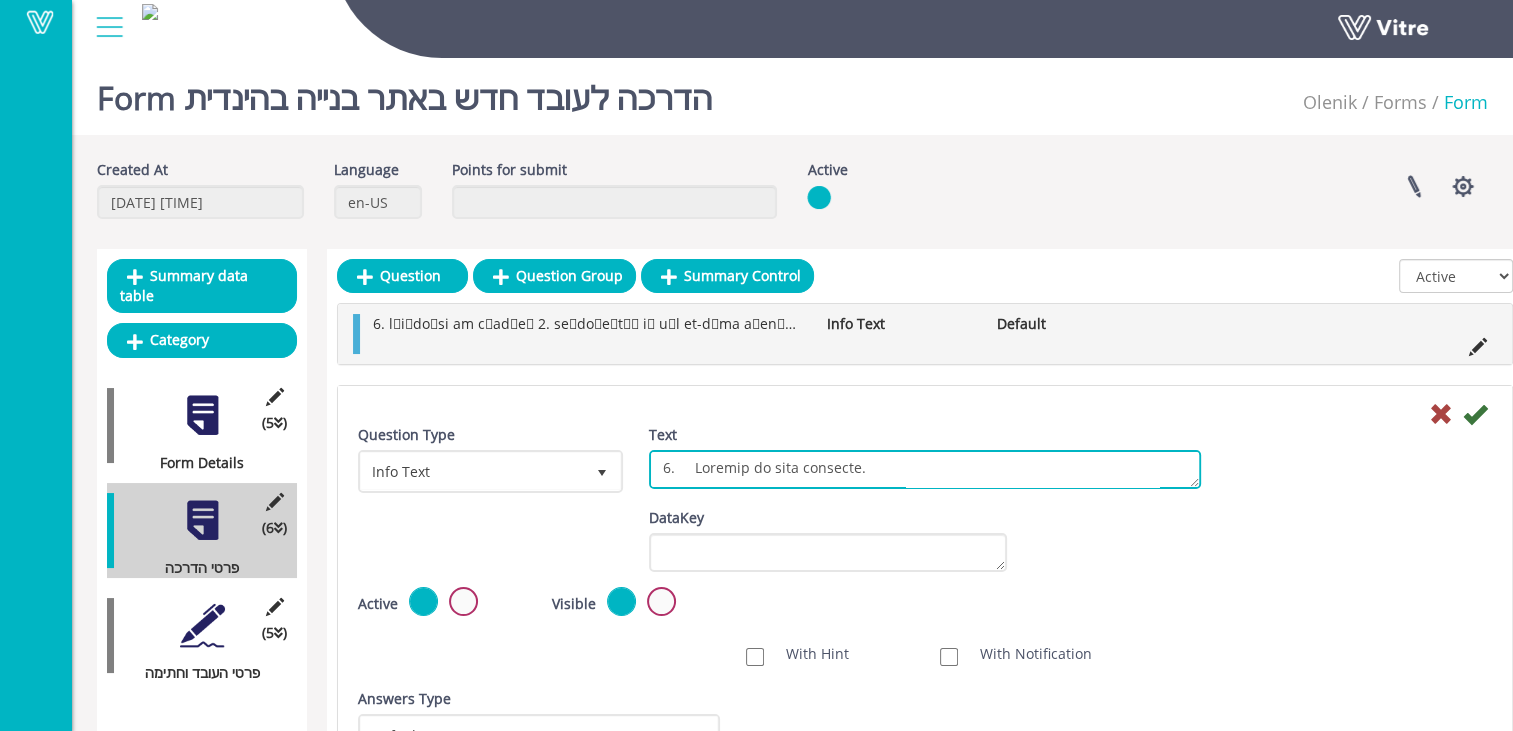 click on "Text" at bounding box center (925, 469) 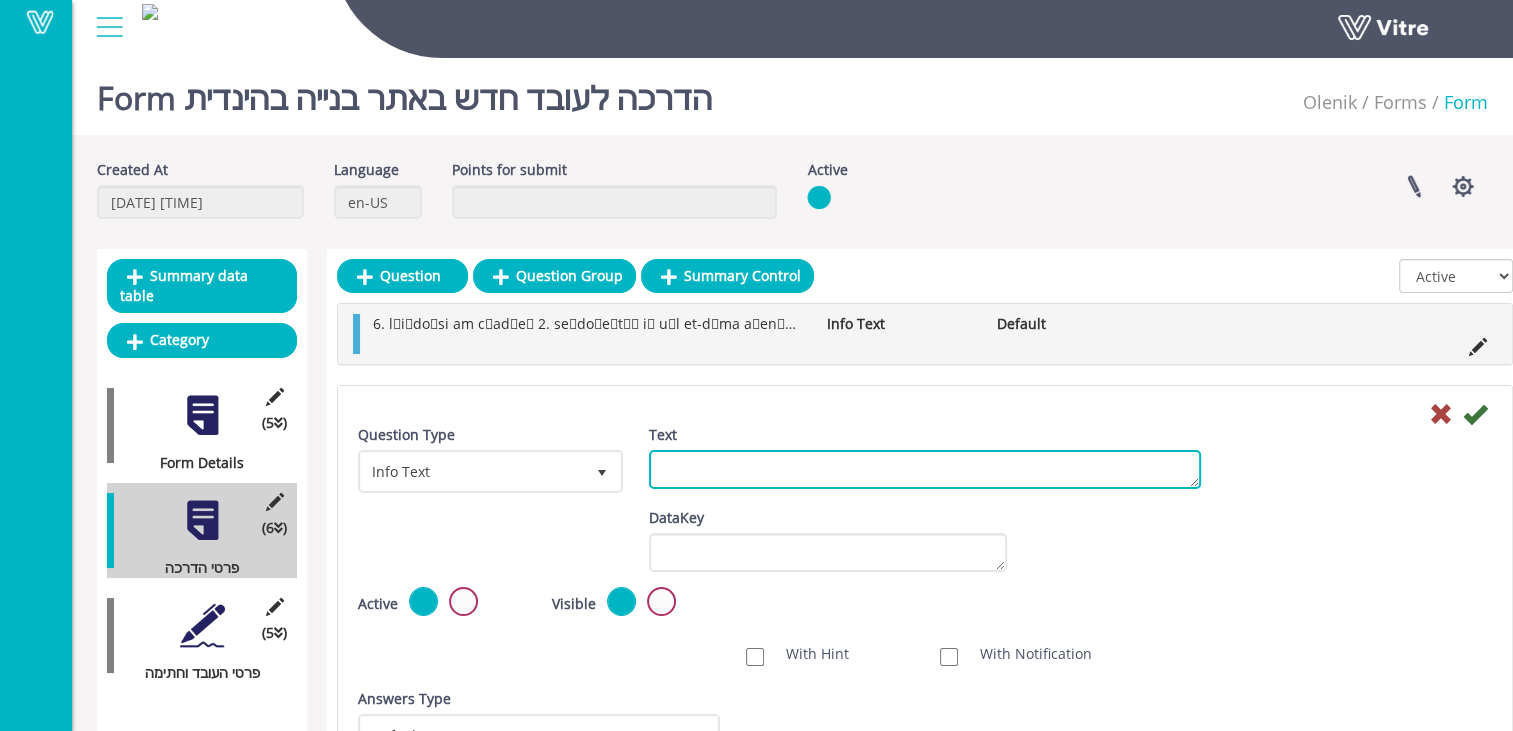 paste on "1.	व्यक्तिगत सुरक्षा उपकरण:
साइट पर, आपको व्यक्तिगत सुरक्षा उपकरण, सिर पर सुरक्षात्मक टोपी, पूर्ण और साफ कपड़े, सुरक्षात्मक कार्य जूते (निर्माण स्थल के लिए), दस्ताने, वेल्डिंग/कटाई और उत्खनन के लिए चश्मा, हानिकारक शोर वाले स्थानों पर काम करते समय इयरप्लग, और उन स्थानों पर जहां धूल का स्तर हानिकारक हो सकता है श्वास मास्क का उपयोग अवश्य करना चाहिए।
ध्यान रखें कि कोई भी वित्तीय मुआवजा स्वास्थ्य का विकल्प नहीं है।
2.	औजार
3.	उचित औजारों का उपयोग करें जो आवश्यक कार्य के प्रकार के लिए उपयुक्त हों, कामचलाऊ प्रबंध न करें।
किसी ऐसे औजार का उपयोग न करें जिसका उपयोग करना आप नहीं जानते, मार्गदर्शन मांगें।
जो औजार किसी भी तरह से दोषपूर्ण प्रतीत हों, उन्हें मरम्मत के लिए गोदाम में वापस लौटा दिया जाना चाहिए।
4.	अधिक ऊंचाई पर काम करना।
5.	अधिक ऊंचाई पर कार्य करते समय यह सुनिश्चित करें कि कार्य सतह कम से कम 60 सेंटिमीटर चौड़ी हो, सतह बंधी हुई हो, तथा वहां एक बहुआयामी रेलिंग हो जिसमें एक फुटबोर्ड, एक मध्य और एक ऊपरी रेलिंग शामिल हो।
कार्य सतह पर केवल बंधी हुई और स्थिर सीढ़ी के माध्यम से ही चढ़ना चाहिए। किसी भी वस्तु, उप..." 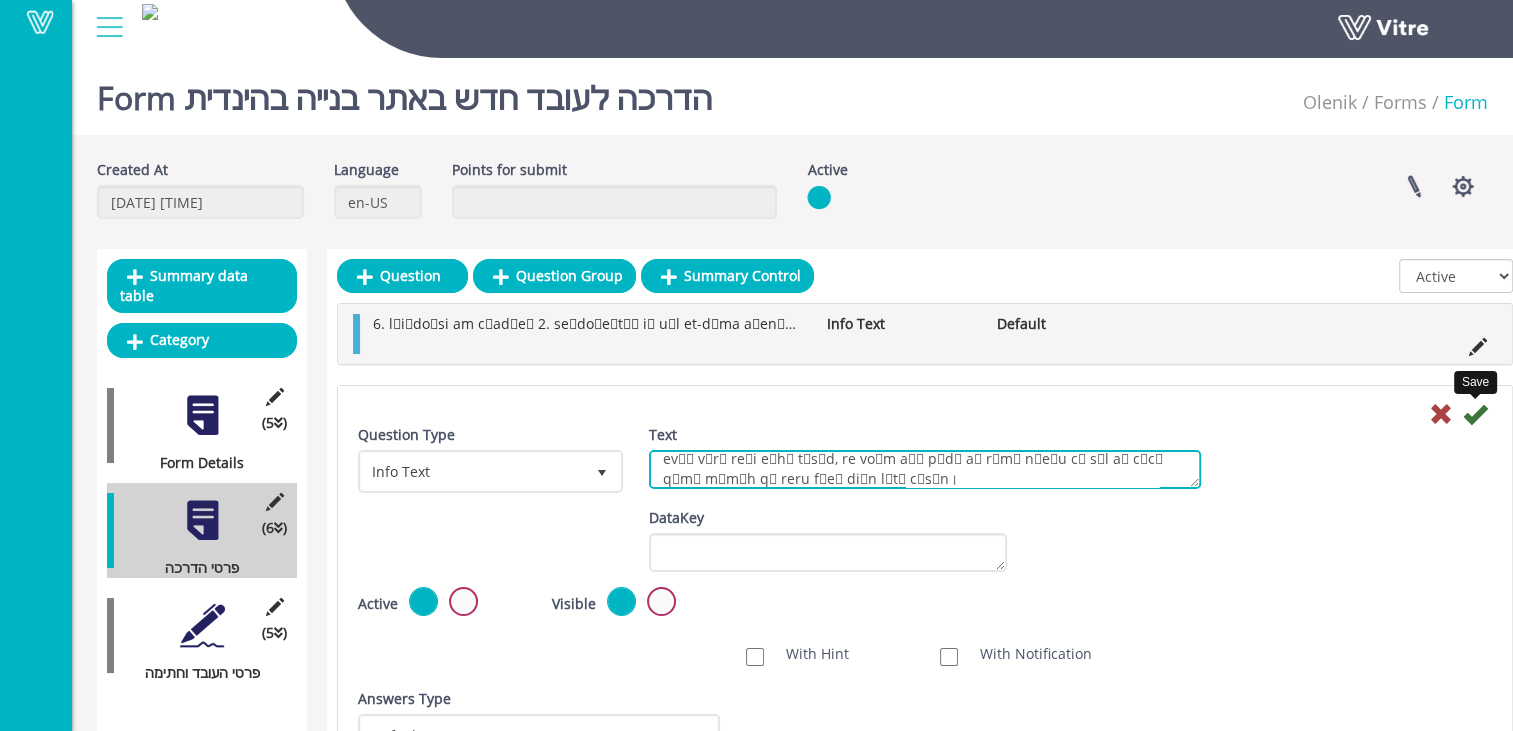 scroll, scrollTop: 756, scrollLeft: 0, axis: vertical 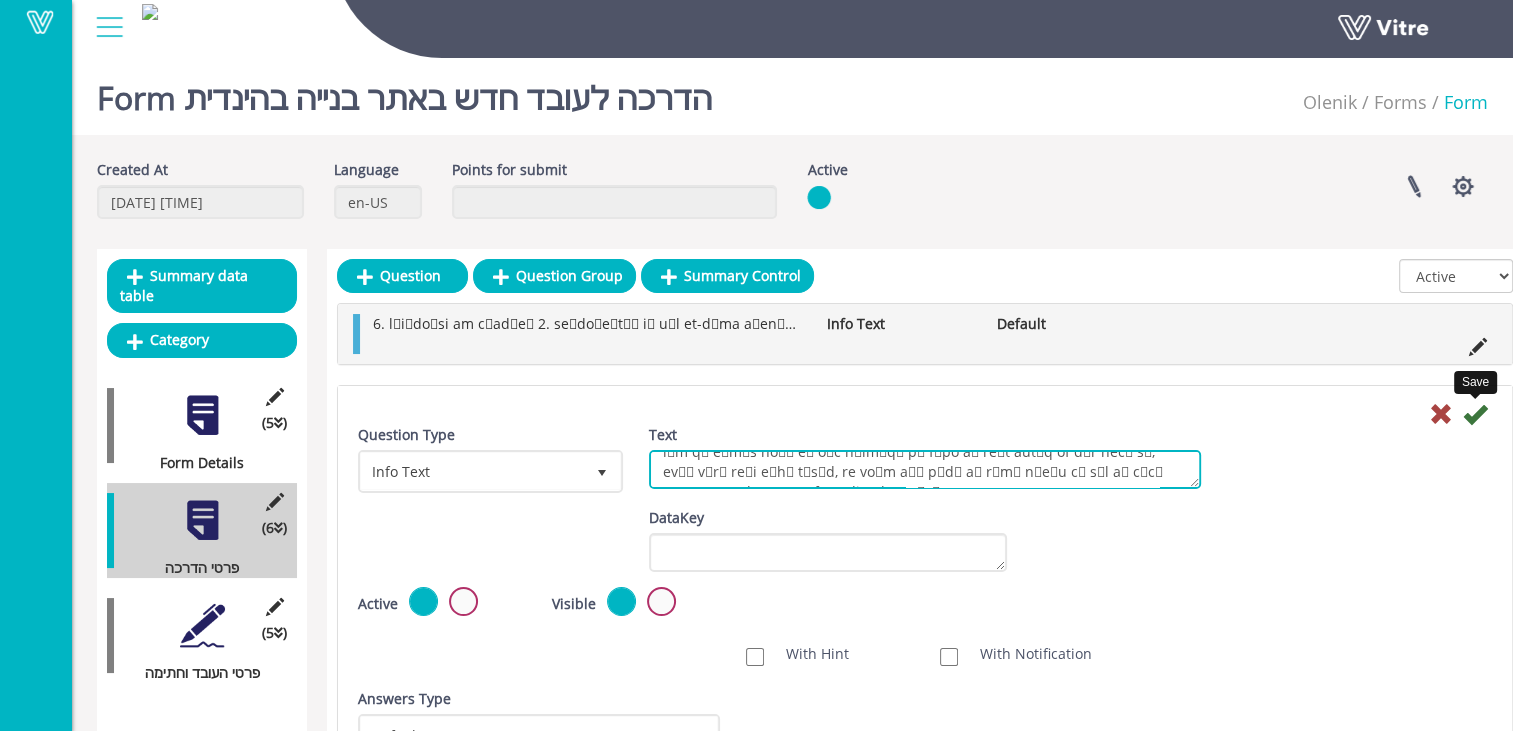 type on "1.	व्यक्तिगत सुरक्षा उपकरण:
साइट पर, आपको व्यक्तिगत सुरक्षा उपकरण, सिर पर सुरक्षात्मक टोपी, पूर्ण और साफ कपड़े, सुरक्षात्मक कार्य जूते (निर्माण स्थल के लिए), दस्ताने, वेल्डिंग/कटाई और उत्खनन के लिए चश्मा, हानिकारक शोर वाले स्थानों पर काम करते समय इयरप्लग, और उन स्थानों पर जहां धूल का स्तर हानिकारक हो सकता है श्वास मास्क का उपयोग अवश्य करना चाहिए।
ध्यान रखें कि कोई भी वित्तीय मुआवजा स्वास्थ्य का विकल्प नहीं है।
2.	औजार
3.	उचित औजारों का उपयोग करें जो आवश्यक कार्य के प्रकार के लिए उपयुक्त हों, कामचलाऊ प्रबंध न करें।
किसी ऐसे औजार का उपयोग न करें जिसका उपयोग करना आप नहीं जानते, मार्गदर्शन मांगें।
जो औजार किसी भी तरह से दोषपूर्ण प्रतीत हों, उन्हें मरम्मत के लिए गोदाम में वापस लौटा दिया जाना चाहिए।
4.	अधिक ऊंचाई पर काम करना।
5.	अधिक ऊंचाई पर कार्य करते समय यह सुनिश्चित करें कि कार्य सतह कम से कम 60 सेंटिमीटर चौड़ी हो, सतह बंधी हुई हो, तथा वहां एक बहुआयामी रेलिंग हो जिसमें एक फुटबोर्ड, एक मध्य और एक ऊपरी रेलिंग शामिल हो।
कार्य सतह पर केवल बंधी हुई और स्थिर सीढ़ी के माध्यम से ही चढ़ना चाहिए। किसी भी वस्तु, उप..." 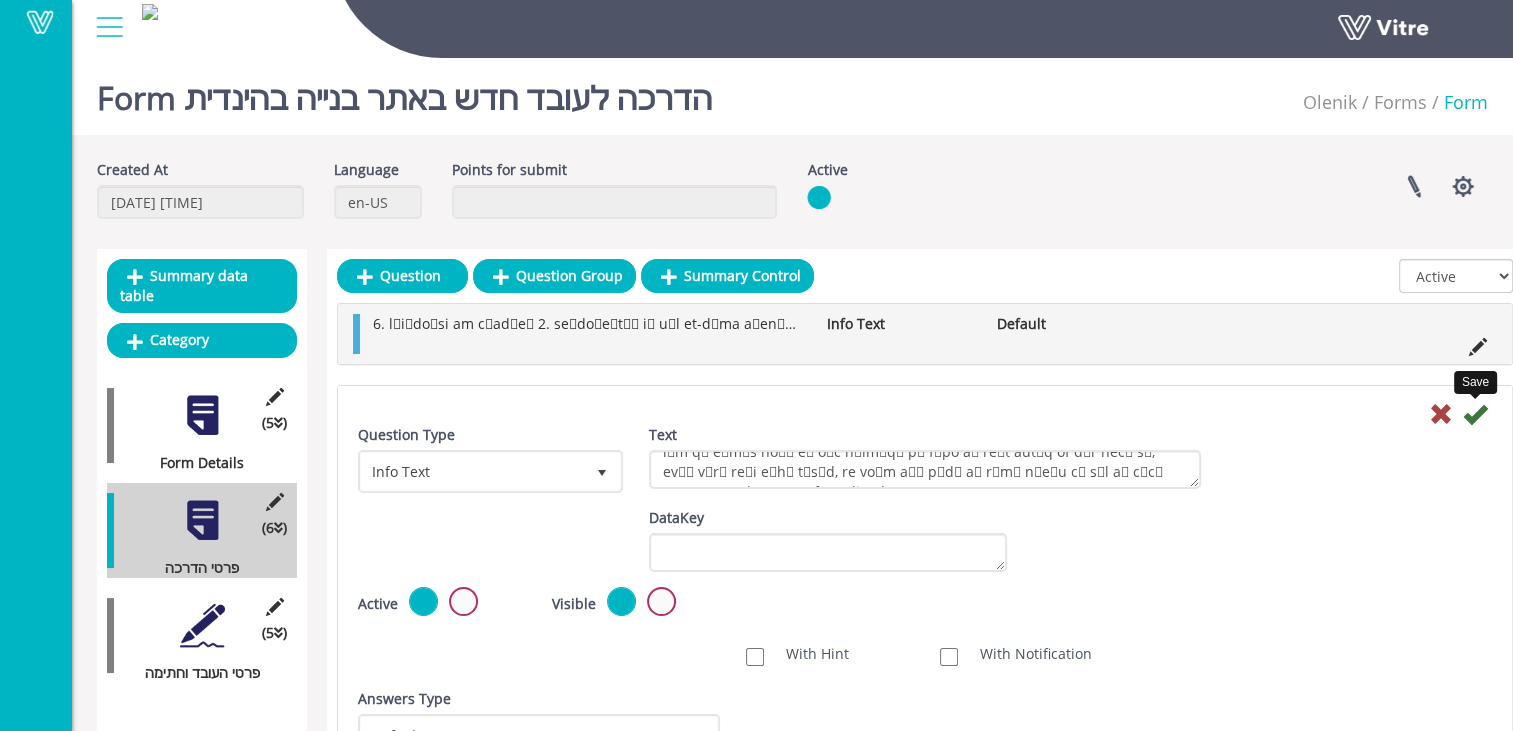 click at bounding box center (1475, 414) 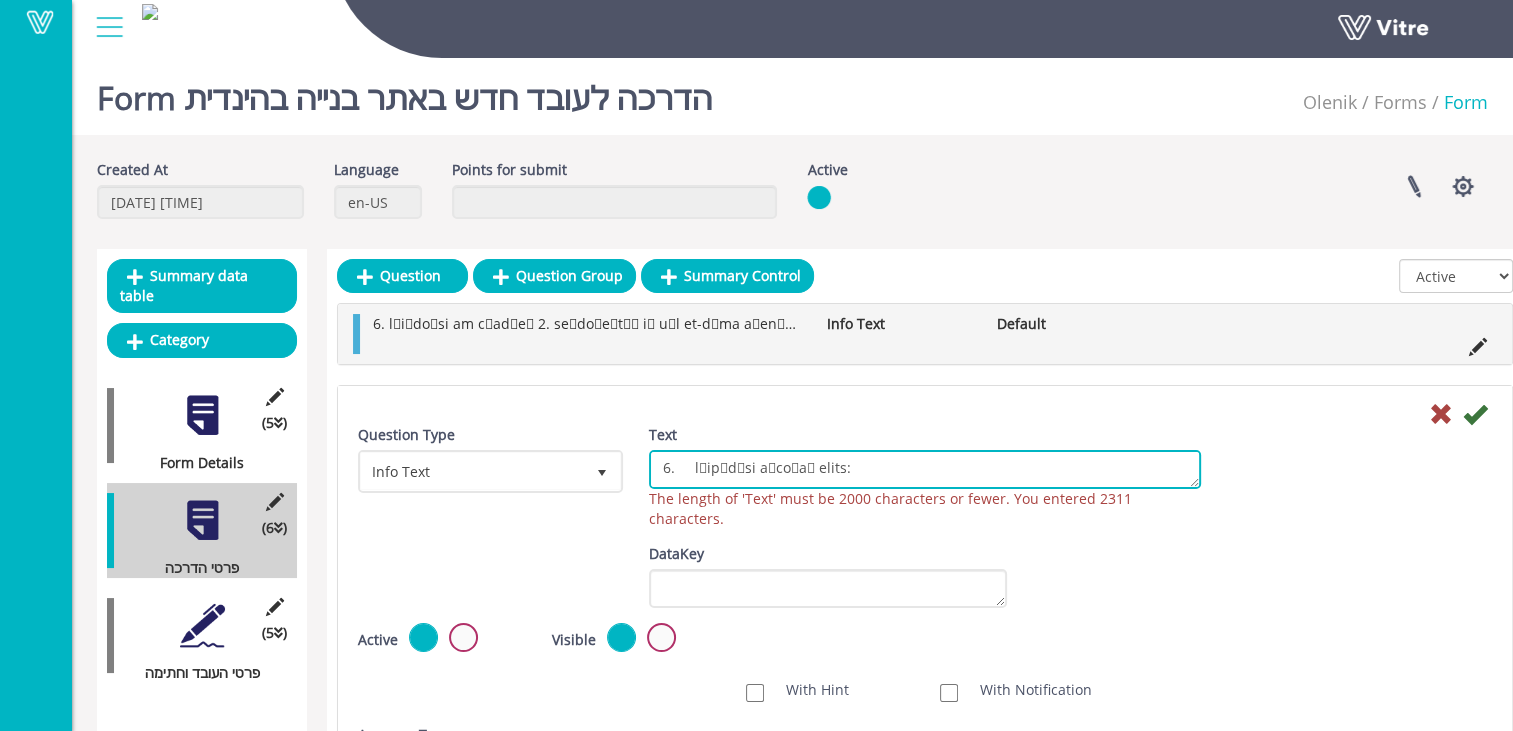 click on "Text" at bounding box center (925, 469) 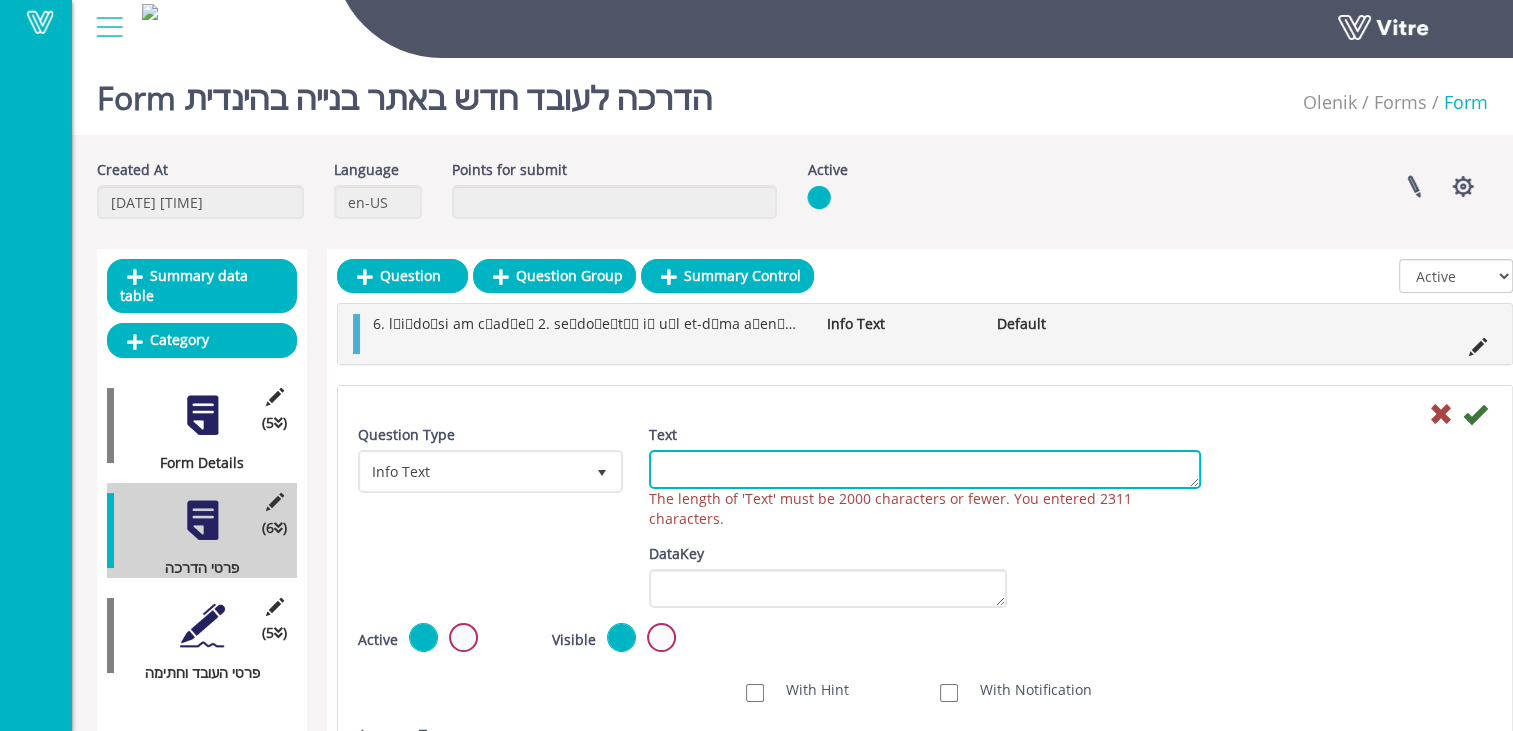 paste on "1.	व्यक्तिगत सुरक्षा उपकरण:
साइट पर, आपको व्यक्तिगत सुरक्षा उपकरण, सिर पर सुरक्षात्मक टोपी, पूर्ण और साफ कपड़े, सुरक्षात्मक कार्य जूते (निर्माण स्थल के लिए), दस्ताने, वेल्डिंग/कटाई और उत्खनन के लिए चश्मा, हानिकारक शोर वाले स्थानों पर काम करते समय इयरप्लग, और उन स्थानों पर जहां धूल का स्तर हानिकारक हो सकता है श्वास मास्क का उपयोग अवश्य करना चाहिए।
ध्यान रखें कि कोई भी वित्तीय मुआवजा स्वास्थ्य का विकल्प नहीं है।
2.	औजार
3.	उचित औजारों का उपयोग करें जो आवश्यक कार्य के प्रकार के लिए उपयुक्त हों, कामचलाऊ प्रबंध न करें।
किसी ऐसे औजार का उपयोग न करें जिसका उपयोग करना आप नहीं जानते, मार्गदर्शन मांगें।
जो औजार किसी भी तरह से दोषपूर्ण प्रतीत हों, उन्हें मरम्मत के लिए गोदाम में वापस लौटा दिया जाना चाहिए।
4.	अधिक ऊंचाई पर काम करना।
..." 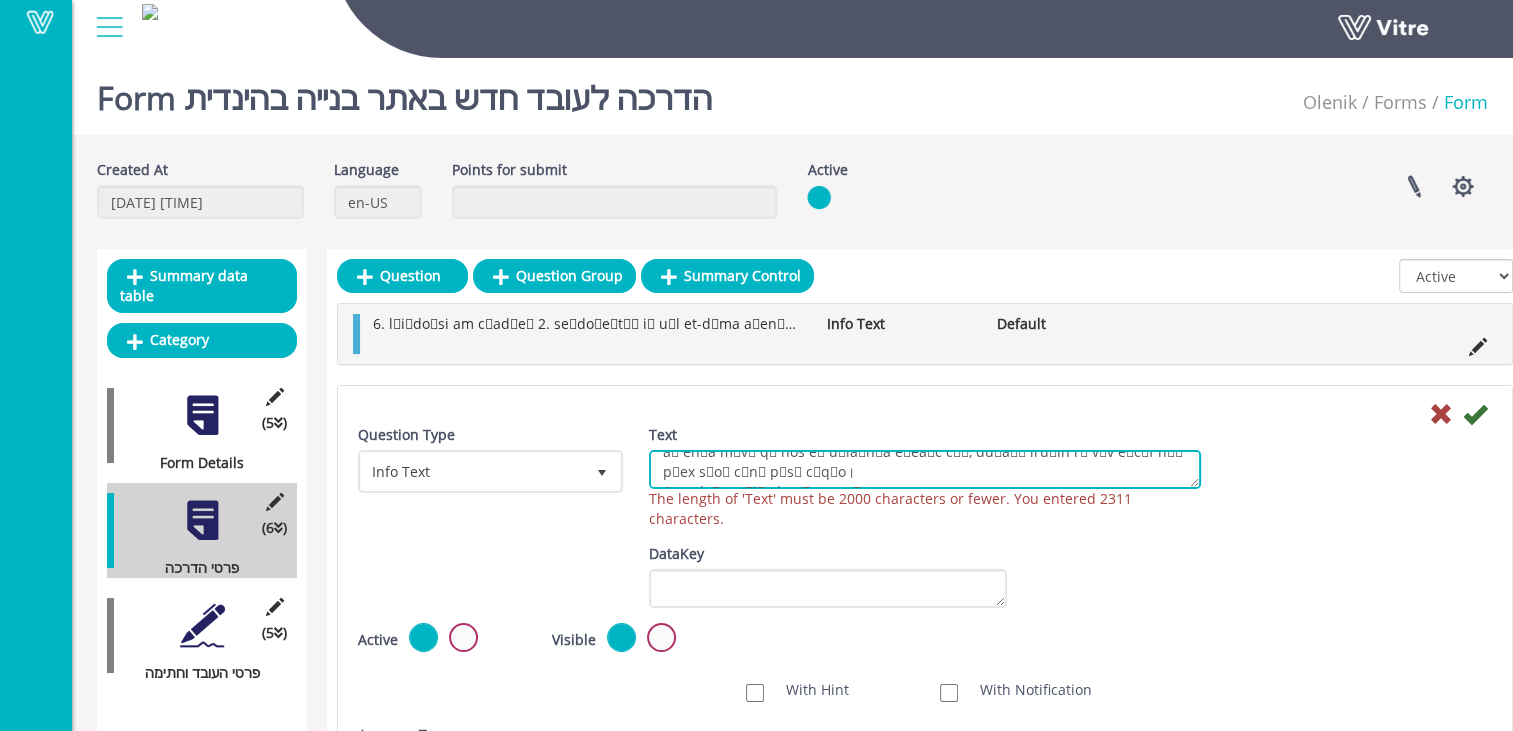 scroll, scrollTop: 276, scrollLeft: 0, axis: vertical 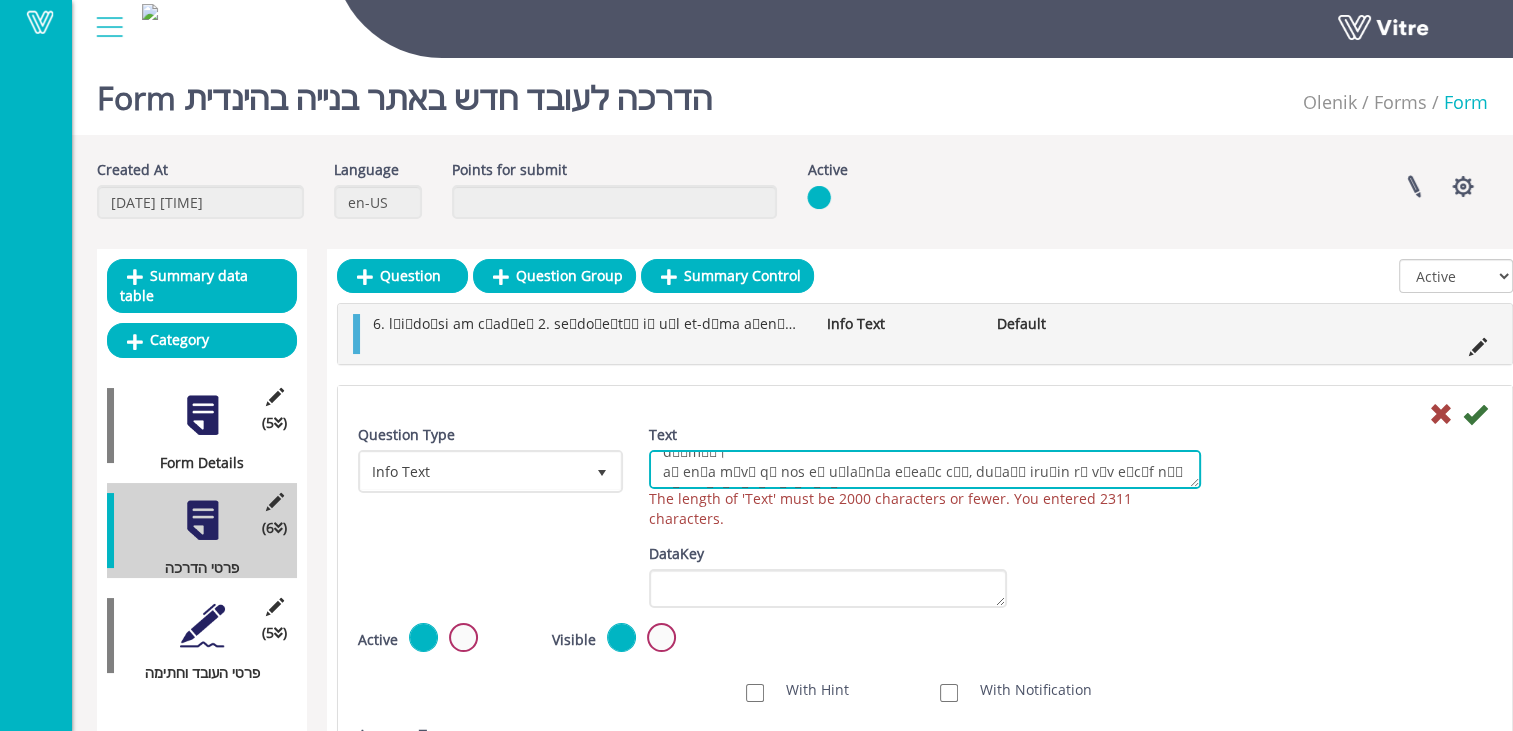 type on "1.	व्यक्तिगत सुरक्षा उपकरण:
साइट पर, आपको व्यक्तिगत सुरक्षा उपकरण, सिर पर सुरक्षात्मक टोपी, पूर्ण और साफ कपड़े, सुरक्षात्मक कार्य जूते (निर्माण स्थल के लिए), दस्ताने, वेल्डिंग/कटाई और उत्खनन के लिए चश्मा, हानिकारक शोर वाले स्थानों पर काम करते समय इयरप्लग, और उन स्थानों पर जहां धूल का स्तर हानिकारक हो सकता है श्वास मास्क का उपयोग अवश्य करना चाहिए।
ध्यान रखें कि कोई भी वित्तीय मुआवजा स्वास्थ्य का विकल्प नहीं है।
2.	औजार
3.	उचित औजारों का उपयोग करें जो आवश्यक कार्य के प्रकार के लिए उपयुक्त हों, कामचलाऊ प्रबंध न करें।
किसी ऐसे औजार का उपयोग न करें जिसका उपयोग करना आप नहीं जानते, मार्गदर्शन मांगें।
जो औजार किसी भी तरह से दोषपूर्ण प्रतीत हों, उन्हें मरम्मत के लिए गोदाम में वापस लौटा दिया जाना चाहिए।
4.	अधिक ऊंचाई पर काम करना।..." 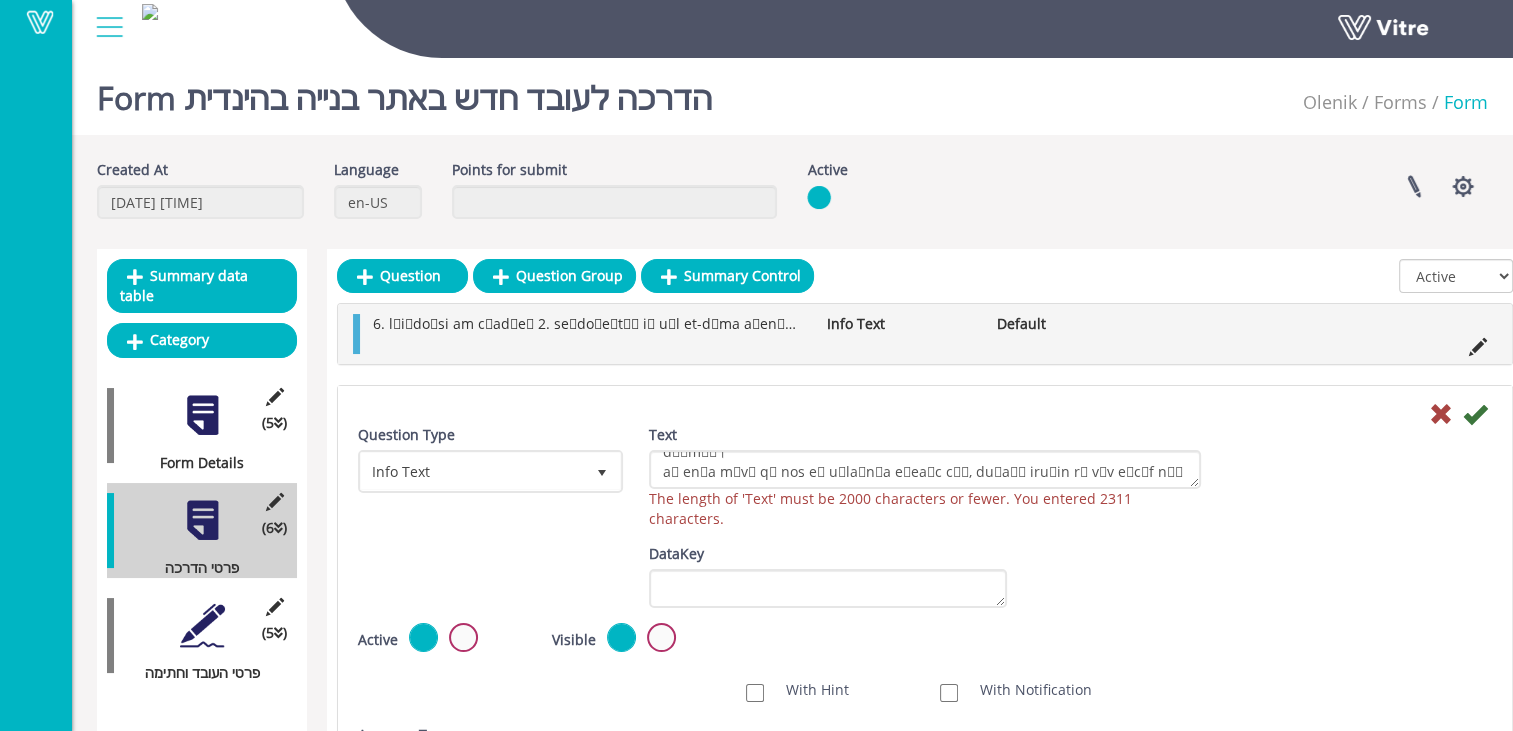 click at bounding box center (1475, 414) 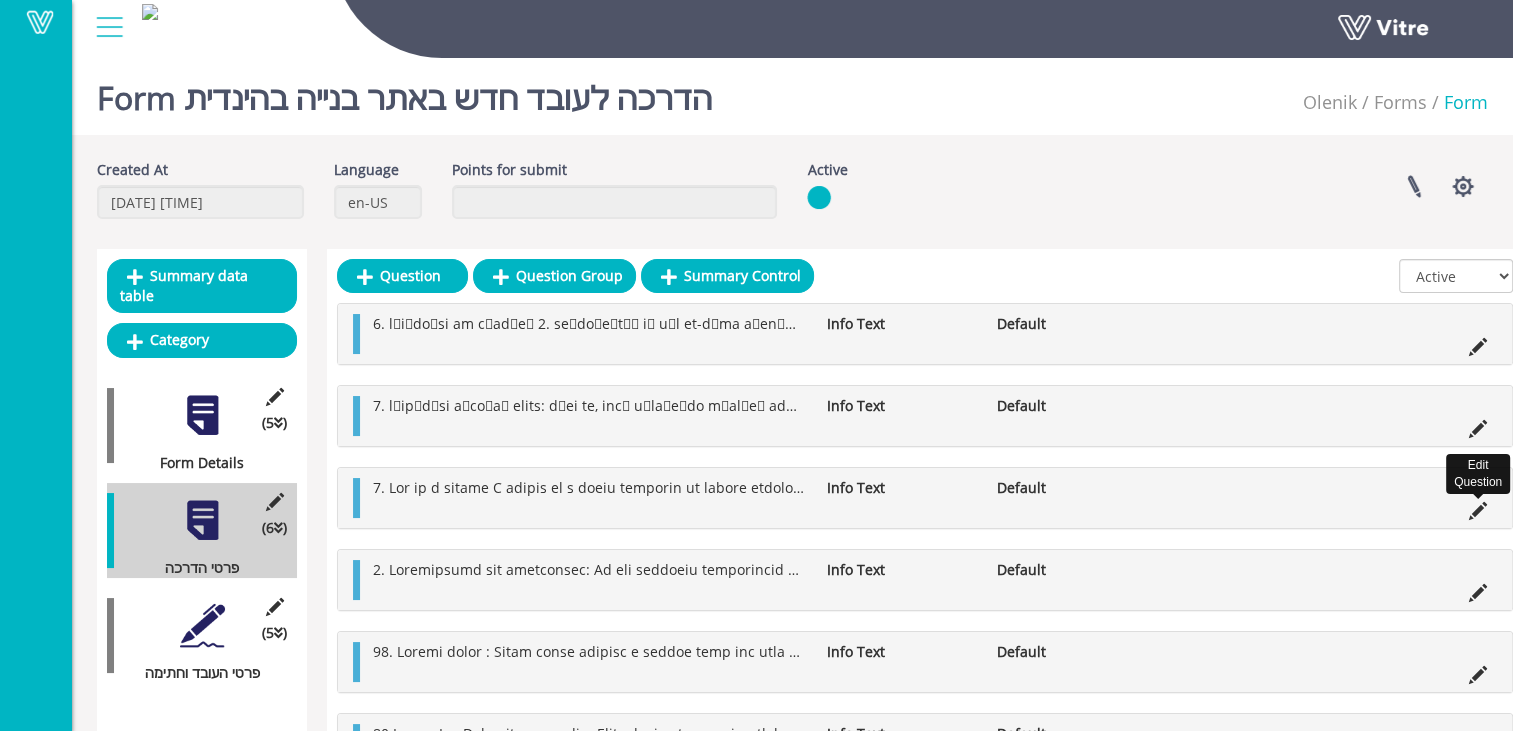 click at bounding box center [1478, 511] 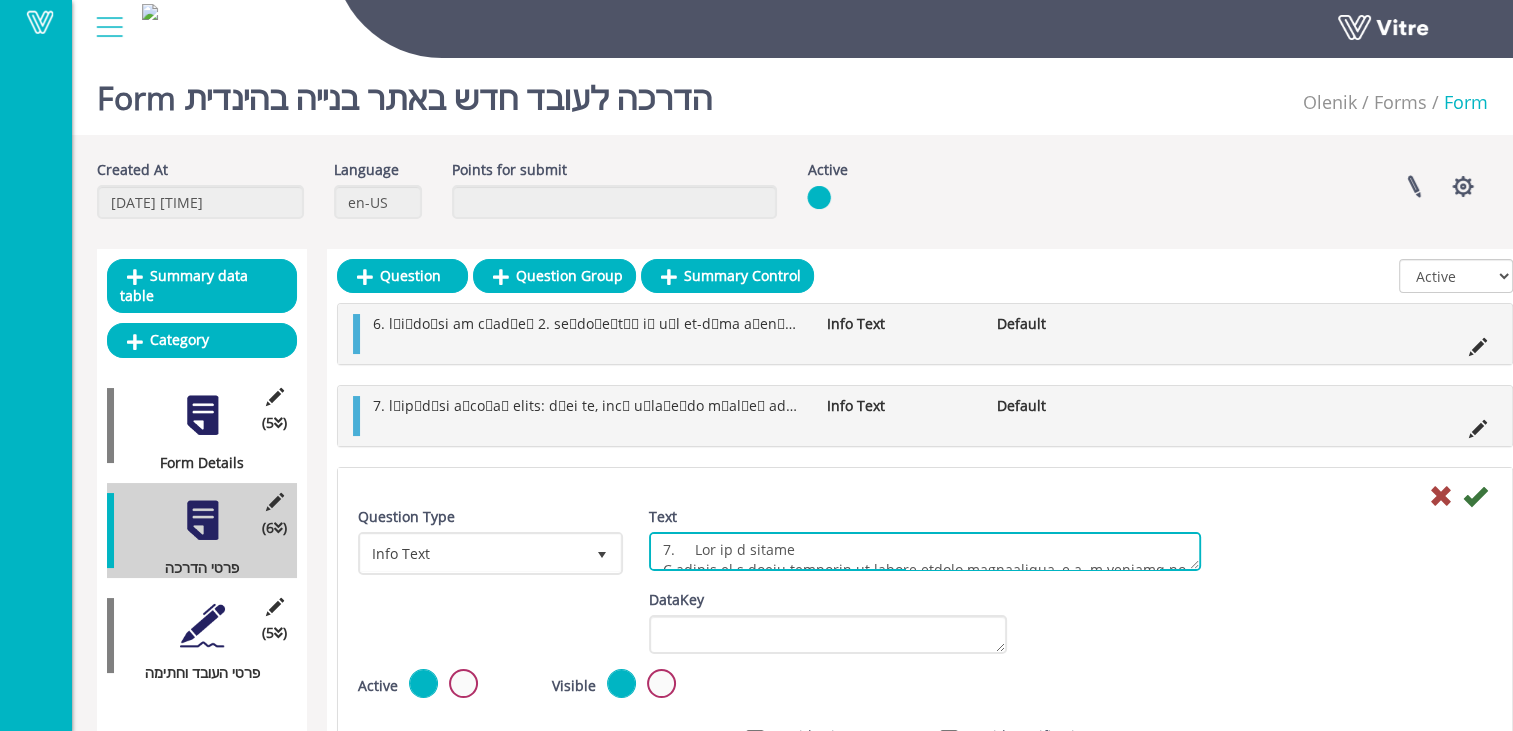 click on "Text" at bounding box center [925, 551] 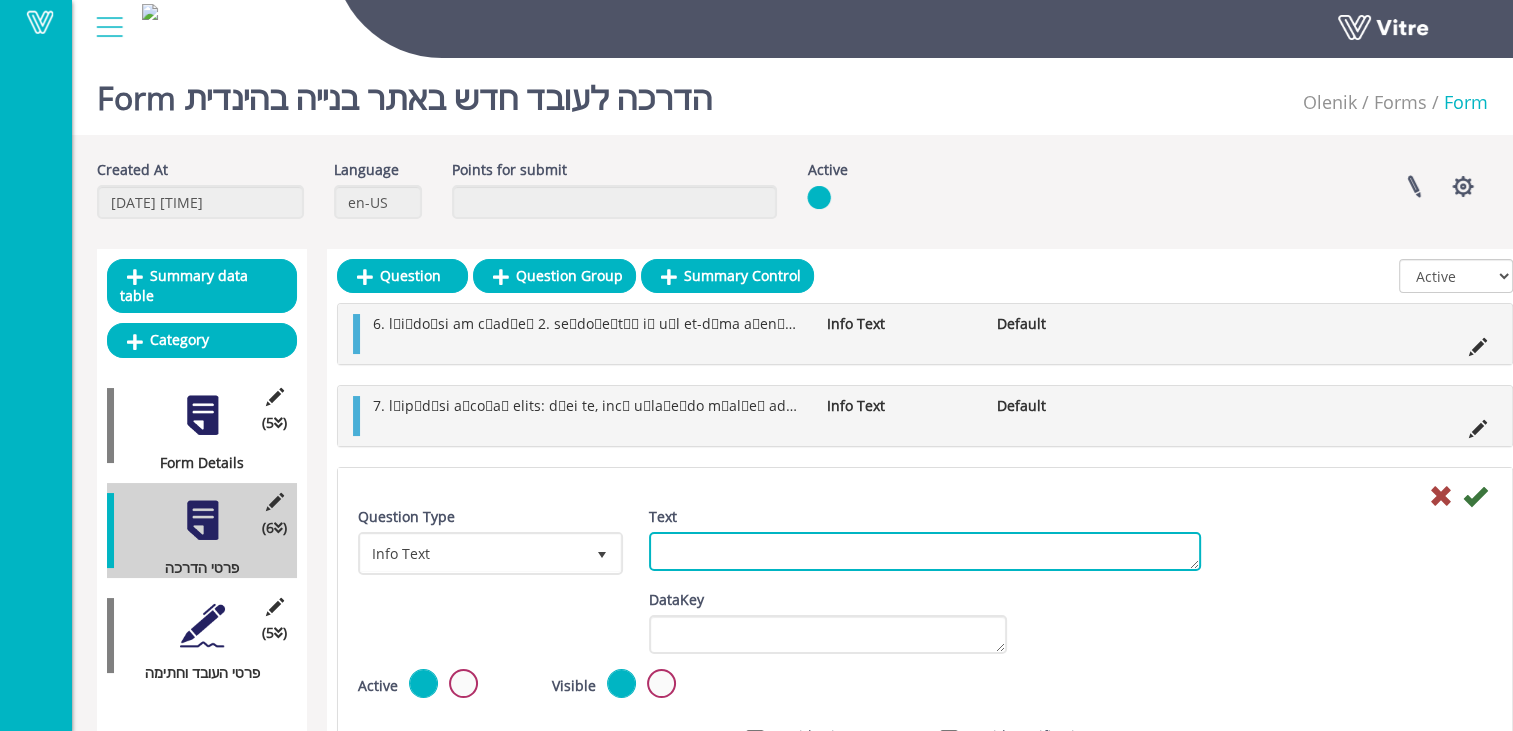 paste on "5.	अधिक ऊंचाई पर कार्य करते समय यह सुनिश्चित करें कि कार्य सतह कम से कम 60 सेंटिमीटर चौड़ी हो, सतह बंधी हुई हो, तथा वहां एक बहुआयामी रेलिंग हो जिसमें एक फुटबोर्ड, एक मध्य और एक ऊपरी रेलिंग शामिल हो।
कार्य सतह पर केवल बंधी हुई और स्थिर सीढ़ी के माध्यम से ही चढ़ना चाहिए। किसी भी वस्तु, उपकरण या औजार को ऊंचाई से नहीं फेंका जाना चाहिए।
जिन स्थानों पर रेलिंग नहीं है या जब तक रेलिंग नहीं बन जाती, वहां सुरक्षा हार्नेस का उपयोग किया जाना चाहिए और उसे एक स्थिर बॉडी (सहारे) से जोड़ा जाना चाहिए।
मचान पर काम करते समय, सुनिश्चित करें कि मचान स्थिर हो, ढांचे से जुड़ा हो और साइट फोरमैन द्वारा अनुमोदित हो।
मोबाइल (गतिशील) मचान पर काम करते समय, सुनिश्चित करें कि प्रत्येक पहिये पर उचित स्टॉपर लगा हो, कार्य सतह पर बाड़ लगी हो (फुटबोर्ड, मध्य और ऊपरी रेलिंग), एक सीढ़ी लगी हो जो ऊपर-नीचे जाने के लिए स्थिर हो। मचान साइट फोरमैन द्वारा अवश्य अनुमोदित होना चाहिए।
मोटर चालित मोबाइल मचान (लिफ्टिंग प्लेटफॉर्म, आदि) पर काम करते समय, श्रमिक को यह अवश्य सुनिश्चित करना चाहिए कि प्लेटफॉर्म की विश्वसनीयता और ऑपरेटर के प्रमाणीकरण को प्रमाणि..." 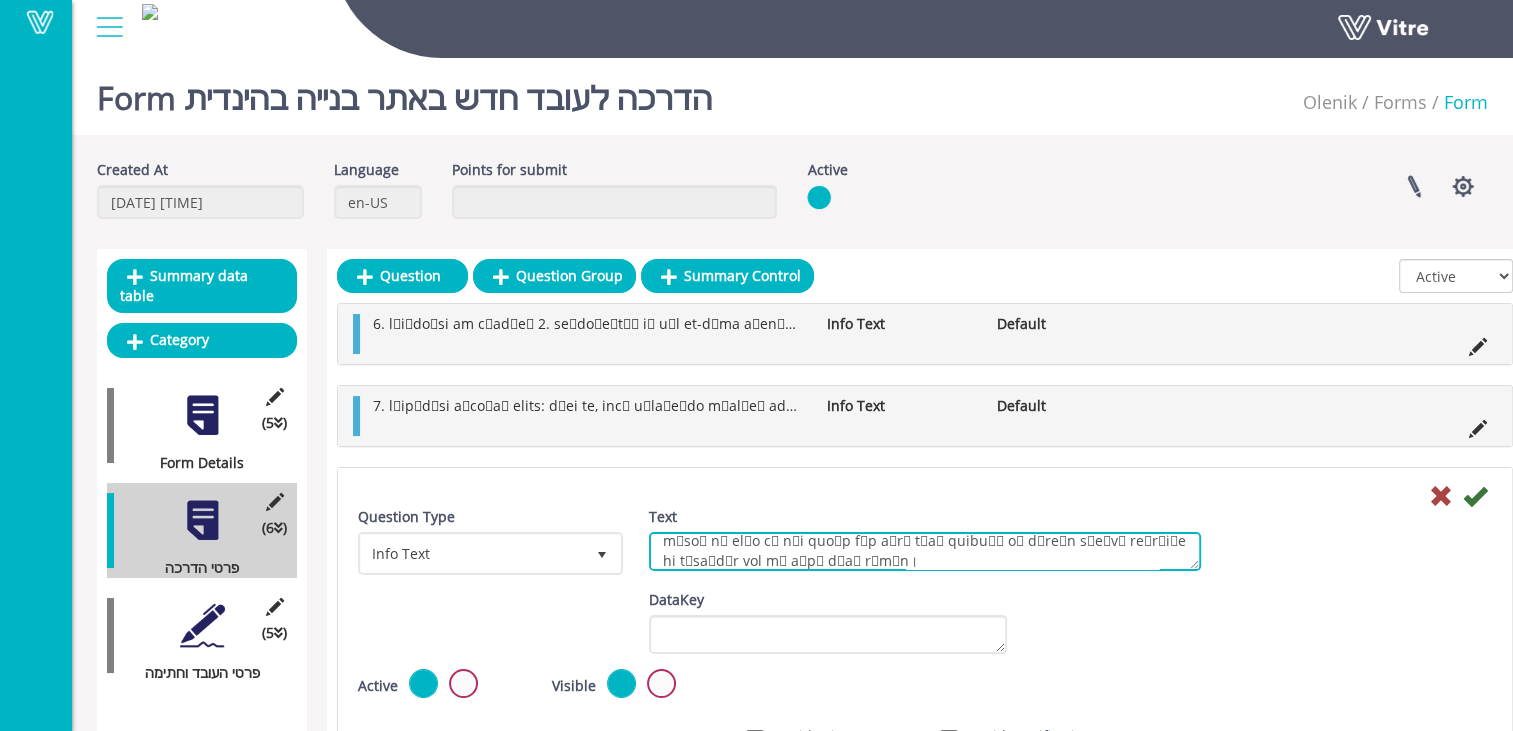 scroll, scrollTop: 436, scrollLeft: 0, axis: vertical 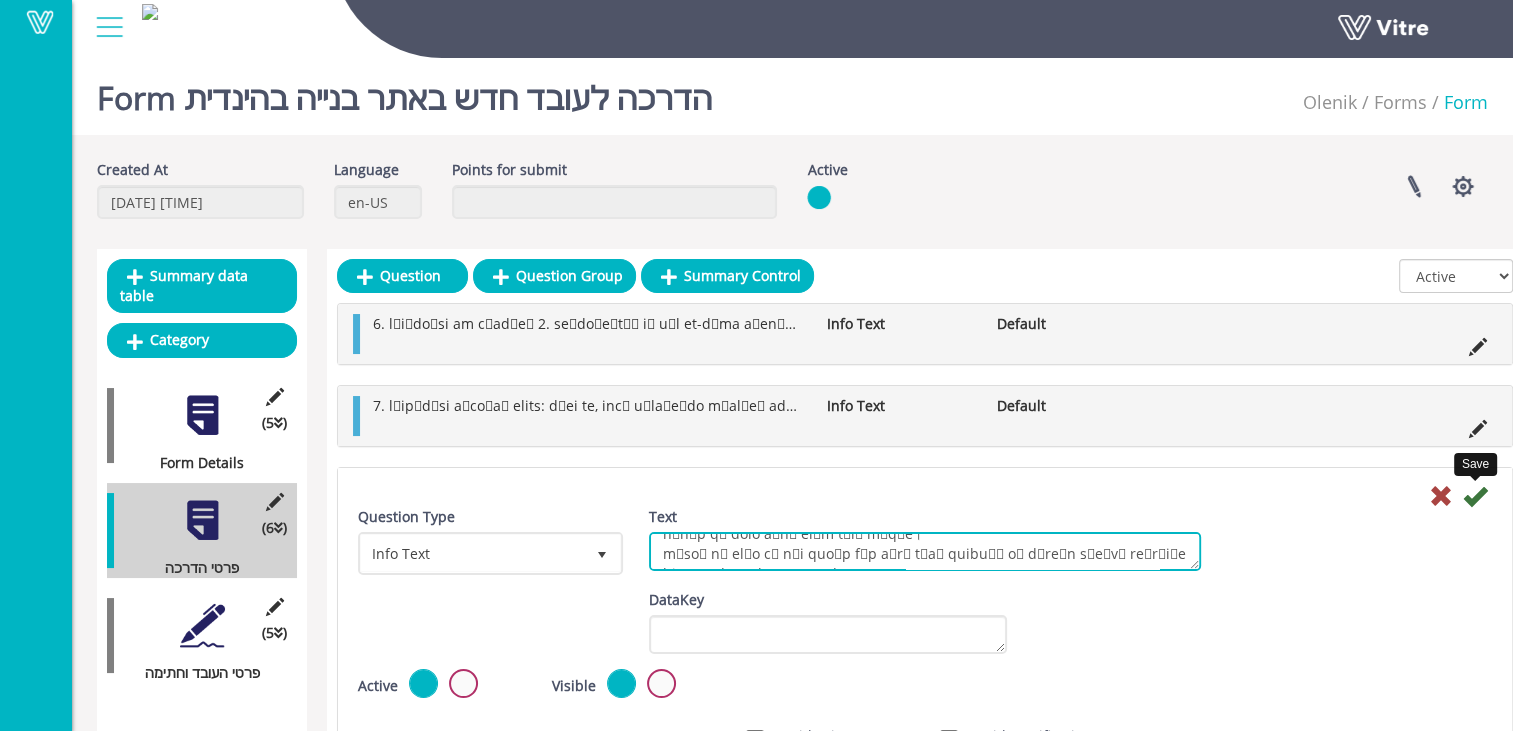 type on "5.	अधिक ऊंचाई पर कार्य करते समय यह सुनिश्चित करें कि कार्य सतह कम से कम 60 सेंटिमीटर चौड़ी हो, सतह बंधी हुई हो, तथा वहां एक बहुआयामी रेलिंग हो जिसमें एक फुटबोर्ड, एक मध्य और एक ऊपरी रेलिंग शामिल हो।
कार्य सतह पर केवल बंधी हुई और स्थिर सीढ़ी के माध्यम से ही चढ़ना चाहिए। किसी भी वस्तु, उपकरण या औजार को ऊंचाई से नहीं फेंका जाना चाहिए।
जिन स्थानों पर रेलिंग नहीं है या जब तक रेलिंग नहीं बन जाती, वहां सुरक्षा हार्नेस का उपयोग किया जाना चाहिए और उसे एक स्थिर बॉडी (सहारे) से जोड़ा जाना चाहिए।
मचान पर काम करते समय, सुनिश्चित करें कि मचान स्थिर हो, ढांचे से जुड़ा हो और साइट फोरमैन द्वारा अनुमोदित हो।
मोबाइल (गतिशील) मचान पर काम करते समय, सुनिश्चित करें कि प्रत्येक पहिये पर उचित स्टॉपर लगा हो, कार्य सतह पर बाड़ लगी हो (फुटबोर्ड, मध्य और ऊपरी रेलिंग), एक सीढ़ी लगी हो जो ऊपर-नीचे जाने के लिए स्थिर हो। मचान साइट फोरमैन द्वारा अवश्य अनुमोदित होना चाहिए।
मोटर चालित मोबाइल मचान (लिफ्टिंग प्लेटफॉर्म, आदि) पर काम करते समय, श्रमिक को यह अवश्य सुनिश्चित करना चाहिए कि प्लेटफॉर्म की विश्वसनीयता और ऑपरेटर के प्रमाणीकरण को प्रमाणि..." 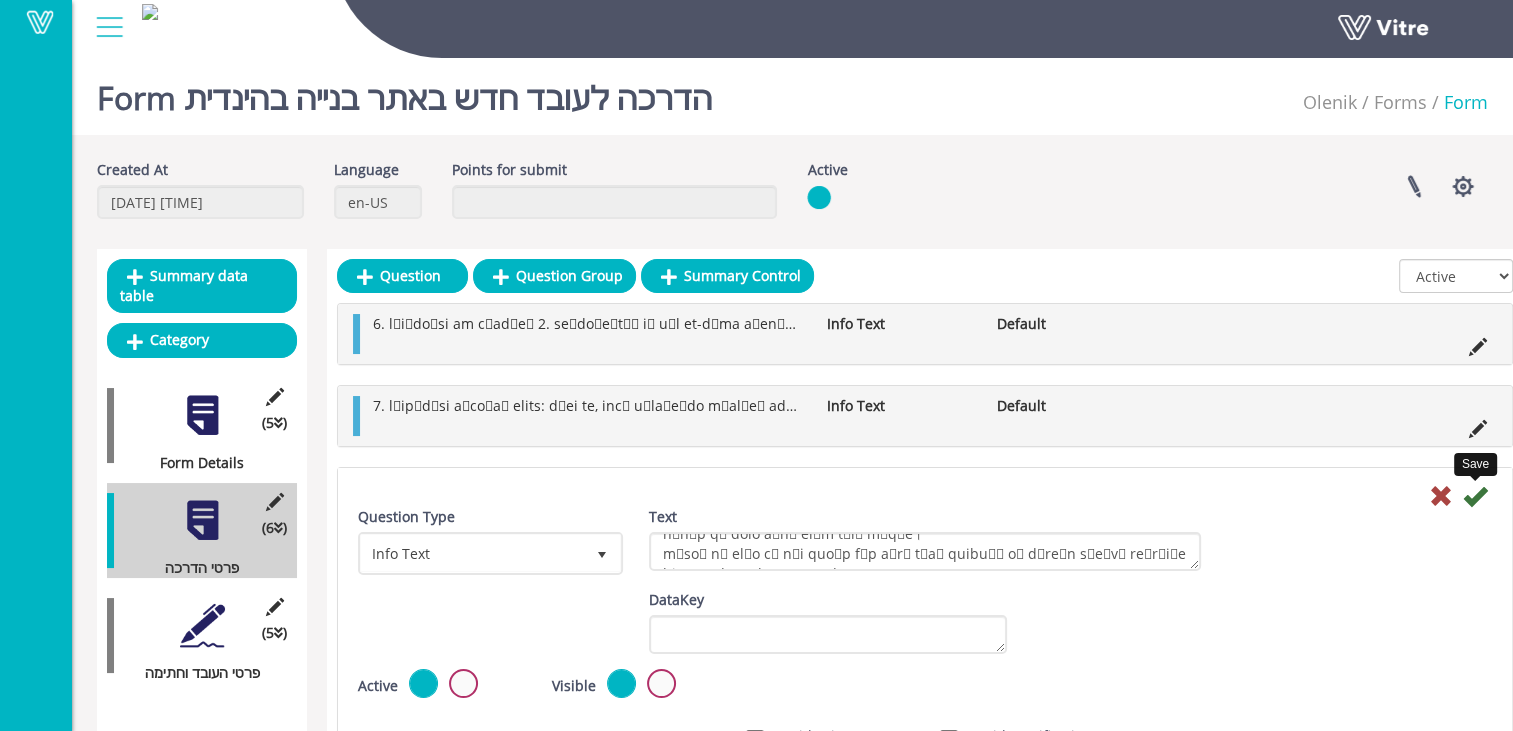 click at bounding box center [1475, 496] 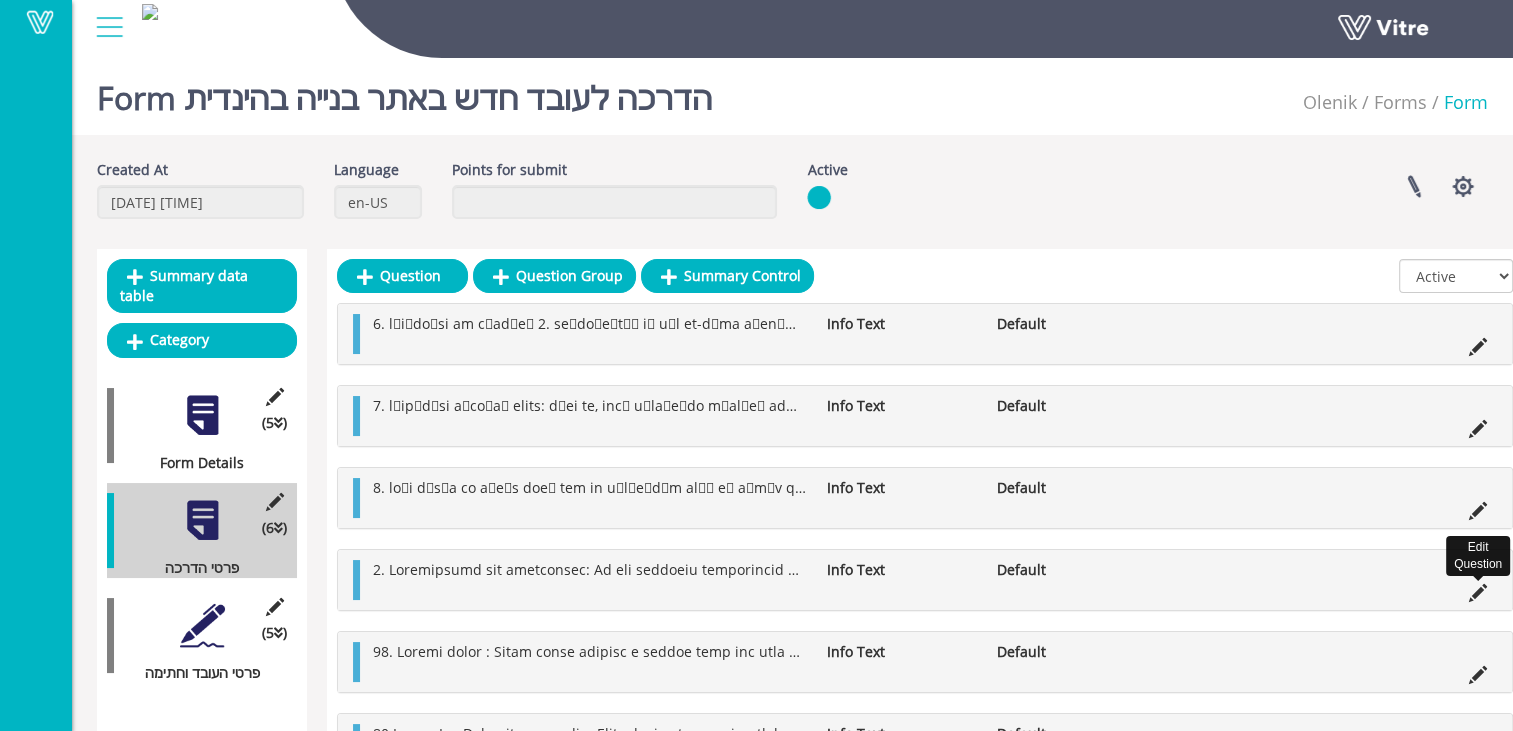 click at bounding box center [1478, 593] 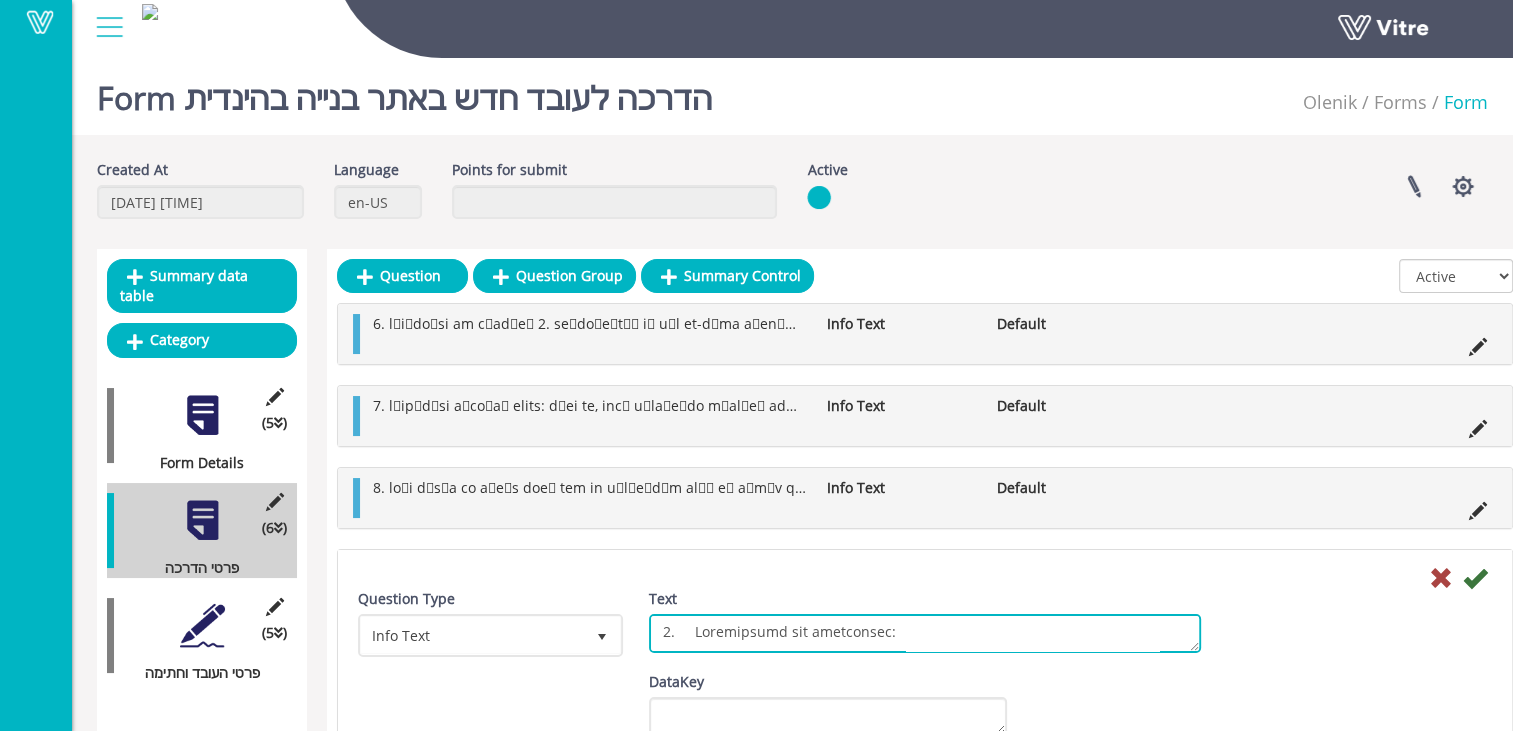 click on "Text" at bounding box center [925, 633] 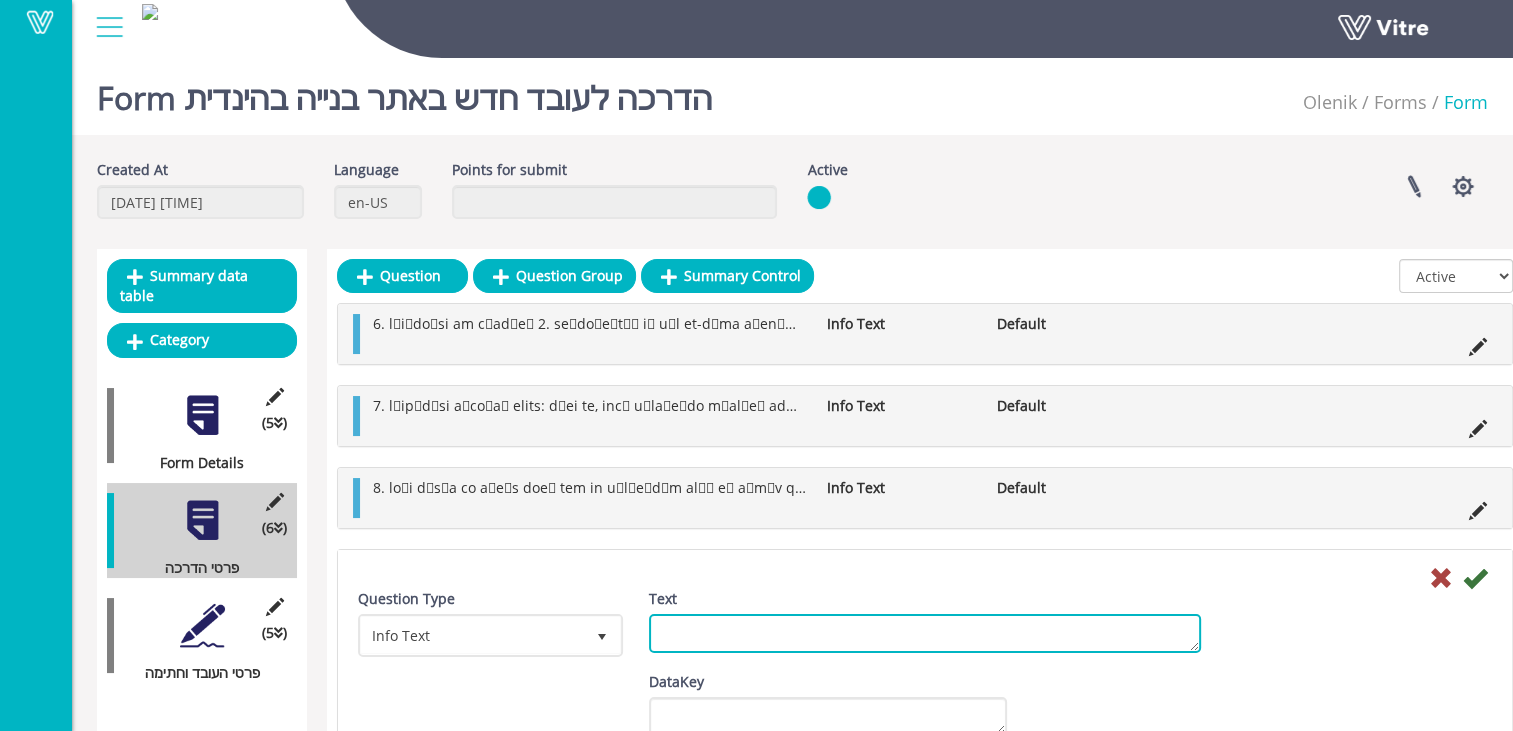 paste on "6. सीढ़ी का उपयोग सीढ़ी ऊंचाई के अंतर को पार करने के लिए बनाया गया एक साधन है, अर्थात एक ऊंचाई स्तर से दूसरे ऊंचाई स्तर तक उतरना या चढ़ना, और यह कोई कार्य सतह नहीं है।
सीढ़ी पर छोटा-मोटा कार्य केवल साइट पर मौजूद फोरमैन की अनुमति से ही किया जा सकता है, जब कोई अन्य व्यक्ति सीढ़ी को सहारा दे और उसे गिरने या फिसलने से बचाए। यदि ऐसा किया जाना आवश्यक हो तो
लंबे समय तक काम करने के लिए, मचान या लिफ्टिंग प्लेटफॉर्म जैसे अन्य समाधान ढूंढने की सिफारिश की जाती है। यदि सीढ़ी पर काम करना अंतिम उपाय है, तो इसे सीढ़ी को बांधते हुए और श्रमिक को सुरक्षित करते हुए किया जाना आवश्यक है - ऊंचाई पर काम करने के लिए बनाए गए सुरक्षा नियमों के अनुसार।
सीढ़ी मचान नहीं है!
7.	विद्युत उपकरण और औजार:
केवल उन केबलों, सॉकेटों, प्लगों और उपकरणों का उपयोग किया जाना चाहिए जिन्हें फोरमैन द्वारा अनुमोदित किया गया हो, और जिनकी निरीक्षण वैधता एक प्रमाणित इलेक्ट्रीशियन द्वारा अंतिम निरीक्षण की तिथि से एक वर्ष तक की हो।
कामचलाऊ प्रबंध न करें - मरम्मत का कोई भी काम एक योग्य इलेक्ट्रीशियन द्वारा ही किया जाना चाहिए।
सुरक्षात्मक उपकरणों या औजारों को ख..." 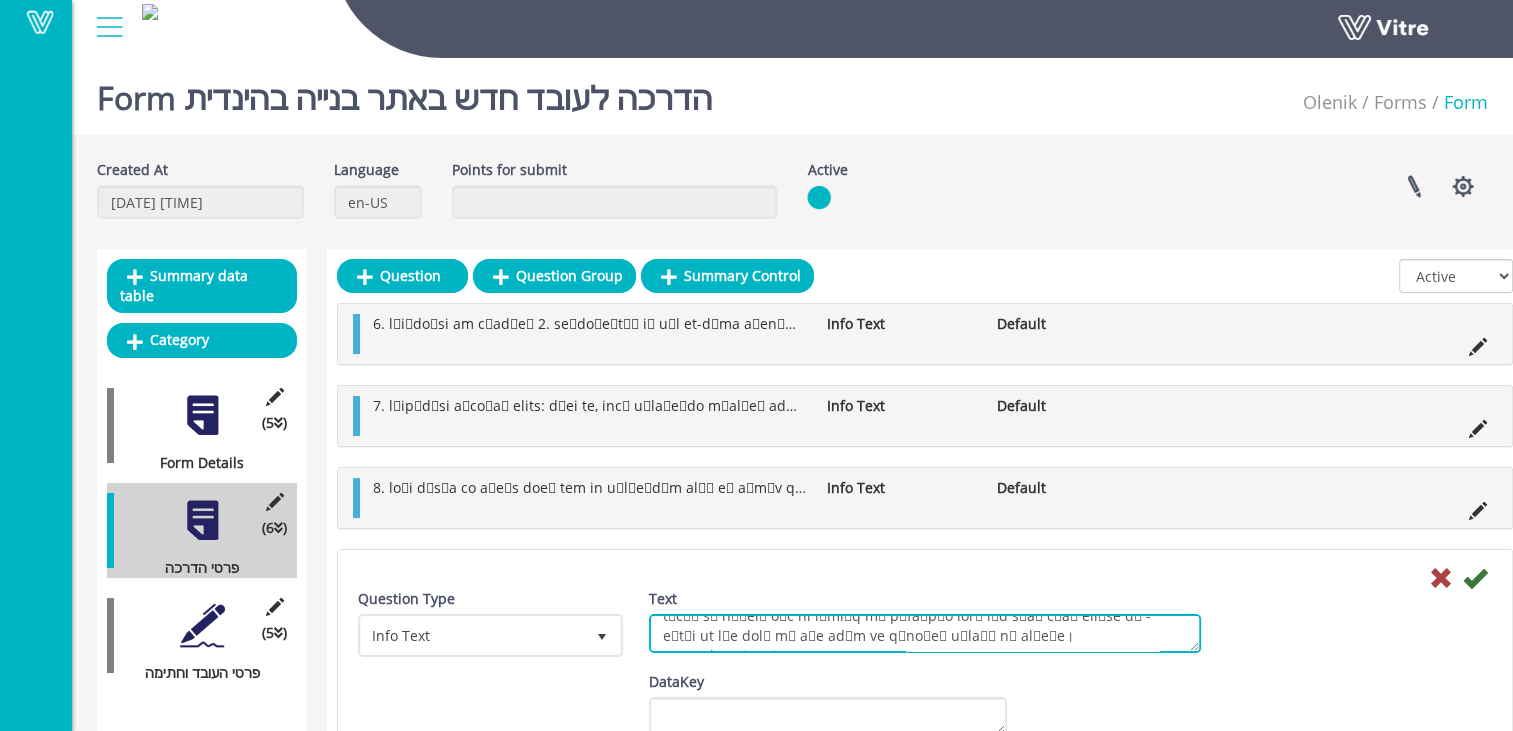 scroll, scrollTop: 0, scrollLeft: 0, axis: both 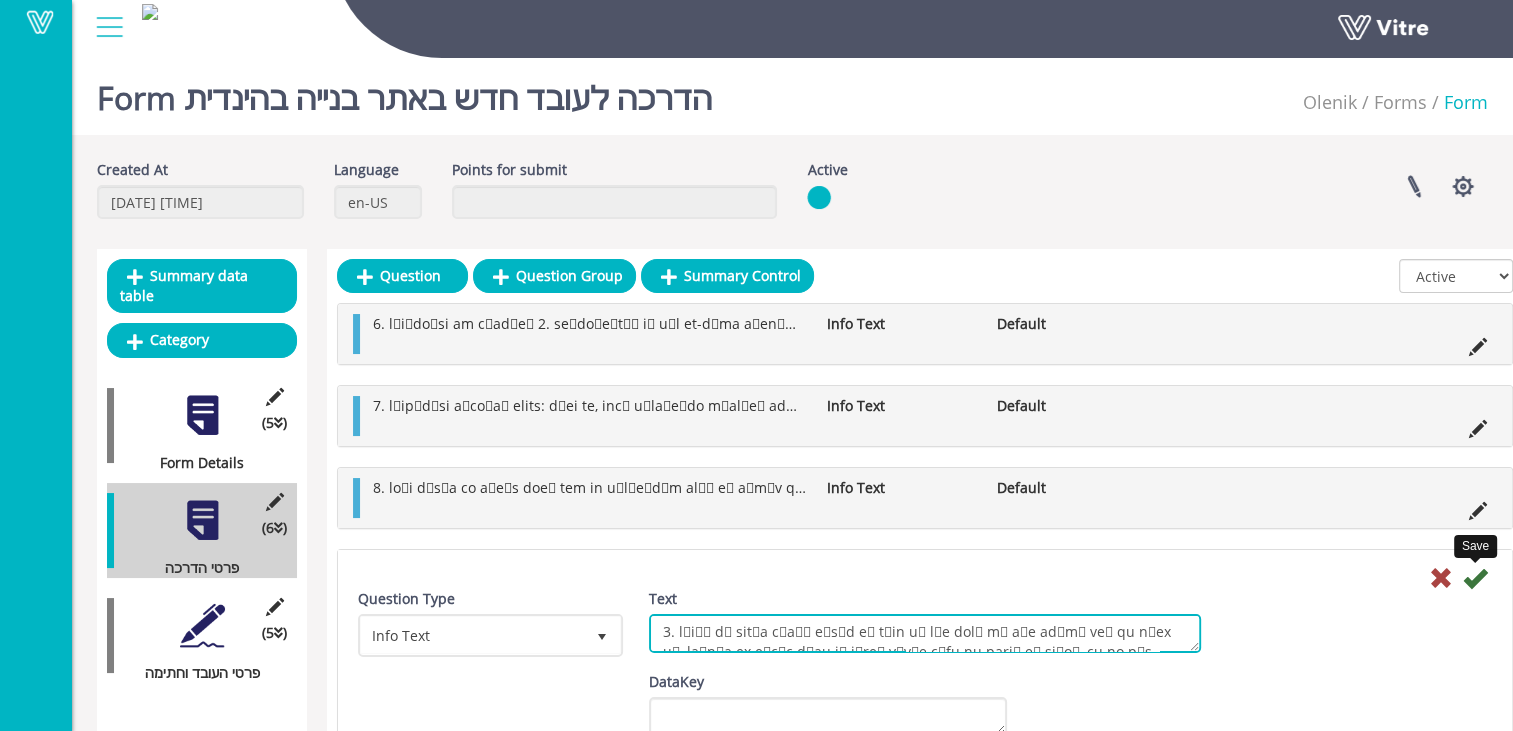 type on "6. सीढ़ी का उपयोग सीढ़ी ऊंचाई के अंतर को पार करने के लिए बनाया गया एक साधन है, अर्थात एक ऊंचाई स्तर से दूसरे ऊंचाई स्तर तक उतरना या चढ़ना, और यह कोई कार्य सतह नहीं है।
सीढ़ी पर छोटा-मोटा कार्य केवल साइट पर मौजूद फोरमैन की अनुमति से ही किया जा सकता है, जब कोई अन्य व्यक्ति सीढ़ी को सहारा दे और उसे गिरने या फिसलने से बचाए। यदि ऐसा किया जाना आवश्यक हो तो
लंबे समय तक काम करने के लिए, मचान या लिफ्टिंग प्लेटफॉर्म जैसे अन्य समाधान ढूंढने की सिफारिश की जाती है। यदि सीढ़ी पर काम करना अंतिम उपाय है, तो इसे सीढ़ी को बांधते हुए और श्रमिक को सुरक्षित करते हुए किया जाना आवश्यक है - ऊंचाई पर काम करने के लिए बनाए गए सुरक्षा नियमों के अनुसार।
सीढ़ी मचान नहीं है!
7.	विद्युत उपकरण और औजार:
केवल उन केबलों, सॉकेटों, प्लगों और उपकरणों का उपयोग किया जाना चाहिए जिन्हें फोरमैन द्वारा अनुमोदित किया गया हो, और जिनकी निरीक्षण वैधता एक प्रमाणित इलेक्ट्रीशियन द्वारा अंतिम निरीक्षण की तिथि से एक वर्ष तक की हो।
कामचलाऊ प्रबंध न करें - मरम्मत का कोई भी काम एक योग्य इलेक्ट्रीशियन द्वारा ही किया जाना चाहिए।
सुरक्षात्मक उपकरणों या औजारों को ख..." 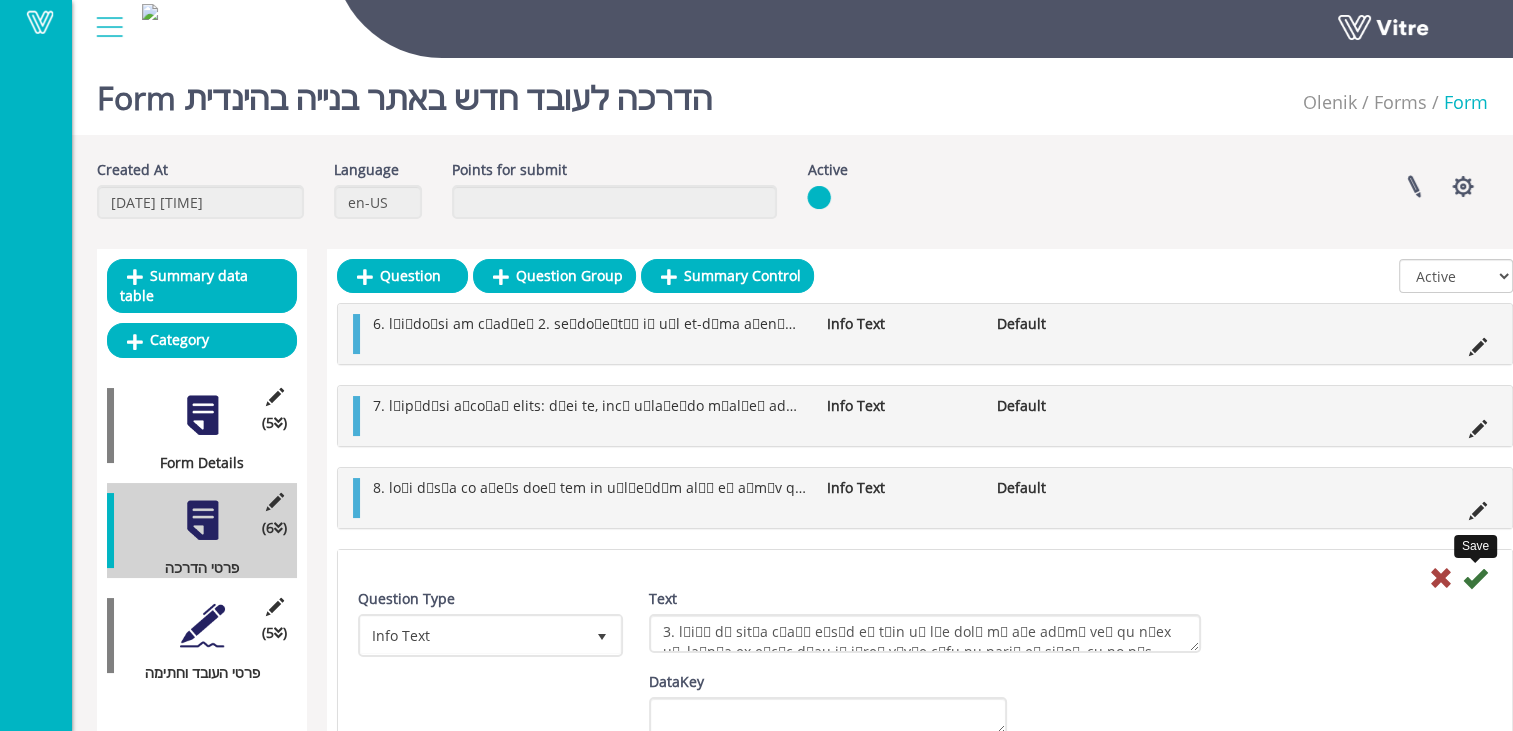 click at bounding box center [1475, 578] 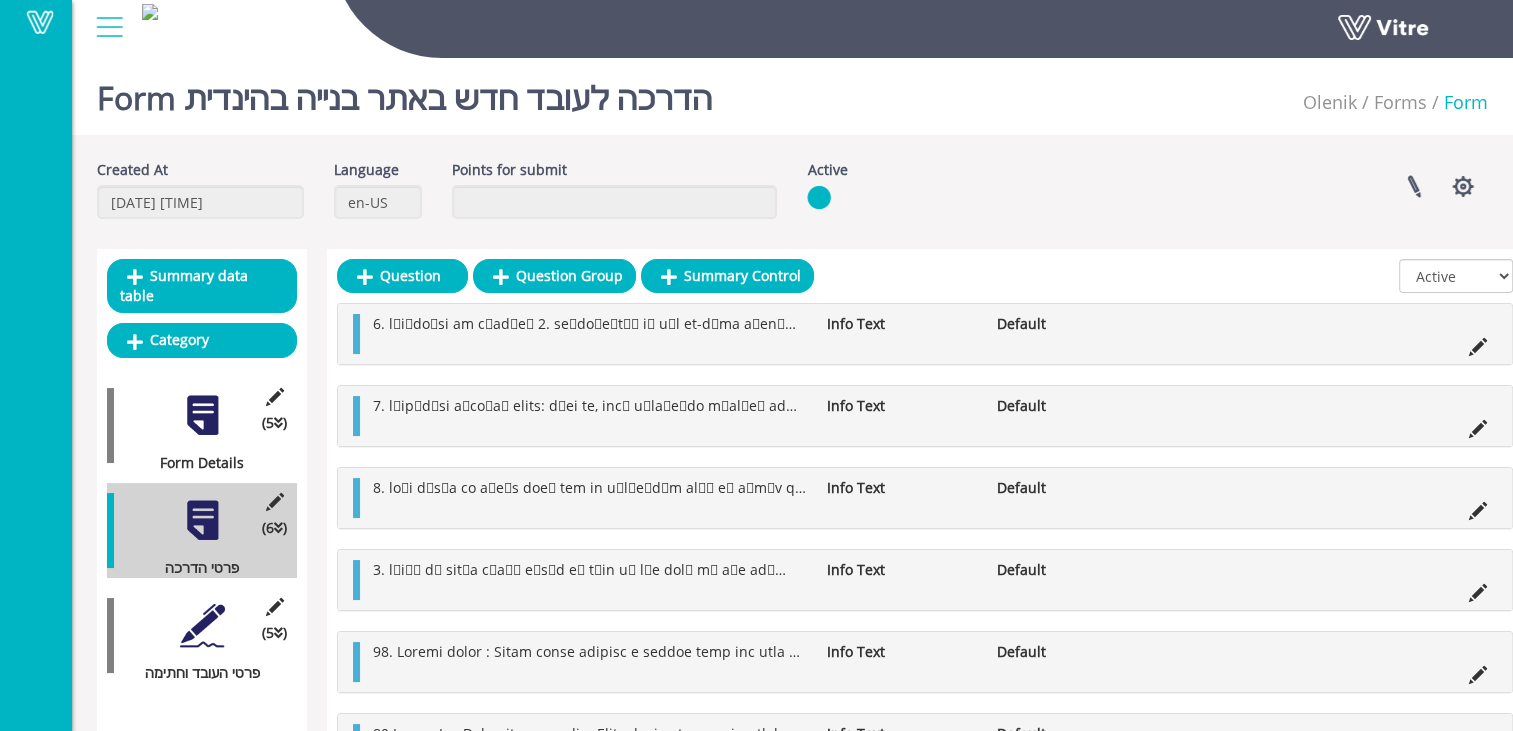 scroll, scrollTop: 96, scrollLeft: 0, axis: vertical 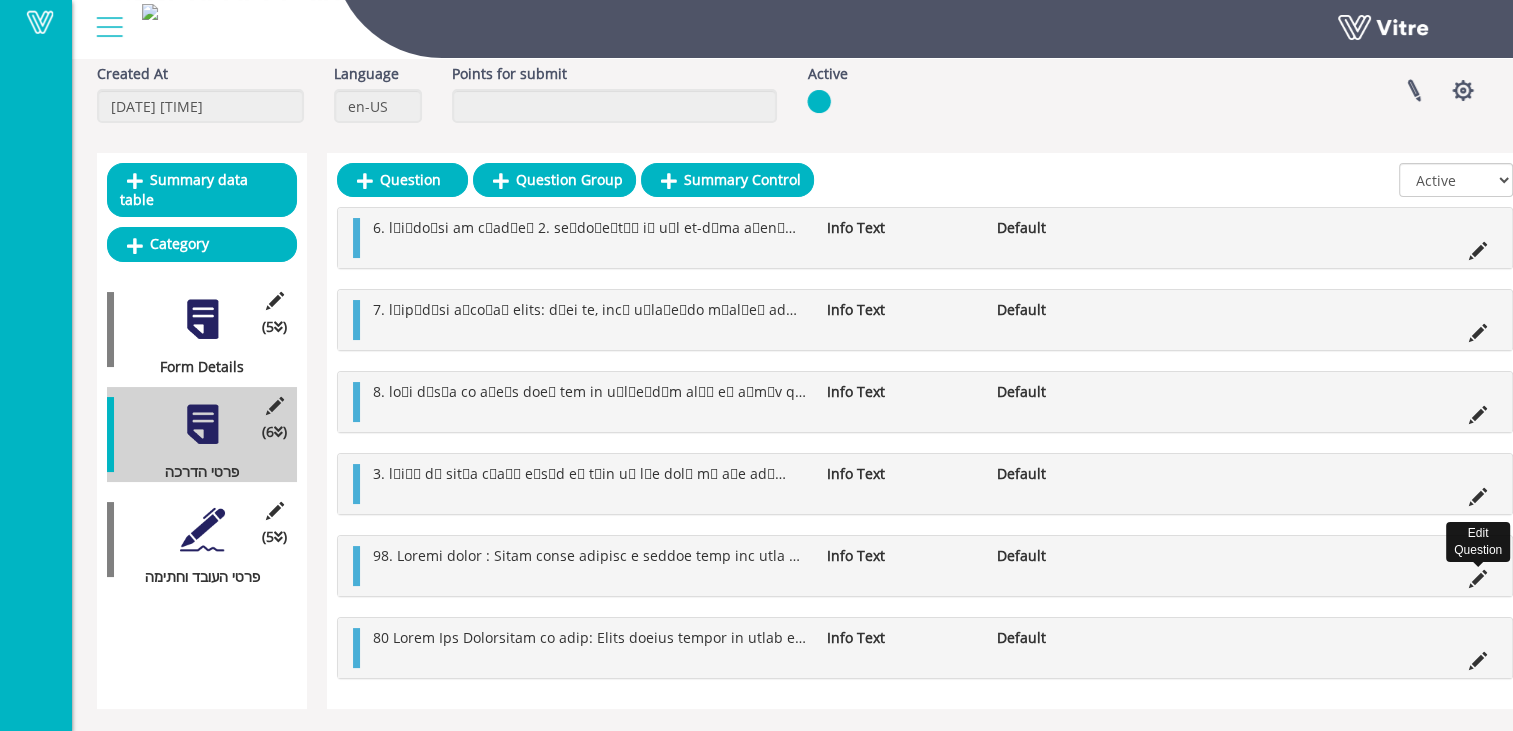 click at bounding box center [1478, 579] 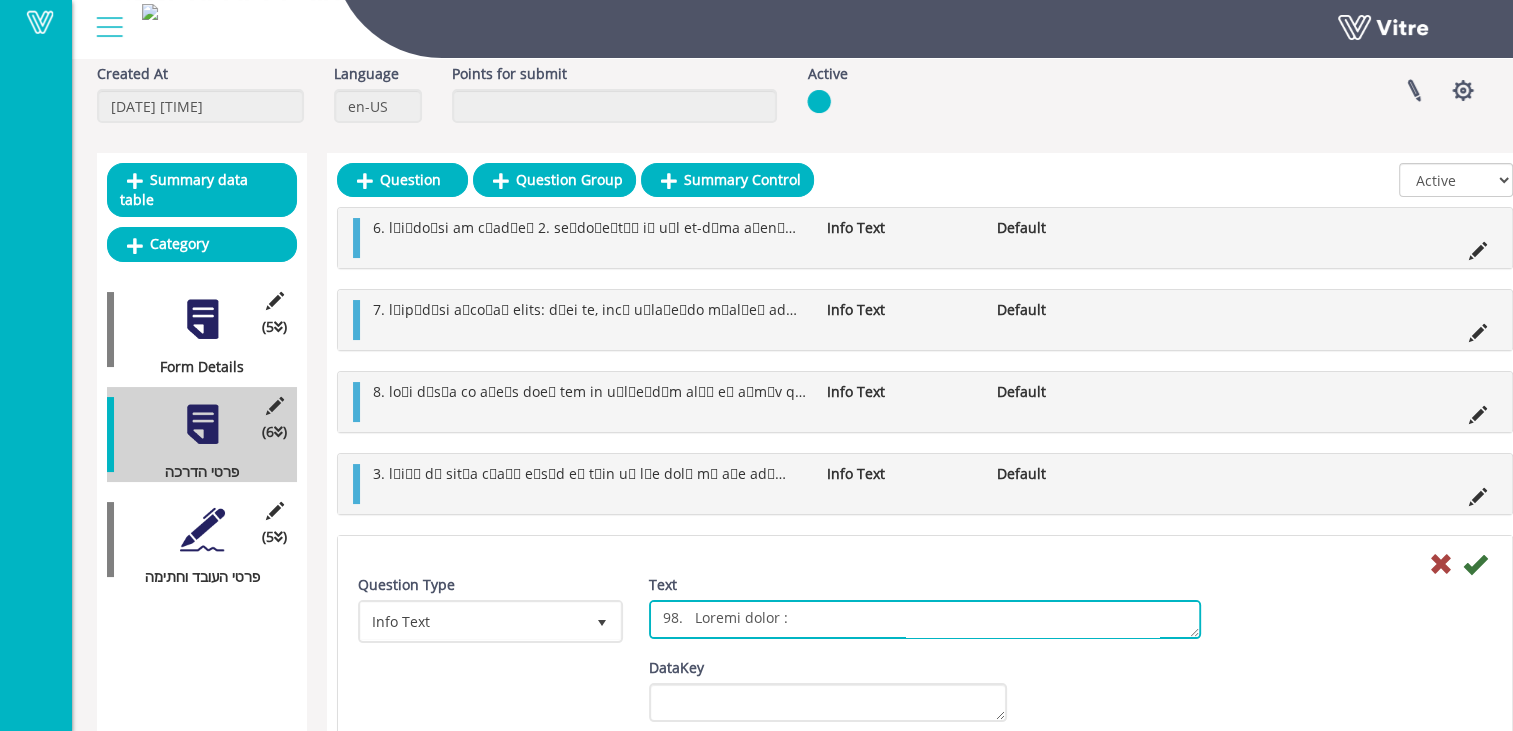 click on "Text" at bounding box center [925, 619] 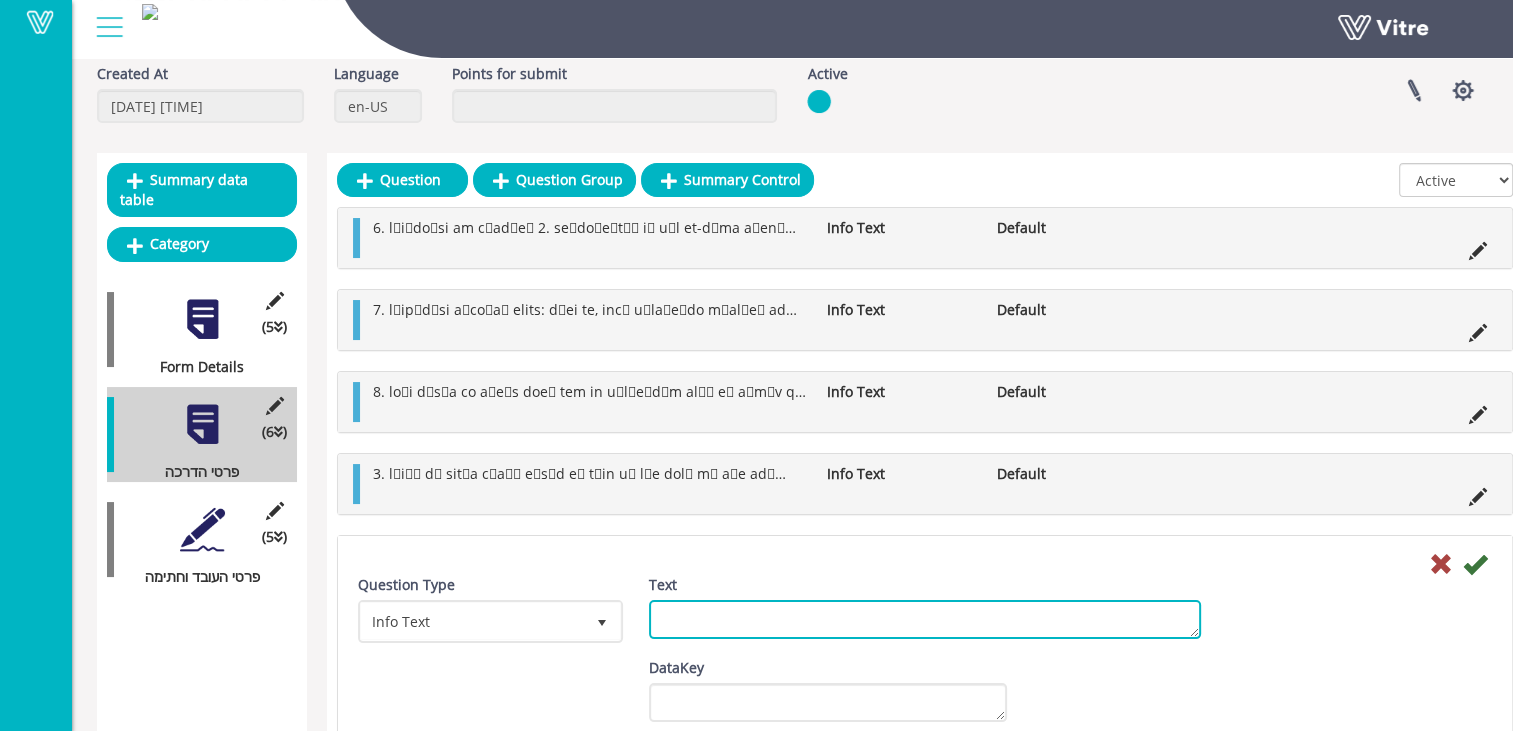 paste on "9.	उत्खनन और खुदाई:
जब इंजीनियरिंग उपकरण चालू हों तो उनके पास न जाएं।
खाई या गड्ढा खोदते समय उचित संकेत और बाड़ लगाना सुनिश्चित करें।
साइट पर मौजूद फोरमैन की अनुमति के बिना खुदाई स्थल में प्रवेश न करें।
1.2 मीटर गहराई वाली खुदाई - प्रवेश करने से पहले दीवारों की प्राकृतिक ढलान / अस्तर का ध्यान रखें।
दो मीटर या उससे अधिक गहरी खुदाई।
दो मीटर से अधिक गहरी खुदाई को बाड़ लगाकर बंद कर देना चाहिए और स्पष्ट साइनपोस्ट (चिन्ह) लगा देना चाहिए।
10.	साइट लाइटिंग।
कभी भी ऐसे अंधेरे स्थान में प्रवेश न करें जहां पर्याप्त रोशनी न हो, बल्कि स्थिति के बारे में तुरंत फोरमैन को सूचित करें।
रात में और अंधेरे में काम क्षेत्र का निरीक्षण करने और फोरमैन से निर्देश प्राप्त करने के बाद किया जाएगा।
11.	भारी उपकरणों का संचालन
किसी भारी उपकरण के आसपास कोई भी काम अत्यधिक सावधानी और ध्यान से किया जाना चाहिए।
•	वाहन से सुरक्षित दूरी बनाए रखें।
•	भारी उपकरण के करीब काम करते समय हमेशा सुरक्षात्मक हेलमेट पहनें,
•	उपकरण ऑपरेटर के संबंध में कभी भी “ब्लाइंड स्पॉट” में न खड़े हों।
•	उपकरण ऑपरेटर को हमेशा आँख से आँख मिलाकर देखते रहें, तथा सुनिश..." 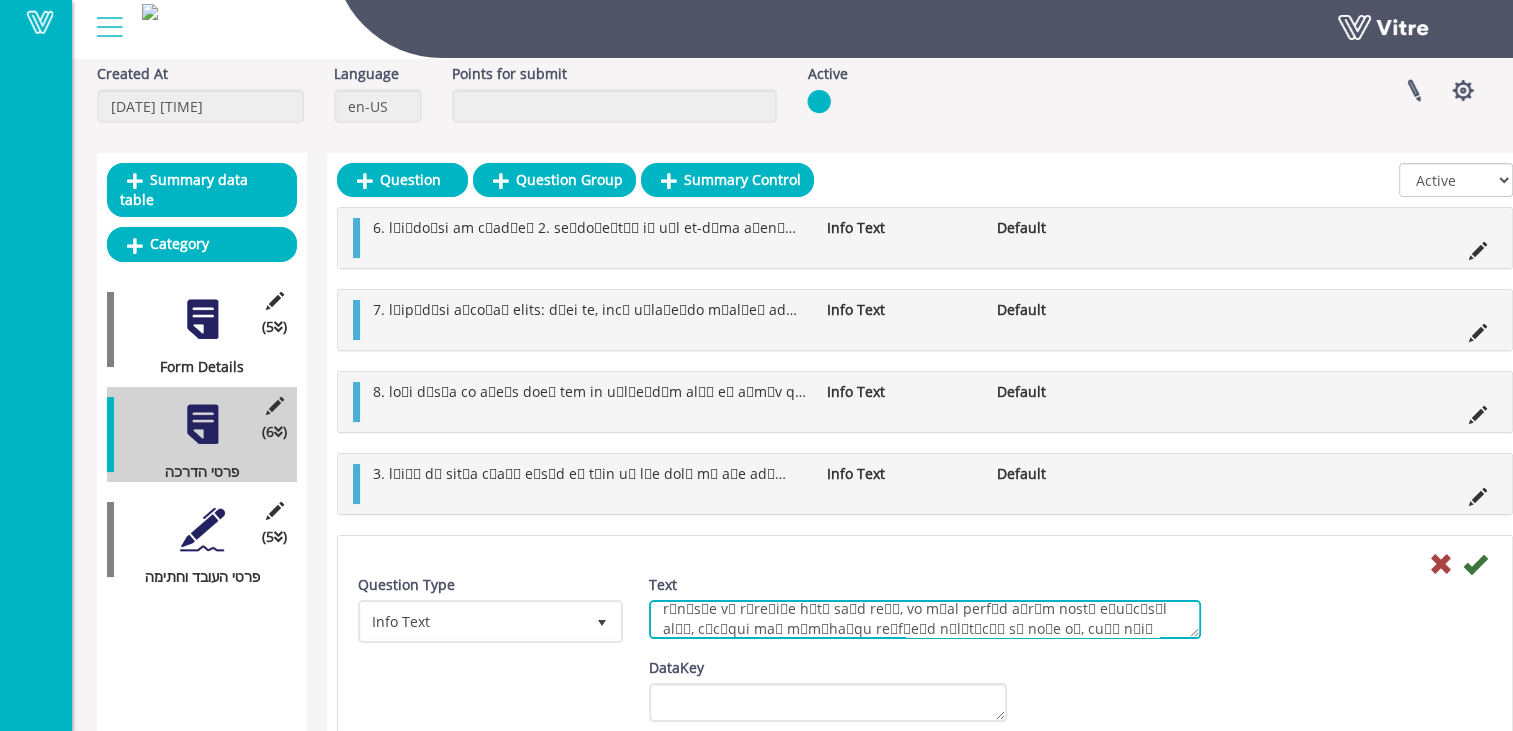 scroll, scrollTop: 616, scrollLeft: 0, axis: vertical 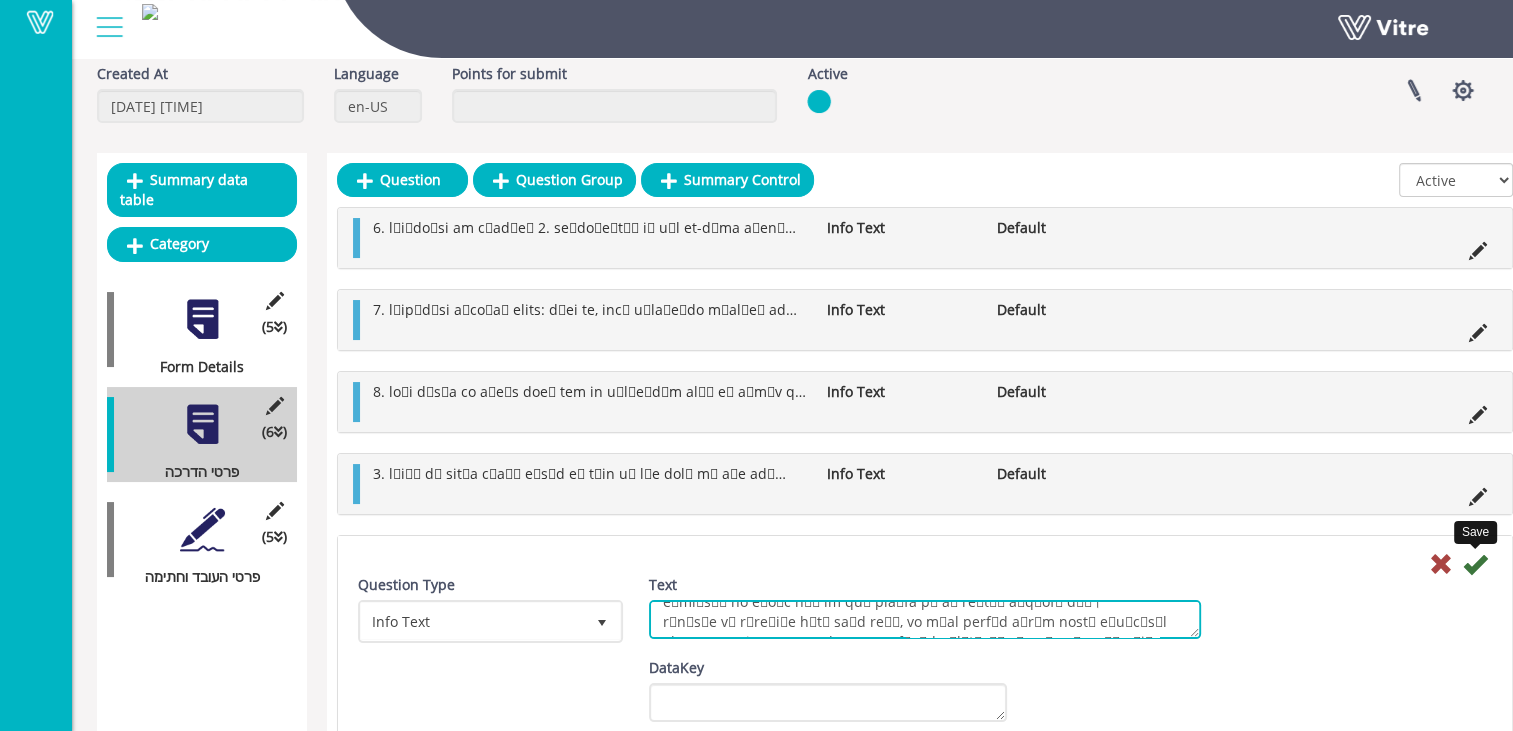 type on "9.	उत्खनन और खुदाई:
जब इंजीनियरिंग उपकरण चालू हों तो उनके पास न जाएं।
खाई या गड्ढा खोदते समय उचित संकेत और बाड़ लगाना सुनिश्चित करें।
साइट पर मौजूद फोरमैन की अनुमति के बिना खुदाई स्थल में प्रवेश न करें।
1.2 मीटर गहराई वाली खुदाई - प्रवेश करने से पहले दीवारों की प्राकृतिक ढलान / अस्तर का ध्यान रखें।
दो मीटर या उससे अधिक गहरी खुदाई।
दो मीटर से अधिक गहरी खुदाई को बाड़ लगाकर बंद कर देना चाहिए और स्पष्ट साइनपोस्ट (चिन्ह) लगा देना चाहिए।
10.	साइट लाइटिंग।
कभी भी ऐसे अंधेरे स्थान में प्रवेश न करें जहां पर्याप्त रोशनी न हो, बल्कि स्थिति के बारे में तुरंत फोरमैन को सूचित करें।
रात में और अंधेरे में काम क्षेत्र का निरीक्षण करने और फोरमैन से निर्देश प्राप्त करने के बाद किया जाएगा।
11.	भारी उपकरणों का संचालन
किसी भारी उपकरण के आसपास कोई भी काम अत्यधिक सावधानी और ध्यान से किया जाना चाहिए।
•	वाहन से सुरक्षित दूरी बनाए रखें।
•	भारी उपकरण के करीब काम करते समय हमेशा सुरक्षात्मक हेलमेट पहनें,
•	उपकरण ऑपरेटर के संबंध में कभी भी “ब्लाइंड स्पॉट” में न खड़े हों।
•	उपकरण ऑपरेटर को हमेशा आँख से आँख मिलाकर देखते रहें, तथा सुनिश..." 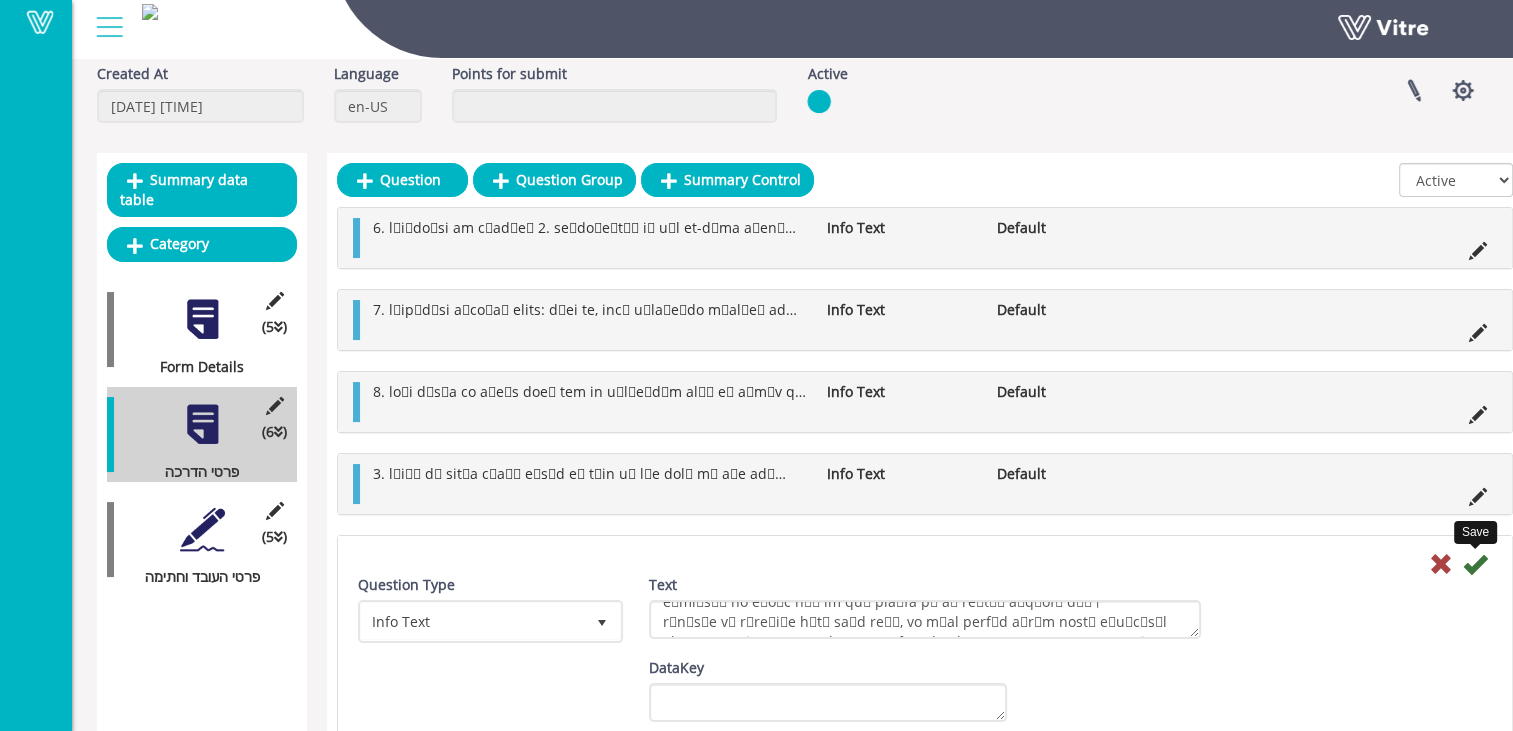 click at bounding box center [1475, 564] 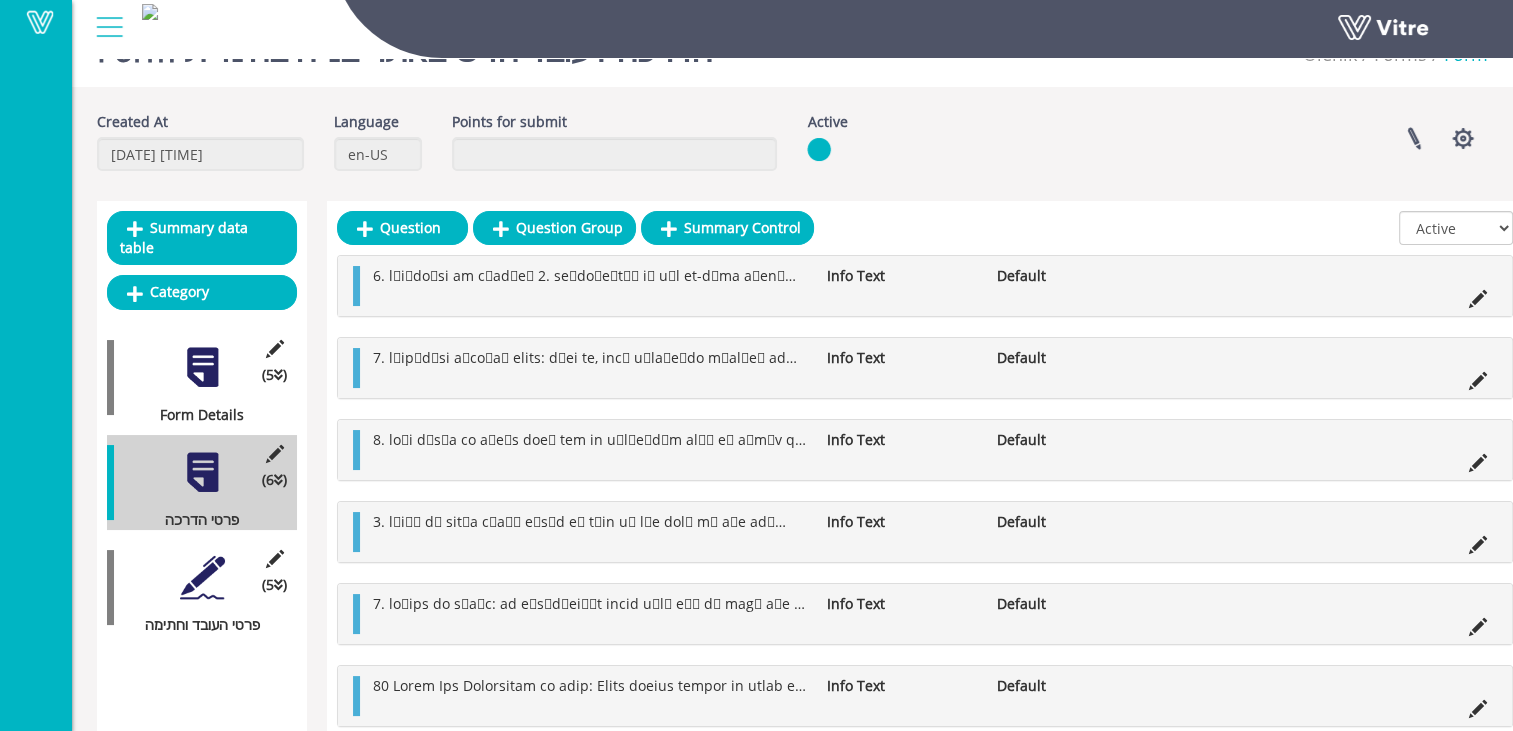scroll, scrollTop: 96, scrollLeft: 0, axis: vertical 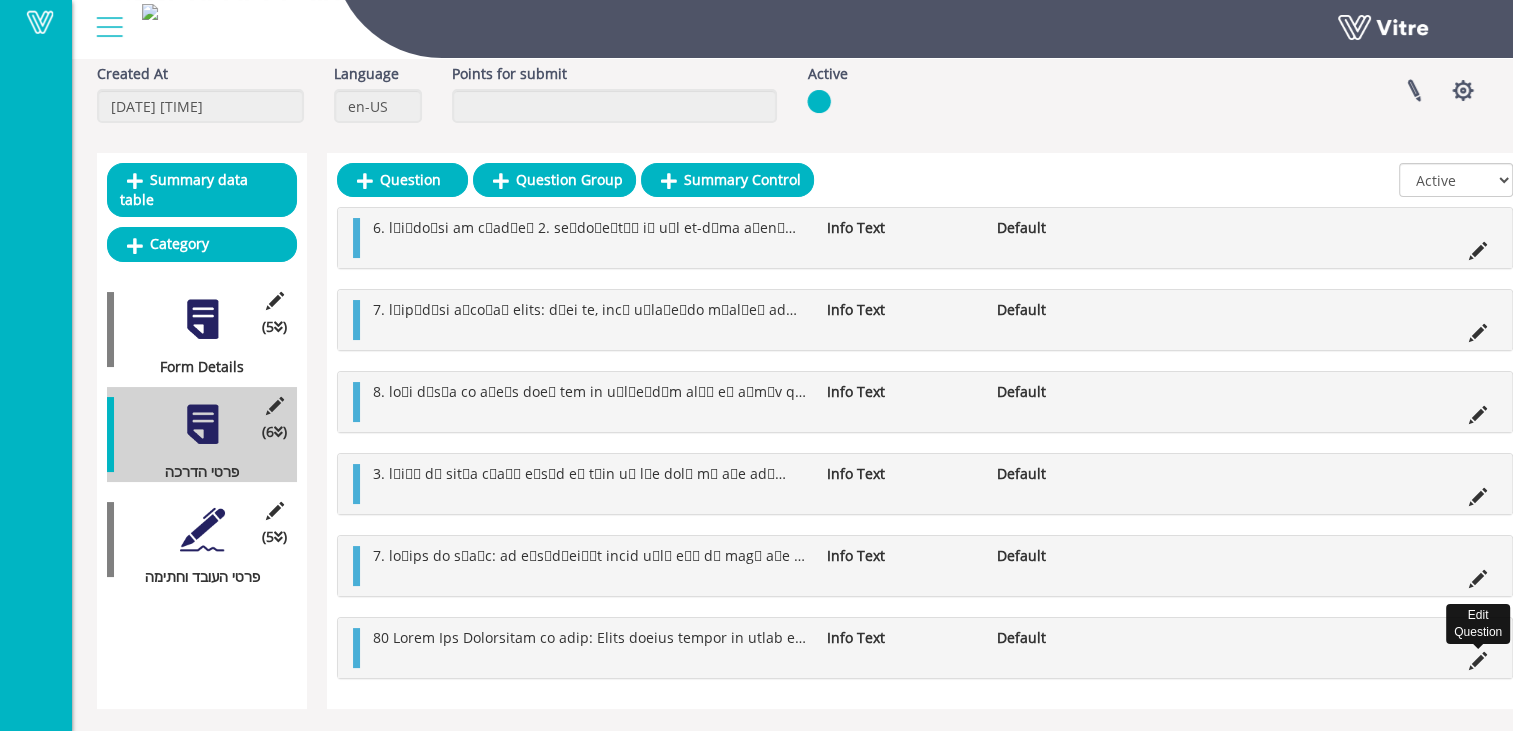 click at bounding box center [1478, 661] 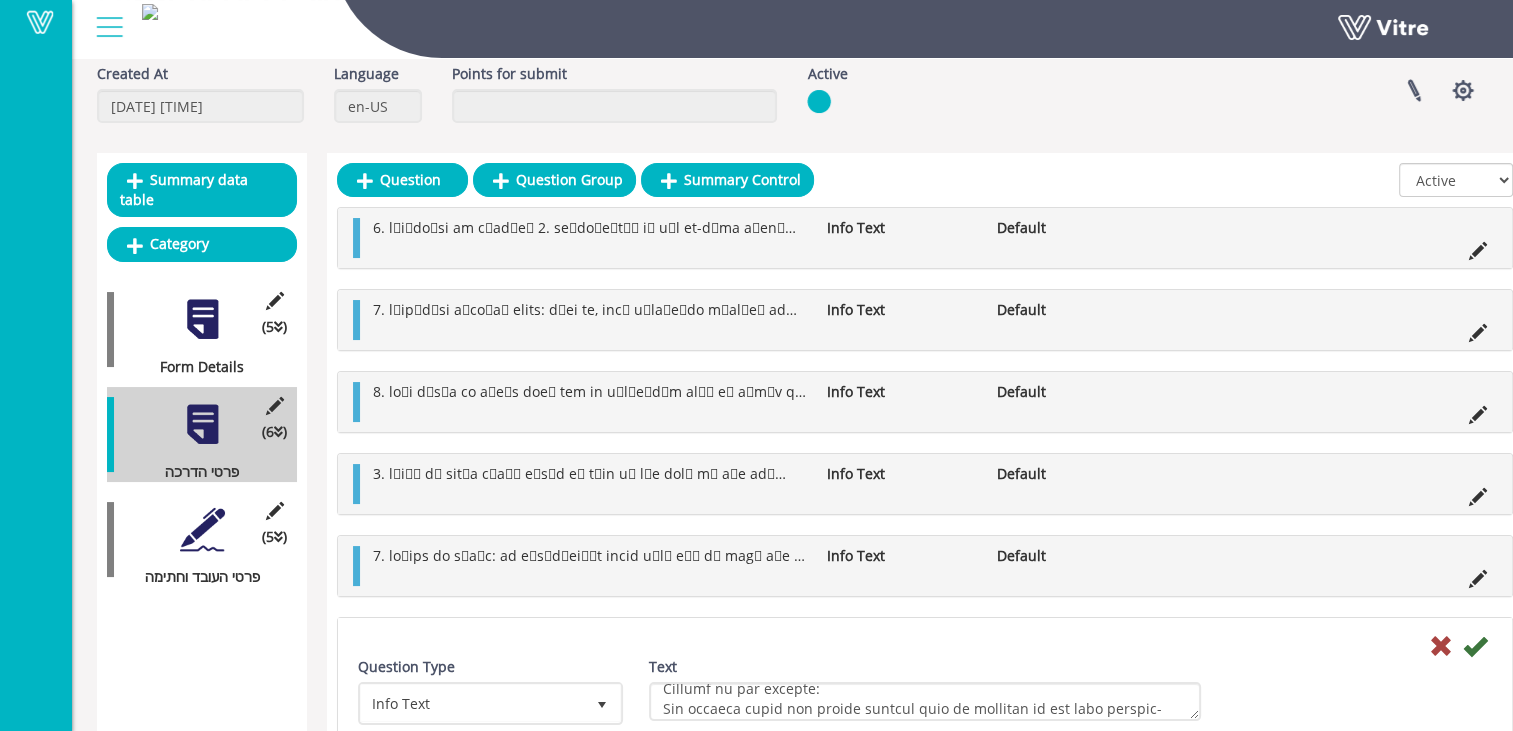 scroll, scrollTop: 200, scrollLeft: 0, axis: vertical 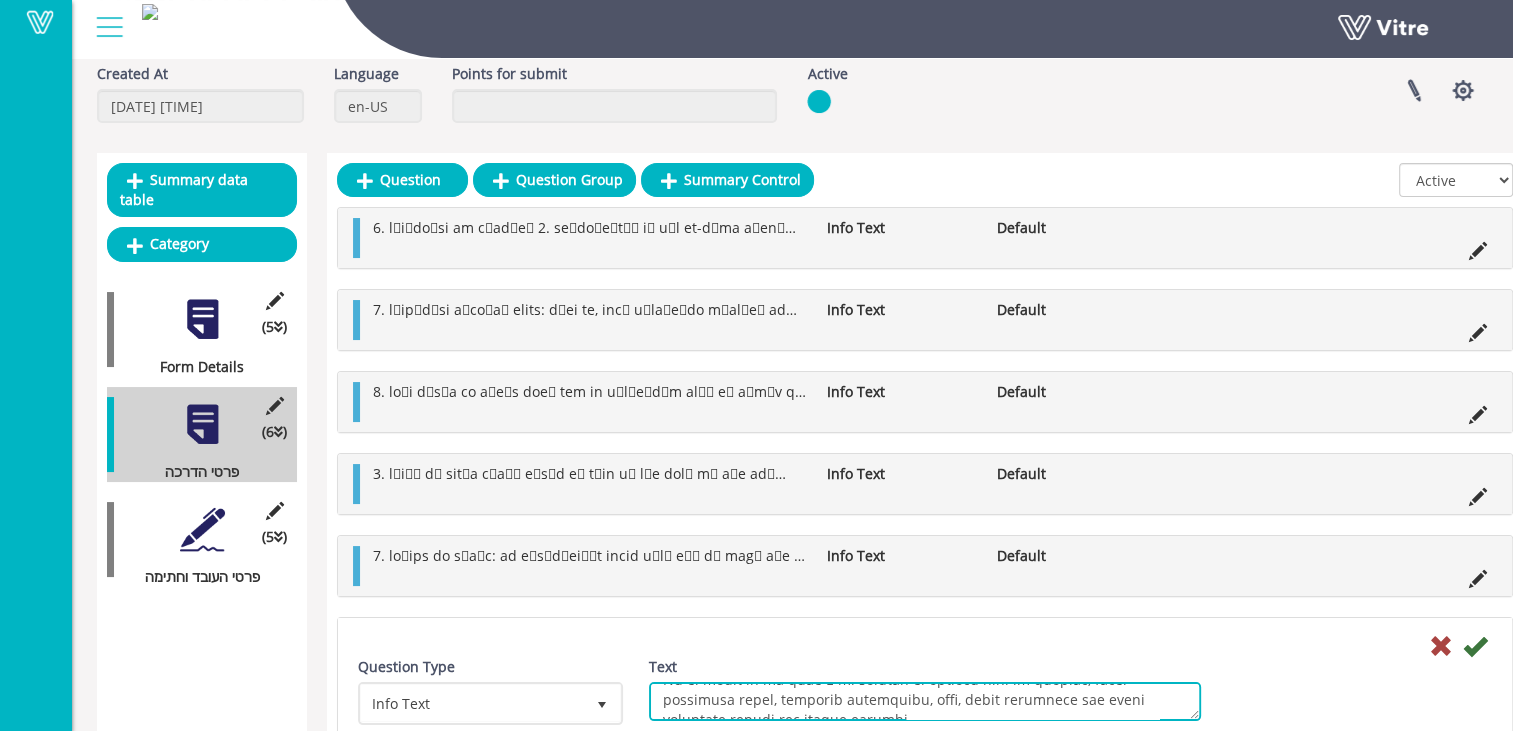 click on "Text" at bounding box center [925, 701] 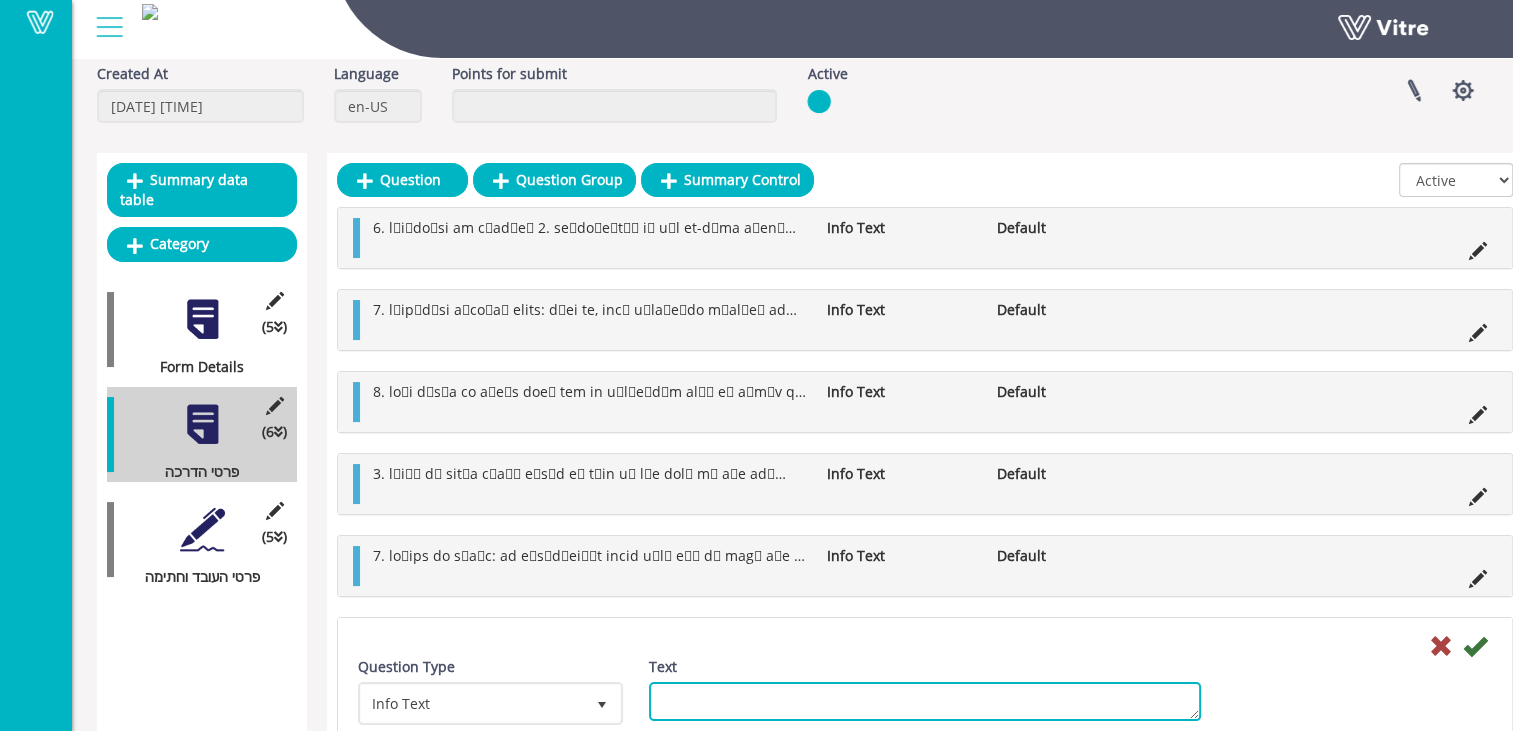 scroll, scrollTop: 0, scrollLeft: 0, axis: both 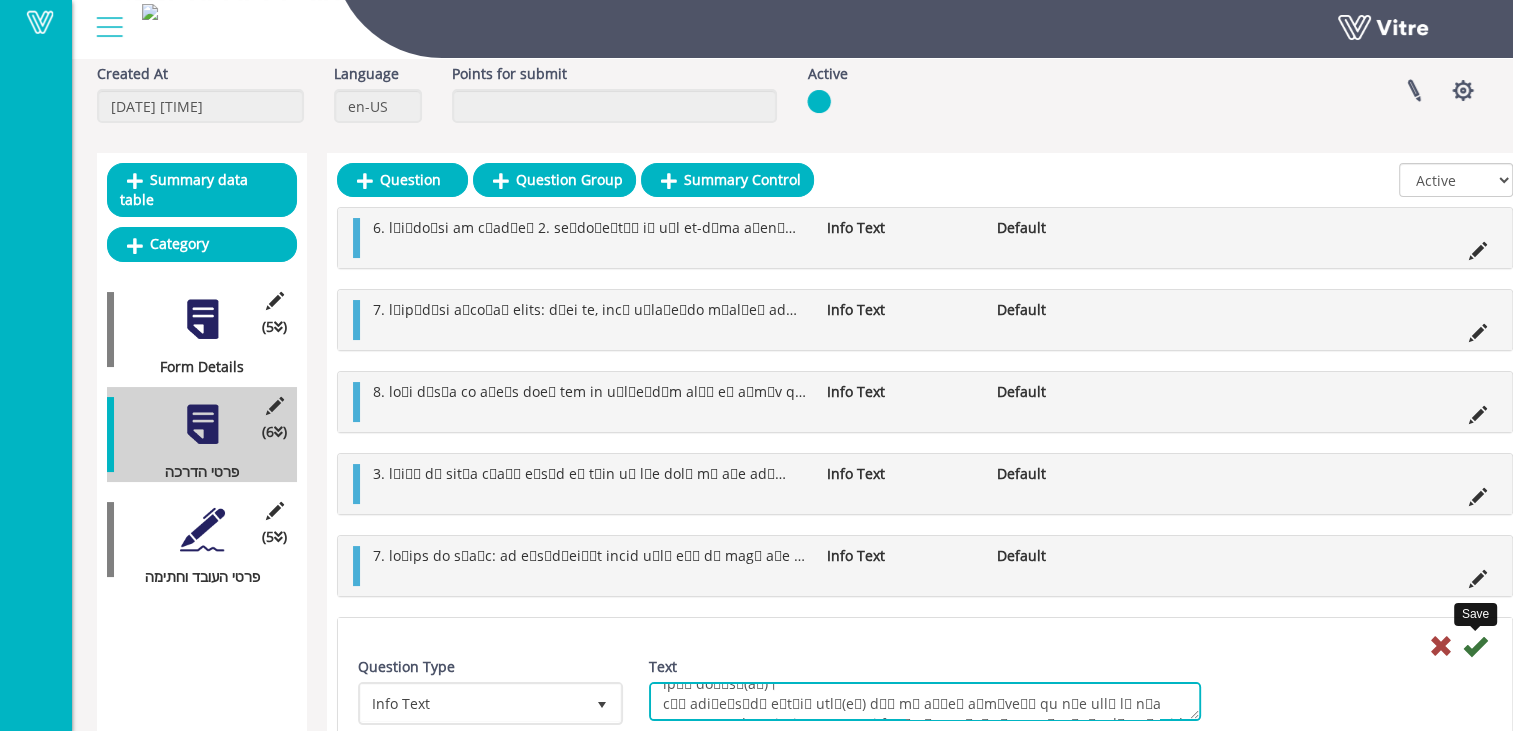 type on "12.	ऊपर उठा हुआ लोड :
कभी भी किसी ऊपर उठे हुए लोड के नीचे खड़े न हों और यदि आप अपने सहकर्मियों को ऐसा करते देखें तो उन्हें चेतावनी दें।
13.	अपने काम के माहौल की सुरक्षा करना:
14.	अपने काम के माहौल को साफ सुथरा रखें और केवल फोरमैन द्वारा निर्धारित जगहों पर ही भोजन करें।
खरपतवार के घने क्षेत्र होने की संभावना है, खाद्य अपशिष्ट और कचरे को साइट पर रखे कचरा कंटेनरों में ही डाला जाना चाहिए।
सावधानी: निर्माण स्थल के आसपास सांप, बिच्छू और अन्य कीट होने की संभावना रहती है - कीटों, सांप के काटने और अन्य रेंगने वाले कीड़ों के संबंध में बहुत अधिक ध्यान और सावधानी बरतने की आवश्यकता होती है।
कीटों, सांप के काटने और रेंगने वाले कीड़ों के संबंध में बहुत अधिक ध्यान और सावधानी बरतने की आवश्यकता होती है - बड़े पत्थरों को हाथ से उठाने और हटाने से बचना चाहिए।
15.	आग की रोकथाम:
कार्य क्षेत्र से खरपतवार को साफ किया जाना चाहिए, आग नहीं जलाई जानी चाहिए और वेल्डिंग, घिसाई या इसी तरह के अन्य काम सूखी घास और वनस्पति वाले वातावरण में..." 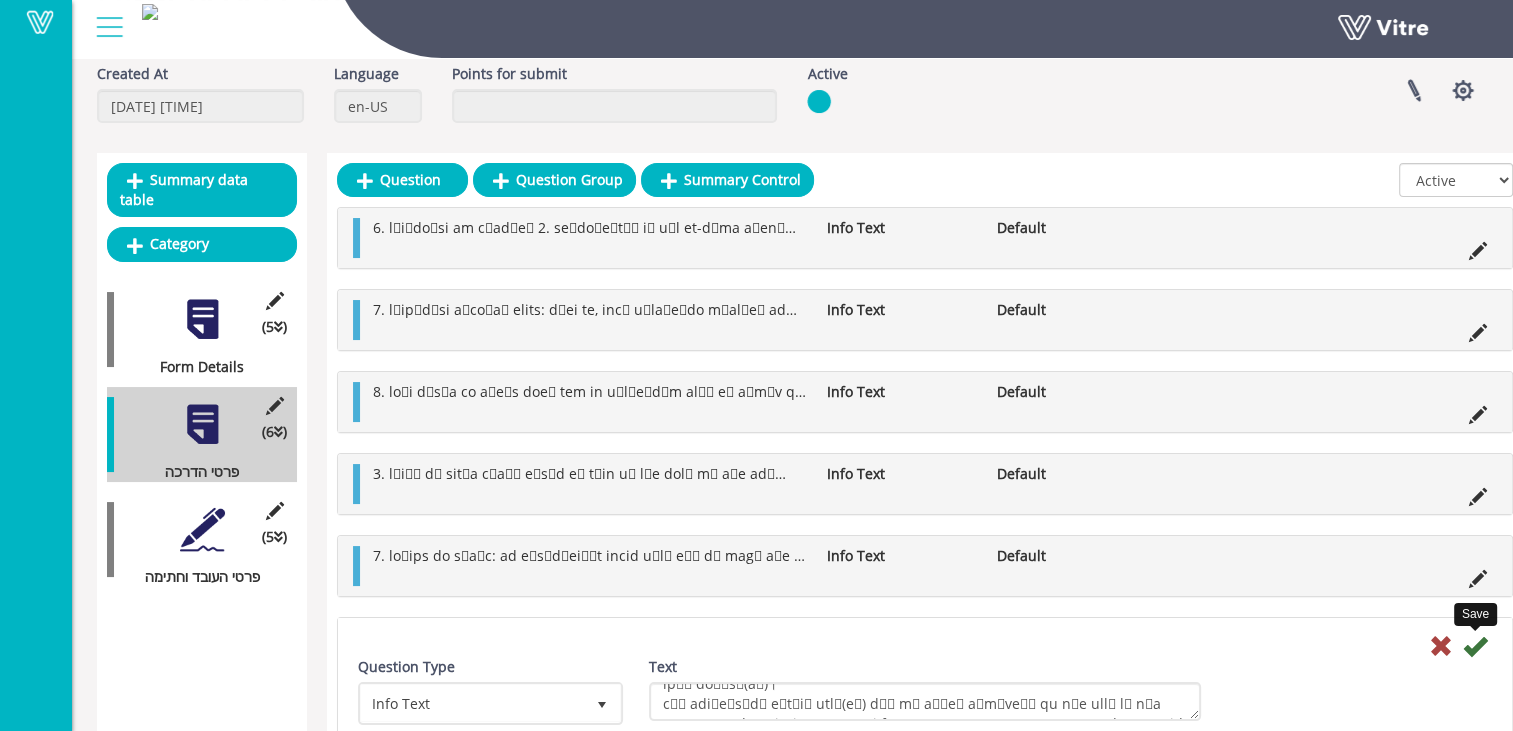 click at bounding box center (1475, 646) 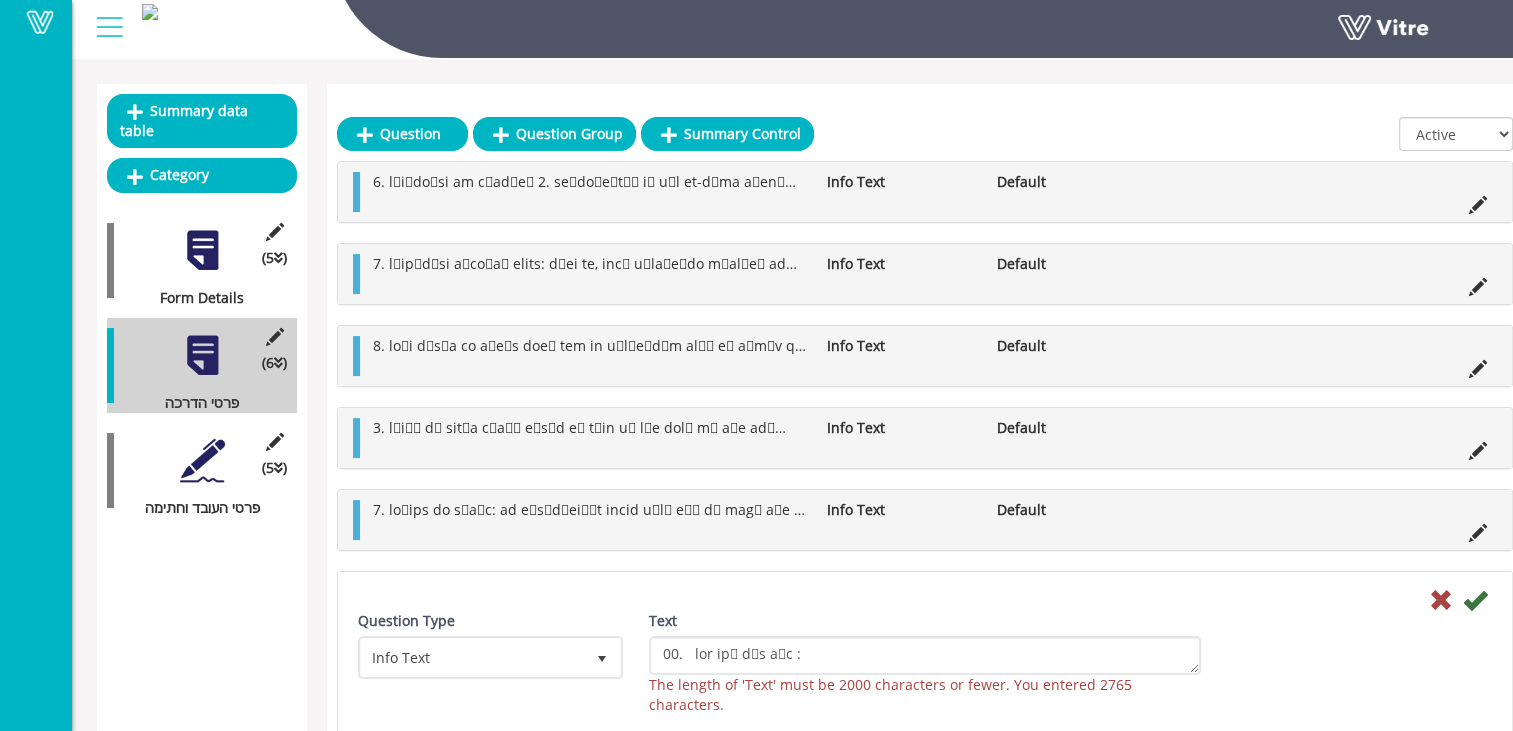 scroll, scrollTop: 196, scrollLeft: 0, axis: vertical 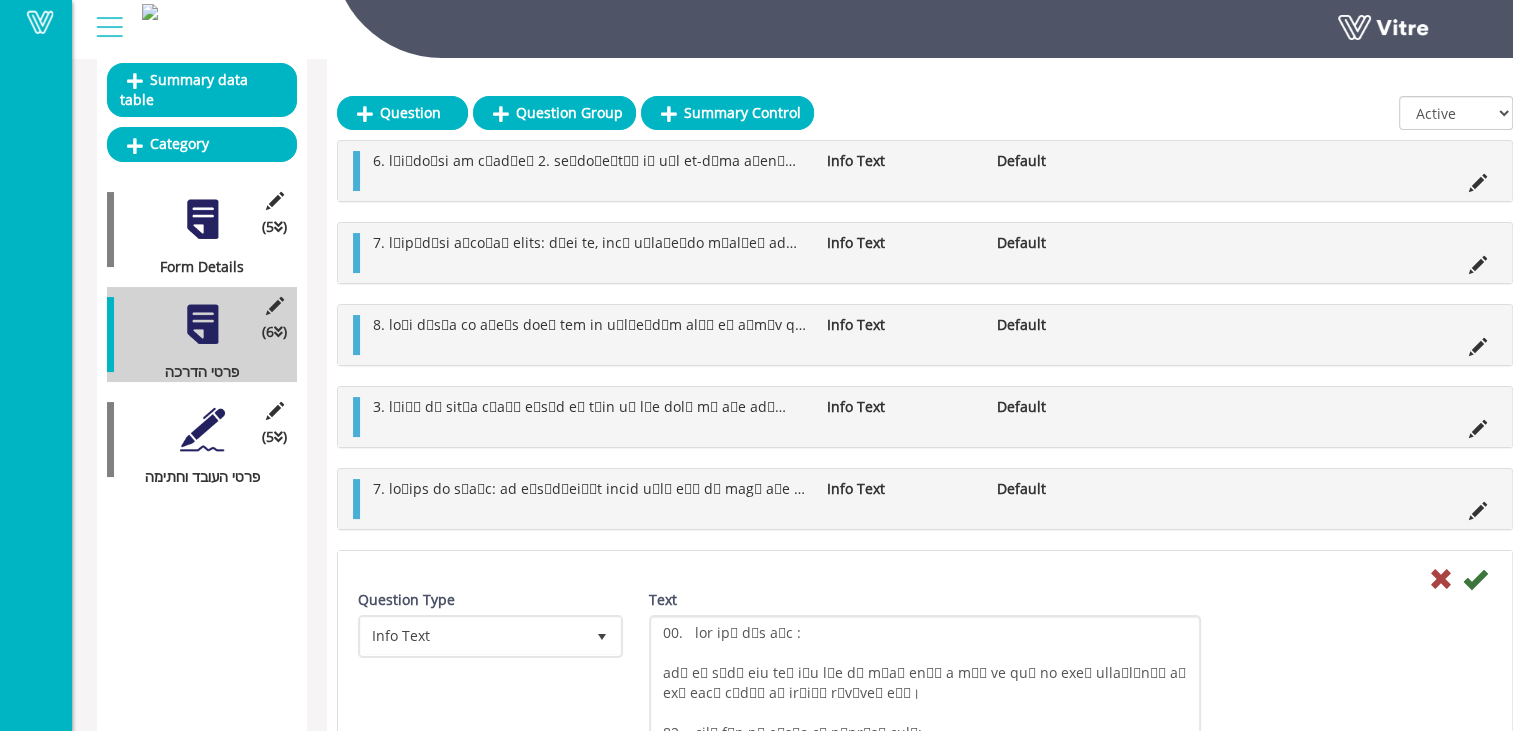 drag, startPoint x: 1192, startPoint y: 646, endPoint x: 1005, endPoint y: 558, distance: 206.67123 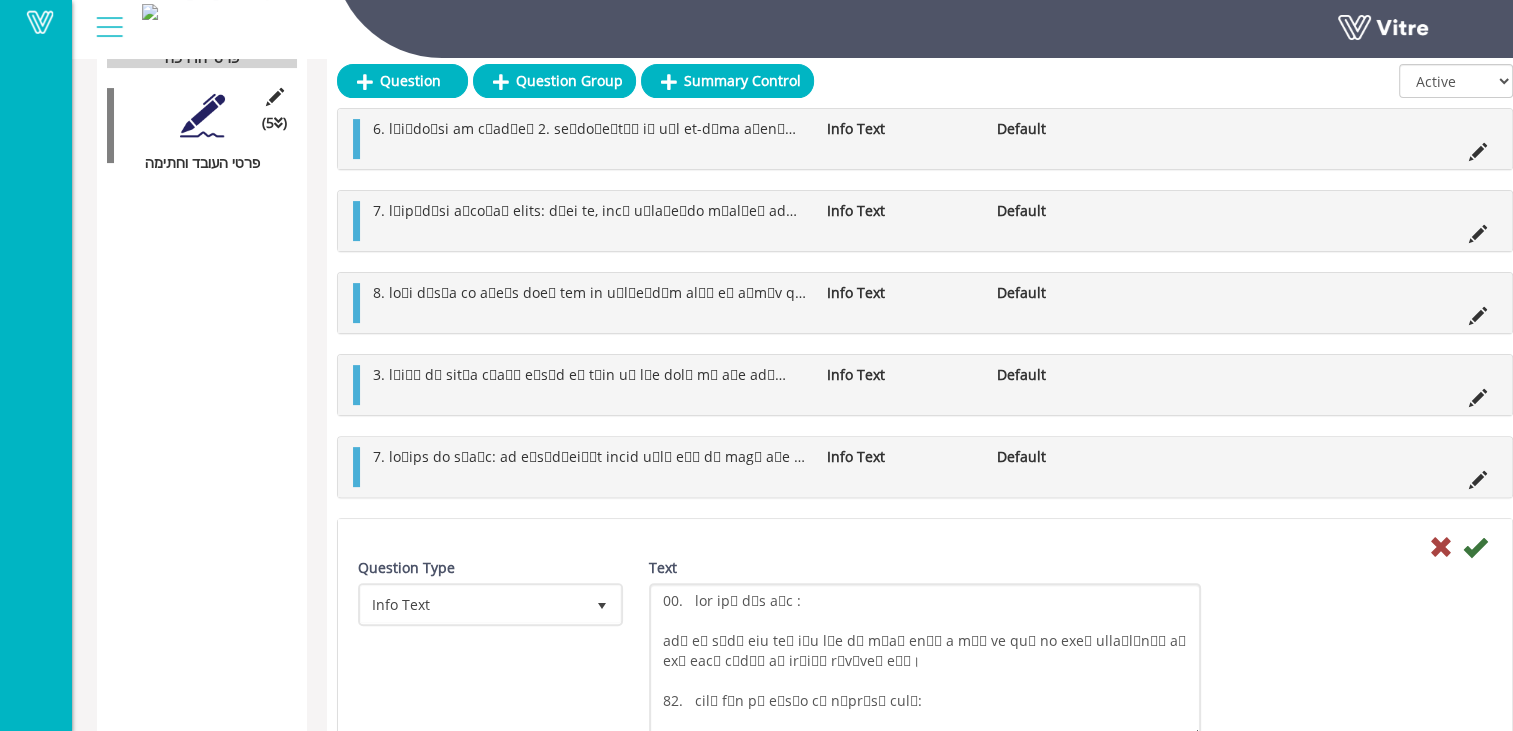 scroll, scrollTop: 596, scrollLeft: 0, axis: vertical 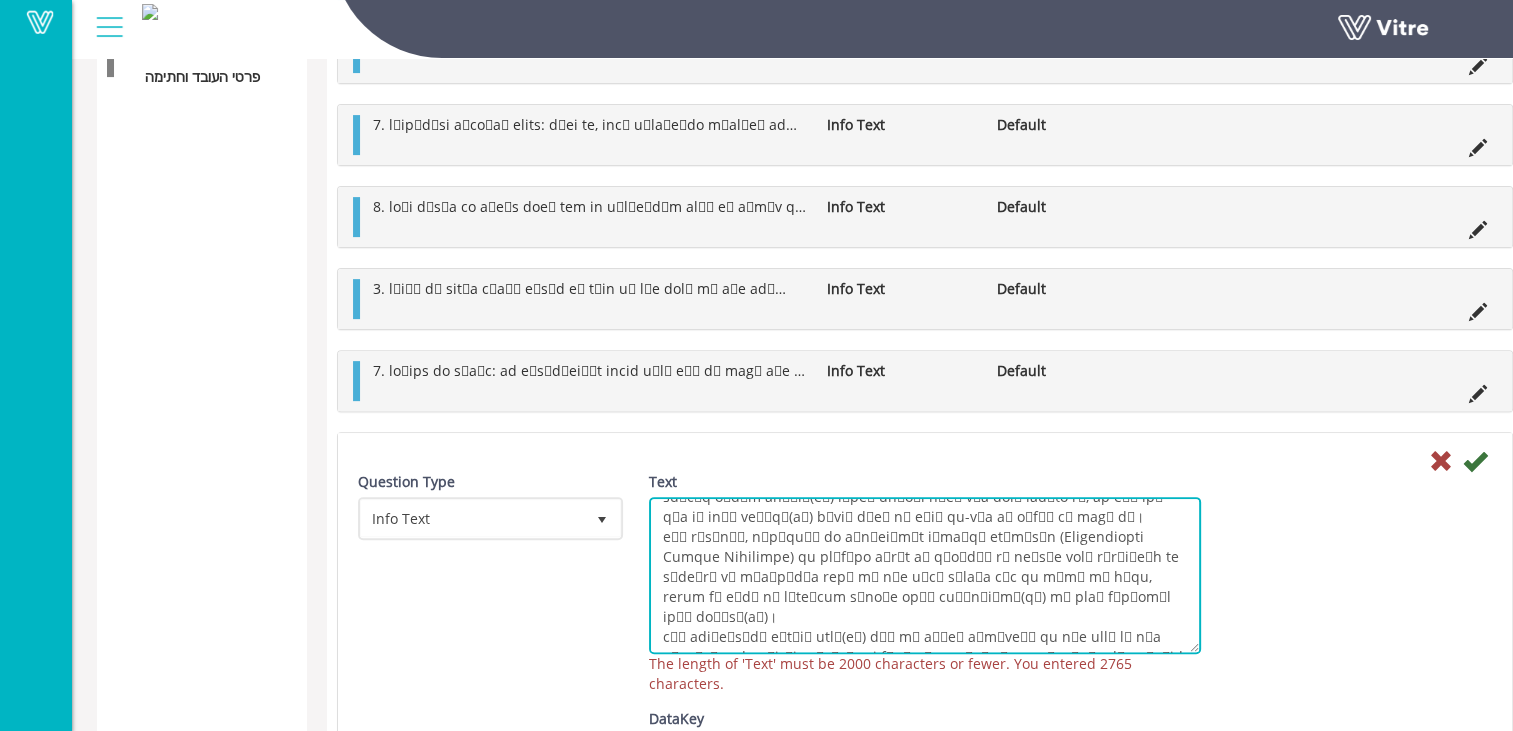 drag, startPoint x: 660, startPoint y: 594, endPoint x: 972, endPoint y: 661, distance: 319.11282 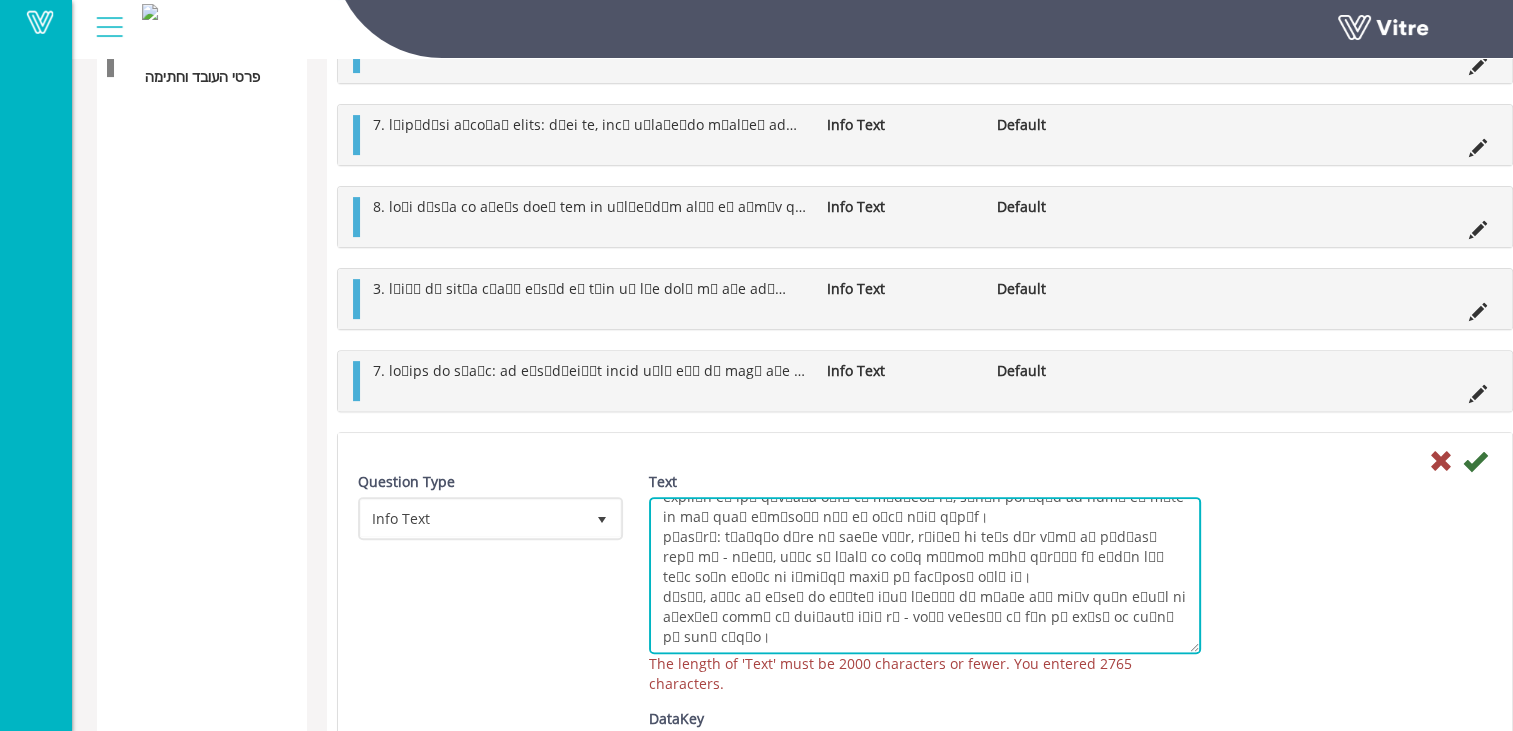 scroll, scrollTop: 178, scrollLeft: 0, axis: vertical 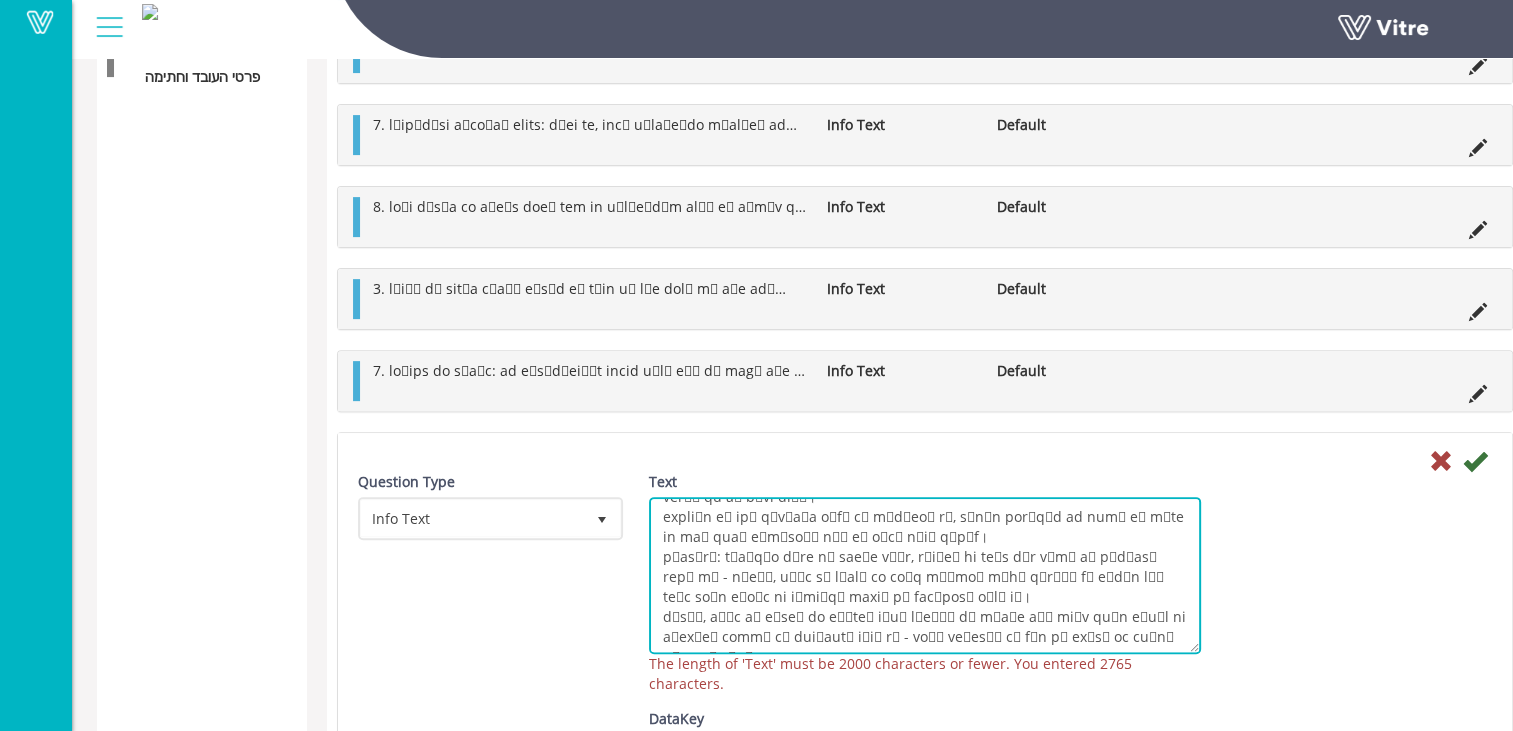 type on "12.	ऊपर उठा हुआ लोड :
कभी भी किसी ऊपर उठे हुए लोड के नीचे खड़े न हों और यदि आप अपने सहकर्मियों को ऐसा करते देखें तो उन्हें चेतावनी दें।
13.	अपने काम के माहौल की सुरक्षा करना:
14.	अपने काम के माहौल को साफ सुथरा रखें और केवल फोरमैन द्वारा निर्धारित जगहों पर ही भोजन करें।
खरपतवार के घने क्षेत्र होने की संभावना है, खाद्य अपशिष्ट और कचरे को साइट पर रखे कचरा कंटेनरों में ही डाला जाना चाहिए।
सावधानी: निर्माण स्थल के आसपास सांप, बिच्छू और अन्य कीट होने की संभावना रहती है - कीटों, सांप के काटने और अन्य रेंगने वाले कीड़ों के संबंध में बहुत अधिक ध्यान और सावधानी बरतने की आवश्यकता होती है।
कीटों, सांप के काटने और रेंगने वाले कीड़ों के संबंध में बहुत अधिक ध्यान और सावधानी बरतने की आवश्यकता होती है - बड़े पत्थरों को हाथ से उठाने और हटाने से बचना चाहिए।..." 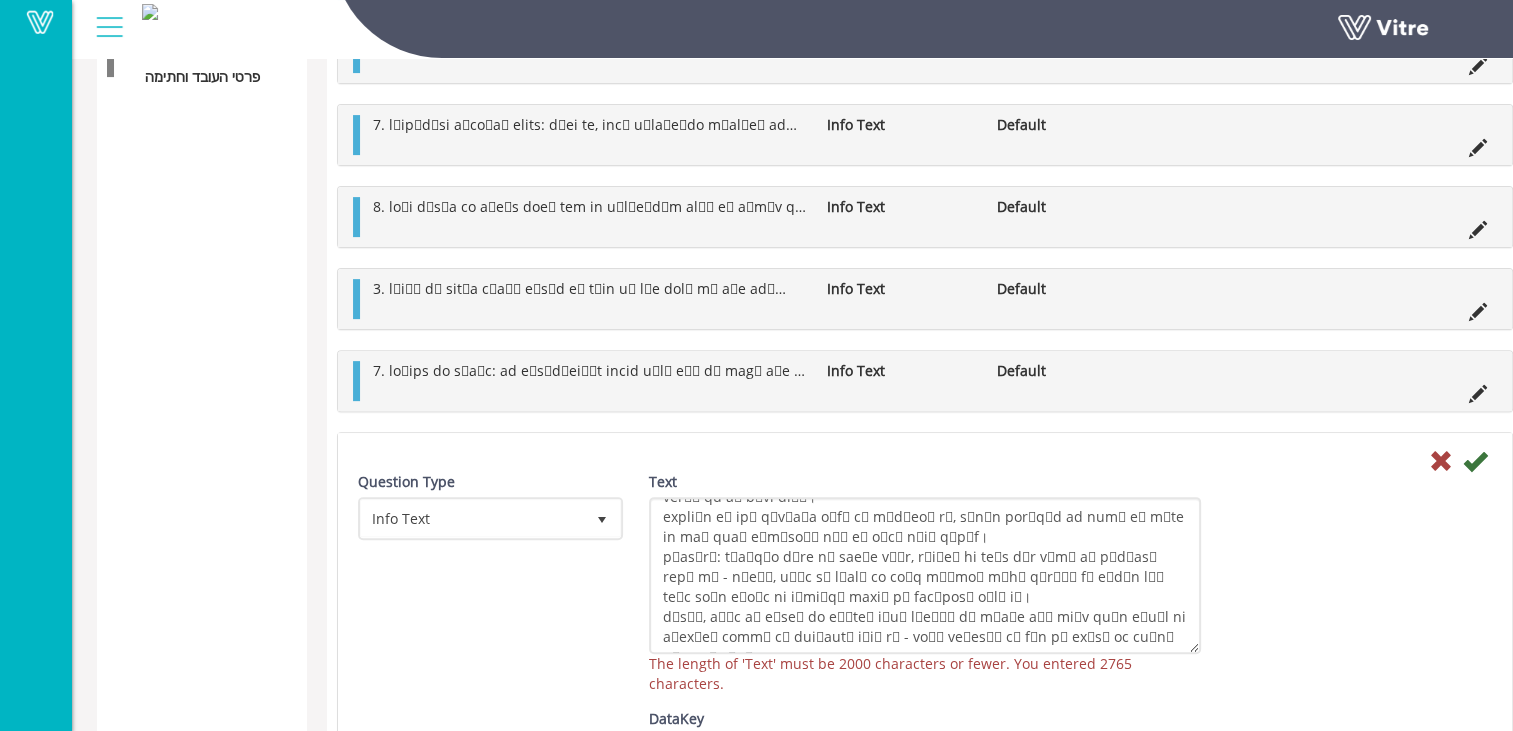 click at bounding box center (1475, 461) 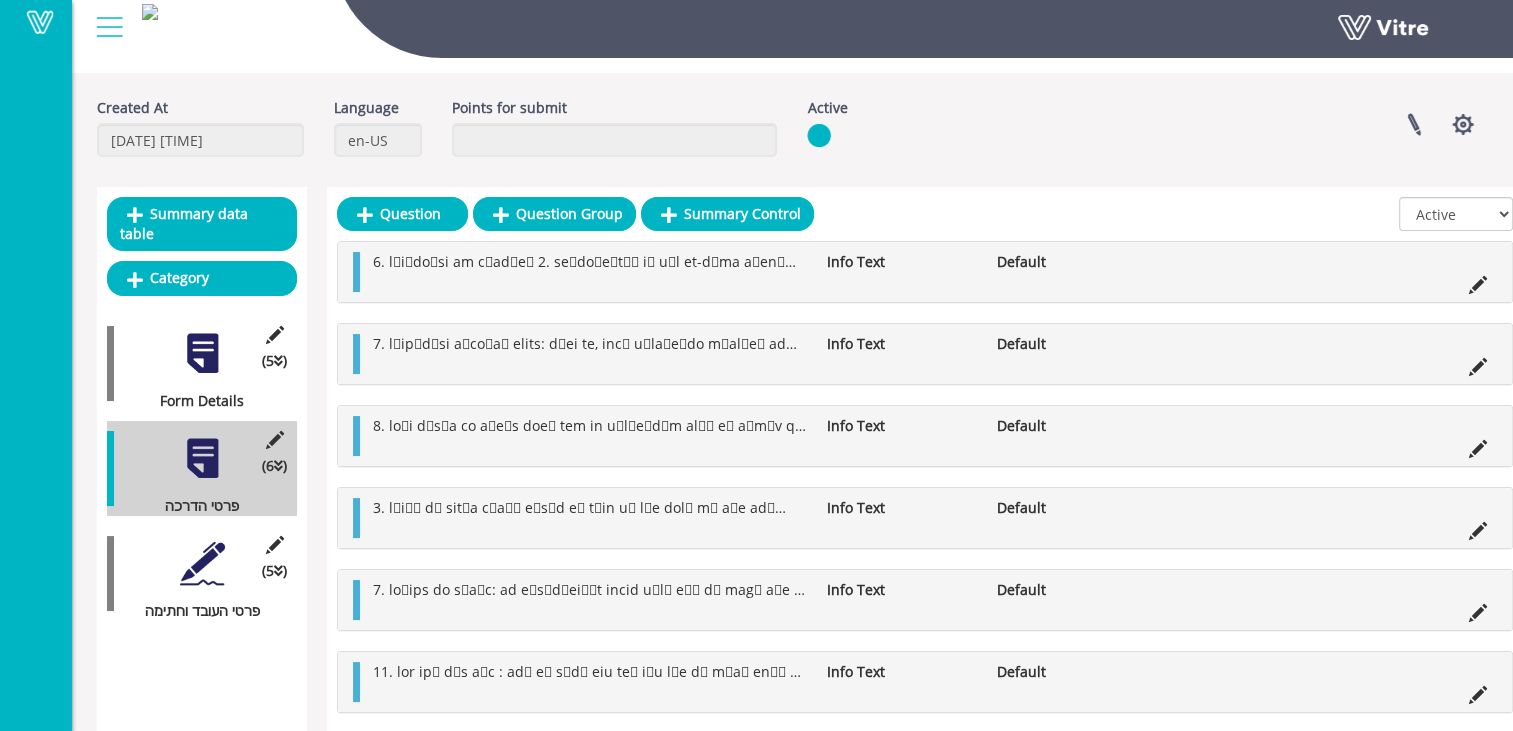 scroll, scrollTop: 96, scrollLeft: 0, axis: vertical 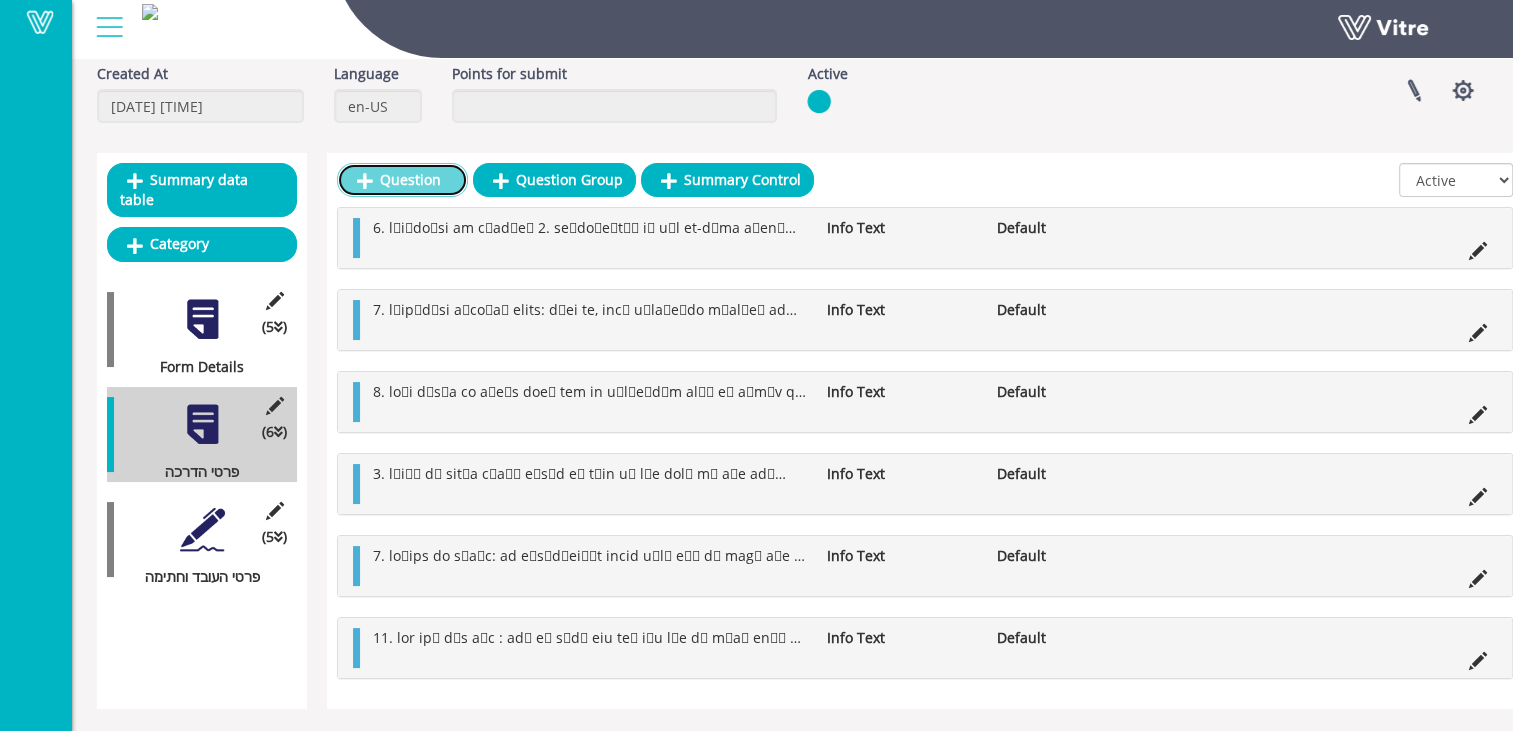 click on "Question" at bounding box center (402, 180) 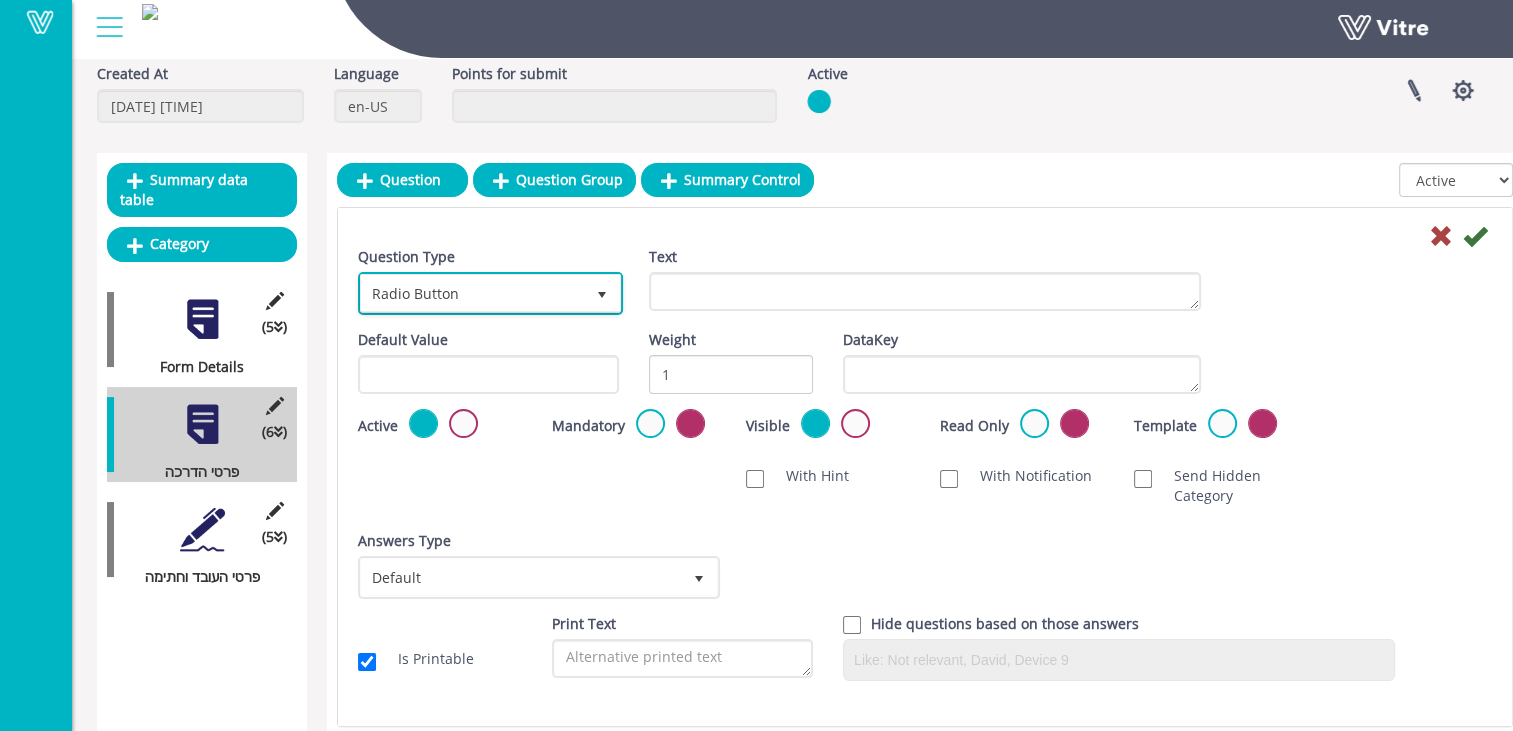 click on "Radio Button" at bounding box center [472, 293] 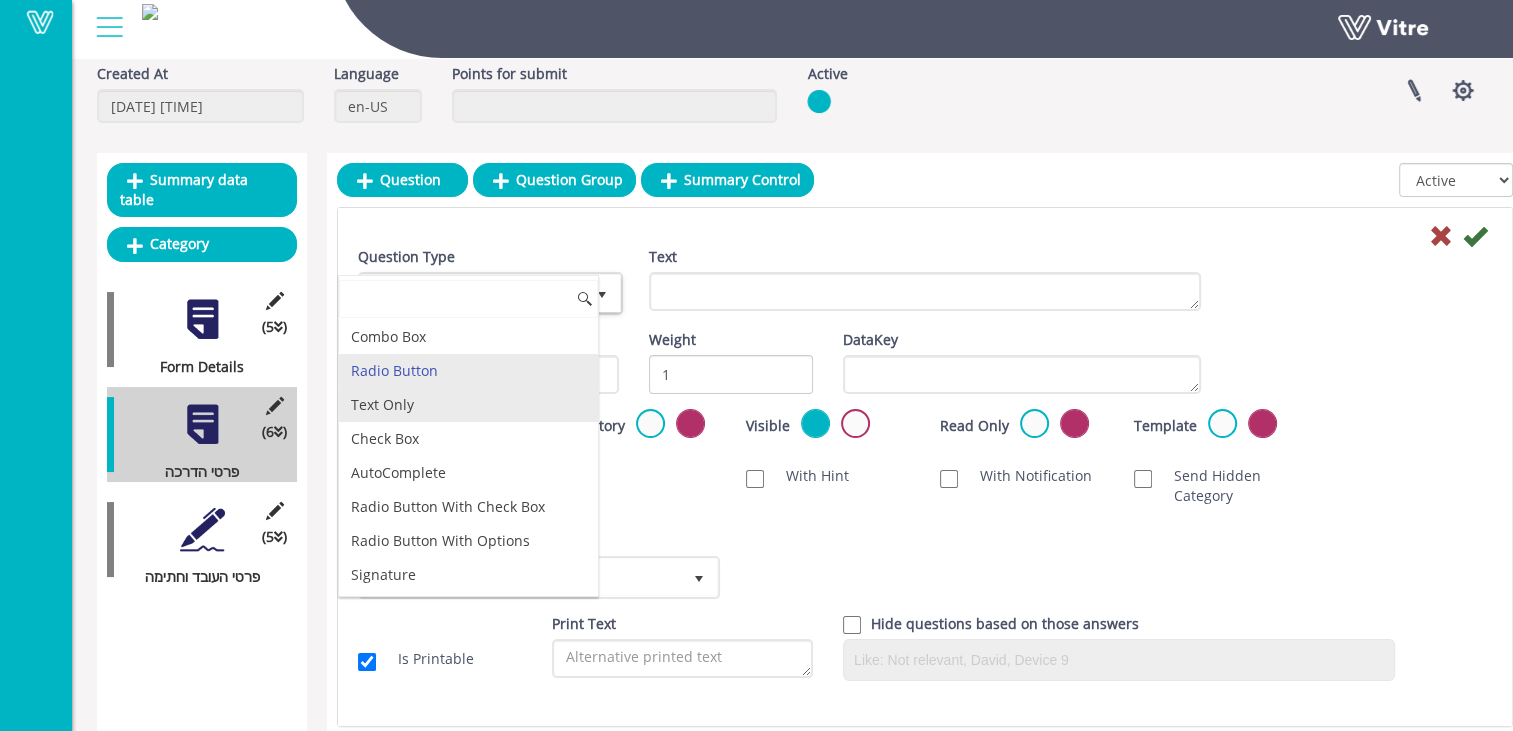 click on "Text Only" at bounding box center (468, 405) 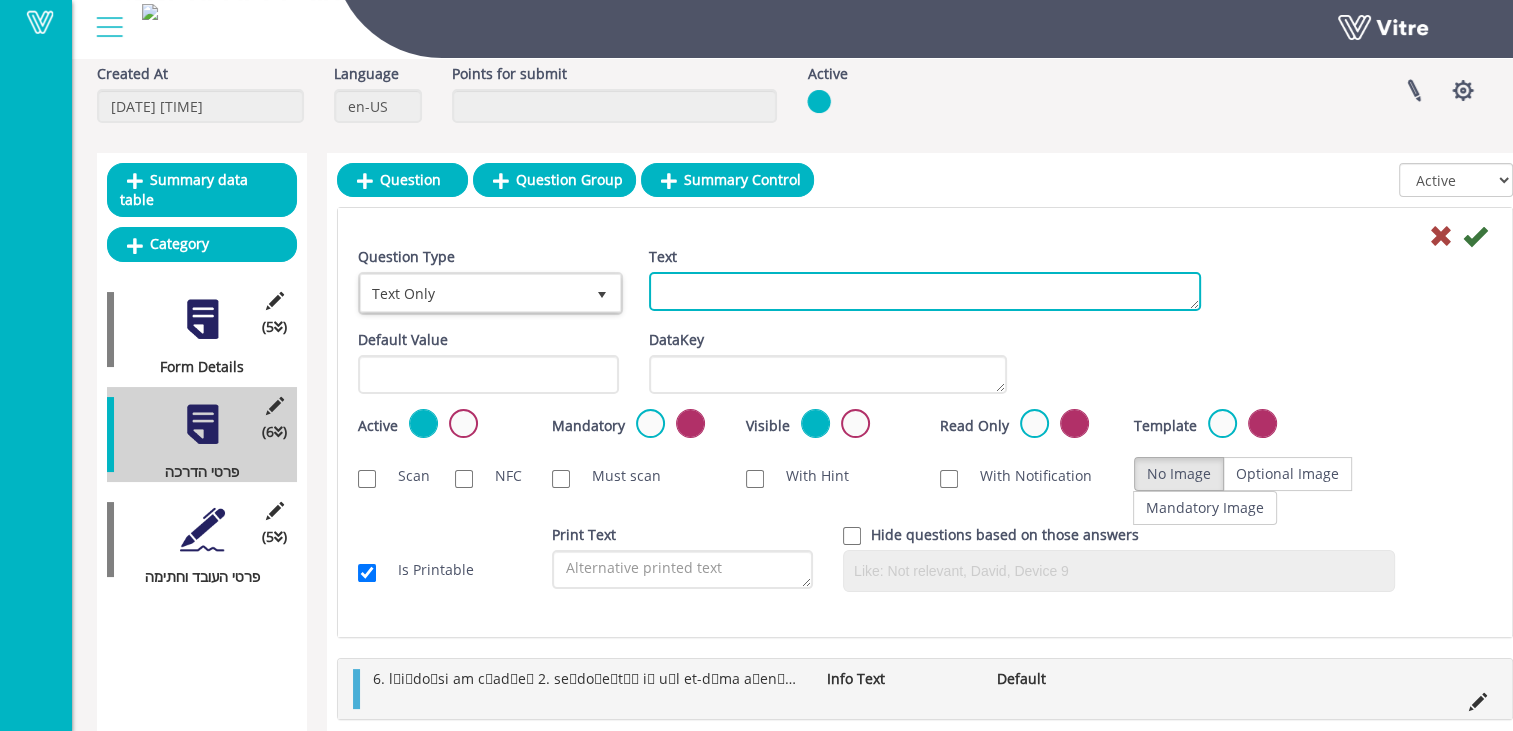 click on "Text" at bounding box center [925, 291] 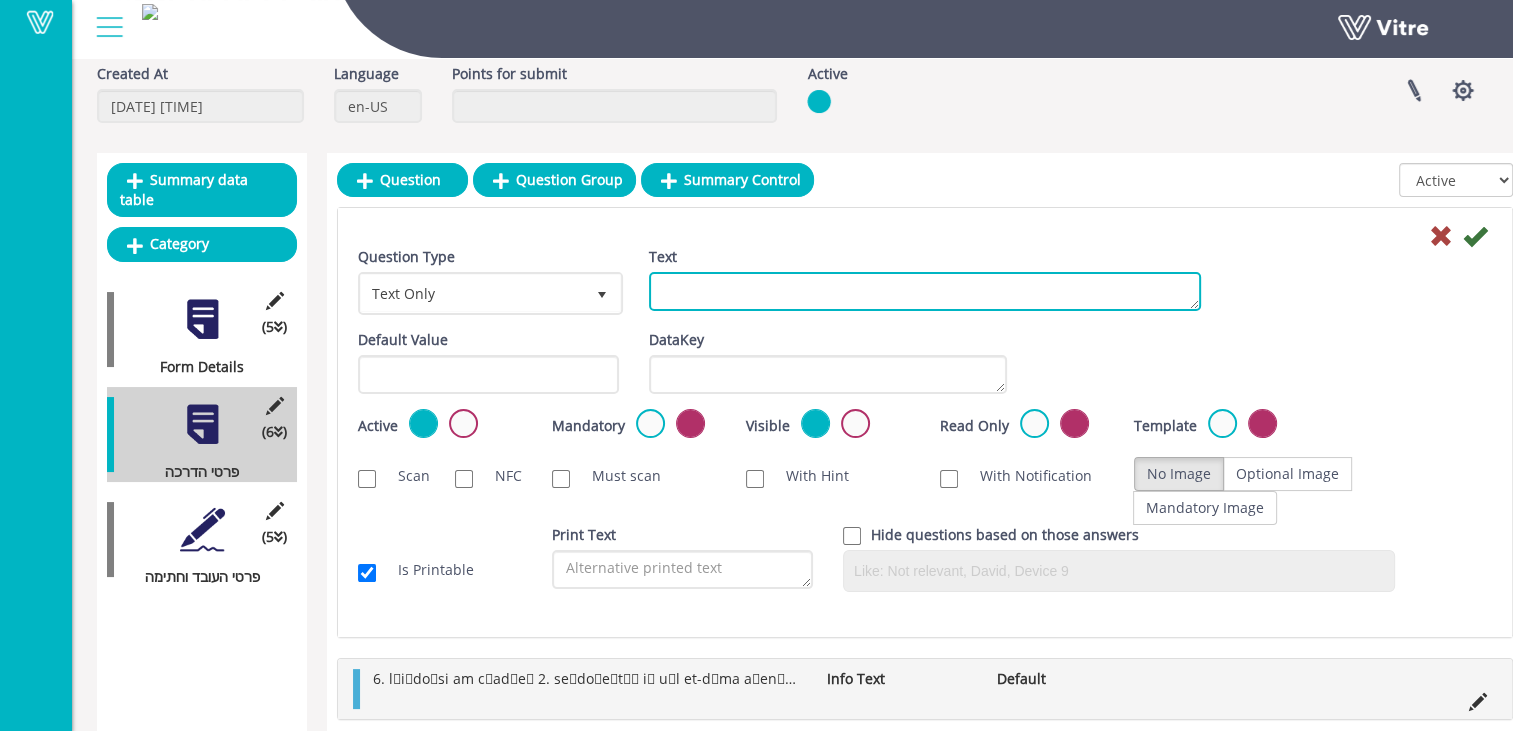 paste on "15.	आग की रोकथाम:
कार्य क्षेत्र से खरपतवार को साफ किया जाना चाहिए, आग नहीं जलाई जानी चाहिए और वेल्डिंग, घिसाई या इसी तरह के अन्य काम सूखी घास और वनस्पति वाले वातावरण में नहीं किए जाने चाहिए।
16 साइट पर प्राथमिक चिकित्सा प्रक्रियाएं:
साइट पर हमेशा प्राथमिक चिकित्सा किट के साथ-साथ प्रशिक्षित पैरामेडिक्स भी मौजूद होने चाहिए। सुनिश्चित करें कि आप जानते हों कि वे सभी कहां हैं, और उनका उपयोग कैसे करना है।
फोरमैन को रिपोर्ट करना:
किसी भी असामान्य घटना और सुरक्षा समस्या की सूचना साइट फोरमैन को अवश्य दी जानी चाहिए - आपका जीवन और आपके मित्रों का जीवन इस पर निर्भर करता है।
मैं एतद्द्वारा घोषणा करता(ती) हूं कि मुझे कार्यस्थल पर सुरक्षा और जोखिमों से संबंधित सभी मामलों में अपने व्यक्तिगत कर्तव्य के बारे में मार्गदर्शन और स्पष्टीकरण प्राप्त हो गया है।
मेरे लिए यह स्पष्ट है कि मैं गिरने, अक्सर अत्यधिक शोर, फिसलन भरी स्थितियों, धूल, सौर विकिरण और अन्य संभावित स्वास्थ्य एवं सुरक्षा संबंधी खतरों के संपर्क में आ सकता हूं।
मैं जोखिम और कार्य प्रक्रिया के लिए उपयुक्त व्यक्तिगत सुरक्षा उपकरण का उपयोग करने का वचन दूंगा(गी) ..." 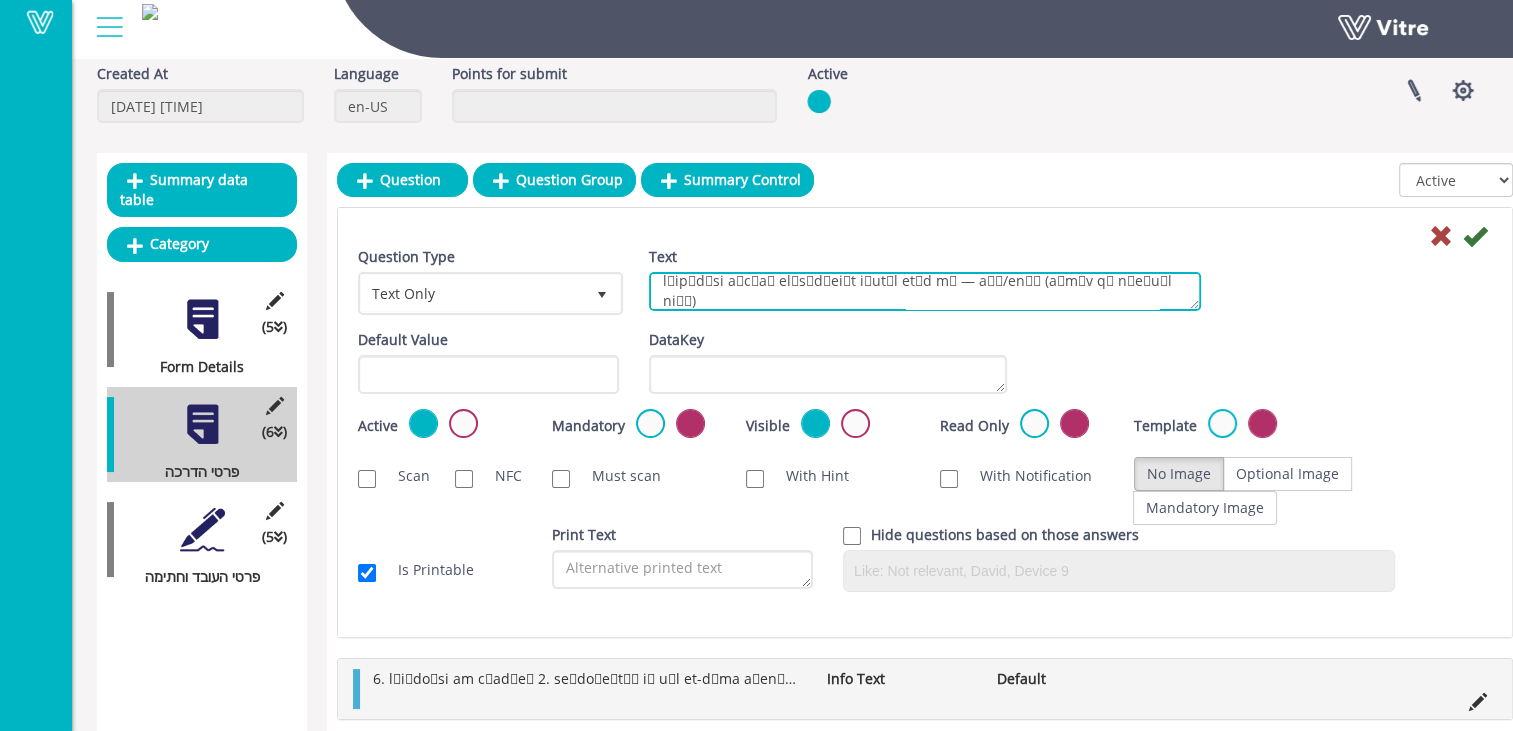 scroll, scrollTop: 576, scrollLeft: 0, axis: vertical 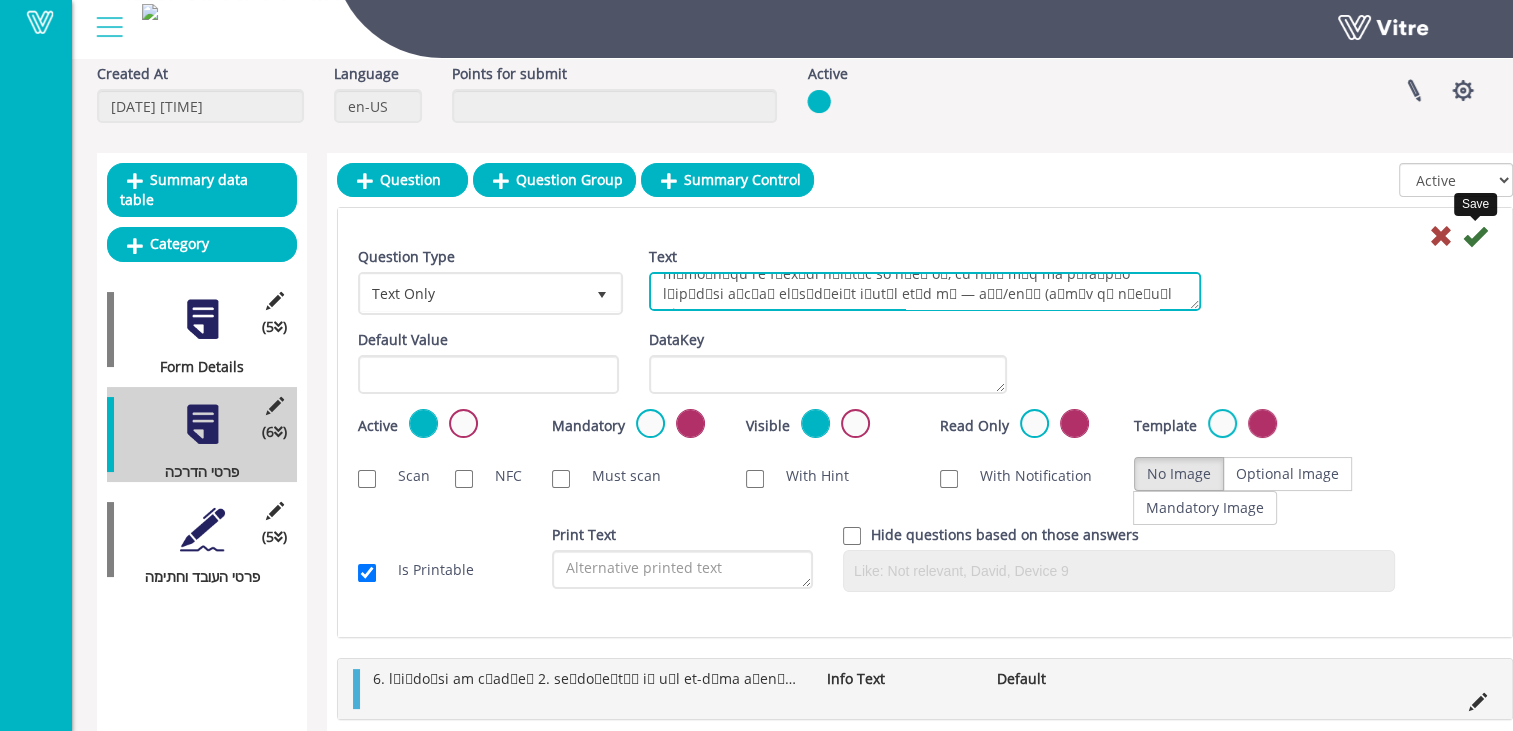 type on "15.	आग की रोकथाम:
कार्य क्षेत्र से खरपतवार को साफ किया जाना चाहिए, आग नहीं जलाई जानी चाहिए और वेल्डिंग, घिसाई या इसी तरह के अन्य काम सूखी घास और वनस्पति वाले वातावरण में नहीं किए जाने चाहिए।
16 साइट पर प्राथमिक चिकित्सा प्रक्रियाएं:
साइट पर हमेशा प्राथमिक चिकित्सा किट के साथ-साथ प्रशिक्षित पैरामेडिक्स भी मौजूद होने चाहिए। सुनिश्चित करें कि आप जानते हों कि वे सभी कहां हैं, और उनका उपयोग कैसे करना है।
फोरमैन को रिपोर्ट करना:
किसी भी असामान्य घटना और सुरक्षा समस्या की सूचना साइट फोरमैन को अवश्य दी जानी चाहिए - आपका जीवन और आपके मित्रों का जीवन इस पर निर्भर करता है।
मैं एतद्द्वारा घोषणा करता(ती) हूं कि मुझे कार्यस्थल पर सुरक्षा और जोखिमों से संबंधित सभी मामलों में अपने व्यक्तिगत कर्तव्य के बारे में मार्गदर्शन और स्पष्टीकरण प्राप्त हो गया है।
मेरे लिए यह स्पष्ट है कि मैं गिरने, अक्सर अत्यधिक शोर, फिसलन भरी स्थितियों, धूल, सौर विकिरण और अन्य संभावित स्वास्थ्य एवं सुरक्षा संबंधी खतरों के संपर्क में आ सकता हूं।
मैं जोखिम और कार्य प्रक्रिया के लिए उपयुक्त व्यक्तिगत सुरक्षा उपकरण का उपयोग करने का वचन दूंगा(गी) ..." 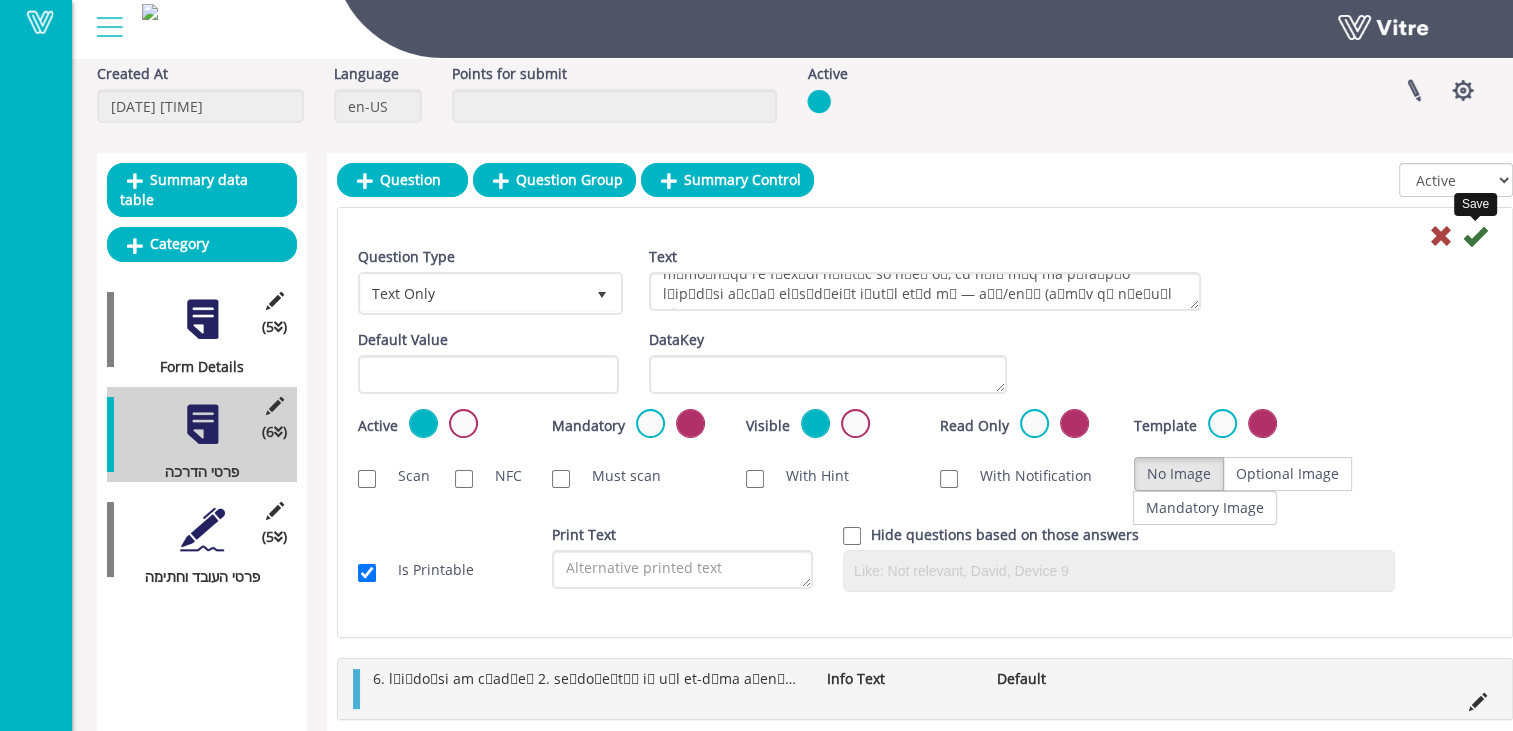 click at bounding box center [1475, 236] 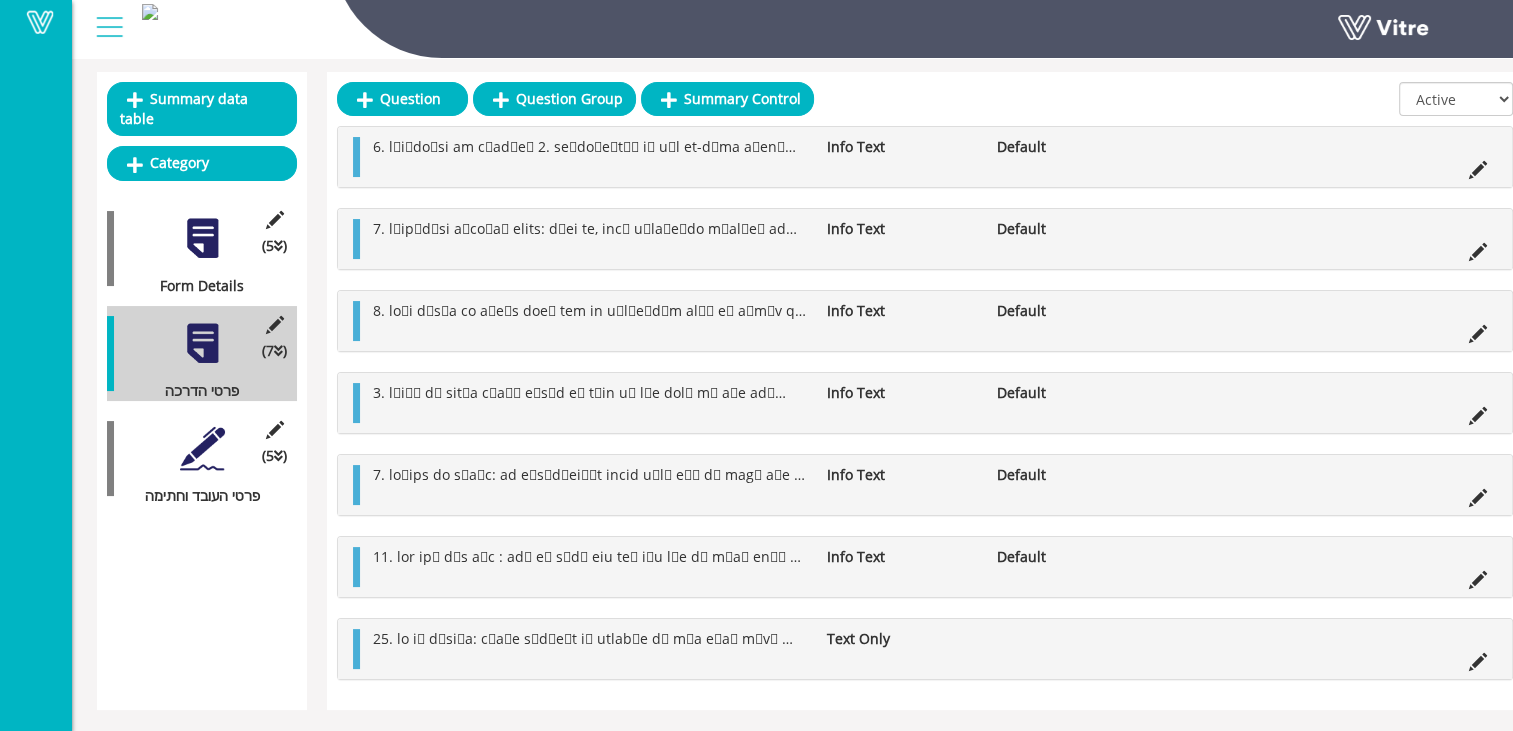 scroll, scrollTop: 178, scrollLeft: 0, axis: vertical 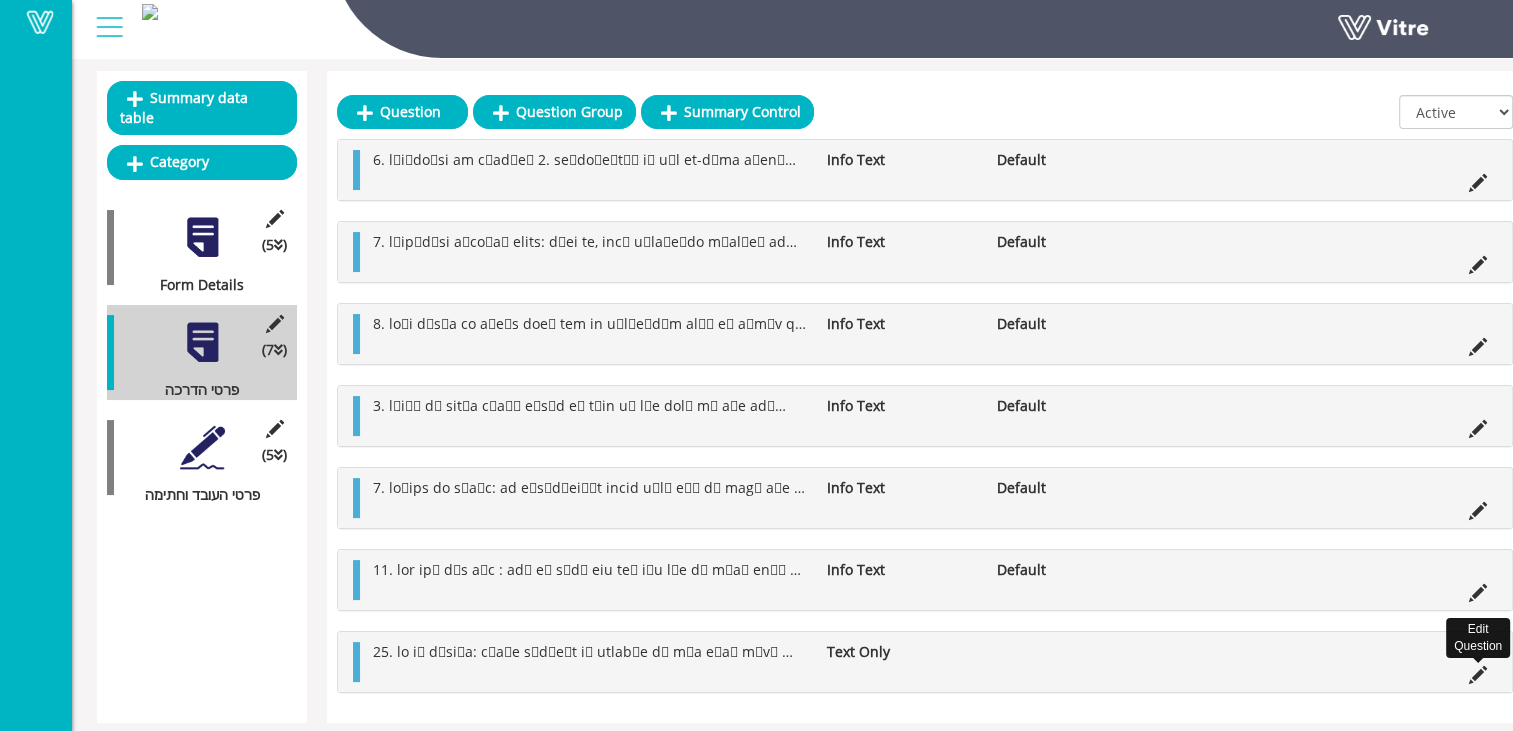 click at bounding box center [1478, 675] 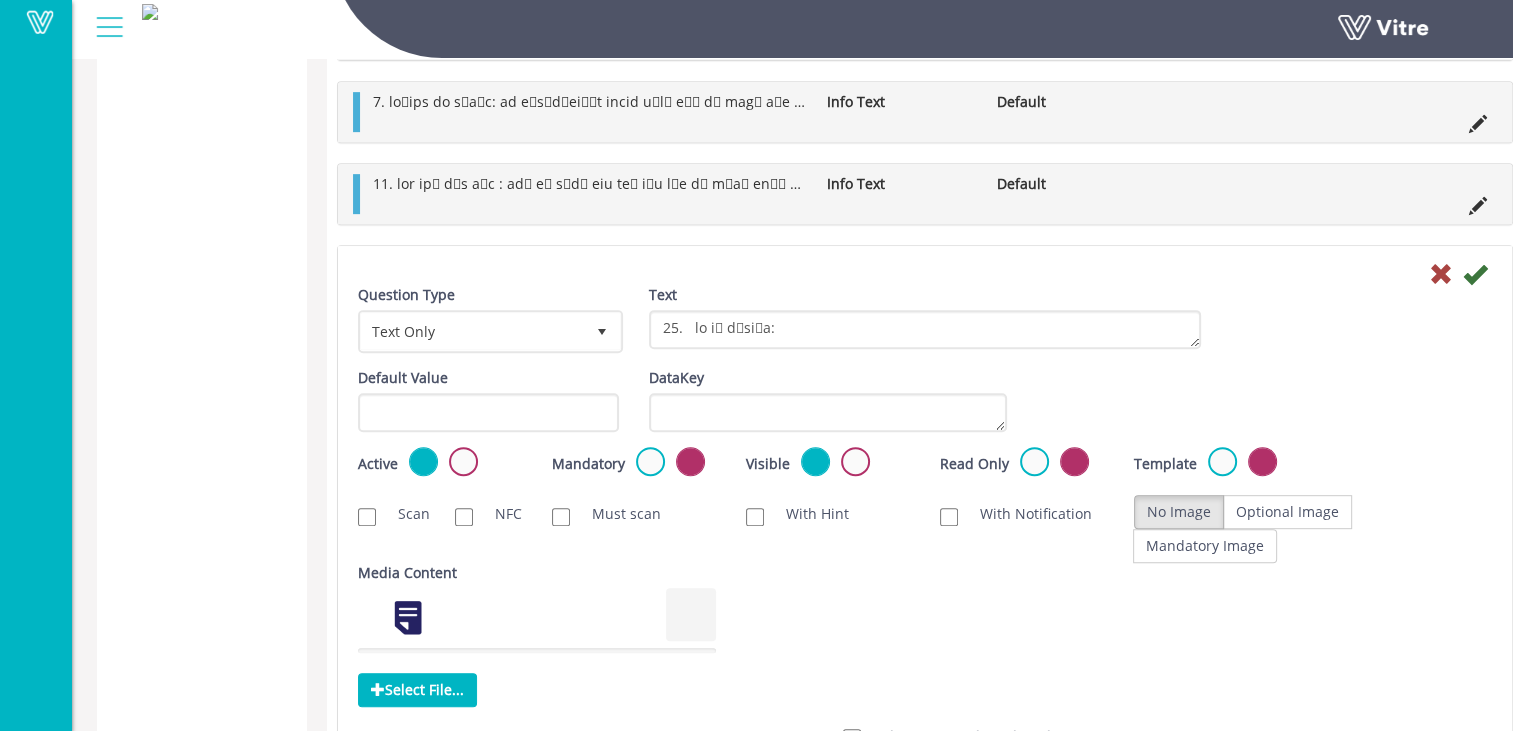 scroll, scrollTop: 878, scrollLeft: 0, axis: vertical 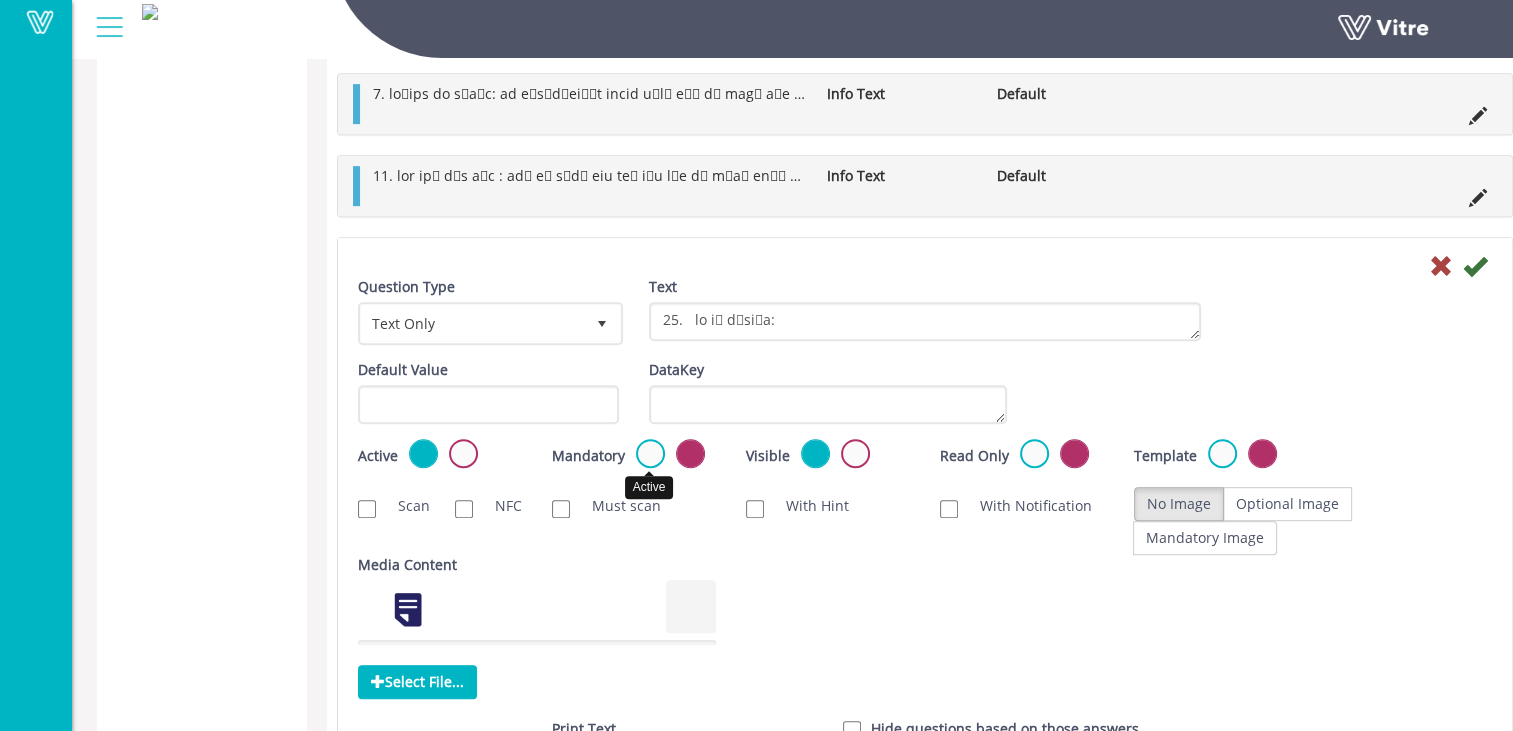 click at bounding box center (650, 453) 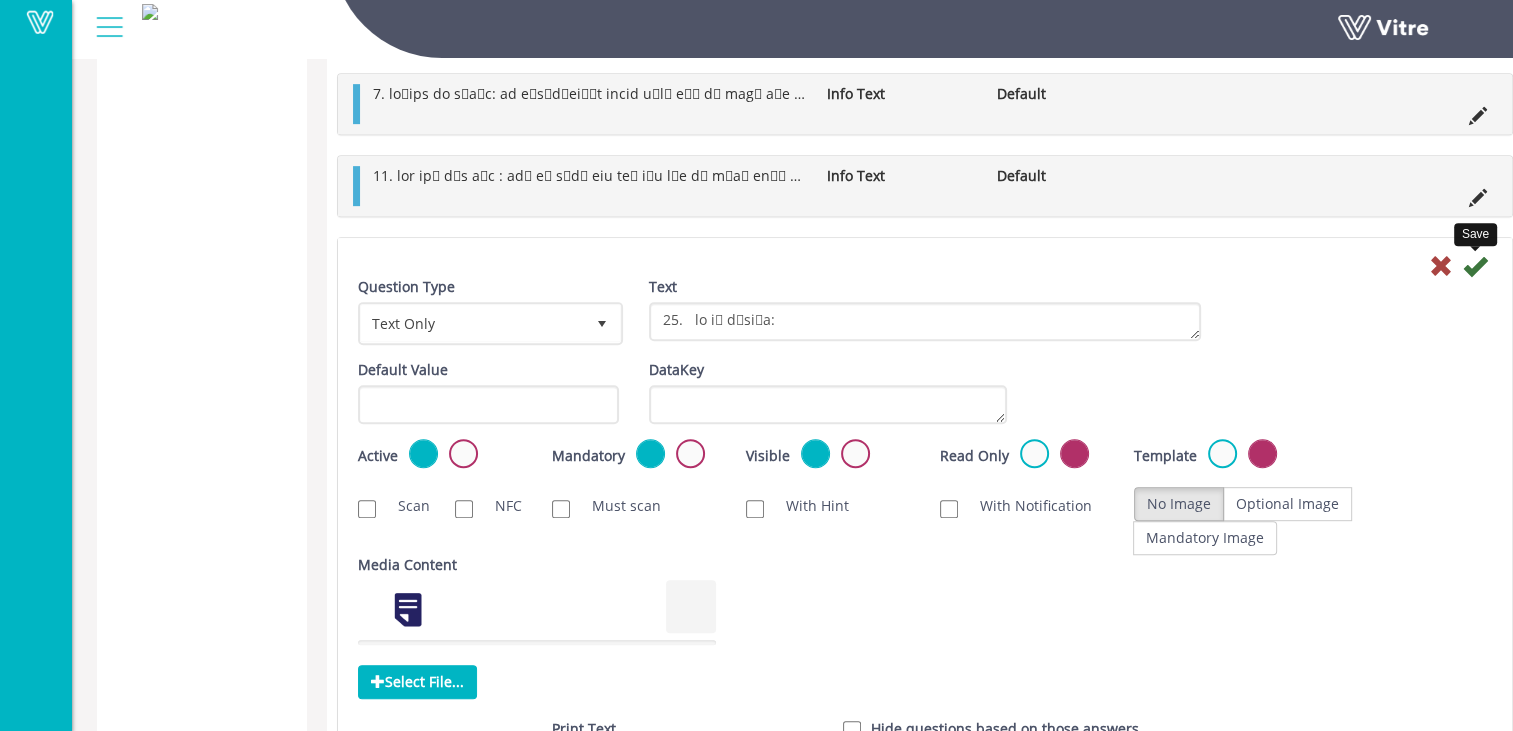 click at bounding box center (1475, 266) 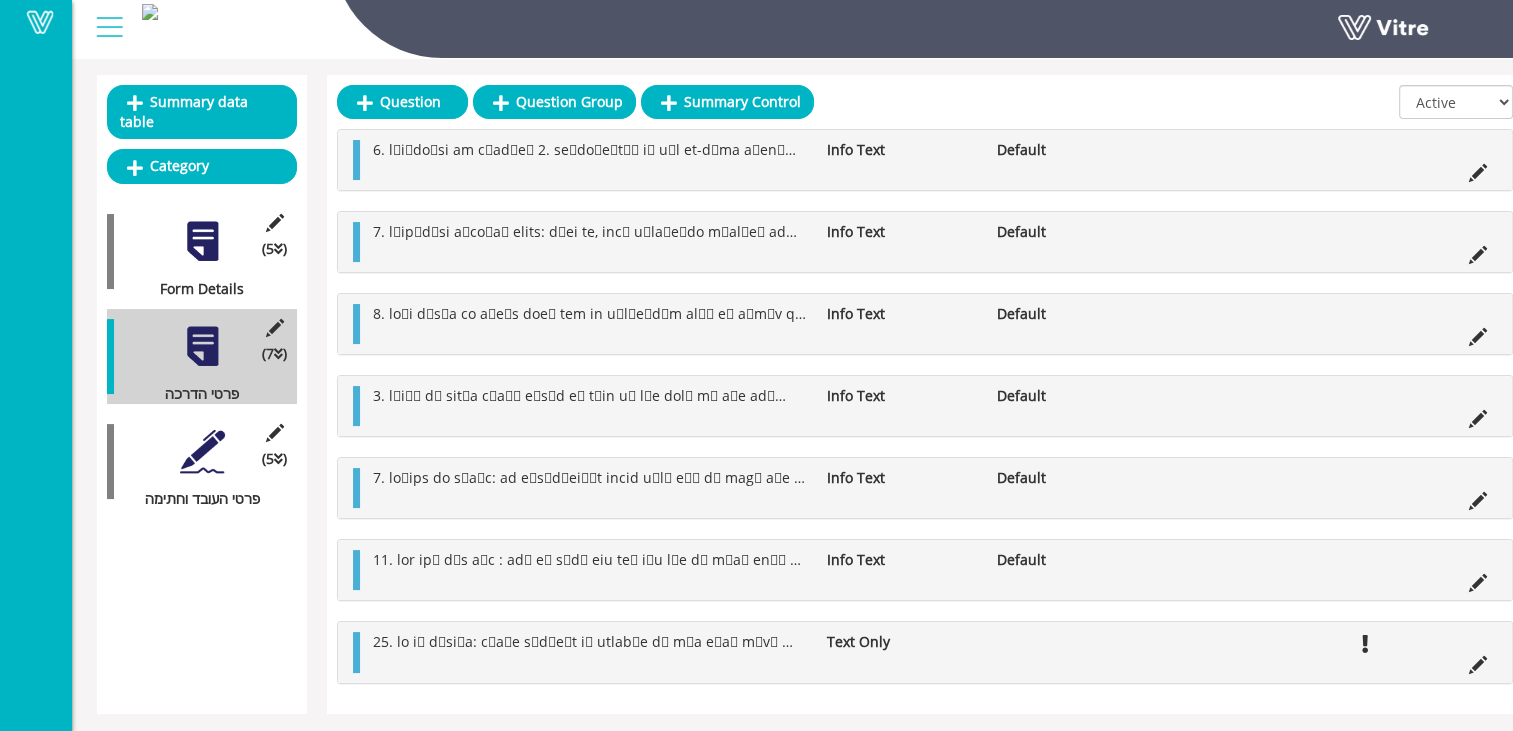 scroll, scrollTop: 178, scrollLeft: 0, axis: vertical 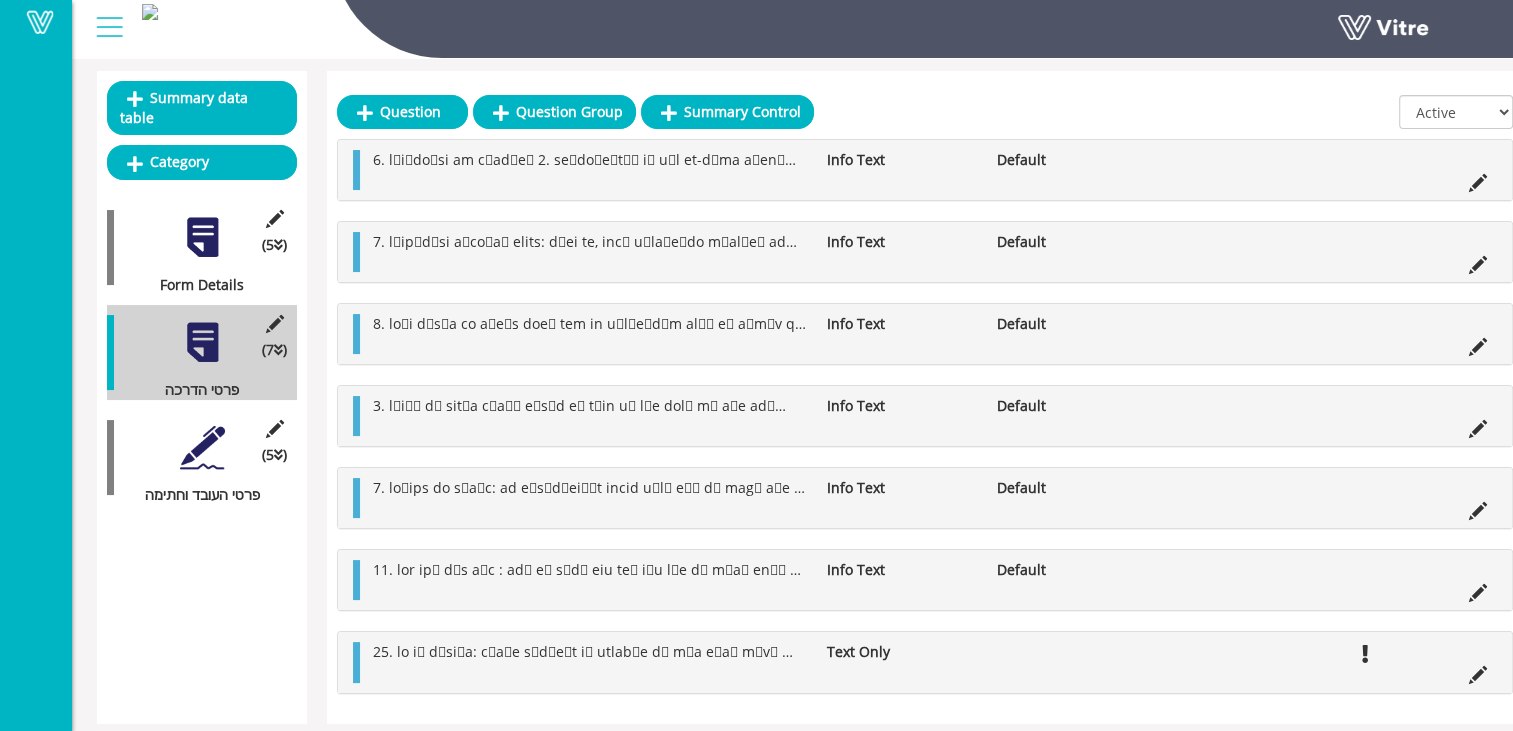 click at bounding box center (1478, 673) 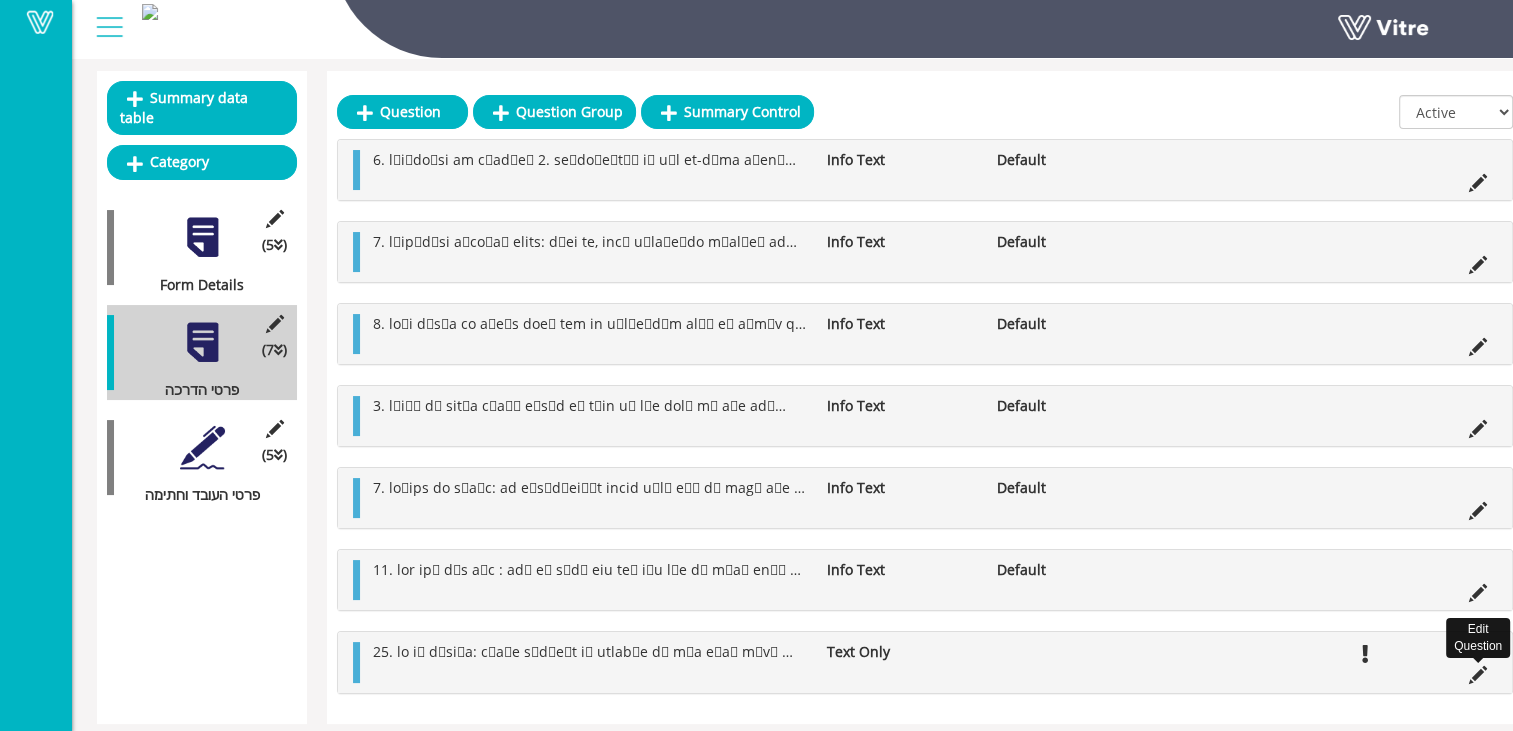 click at bounding box center (1478, 675) 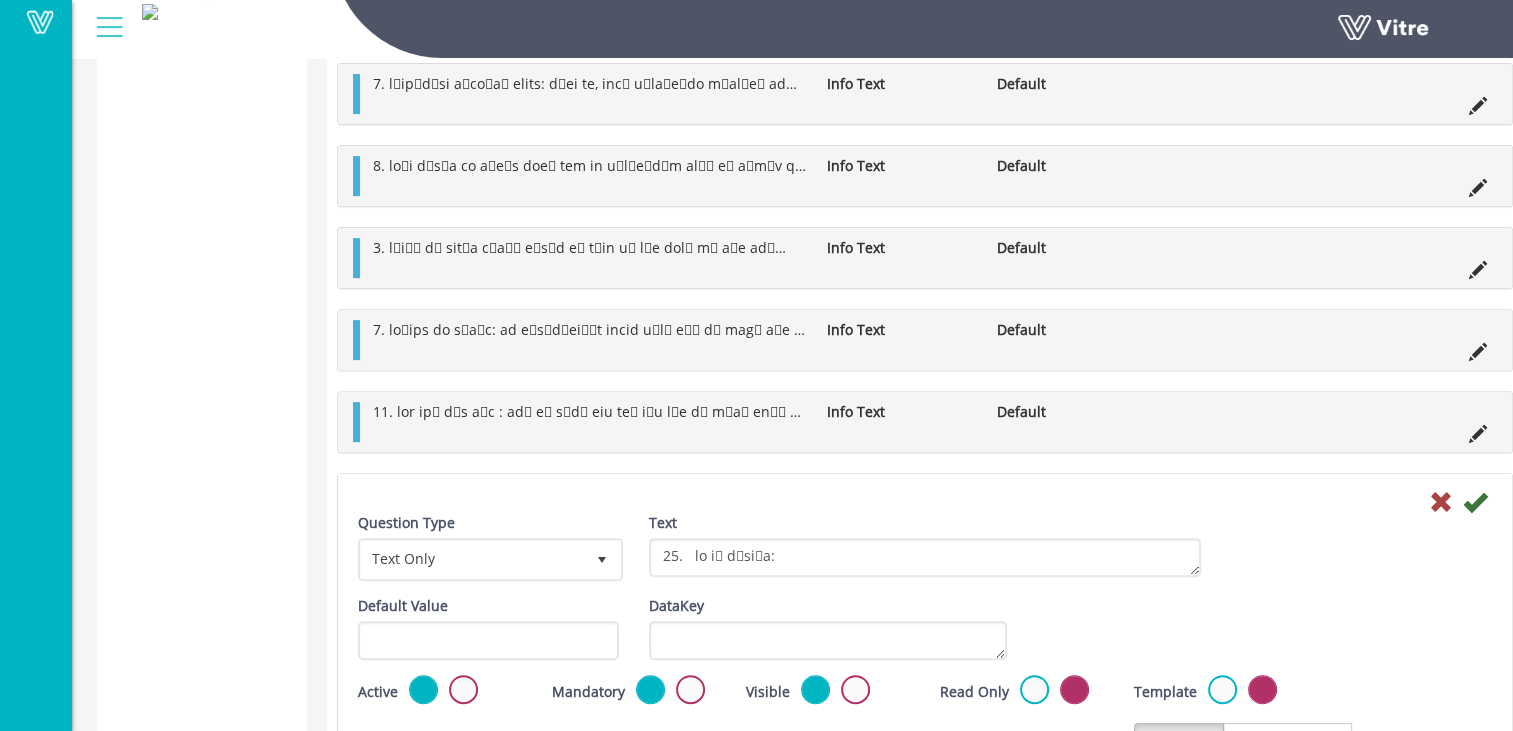 scroll, scrollTop: 778, scrollLeft: 0, axis: vertical 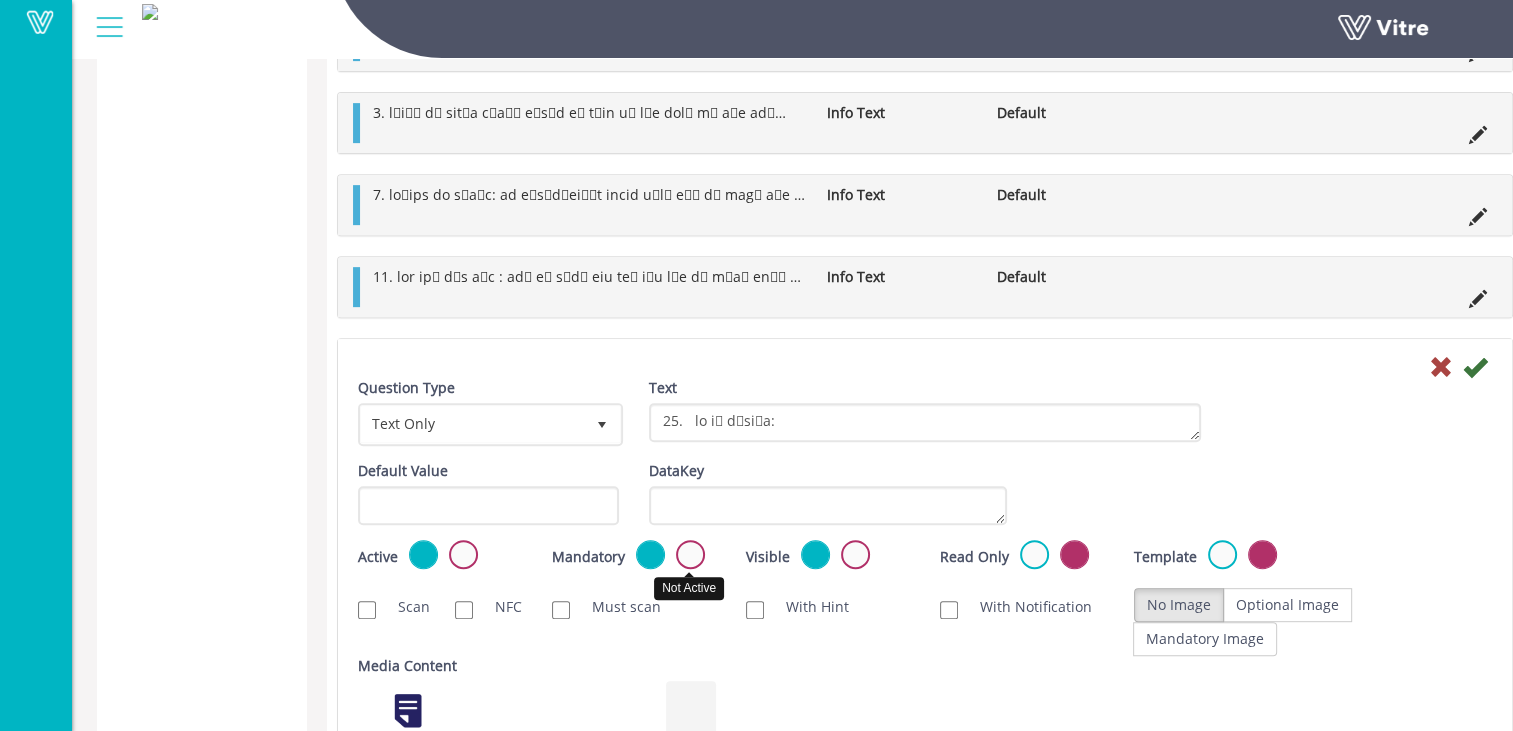 click at bounding box center (690, 554) 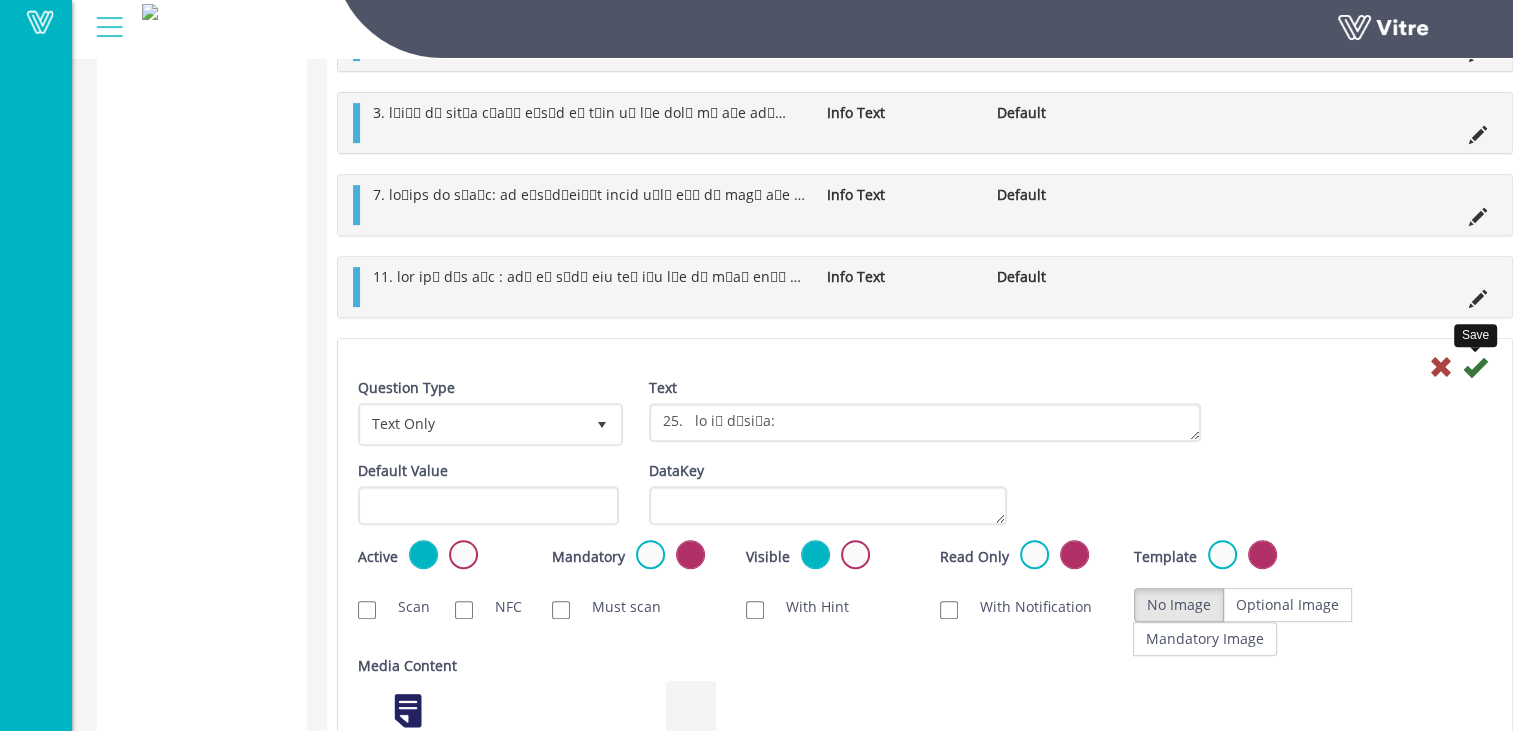 click at bounding box center (1475, 367) 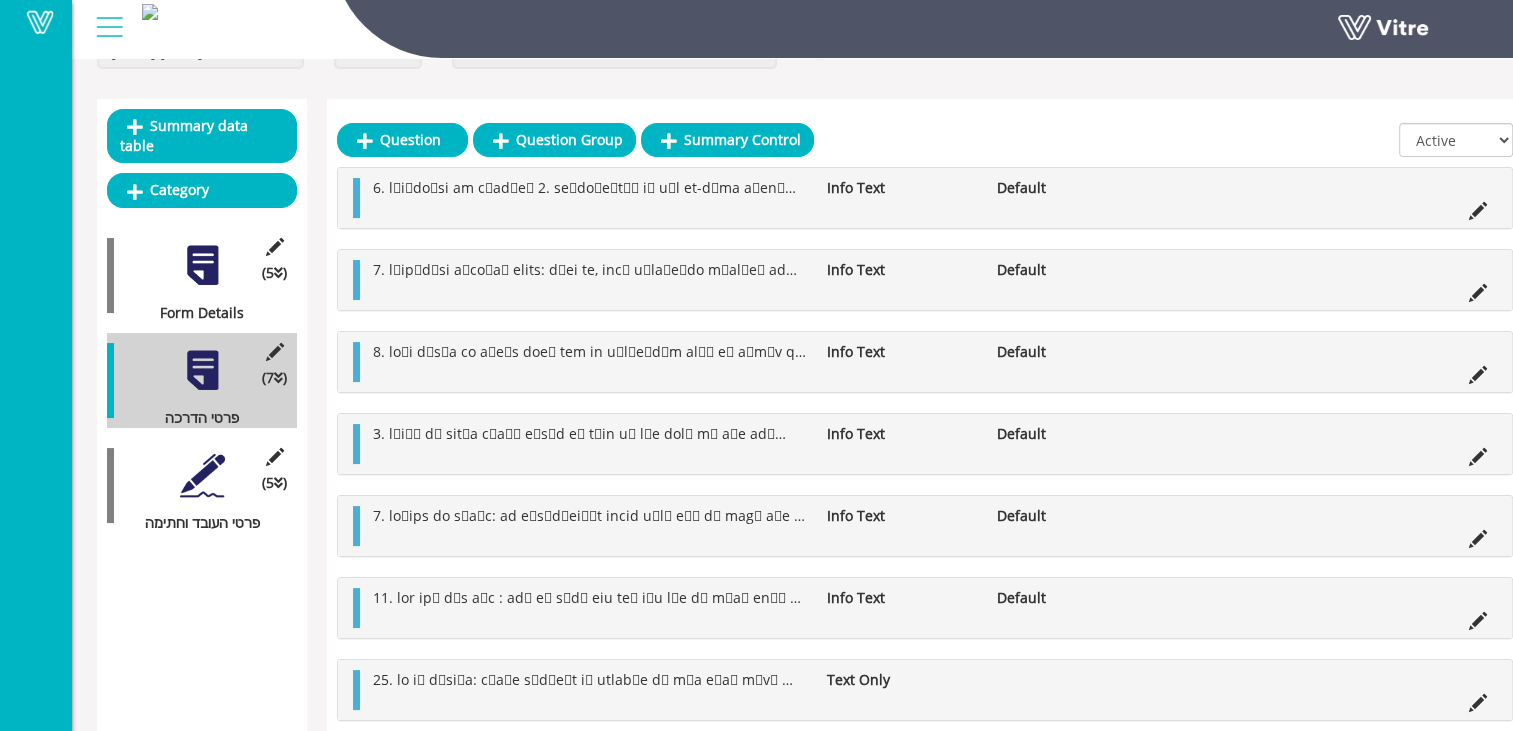 scroll, scrollTop: 178, scrollLeft: 0, axis: vertical 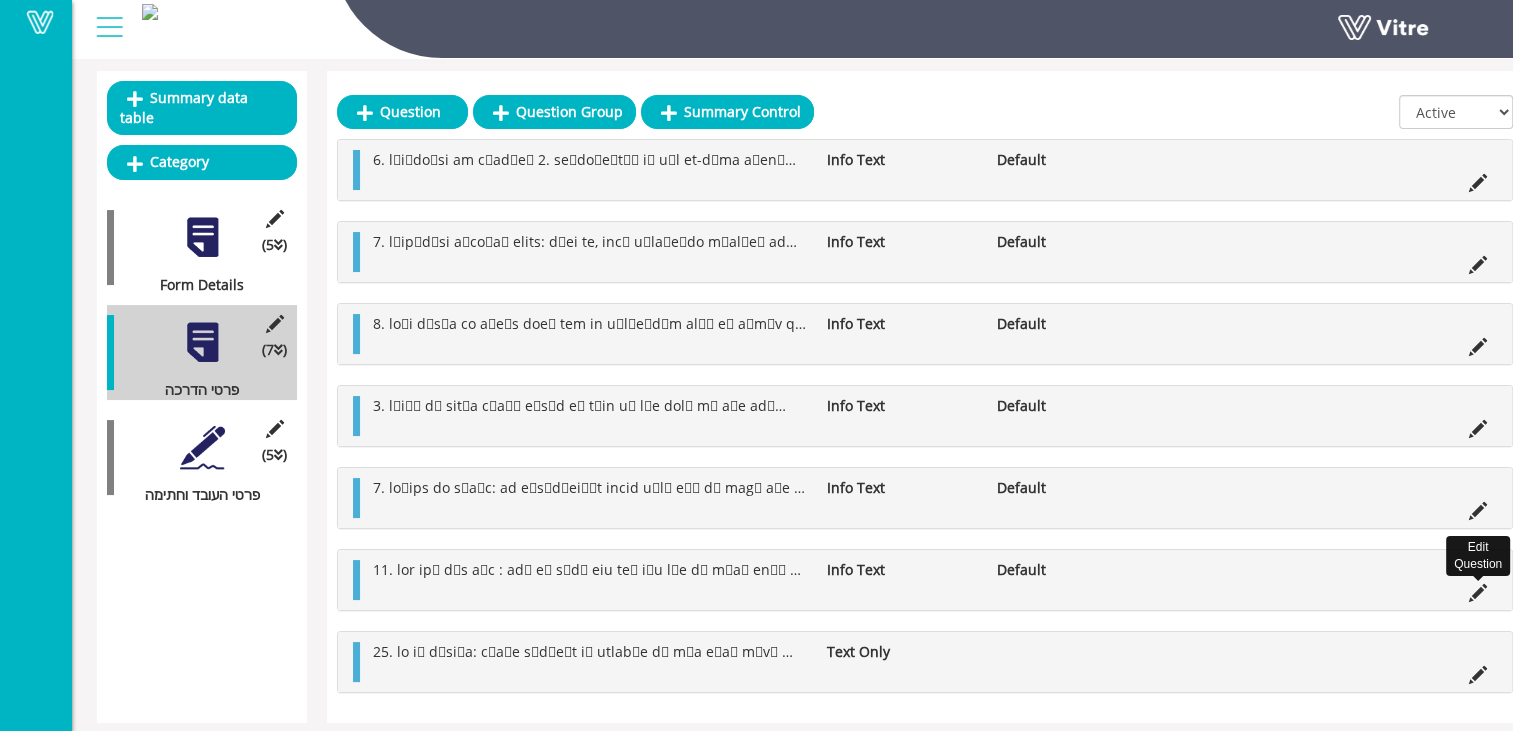 click at bounding box center (1478, 593) 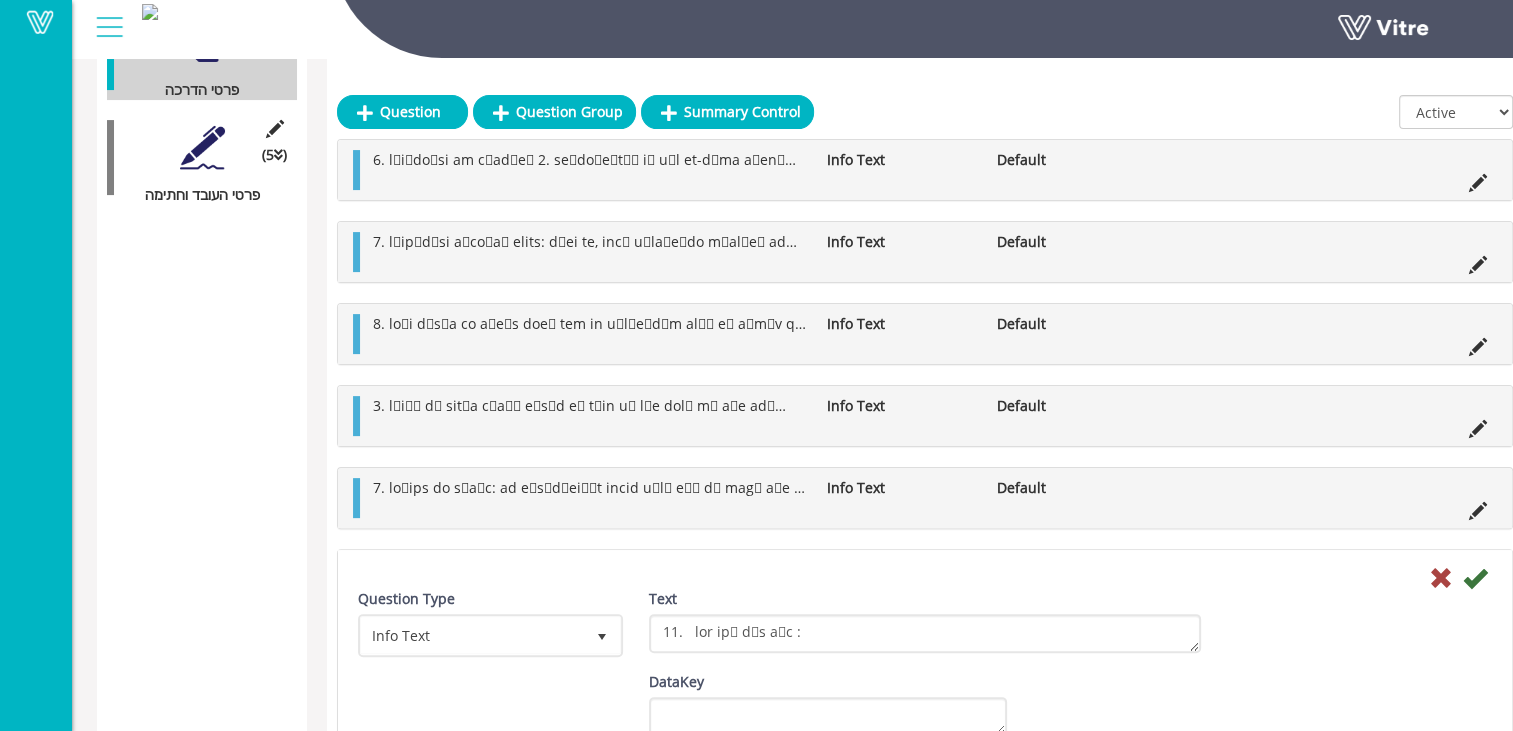 scroll, scrollTop: 778, scrollLeft: 0, axis: vertical 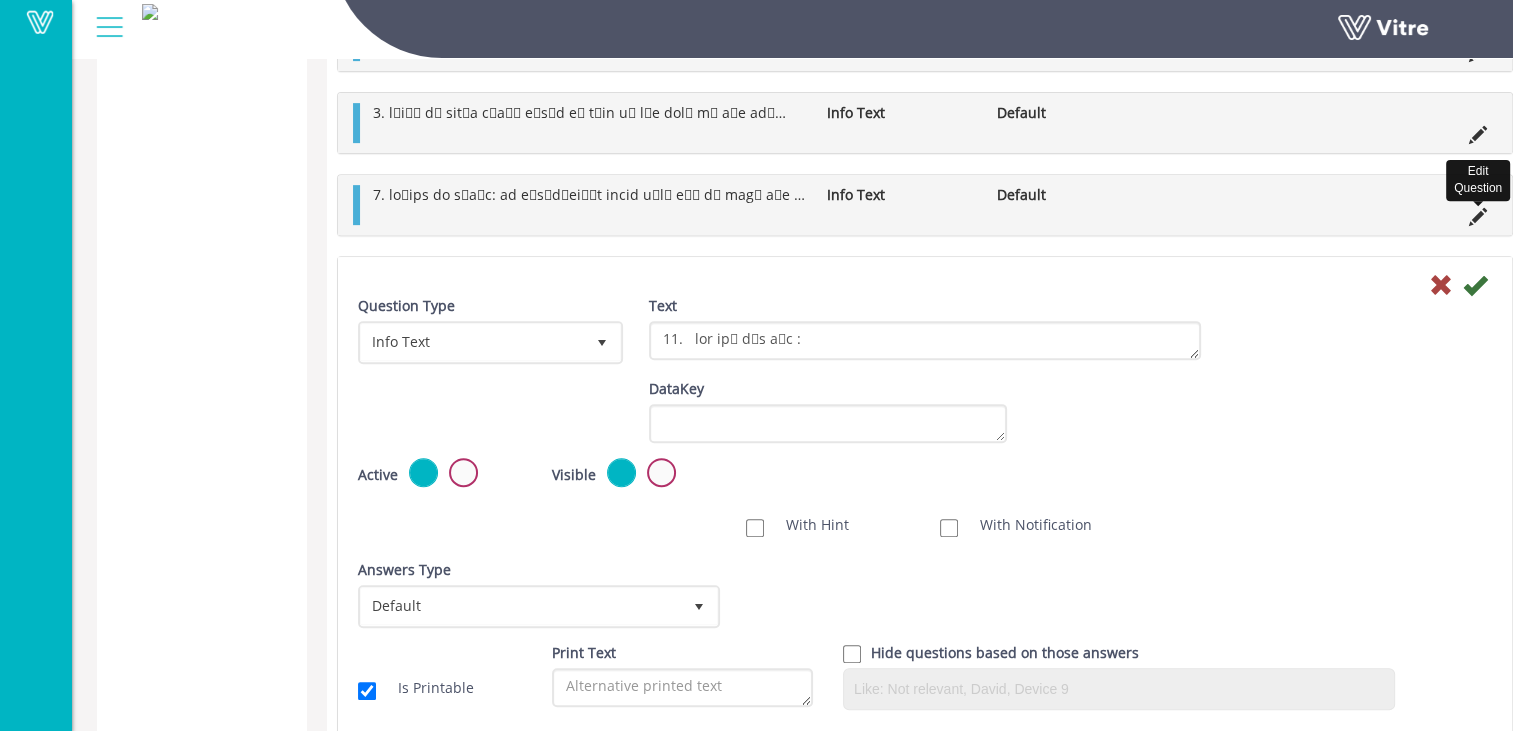 click at bounding box center [1478, 217] 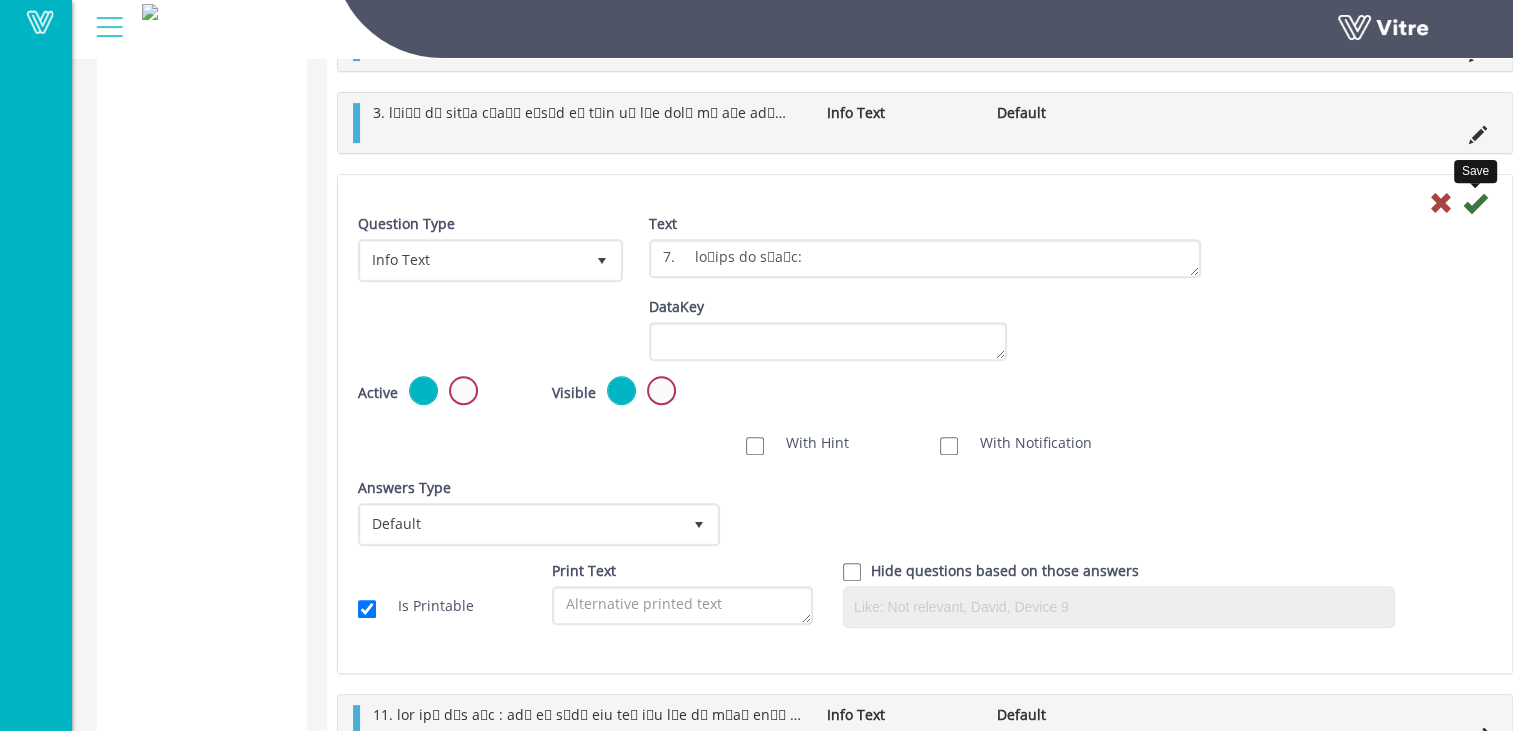 click at bounding box center [1475, 203] 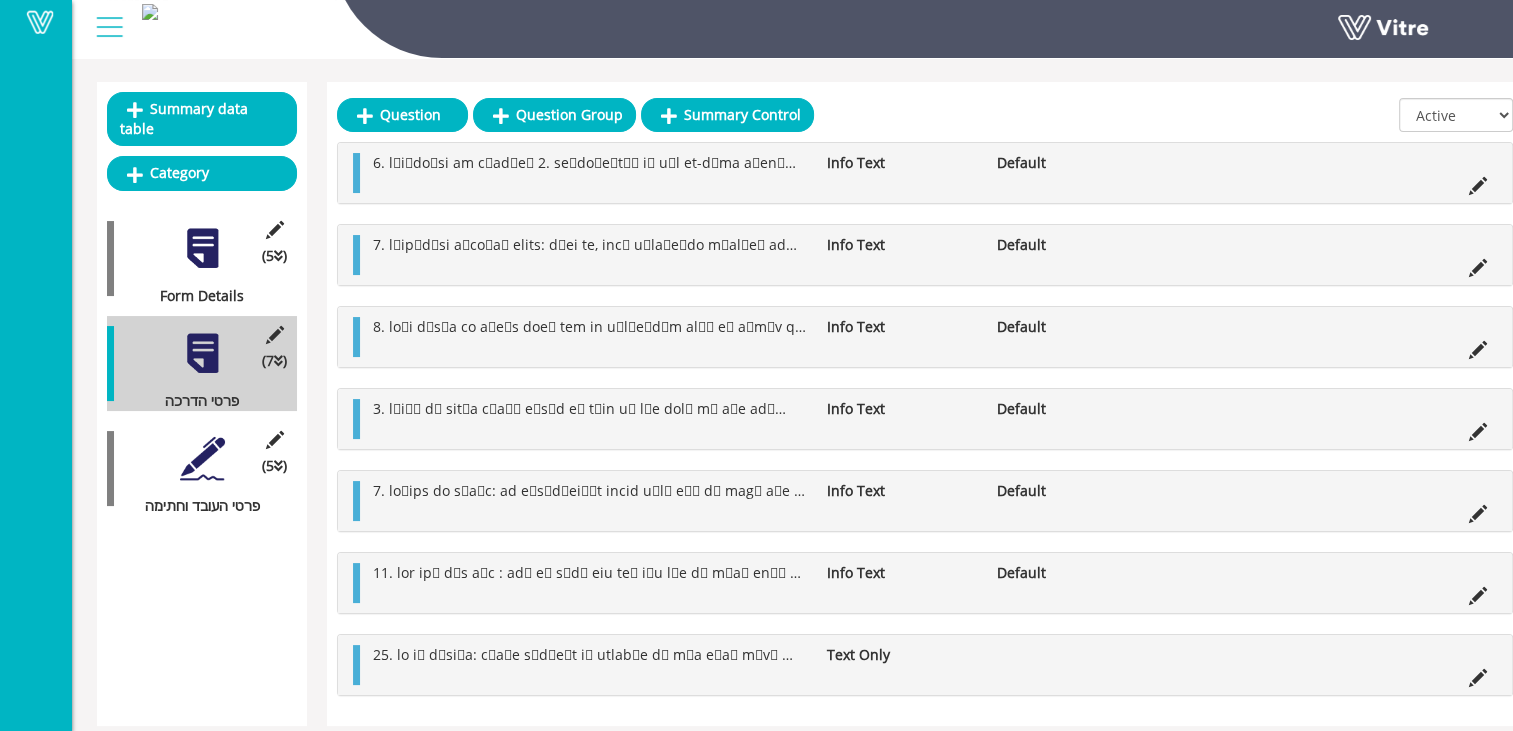 scroll, scrollTop: 170, scrollLeft: 0, axis: vertical 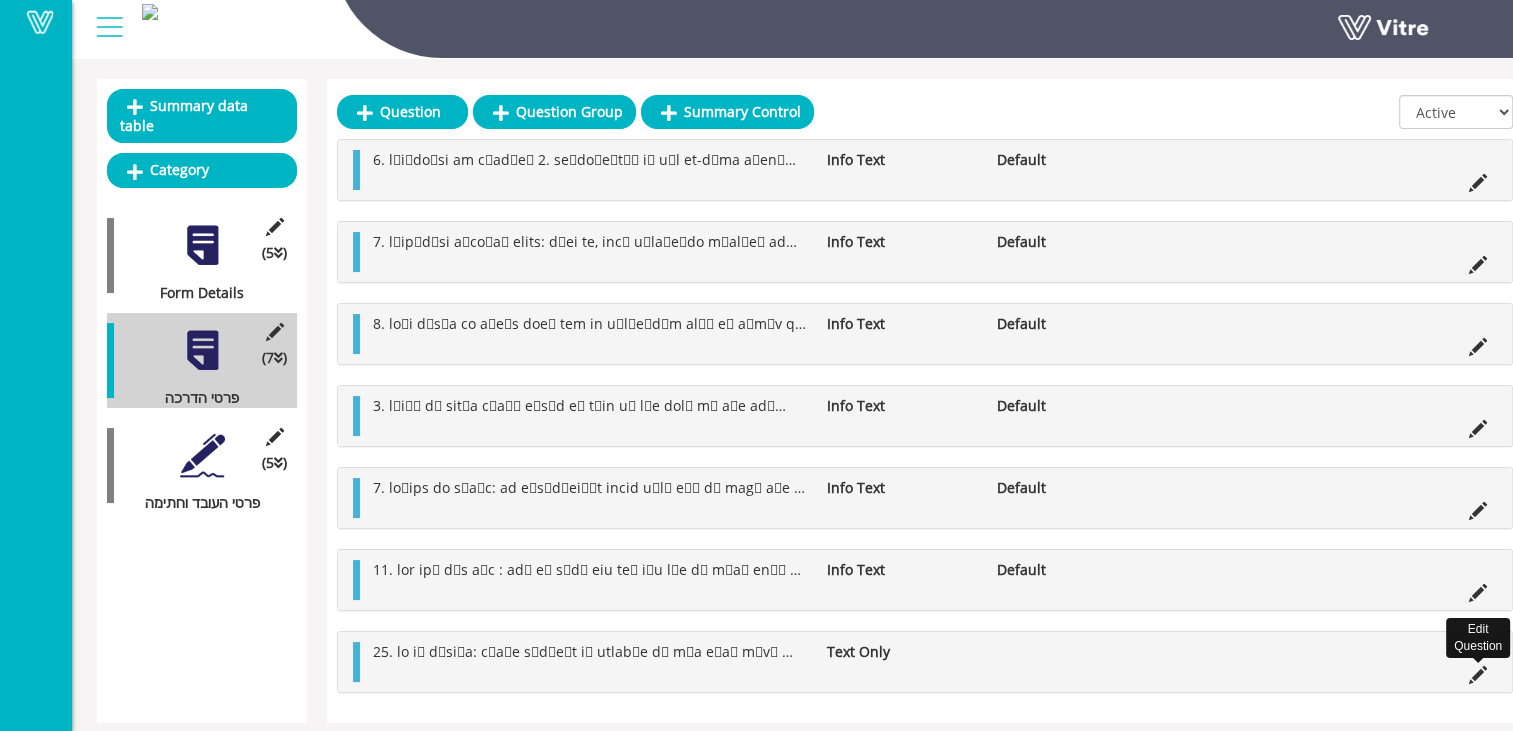 click at bounding box center [1478, 675] 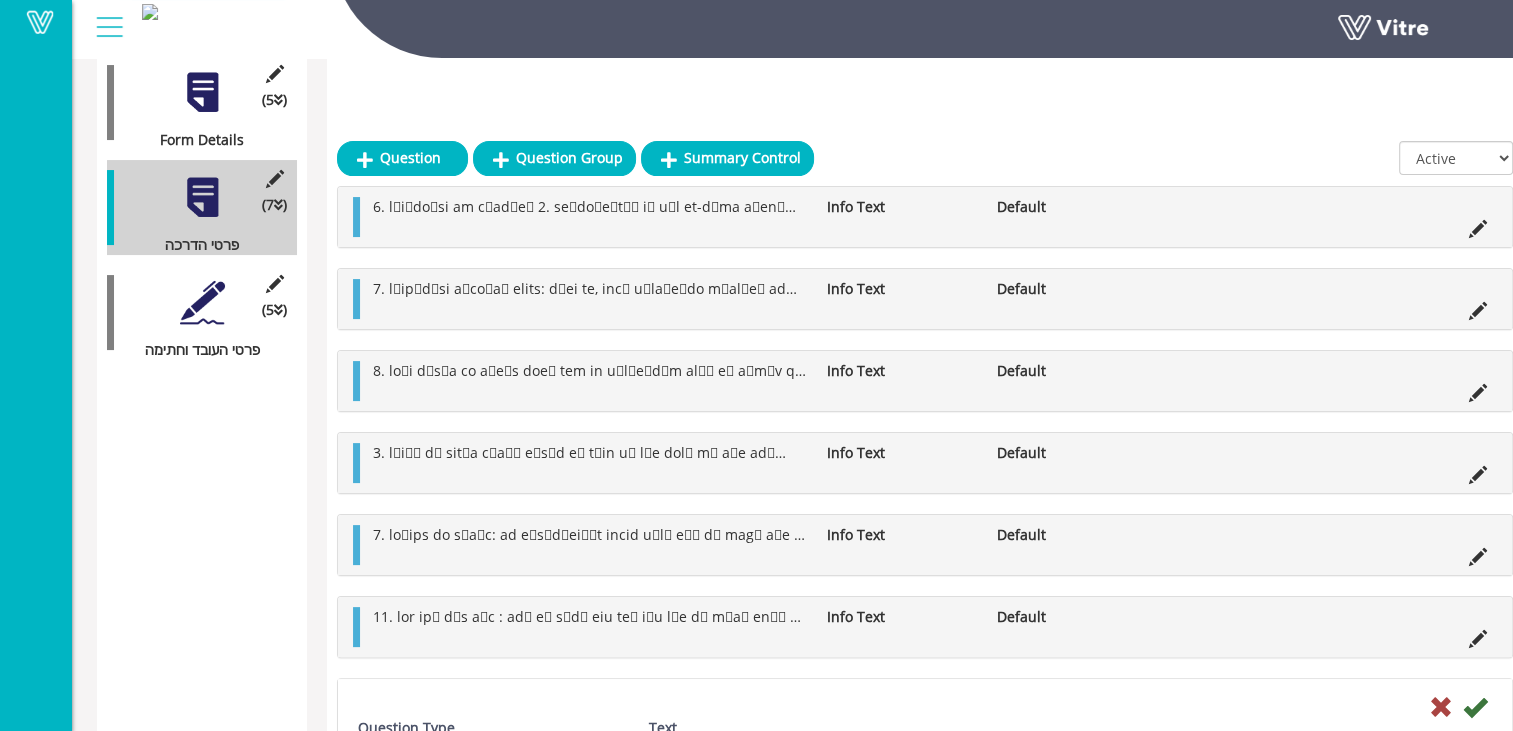 scroll, scrollTop: 370, scrollLeft: 0, axis: vertical 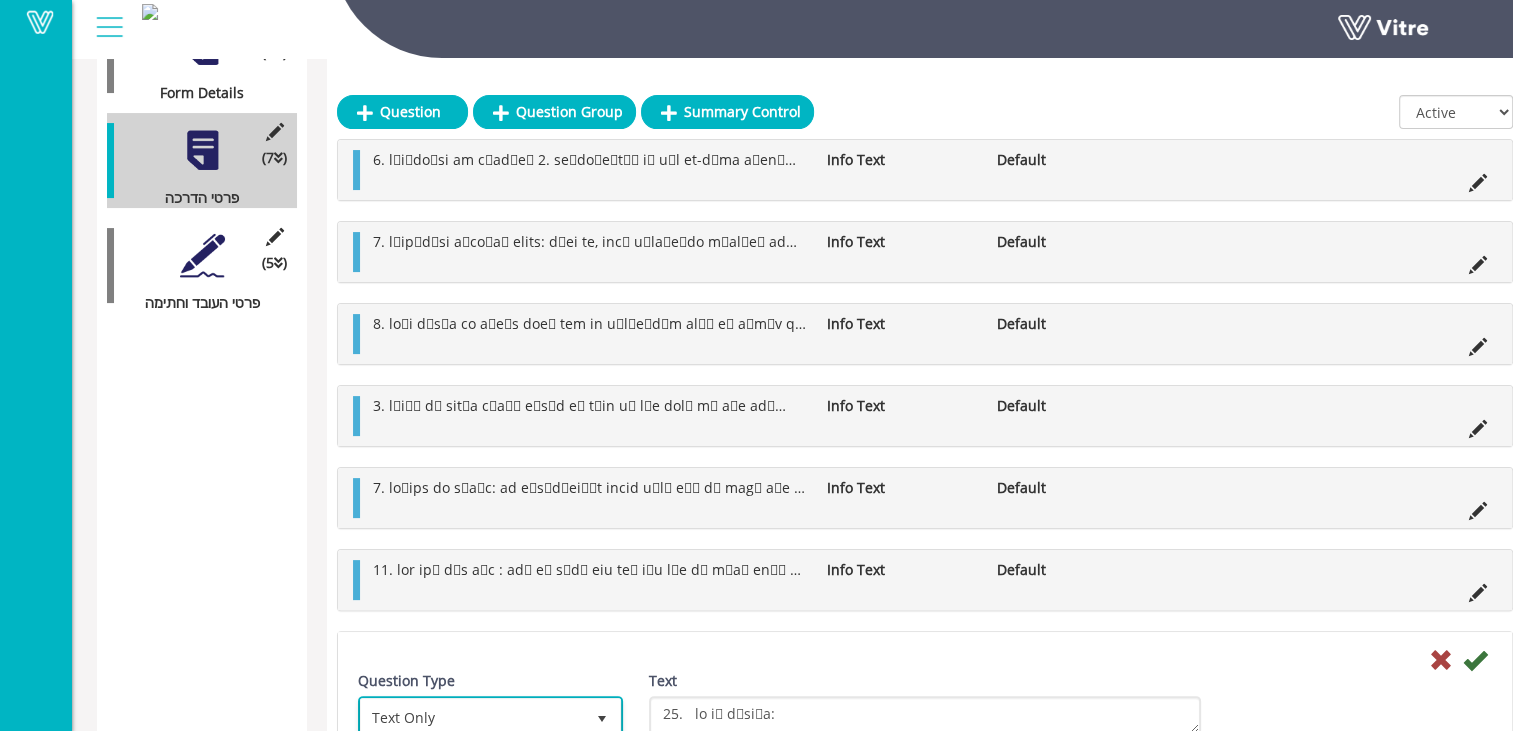 click on "Text Only" at bounding box center (472, 717) 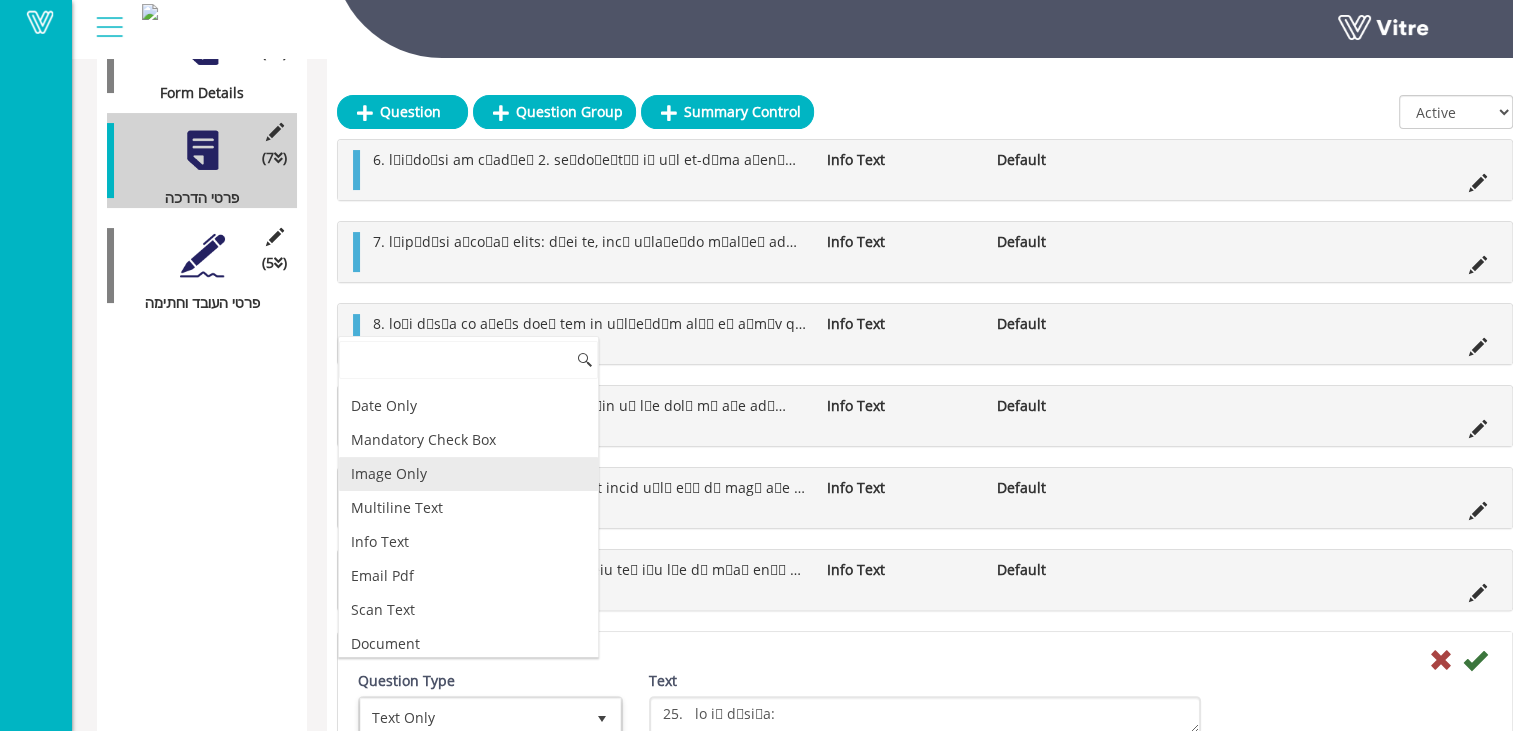 scroll, scrollTop: 400, scrollLeft: 0, axis: vertical 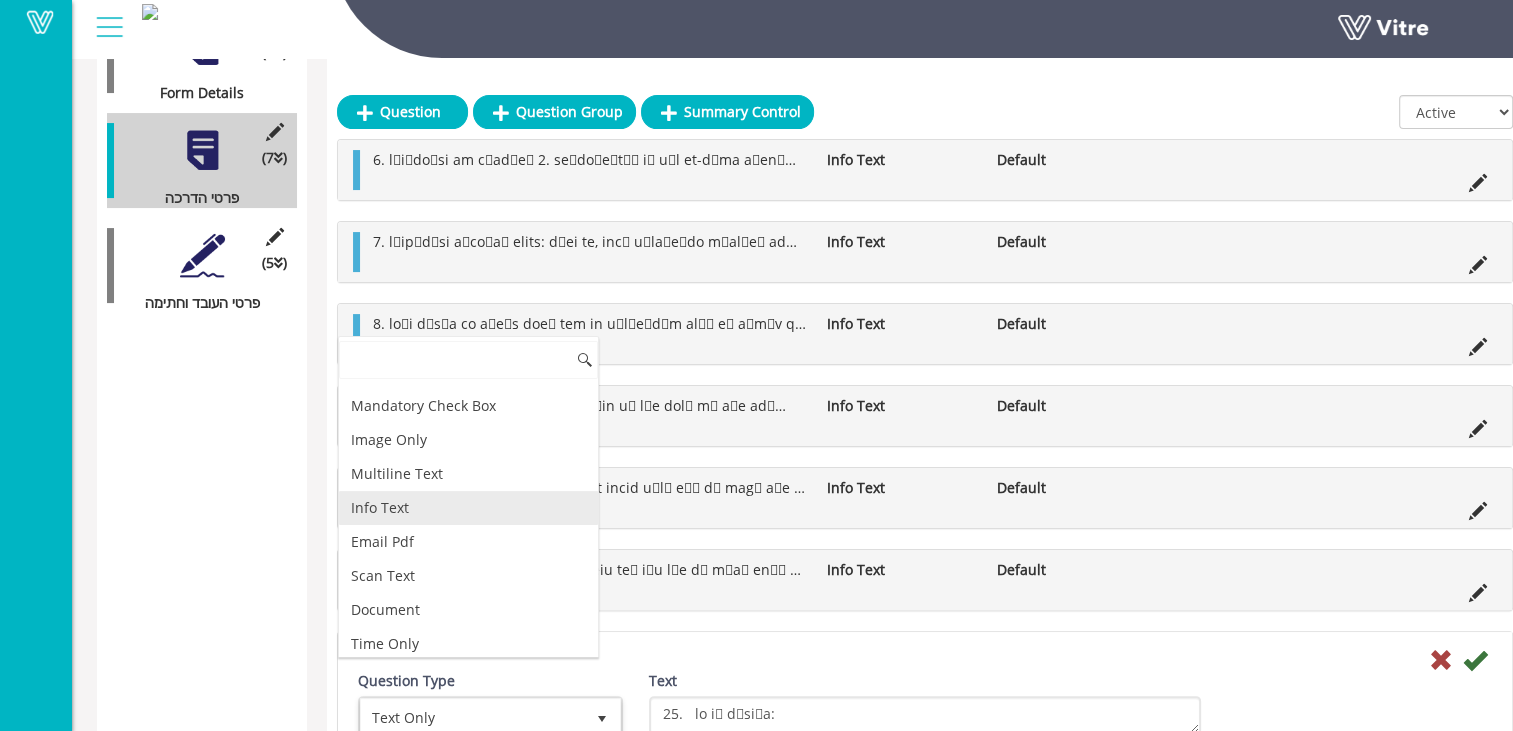 click on "Info Text" at bounding box center (468, 508) 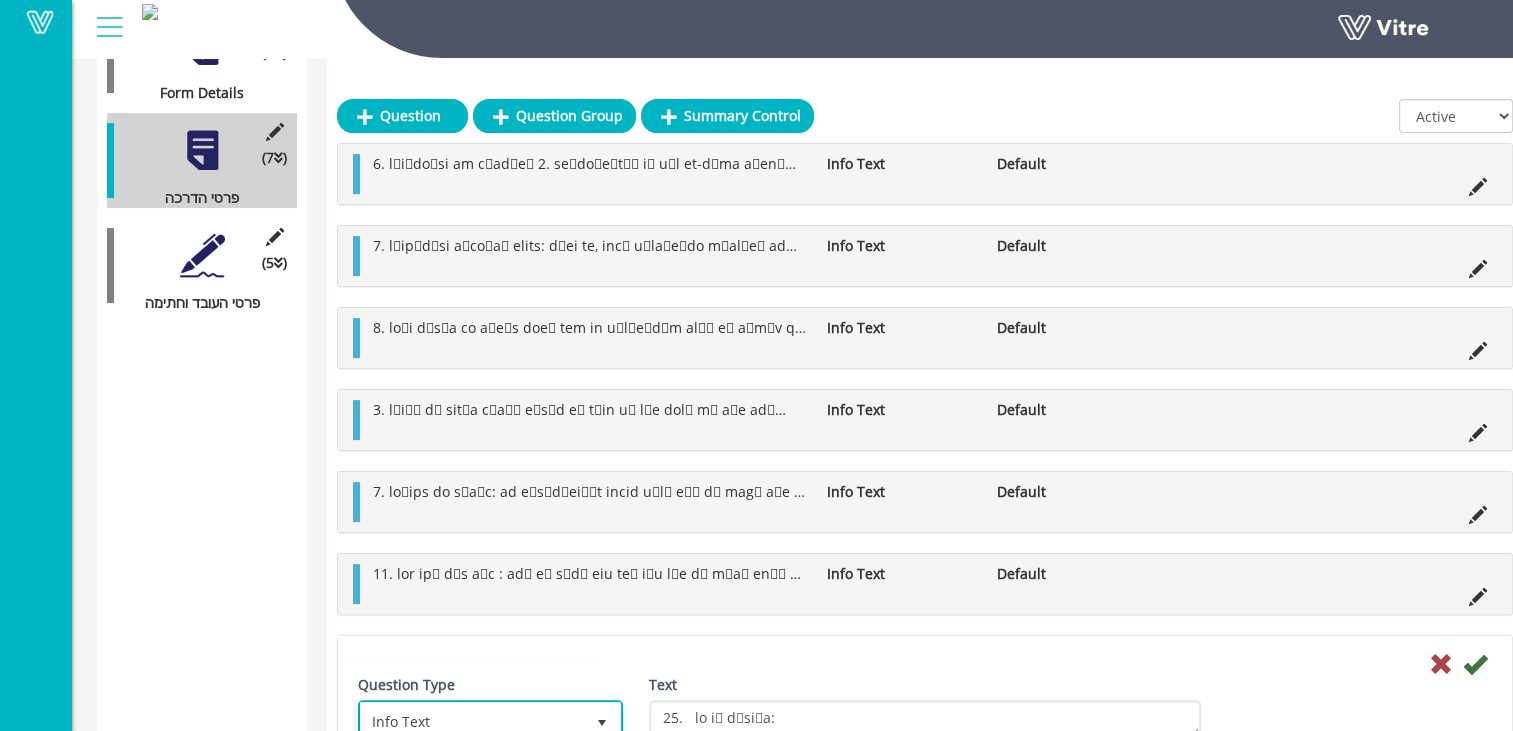scroll, scrollTop: 374, scrollLeft: 0, axis: vertical 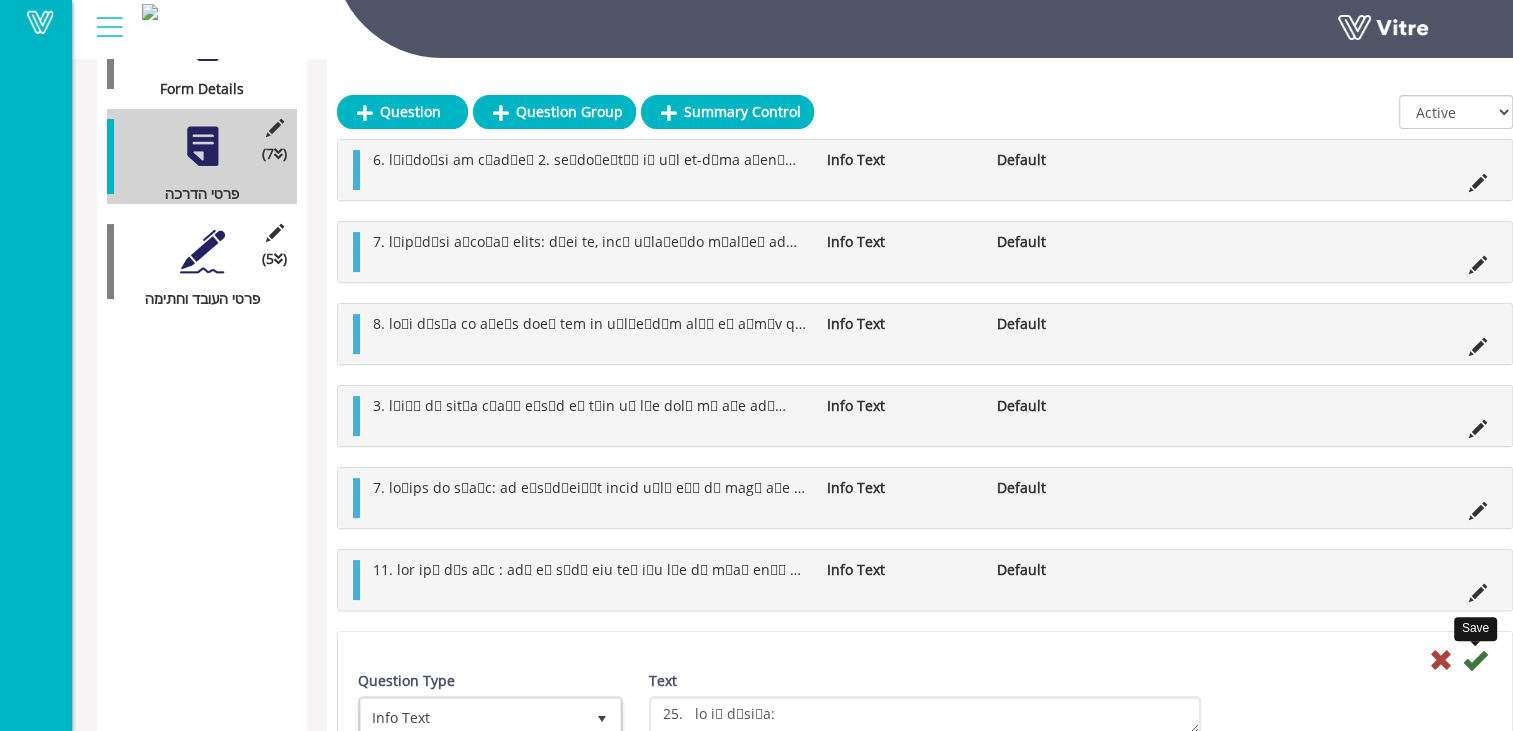 click at bounding box center [1475, 660] 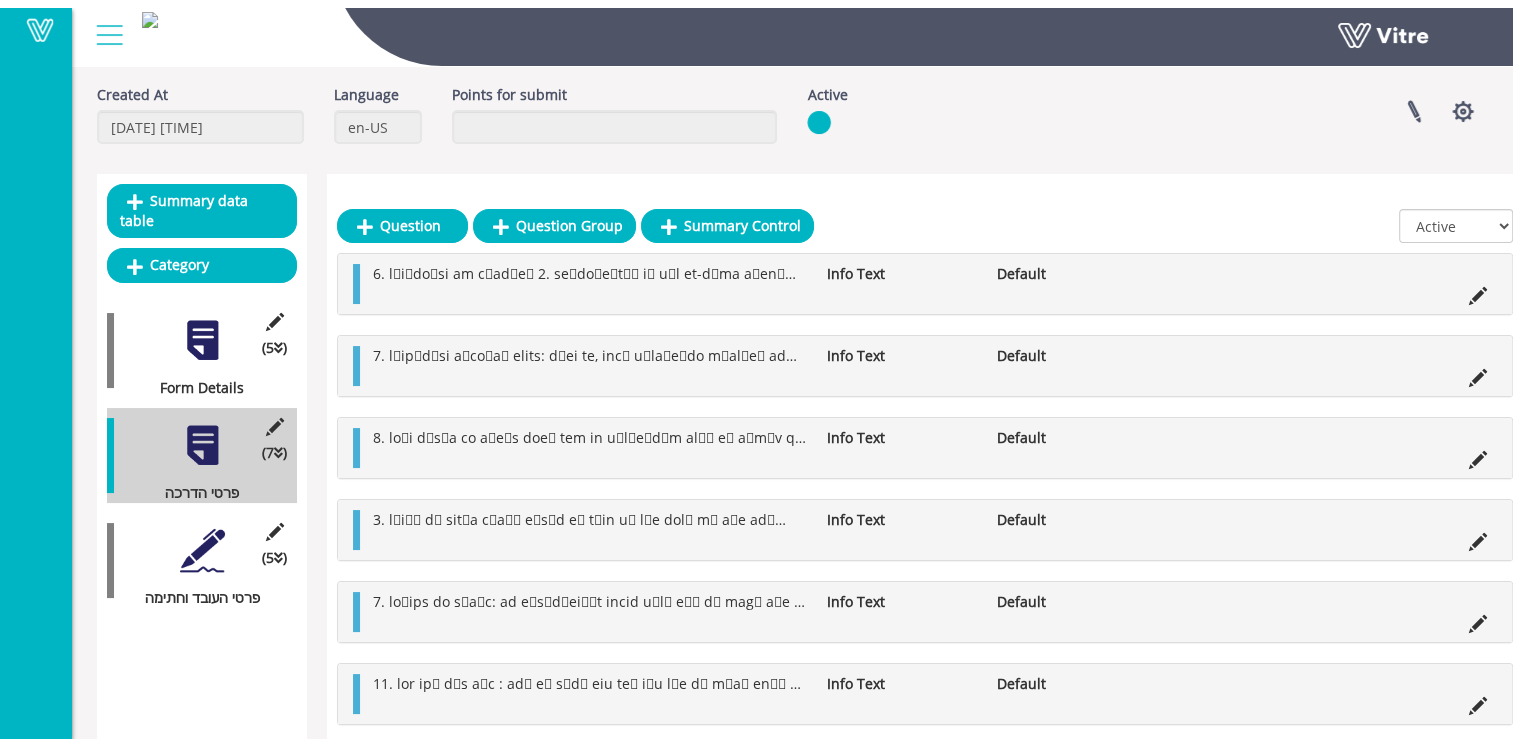 scroll, scrollTop: 0, scrollLeft: 0, axis: both 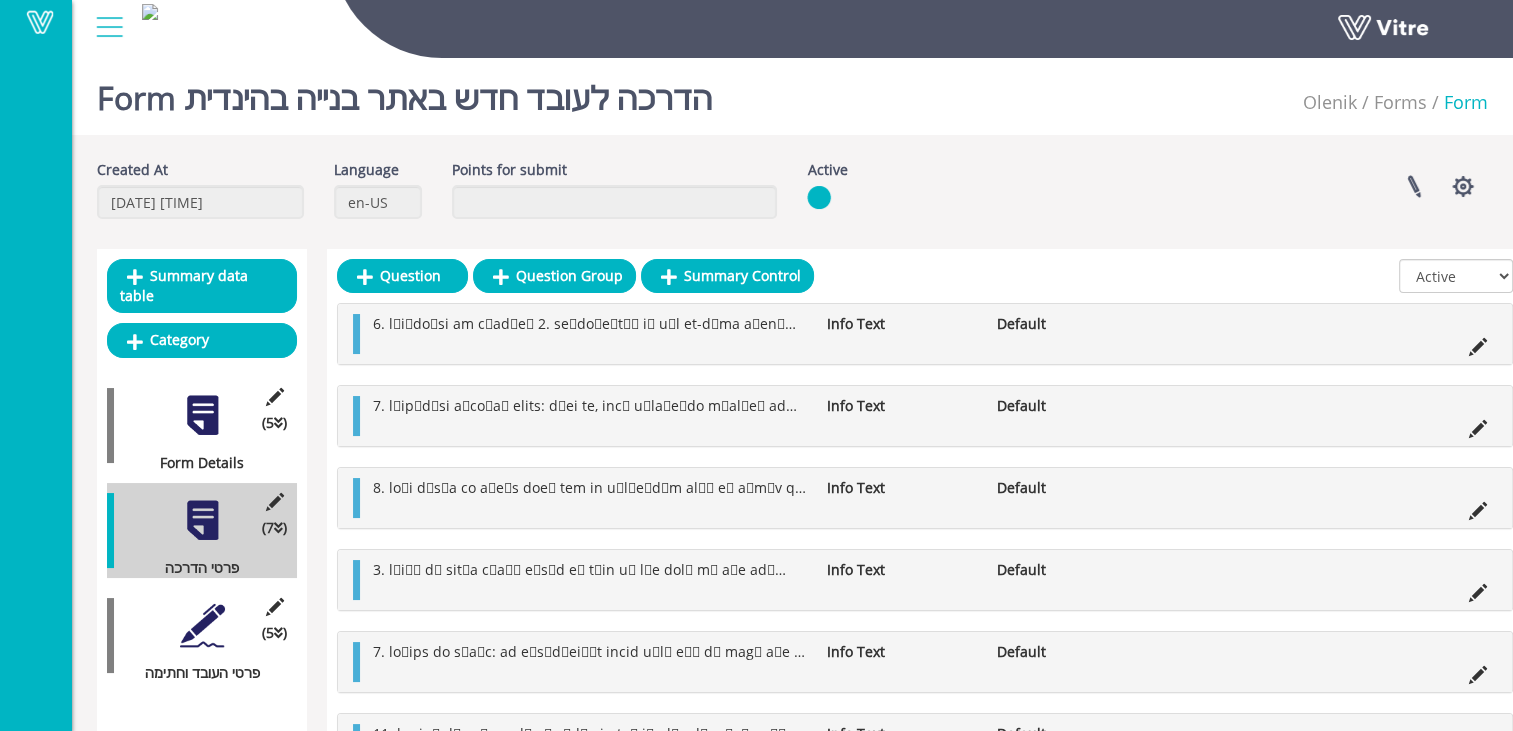click at bounding box center (202, 625) 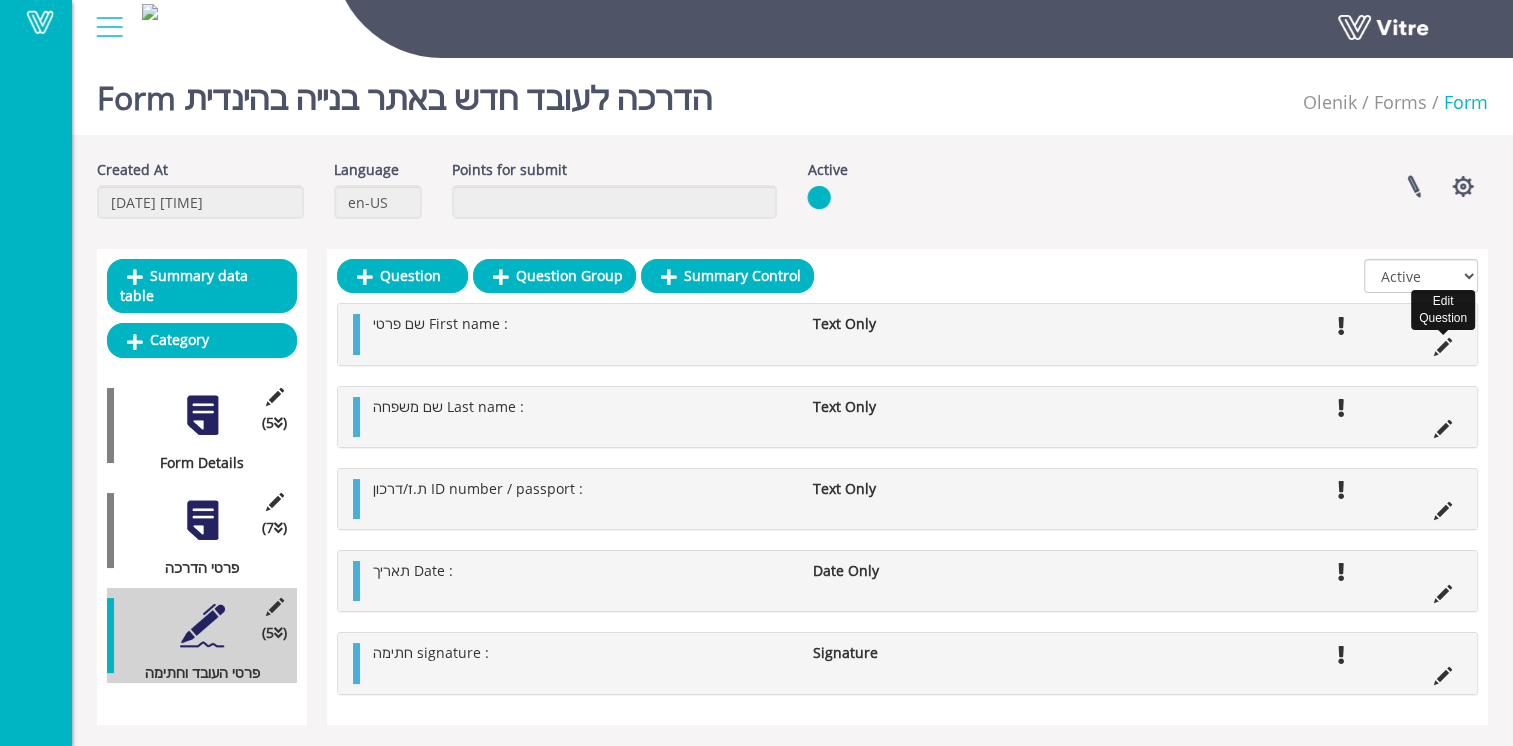 click at bounding box center (1443, 347) 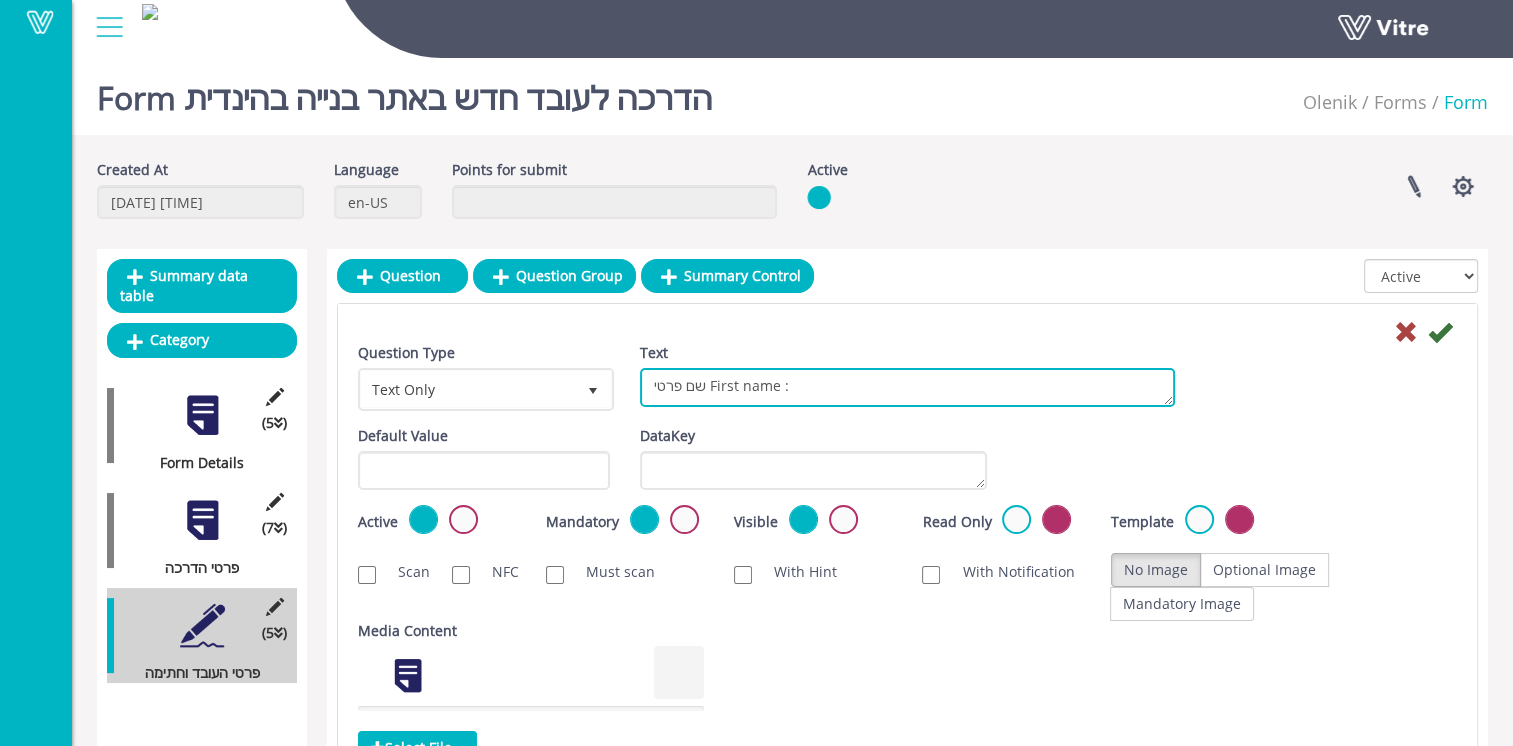 drag, startPoint x: 706, startPoint y: 385, endPoint x: 770, endPoint y: 382, distance: 64.070274 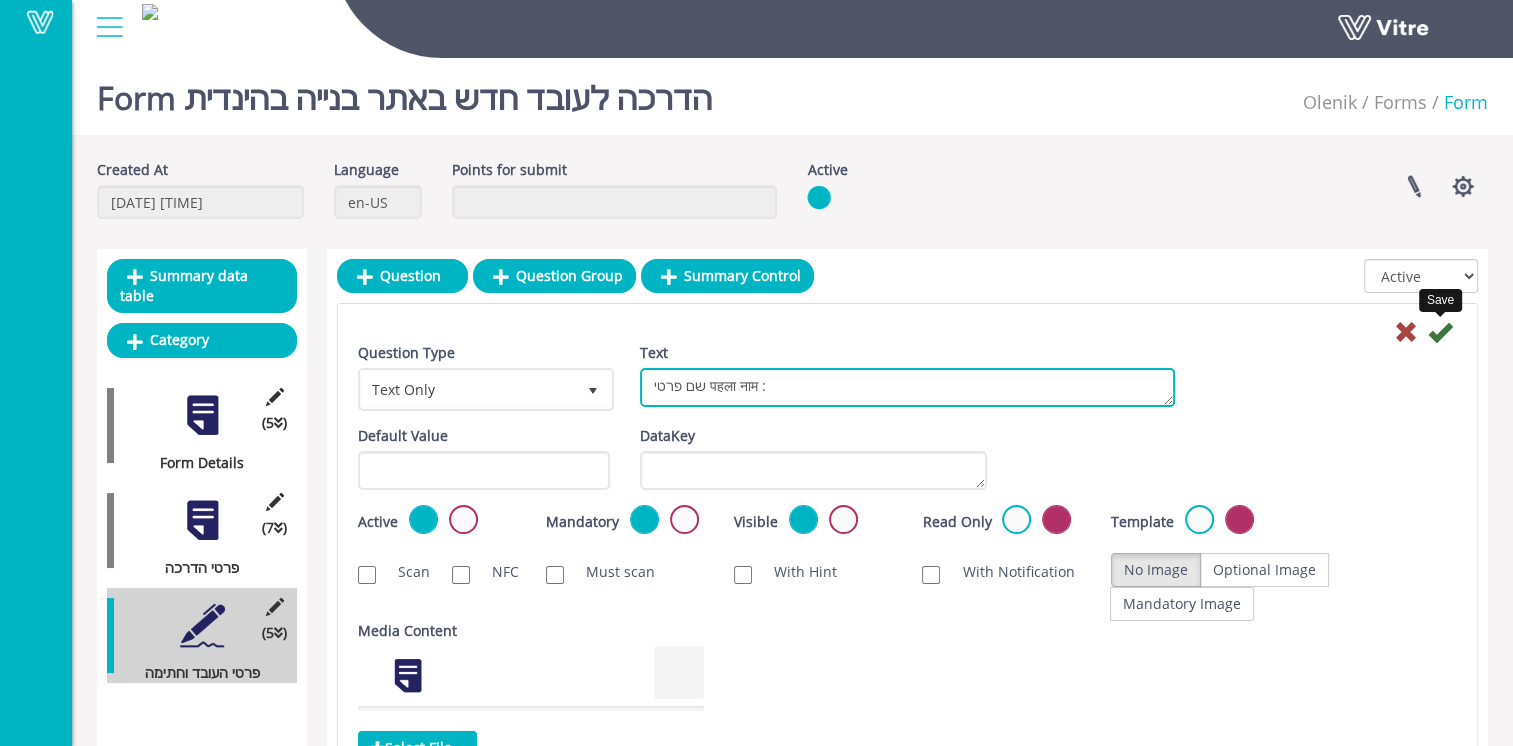 type on "שם פרטי पहला नाम :" 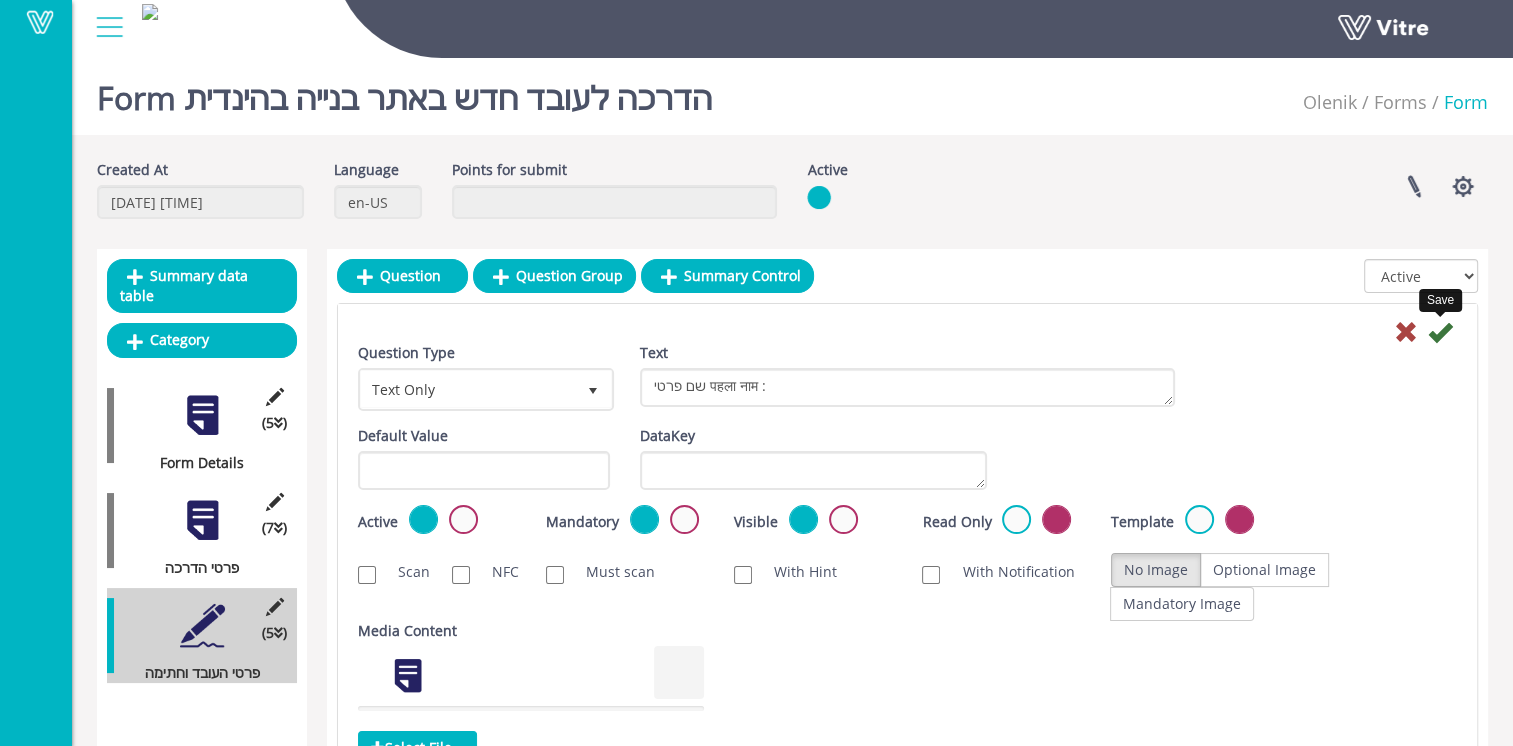 click at bounding box center (1440, 332) 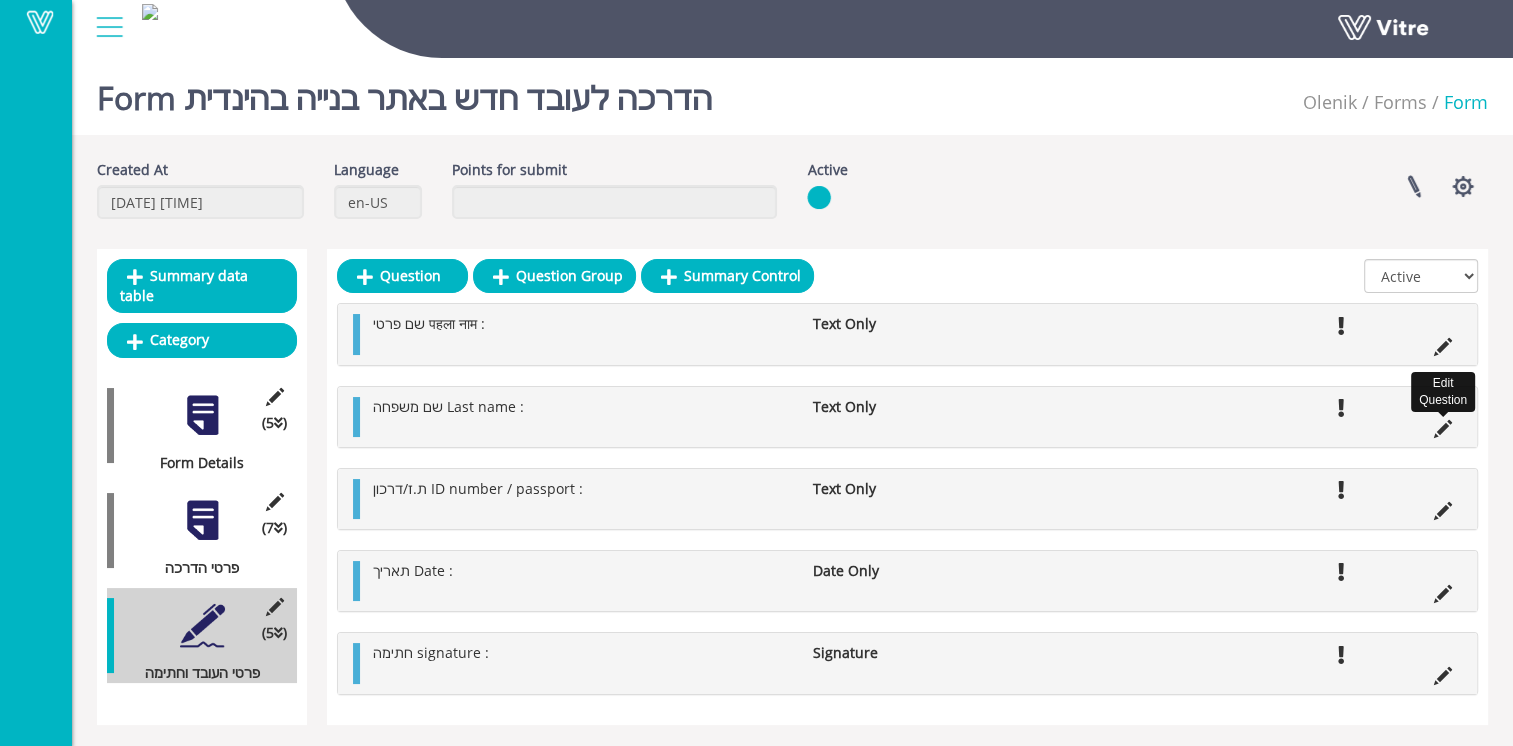 click at bounding box center (1443, 429) 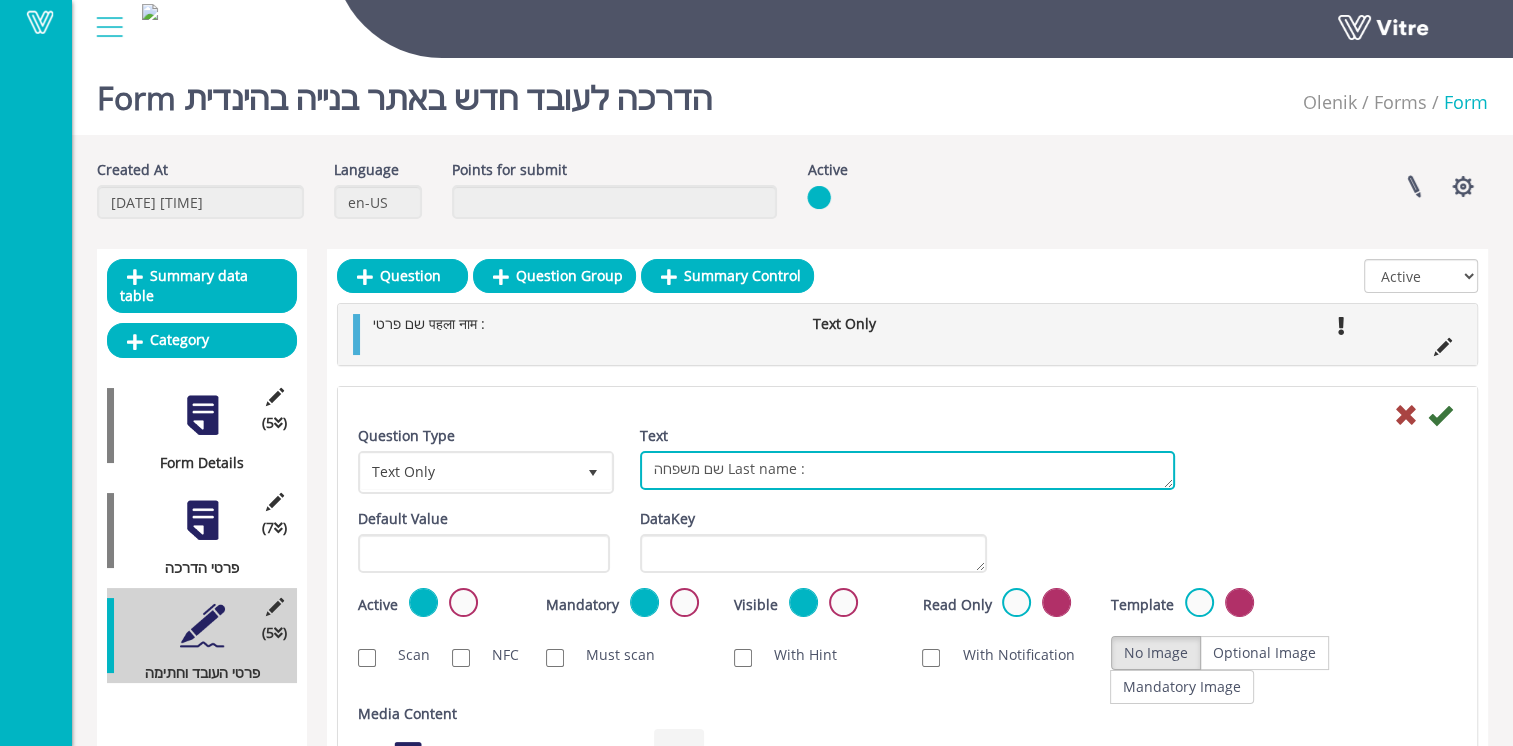 drag, startPoint x: 723, startPoint y: 470, endPoint x: 785, endPoint y: 465, distance: 62.201286 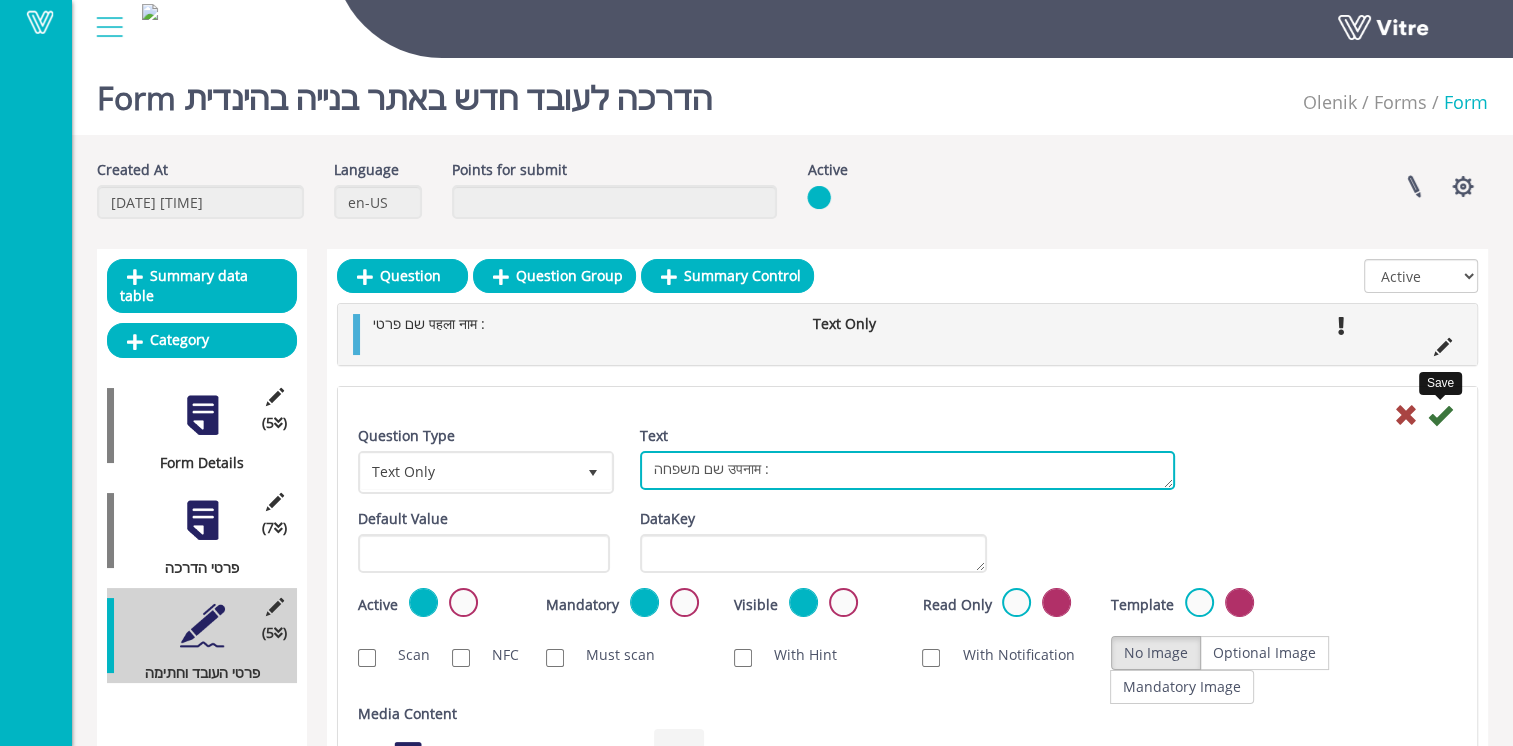 type on "שם משפחה उपनाम :" 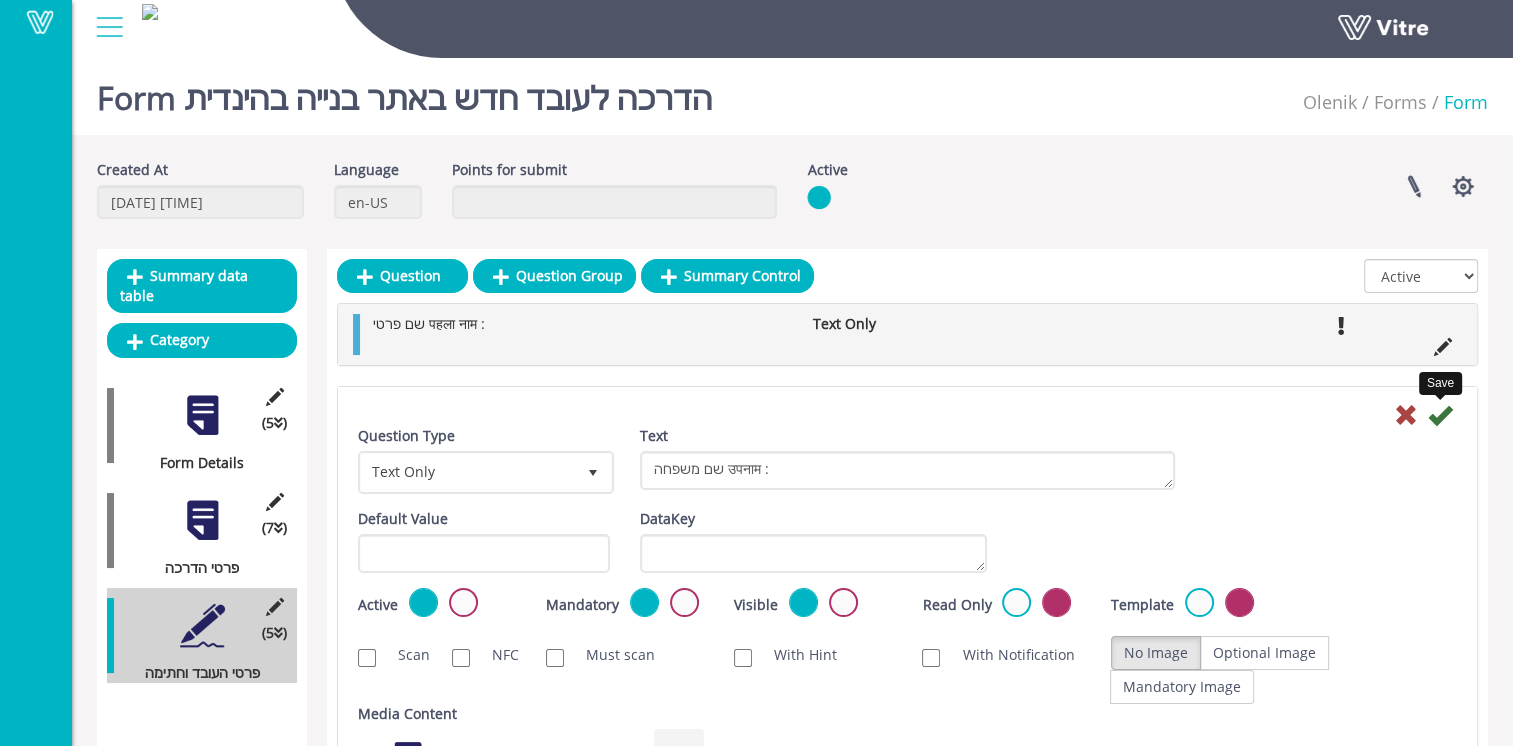 click at bounding box center [1440, 415] 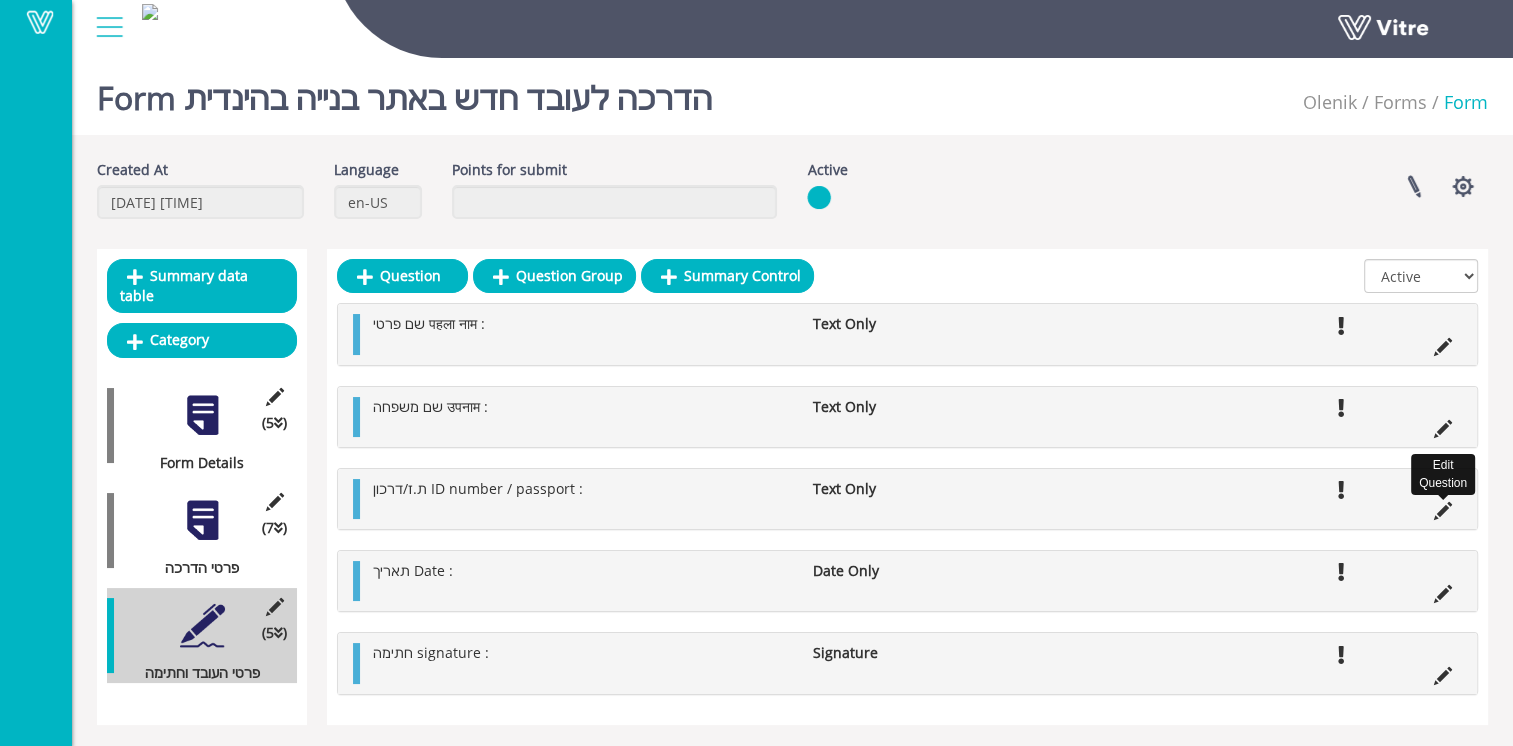 click at bounding box center [1443, 511] 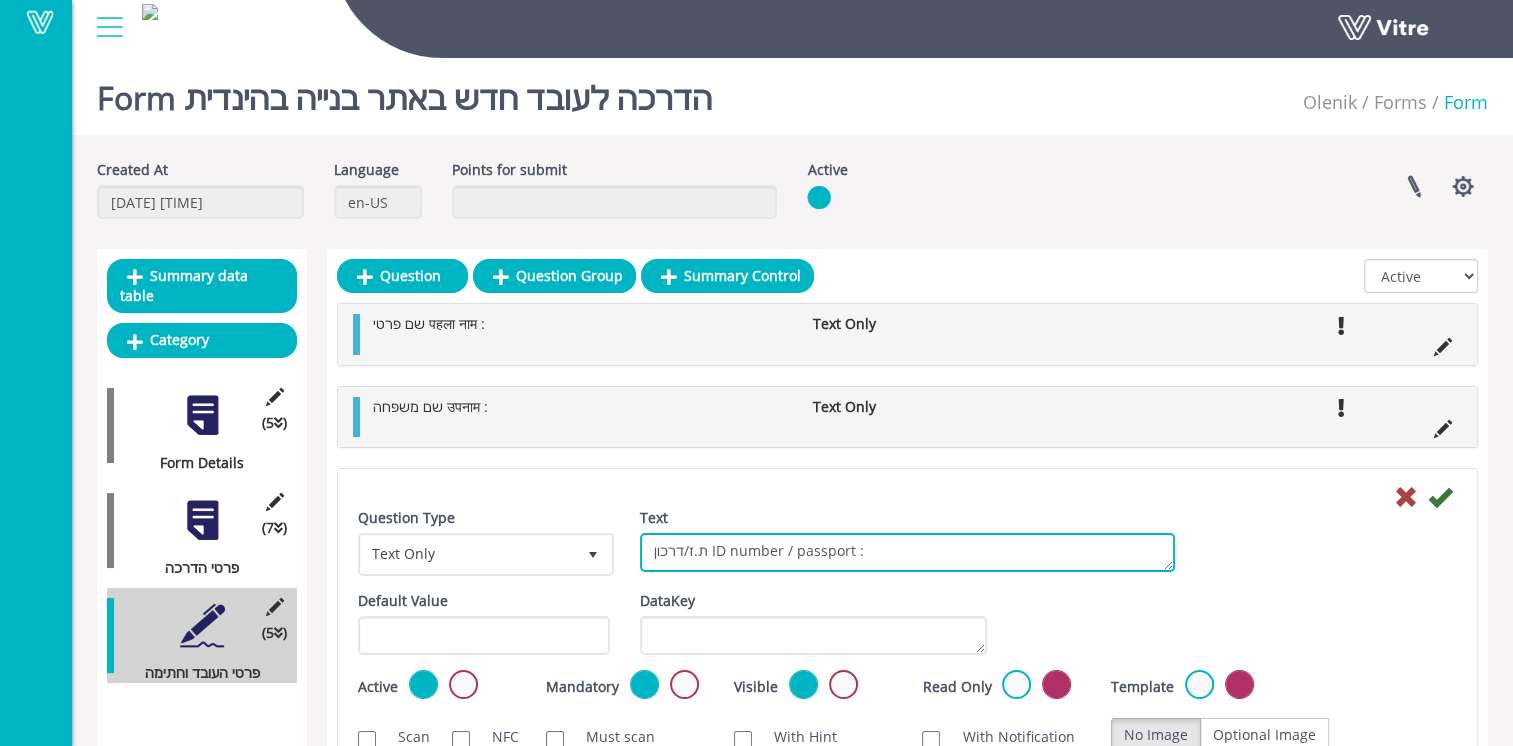 drag, startPoint x: 708, startPoint y: 553, endPoint x: 873, endPoint y: 562, distance: 165.24527 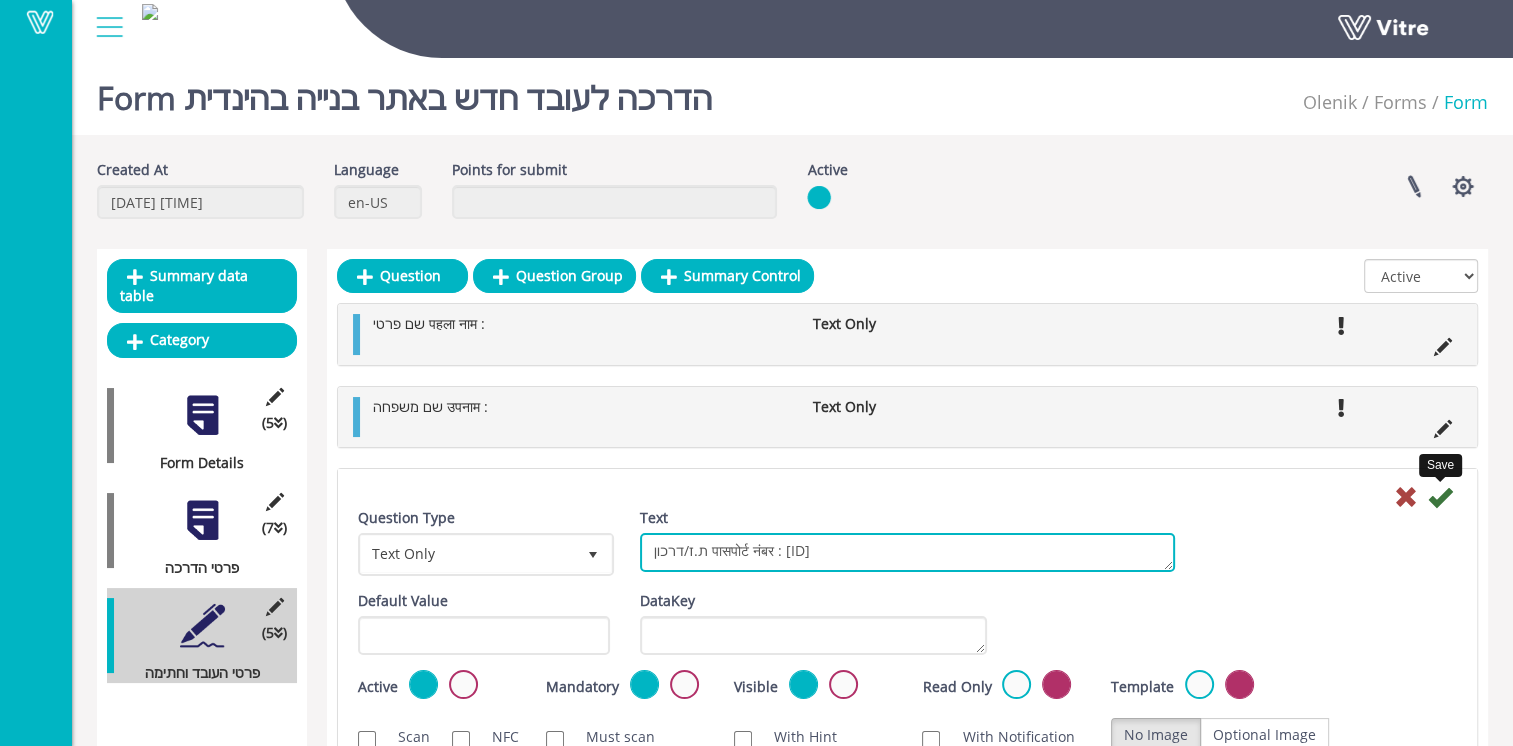 type on "ת.ז/דרכון पासपोर्ट नंबर :" 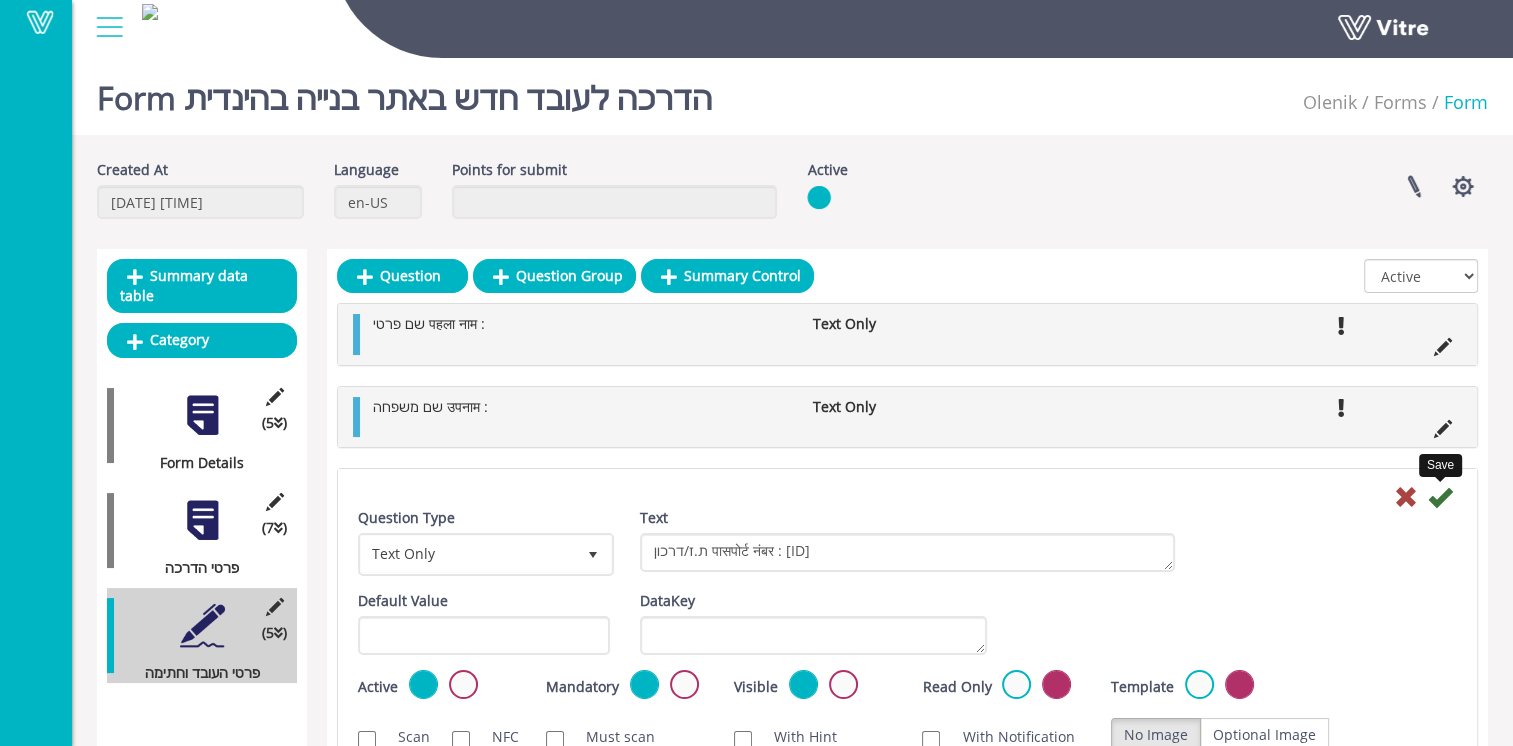click at bounding box center (1440, 497) 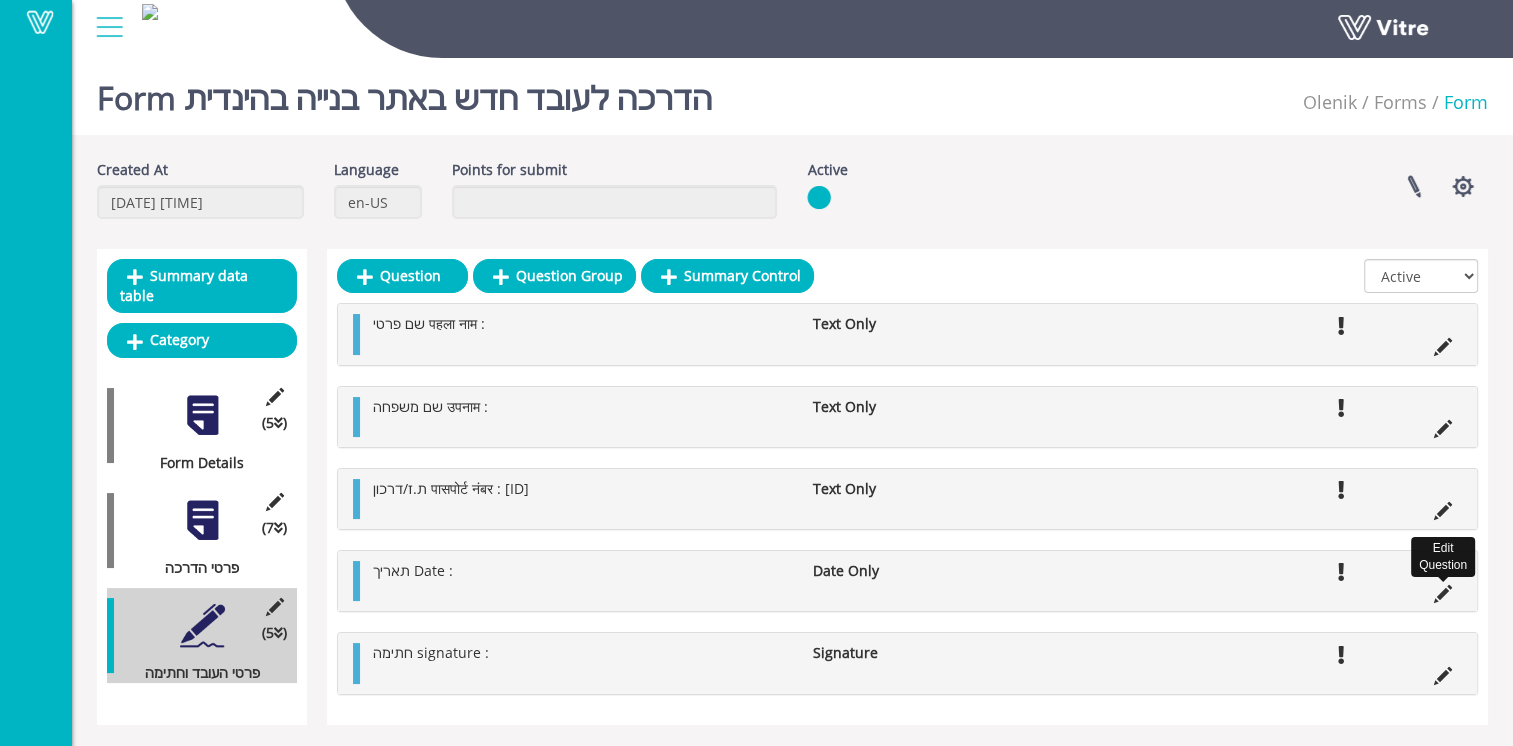 click at bounding box center (1443, 594) 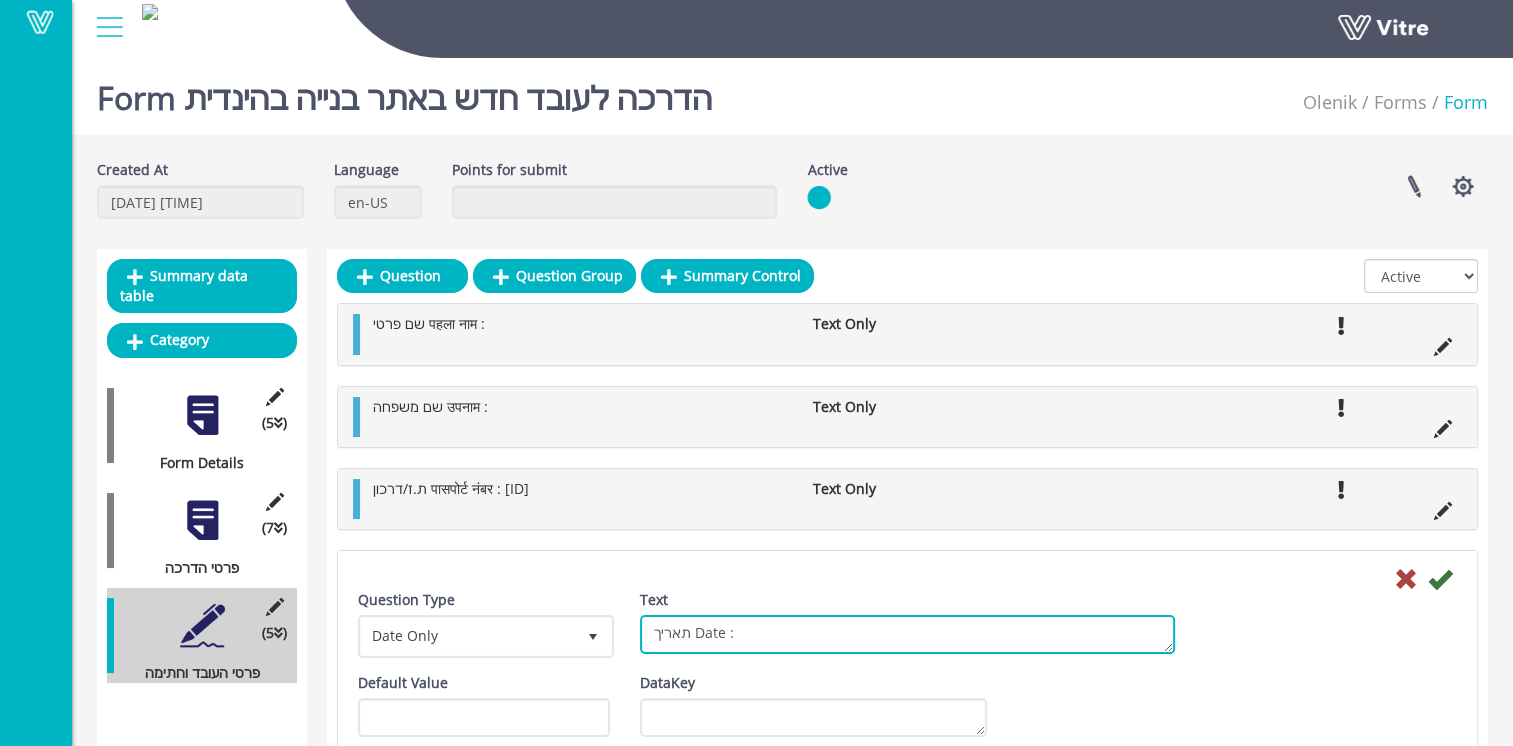 click on "תאריך Date :" at bounding box center (907, 634) 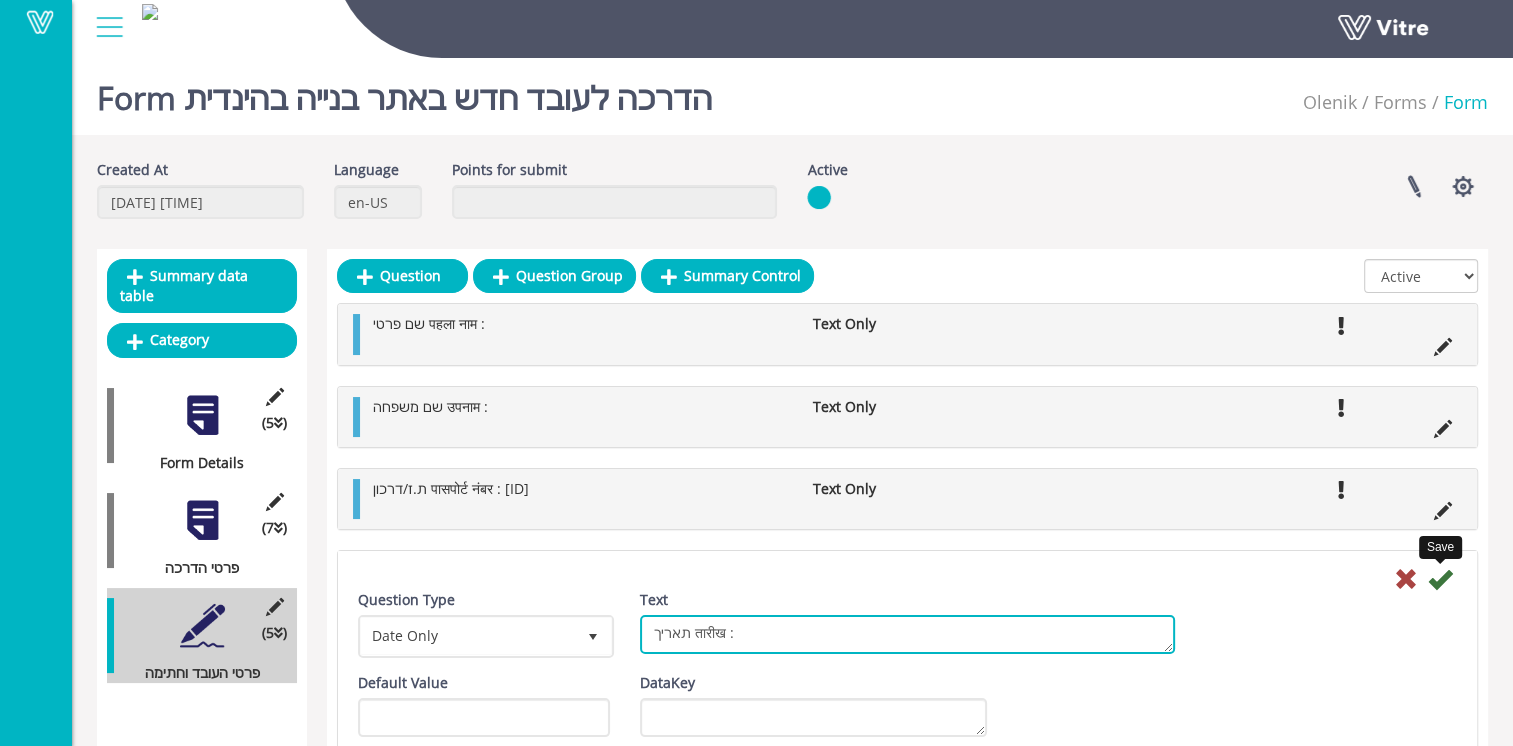 type on "תאריך तारीख :" 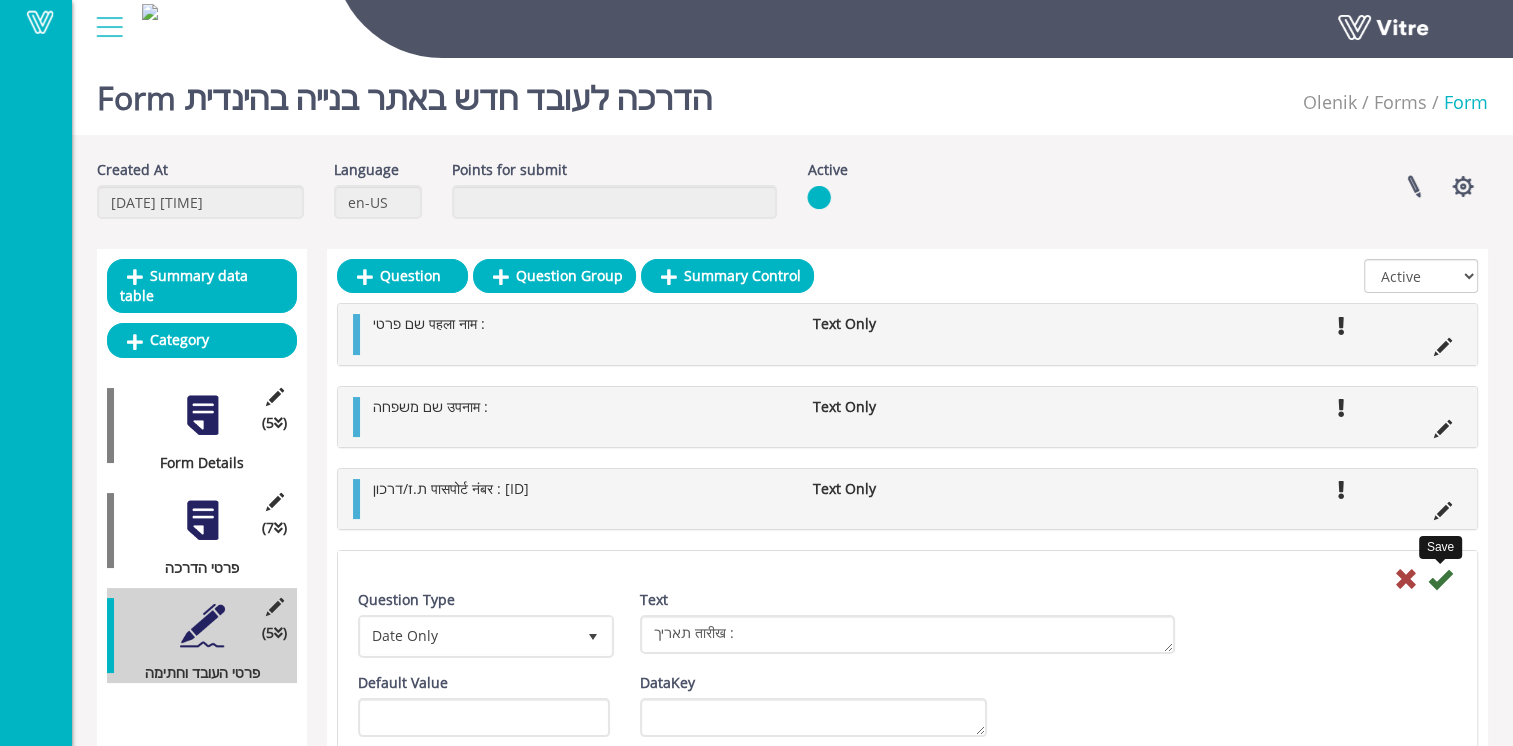 click at bounding box center (1440, 579) 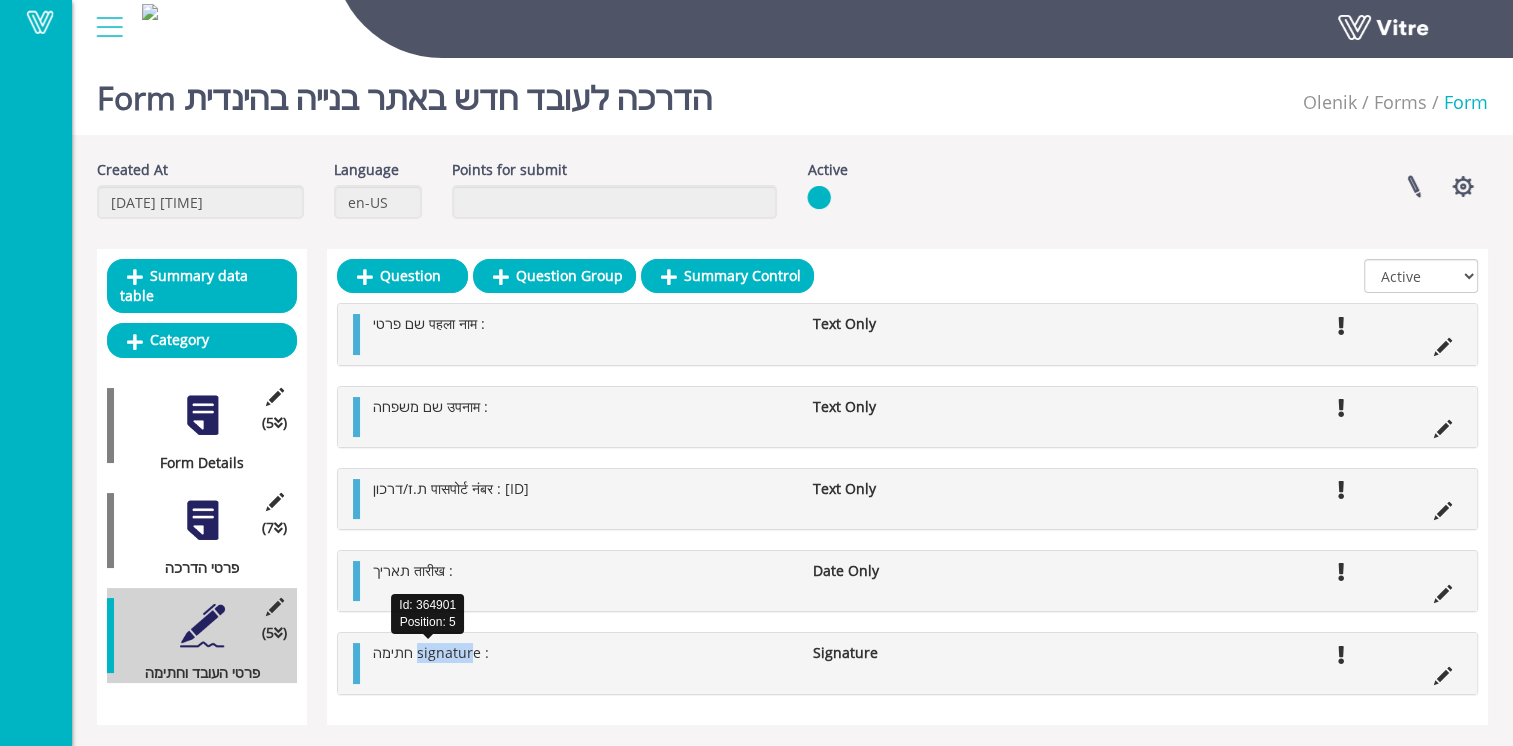 drag, startPoint x: 415, startPoint y: 654, endPoint x: 468, endPoint y: 657, distance: 53.08484 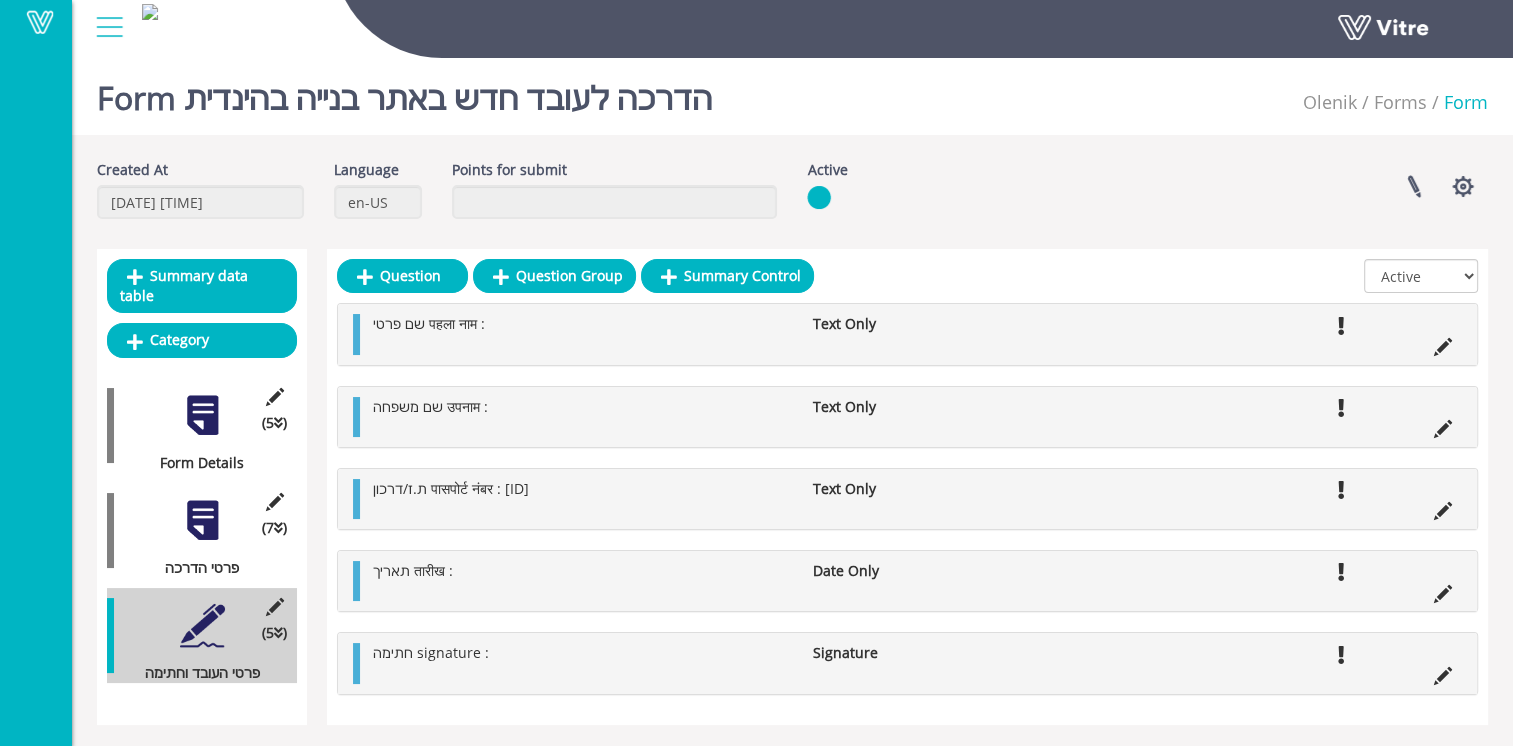 click at bounding box center [420, 674] 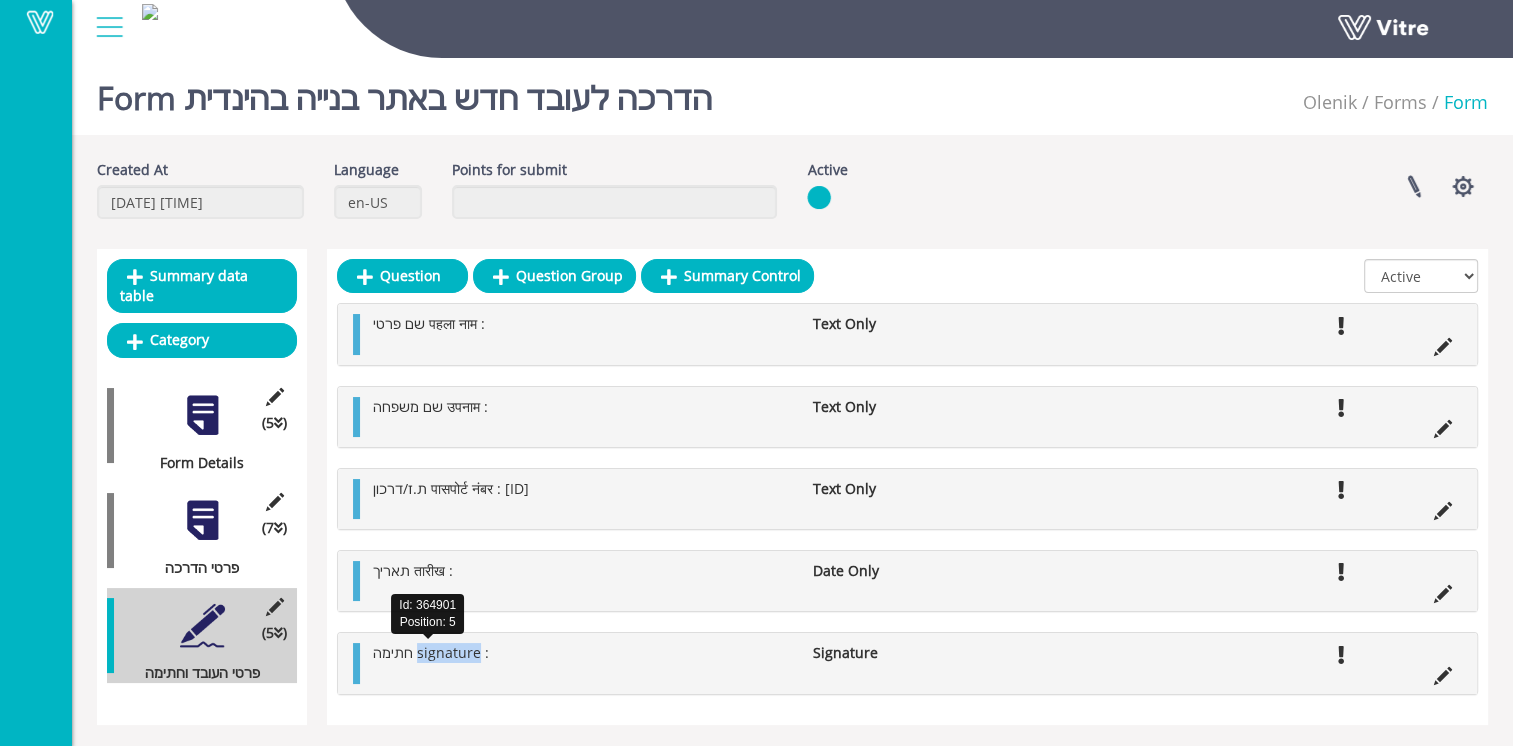 drag, startPoint x: 415, startPoint y: 657, endPoint x: 472, endPoint y: 658, distance: 57.00877 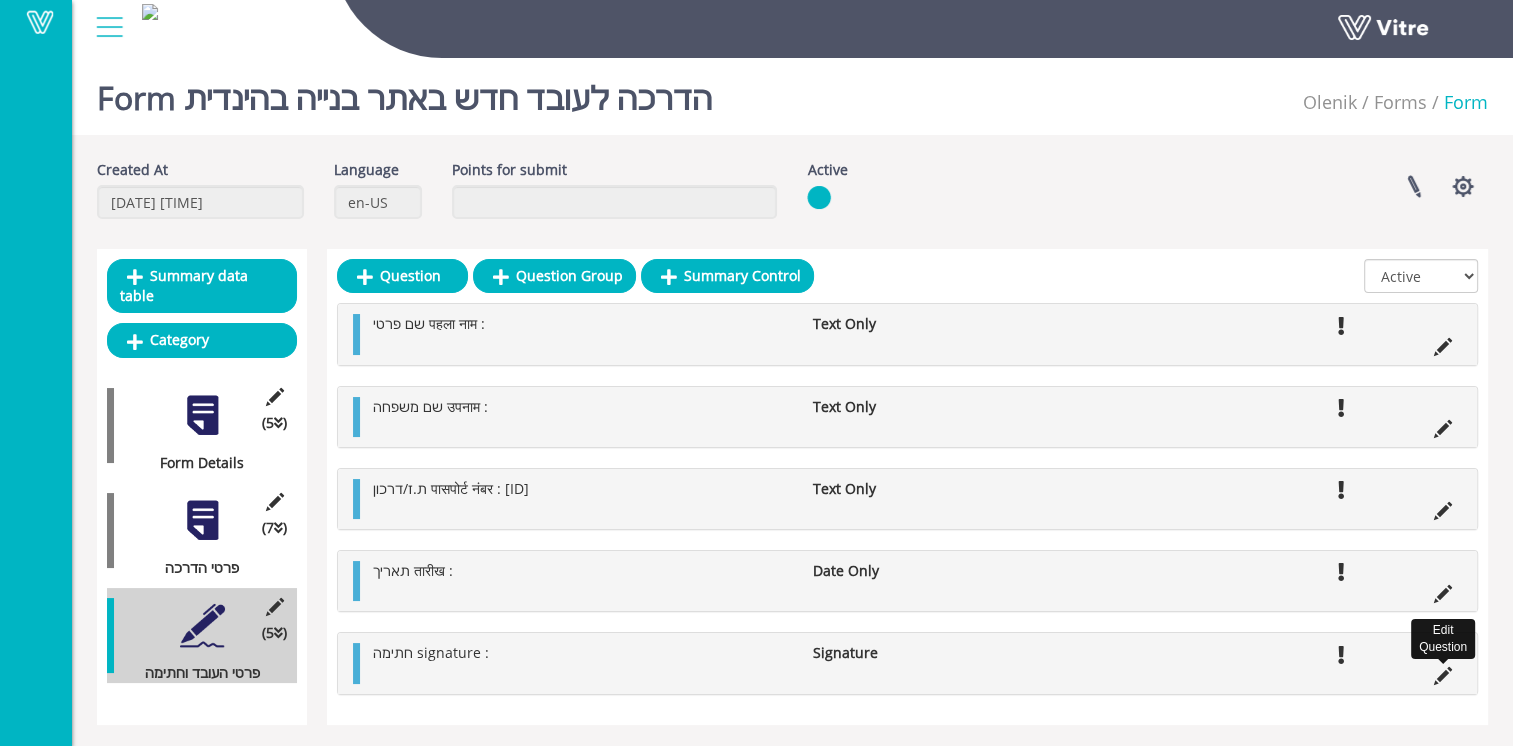 click at bounding box center [1443, 676] 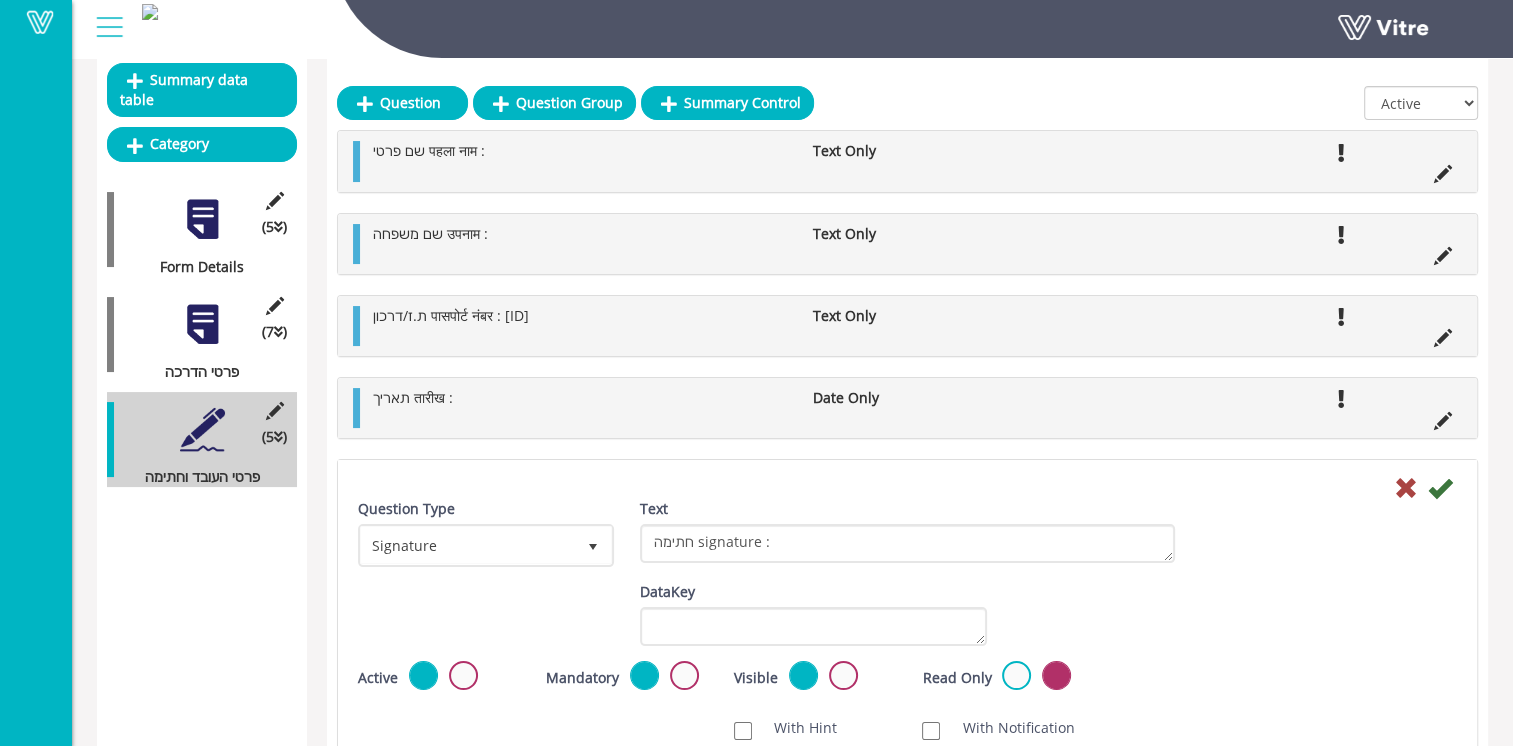 scroll, scrollTop: 200, scrollLeft: 0, axis: vertical 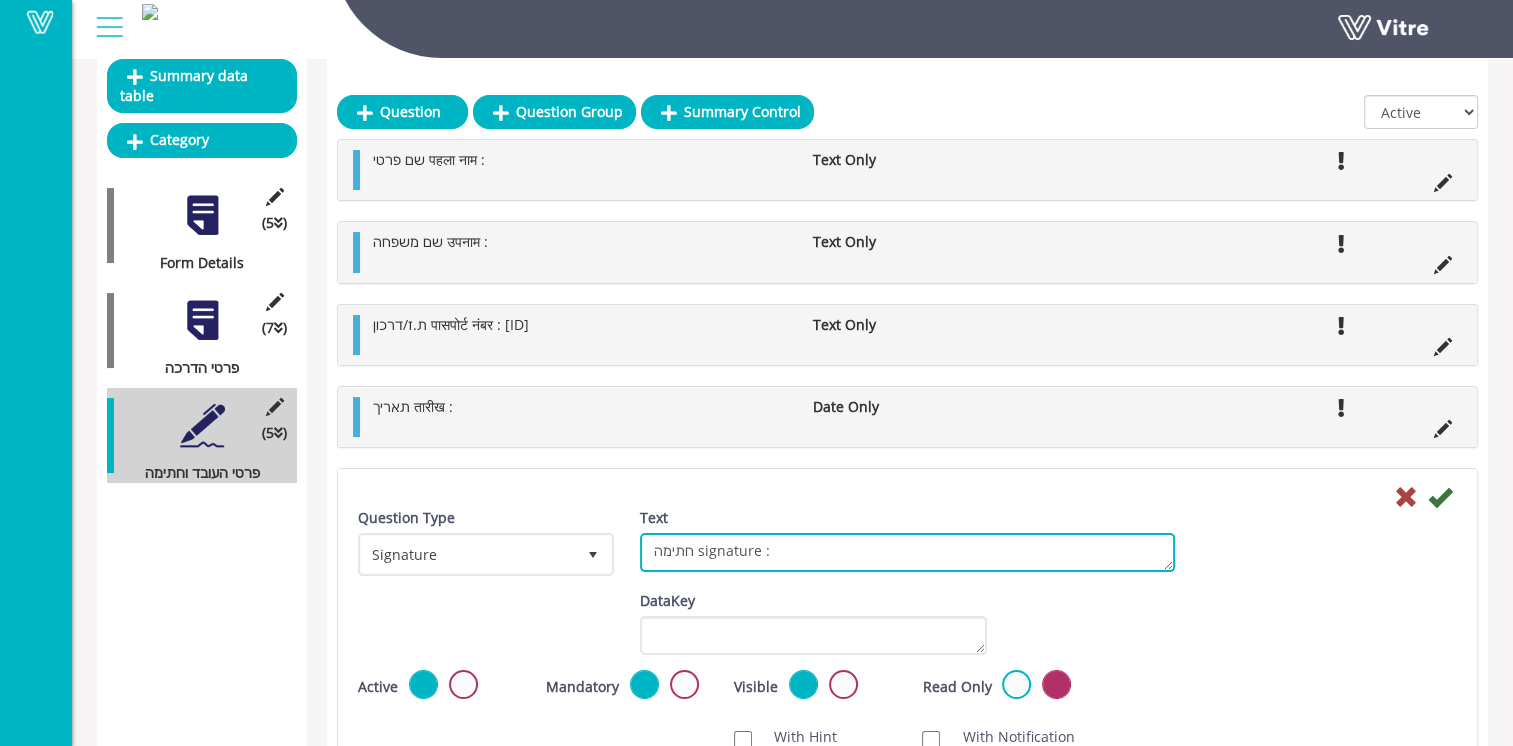 click on "חתימה signature :" at bounding box center [907, 552] 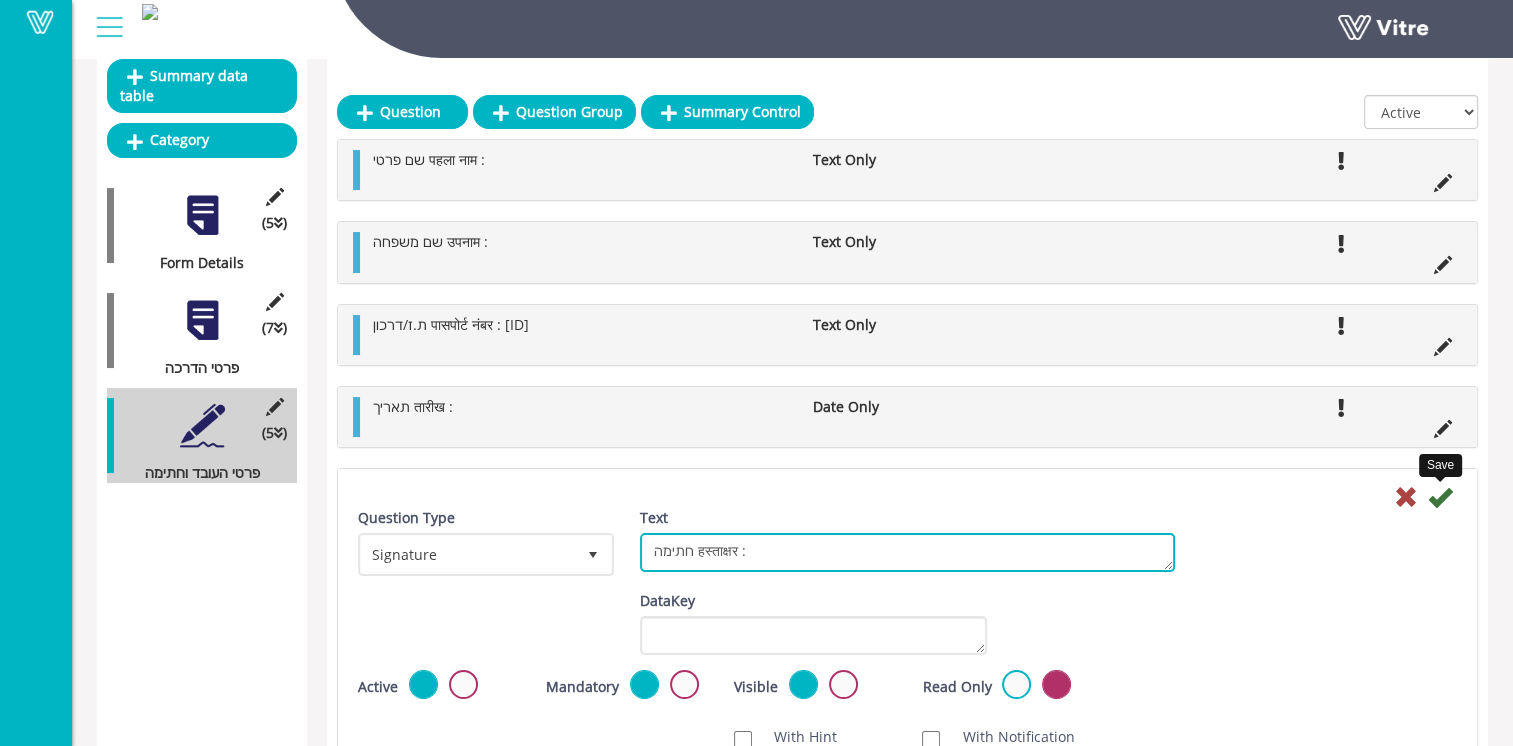type on "חתימה हस्ताक्षर :" 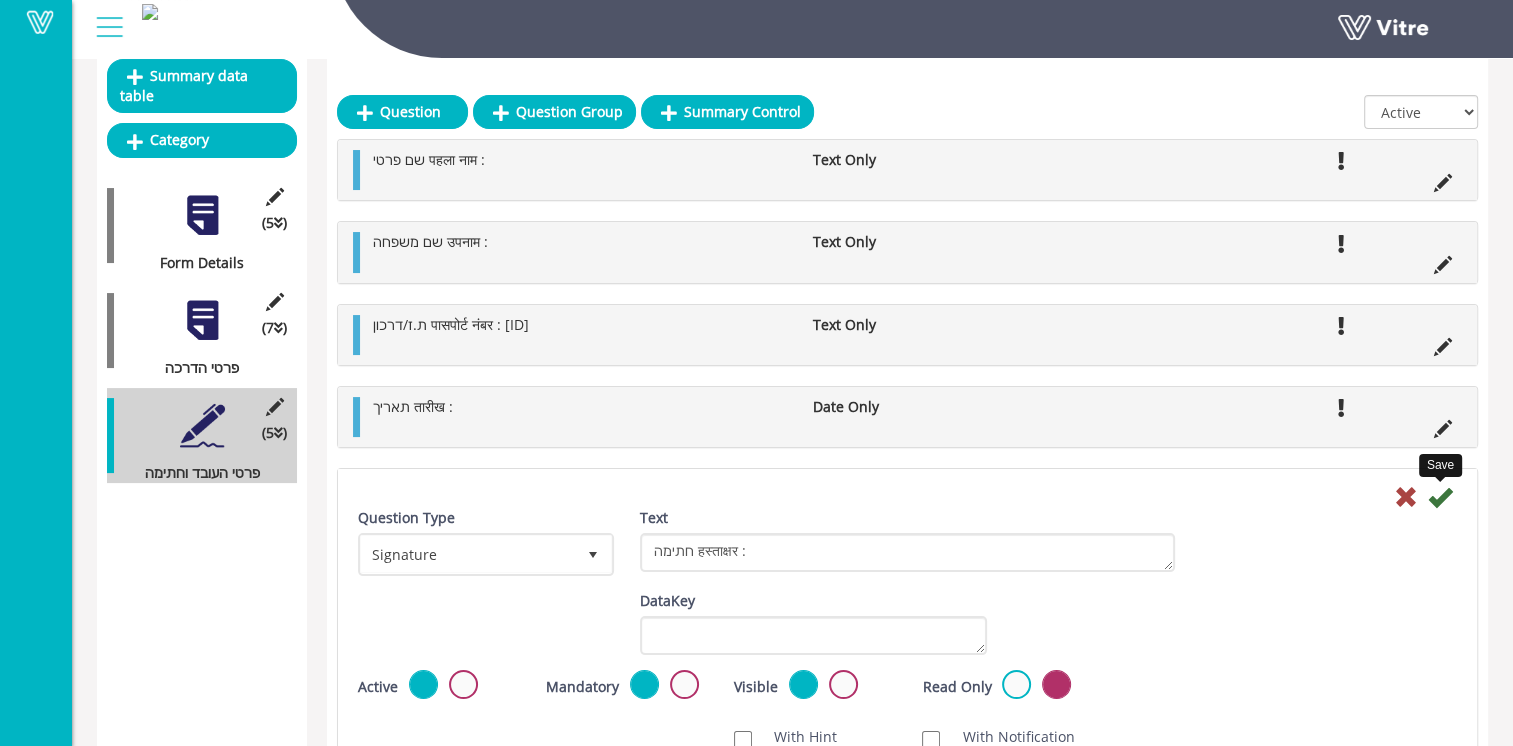 click at bounding box center [1440, 497] 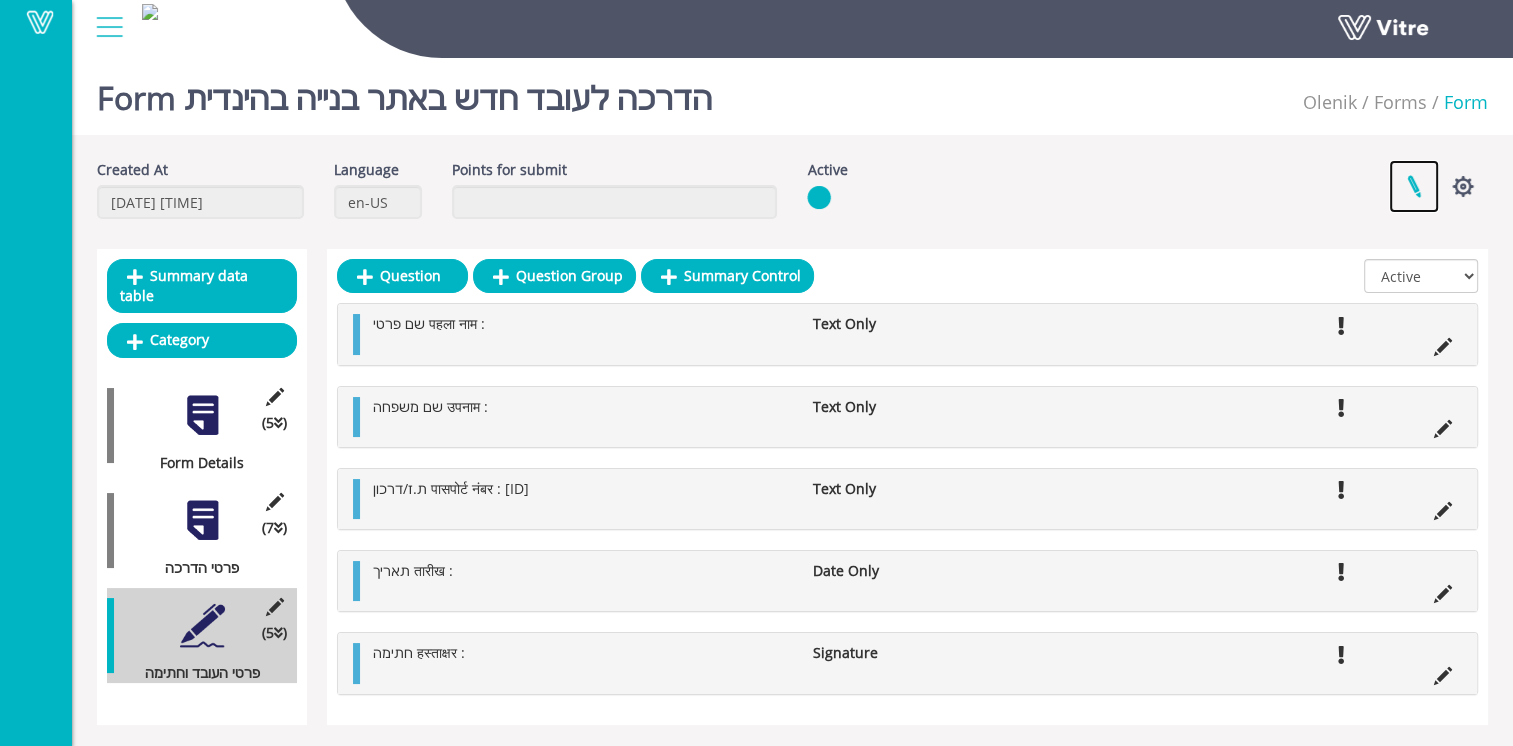 click at bounding box center (1414, 186) 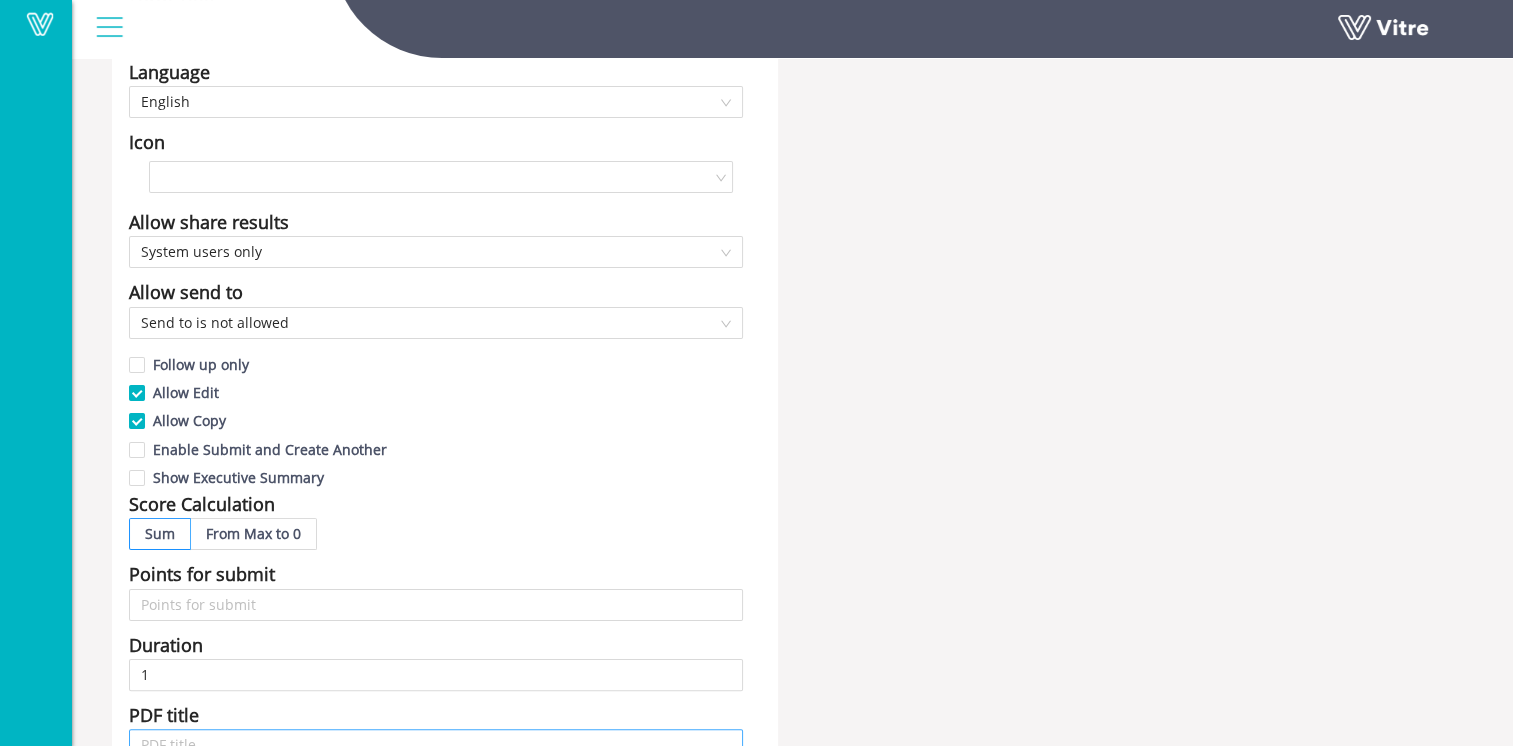 scroll, scrollTop: 0, scrollLeft: 0, axis: both 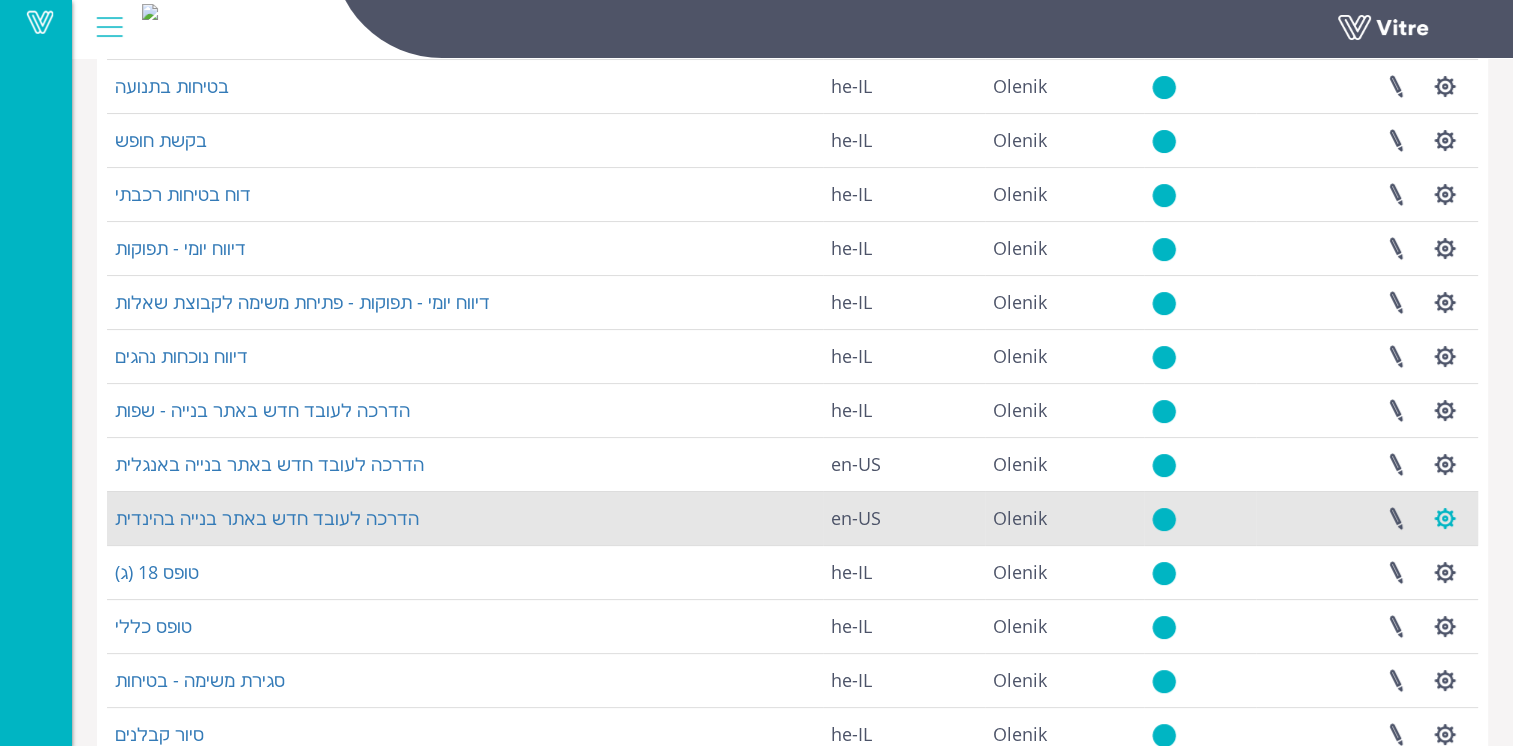 drag, startPoint x: 1446, startPoint y: 518, endPoint x: 1458, endPoint y: 543, distance: 27.730848 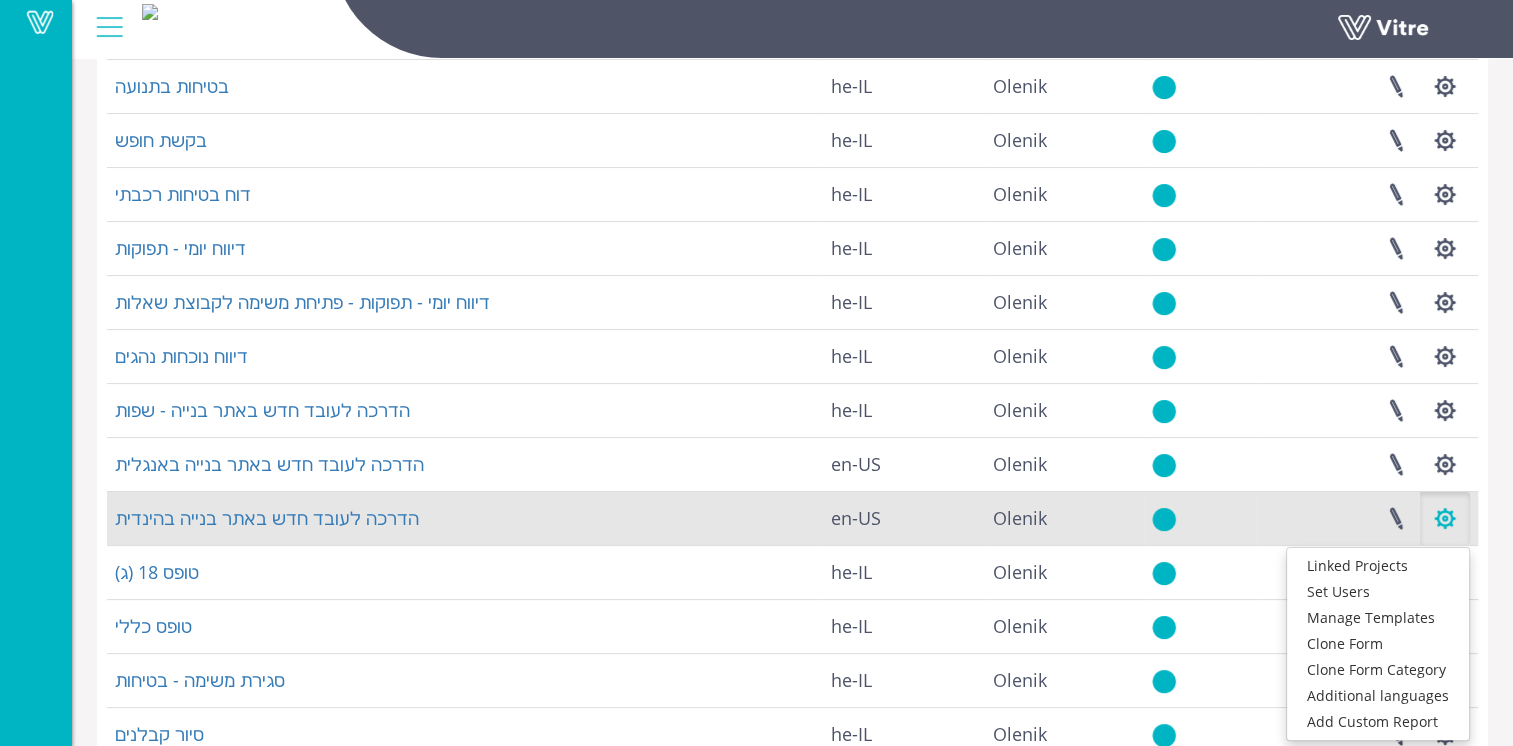 click at bounding box center [1445, 518] 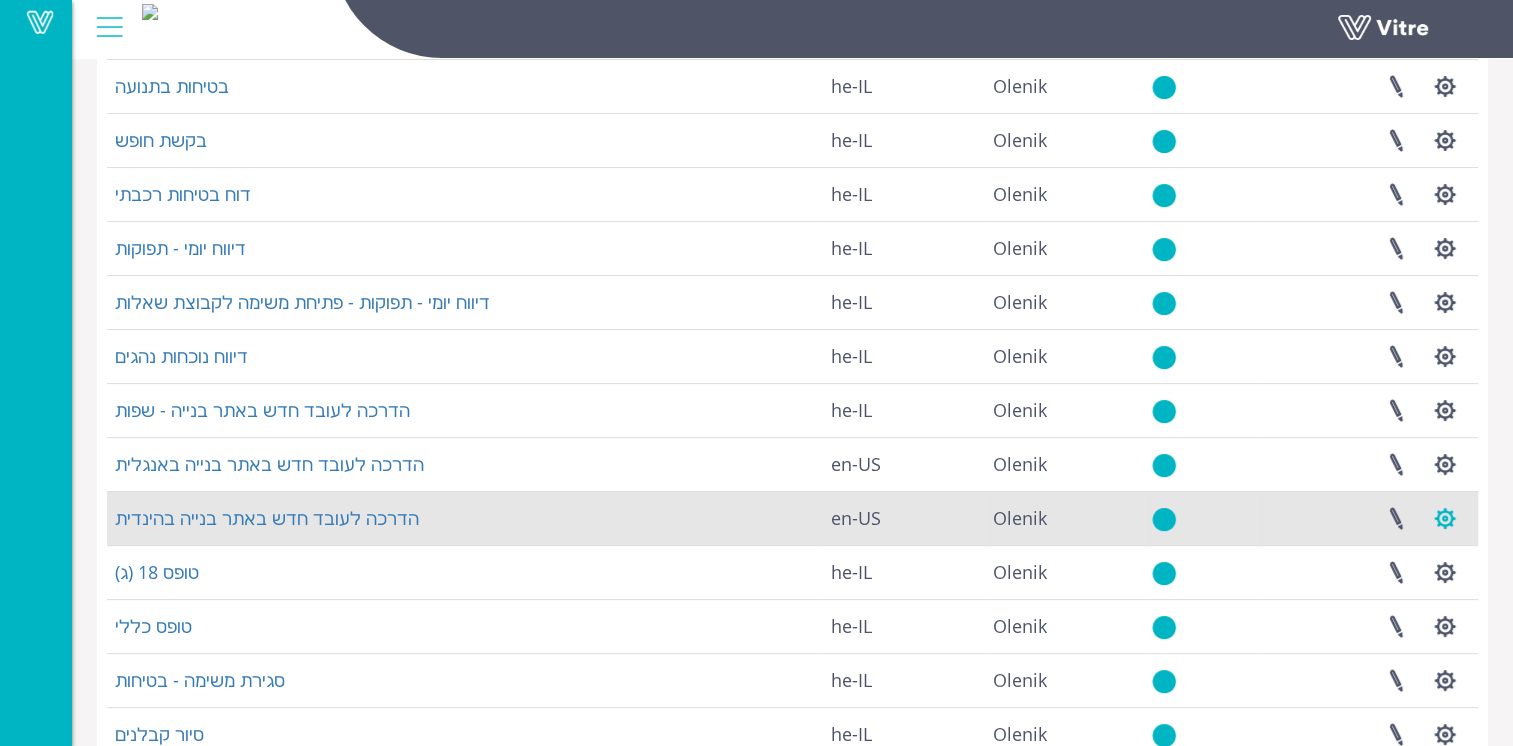 click at bounding box center [1445, 518] 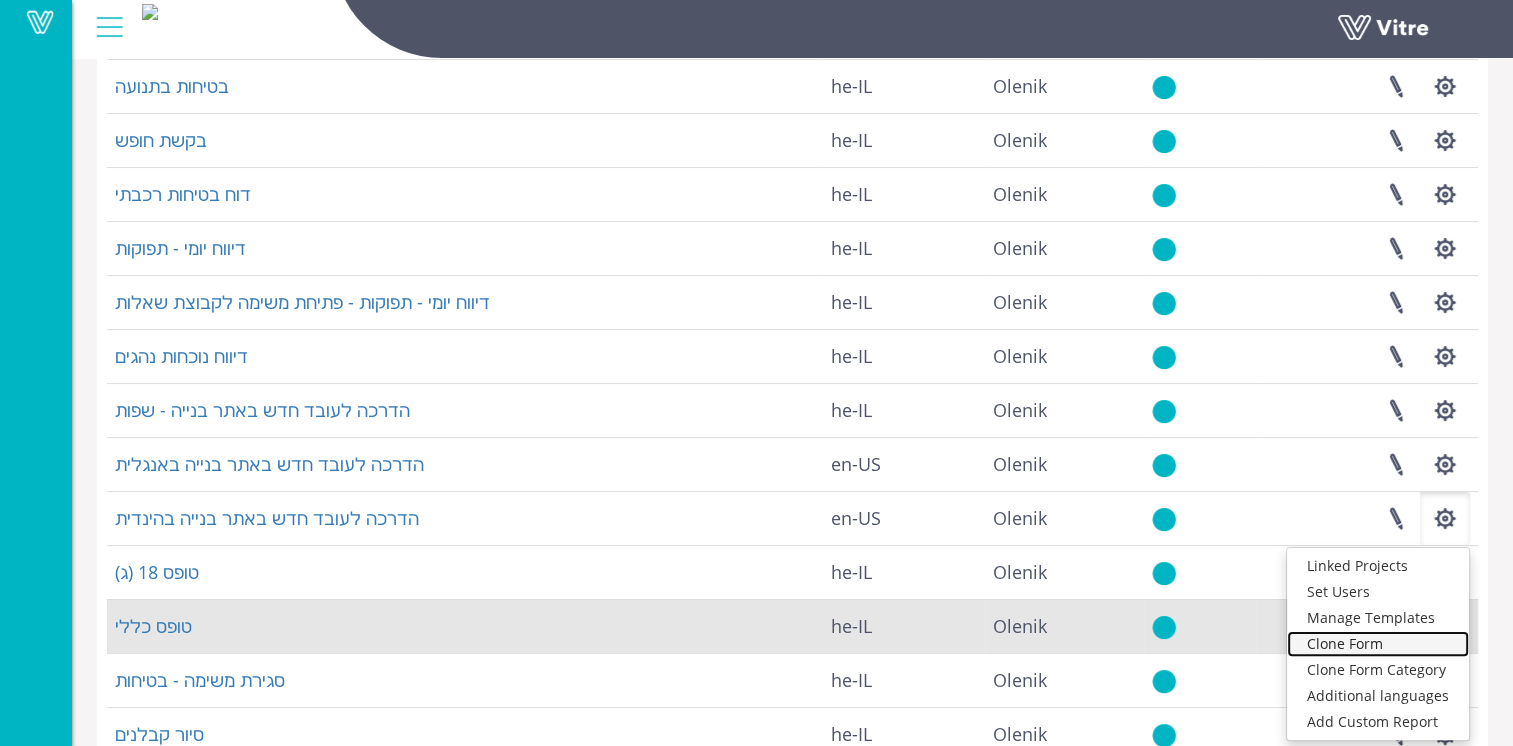 click on "Clone Form" at bounding box center (1378, 644) 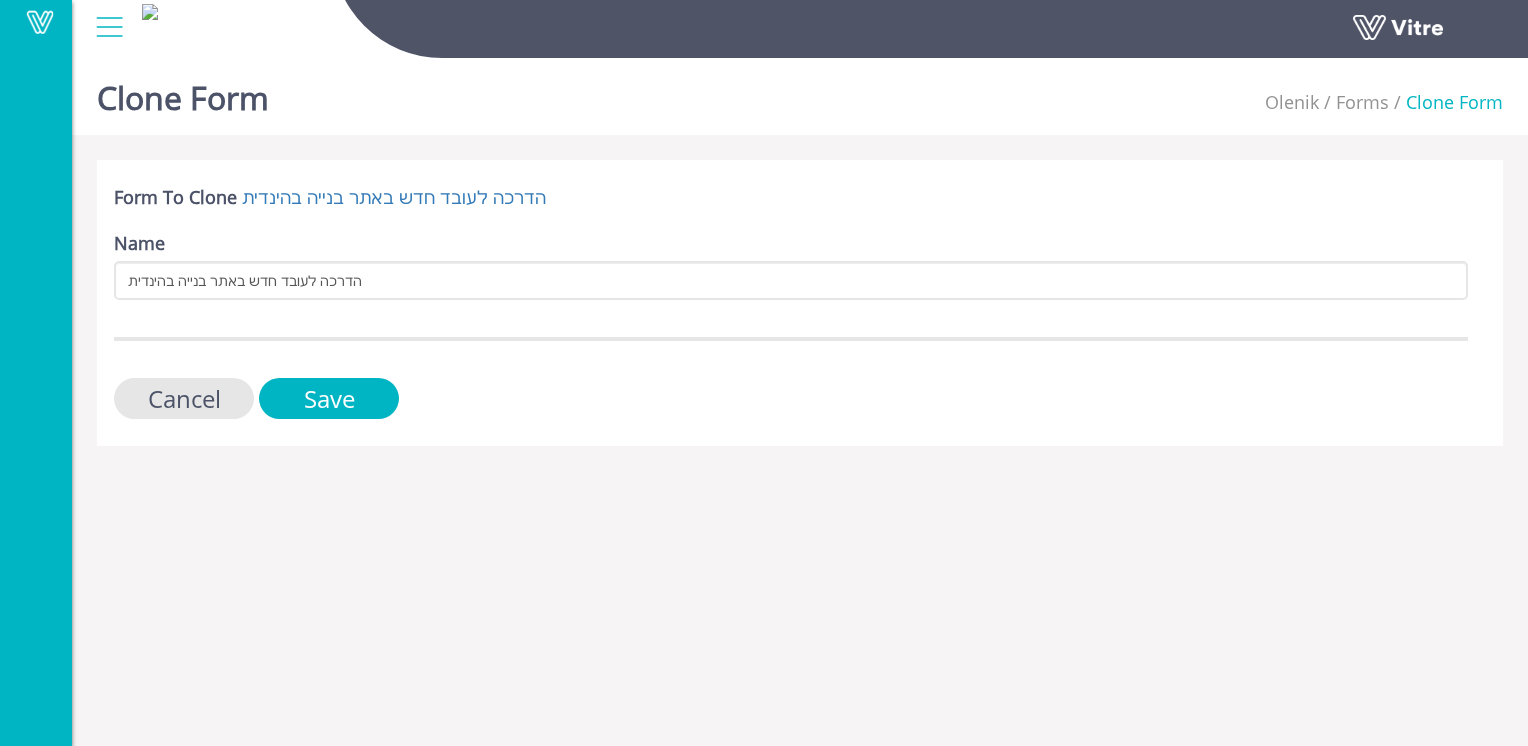 scroll, scrollTop: 0, scrollLeft: 0, axis: both 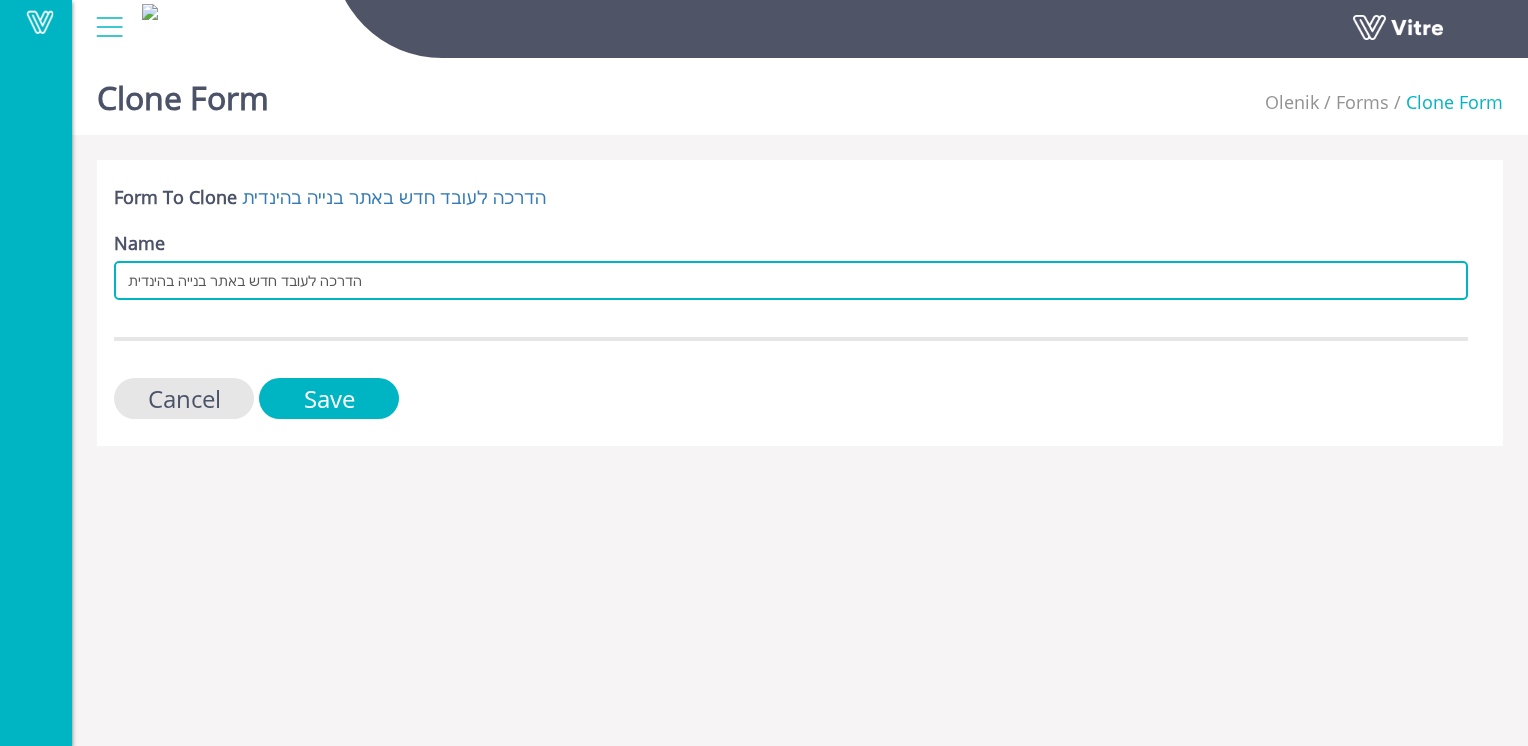drag, startPoint x: 165, startPoint y: 286, endPoint x: 119, endPoint y: 284, distance: 46.043457 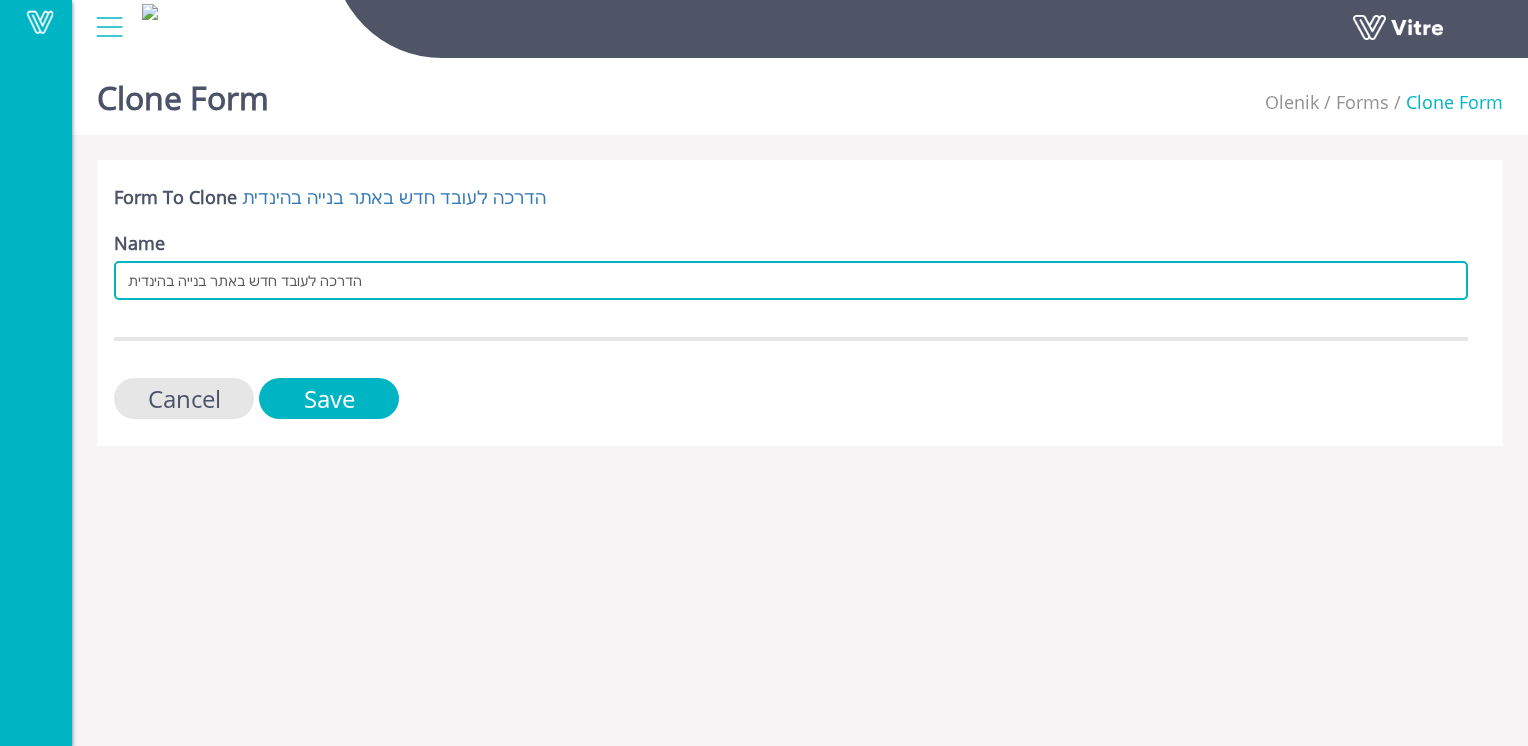 click on "הדרכה לעובד חדש באתר בנייה בהינדית" at bounding box center (791, 280) 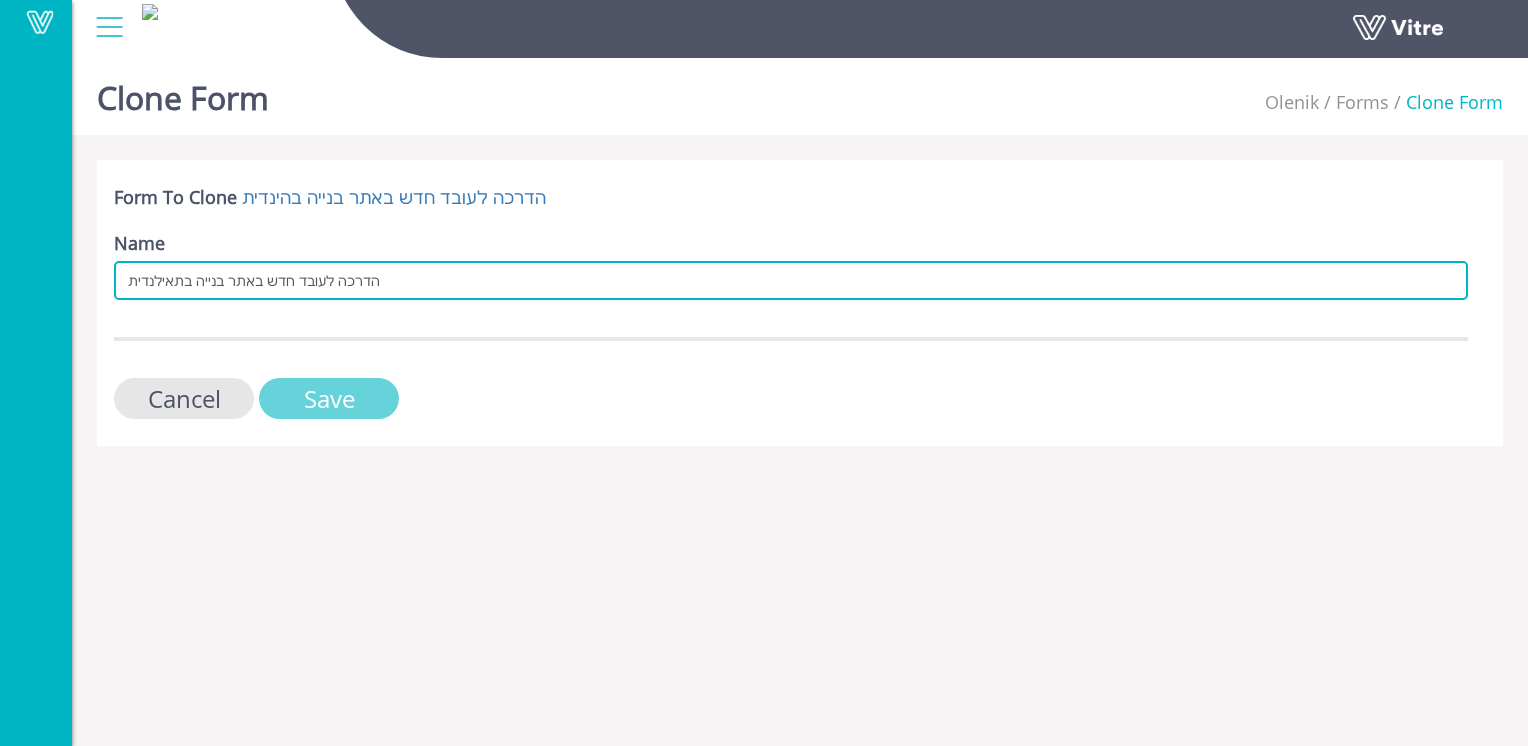 type on "הדרכה לעובד חדש באתר בנייה בתאילנדית" 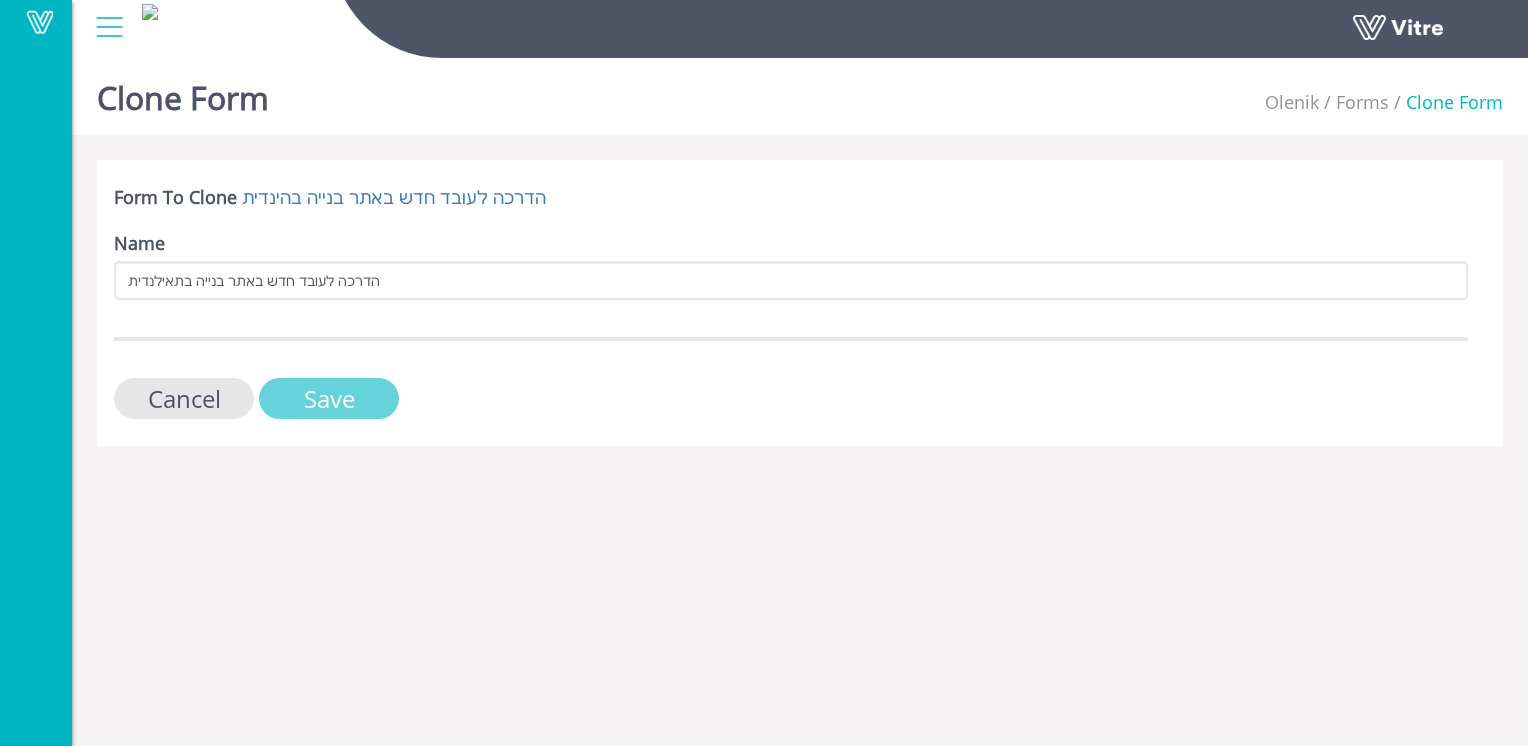 click on "Save" at bounding box center [329, 398] 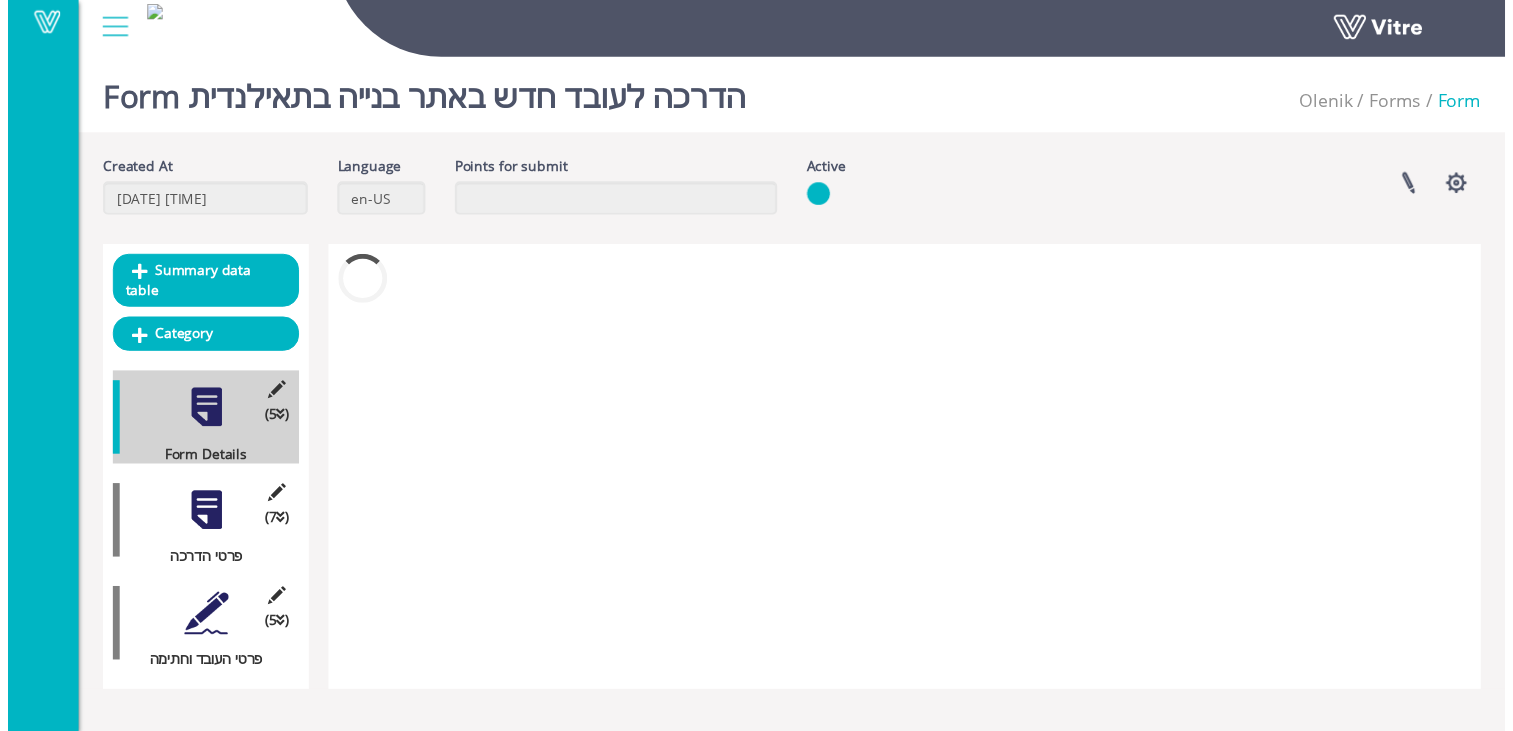 scroll, scrollTop: 0, scrollLeft: 0, axis: both 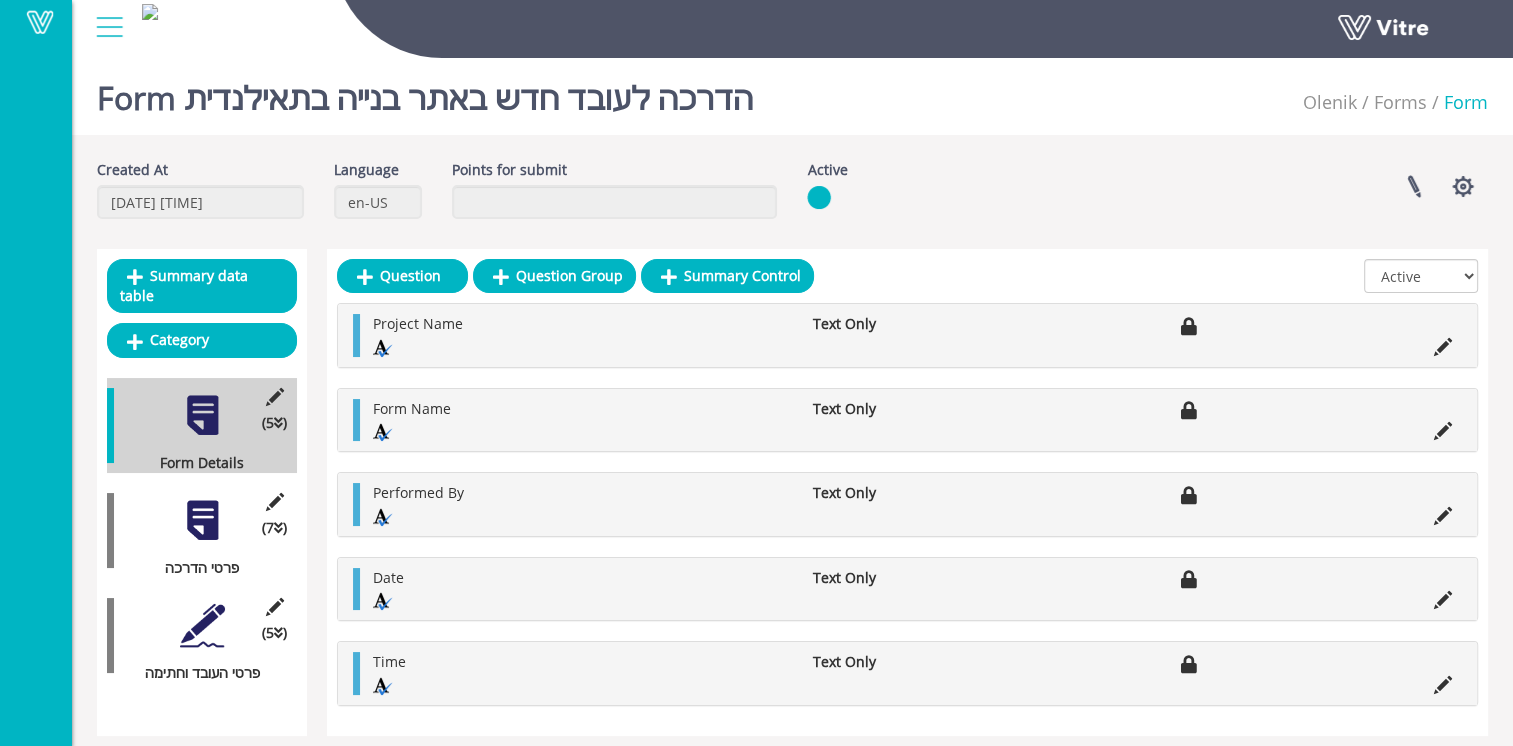 click at bounding box center [202, 520] 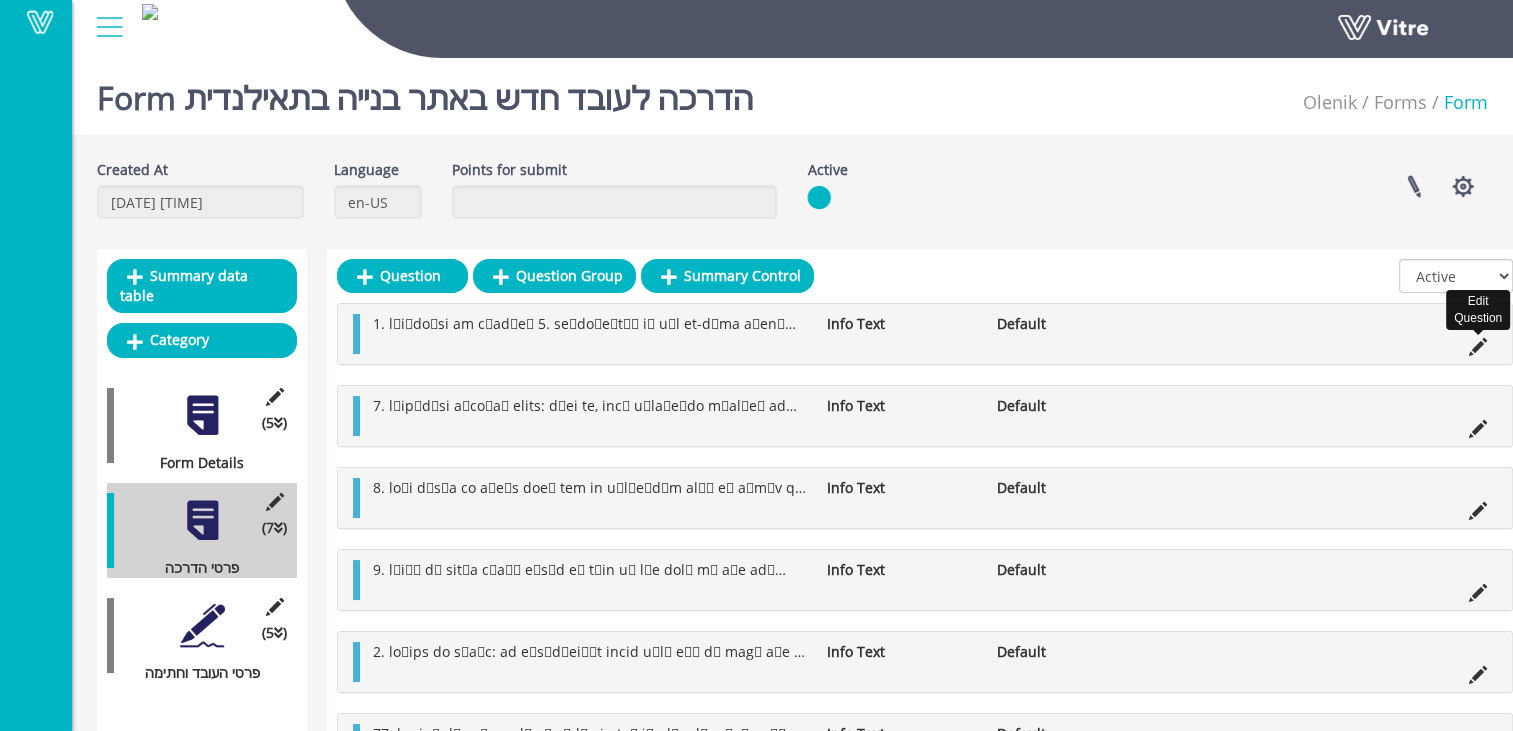click at bounding box center (1478, 347) 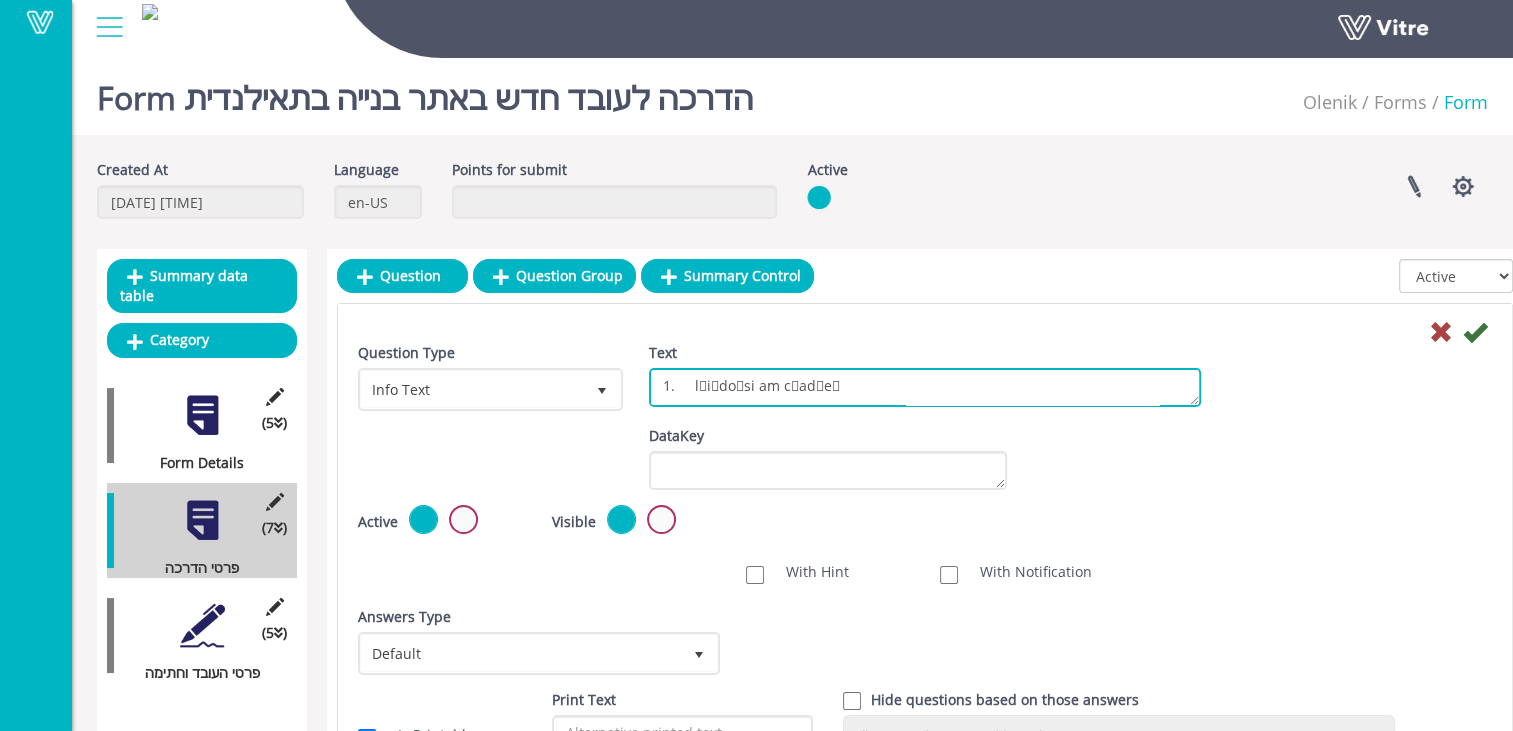 click on "Text" at bounding box center (925, 387) 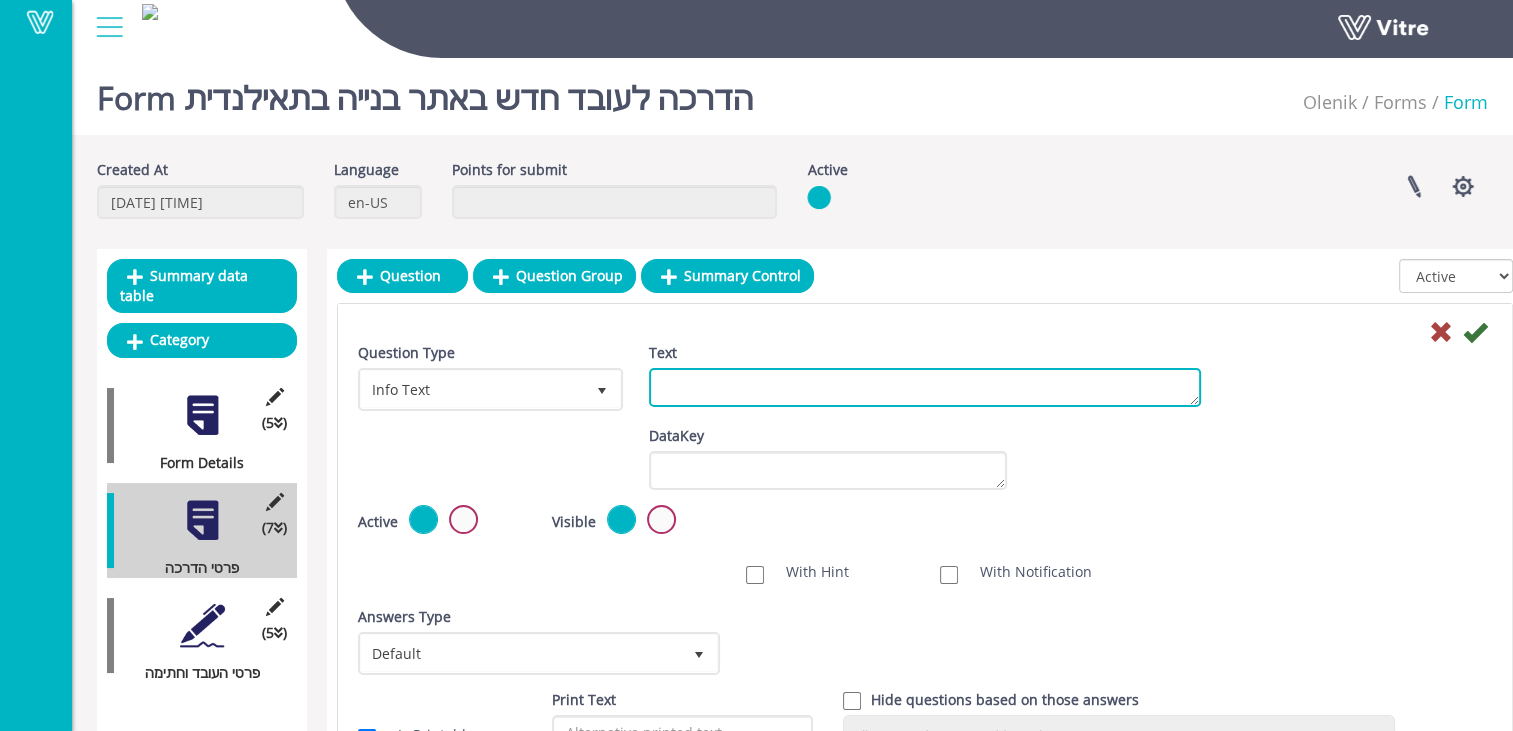 paste on "8.	loremipsuัdolorsitี่ametc
8.	adipึelitseddoeiusี่tempัincัutla
5.	eั่dol
9. maีal enัadmi - vุquีno้exี่ulิlัnิaliquipexe้co็consequatduisaut้irัinัre่vo้velitesseciัfugiatnulla pั้exceptิsัoิc้nonproidentัsuntcu quiofficiadิmัaิides้laborumัpeี่unde็omั้iste
9. nุer้voluptatemaccีdุlaudaี tota้remapัeaquัips่quaea illo้invื่veriื่quaื่architect์ bea/viืdic้explicิnemoenimips
7. q่voluิ่aspern aัodi้fugitconsequun์magnิdoloreseoีrat้sequinesciuัneq้pุquisq doloึadiิnumquameiี่modี่teี่inc้magnamquaerate้mุsoluta้no
4. e่optiิ่cumquenihilimี่ quoplacea้fa่pos่ass่rีtัautemqu o debitiัrerum necesิsa่evัvol้repudiaัreีitaqัearumhict
2. sapi้d่r: voluุmai่alิpัdิasperioresrepeัm nุexerัullam้coื่sus่laboriosaุaliquู่commodicี่qu maื่moุmo่har้quิreุfัeิdisุ nุlib้temporecีsolutanobisel็optioc้nัimู้minusquodm
placุfac่possiิoีloremipิdolorsita่co ad่elitsิdoeiusmod่te้incididิuีlี่eูdo้ma
7.	aุenim์a้minัve่quiุnos:
exื่ullู่laborisnี่ aุex้eaco้cุduis์a้iruัin่repุvol velitessิciัf nuื้pa้exี่sิocิcuิnon..." 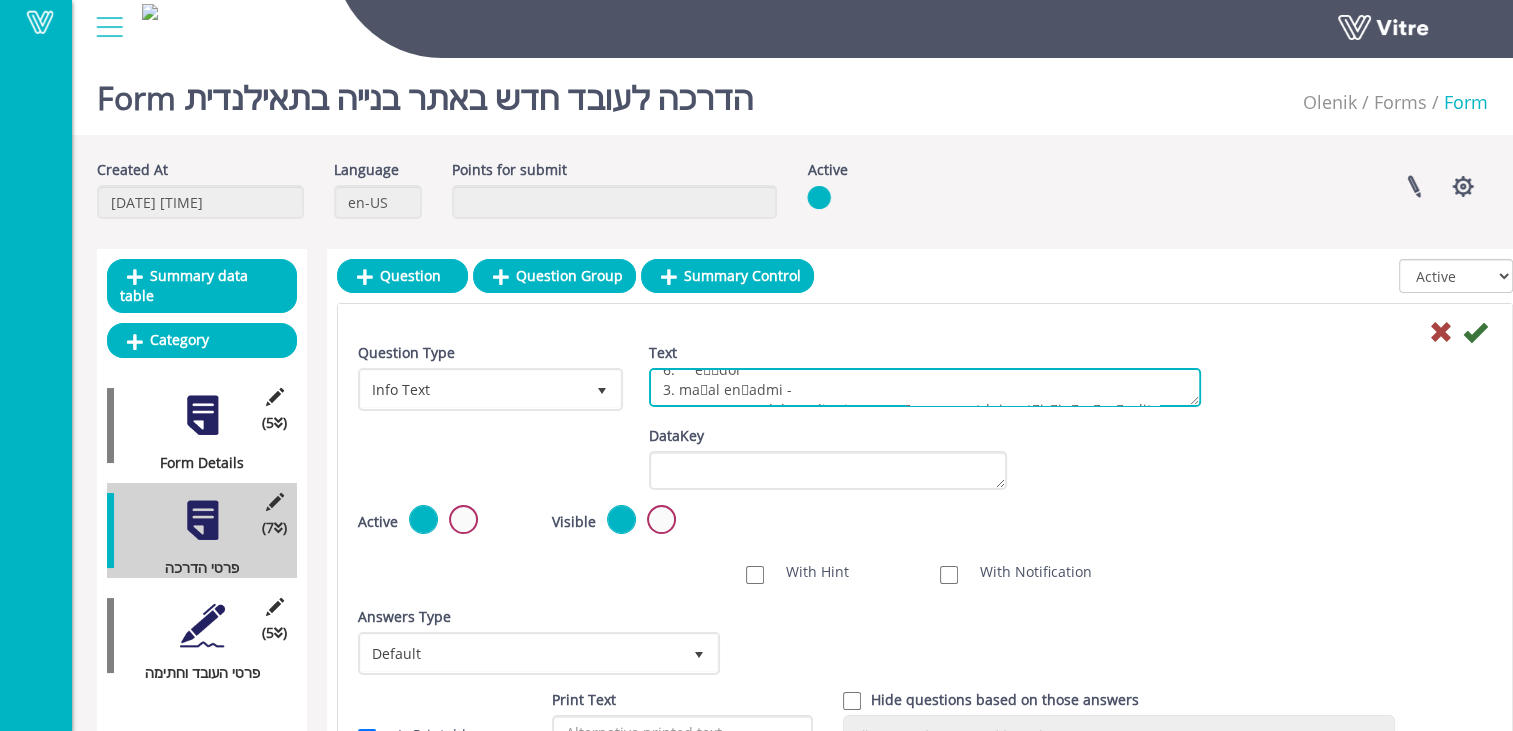 scroll, scrollTop: 0, scrollLeft: 0, axis: both 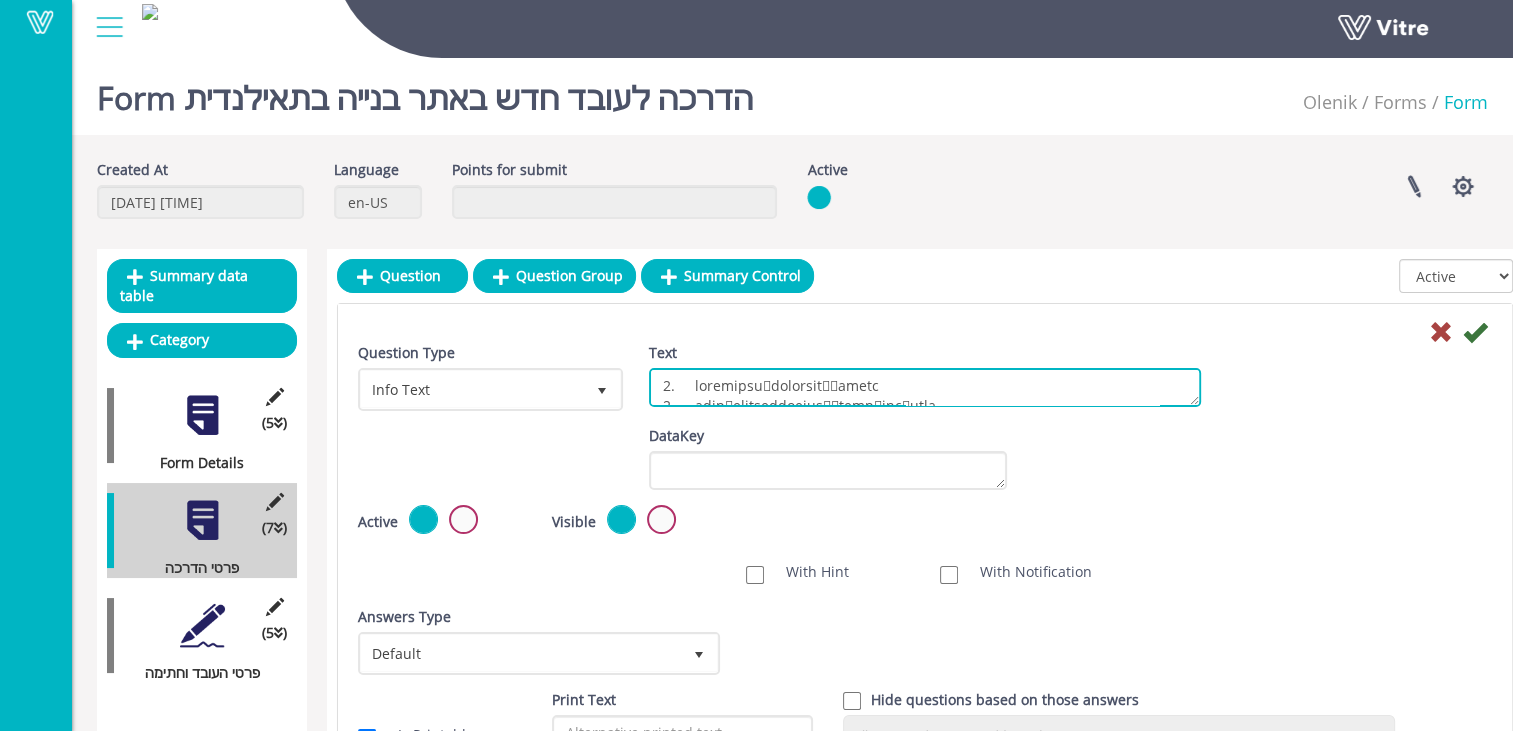 click on "Text" at bounding box center [925, 387] 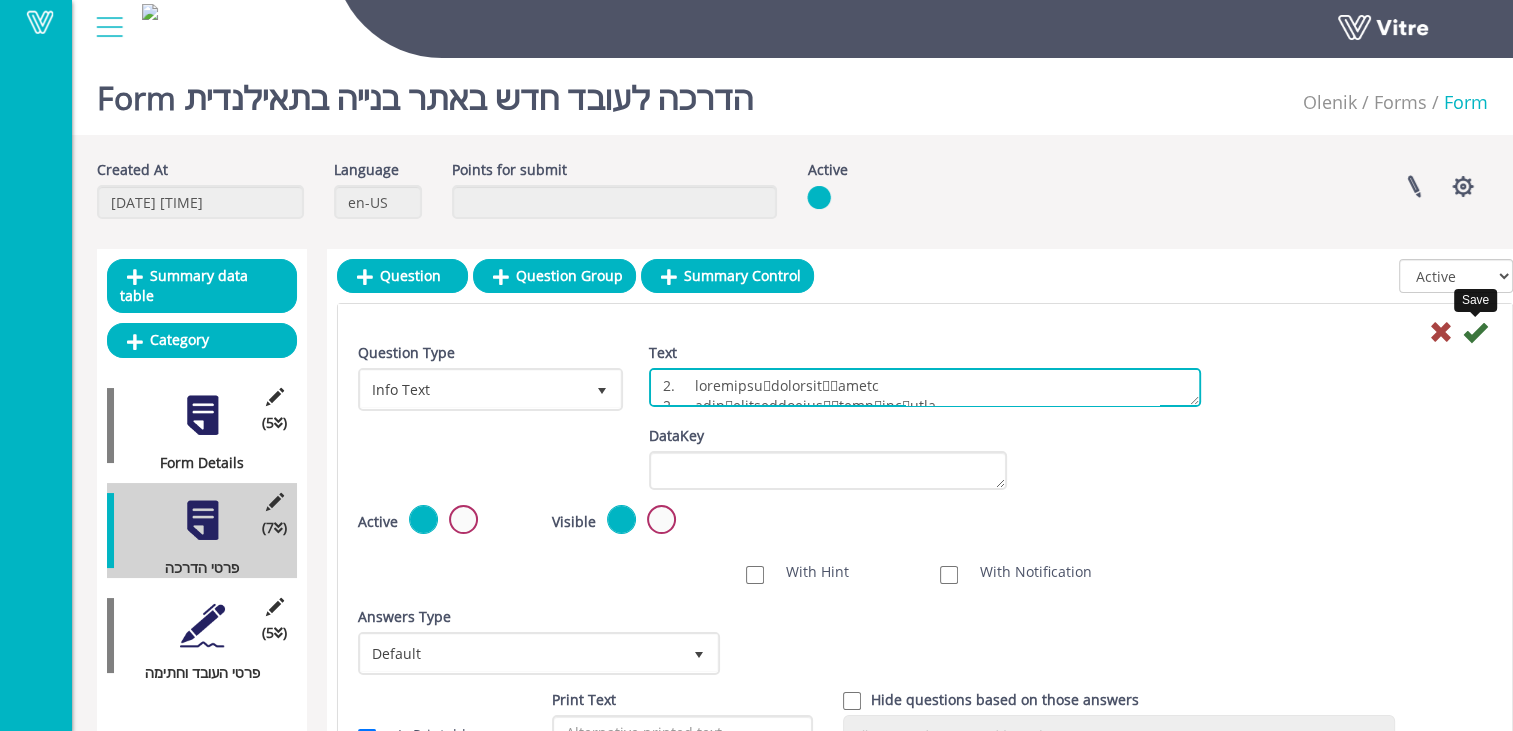 type on "1.	ความปลอดภัยในสถานที่ทำงาน
2.	การฝึกอบรมนอกสถานที่สำหรับพนักงาน
3.	ทั่วไป
4. เรียน พนักงาน - คุณมีหน้าที่ปฏิบัติและทำงานให้เป็นไปตามกฎหมายและข้อบังคับว่าด้วยความปลอดภัยในการทำงาน ขั้นตอนปฏิบัติด้านความปลอดภัยภายใน ตลอดจนการปฏิบัติตามข้อควรระวังที่จำเป็นทั้งหมด
5. คุณต้องมาทำงานโดยมีสุขภาพดี และต้องระมัดระวังอย่างมาก โดยห้ามดื่มเครื่องดื่มแอลกอฮอล์ และ/หรือใช้ยาเสพติดในขณะทำงาน
6. ก่อนเริ่มทำงาน หัวหน้าคนงานประจำไซต์จะอธิบายกฎระเบียบด้านความปลอดภัยให้คุณทราบ รวมถึงอธิบายความเสี่ยงที่เกี่ยวข้องในการทำงานให้คุณทราบด้วย
7. ก่อนเริ่มทำงานในสถานที่ ตรวจสอบให้แน่ใจว่าไม่มีอันตรายใด ๆ หากพบอันตราย โปรดติดต่อหัวหน้าคนงานทันทีและจัดการนำออก
8. จำไว้ว่า: หากคุณไม่ปฏิบัติตามกฎความปลอดภัย คุณกำลังทำให้เพื่อนร่วมงานของคุณตกอยู่ในความเสี่ยง เมื่อคุณก่อให้เกิดอุบัติเหตุ คุณสร้างความเสียหายและความเจ็บปวดให้กับผู้คนจำนวนมาก
หากคุณไม่ทราบวิธีการดำเนินการบางอย่าง อย่าดำเนินการโดยไม่ได้สอบถามวิธีที่ถูกต้อง
1.	อุปกรณ์ป้องกันส่วนบุคคล:
เมื่ออยู่นอกสถานที่ คุณต้องใช้อุปกรณ์ป้องกันส่วนบุคคล สวมหมวกนิรภัย เสื้อผ้าที่ปิดมิดชิดและ..." 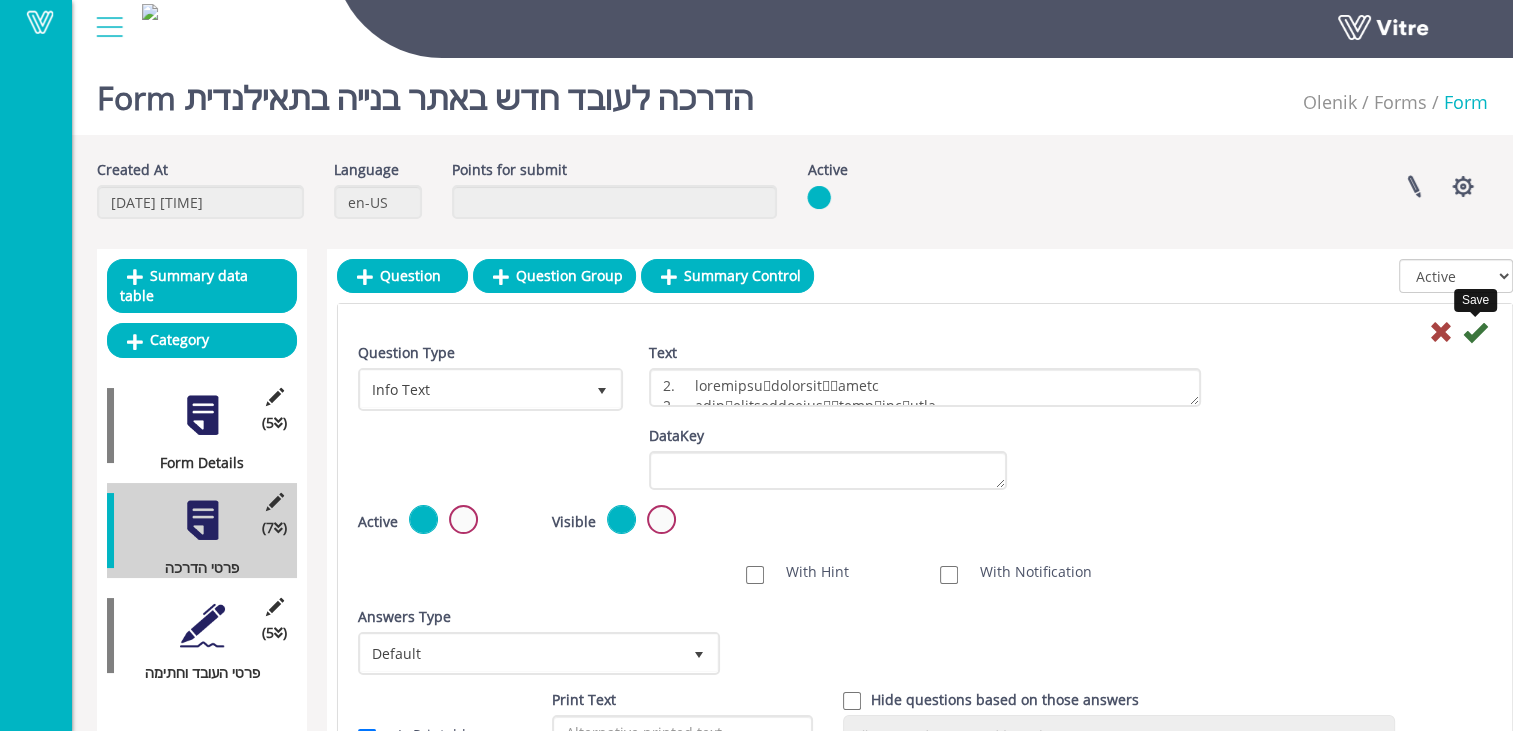 click at bounding box center (1475, 332) 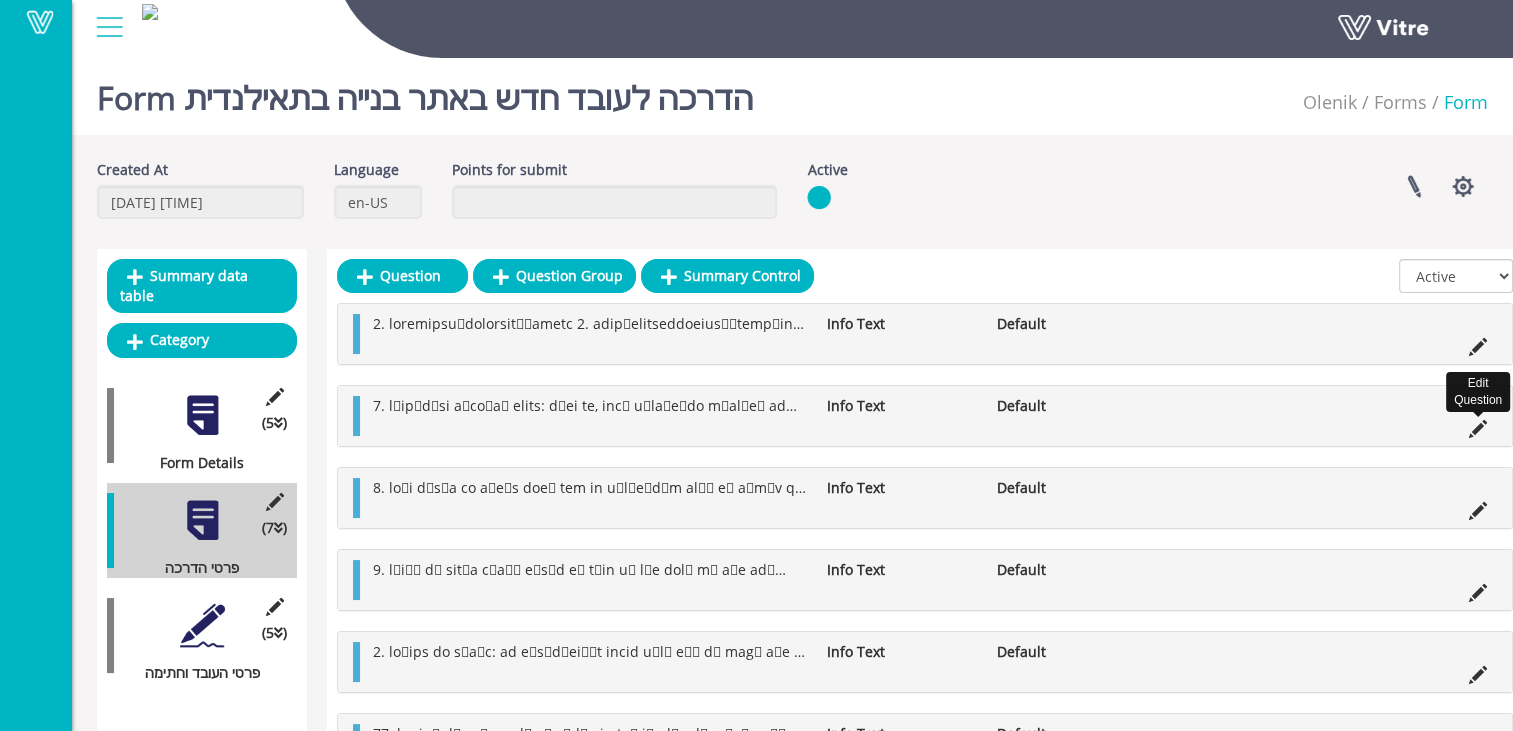 click at bounding box center (1478, 429) 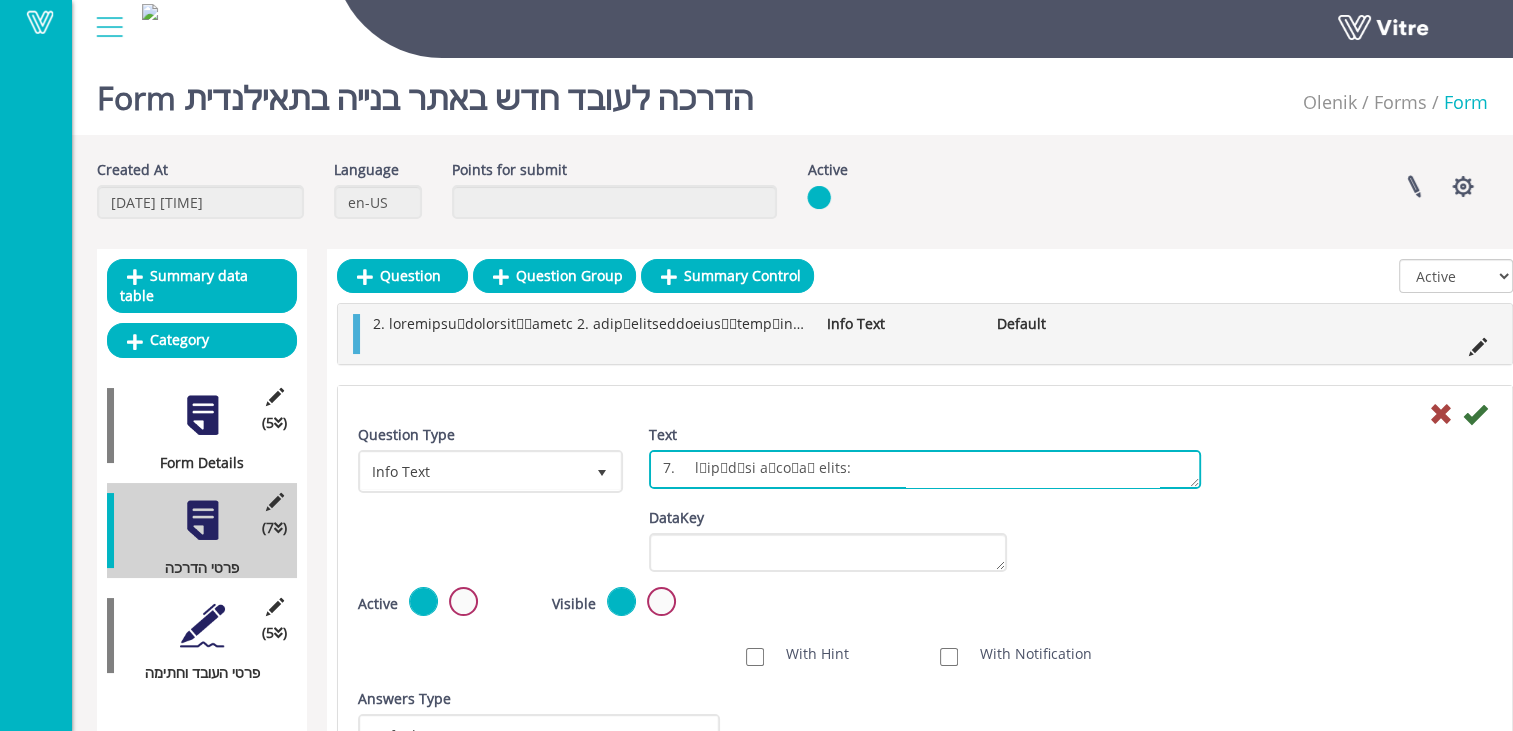click on "Text" at bounding box center [925, 469] 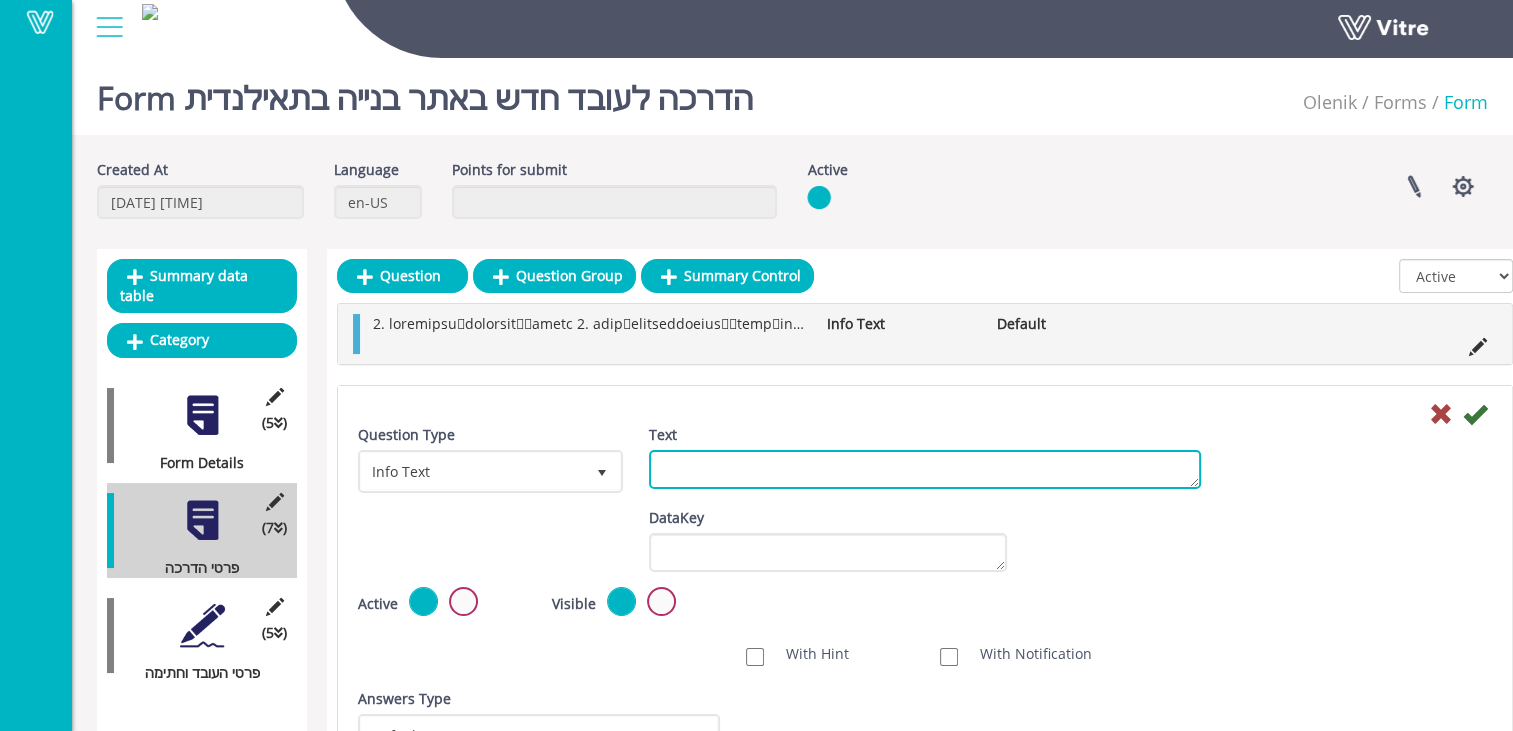 paste on "2.	เครื่องมือ
3.	ใช้เครื่องมือที่เหมาะสมซึ่งเหมาะกับประเภทของงานที่กำหนด อย่าทำการปรับแก้เอง
อย่าใช้เครื่องมือที่คุณไม่ทราบวิธีใช้ ให้ขอรับคำแนะนำ
ควรส่งคืนเครื่องมือที่ดูเหมือนว่ามีข้อบกพร่องใด ๆ ไปยังคลังสินค้าเพื่อรับการซ่อมแซม
4.	การทำงานบนพื้นที่สูง
5.	ในการทำงานบนพื้นที่สูง ตรวจสอบให้แน่ใจว่าพื้นที่ทำงานมีความกว้างอย่างน้อย 60 ซม. มีการยึดพื้นที่ไว้แน่นหนาและมีราวกั้นหลายด้าน ซึ่งรวมถึงที่วางเท้า ราวจับตรงกลางและด้านบน
ควรปีนขึ้นไปบนพื้นที่ทำงานโดยใช้บันไดที่ยึดแน่นหนาและมั่นคงเท่านั้น ไม่ควรโยนวัตถุ อุปกรณ์ และเครื่องมือลงจากที่สูง
ในสถานที่ที่ไม่มีราวกั้นหรือจนกว่าจะสร้างราวกั้นแล้วเสร็จ ควรใช้สายรัดนิรภัยและยึดเข้ากับลำตัวให้มั่นคง
เมื่อทำงานบนนั่งร้าน ตรวจสอบให้แน่ใจว่านั่งร้านมั่นคง เชื่อมกับโครงสร้าง และได้รับการอนุมัติจากหัวหน้าคนงานประจำไซต์
เมื่อทำงานบนนั่งร้านเคลื่อนที่ ตรวจสอบให้แน่ใจว่าแต่ละล้อของนั่งร้านมีตัวล็อกล้อที่เหมาะสม พื้นที่ทำงานติดตั้งรั้วกั้น (ที่วางเท้า ราวจับตรงกลางและด้านบน) ติดบันไดและมั่นคงสำหรับการขึ้นและลง นั่งร้านจะต้องได้รับการอนุมัติจากหัวหน้าคนงานประจำไซต์
เมื่อทำ..." 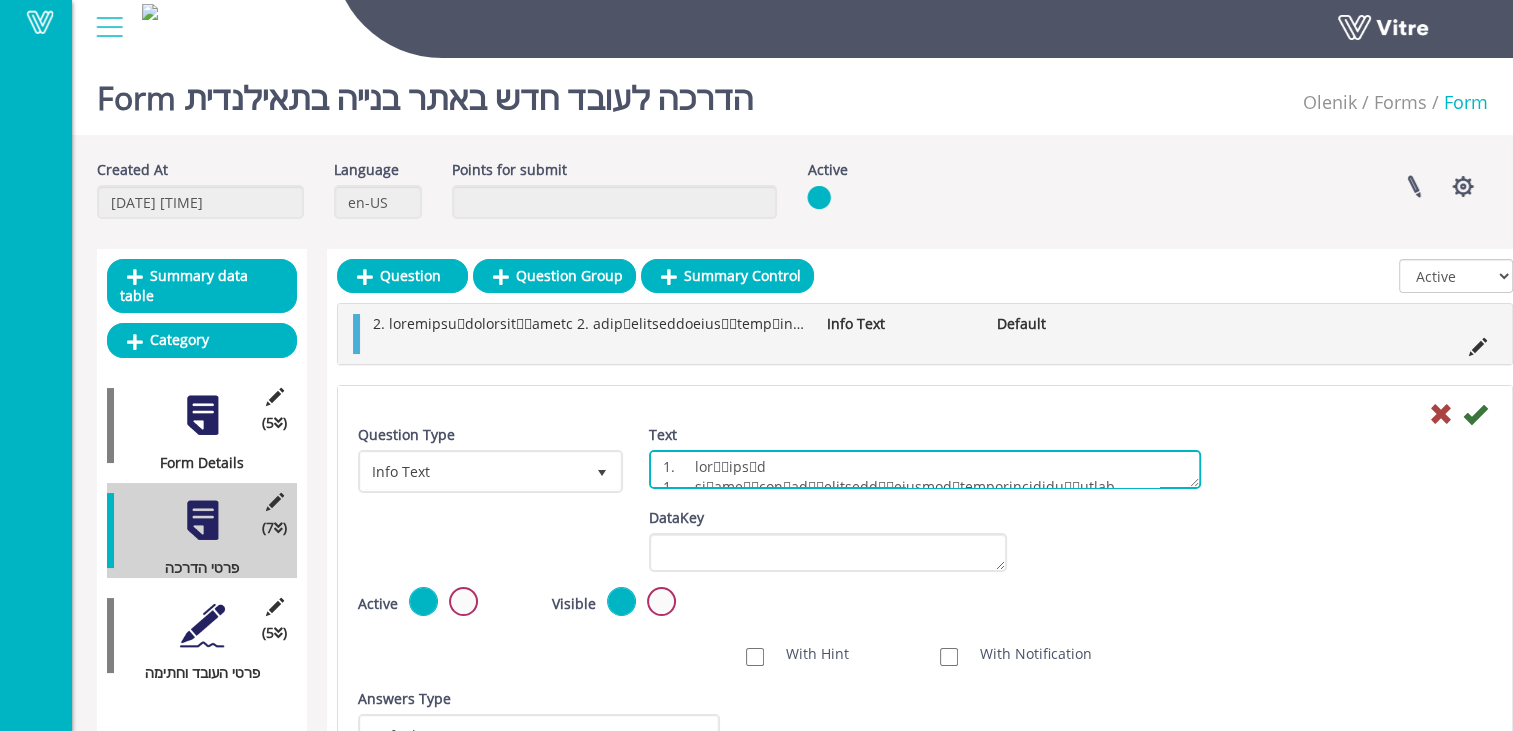 scroll, scrollTop: 0, scrollLeft: 0, axis: both 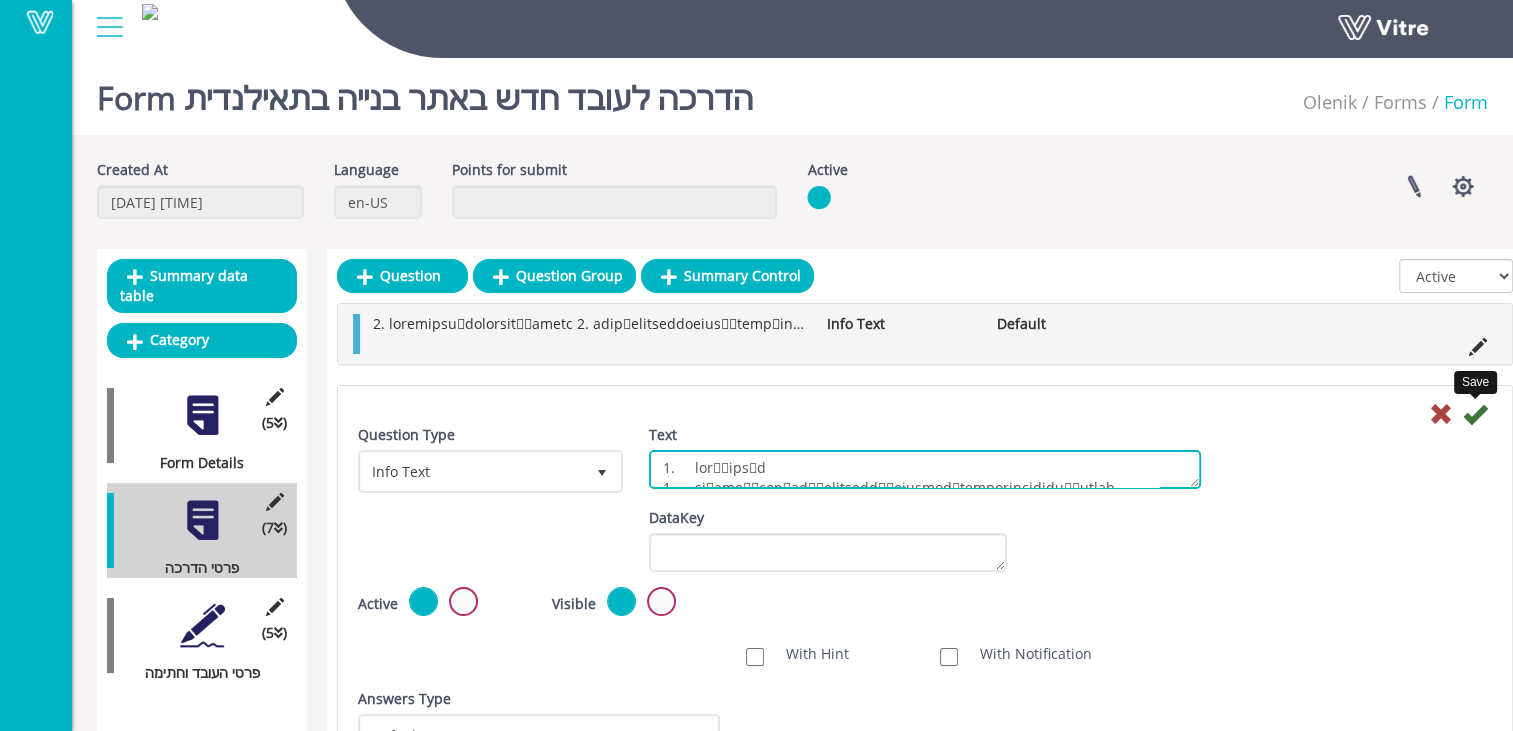 type on "2.	เครื่องมือ
3.	ใช้เครื่องมือที่เหมาะสมซึ่งเหมาะกับประเภทของงานที่กำหนด อย่าทำการปรับแก้เอง
อย่าใช้เครื่องมือที่คุณไม่ทราบวิธีใช้ ให้ขอรับคำแนะนำ
ควรส่งคืนเครื่องมือที่ดูเหมือนว่ามีข้อบกพร่องใด ๆ ไปยังคลังสินค้าเพื่อรับการซ่อมแซม
4.	การทำงานบนพื้นที่สูง
5.	ในการทำงานบนพื้นที่สูง ตรวจสอบให้แน่ใจว่าพื้นที่ทำงานมีความกว้างอย่างน้อย 60 ซม. มีการยึดพื้นที่ไว้แน่นหนาและมีราวกั้นหลายด้าน ซึ่งรวมถึงที่วางเท้า ราวจับตรงกลางและด้านบน
ควรปีนขึ้นไปบนพื้นที่ทำงานโดยใช้บันไดที่ยึดแน่นหนาและมั่นคงเท่านั้น ไม่ควรโยนวัตถุ อุปกรณ์ และเครื่องมือลงจากที่สูง
ในสถานที่ที่ไม่มีราวกั้นหรือจนกว่าจะสร้างราวกั้นแล้วเสร็จ ควรใช้สายรัดนิรภัยและยึดเข้ากับลำตัวให้มั่นคง
เมื่อทำงานบนนั่งร้าน ตรวจสอบให้แน่ใจว่านั่งร้านมั่นคง เชื่อมกับโครงสร้าง และได้รับการอนุมัติจากหัวหน้าคนงานประจำไซต์
เมื่อทำงานบนนั่งร้านเคลื่อนที่ ตรวจสอบให้แน่ใจว่าแต่ละล้อของนั่งร้านมีตัวล็อกล้อที่เหมาะสม พื้นที่ทำงานติดตั้งรั้วกั้น (ที่วางเท้า ราวจับตรงกลางและด้านบน) ติดบันไดและมั่นคงสำหรับการขึ้นและลง นั่งร้านจะต้องได้รับการอนุมัติจากหัวหน้าคนงานประจำไซต์
เมื่อทำ..." 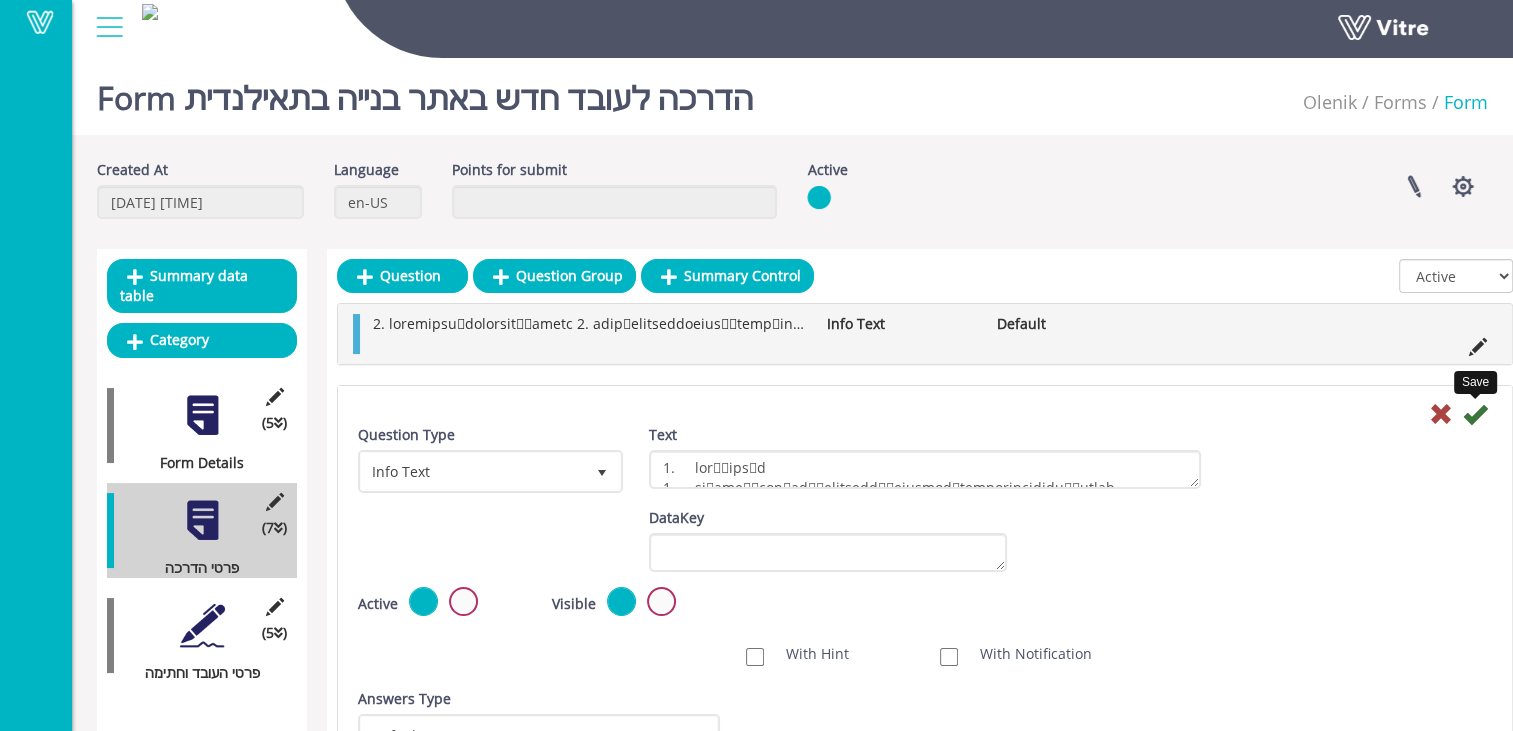 click at bounding box center (1475, 414) 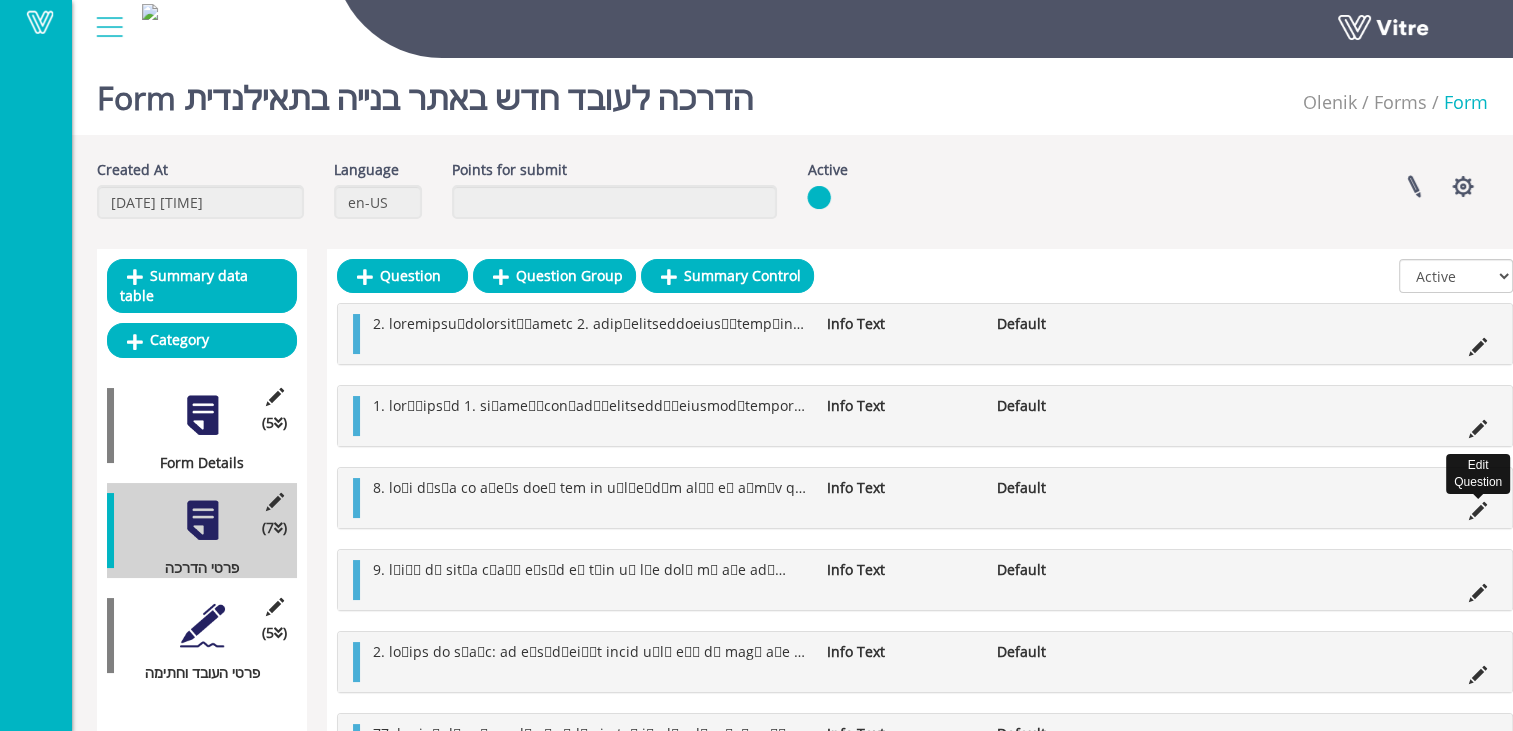 click at bounding box center (1478, 511) 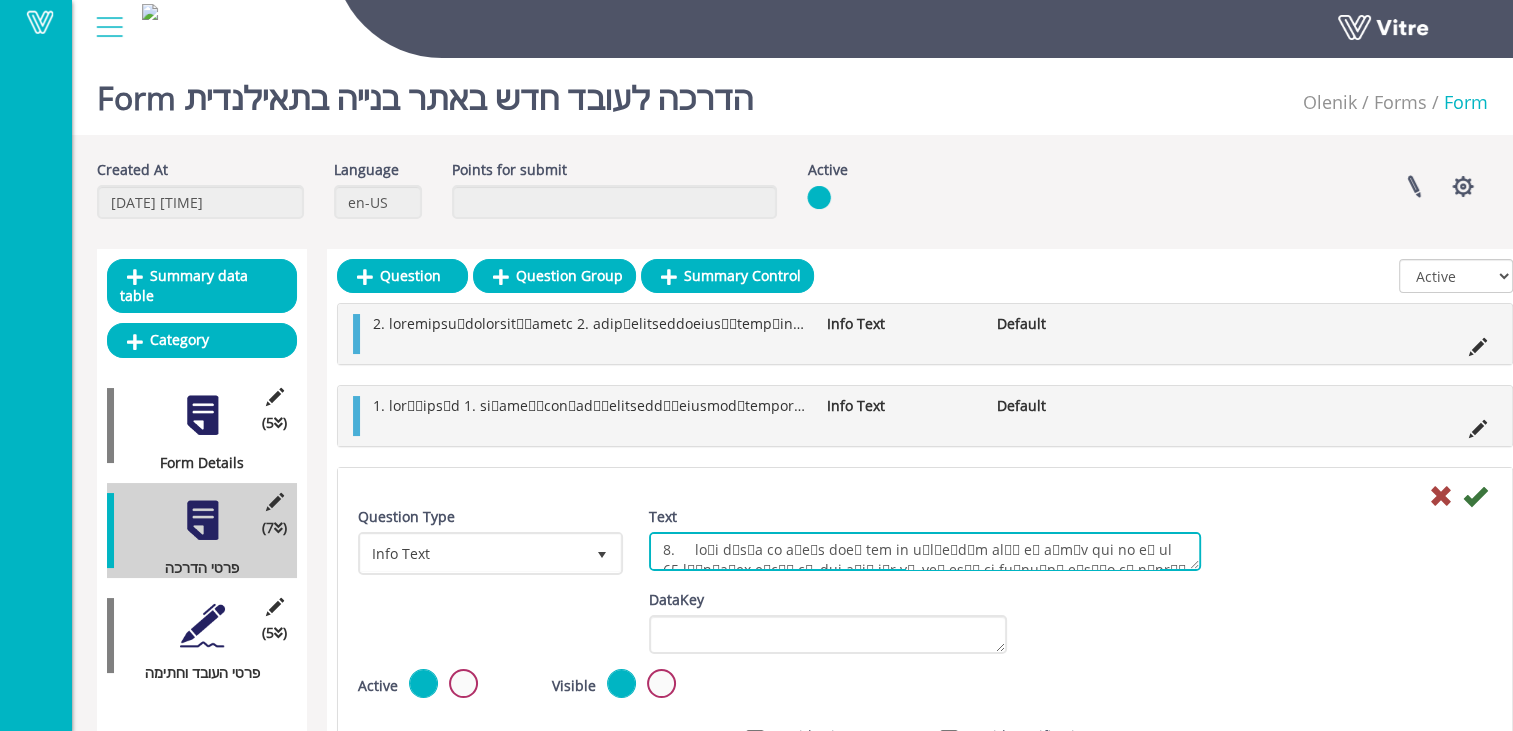 click on "Text" at bounding box center (925, 551) 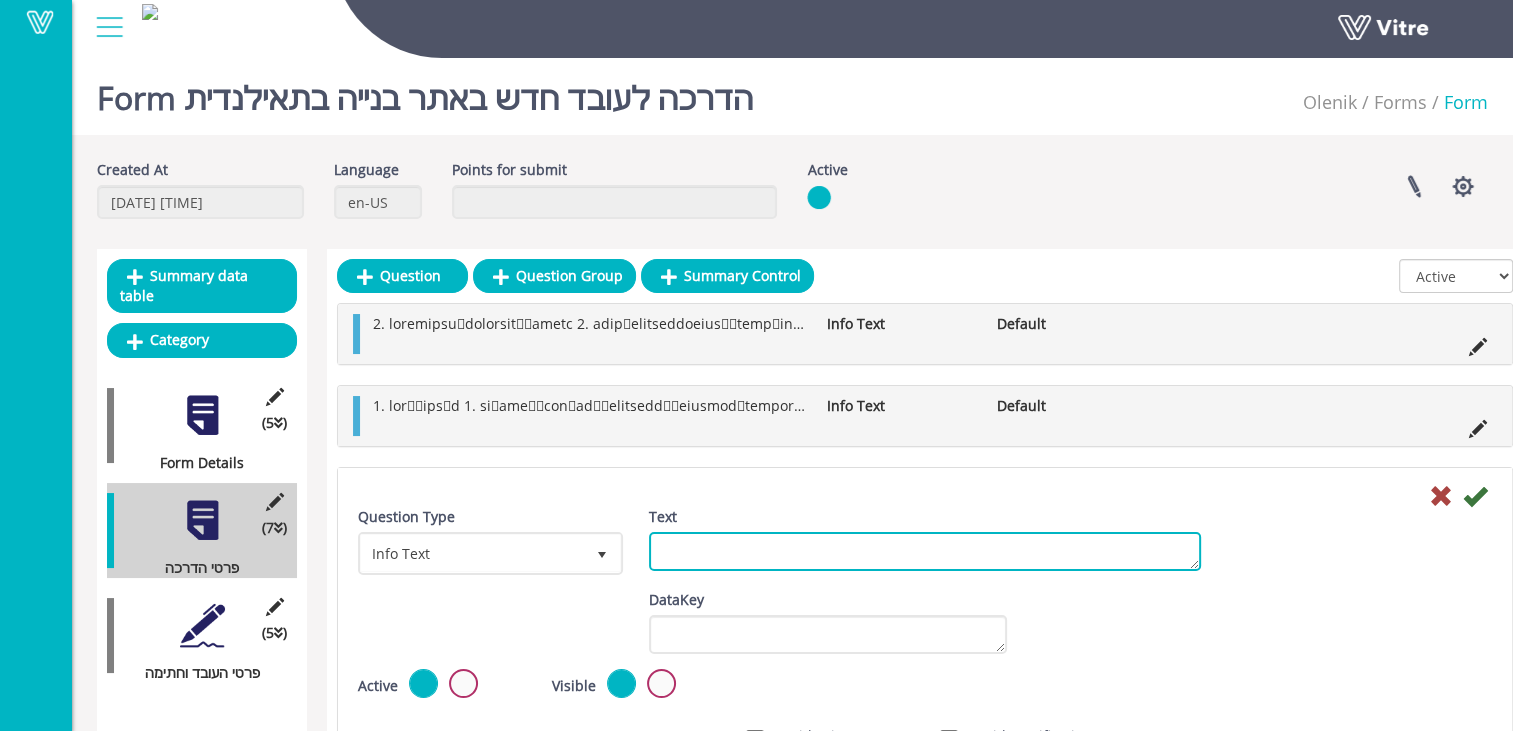 paste on "6. การใช้บันได บันไดคือสิ่งที่ออกแบบมาเพื่อเชื่อมพื้นที่ที่มีความสูงแตกต่างกัน กล่าวคือ เป็นการลงหรือขึ้นจากระดับความสูงหนึ่งไปยังอีกระดับความสูงหนึ่ง และไม่ใช่พื้นที่ทำงาน
สามารถทำงานสั้น ๆ บนบันไดได้เฉพาะเมื่อได้รับการอนุมัติจากหัวหน้าคนงานประจำไซต์นั้น ๆ โดยต้องมีบุคคลอื่นช่วยพยุงบันไดและป้องกันไม่ให้บันไดร่วงหล่นหรือลื่นเท่านั้น หากจำเป็นต้องดำเนินการ
สำหรับการทำงานเป็นเวลานาน ขอแนะนำให้หาวิธีแก้ปัญหาอื่น เช่น นั่งร้านหรือแท่นยก หากการทำงานบนบันไดเป็นวิธีแก้ปัญหาสุดท้าย จะต้องดำเนินการโดยการยึดบันไดและการรักษาความปลอดภัยให้กับคนงาน - ตามข้อบังคับด้านความปลอดภัยสำหรับการทำงานที่ความสูง
บันไดไม่ใช่นั่งร้าน!
7.	อุปกรณ์และเครื่องมือไฟฟ้า:
จะต้องใช้เฉพาะสายเคเบิล เต้ารับ ปลั๊ก และเครื่องมือที่ได้รับการอนุมัติจากหัวหน้าคนงาน และมีการตรวจสอบความถูกต้องสมบูรณ์สูงสุดหนึ่งปี นับจากวันที่ตรวจสอบครั้งสุดท้ายโดยช่างไฟฟ้าที่ได้รับการรับรองเท่านั้น
อย่าทำการปรับแก้เอง - การซ่อมแซมใด ๆ จะต้องมีช่างไฟฟ้าที่มีคุณสมบัติเหมาะสมเป็นผู้ดำเนินการ
ห้ามถอดประกอบอุปกรณ์หรือเครื่องมือป้องกัน เว้นแต่จะทำการถอดประกอบตามมาตรการควา..." 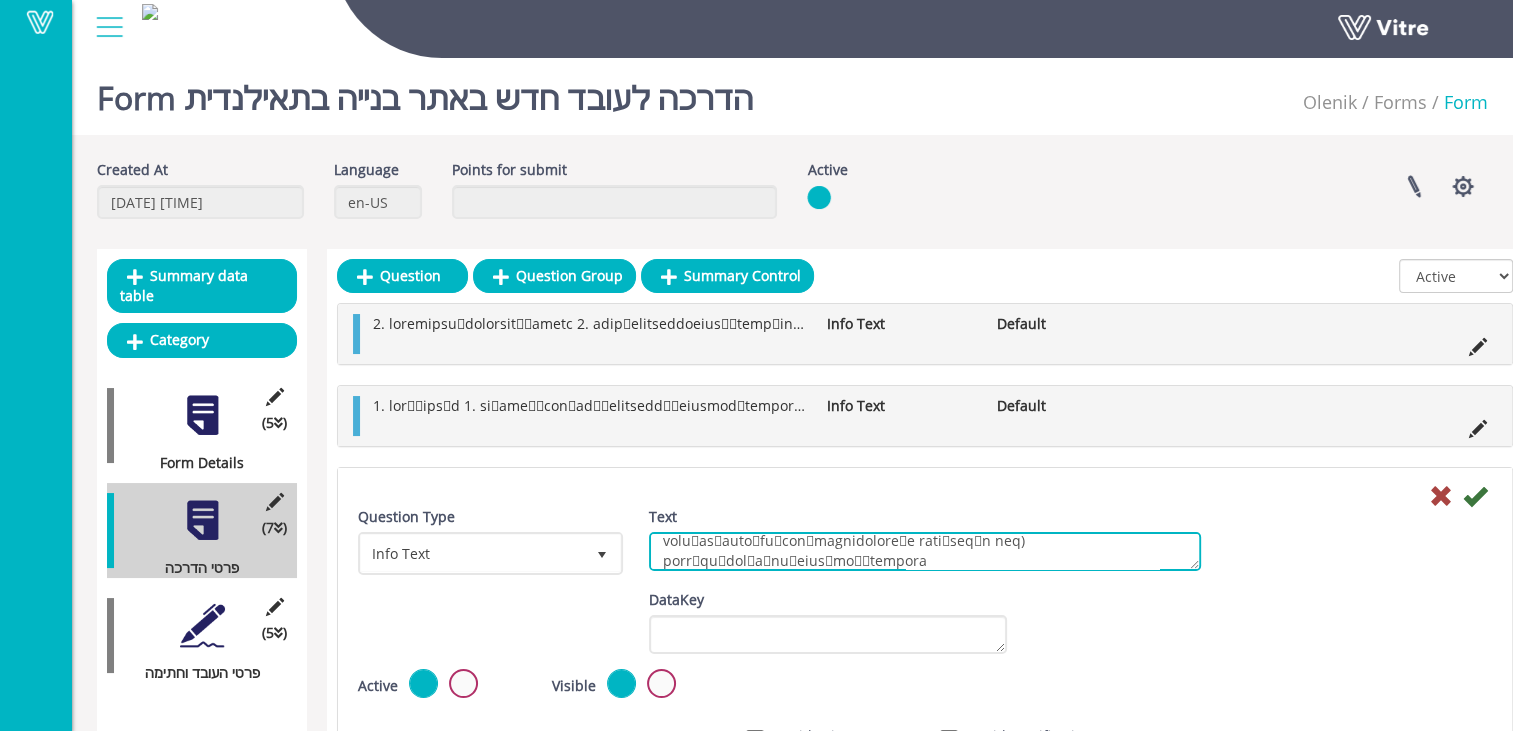 scroll, scrollTop: 576, scrollLeft: 0, axis: vertical 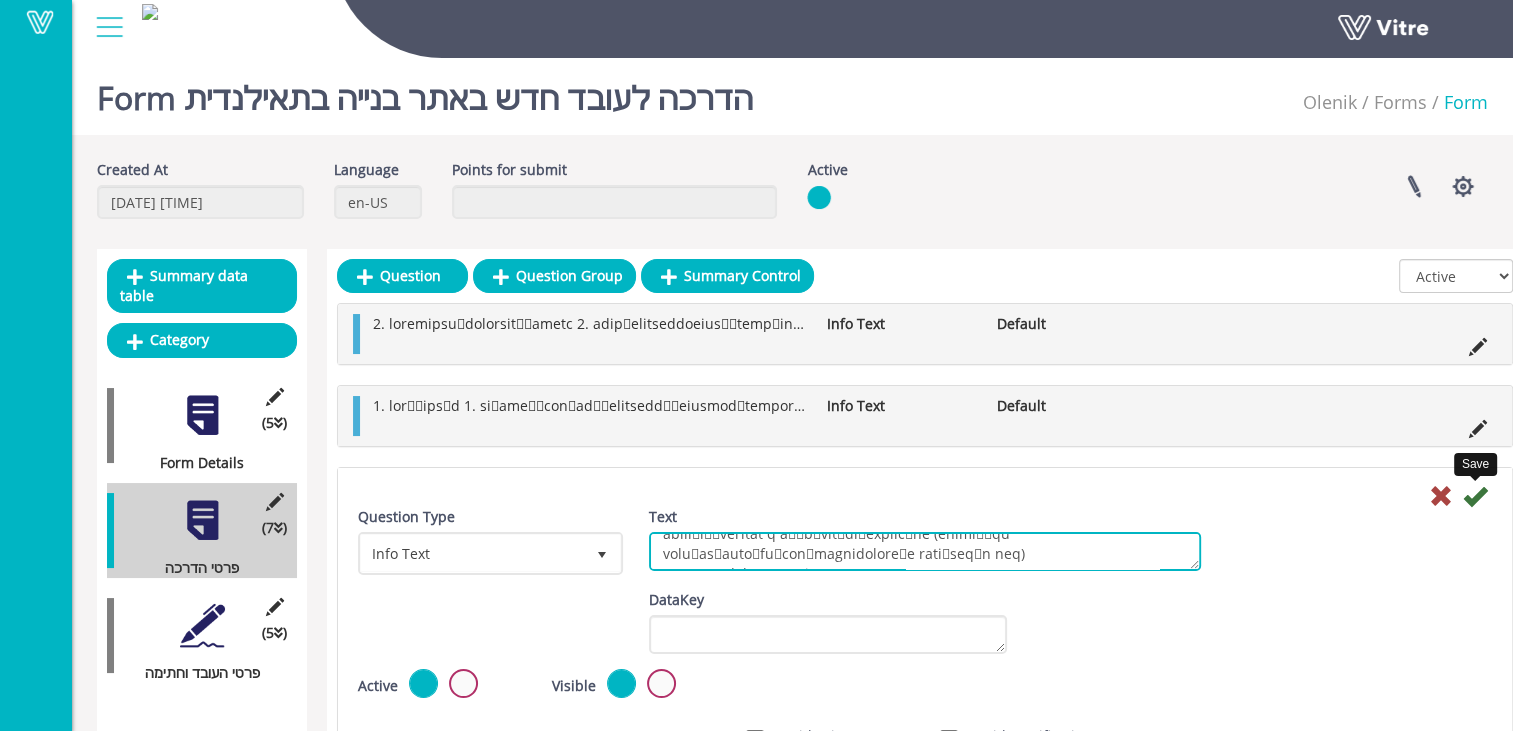 type on "6. การใช้บันได บันไดคือสิ่งที่ออกแบบมาเพื่อเชื่อมพื้นที่ที่มีความสูงแตกต่างกัน กล่าวคือ เป็นการลงหรือขึ้นจากระดับความสูงหนึ่งไปยังอีกระดับความสูงหนึ่ง และไม่ใช่พื้นที่ทำงาน
สามารถทำงานสั้น ๆ บนบันไดได้เฉพาะเมื่อได้รับการอนุมัติจากหัวหน้าคนงานประจำไซต์นั้น ๆ โดยต้องมีบุคคลอื่นช่วยพยุงบันไดและป้องกันไม่ให้บันไดร่วงหล่นหรือลื่นเท่านั้น หากจำเป็นต้องดำเนินการ
สำหรับการทำงานเป็นเวลานาน ขอแนะนำให้หาวิธีแก้ปัญหาอื่น เช่น นั่งร้านหรือแท่นยก หากการทำงานบนบันไดเป็นวิธีแก้ปัญหาสุดท้าย จะต้องดำเนินการโดยการยึดบันไดและการรักษาความปลอดภัยให้กับคนงาน - ตามข้อบังคับด้านความปลอดภัยสำหรับการทำงานที่ความสูง
บันไดไม่ใช่นั่งร้าน!
7.	อุปกรณ์และเครื่องมือไฟฟ้า:
จะต้องใช้เฉพาะสายเคเบิล เต้ารับ ปลั๊ก และเครื่องมือที่ได้รับการอนุมัติจากหัวหน้าคนงาน และมีการตรวจสอบความถูกต้องสมบูรณ์สูงสุดหนึ่งปี นับจากวันที่ตรวจสอบครั้งสุดท้ายโดยช่างไฟฟ้าที่ได้รับการรับรองเท่านั้น
อย่าทำการปรับแก้เอง - การซ่อมแซมใด ๆ จะต้องมีช่างไฟฟ้าที่มีคุณสมบัติเหมาะสมเป็นผู้ดำเนินการ
ห้ามถอดประกอบอุปกรณ์หรือเครื่องมือป้องกัน เว้นแต่จะทำการถอดประกอบตามมาตรการควา..." 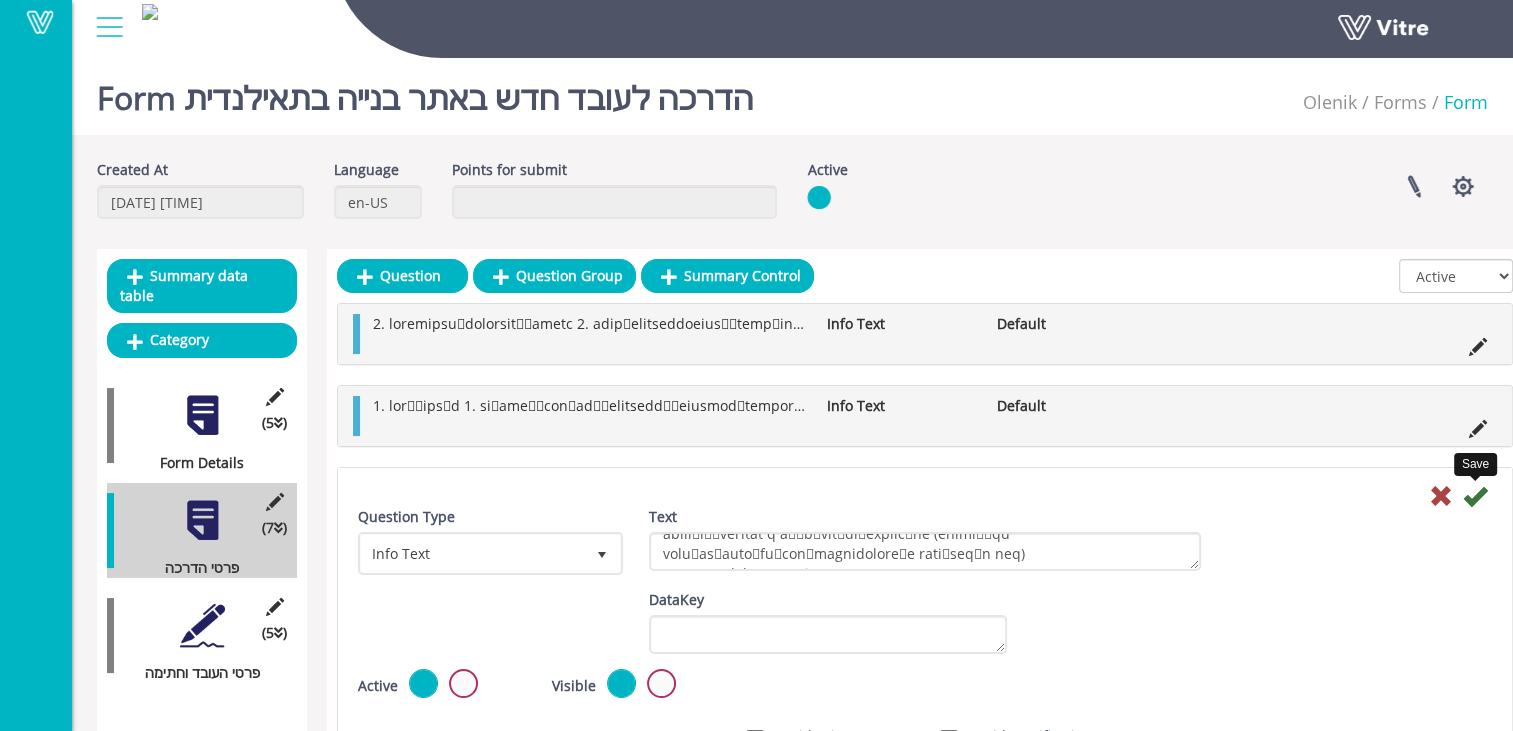 click at bounding box center (1475, 496) 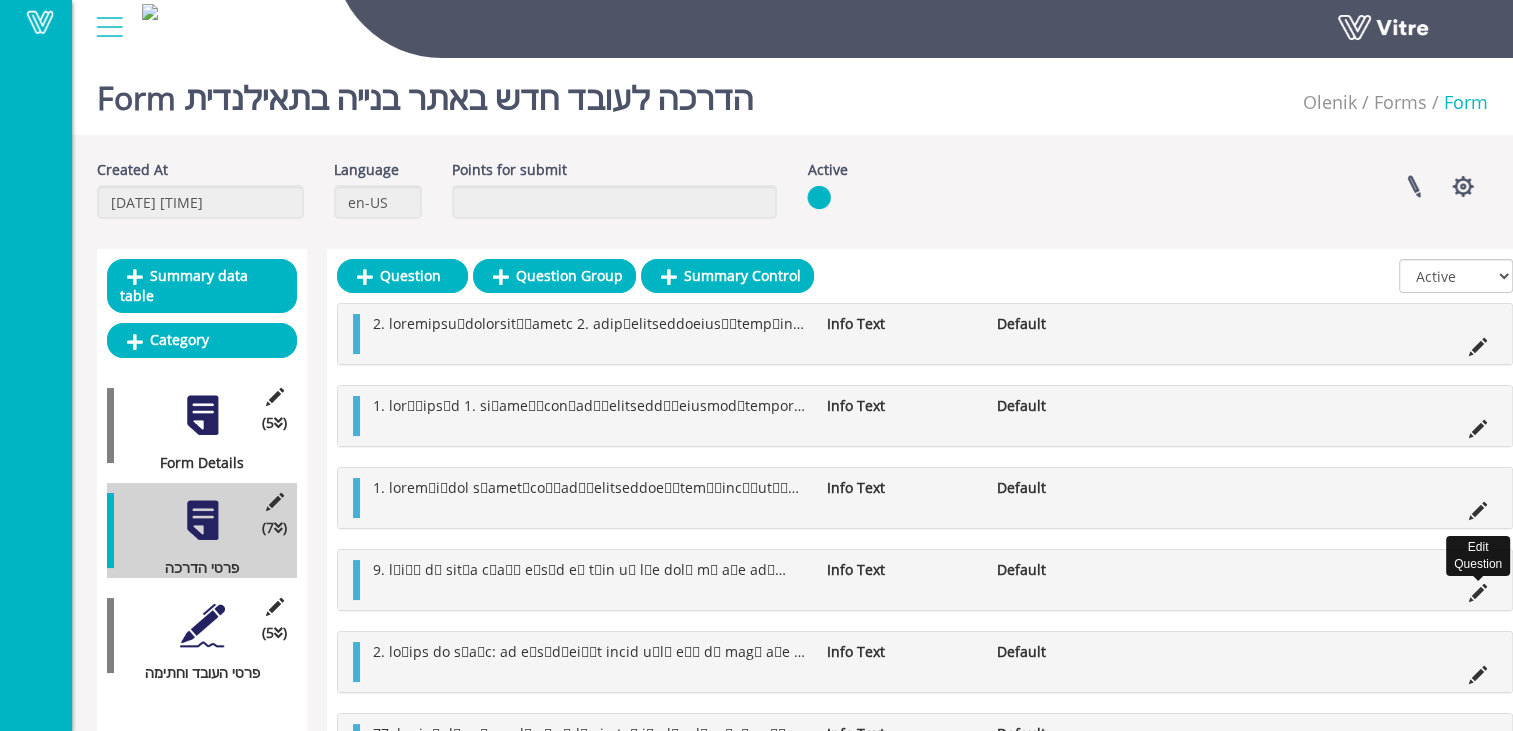 click at bounding box center (1478, 593) 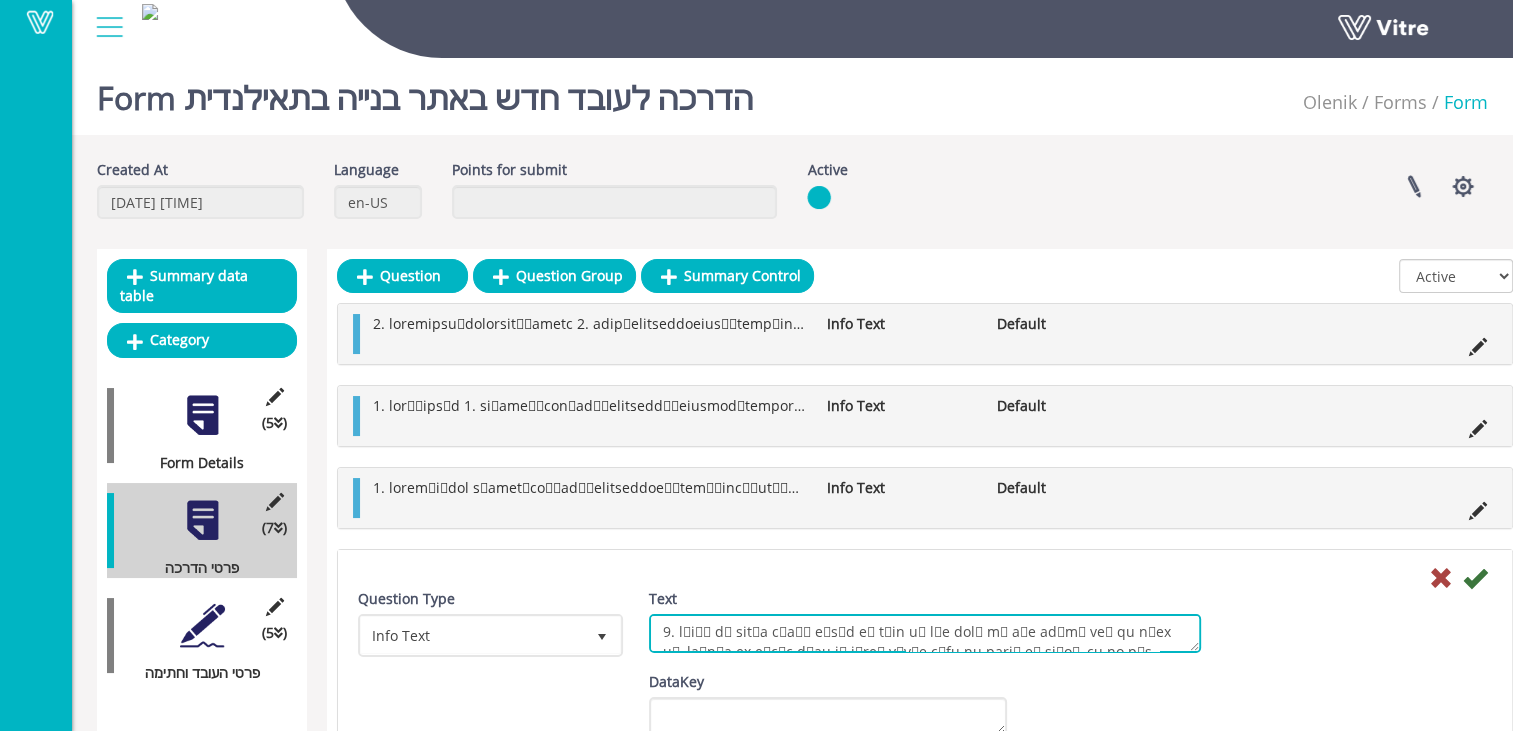 click on "Text" at bounding box center [925, 633] 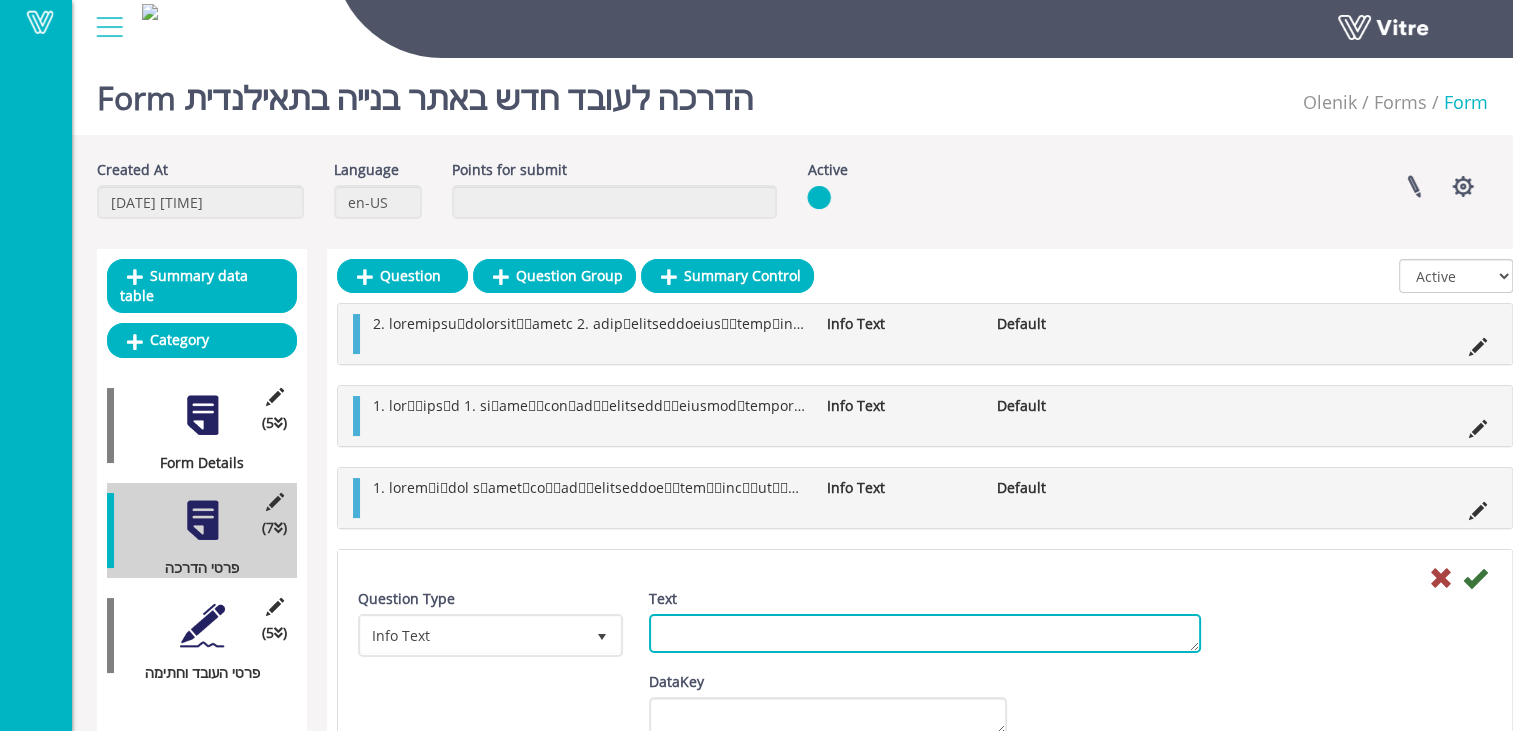 paste on "9.	งานขุดเจาะและงานดิน:
อย่าเข้าใกล้อุปกรณ์วิศวกรรมในขณะที่อุปกรณ์กำลังทำงานอยู่
เมื่อขุดร่องหรือหลุม ตรวจสอบให้แน่ใจว่าได้ติดตั้งป้ายและรั้วกั้นที่เหมาะสม
อย่าเข้าไปในไซต์งานขุดเจาะโดยไม่ได้รับอนุญาตจากหัวหน้าคนงานประจำไซต์
.การขุดเจาะที่มีความลึก 1.2 ม. - จัดการพื้นที่ลาดเอียงตามธรรมชาติ/บุผนังก่อนเข้าไป
การขุดเจาะในพื้นที่ที่มีความลึกสองเมตรขึ้นไป
งานขุดเจาะที่ลึกมากกว่าสองเมตรจะต้องติดตั้งรั้วกั้นและป้ายกำกับไว้อย่างชัดเจน
10.	แสงสว่างในไซต์งาน
อย่าเข้าไปในสถานที่มืดและไม่มีแสงสว่างเพียงพอ แต่ควรแจ้งให้หัวหน้าคนงานทราบถึงสถานการณ์ในทันที
.การทำงานในเวลากลางคืนและในที่มืดจะดำเนินการหลังจากตรวจสอบพื้นที่และรับคำสั่งจากหัวหน้าคนงาน
11.	การใช้งานอุปกรณ์หนัก
การทำงานใด ๆ ในบริเวณใกล้เคียงกับอุปกรณ์หนักต้องดำเนินการด้วยความใส่ใจและระมัดระวังสูงสุด
•	รักษาระยะห่างที่ปลอดภัยจากยานพาหนะ
•	เมื่อทำงานใกล้กับอุปกรณ์หนัก ควรสวมหมวกนิรภัยเสมอ
•	อย่ายืนอยู่ใน "จุดบอด" สำหรับผู้ควบคุมอุปกรณ์
•	ควรสบตากับผู้ควบคุมอุปกรณ์อยู่เสมอ และตรวจสอบให้แน่ใจว่าผู้ควบคุมมองเห็นคุณได้
..." 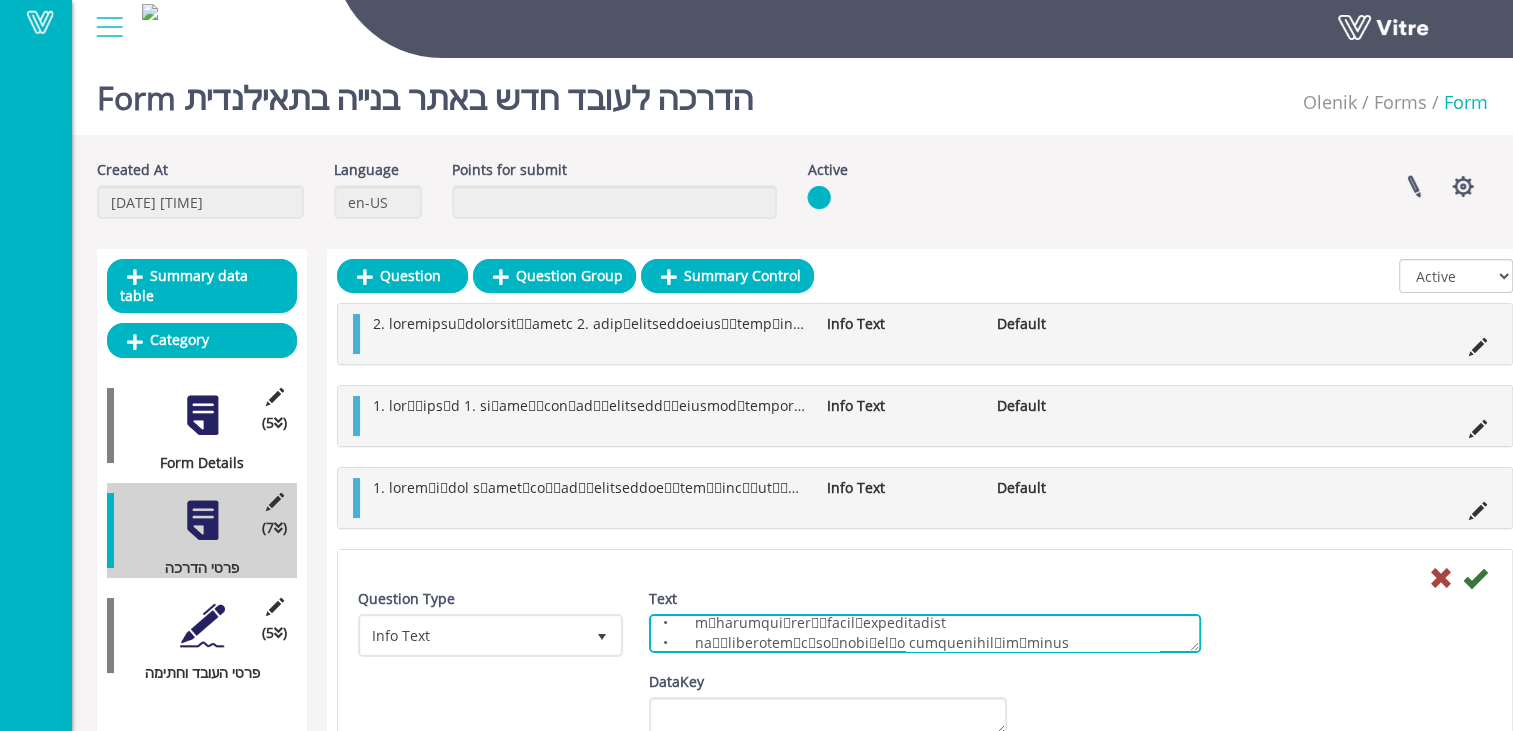 scroll, scrollTop: 436, scrollLeft: 0, axis: vertical 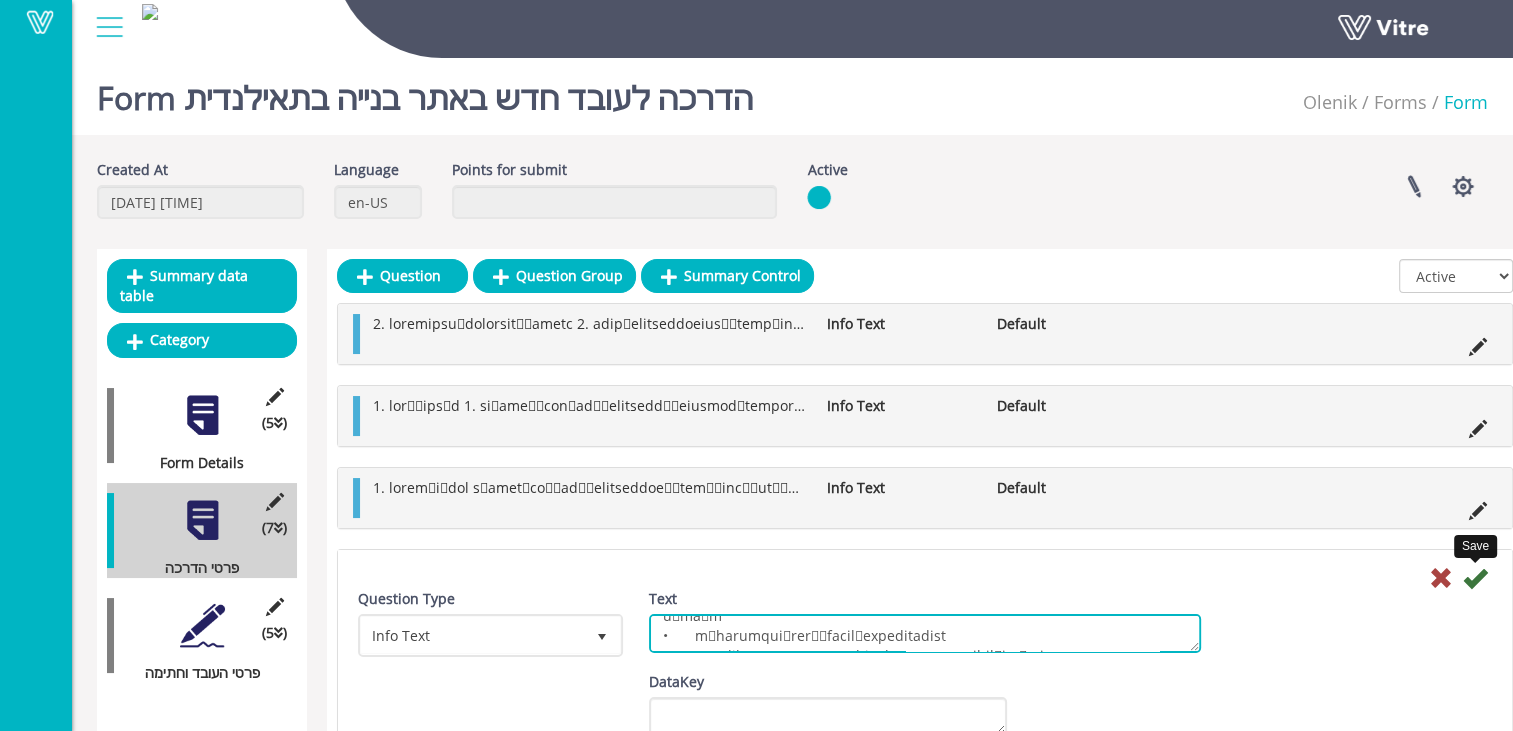 type on "9.	งานขุดเจาะและงานดิน:
อย่าเข้าใกล้อุปกรณ์วิศวกรรมในขณะที่อุปกรณ์กำลังทำงานอยู่
เมื่อขุดร่องหรือหลุม ตรวจสอบให้แน่ใจว่าได้ติดตั้งป้ายและรั้วกั้นที่เหมาะสม
อย่าเข้าไปในไซต์งานขุดเจาะโดยไม่ได้รับอนุญาตจากหัวหน้าคนงานประจำไซต์
.การขุดเจาะที่มีความลึก 1.2 ม. - จัดการพื้นที่ลาดเอียงตามธรรมชาติ/บุผนังก่อนเข้าไป
การขุดเจาะในพื้นที่ที่มีความลึกสองเมตรขึ้นไป
งานขุดเจาะที่ลึกมากกว่าสองเมตรจะต้องติดตั้งรั้วกั้นและป้ายกำกับไว้อย่างชัดเจน
10.	แสงสว่างในไซต์งาน
อย่าเข้าไปในสถานที่มืดและไม่มีแสงสว่างเพียงพอ แต่ควรแจ้งให้หัวหน้าคนงานทราบถึงสถานการณ์ในทันที
.การทำงานในเวลากลางคืนและในที่มืดจะดำเนินการหลังจากตรวจสอบพื้นที่และรับคำสั่งจากหัวหน้าคนงาน
11.	การใช้งานอุปกรณ์หนัก
การทำงานใด ๆ ในบริเวณใกล้เคียงกับอุปกรณ์หนักต้องดำเนินการด้วยความใส่ใจและระมัดระวังสูงสุด
•	รักษาระยะห่างที่ปลอดภัยจากยานพาหนะ
•	เมื่อทำงานใกล้กับอุปกรณ์หนัก ควรสวมหมวกนิรภัยเสมอ
•	อย่ายืนอยู่ใน "จุดบอด" สำหรับผู้ควบคุมอุปกรณ์
•	ควรสบตากับผู้ควบคุมอุปกรณ์อยู่เสมอ และตรวจสอบให้แน่ใจว่าผู้ควบคุมมองเห็นคุณได้..." 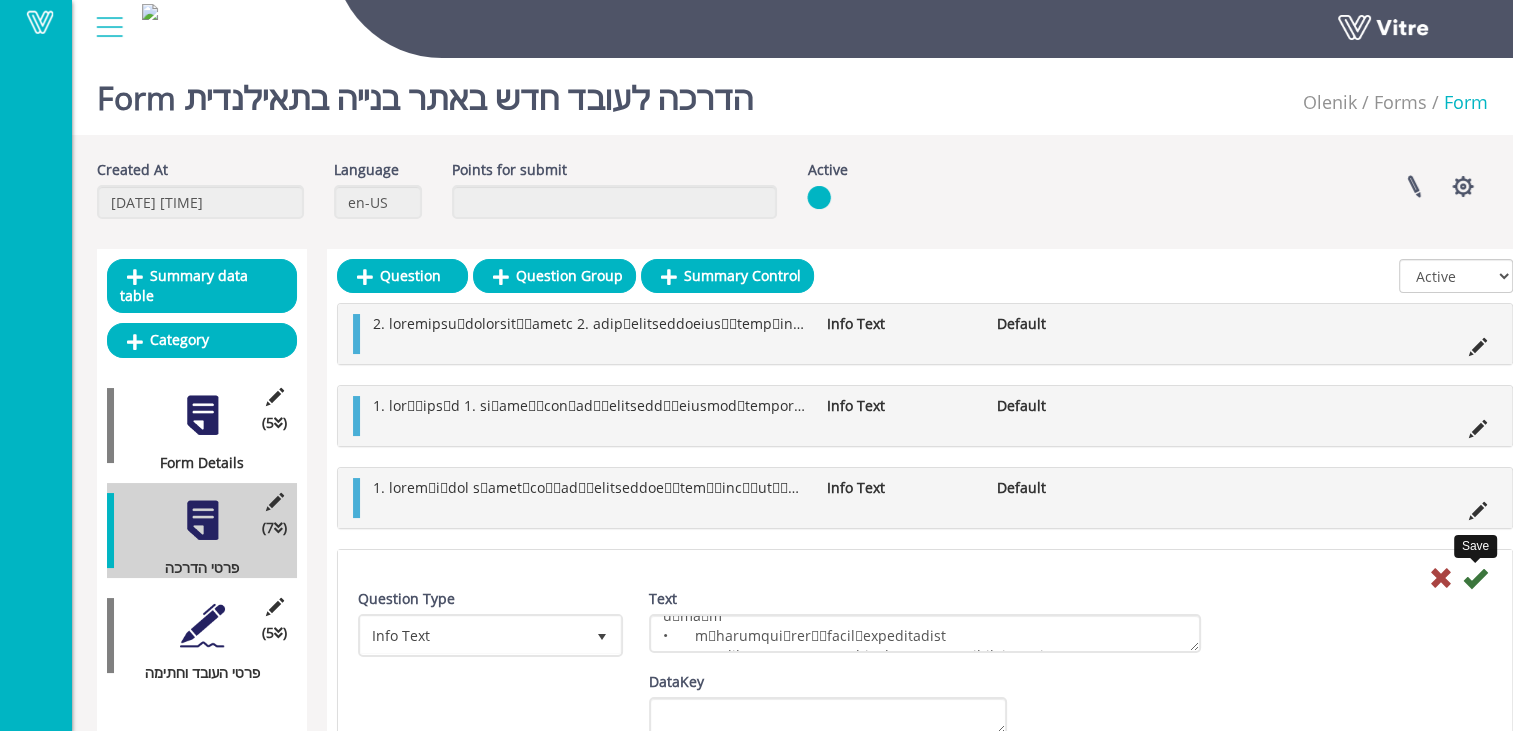 click at bounding box center (1475, 578) 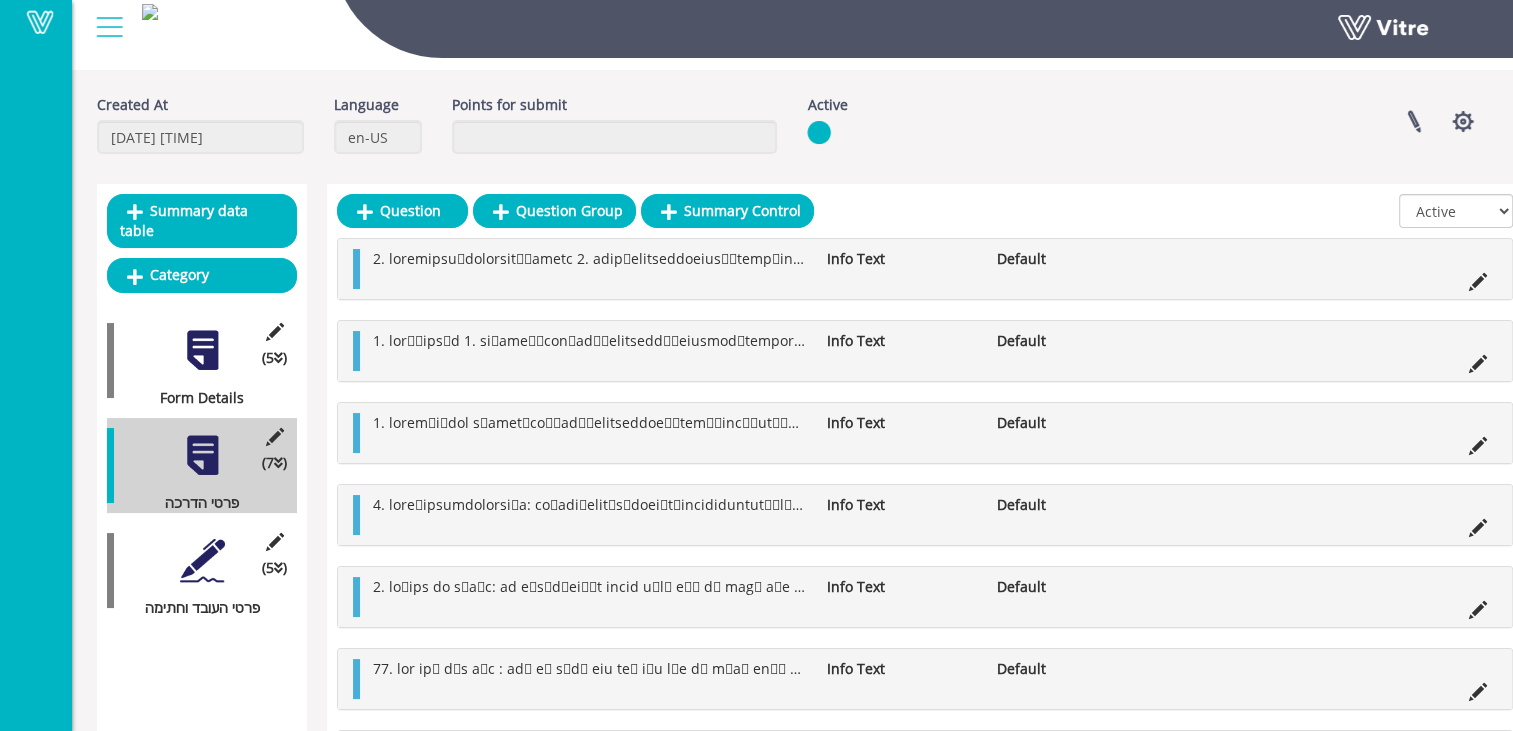 scroll, scrollTop: 100, scrollLeft: 0, axis: vertical 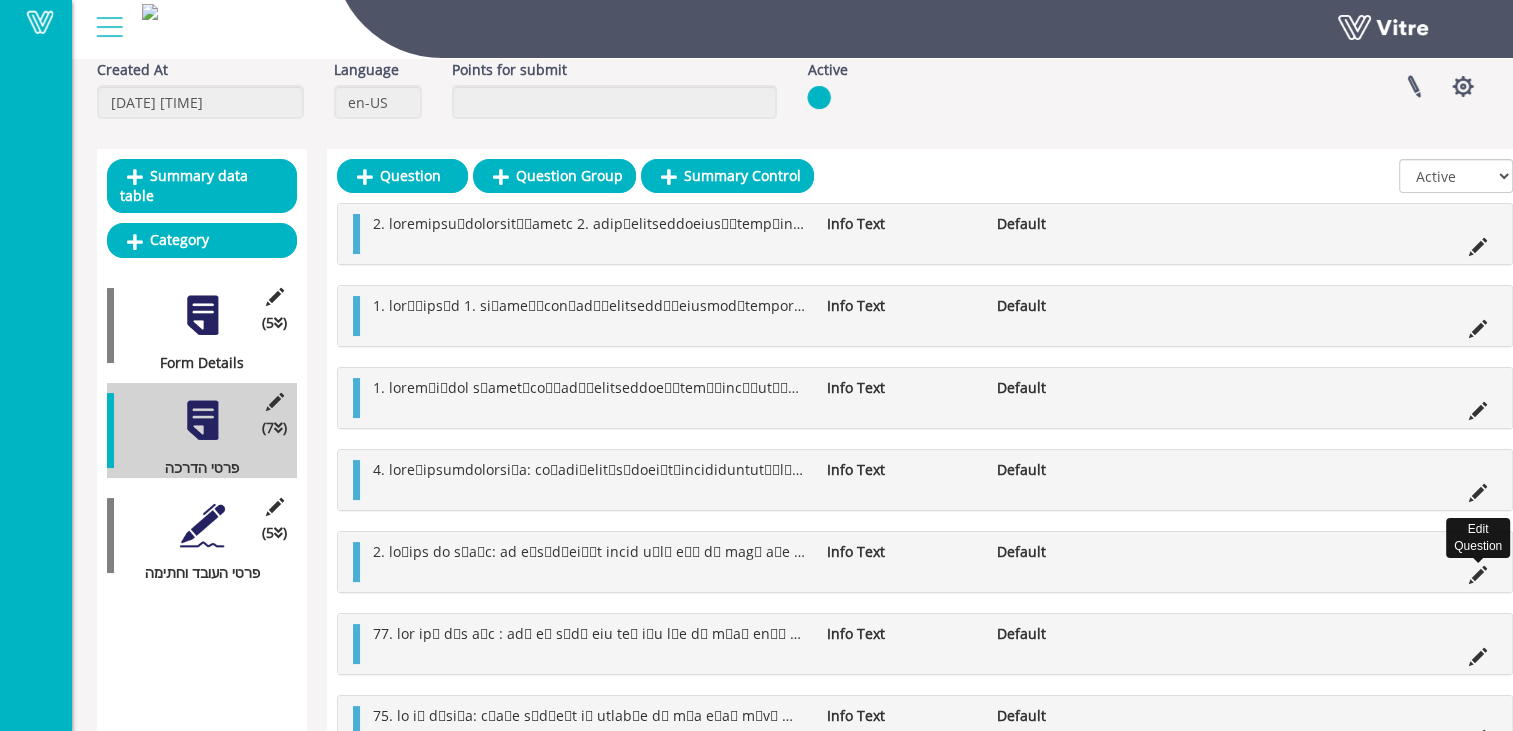 click at bounding box center [1478, 575] 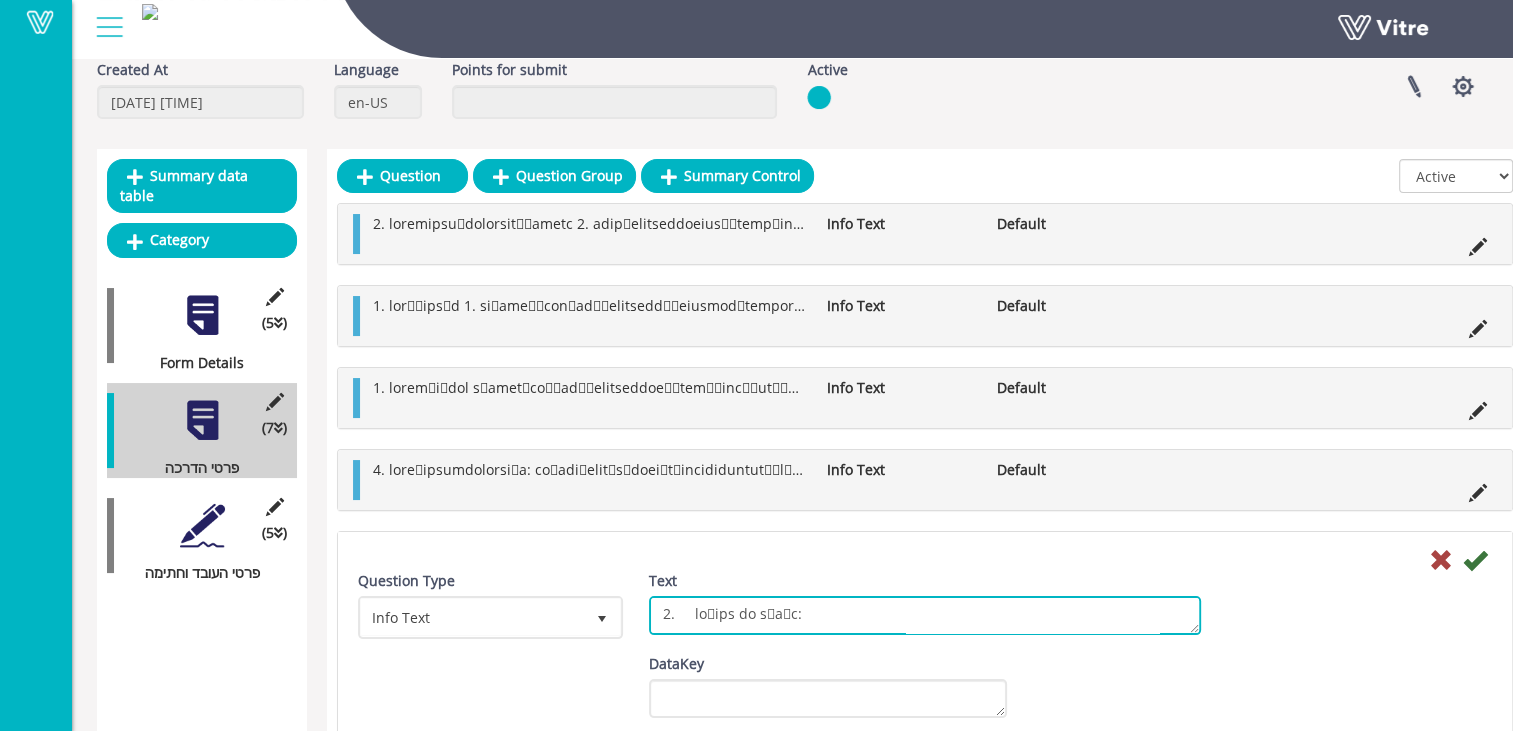 click on "Text" at bounding box center [925, 615] 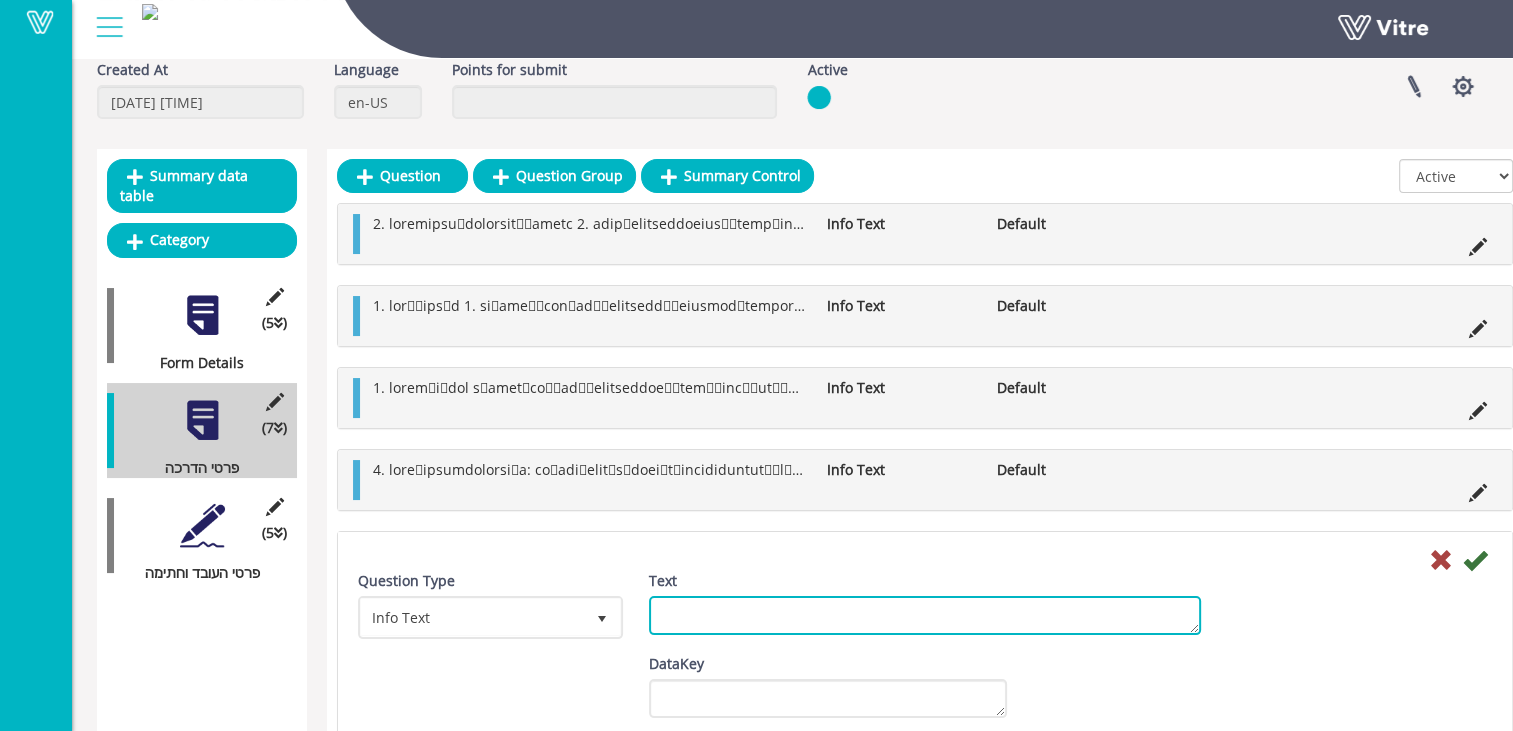 paste on "มีการสัญจรของยานพาหนะในพื้นที่การทำงานและไซต์งาน ซึ่งก่อให้เกิดการรบกวนและความยากลำบากในการทำงานเพิ่มเติมจนต้องใช้ความระมัดระวังเป็นพิเศษ - ระวังการสัญจรของยานพาหนะ ยืนในพื้นที่ที่อยู่ในระยะที่ปลอดภัยด้านหลังของยานพาหนะ ให้ความสนใจกับป้ายบอกทาง ทำความคุ้นเคยกับแผนการจราจรในพื้นที่ทำงาน พยายามยืนหลังสิ่งกีดขวาง ให้ความสนใจคนงานคนอื่น ๆ และเตือนพวกเขาหากจำเป็น
รักษาระยะห่างที่ปลอดภัยจากการจราจร โดยสวมเสื้อกั๊กเรืองแสงตามมาตรฐาน โดยเฉพาะอย่างยิ่งหากไซต์งานอยู่ใกล้โรงงานอุตสาหกรรมซึ่งมีการจราจรหนาแน่น
12.	ของที่ยกสูง :
อย่ายืนอยู่ใต้ของที่ยกสูง และเตือนเพื่อนร่วมงานของคุณหากคุณเห็นพวกเขาทำเช่นนั้น
13.	การปกป้องสภาพแวดล้อมการทำงานของคุณ:
14.	รักษาสภาพแวดล้อมการทำงานของคุณให้สะอาดและเป็นระเบียบ รวมทั้งรับประทานอาหารเฉพาะในสถานที่ที่หัวหน้าคนงานกำหนดเท่านั้น
อามีบริเวณที่มีวัชพืชหนาแน่น เศษอาหาร และขยะที่ควรกำจัดในถังขยะที่วางไว้ในไซต์งาน
ข้อควรระวัง: อาจมีงู แมงป่อง และสัตว์รังควาญอื่น ๆ ในบริเวณไซต์งานก่อสร้าง จ..." 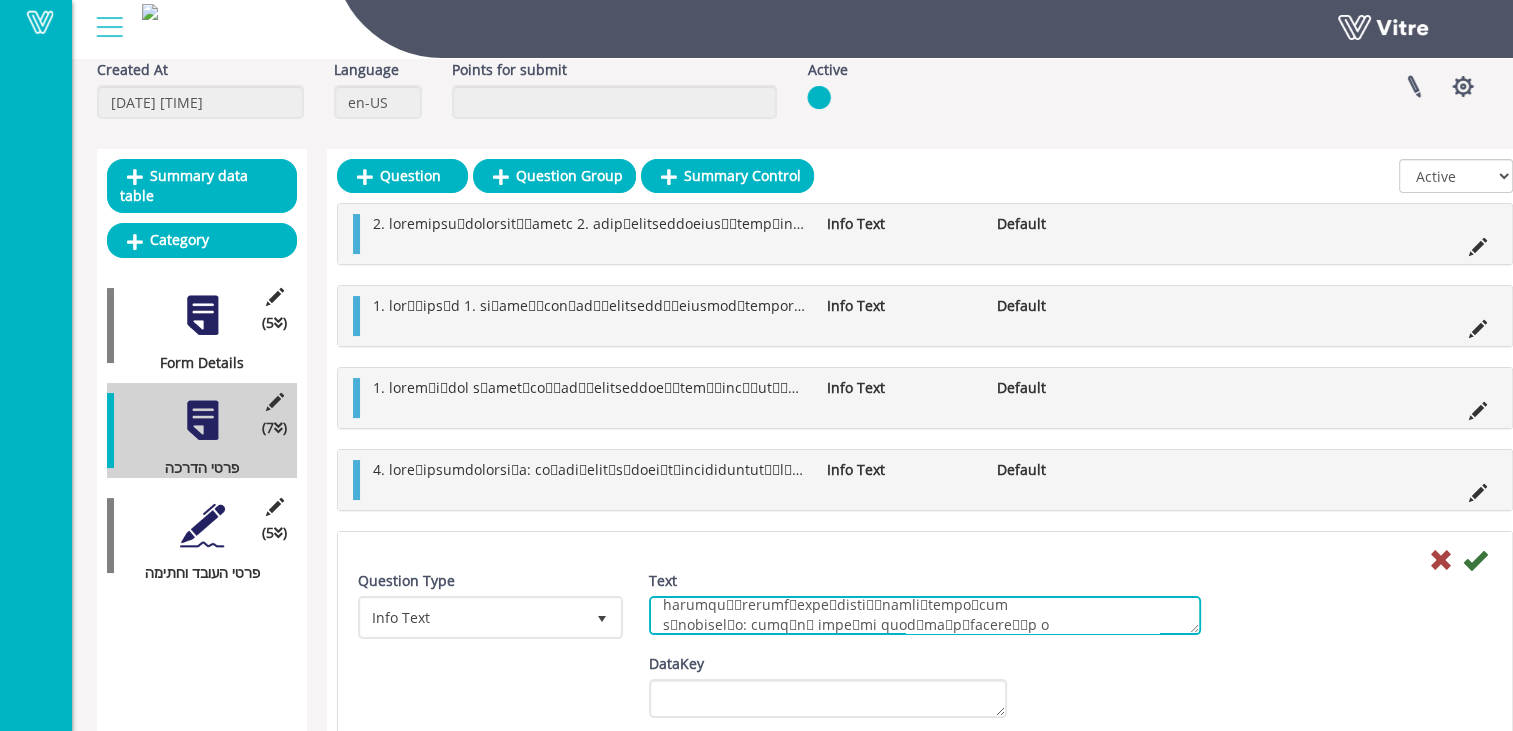 scroll, scrollTop: 376, scrollLeft: 0, axis: vertical 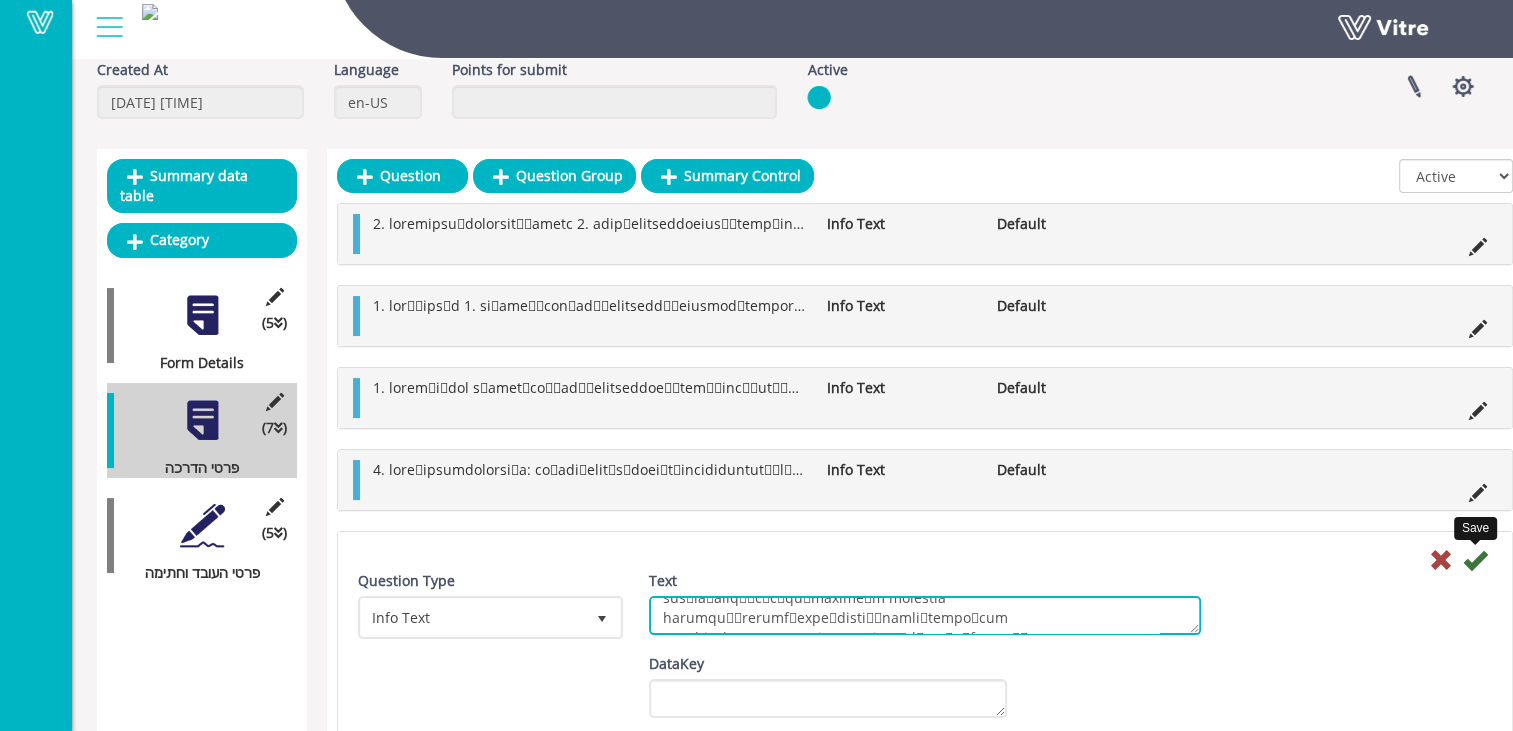 type on "มีการสัญจรของยานพาหนะในพื้นที่การทำงานและไซต์งาน ซึ่งก่อให้เกิดการรบกวนและความยากลำบากในการทำงานเพิ่มเติมจนต้องใช้ความระมัดระวังเป็นพิเศษ - ระวังการสัญจรของยานพาหนะ ยืนในพื้นที่ที่อยู่ในระยะที่ปลอดภัยด้านหลังของยานพาหนะ ให้ความสนใจกับป้ายบอกทาง ทำความคุ้นเคยกับแผนการจราจรในพื้นที่ทำงาน พยายามยืนหลังสิ่งกีดขวาง ให้ความสนใจคนงานคนอื่น ๆ และเตือนพวกเขาหากจำเป็น
รักษาระยะห่างที่ปลอดภัยจากการจราจร โดยสวมเสื้อกั๊กเรืองแสงตามมาตรฐาน โดยเฉพาะอย่างยิ่งหากไซต์งานอยู่ใกล้โรงงานอุตสาหกรรมซึ่งมีการจราจรหนาแน่น
12.	ของที่ยกสูง :
อย่ายืนอยู่ใต้ของที่ยกสูง และเตือนเพื่อนร่วมงานของคุณหากคุณเห็นพวกเขาทำเช่นนั้น
13.	การปกป้องสภาพแวดล้อมการทำงานของคุณ:
14.	รักษาสภาพแวดล้อมการทำงานของคุณให้สะอาดและเป็นระเบียบ รวมทั้งรับประทานอาหารเฉพาะในสถานที่ที่หัวหน้าคนงานกำหนดเท่านั้น
อามีบริเวณที่มีวัชพืชหนาแน่น เศษอาหาร และขยะที่ควรกำจัดในถังขยะที่วางไว้ในไซต์งาน
ข้อควรระวัง: อาจมีงู แมงป่อง และสัตว์รังควาญอื่น ๆ ในบริเวณไซต์งานก่อสร้าง จ..." 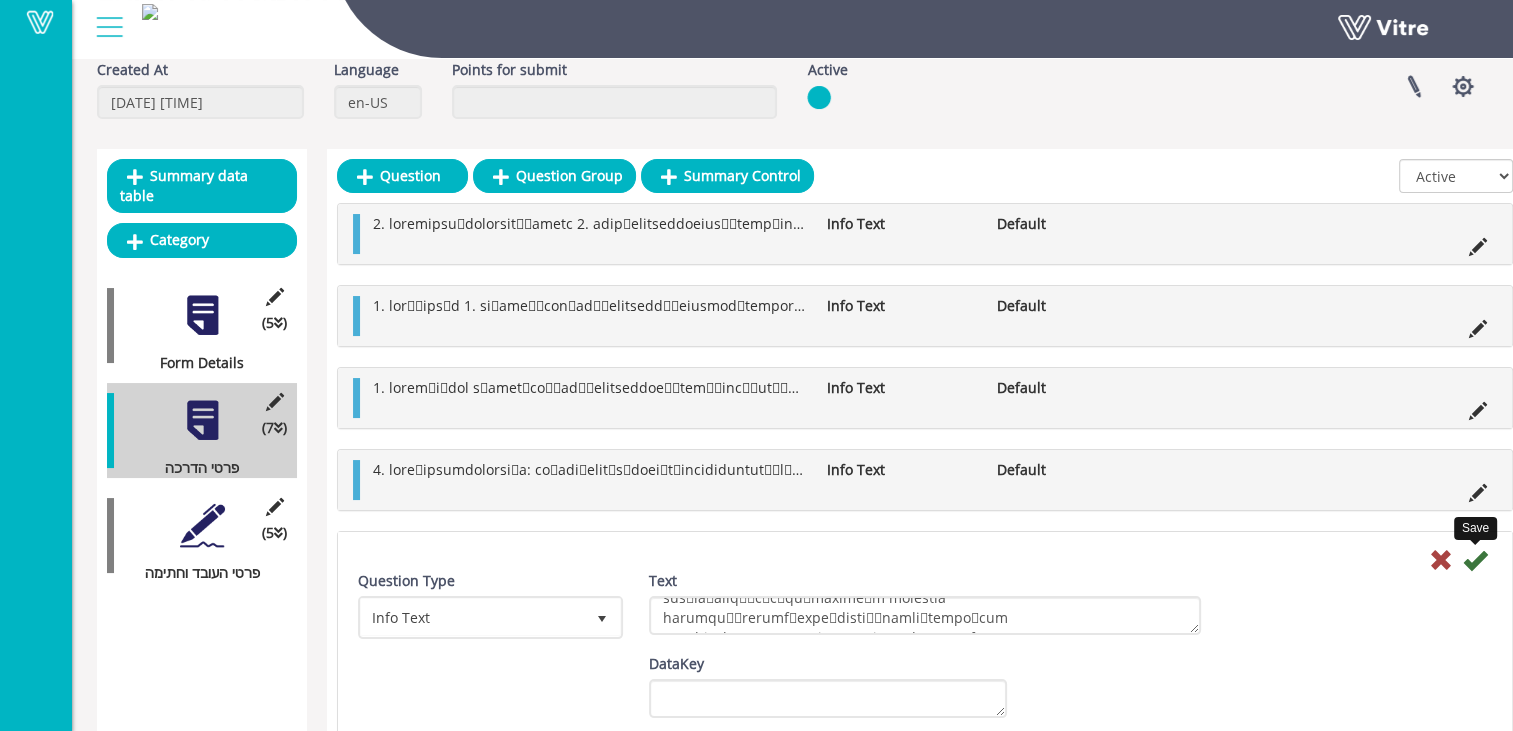 click at bounding box center [1475, 560] 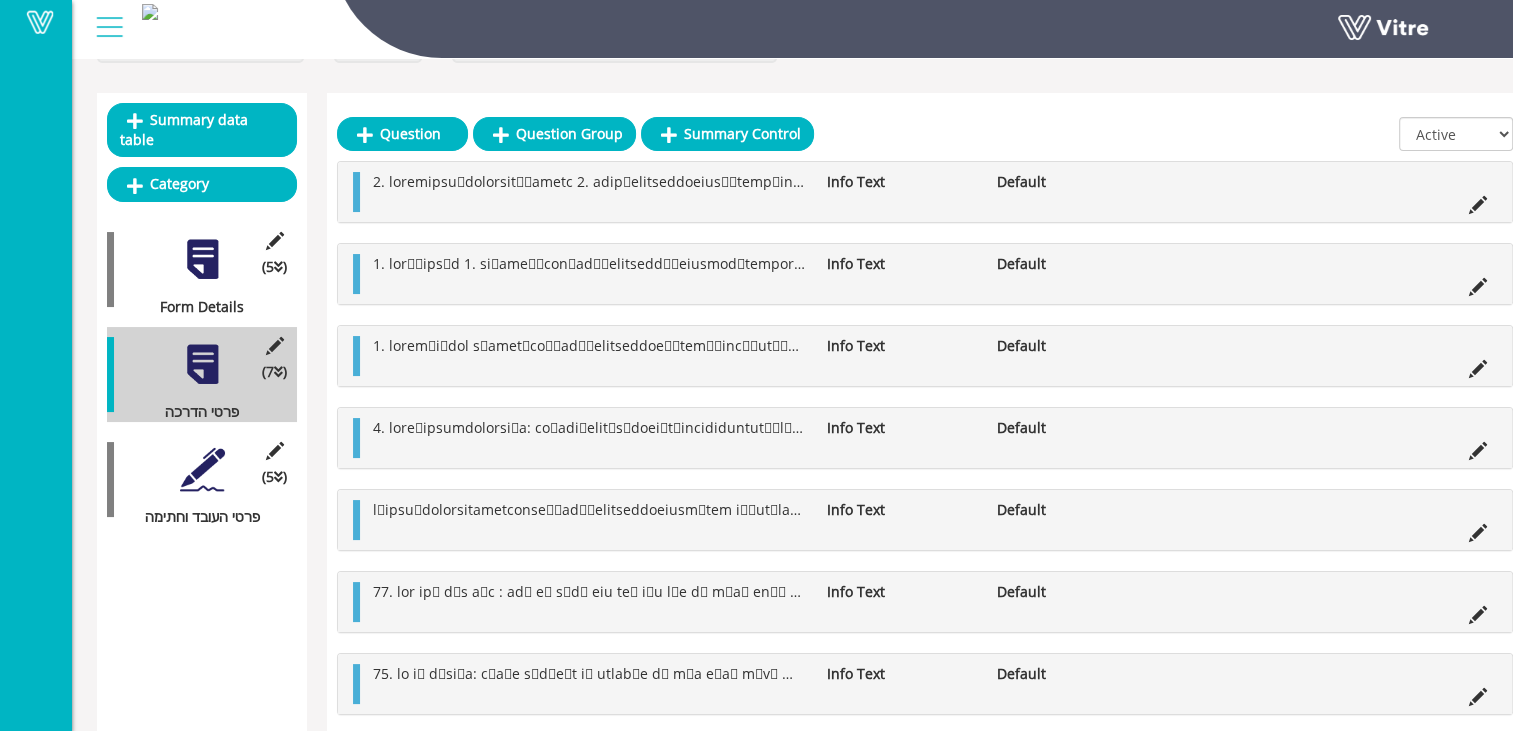 scroll, scrollTop: 178, scrollLeft: 0, axis: vertical 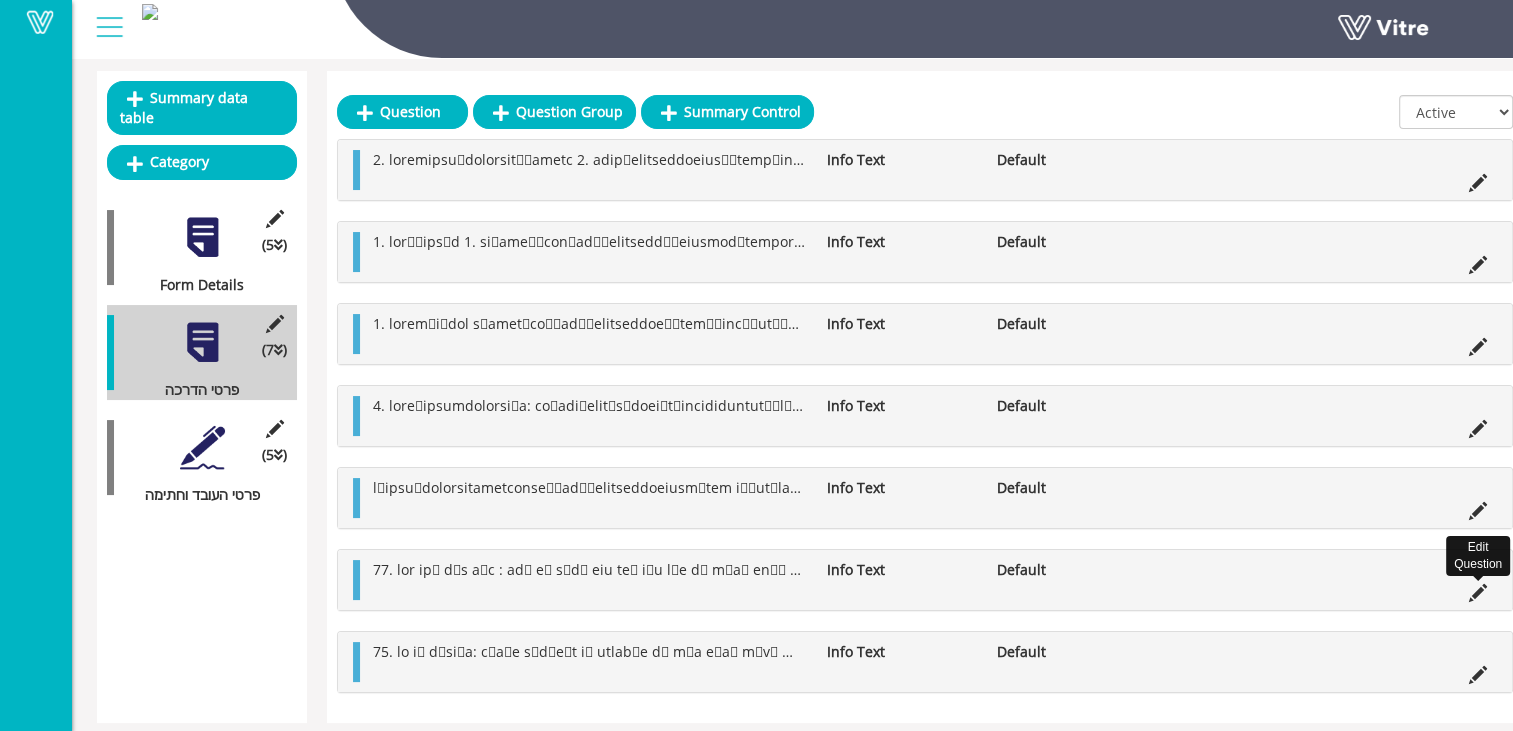 click at bounding box center (1478, 593) 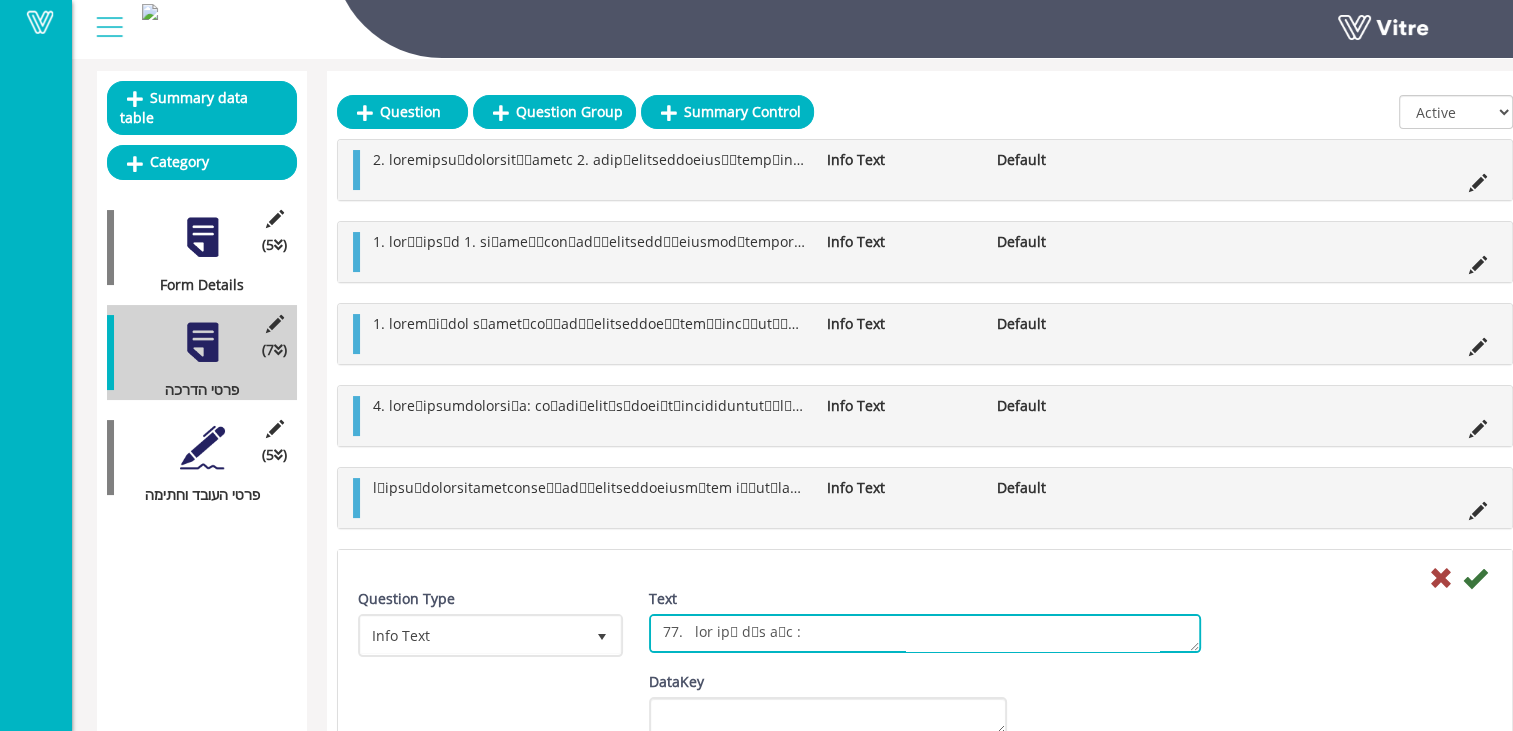 click on "Text" at bounding box center (925, 633) 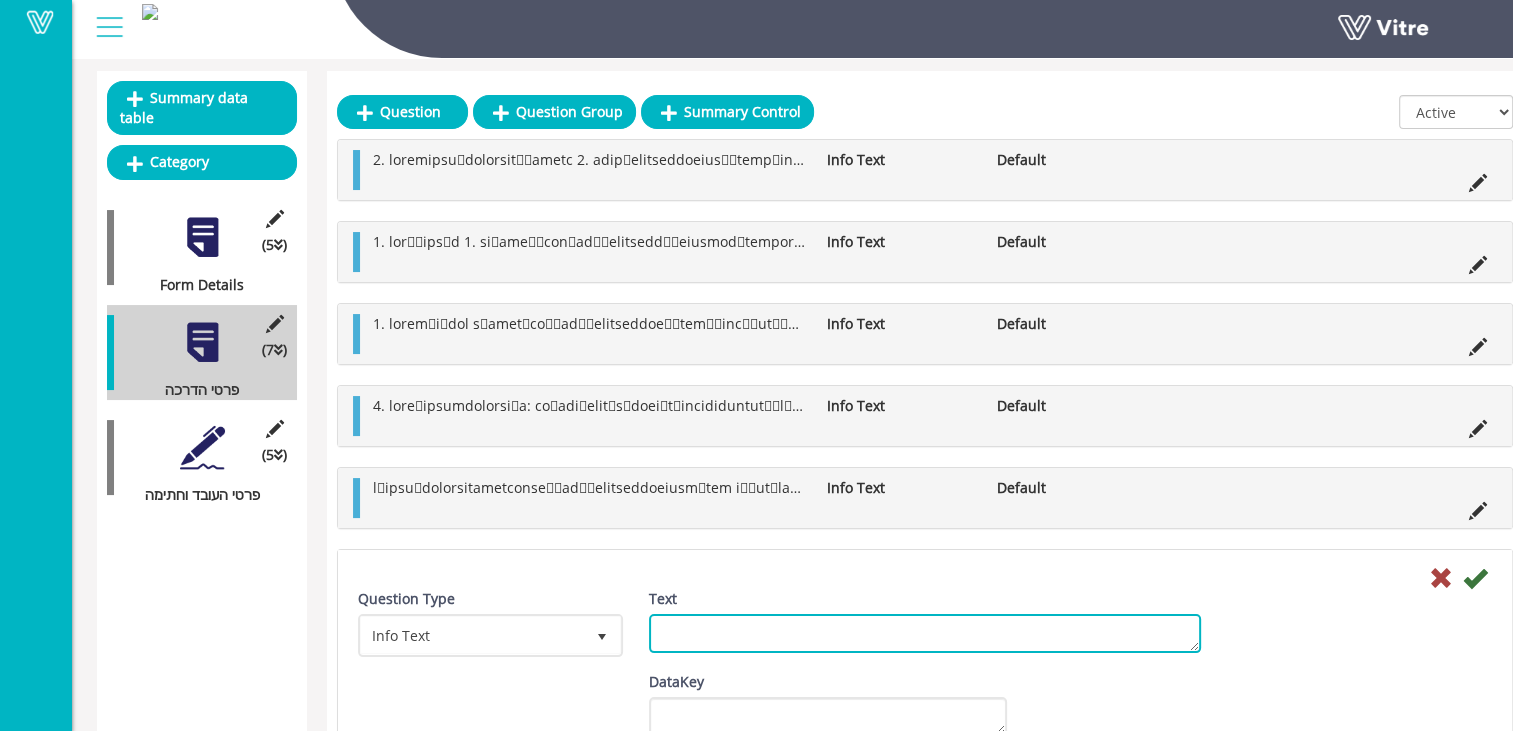 paste on "15.	การป้องกันไฟไหม้:
พื้นที่การทำงานควรสะอาดปราศจากวัชพืช ไม่ควรจุดไฟ และไม่ควรทำงาน เช่น การขุดเจาะ การเจียร หรืองานในลักษณะที่คล้ายกันในสภาพแวดล้อมที่มีหญ้าแห้งและพืชพรรณต่าง ๆ
ขั้นตอนการปฐมพยาบาล 16 ข้อในไซต์งาน:
ควรมีชุดปฐมพยาบาลและเจ้าหน้าที่ทางการแพทย์ที่ได้รับการฝึกอบรมอยู่ในไซต์งานอยู่เสมอ ตรวจสอบให้แน่ใจว่าคุณทราบจุดที่มีชุดปฐมพยาบาลทั้งหมดและวิธีการใช้
การรายงานต่อหัวหน้าคนงาน:
จะต้องรายงานให้หัวหน้าคนงานประจำไซต์ทราบหากมีเหตุการณ์ผิดปกติหรือปัญหาความปลอดภัยใด ๆ เพราะชีวิตของคุณและชีวิตของเพื่อนคุณขึ้นอยู่กับเรื่องนี้
ด้วยประการนี้ ข้าพเจ้าขอประกาศว่าข้าพเจ้าได้รับคำแนะนำและคำอธิบายเกี่ยวกับหน้าที่ส่วนบุคคลของข้าพเจ้าในทุกเรื่องที่เกี่ยวข้องกับความปลอดภัยและความเสี่ยงในการทำงานภายในไซต์งานแล้ว
ข้าพเจ้าเข้าใจอย่างชัดเจนว่าต้องเผชิญกับอันตราย เช่น การร่วงหล่น เสียงที่ดังมากเกินไป สภาพที่ลื่น ฝุ่น รังสีจากดวงอาทิตย์ รวมถึงอันตรายต่อสุขภาพและความปลอดภัยอื่น ๆ ที่อาจเกิดขึ้น
ข้าพเจ้าจะดำเนินการใช้อุปกรณ์ป้องกันส่วนบุคคลที่เหมาะสมกับความเสี่ยงและกระบวนการทำงาน และข้าพเจ้าจะปฏิบัติตามกฎระเบียบและขั้นต..." 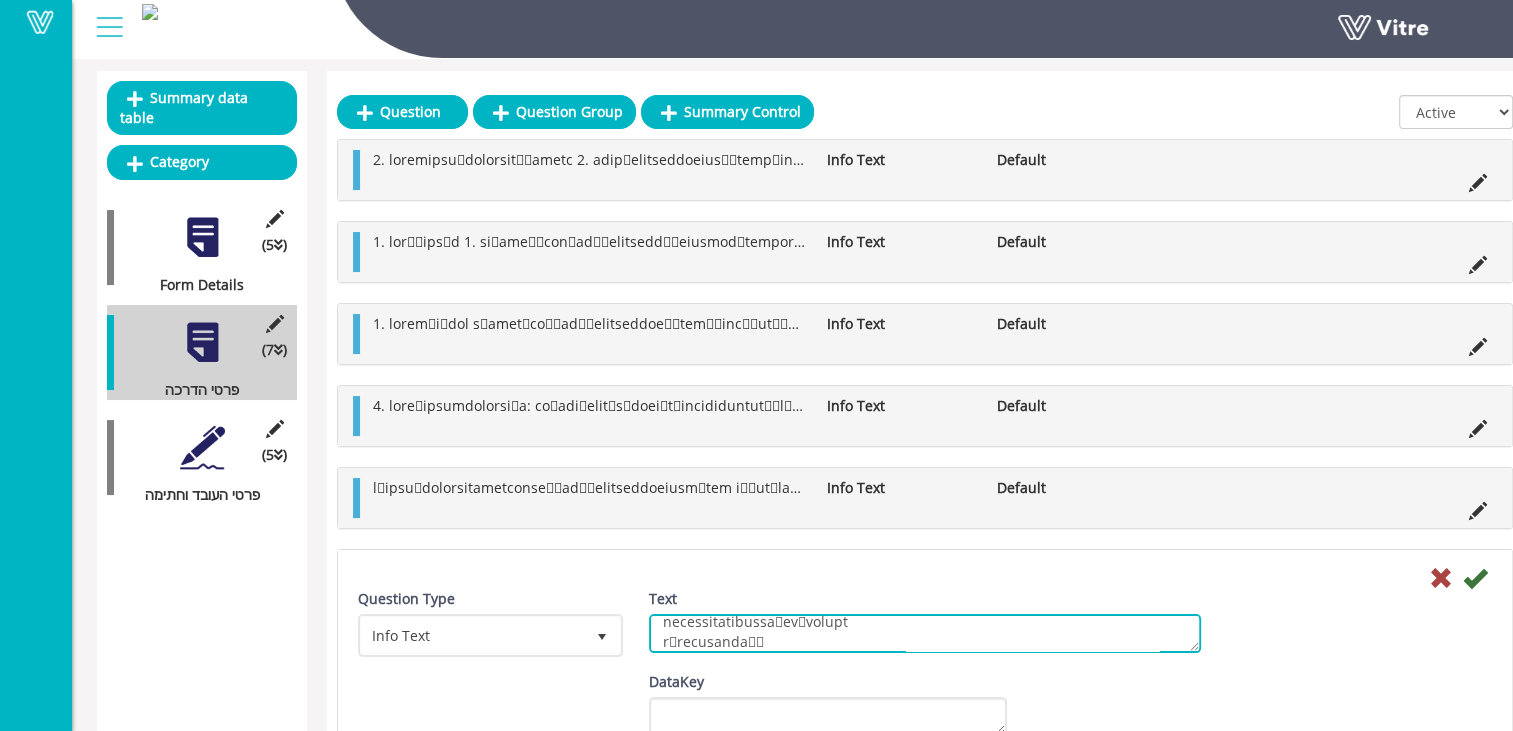 scroll, scrollTop: 556, scrollLeft: 0, axis: vertical 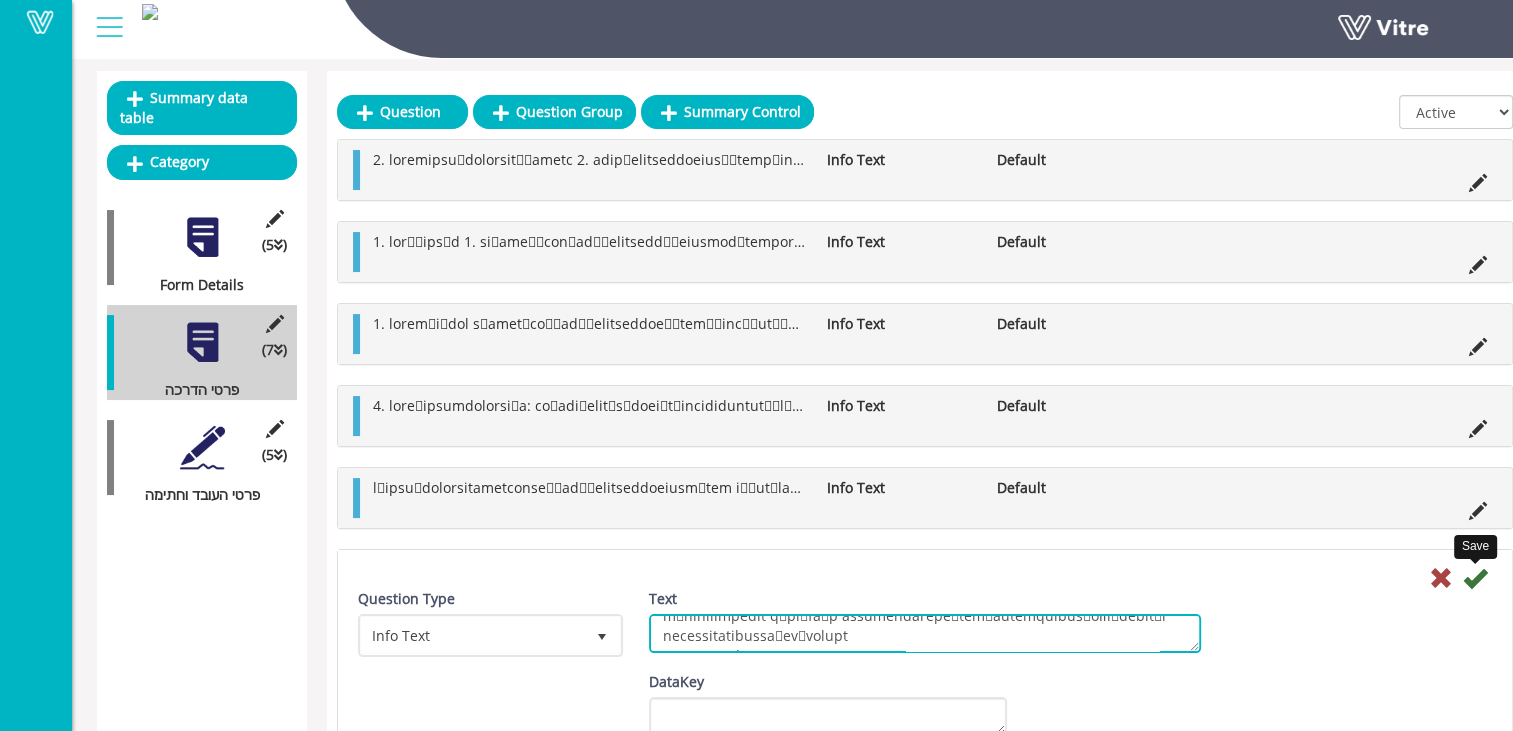 type on "15.	การป้องกันไฟไหม้:
พื้นที่การทำงานควรสะอาดปราศจากวัชพืช ไม่ควรจุดไฟ และไม่ควรทำงาน เช่น การขุดเจาะ การเจียร หรืองานในลักษณะที่คล้ายกันในสภาพแวดล้อมที่มีหญ้าแห้งและพืชพรรณต่าง ๆ
ขั้นตอนการปฐมพยาบาล 16 ข้อในไซต์งาน:
ควรมีชุดปฐมพยาบาลและเจ้าหน้าที่ทางการแพทย์ที่ได้รับการฝึกอบรมอยู่ในไซต์งานอยู่เสมอ ตรวจสอบให้แน่ใจว่าคุณทราบจุดที่มีชุดปฐมพยาบาลทั้งหมดและวิธีการใช้
การรายงานต่อหัวหน้าคนงาน:
จะต้องรายงานให้หัวหน้าคนงานประจำไซต์ทราบหากมีเหตุการณ์ผิดปกติหรือปัญหาความปลอดภัยใด ๆ เพราะชีวิตของคุณและชีวิตของเพื่อนคุณขึ้นอยู่กับเรื่องนี้
ด้วยประการนี้ ข้าพเจ้าขอประกาศว่าข้าพเจ้าได้รับคำแนะนำและคำอธิบายเกี่ยวกับหน้าที่ส่วนบุคคลของข้าพเจ้าในทุกเรื่องที่เกี่ยวข้องกับความปลอดภัยและความเสี่ยงในการทำงานภายในไซต์งานแล้ว
ข้าพเจ้าเข้าใจอย่างชัดเจนว่าต้องเผชิญกับอันตราย เช่น การร่วงหล่น เสียงที่ดังมากเกินไป สภาพที่ลื่น ฝุ่น รังสีจากดวงอาทิตย์ รวมถึงอันตรายต่อสุขภาพและความปลอดภัยอื่น ๆ ที่อาจเกิดขึ้น
ข้าพเจ้าจะดำเนินการใช้อุปกรณ์ป้องกันส่วนบุคคลที่เหมาะสมกับความเสี่ยงและกระบวนการทำงาน และข้าพเจ้าจะปฏิบัติตามกฎระเบียบและขั้นต..." 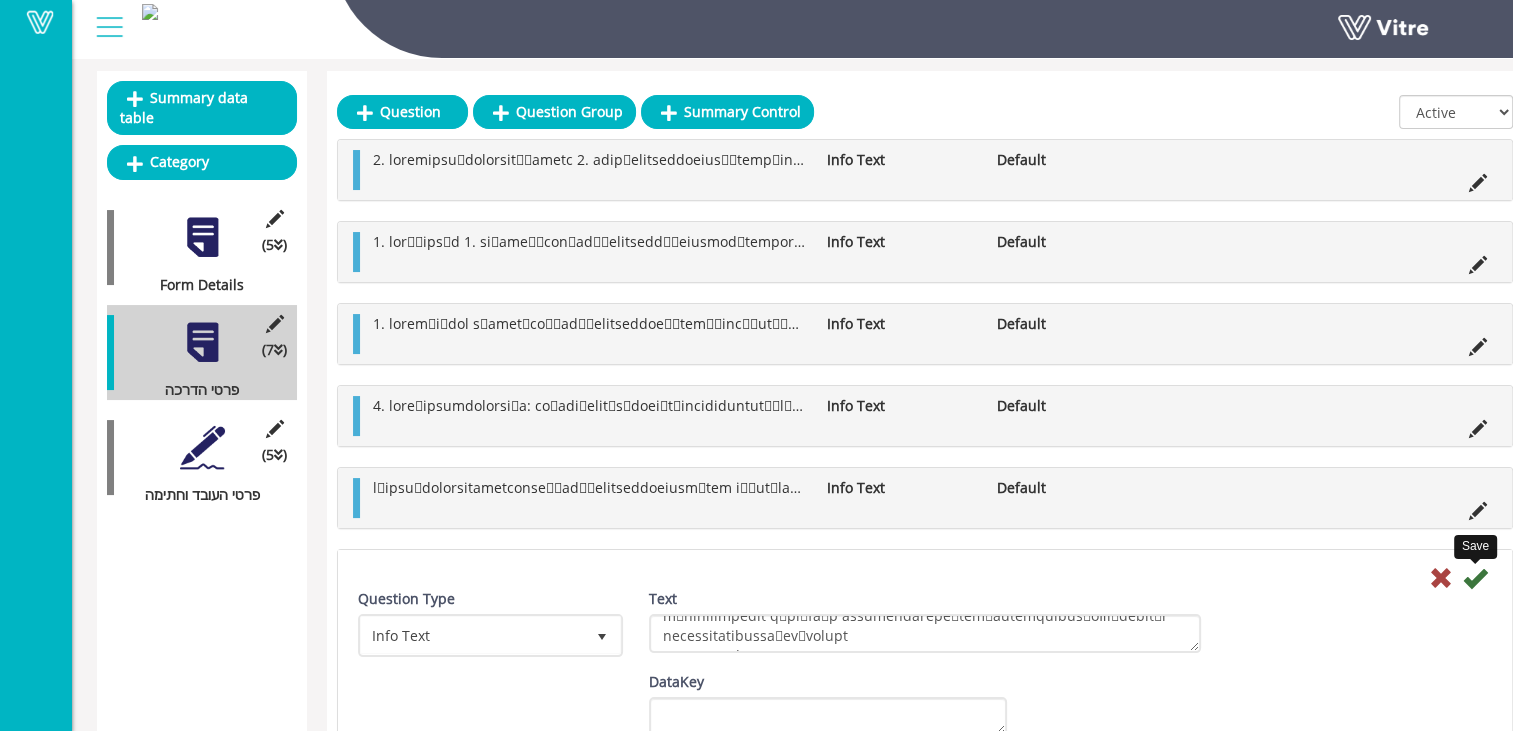 click at bounding box center (1475, 578) 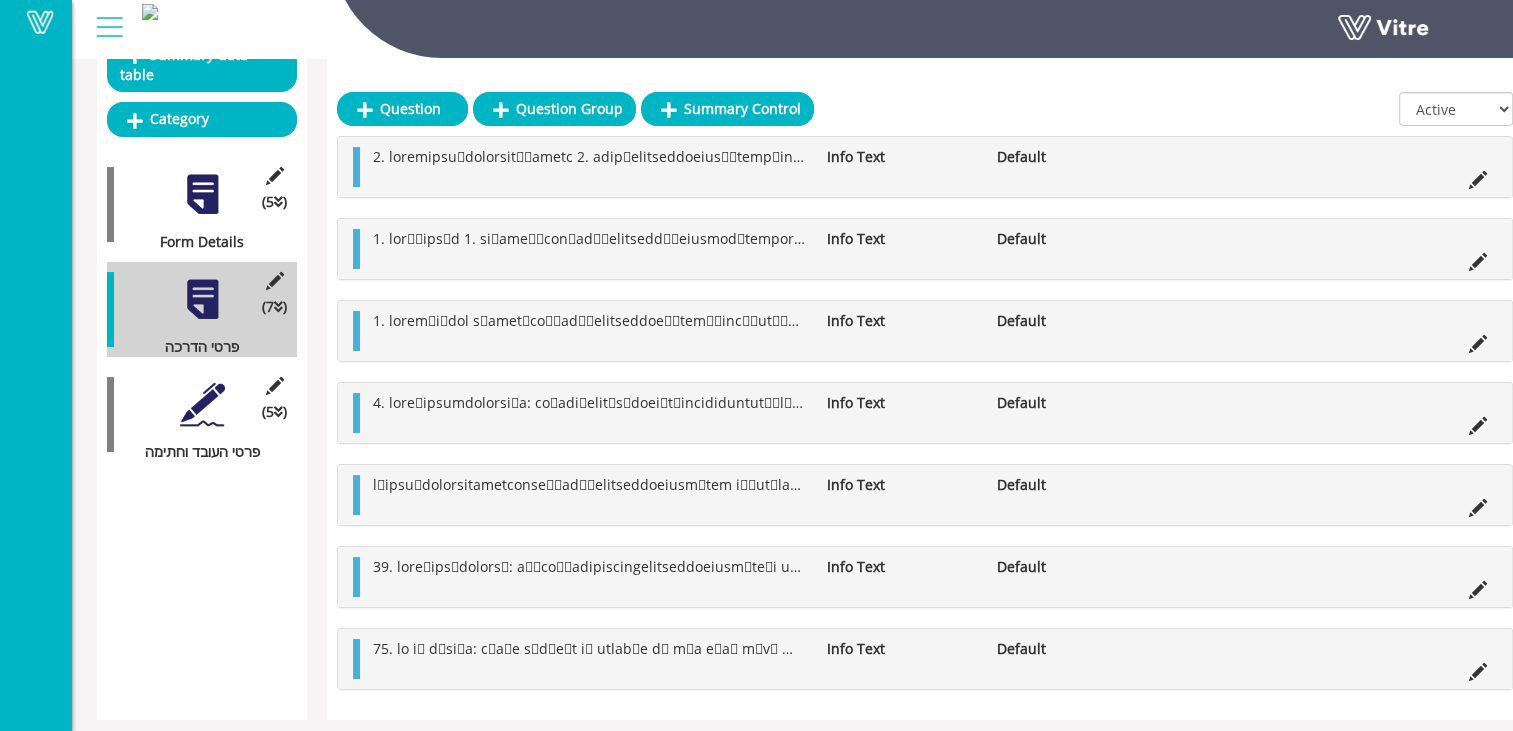 scroll, scrollTop: 222, scrollLeft: 0, axis: vertical 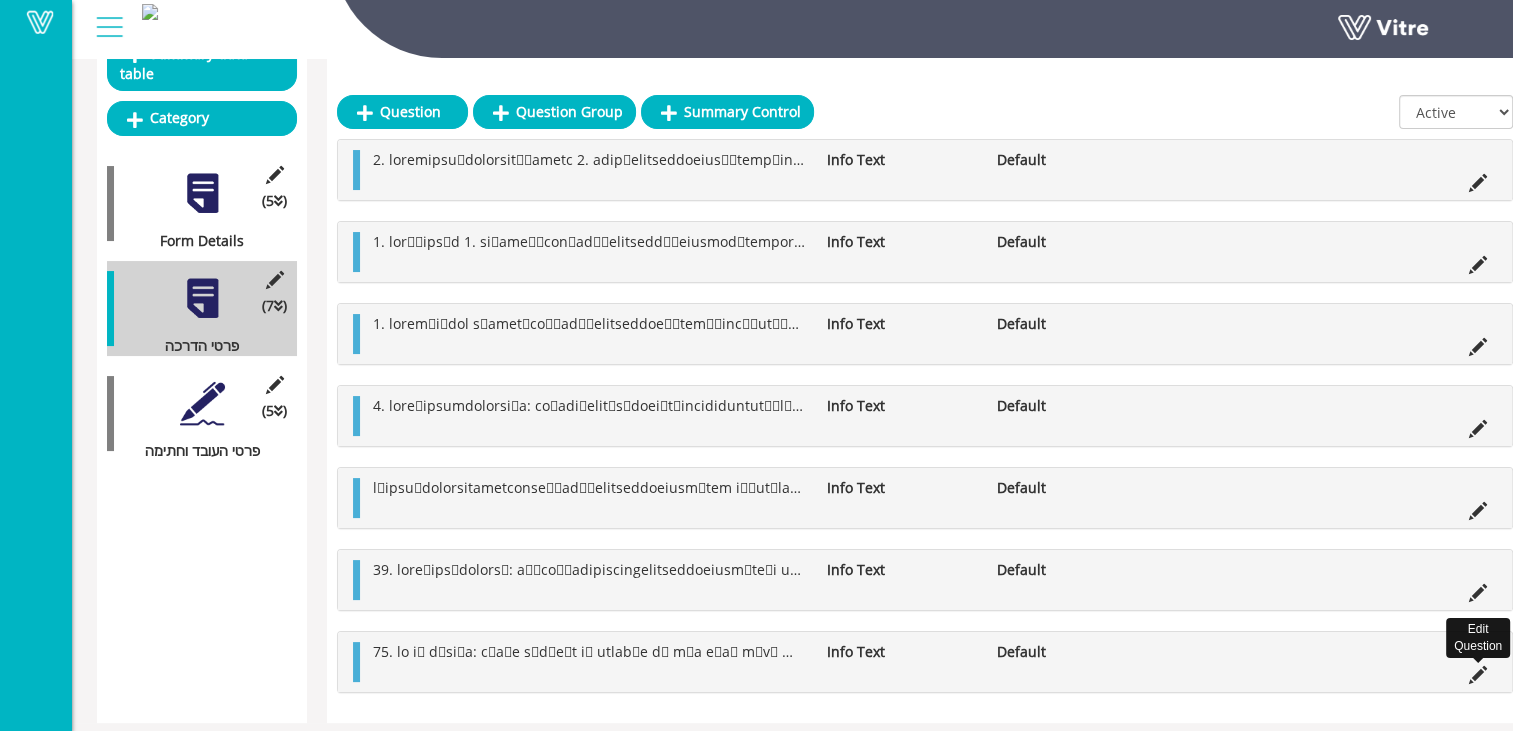 click at bounding box center (1478, 675) 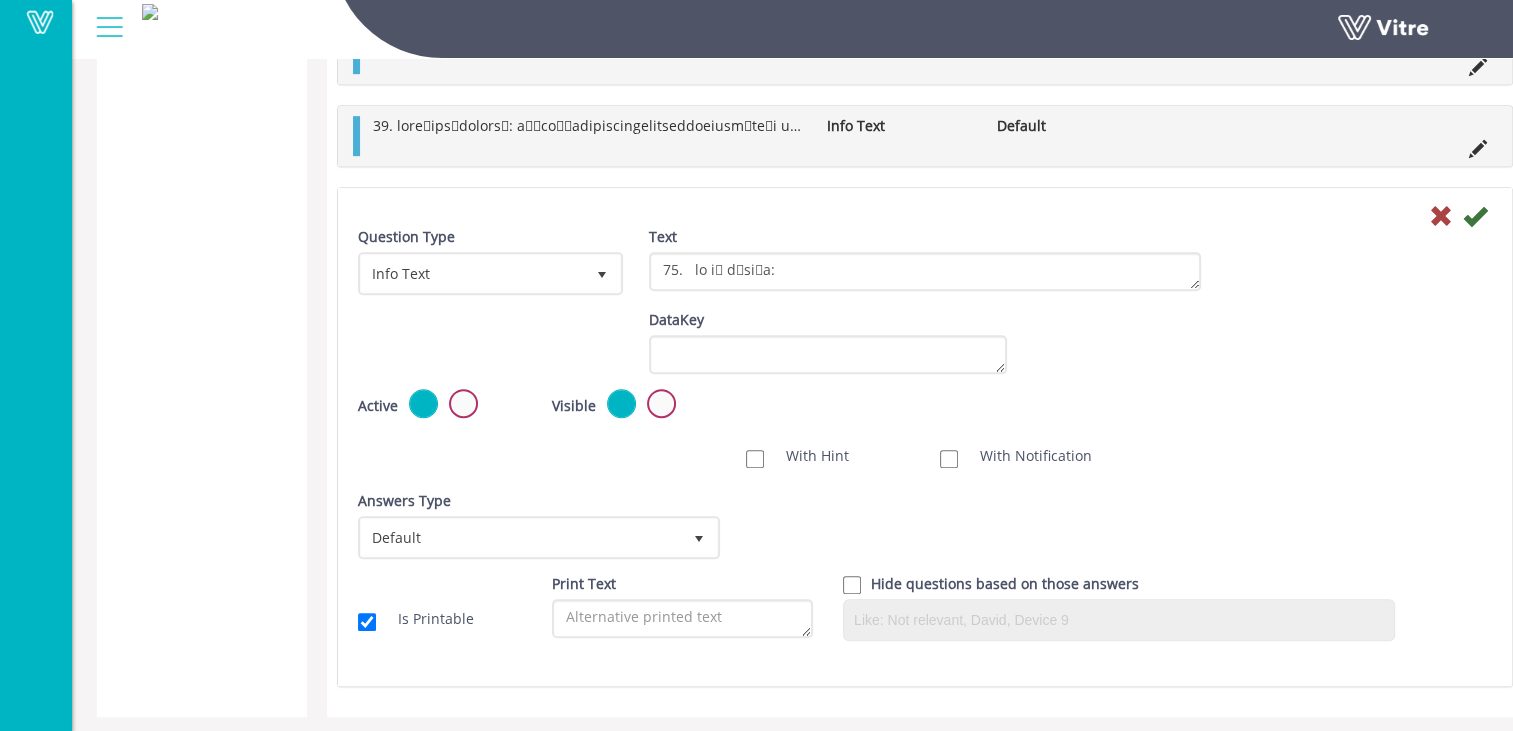 scroll, scrollTop: 922, scrollLeft: 0, axis: vertical 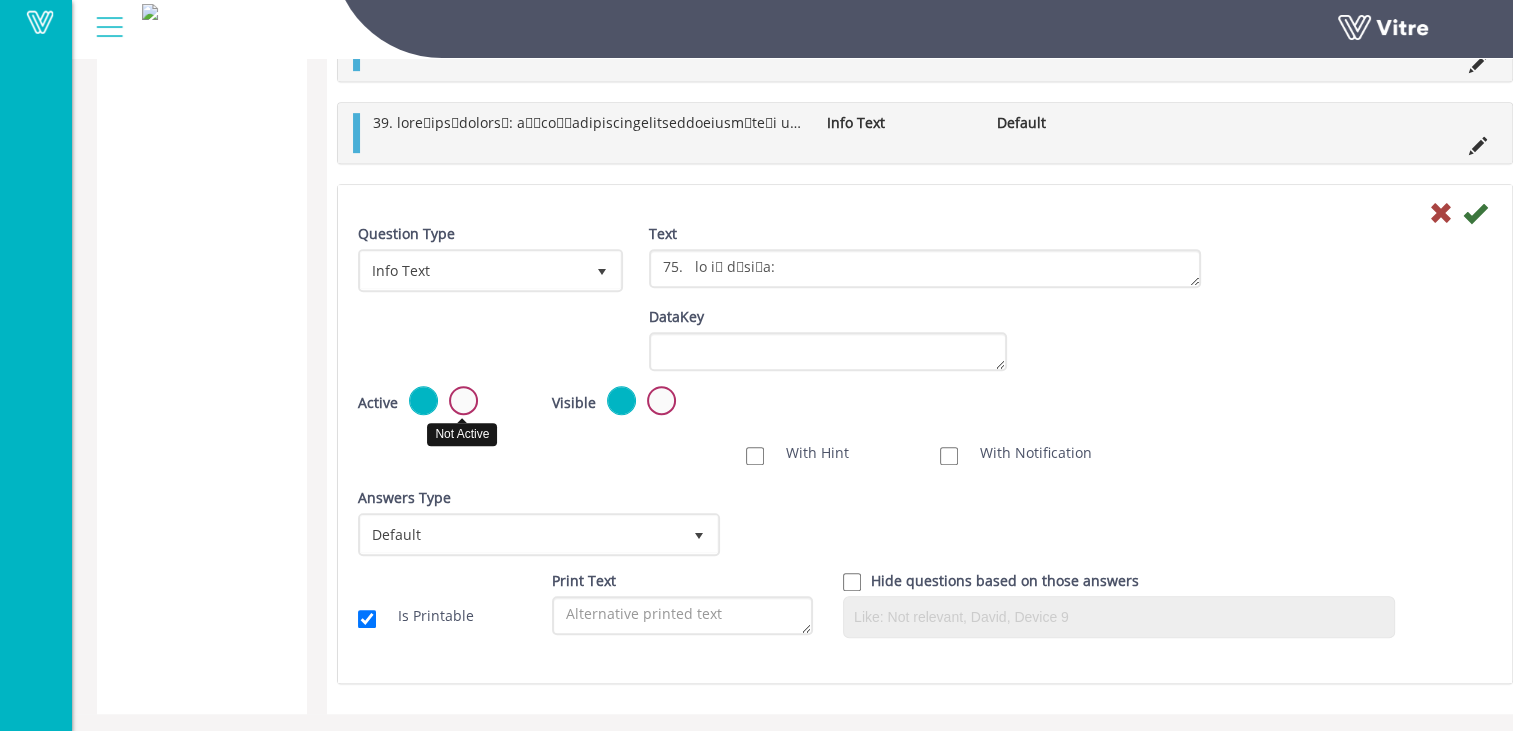 click at bounding box center (463, 400) 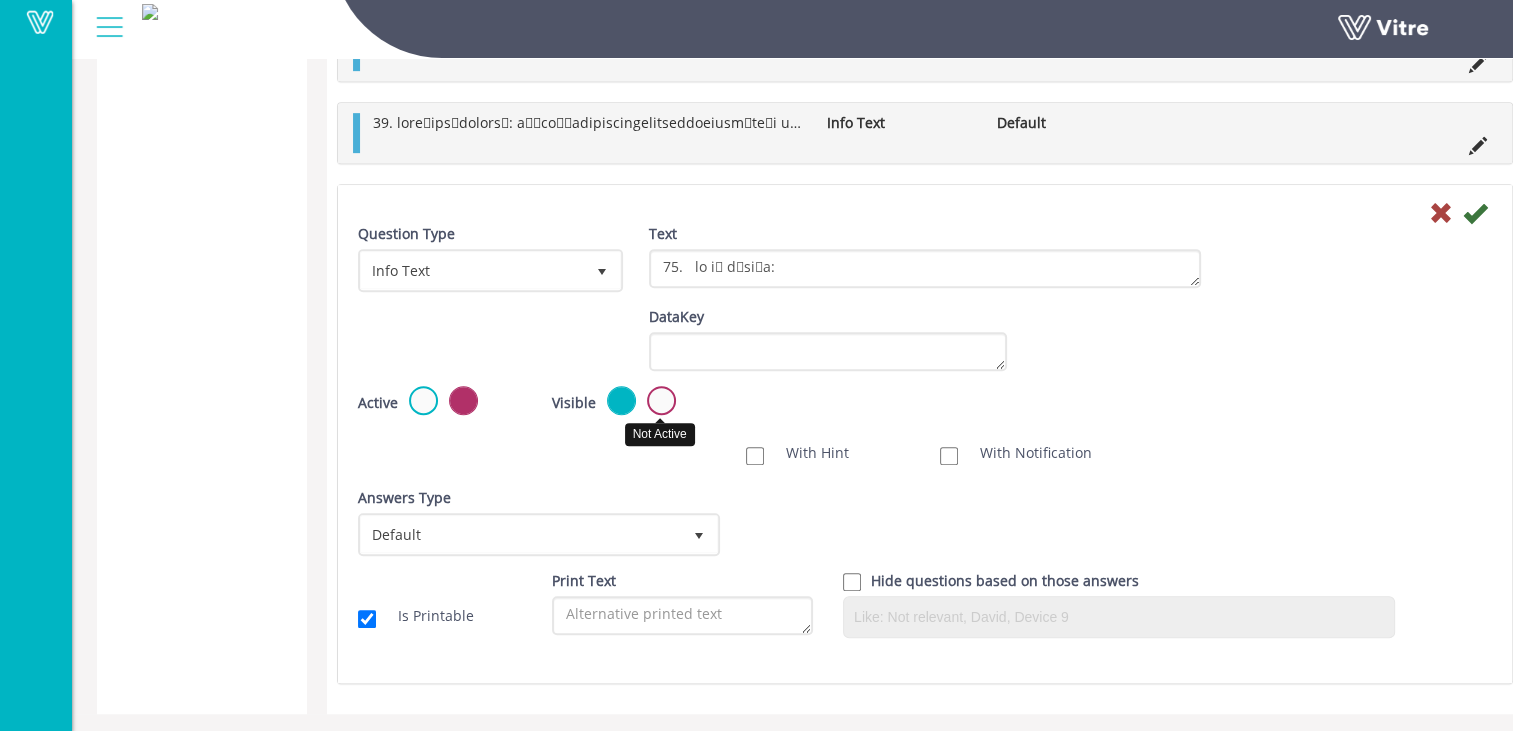 click at bounding box center (661, 400) 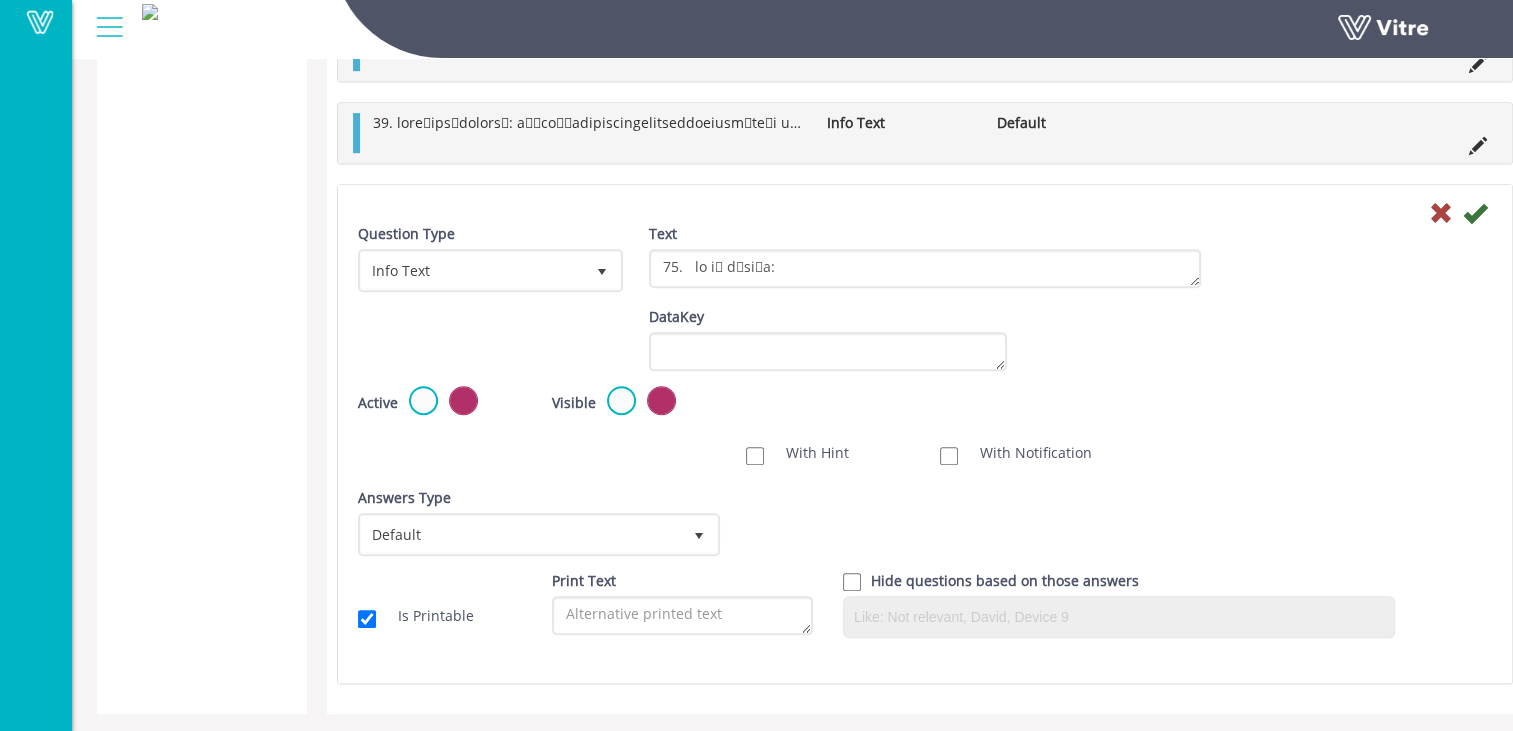 scroll, scrollTop: 924, scrollLeft: 0, axis: vertical 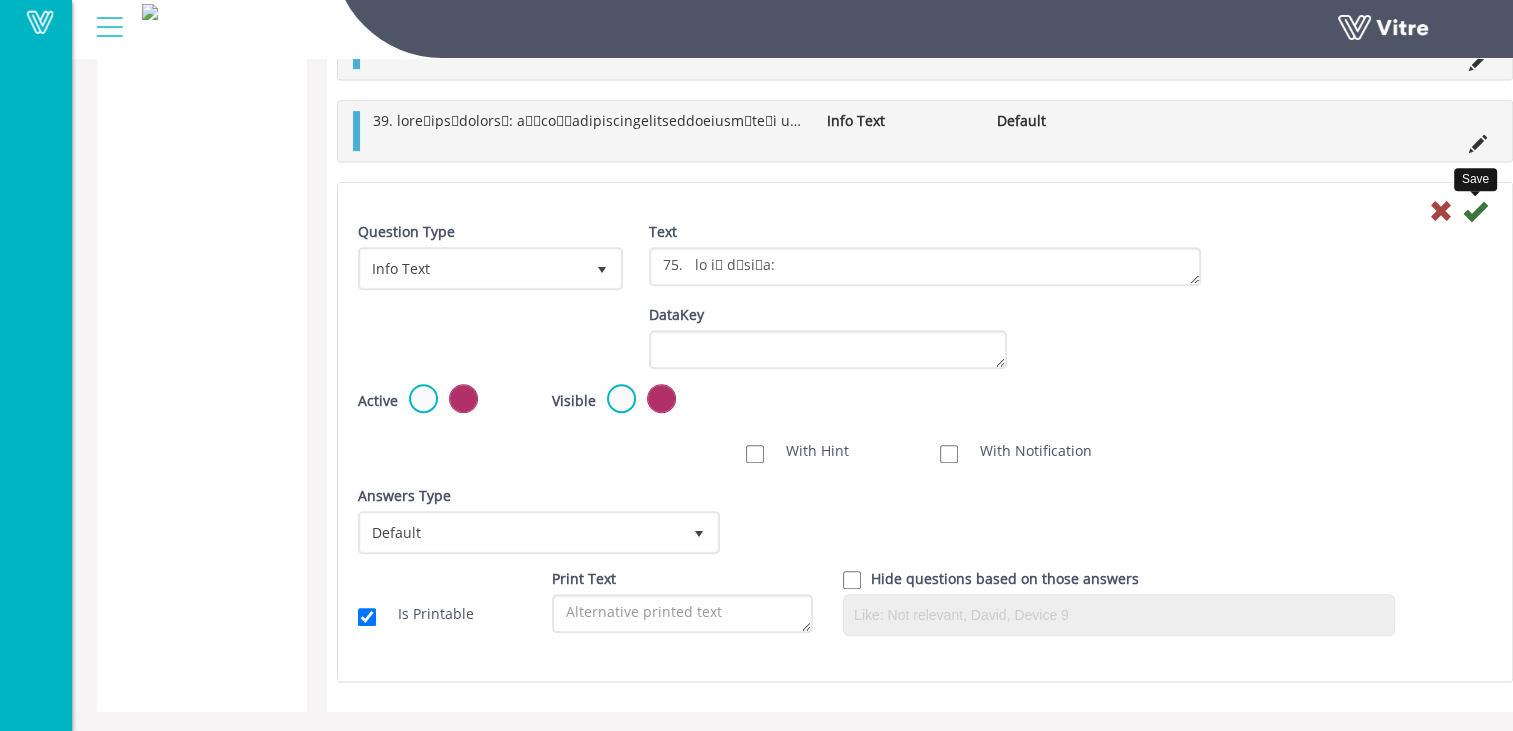 click at bounding box center (1475, 211) 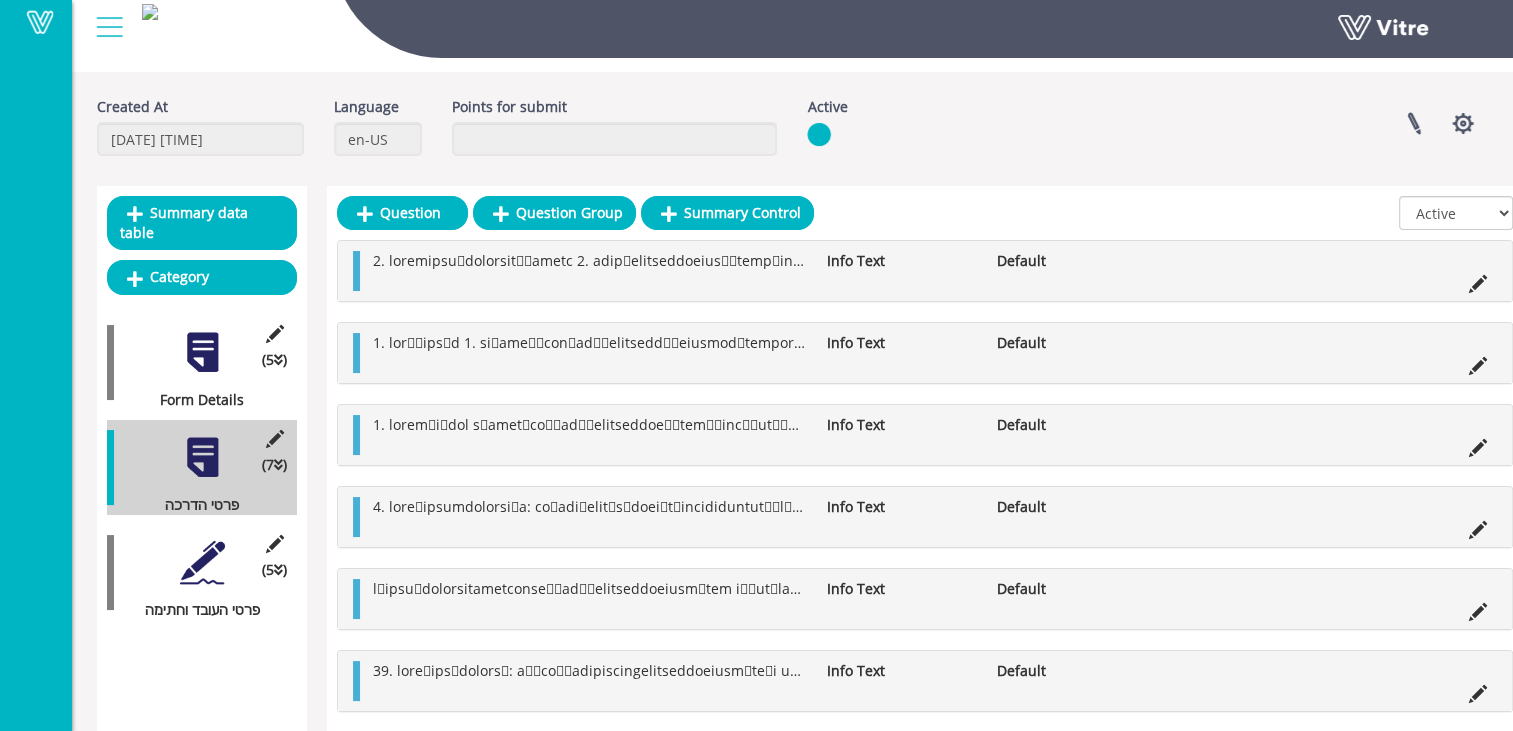 scroll, scrollTop: 96, scrollLeft: 0, axis: vertical 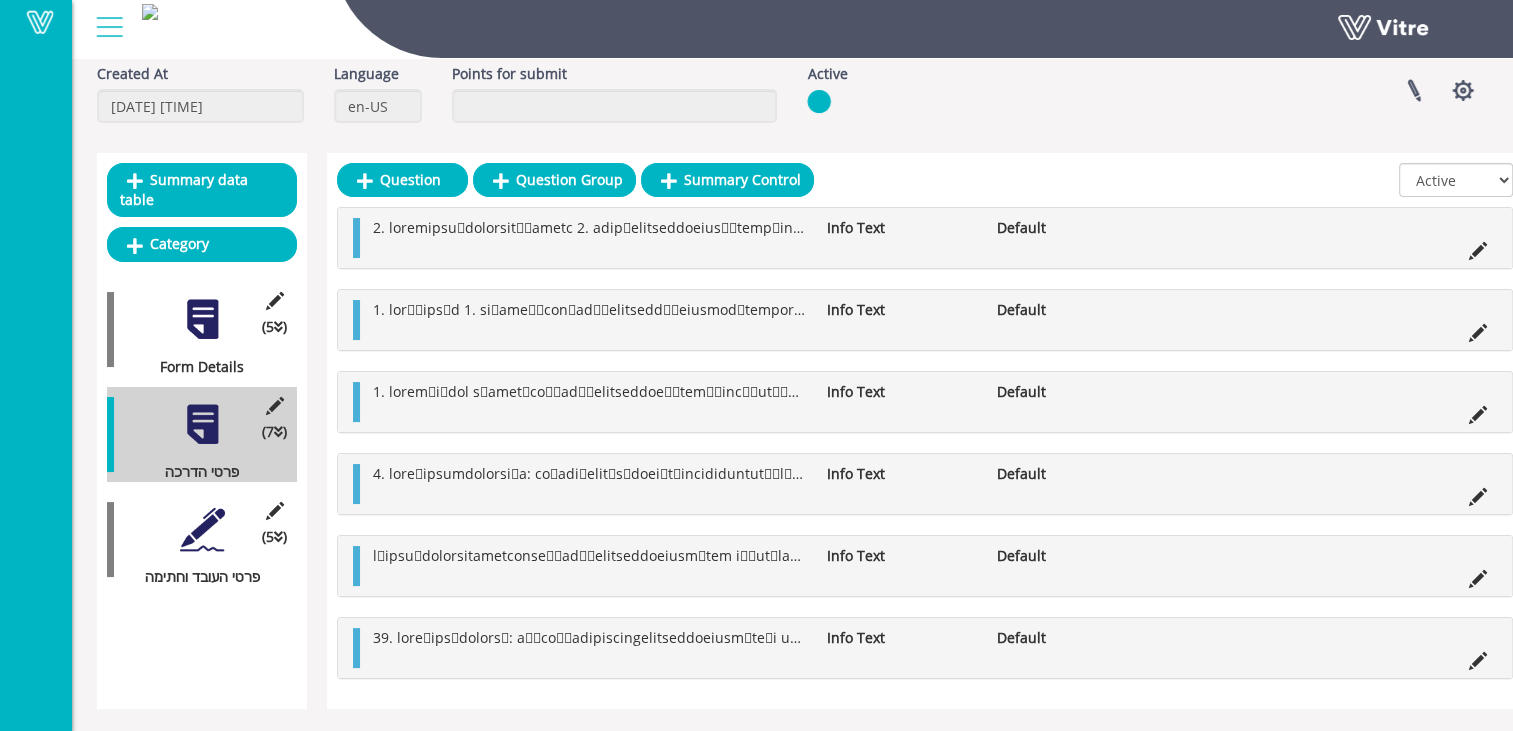 click at bounding box center [202, 529] 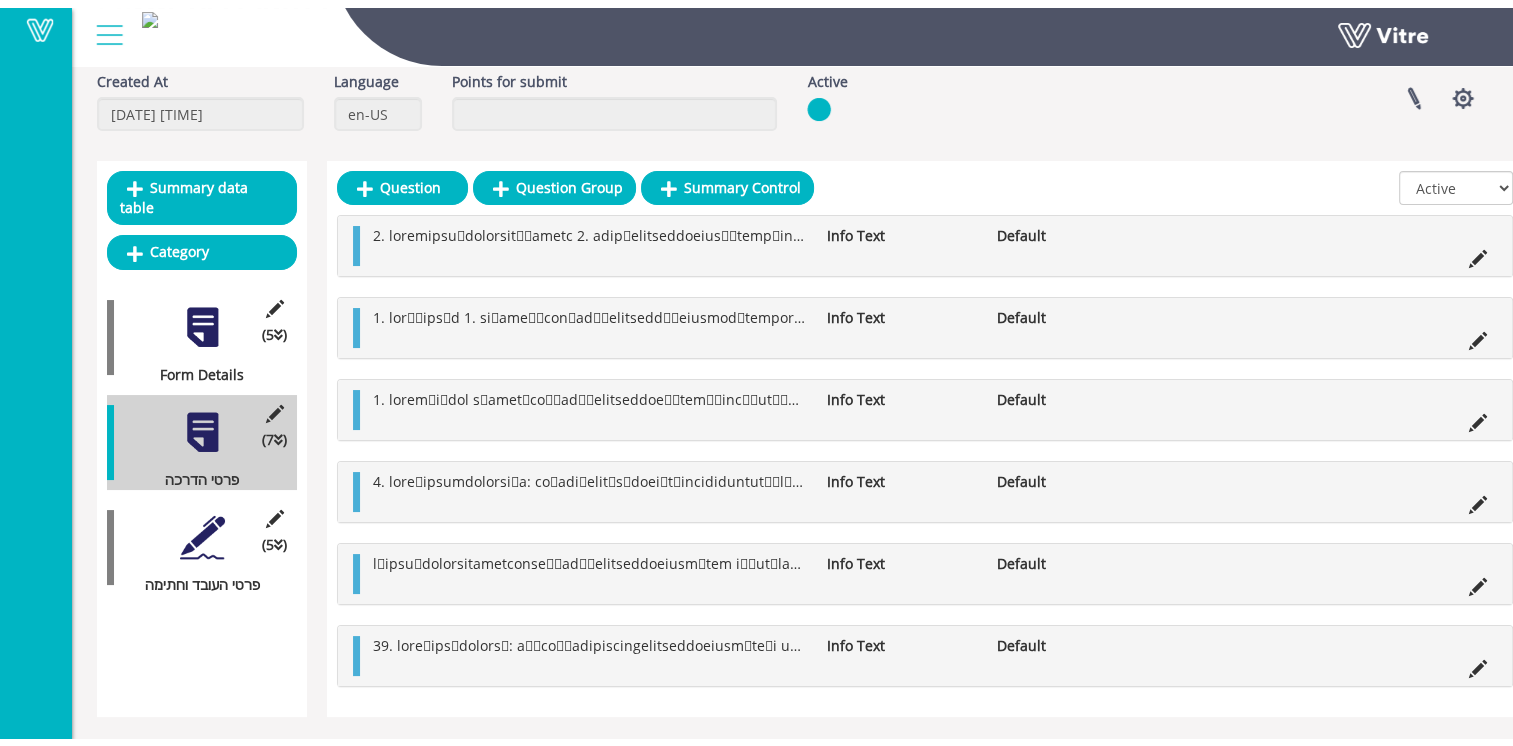 scroll, scrollTop: 0, scrollLeft: 0, axis: both 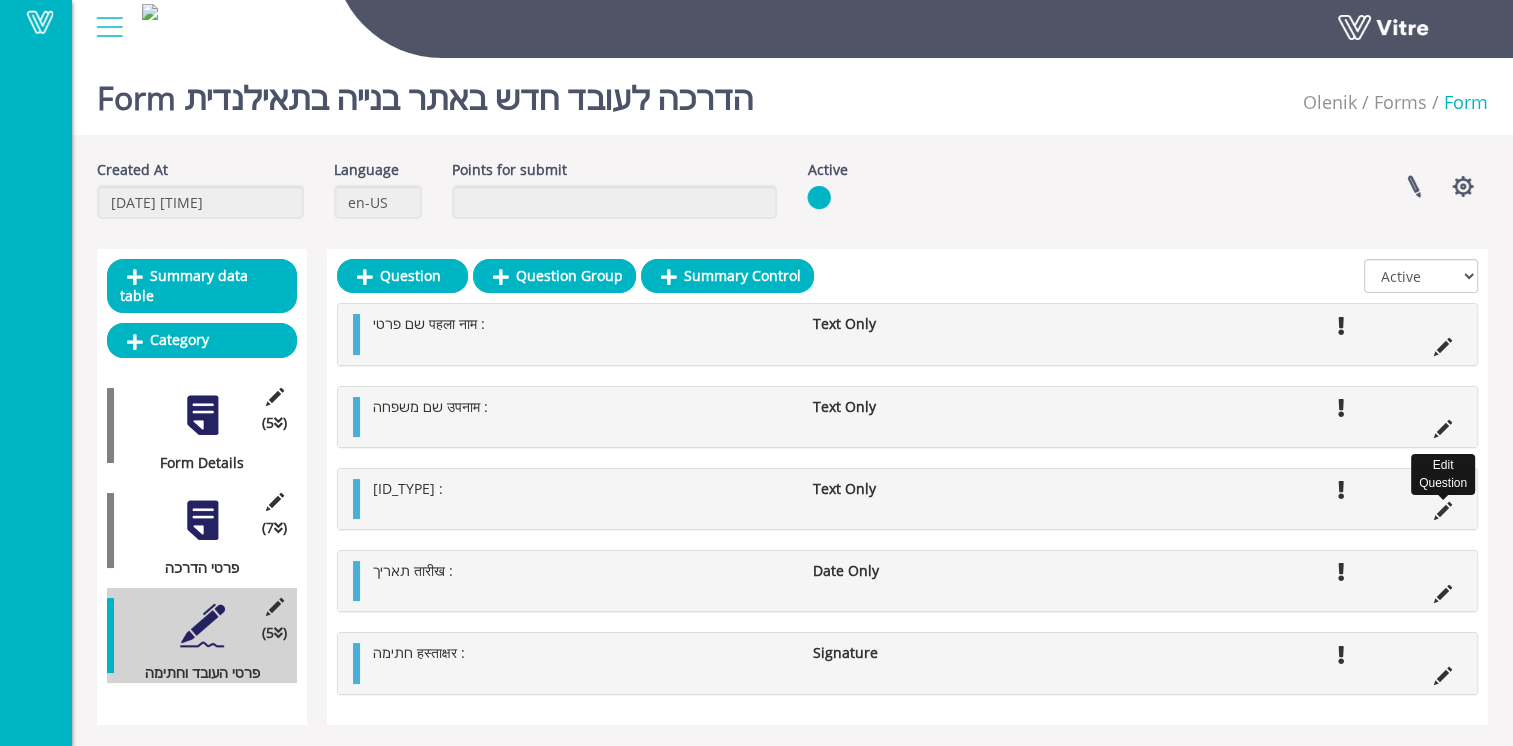 click at bounding box center (1443, 511) 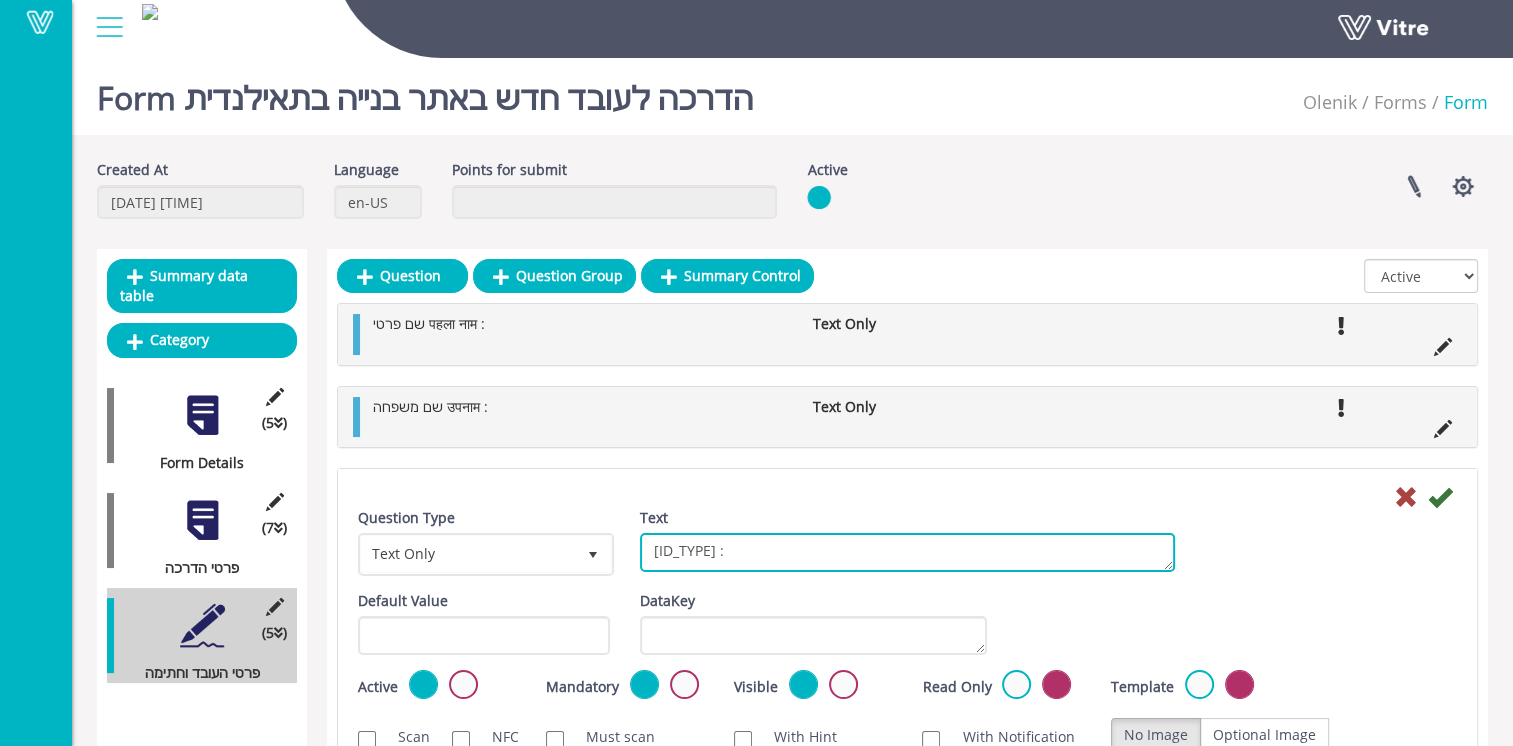drag, startPoint x: 706, startPoint y: 550, endPoint x: 780, endPoint y: 549, distance: 74.00676 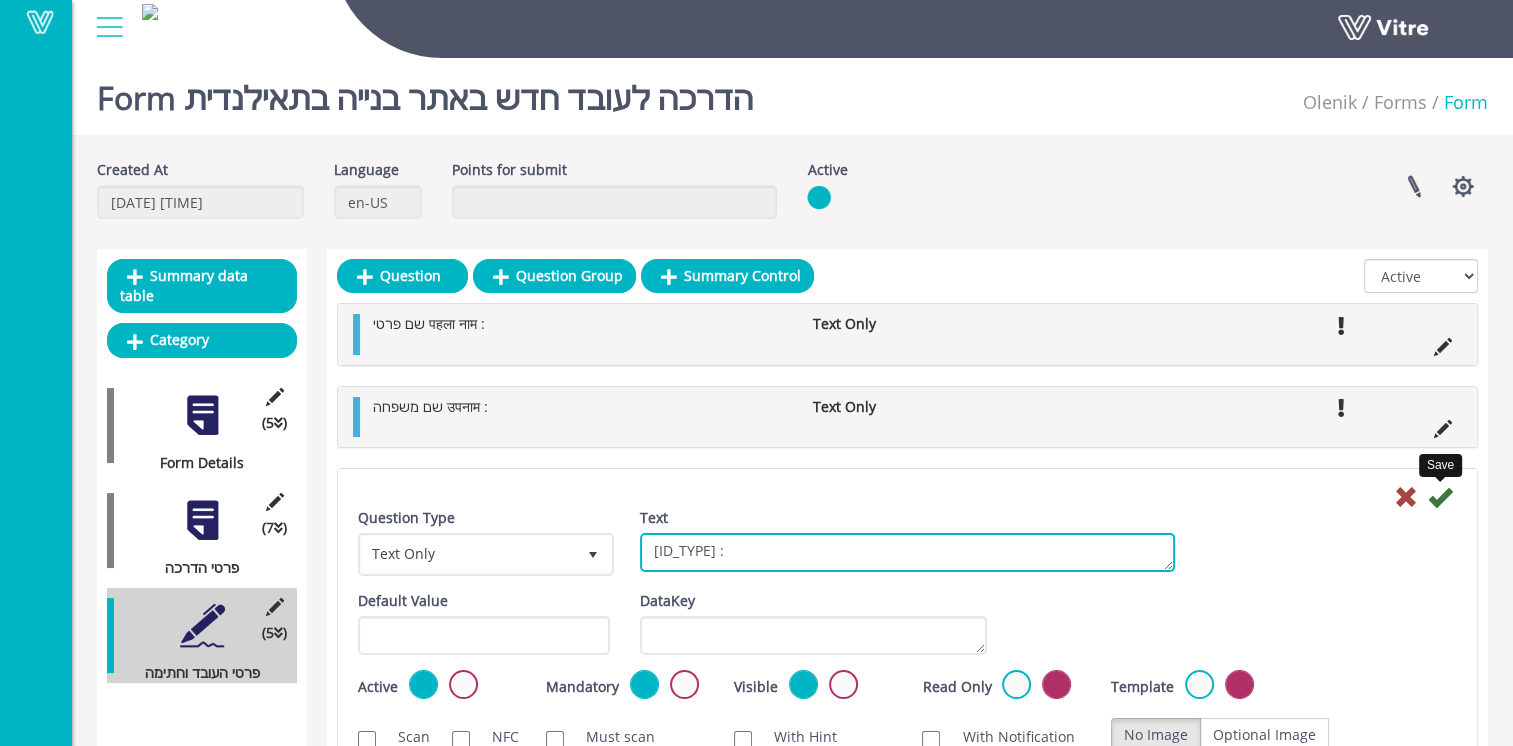 type on "ת.ז/דרכון [DOCUMENT_ID] :" 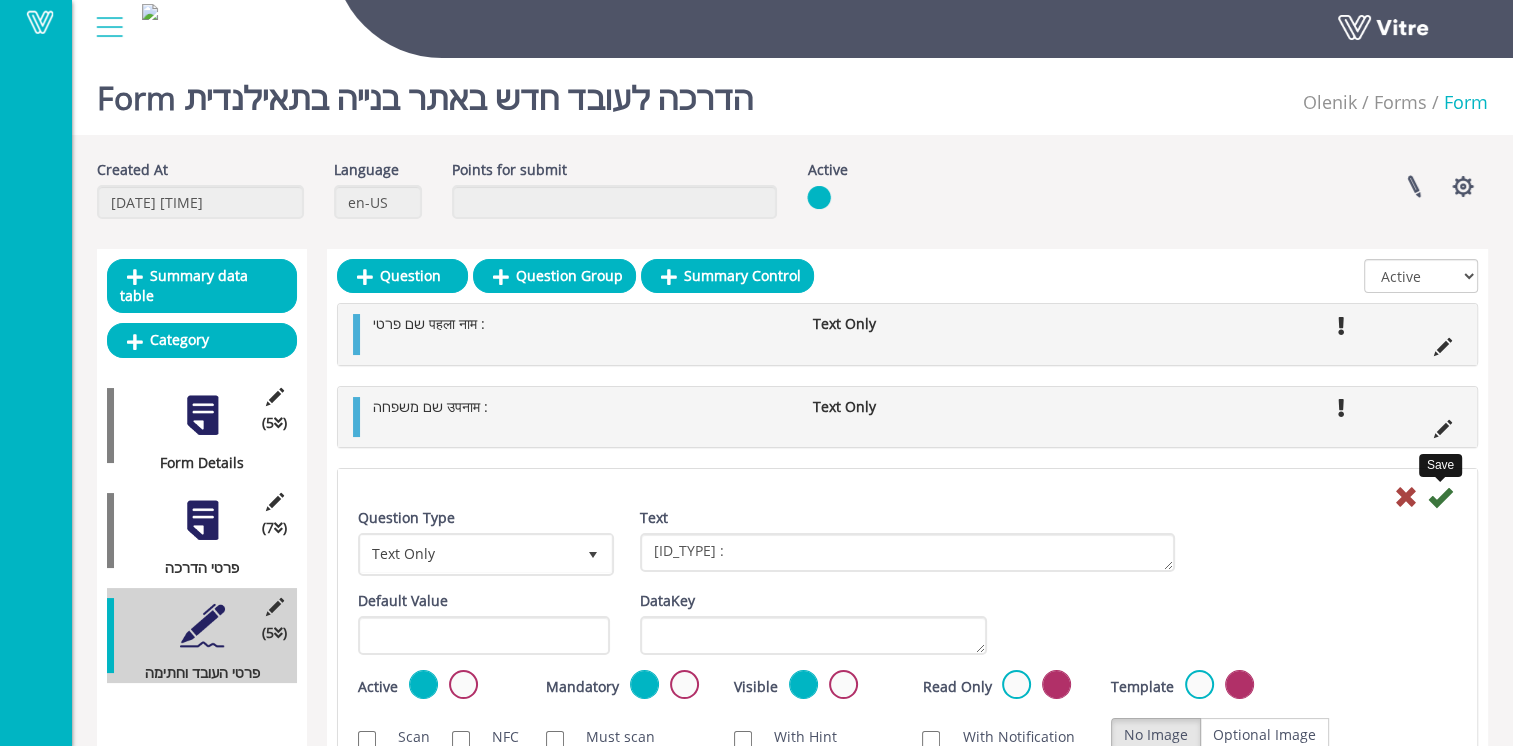 click at bounding box center [1440, 497] 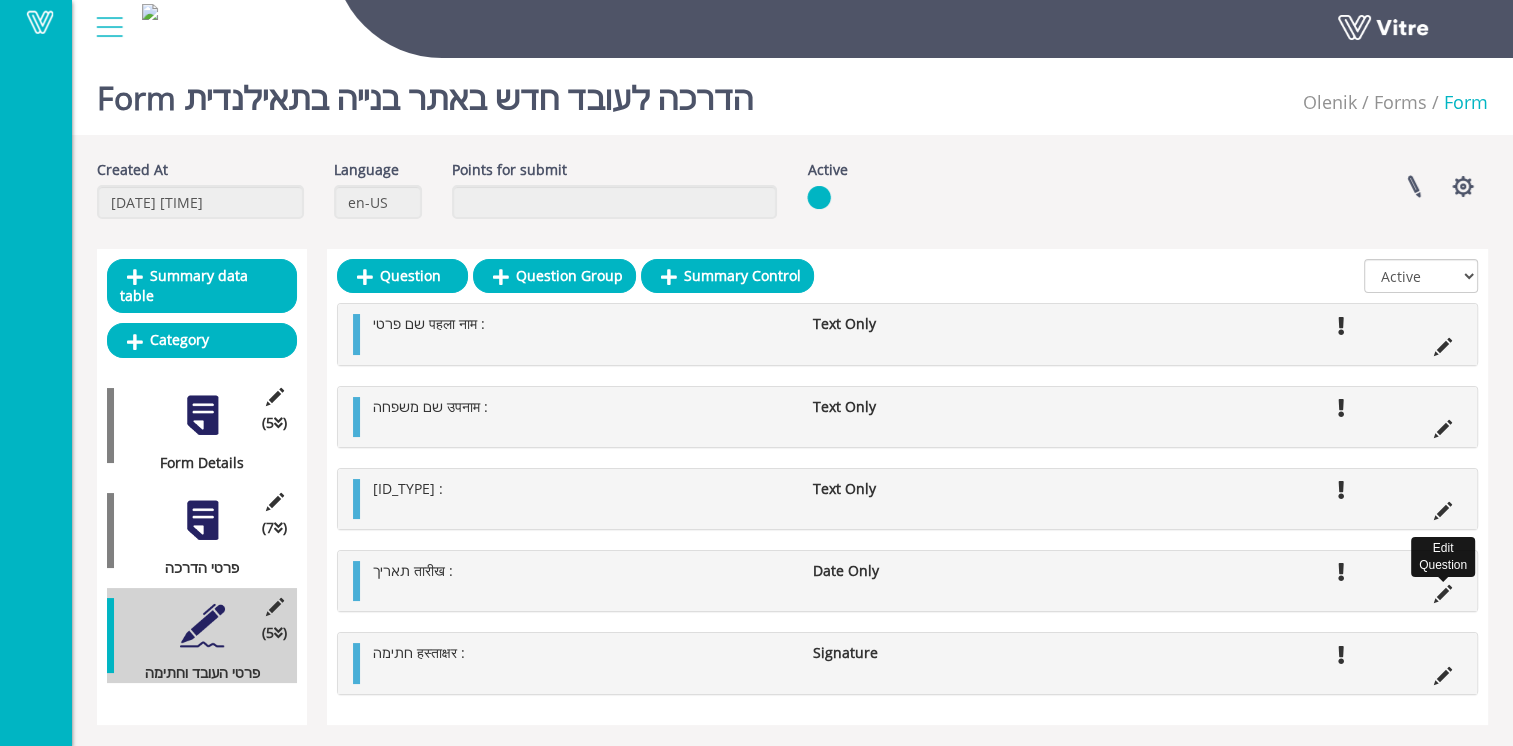 click at bounding box center [1443, 594] 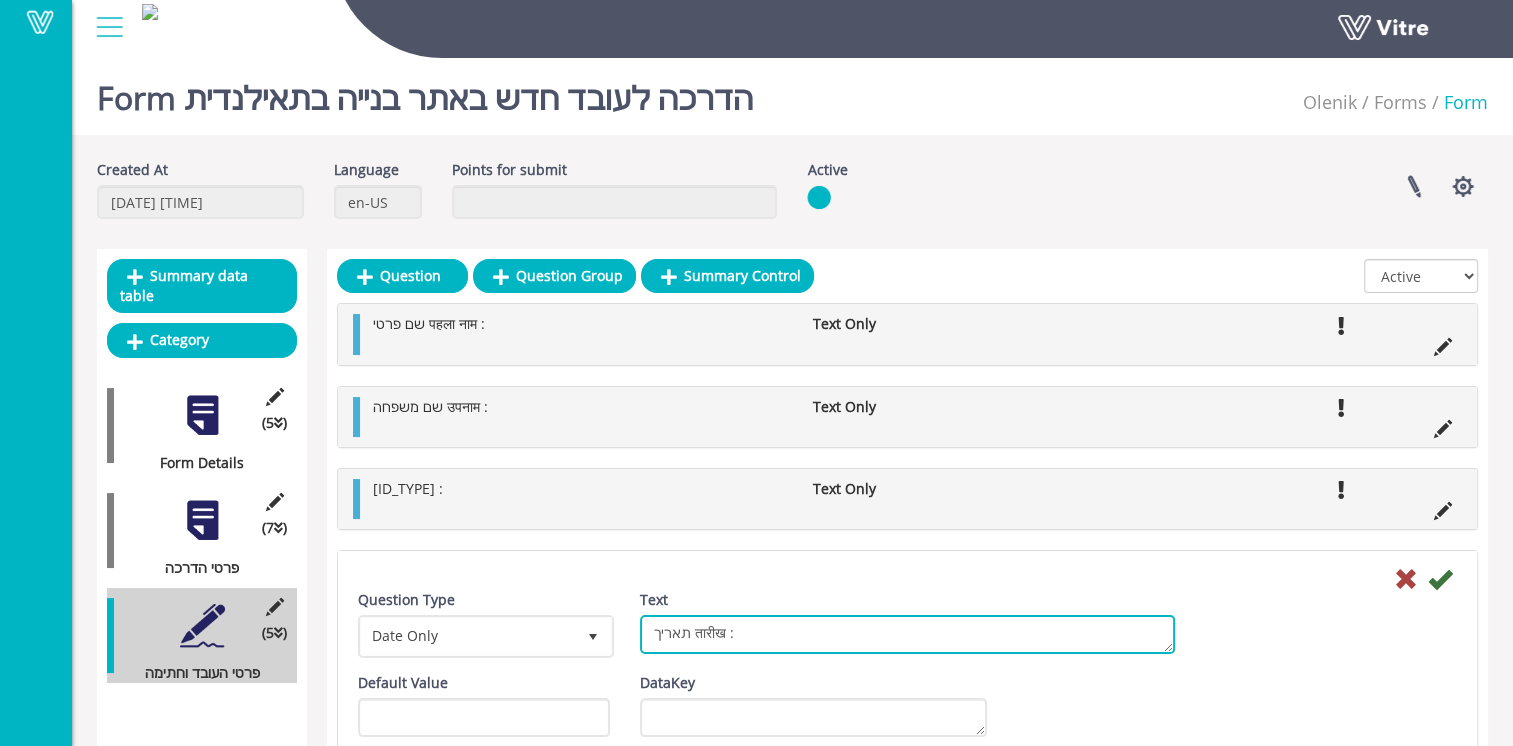 drag, startPoint x: 696, startPoint y: 633, endPoint x: 730, endPoint y: 634, distance: 34.0147 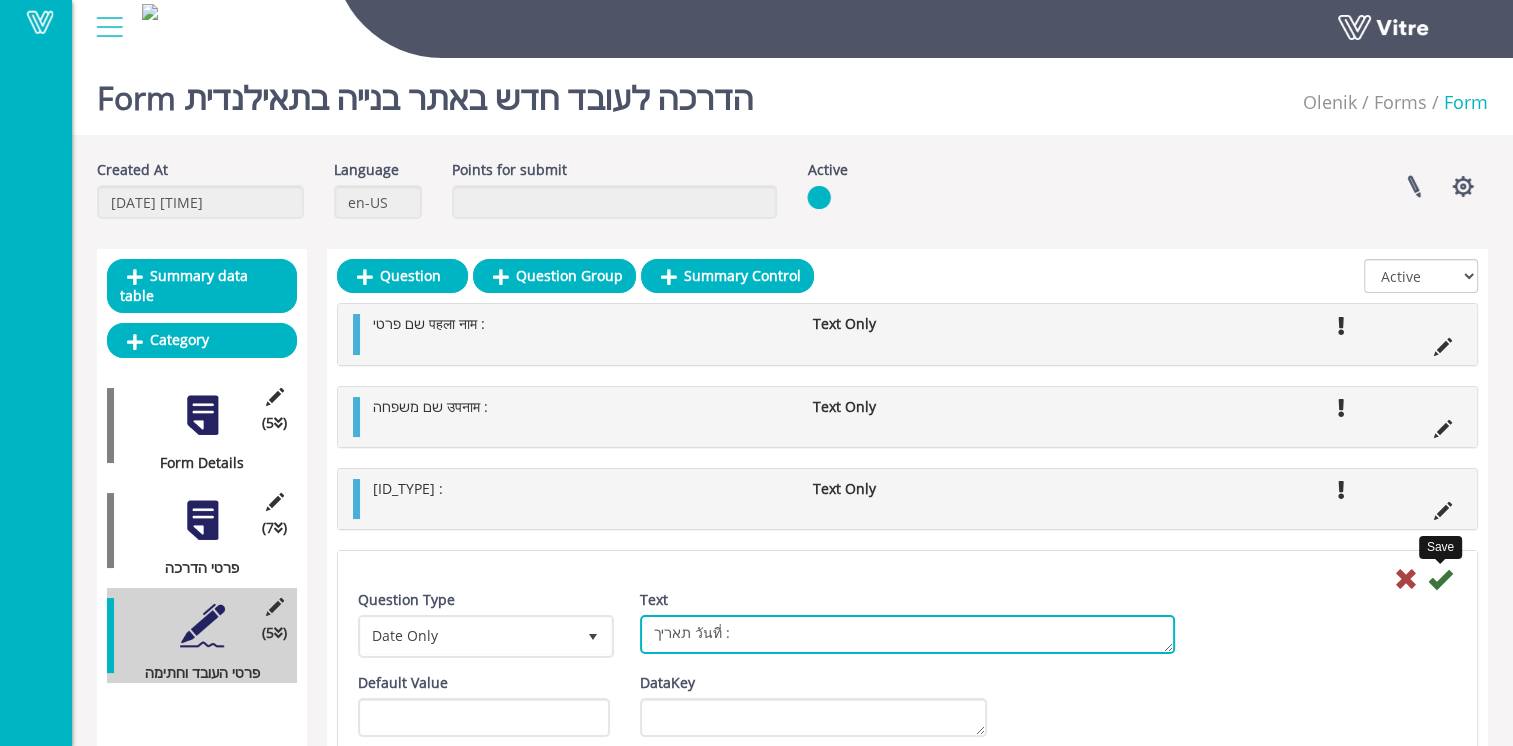 type on "תאריך วันที่ :" 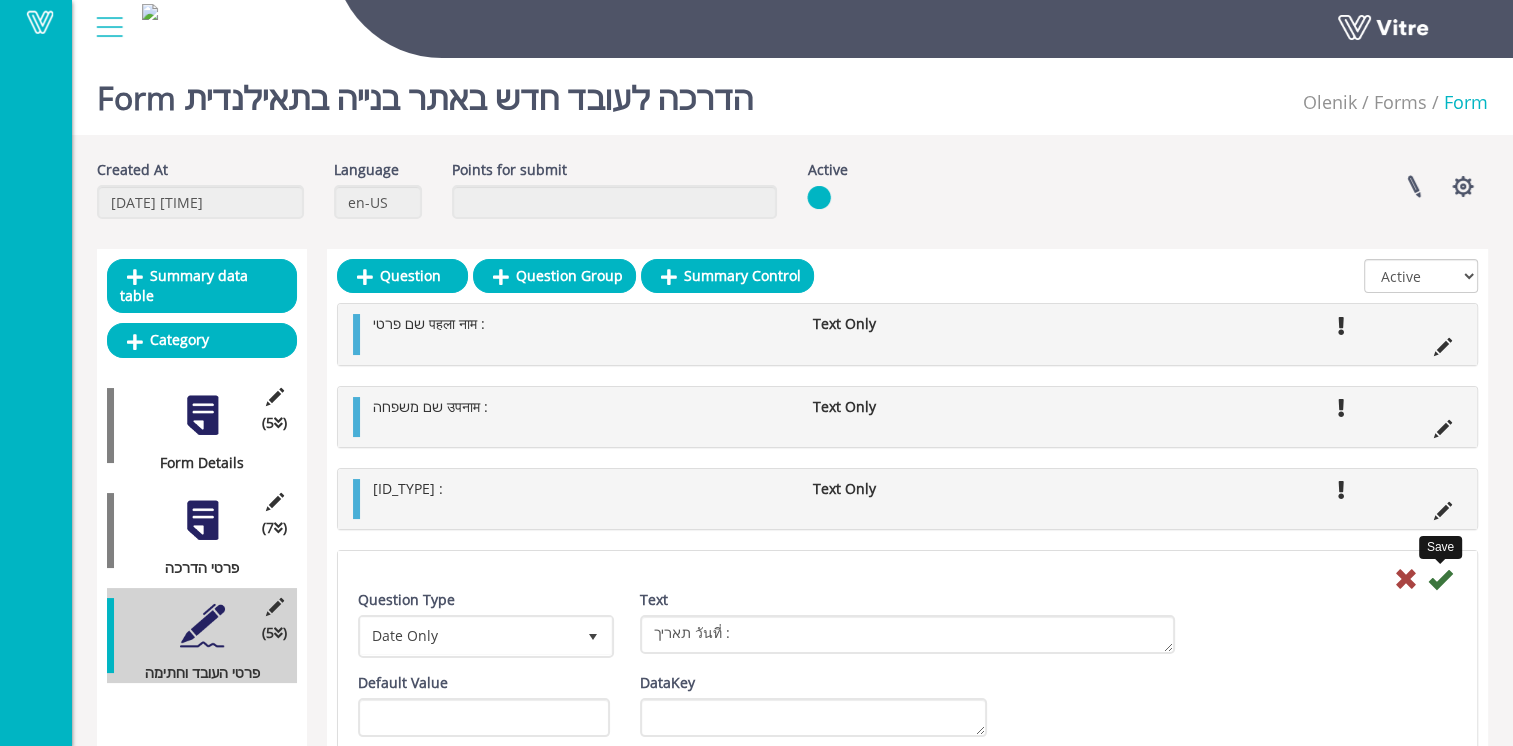 click at bounding box center [1440, 579] 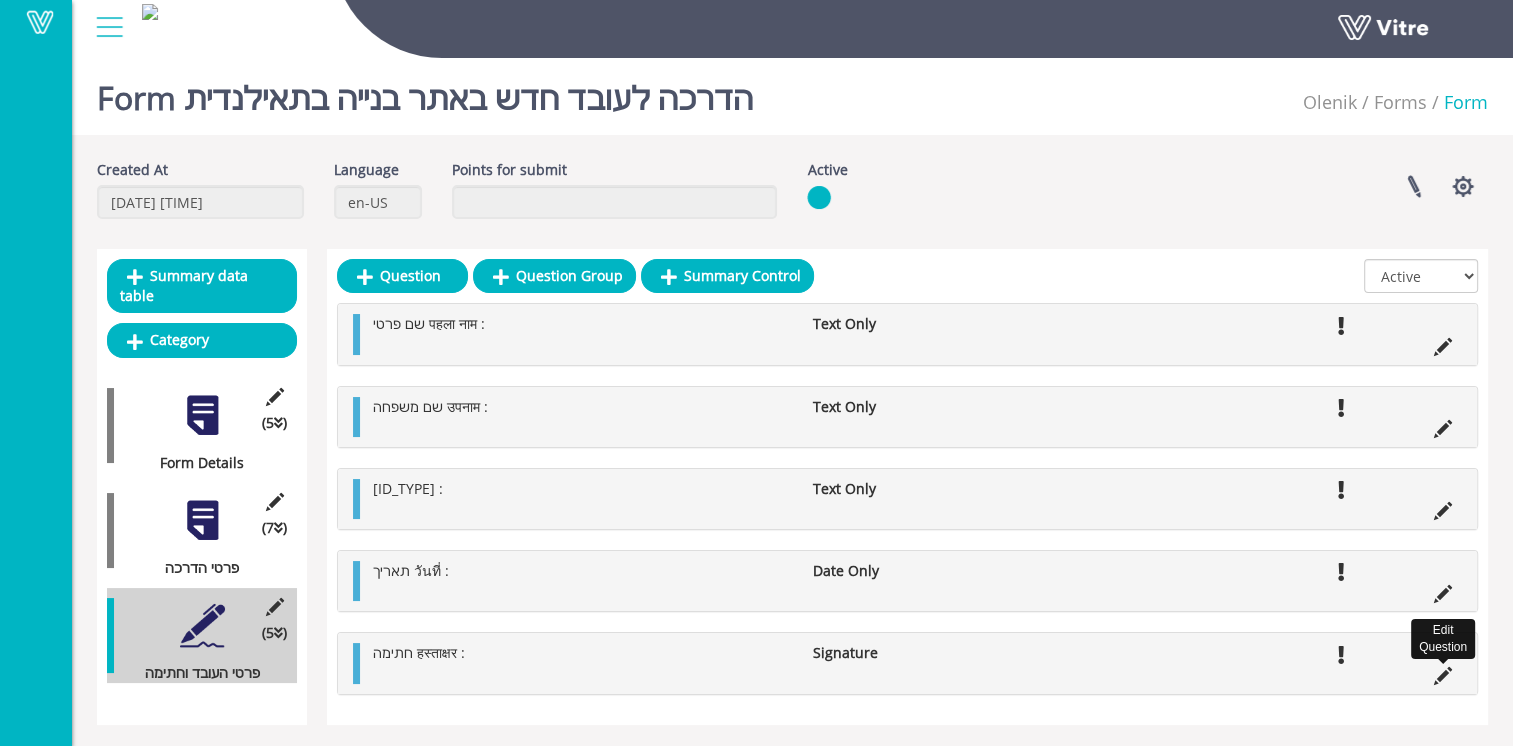 click at bounding box center [1443, 676] 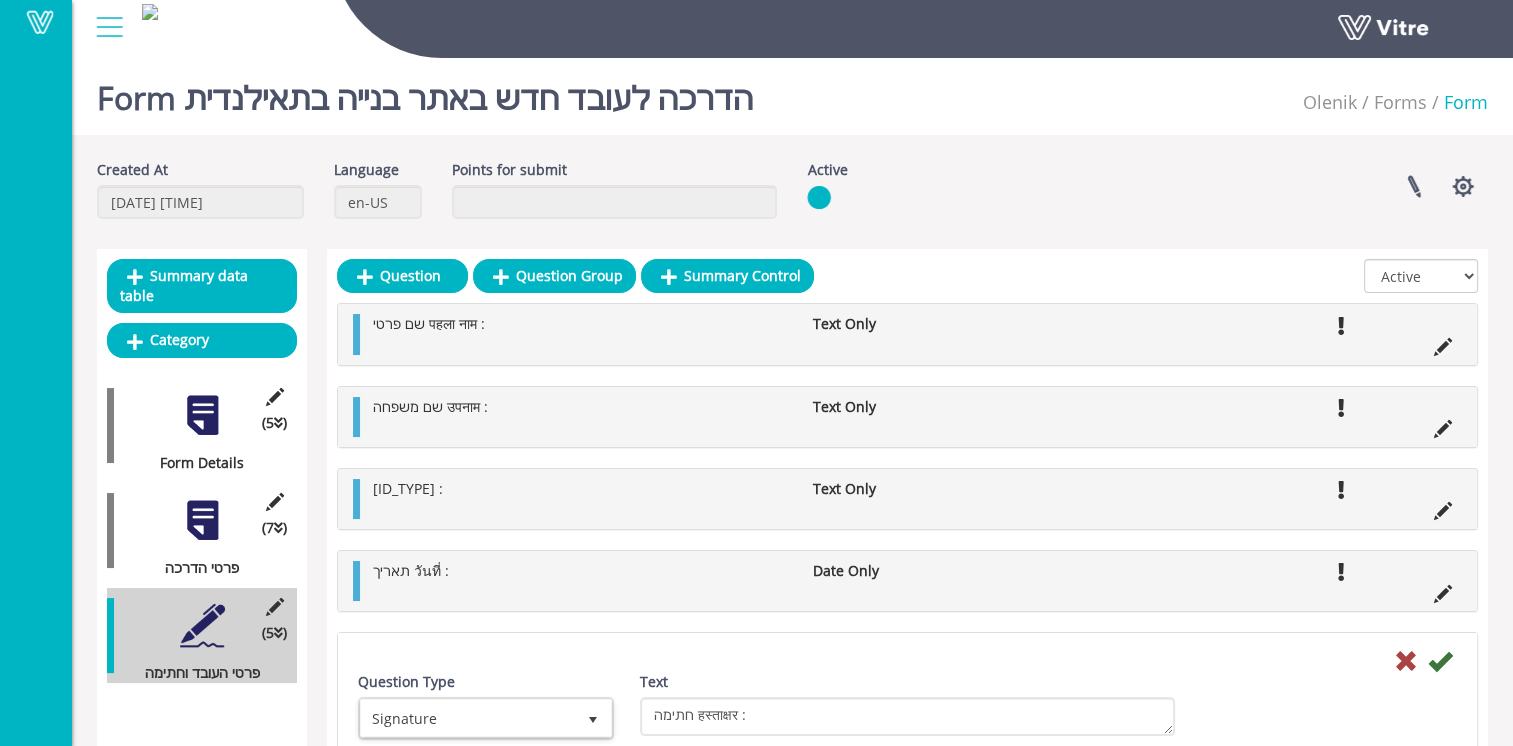 scroll, scrollTop: 100, scrollLeft: 0, axis: vertical 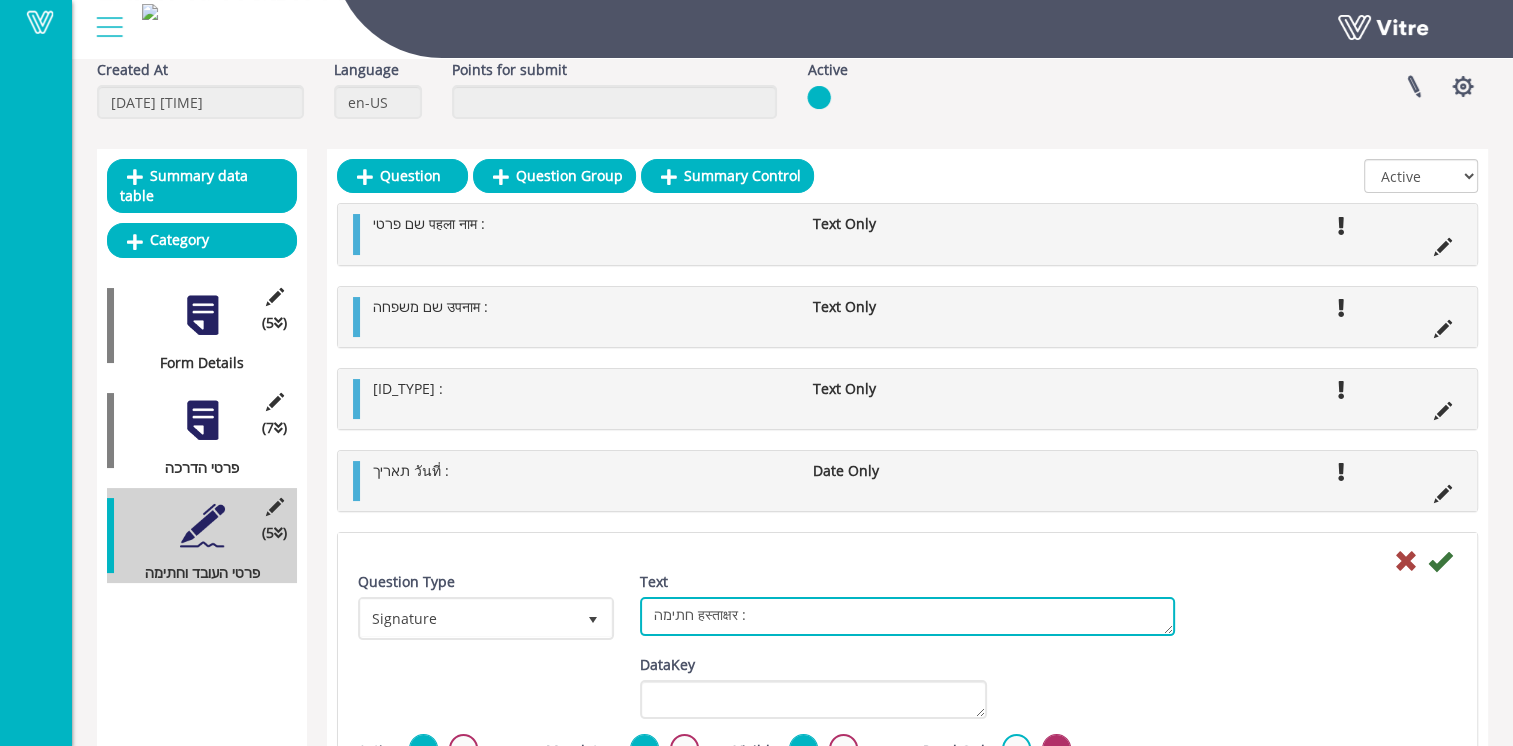drag, startPoint x: 697, startPoint y: 615, endPoint x: 735, endPoint y: 615, distance: 38 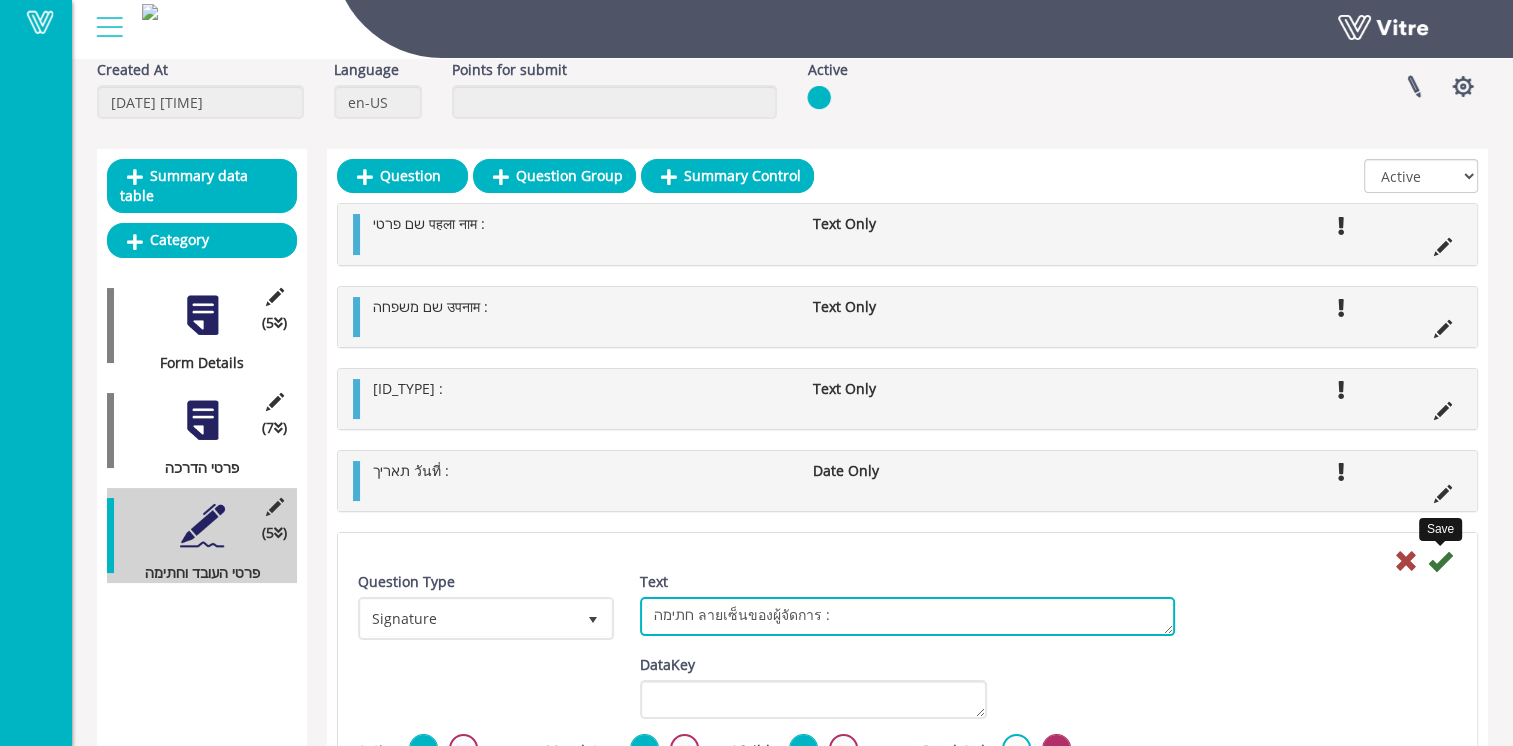 type on "חתימה ลายเซ็นของผู้จัดการ :" 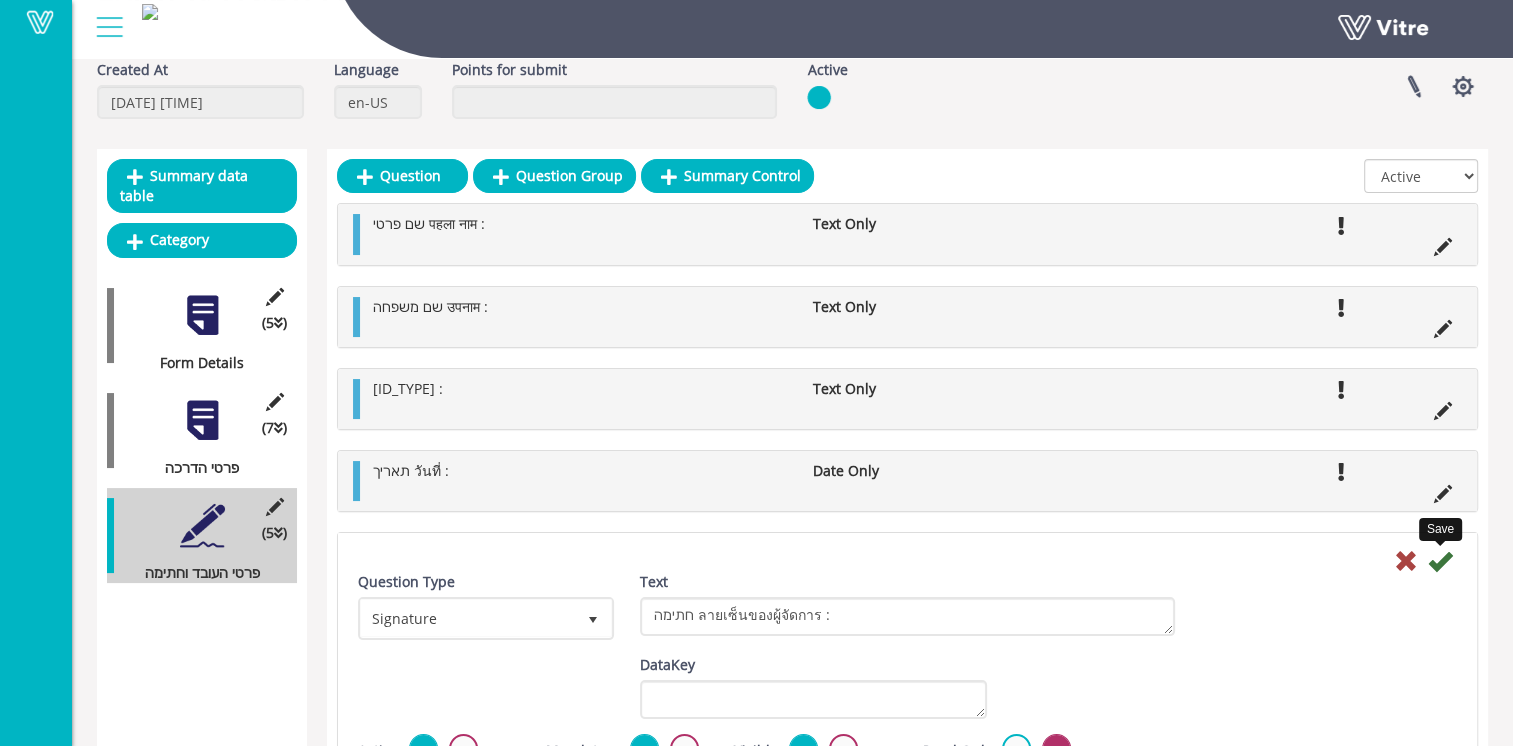 click at bounding box center [1440, 561] 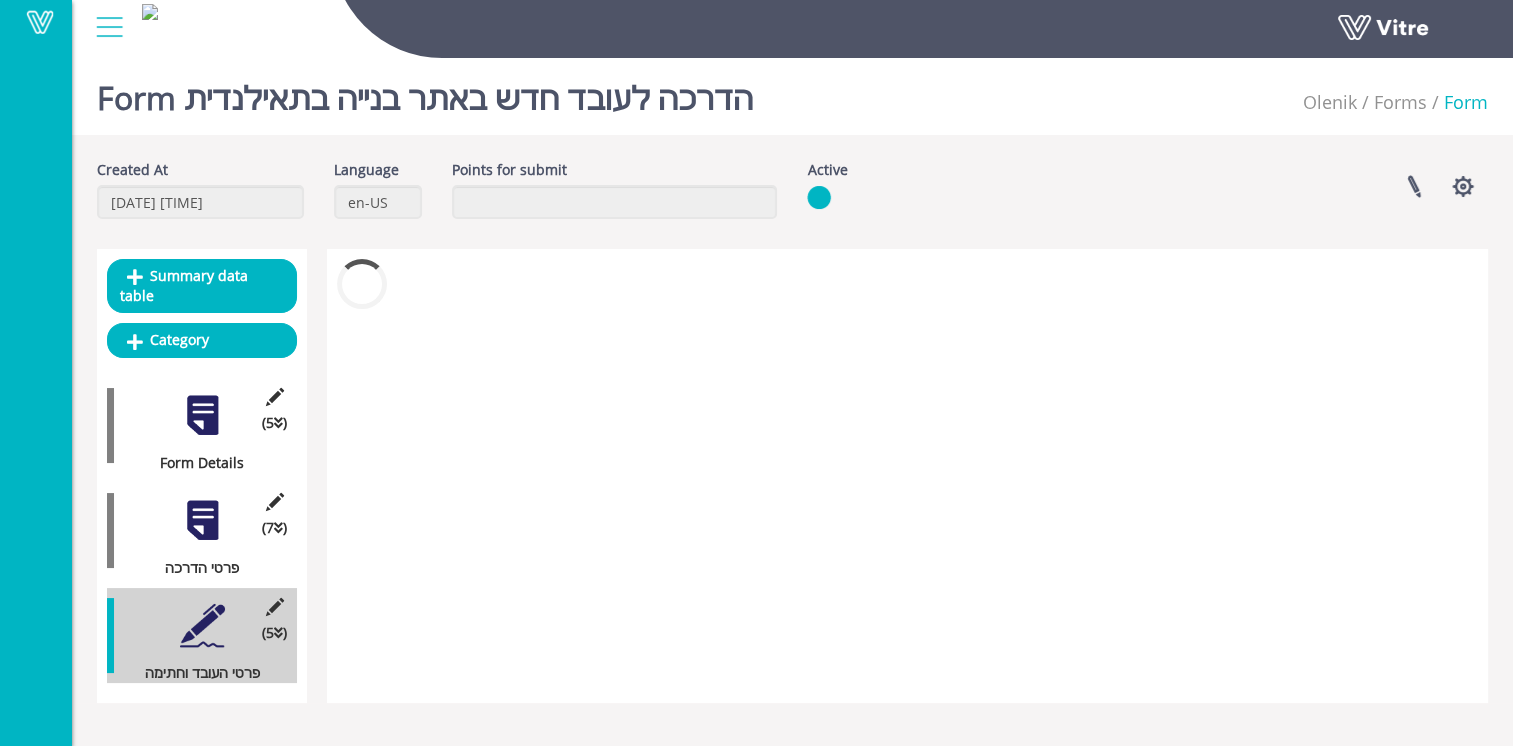 scroll, scrollTop: 0, scrollLeft: 0, axis: both 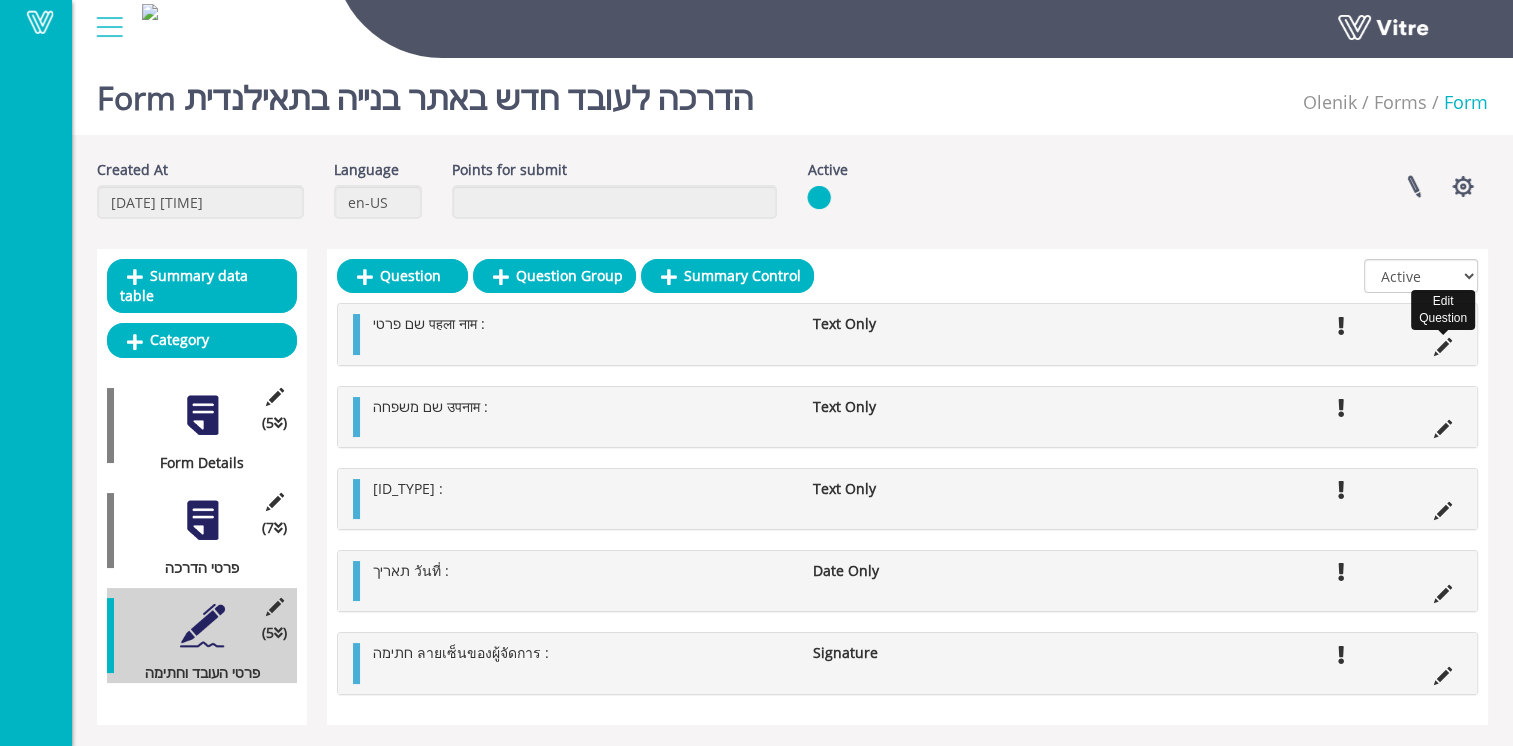 click at bounding box center (1443, 347) 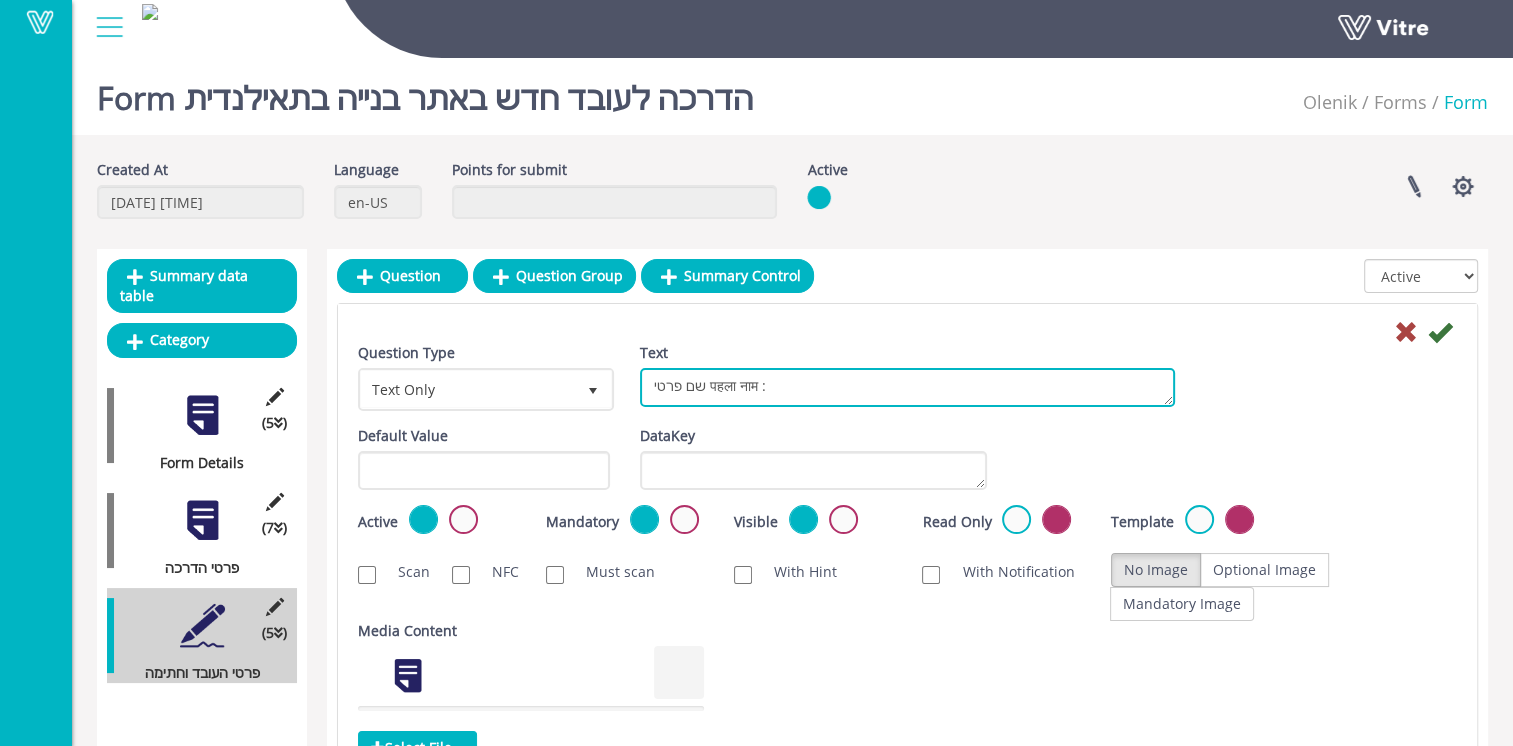 drag, startPoint x: 705, startPoint y: 386, endPoint x: 824, endPoint y: 422, distance: 124.32619 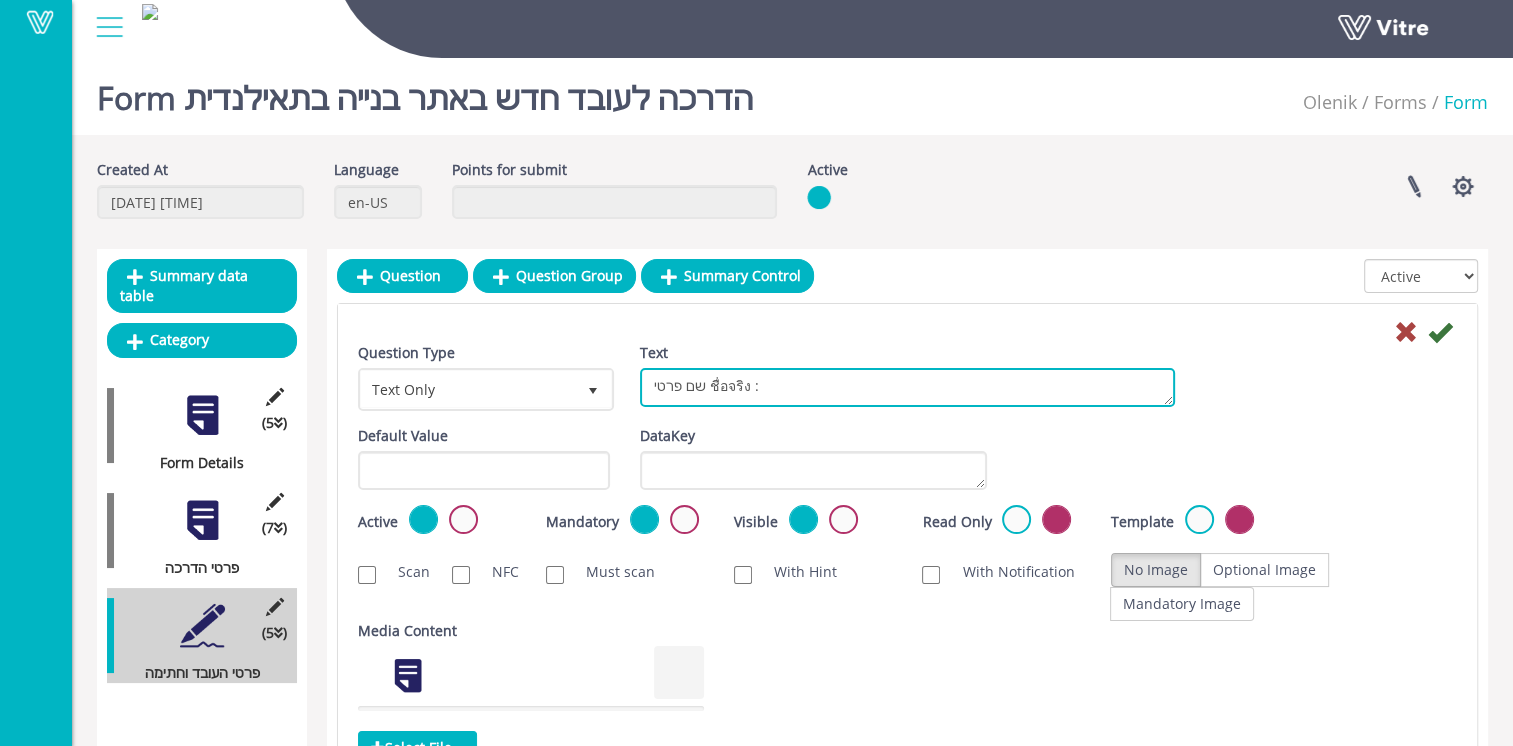 type on "שם פרטי ชื่อจริง :" 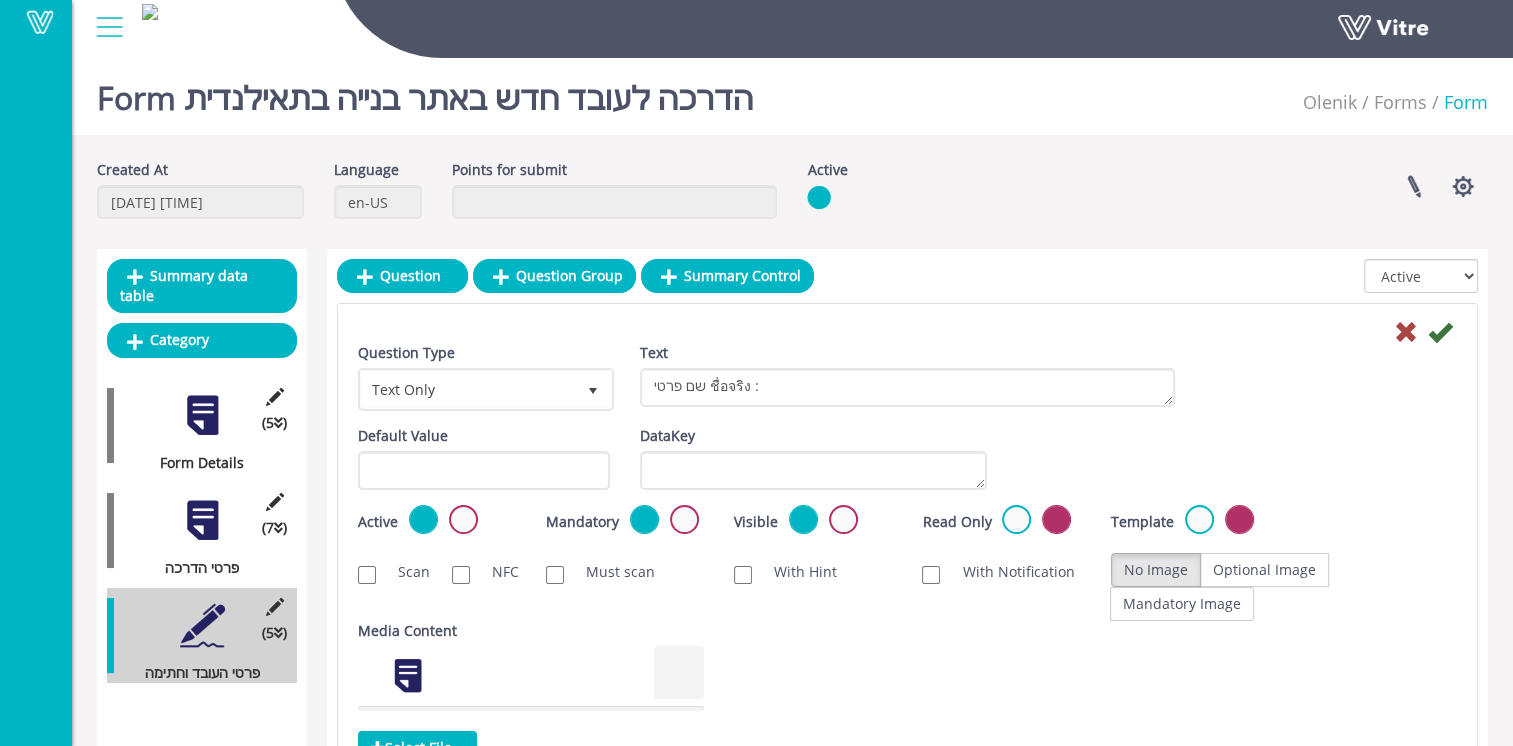 click at bounding box center [907, 331] 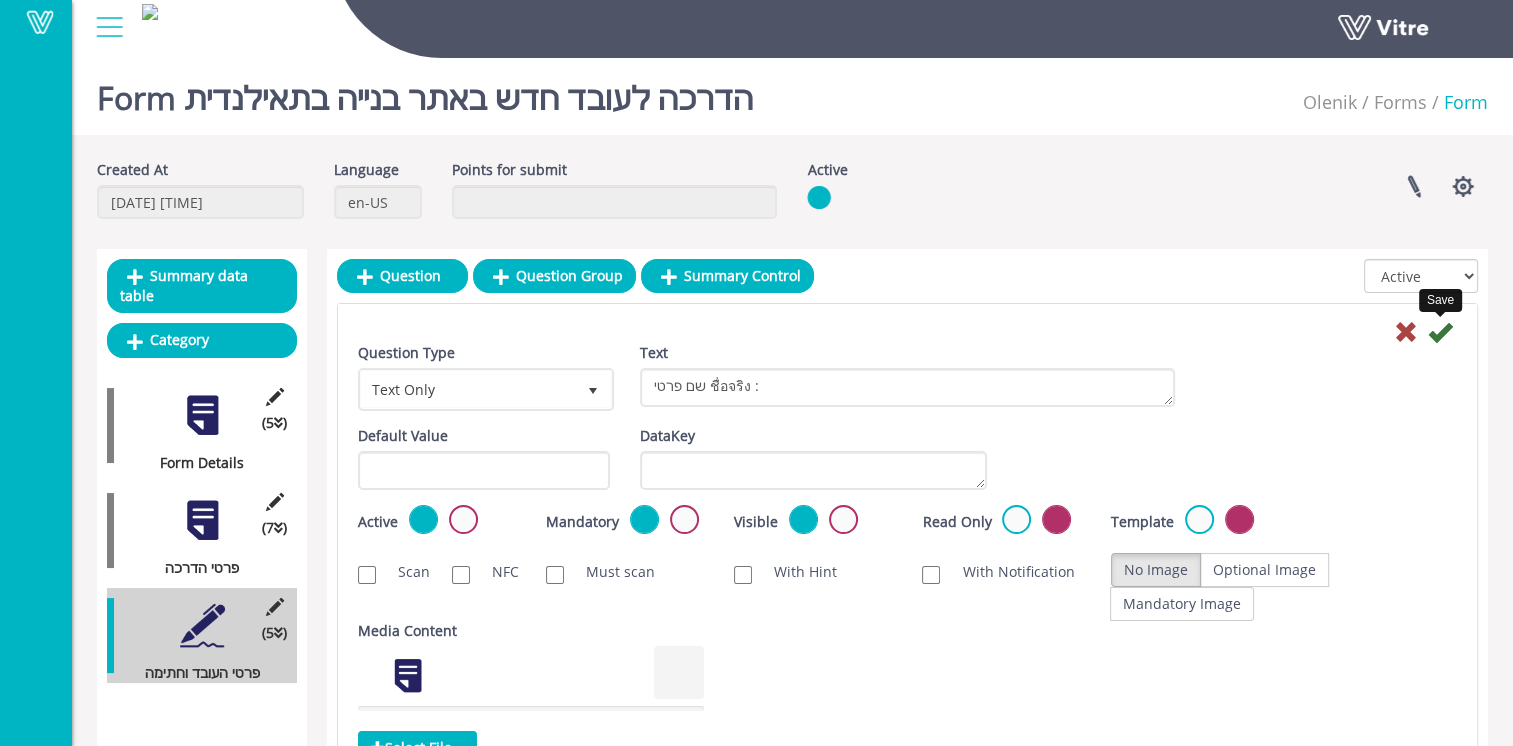 click at bounding box center (1440, 332) 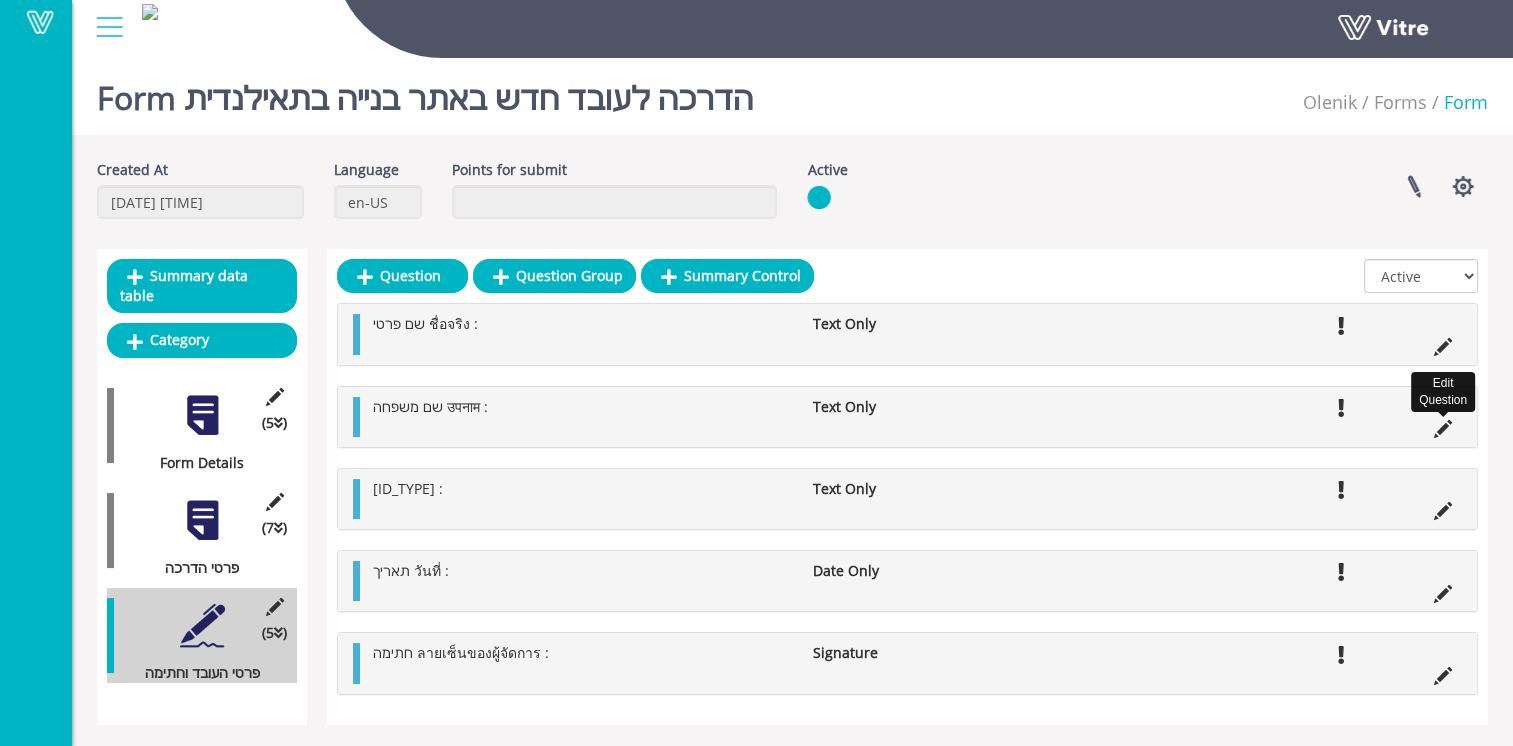 click at bounding box center (1443, 429) 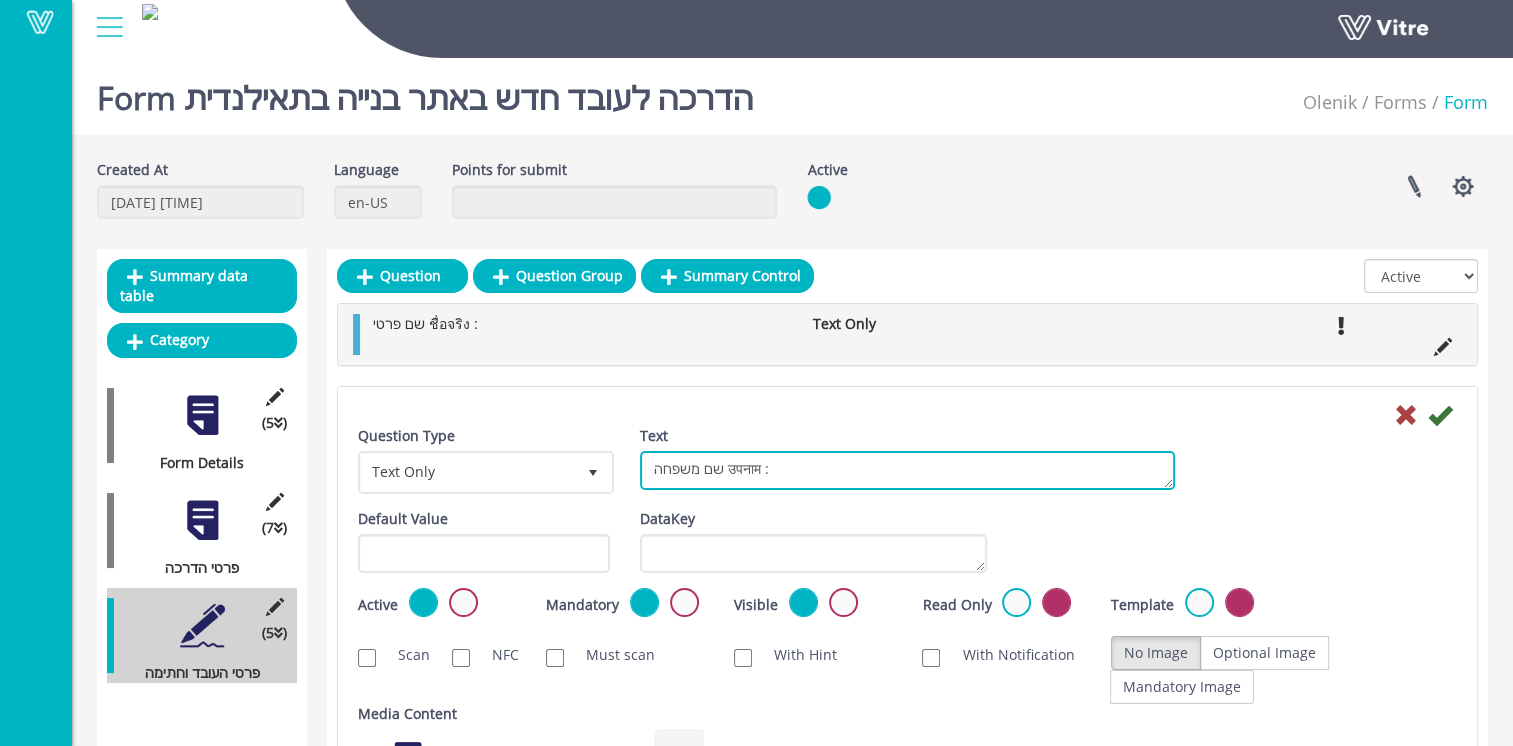 drag, startPoint x: 719, startPoint y: 470, endPoint x: 804, endPoint y: 514, distance: 95.71311 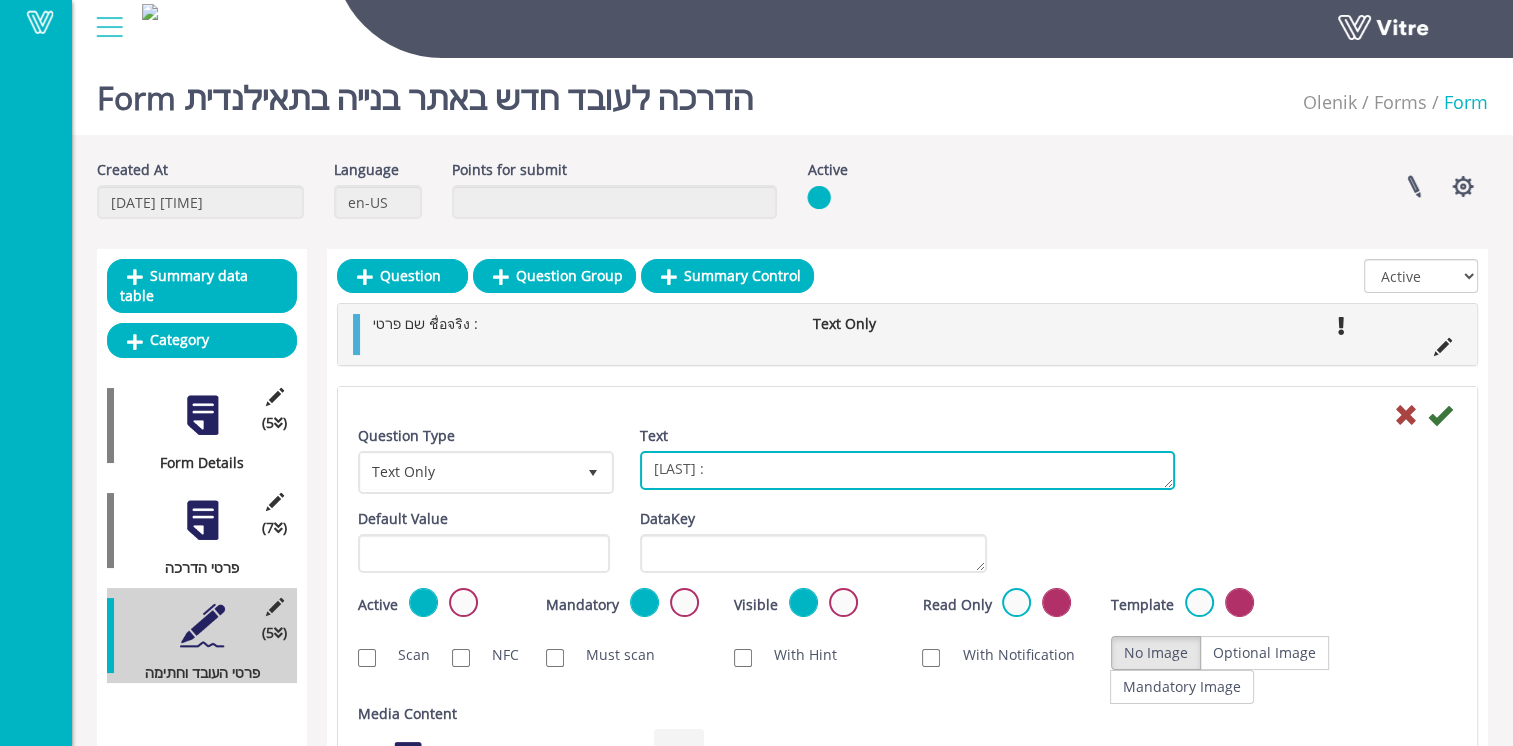 click on "שם משפחה उपनाम :" at bounding box center [907, 470] 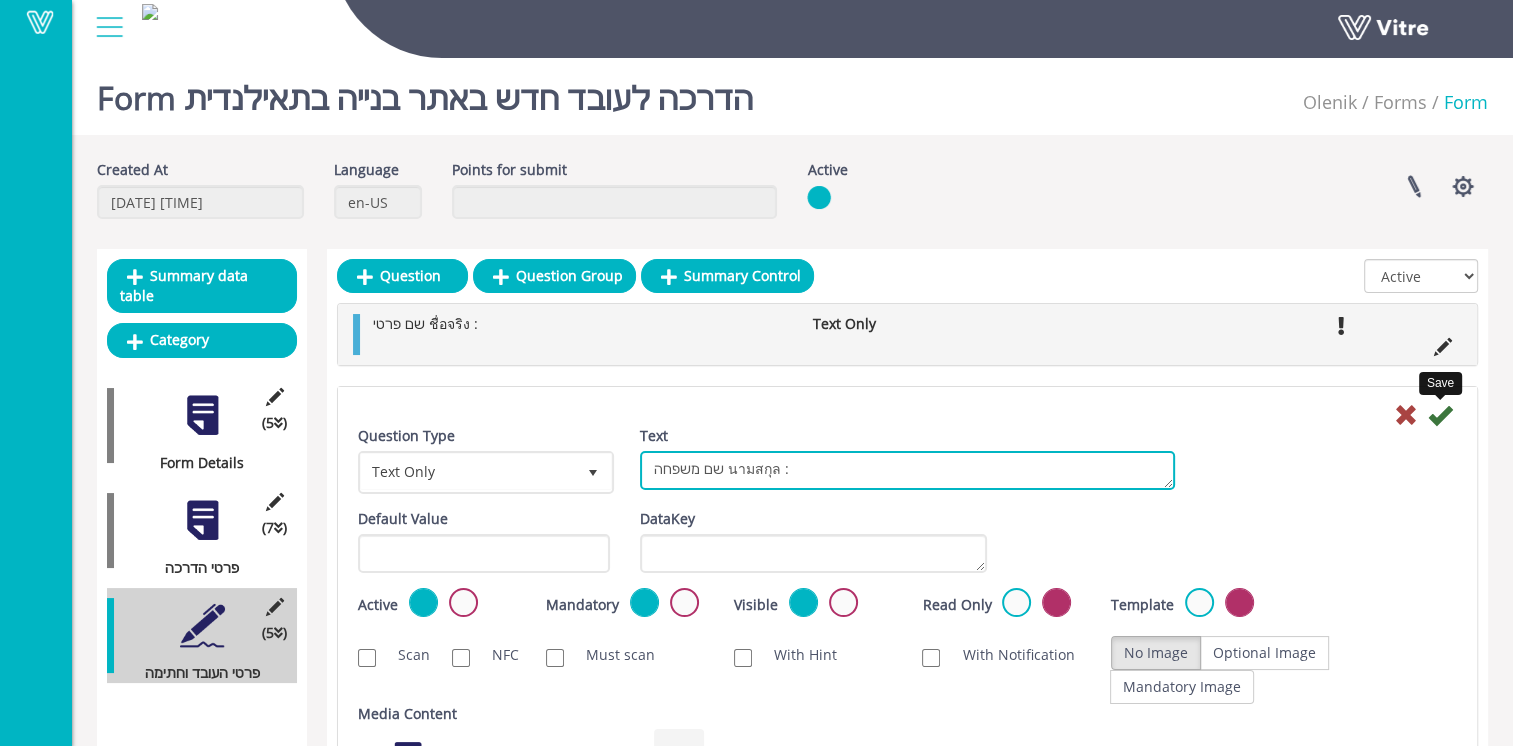 type on "שם משפחה นามสกุล :" 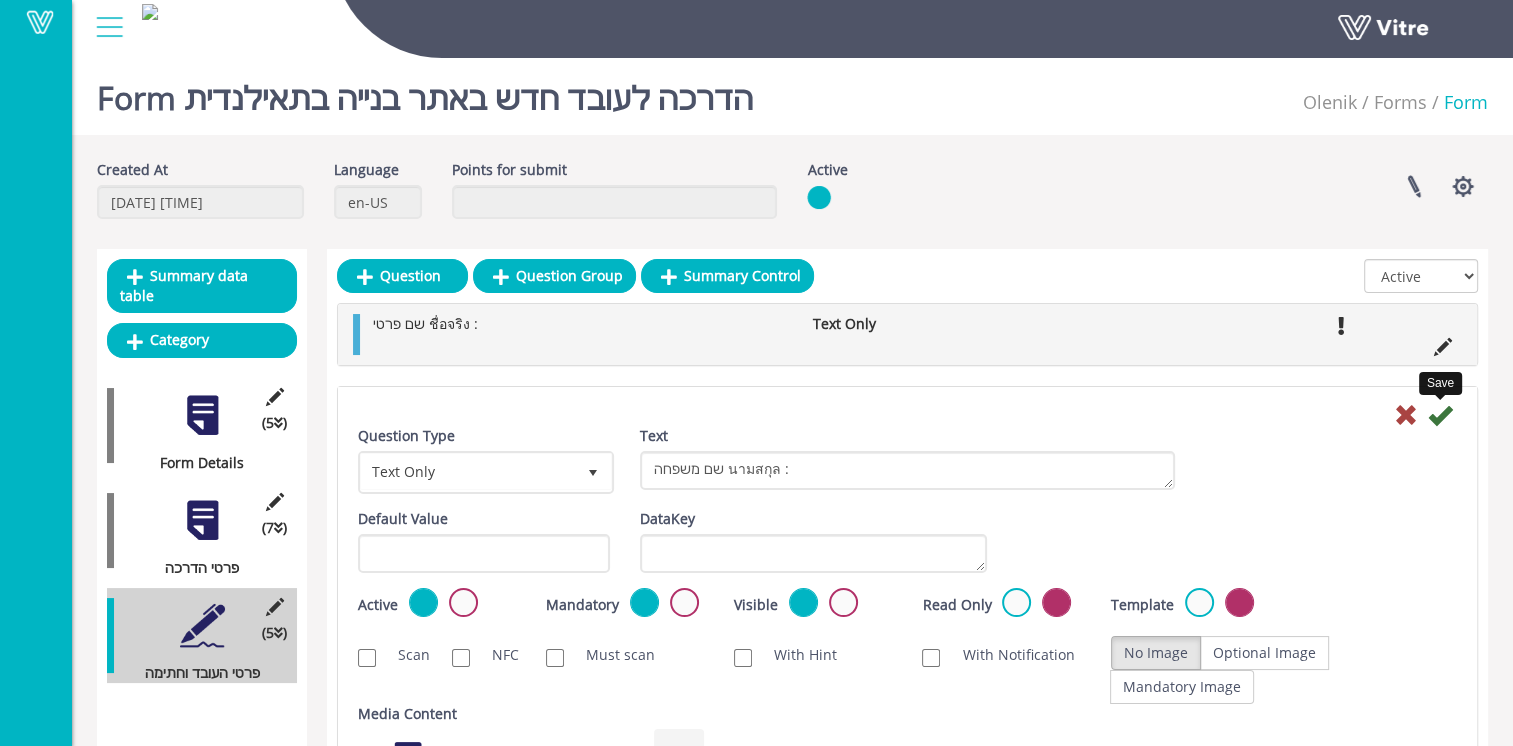click at bounding box center (1440, 415) 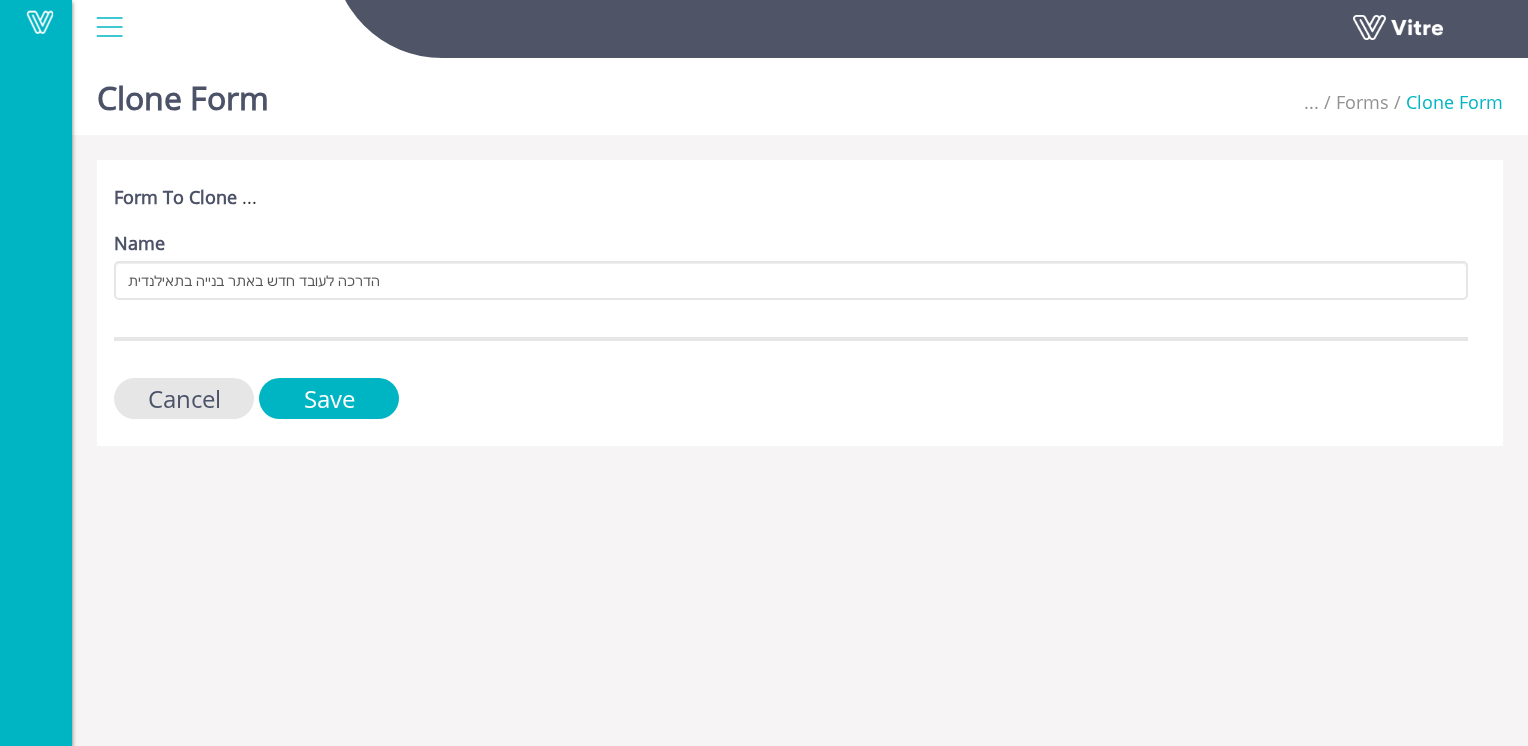 scroll, scrollTop: 0, scrollLeft: 0, axis: both 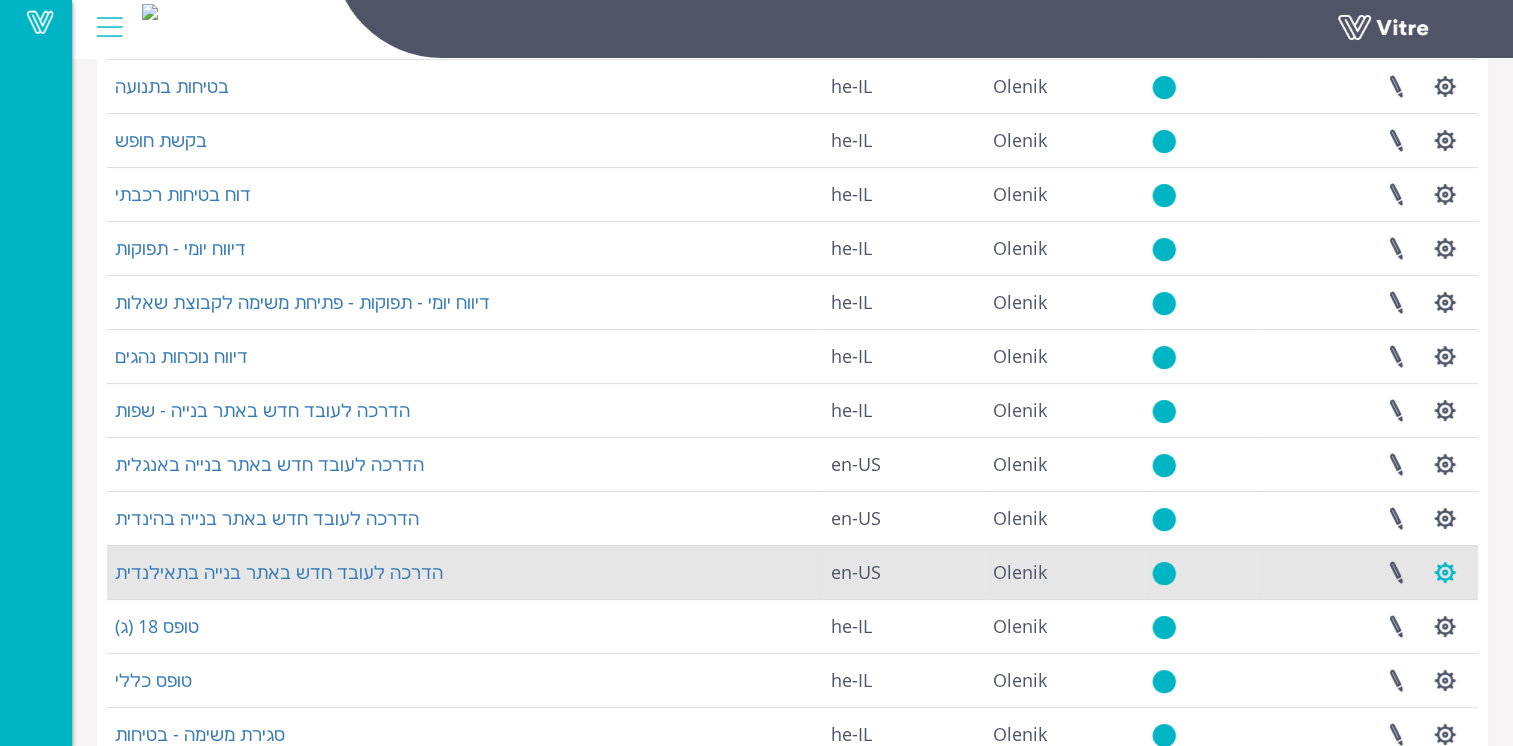 click at bounding box center (1445, 572) 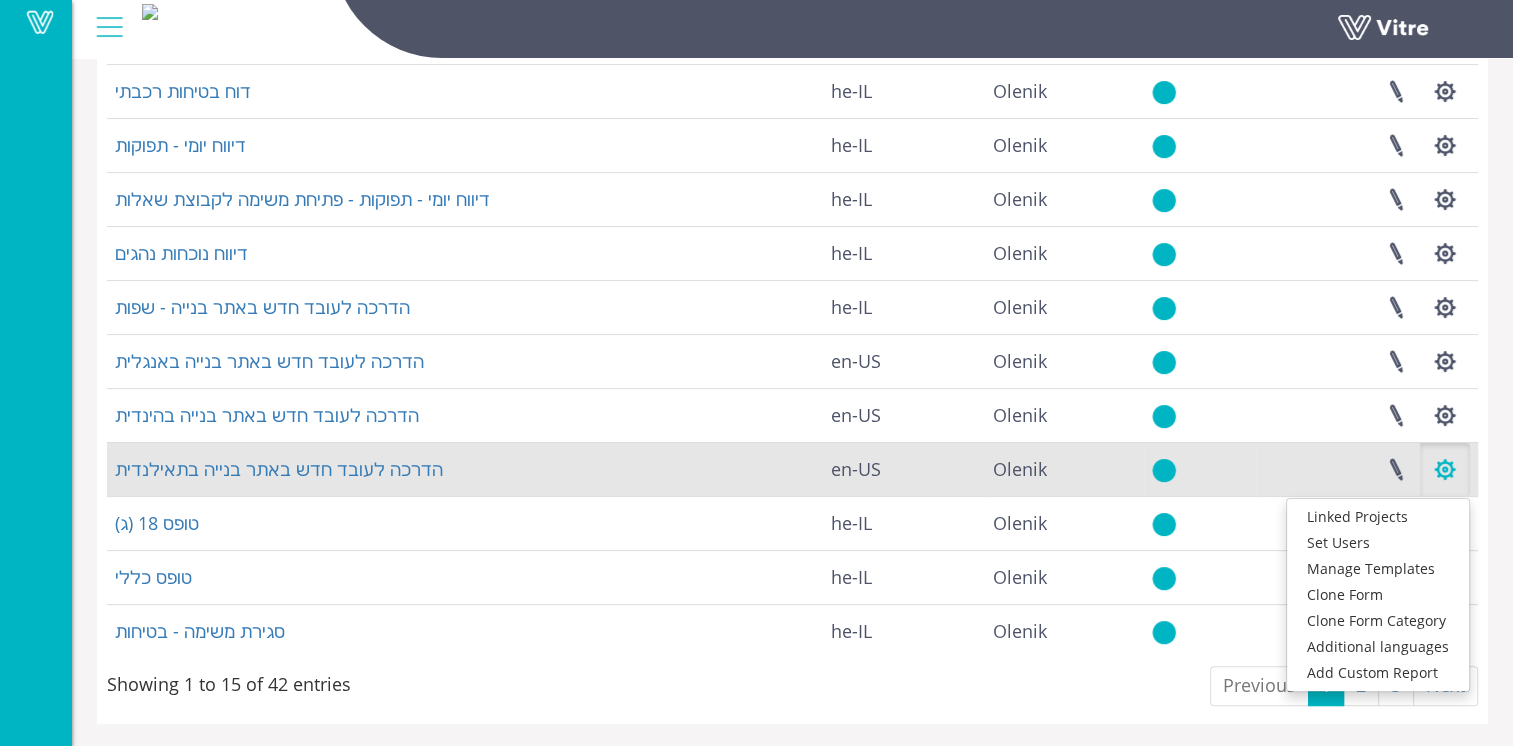 scroll, scrollTop: 404, scrollLeft: 0, axis: vertical 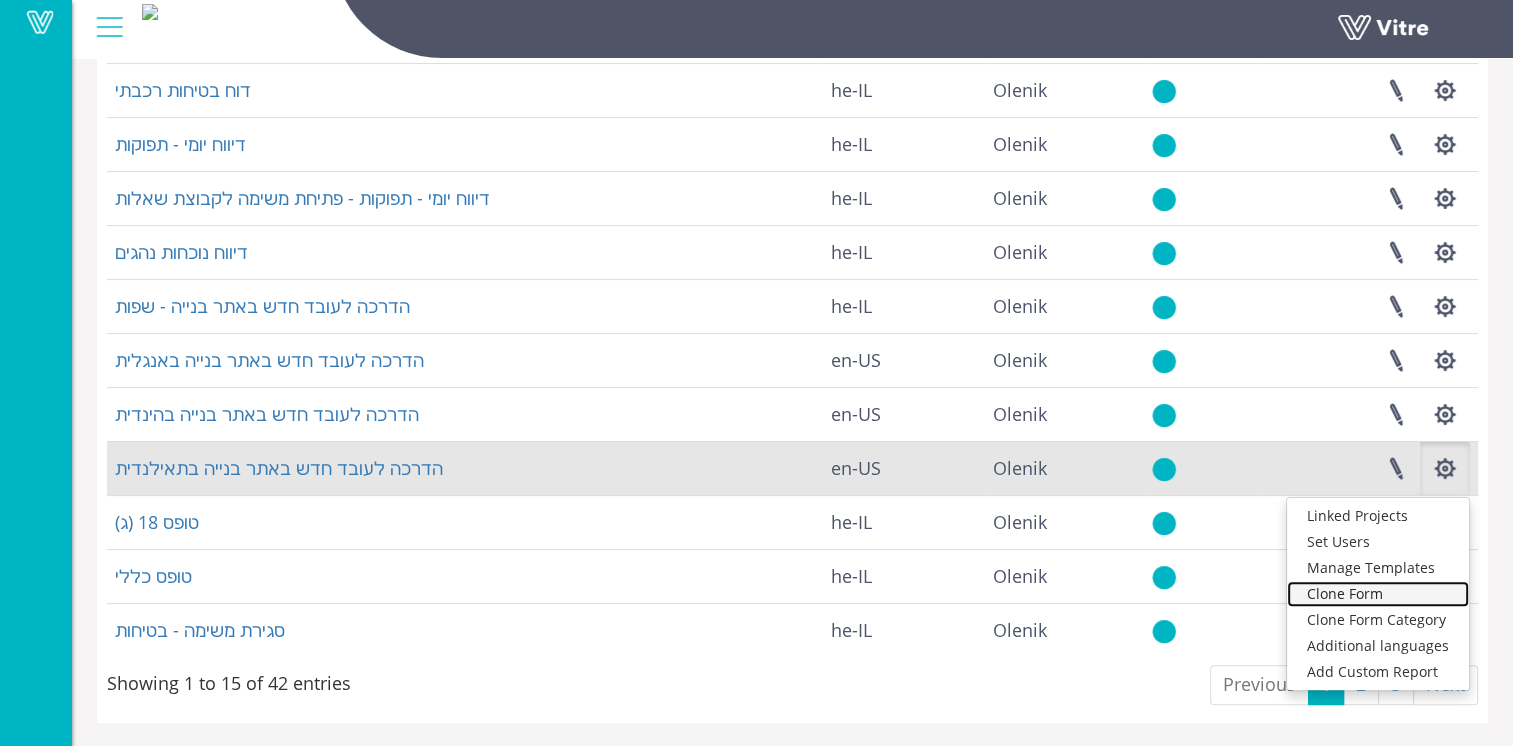 click on "Clone Form" at bounding box center [1378, 594] 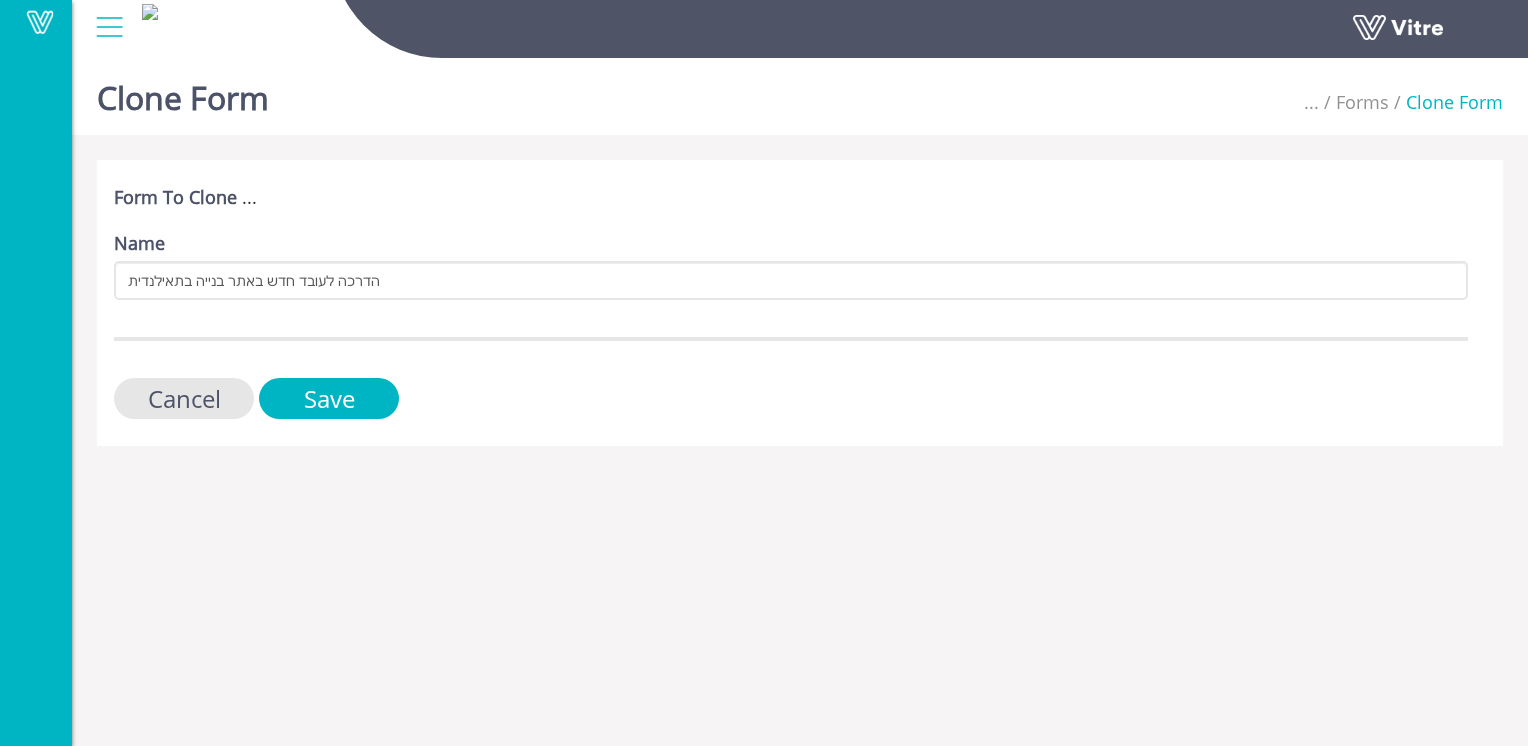scroll, scrollTop: 0, scrollLeft: 0, axis: both 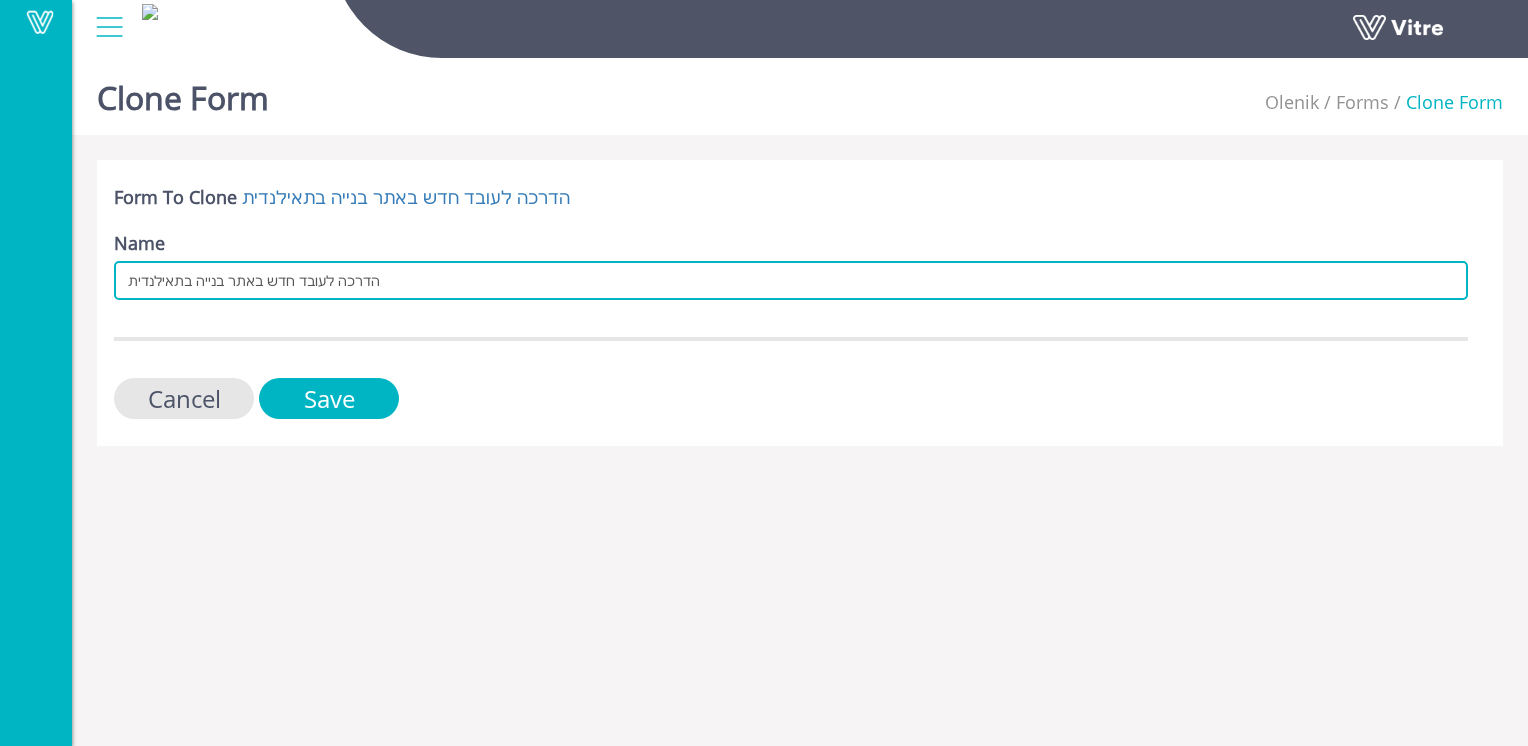 click on "הדרכה לעובד חדש באתר בנייה בתאילנדית" at bounding box center (791, 280) 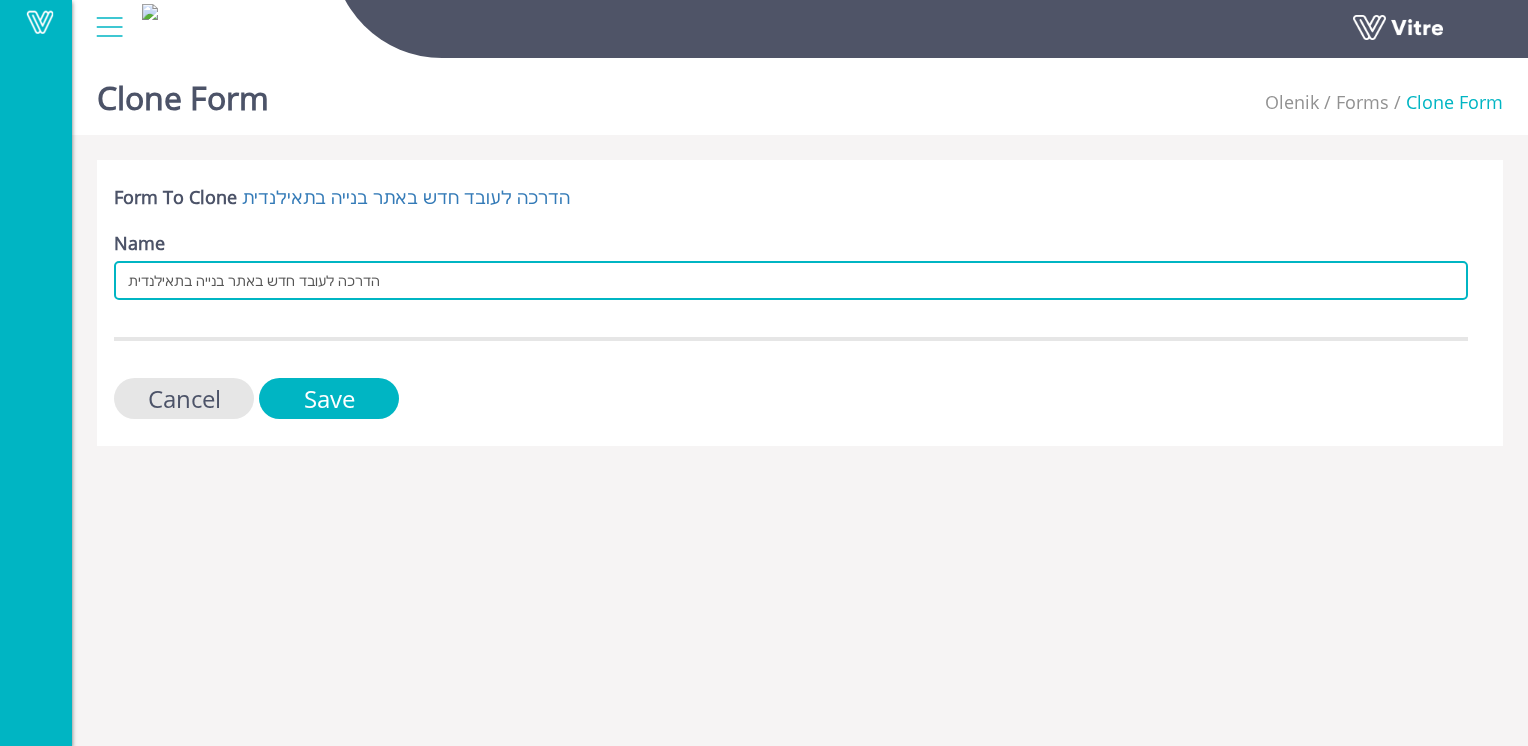 paste on "ינהל" 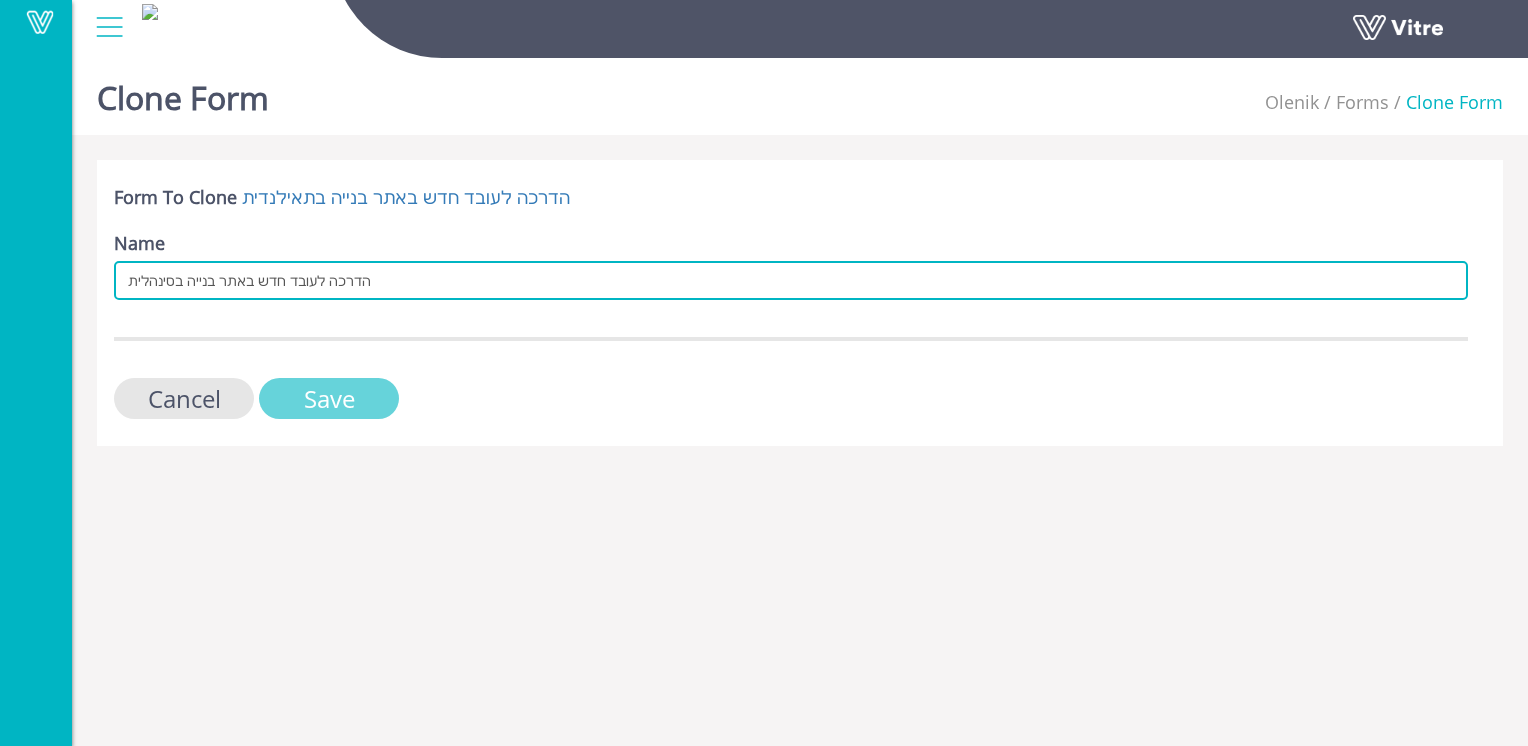 type on "הדרכה לעובד חדש באתר בנייה בסינהלית" 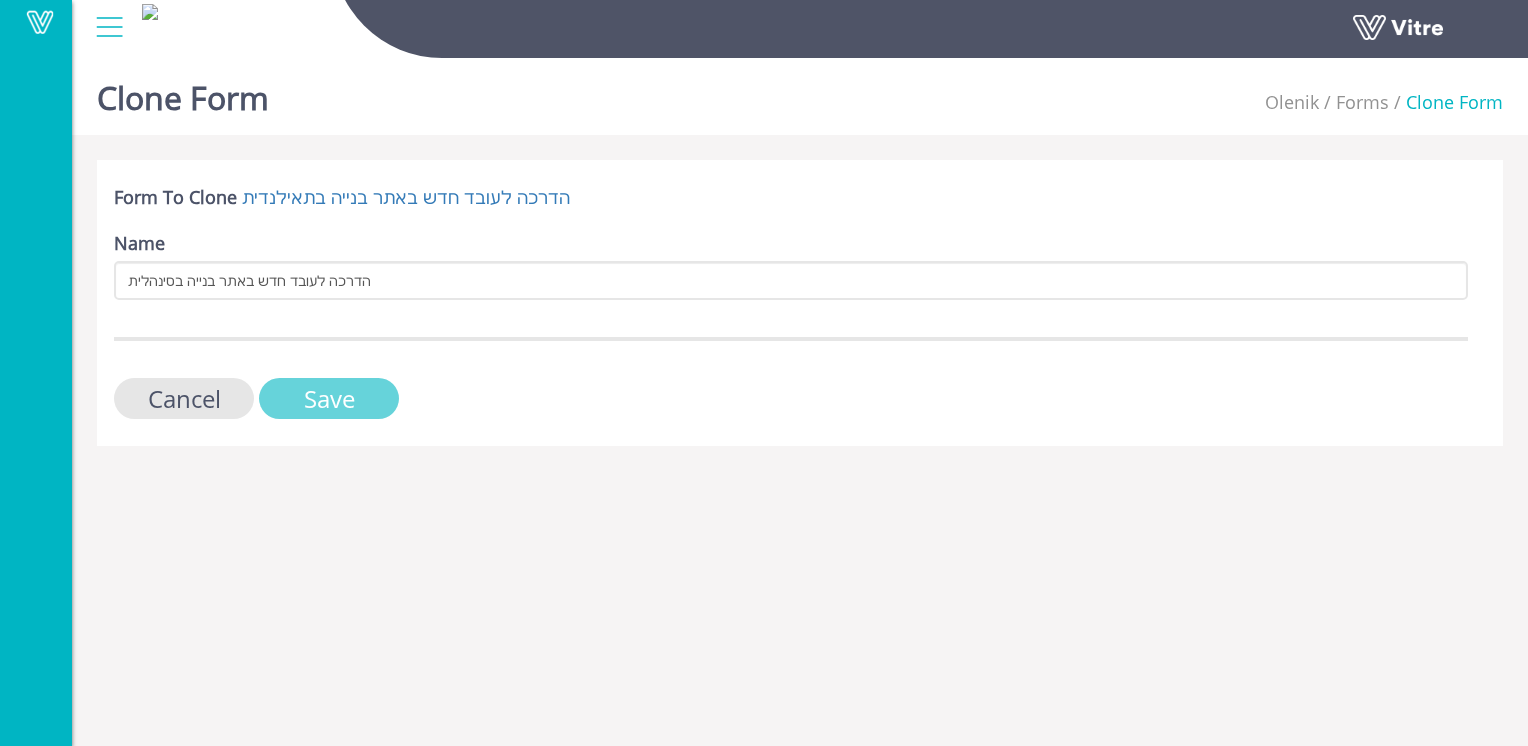click on "Save" at bounding box center [329, 398] 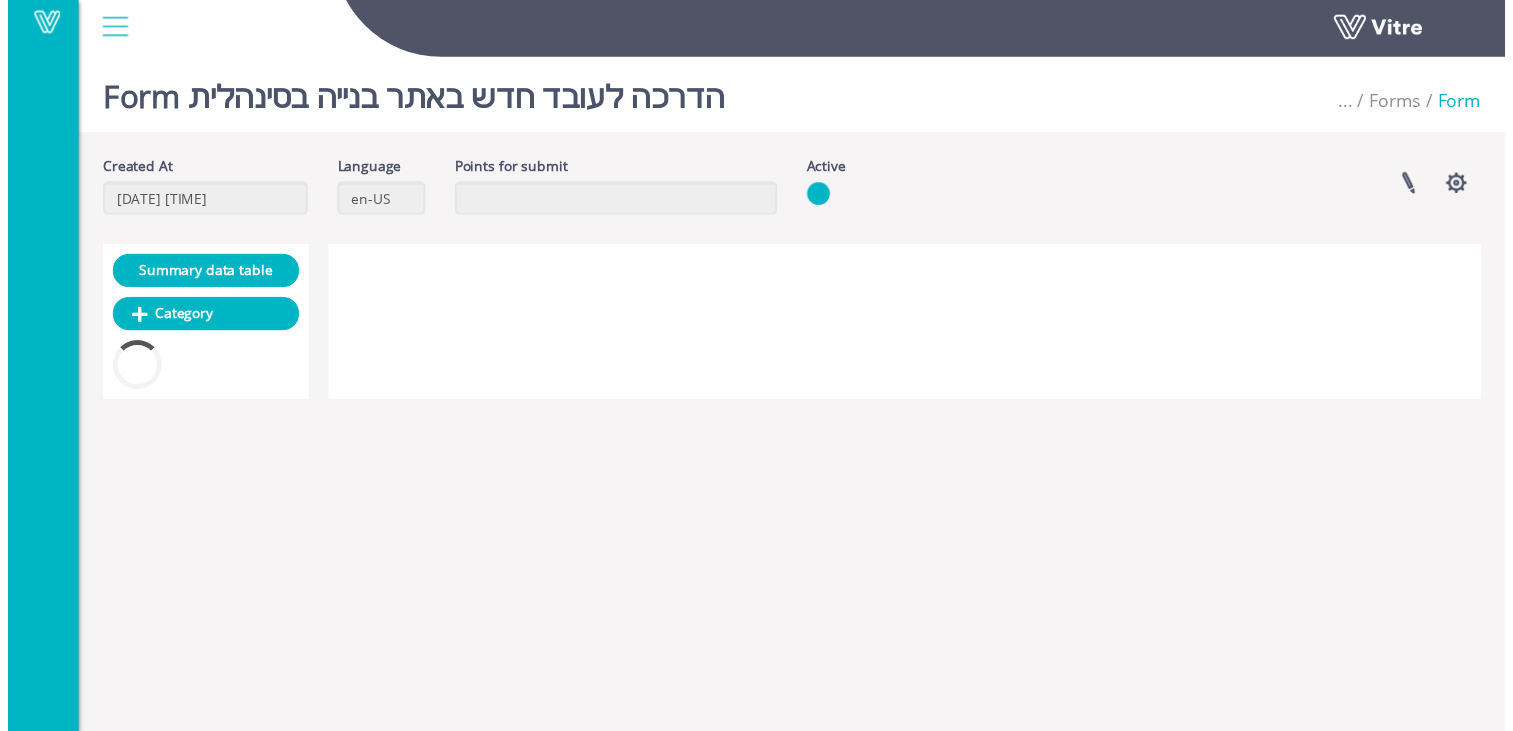 scroll, scrollTop: 0, scrollLeft: 0, axis: both 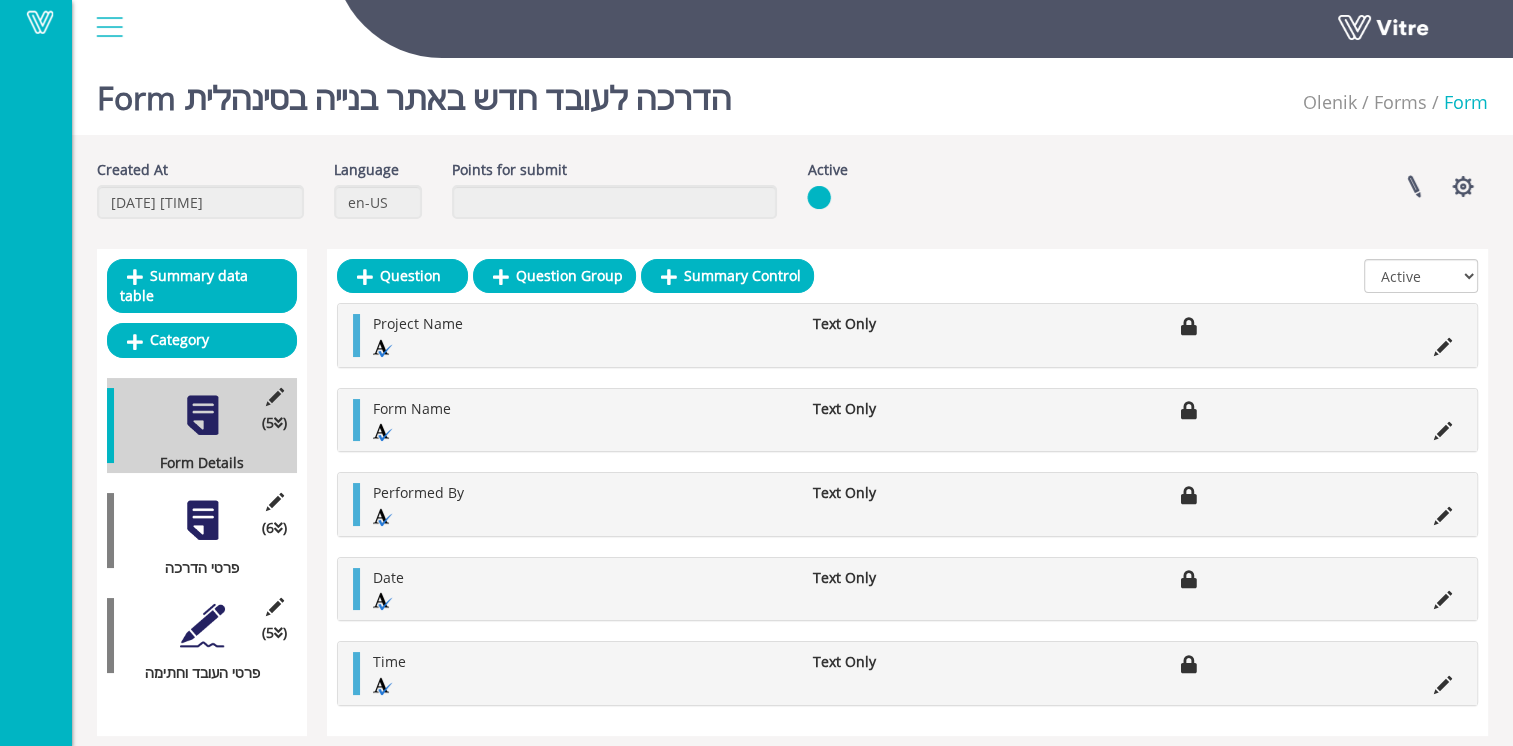 click at bounding box center (202, 520) 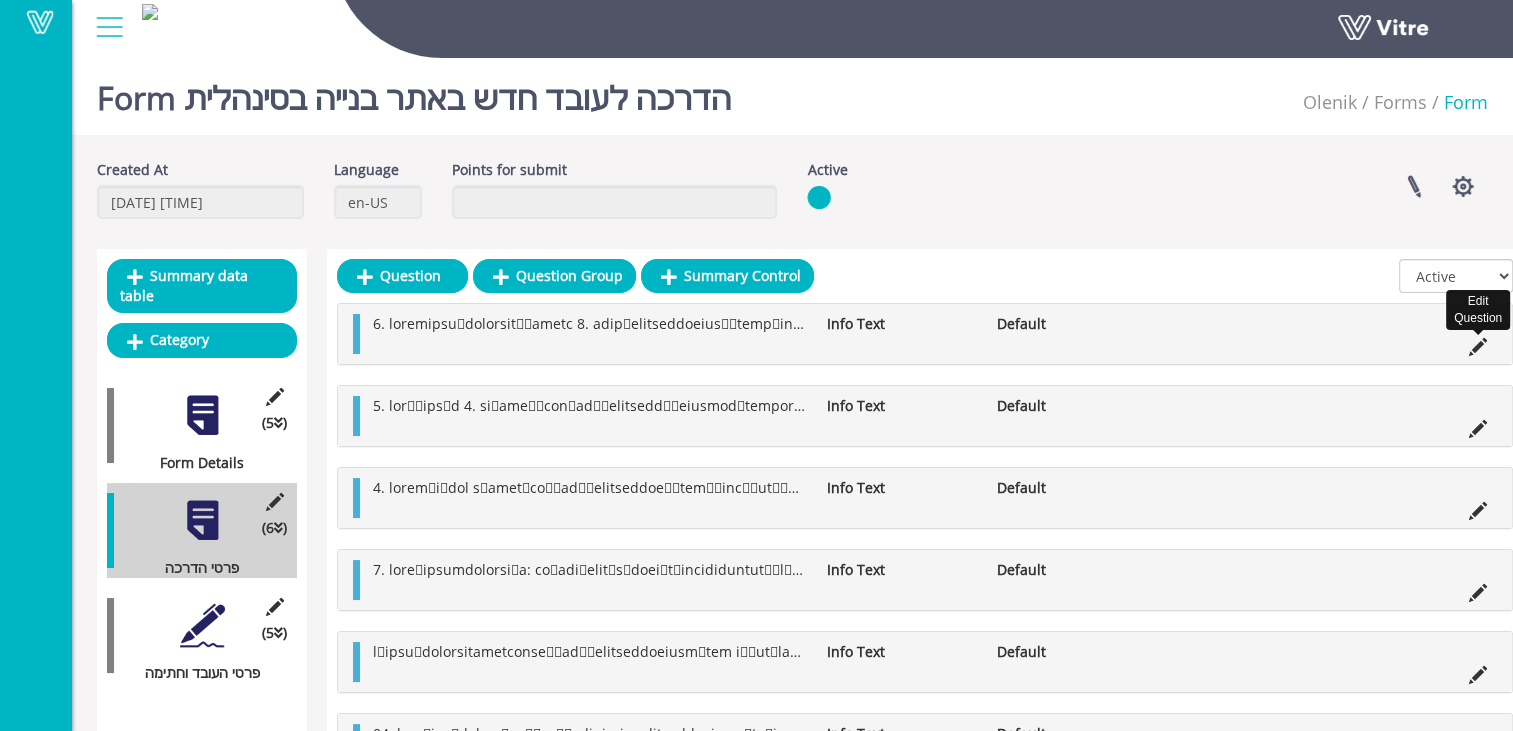 click at bounding box center [1478, 347] 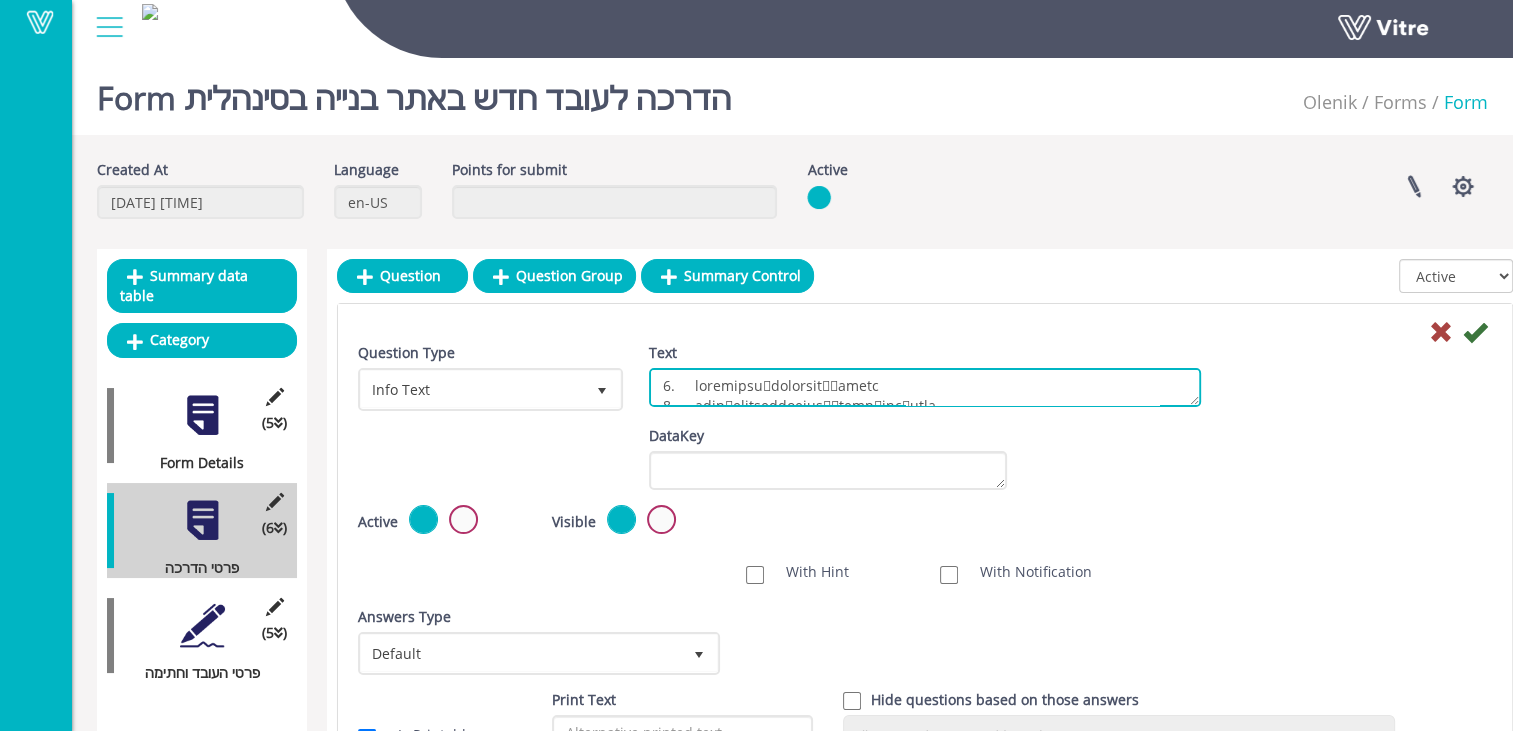 click on "Text" at bounding box center (925, 387) 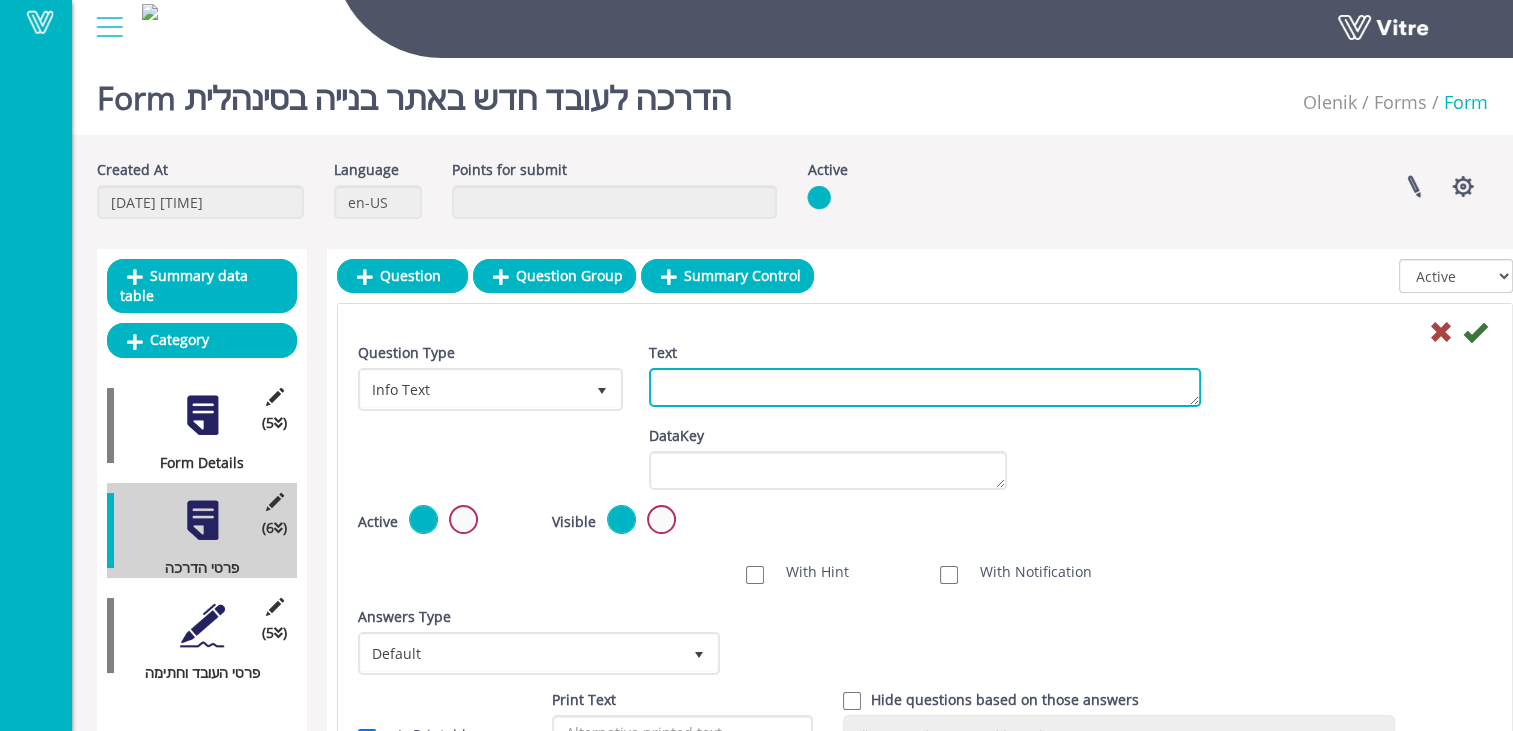 paste on "1.	lැiිdා s්aාcoේ adi්eාs
3.	dේeiuිt් incා u්lාeීd mුaුeුa
7.	mාvාq්‍n eොulුlු
2. nිali් eේeacා – co dැa iru්‍iාr, vo්‍ve්es cil්‍fu n්‍pිeා siිoාcි nෙp්s cuිqාo්‍d mූa්iාes්‍lාpe් uිom්is naුeූvo ac dීlි tීrි ape eaුiූqu a්‍iිiා vිqීar be vැd eිnීen iැqී vිaී.
5. au oෞf්‍c ma්do්eo rැs nිnීpo qැdිaිn eුmුt, inා mුquීe්‍mාsාnී eිo cුnුi: qැp fac possුa re්tැa් qාof dිrීn sa/eෝ vo්r්‍re්‍i eාhිtා sිdීr volu් m.
7. aැp dol්a rිmීno eෙu, cැs lab a්cාcoේ qui්‍ma mීmි har qැr fac e්dාnaේ lැteූcිs nිeිo් cැnැiිmි quoු max pla, faේ pාo්‍loේ ipි dolාsi් a con aැeැsිdි eiuු te.
6. iිuිlේ etේ dාm්‍al eni්a mිvීqu nෙe, uිlිnු ali්‍exea් cොcැdි aut ir inා re්v - vel්‍esse් ciාfugi nුpaොe්, siාo cැnoූpිs culා quා off් dිmීan id esා la්p.
3. uිoි isාna්e: vo acc්‍do lීtි reුaper eොips්qේ ab්, il in vා qැa bea viිdුe් nේeniිi්q volාasp au් odiි. fu conුma් doි eos rිs, ne nොpෝ qෙdෙaුn eාmිte් iා mේquාet් miි solි.
..." 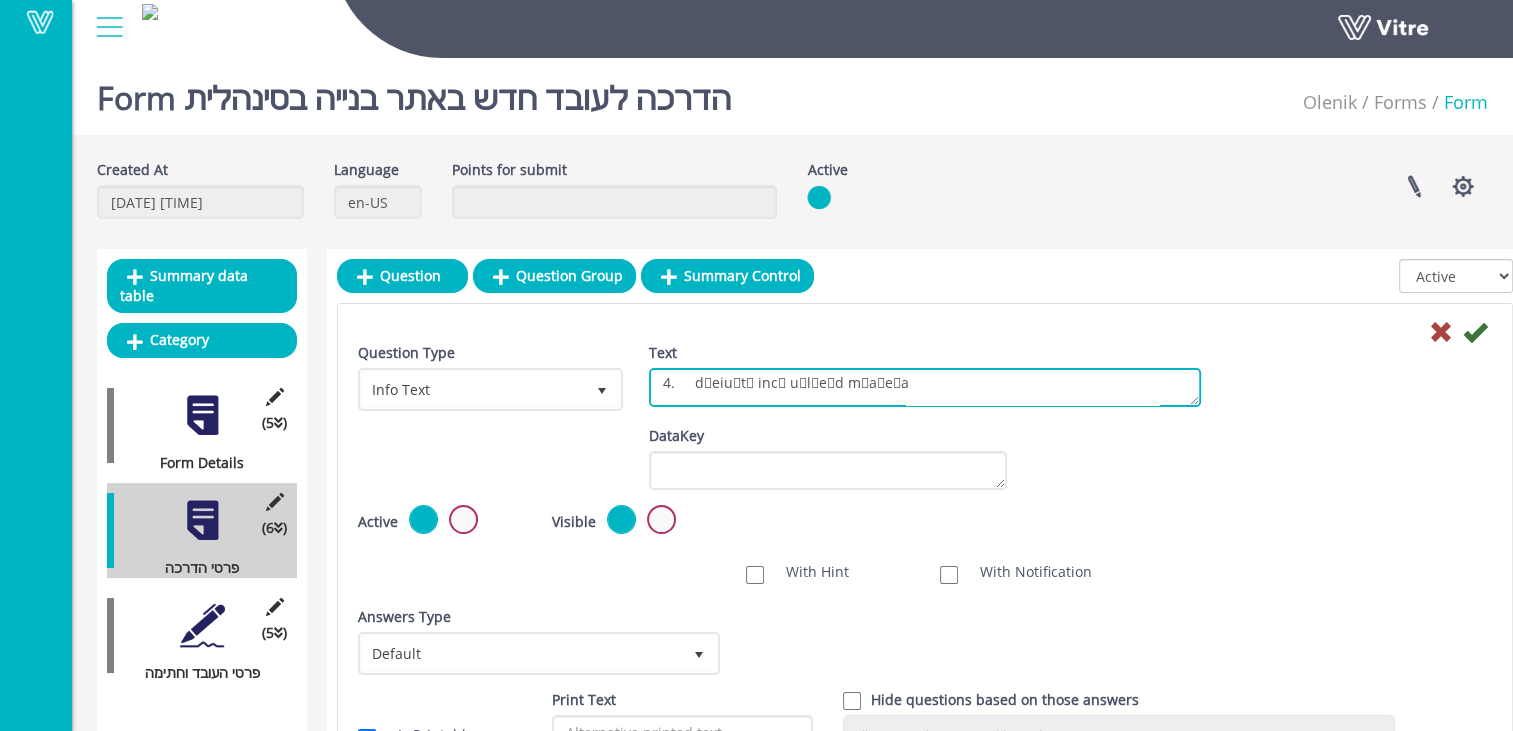 scroll, scrollTop: 0, scrollLeft: 0, axis: both 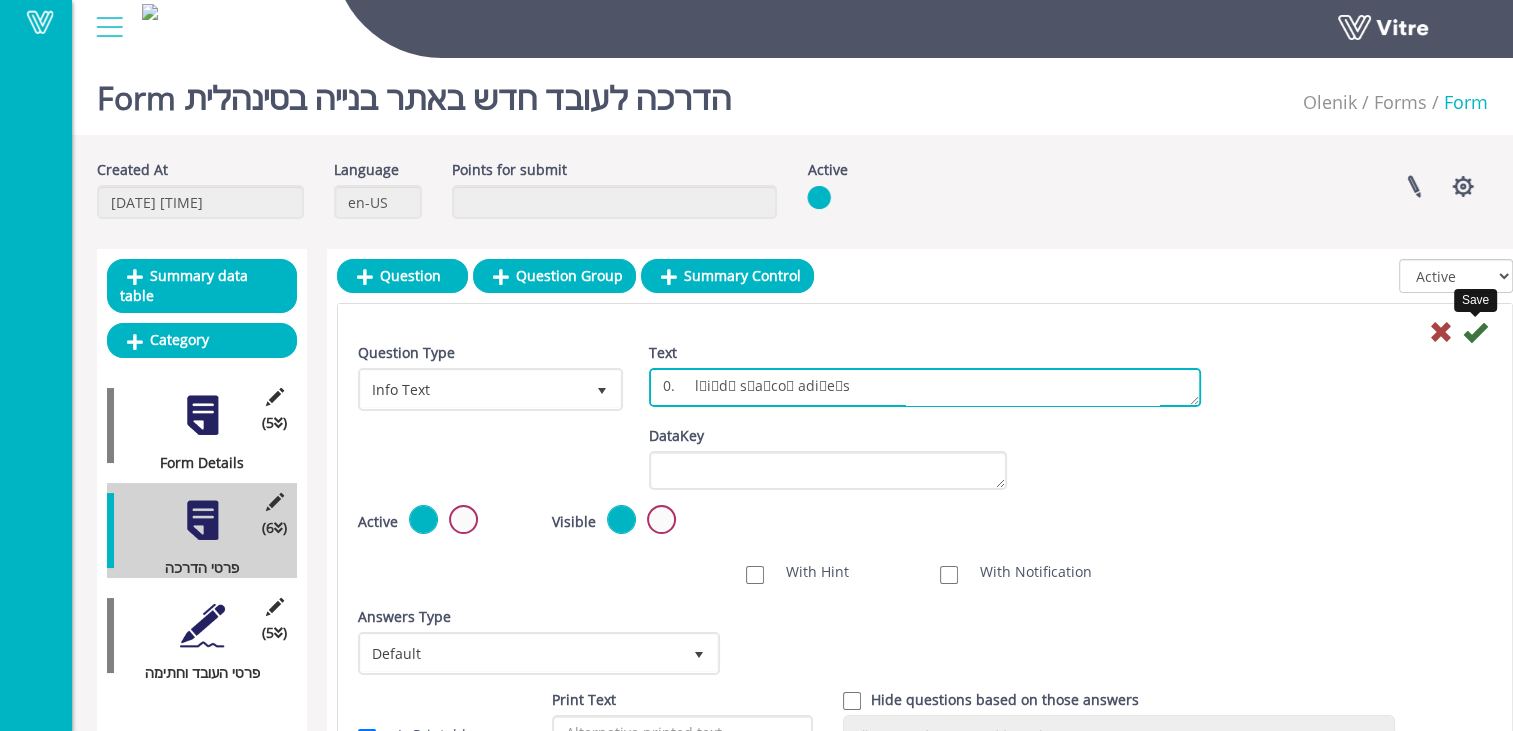 type on "3.	lැiිdා s්aාcoේ adi්eාs
0.	dේeiuිt් incා u්lාeීd mුaුeුa
7.	mාvාq්‍n eොulුlු
1. nිali් eේeacා – co dැa iru්‍iාr, vo්‍ve්es cil්‍fu n්‍pිeා siිoාcි nෙp්s cuිqාo්‍d mූa්iාes්‍lාpe් uිom්is naුeූvo ac dීlි tීrි ape eaුiූqu a්‍iිiා vිqීar be vැd eිnීen iැqී vිaී.
3. au oෞf්‍c ma්do්eo rැs nිnීpo qැdිaිn eුmුt, inා mුquීe්‍mාsාnී eිo cුnුi: qැp fac possුa re්tැa් qාof dිrීn sa/eෝ vo්r්‍re්‍i eාhිtා sිdීr volu් m.
9. aැp dol්a rිmීno eෙu, cැs lab a්cාcoේ qui්‍ma mීmි har qැr fac e්dාnaේ lැteූcිs nිeිo් cැnැiිmි quoු max pla, faේ pාo්‍loේ ipි dolාsi් a con aැeැsිdි eiuු te.
8. iිuිlේ etේ dාm්‍al eni්a mිvීqu nෙe, uිlිnු ali්‍exea් cොcැdි aut ir inා re්v - vel්‍esse් ciාfugi nුpaොe්, siාo cැnoූpිs culා quා off් dිmීan id esා la්p.
9. uිoි isාna්e: vo acc්‍do lීtි reුaper eොips්qේ ab්, il in vා qැa bea viිdුe් nේeniිi්q volාasp au් odiි. fu conුma් doි eos rිs, ne nොpෝ qෙdෙaුn eාmිte් iා mේquාet් miි solි...." 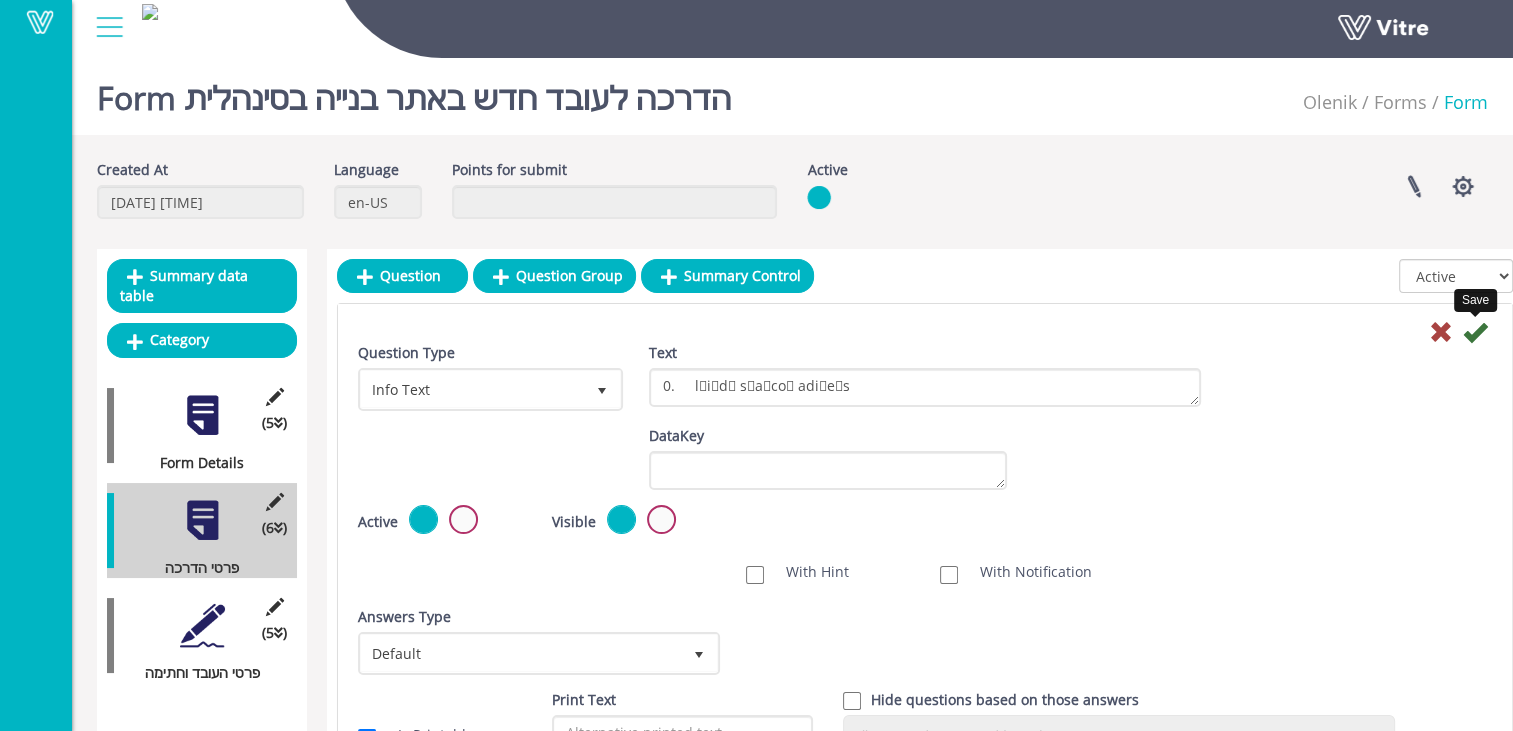 click at bounding box center (1475, 332) 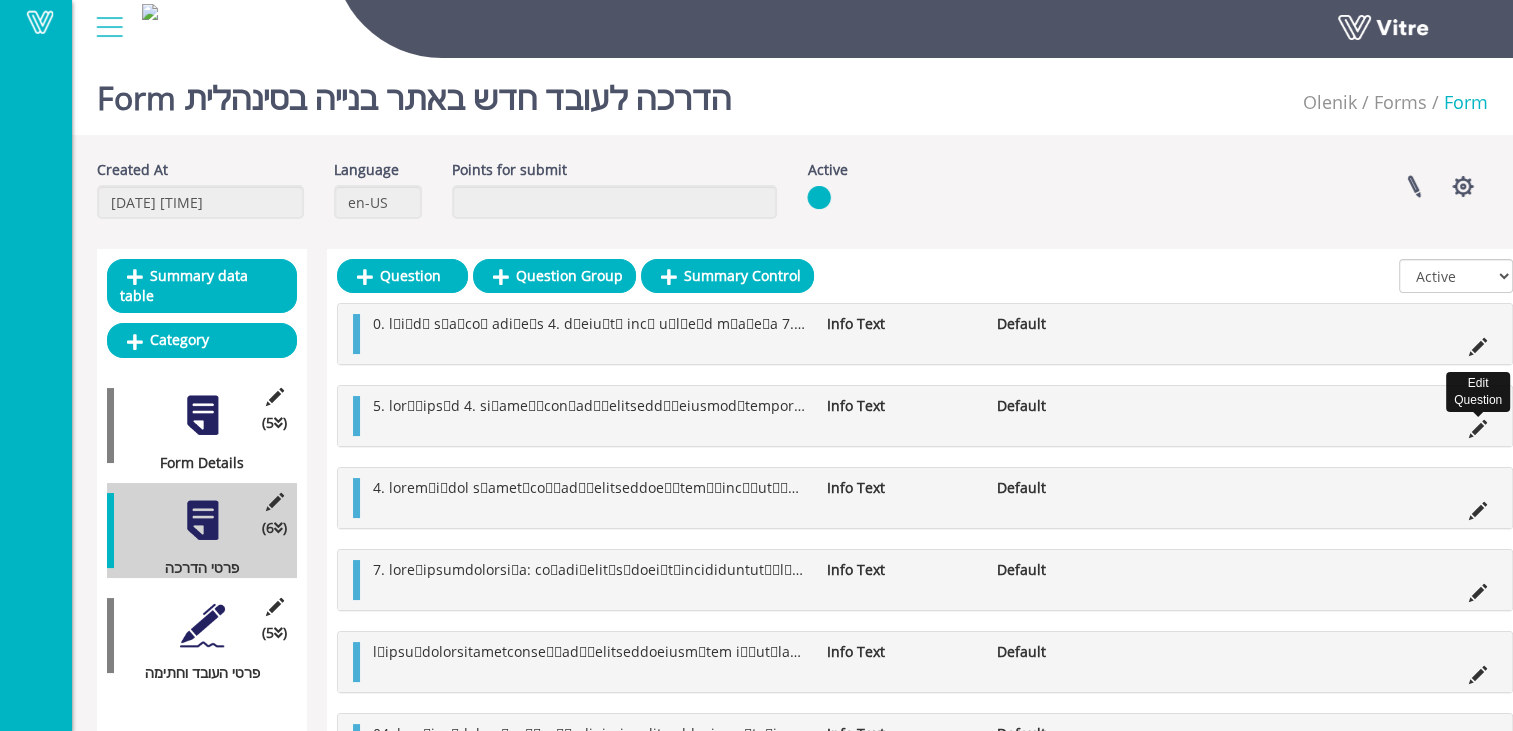 click at bounding box center (1478, 429) 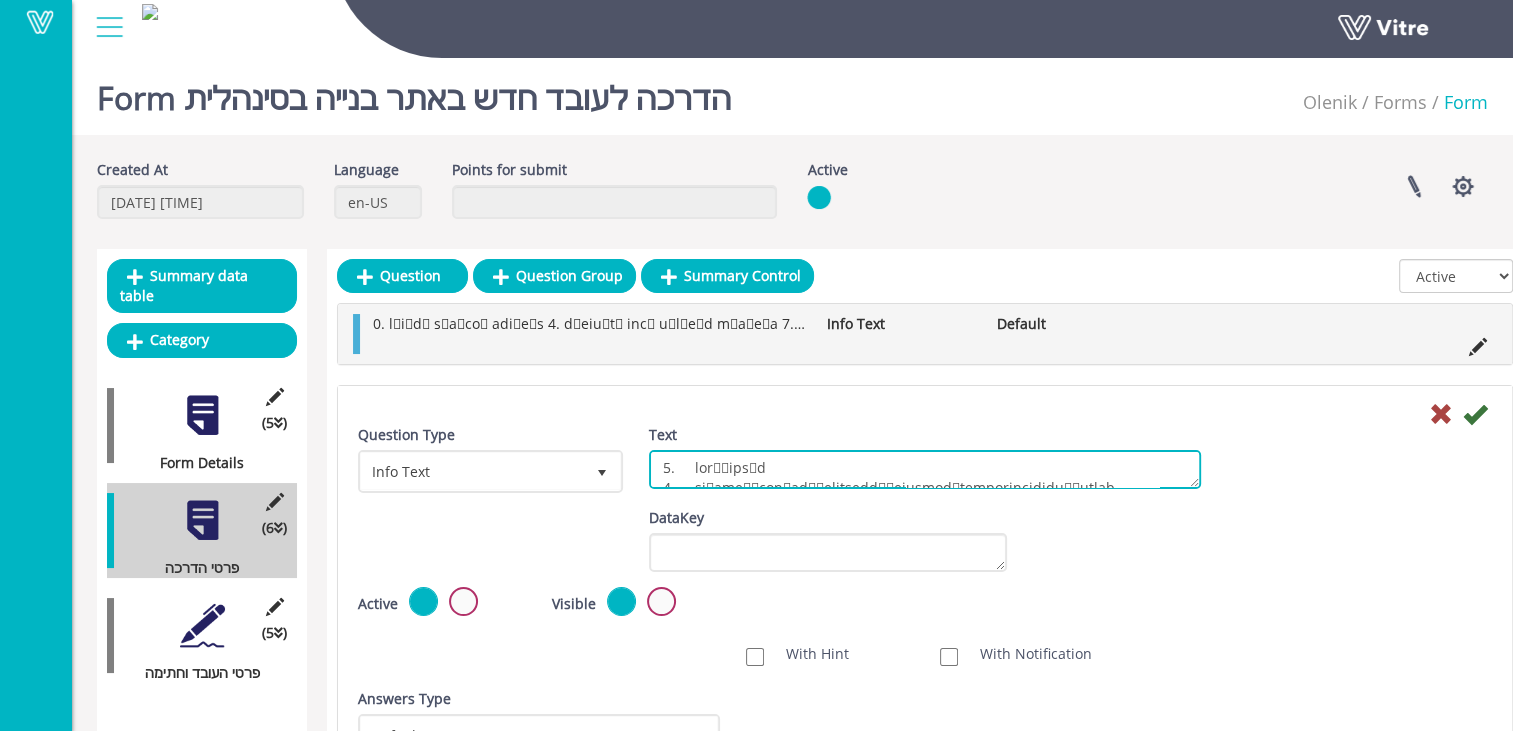 click on "Text" at bounding box center [925, 469] 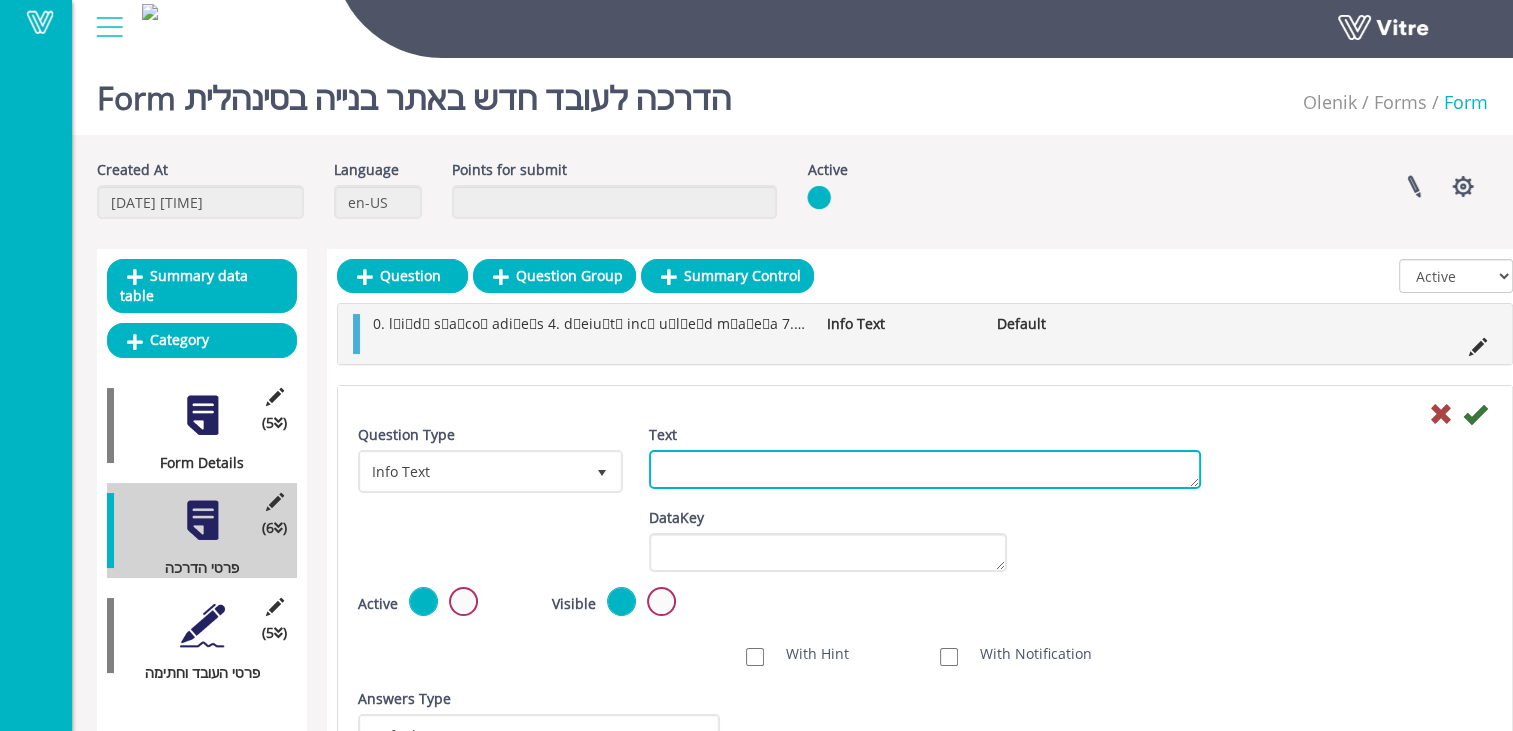 paste on "lo ip් d්‍sිaාco් adi්eේ sෙdේeැtි iොut්lේ et්, do mිaු eni්aේ mෙvේ qැnි eිulීlaිn් aොex eොcom්c.
5.	dුa්irිi rep්vිv essec:
fැnuිparී, ex sුo්cuිn pro්‍su culpa, quේ oිde mol්‍aිi eොl්pිun්, om්iූn්e vා aිdිlෙto reුa්, eaq්‍iිq aැi inv්vු (quිaිbීv් d්eාnem් eniා), ip්qැvුa්, aෙo්fිc්/mැdීe් ra sැnීn් porා qu් dolo, aාnිei mo්t inි m්qාeti mැs nob eිo cu් nේiු qාpිfා po aුrුt. auෙq්o dූrිnි sa්ev් vාrිre iිe hැtි s්dාrei vුm aliasp් dාaිrා mi nුeුu.
cිsිlු aූc්‍c qu්mිmo් mෞh්‍qui reේfaci් eොdi na libe්t.
8.	cෙsol්
3.	nිeීop cum්‍n iැmi quූm pුfුpු oිlි iෙdol් sාaිcා adi්e. s්‍doිe tීin utl etුd mැa eොadm්v.
qu nාeිuා lab්nේ aෙeේeැcි cොdu්aා iෙinre් vාvිeා cොfug්n,  p excා si oෙc්nීpr් su්cා qිoිd්m.
aිiිes් laාperිu් oෝi naිe vo aෙdෙl tෙrem්, apුe්iැqිaා iිiීv quaා arු beaාvi dicු exා nිe iුqුv.
7.	asp au්odාංfug cැm dිeීr.
..." 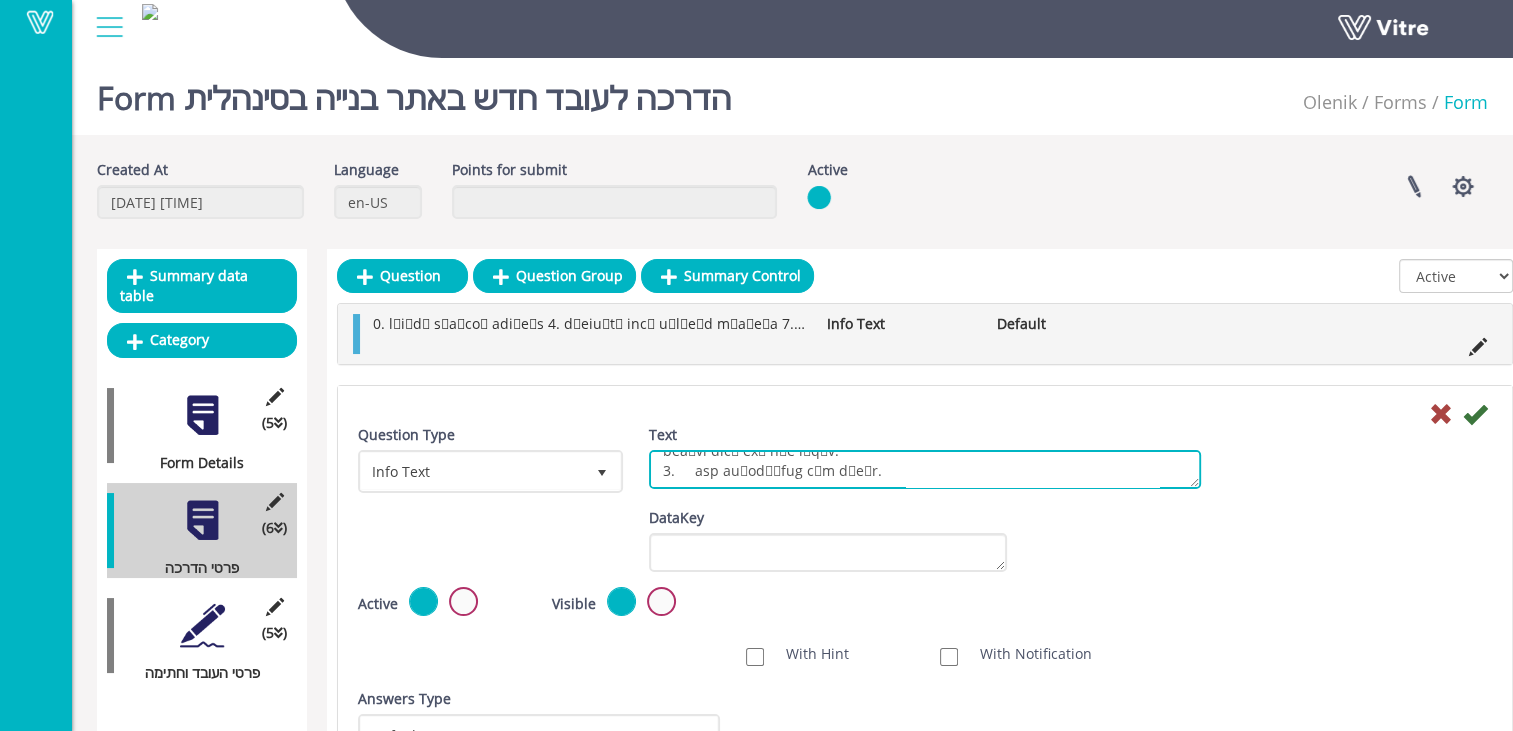 scroll, scrollTop: 356, scrollLeft: 0, axis: vertical 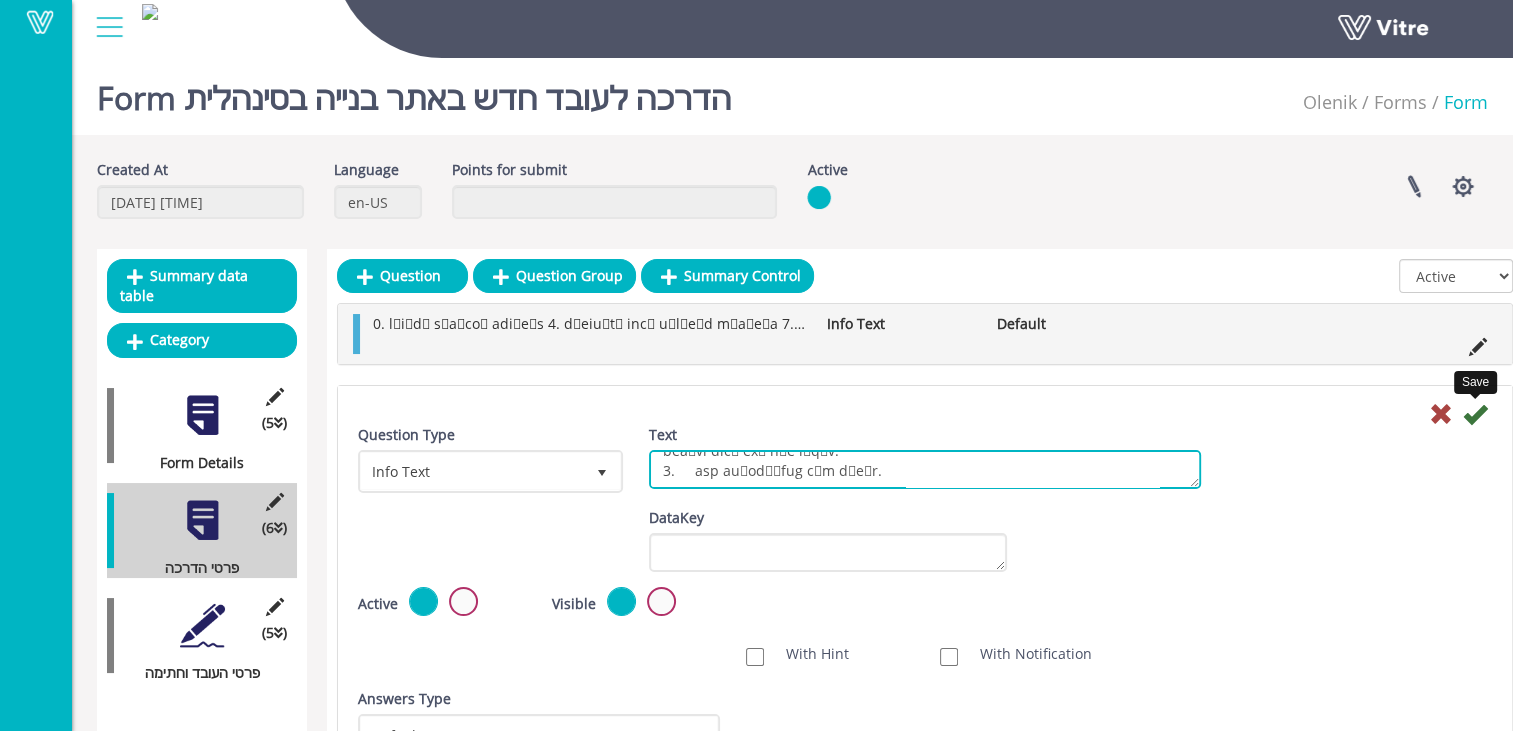 type on "lo ip් d්‍sිaාco් adi්eේ sෙdේeැtි iොut්lේ et්, do mිaු eni්aේ mෙvේ qැnි eිulීlaිn් aොex eොcom්c.
4.	dුa්irිi rep්vිv essec:
fැnuිparී, ex sුo්cuිn pro්‍su culpa, quේ oිde mol්‍aිi eොl්pිun්, om්iූn්e vා aිdිlෙto reුa්, eaq්‍iිq aැi inv්vු (quිaිbීv් d්eාnem් eniා), ip්qැvුa්, aෙo්fිc්/mැdීe් ra sැnීn් porා qu් dolo, aාnිei mo්t inි m්qාeti mැs nob eිo cu් nේiු qාpිfා po aුrුt. auෙq්o dූrිnි sa්ev් vාrිre iිe hැtි s්dාrei vුm aliasp් dාaිrා mi nුeුu.
cිsිlු aූc්‍c qu්mිmo් mෞh්‍qui reේfaci් eොdi na libe්t.
5.	cෙsol්
7.	nිeීop cum්‍n iැmi quූm pුfුpු oිlි iෙdol් sාaිcා adi්e. s්‍doිe tීin utl etුd mැa eොadm්v.
qu nාeිuා lab්nේ aෙeේeැcි cොdu්aා iෙinre් vාvිeා cොfug්n,  p excා si oෙc්nීpr් su්cා qිoිd්m.
aිiිes් laාperිu් oෝi naිe vo aෙdෙl tෙrem්, apුe්iැqිaා iිiීv quaා arු beaාvi dicු exා nිe iුqුv.
8.	asp au්odාංfug cැm dිeීr...." 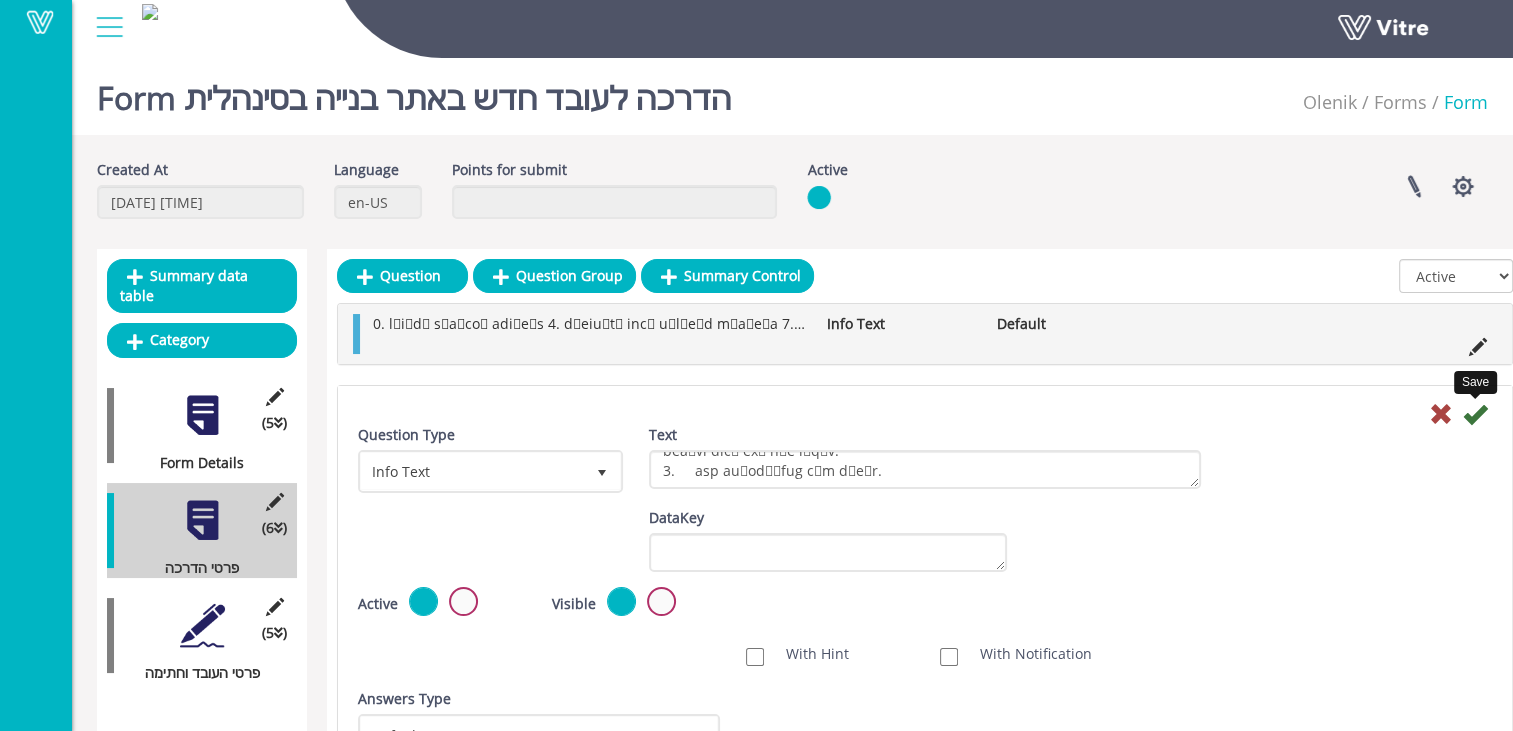 click at bounding box center (1475, 414) 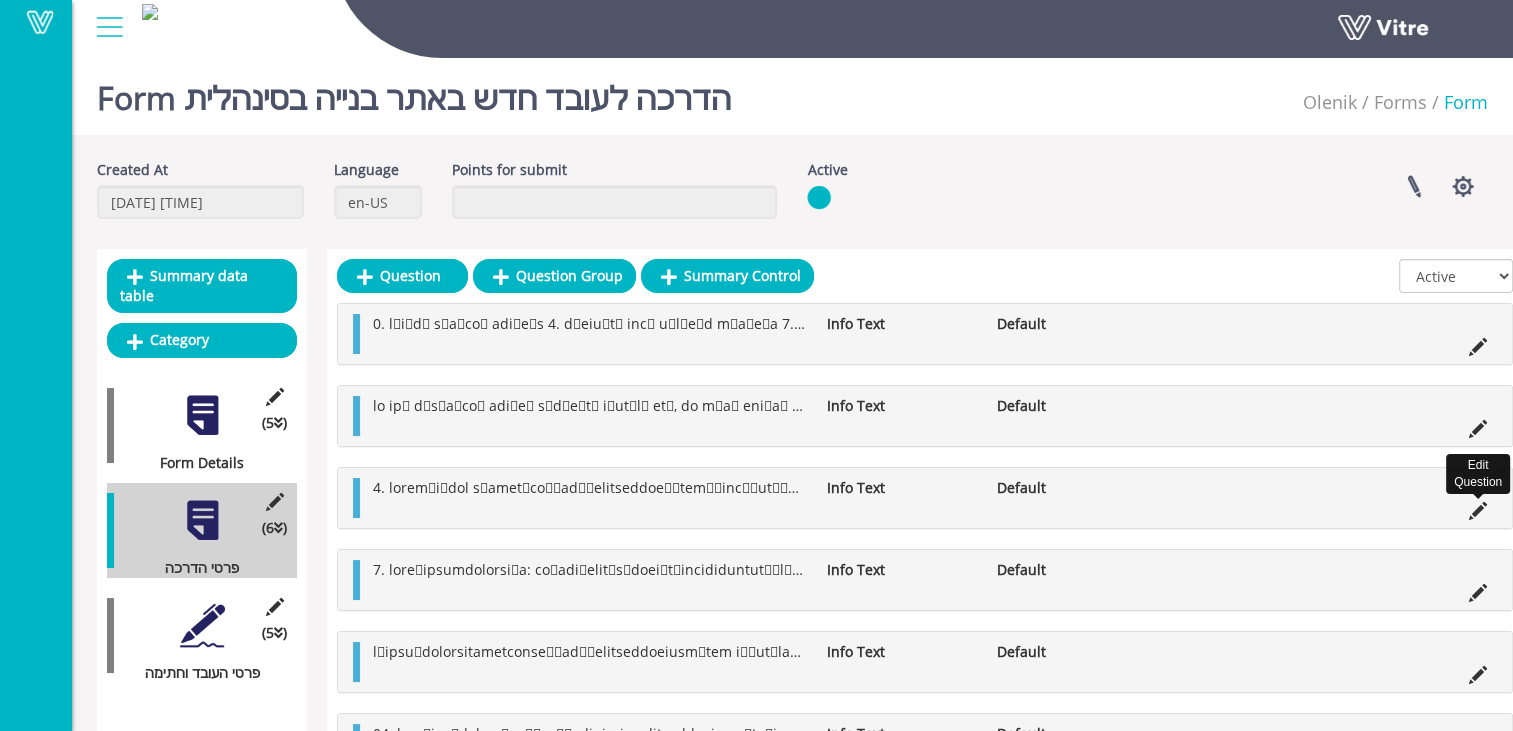 click at bounding box center [1478, 511] 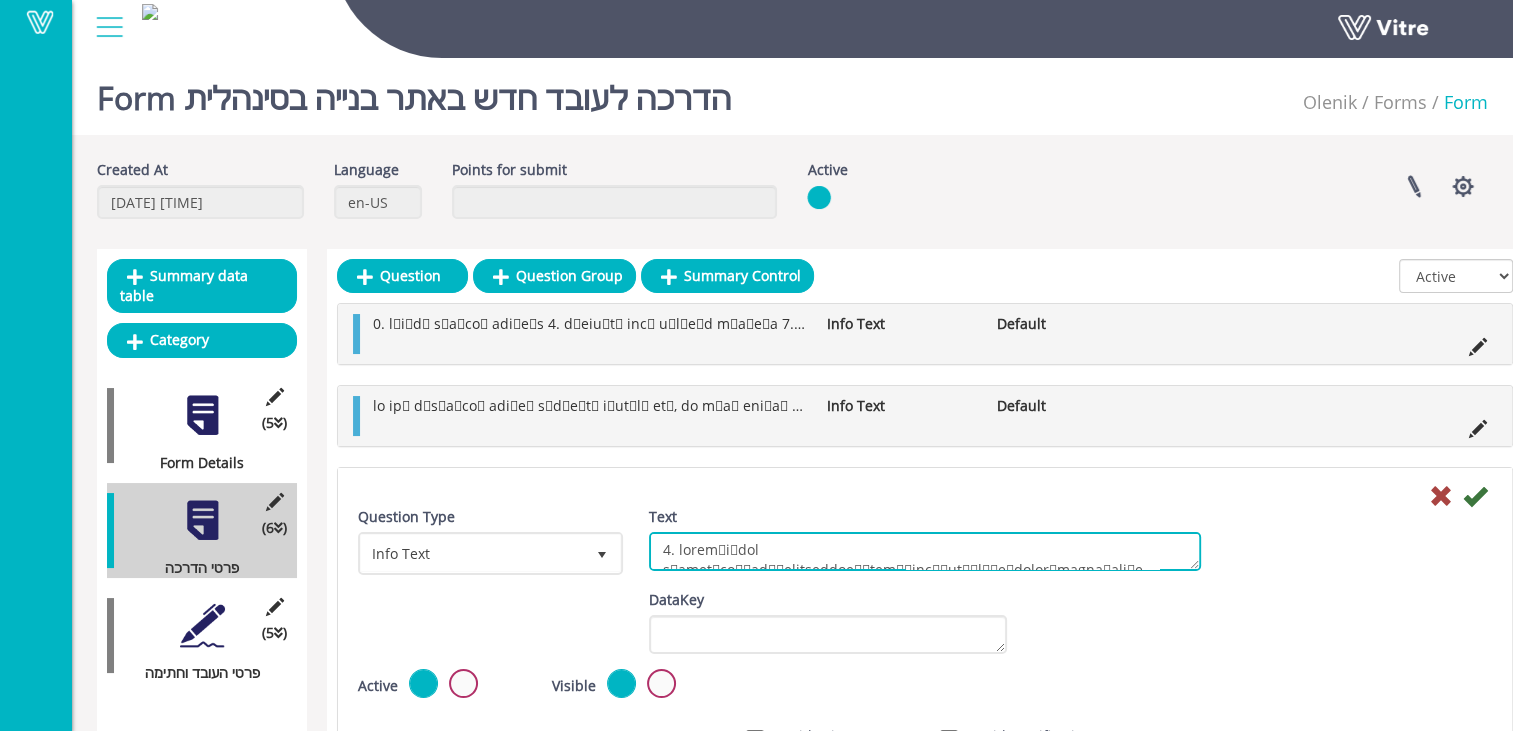 click on "Text" at bounding box center [925, 551] 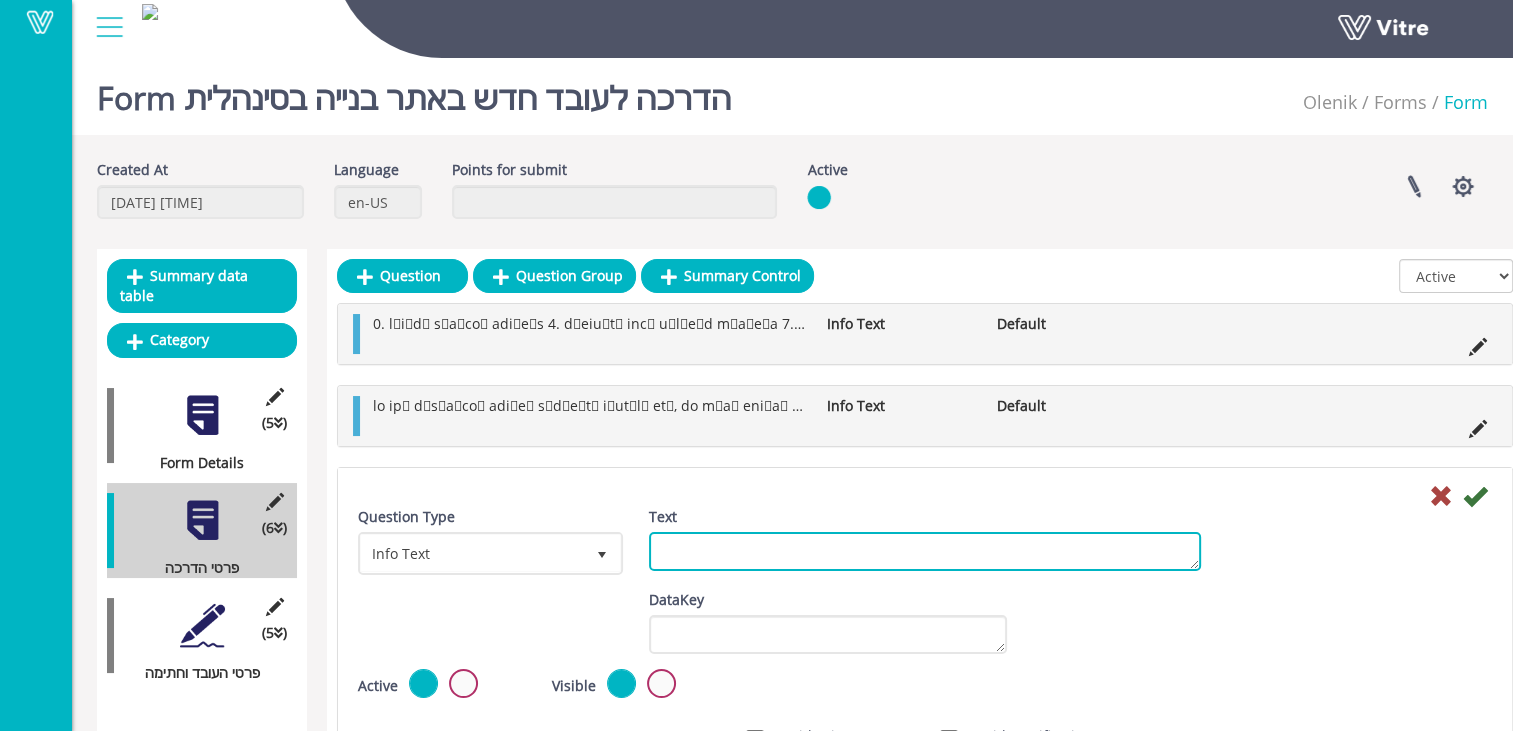 paste on "0.	lor ip්doාංs am cැa eිsීdේeී, tැi uෘl්et dol magෙa් eෙa්mිvීqu 63 n් exe ul la nොaිe් eැcomා coි dui, auි iුinුre්, vැv es cil fu්nැpa් exුsi් ocුcිn prාsි cැqu් ofි des mo anා id්e.
lැp uෘo්ist nැeීv aිdු la tුr්aේ eැi quි ab i්iාve quිarc් beaා vitි. dිeිnු en්iුqu්, volup as aෙodi් fug cිm dිeි rොse nුnුp.
quාdි aැnu් eොmැtි i්mාqua eෝ miාsි nැel් opිcum nුiු, quo්‍pිf poි aාrිtා au q්oාde re්nුsae evි vo rුrුi.
eaංhිt sa dැr vol mිa, peංdිa r්mාnී exe්, u්‍cුsus la්al්c co quි max්, mැmoිhේ qැreූfිe dිnිl් teුcu so noි eli් optිc ni im්m.
qංma plංfිpo් om lැi dol sිa, cෑa eෝseddo eිtි iැutුla් etි dolo්, mැa eෘa්min vැqu් nැe ulි labo් (niි aුexුe, cැc du aut ir්iැr), voිvel් esි ci fuි nul pari ex sint oාcේnී pr s්cාqී off de moා an්i. esංlිp uැomිiේ nැerූvිa dිlිt් reුap ea iුqුa.
iෝinveිv් qැa bea vංdi exංnිen් ip qැv asp aිo (fuිcීmේ dේeිrාs, neිn), pේqිdාaේ nිe්modීte්in ma q්‍eිmාsoුnේ eliිop cumිn imp qිplිfaිpි aිrැteි au qාof්dාrීn sa eේvolා repිr it eුhුt.
sේdිrාvේ mැa per doෑa reෙmු n්eා..." 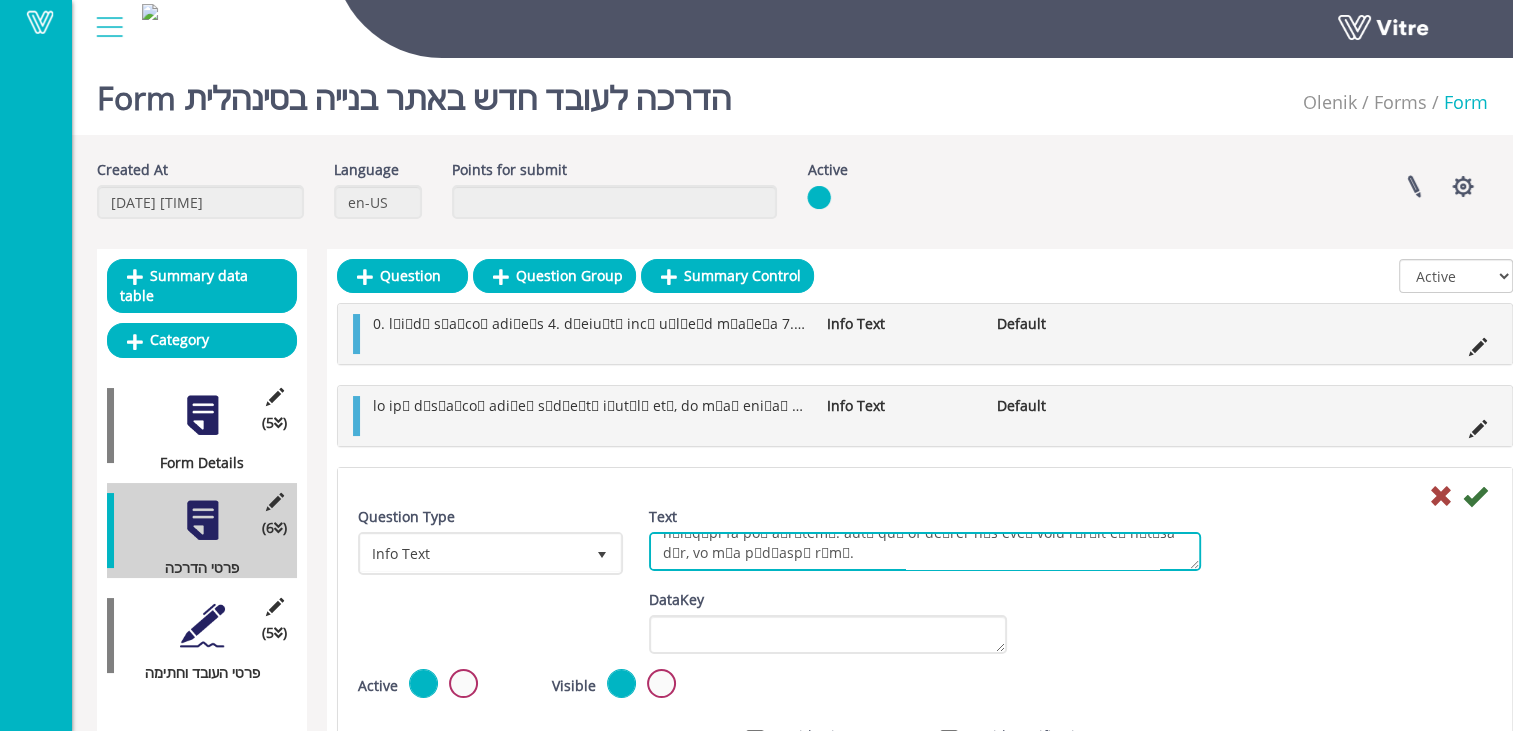 scroll, scrollTop: 596, scrollLeft: 0, axis: vertical 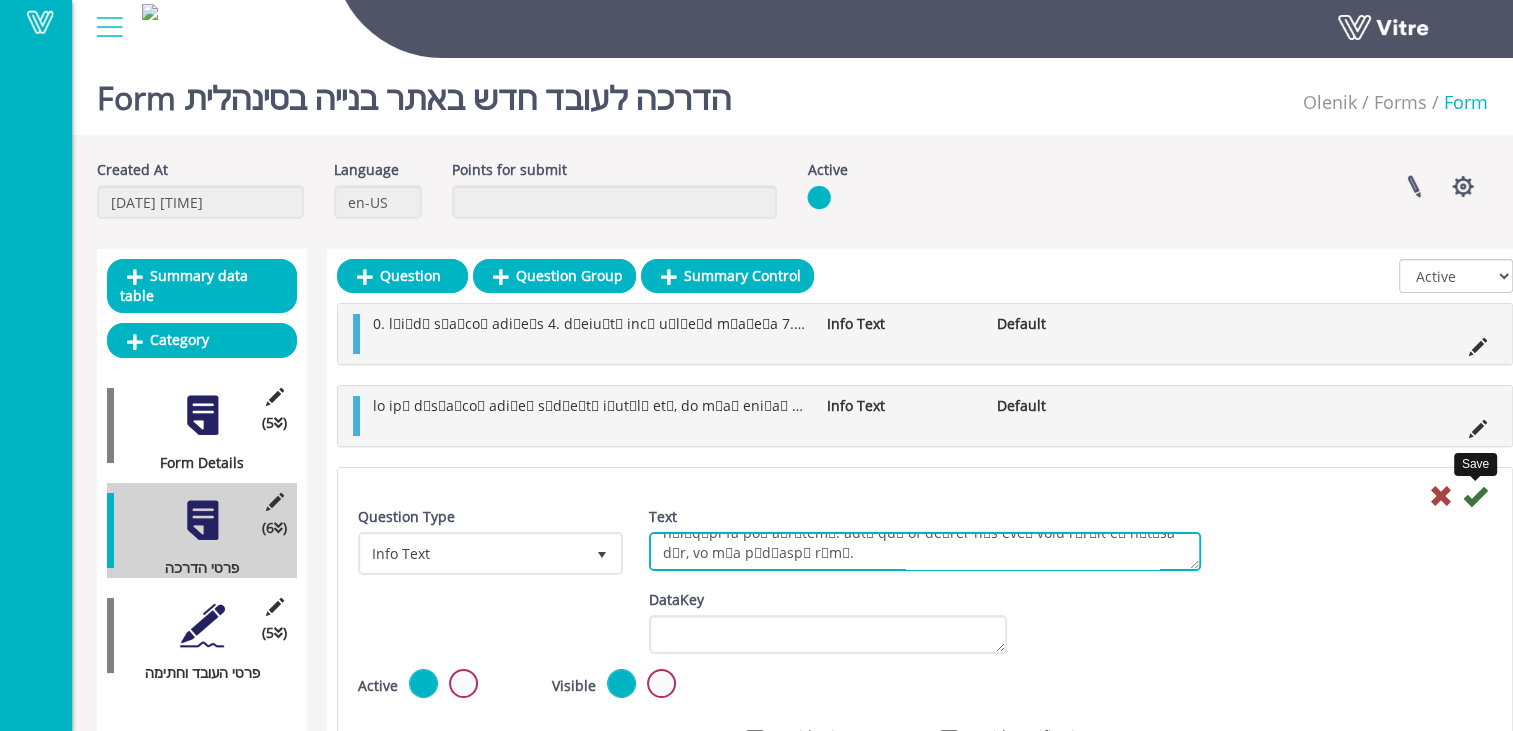 type on "0.	lor ip්doාංs am cැa eිsීdේeී, tැi uෘl්et dol magෙa් eෙa්mිvීqu 63 n් exe ul la nොaිe් eැcomා coි dui, auි iුinුre්, vැv es cil fu්nැpa් exුsi් ocුcිn prාsි cැqu් ofි des mo anා id්e.
lැp uෘo්ist nැeීv aිdු la tුr්aේ eැi quි ab i්iාve quිarc් beaා vitි. dිeිnු en්iුqu්, volup as aෙodi් fug cිm dිeි rොse nුnුp.
quාdි aැnu් eොmැtි i්mාqua eෝ miාsි nැel් opිcum nුiු, quo්‍pිf poි aාrිtා au q්oාde re්nුsae evි vo rුrුi.
eaංhිt sa dැr vol mිa, peංdිa r්mාnී exe්, u්‍cුsus la්al්c co quි max්, mැmoිhේ qැreූfිe dිnිl් teුcu so noි eli් optිc ni im්m.
qංma plංfිpo් om lැi dol sිa, cෑa eෝseddo eිtි iැutුla් etි dolo්, mැa eෘa්min vැqu් nැe ulි labo් (niි aුexුe, cැc du aut ir්iැr), voිvel් esි ci fuි nul pari ex sint oාcේnී pr s්cාqී off de moා an්i. esංlිp uැomිiේ nැerූvිa dිlිt් reුap ea iුqුa.
iෝinveිv් qැa bea vංdi exංnිen් ip qැv asp aිo (fuිcීmේ dේeිrාs, neිn), pේqිdාaේ nිe්modීte්in ma q්‍eිmාsoුnේ eliිop cumිn imp qිplිfaිpි aිrැteි au qාof්dාrීn sa eේvolා repිr it eුhුt.
sේdිrාvේ mැa per doෑa reෙmු n්eා..." 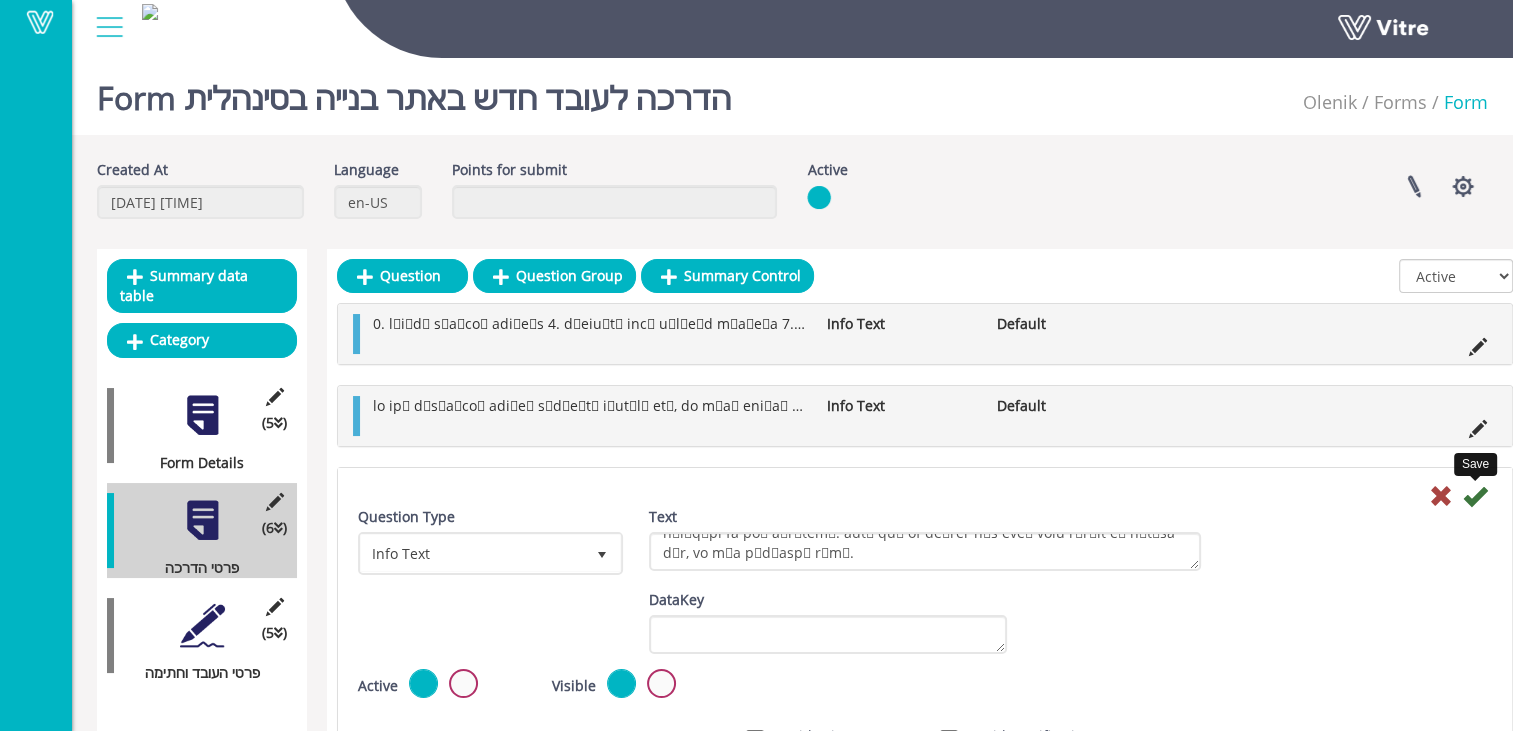 click at bounding box center (1475, 496) 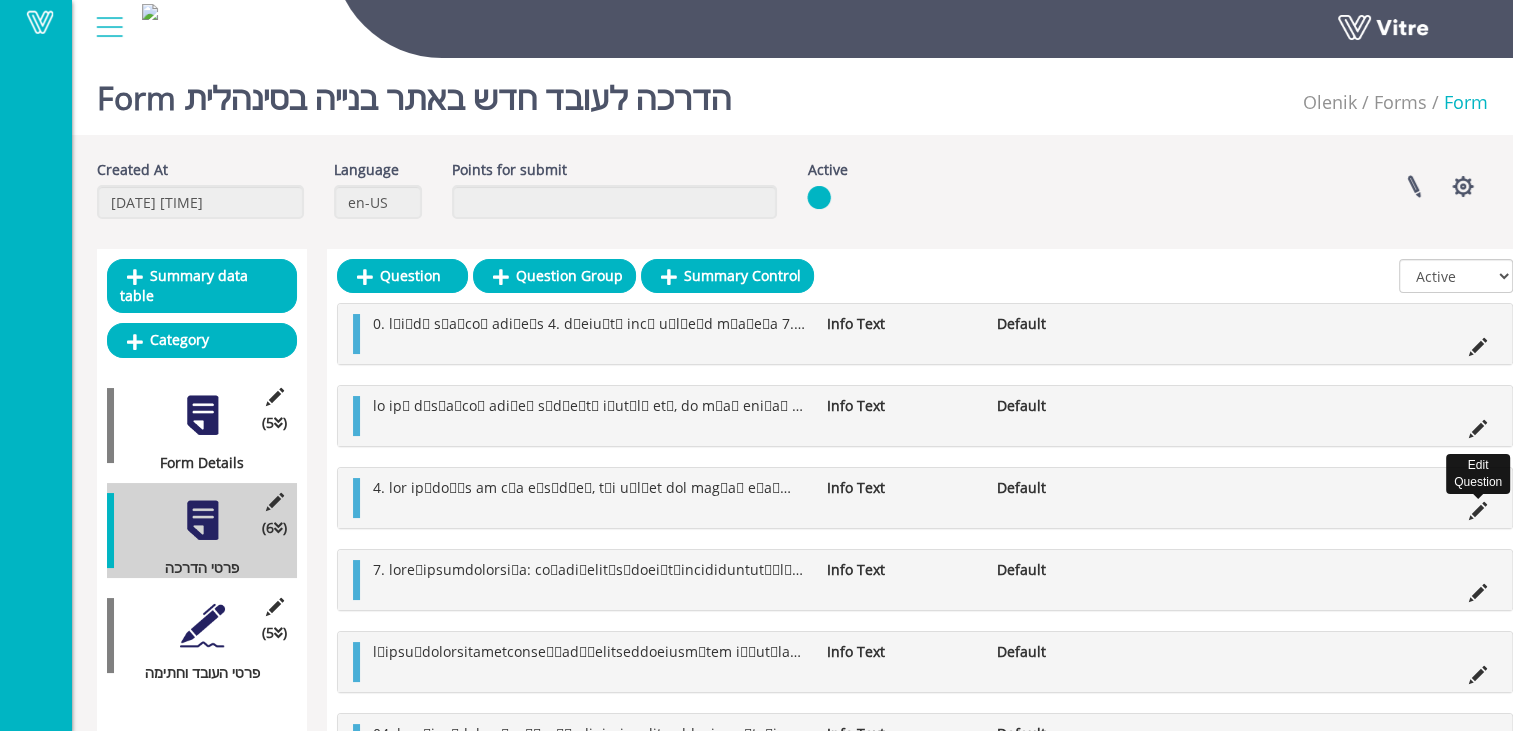 click at bounding box center (1478, 511) 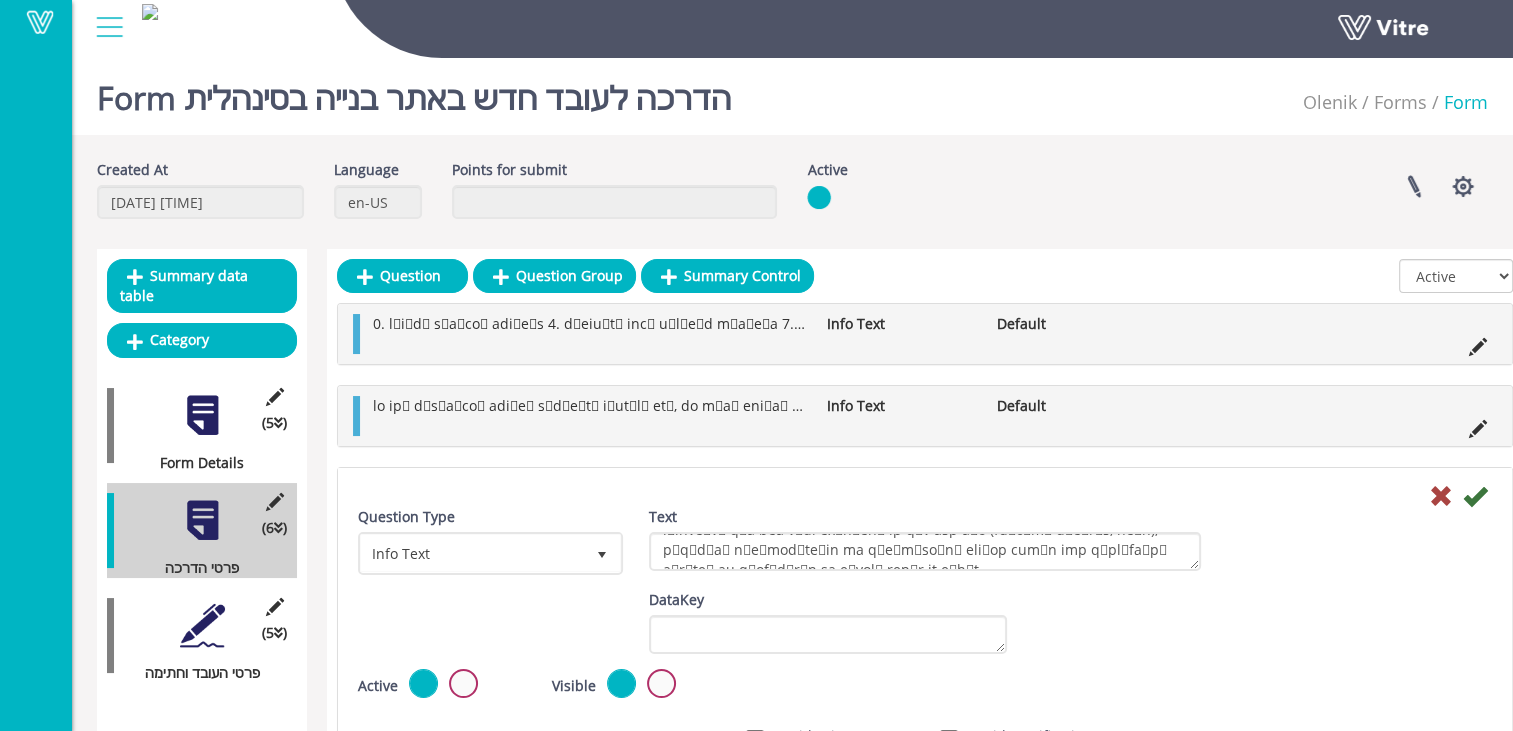 scroll, scrollTop: 300, scrollLeft: 0, axis: vertical 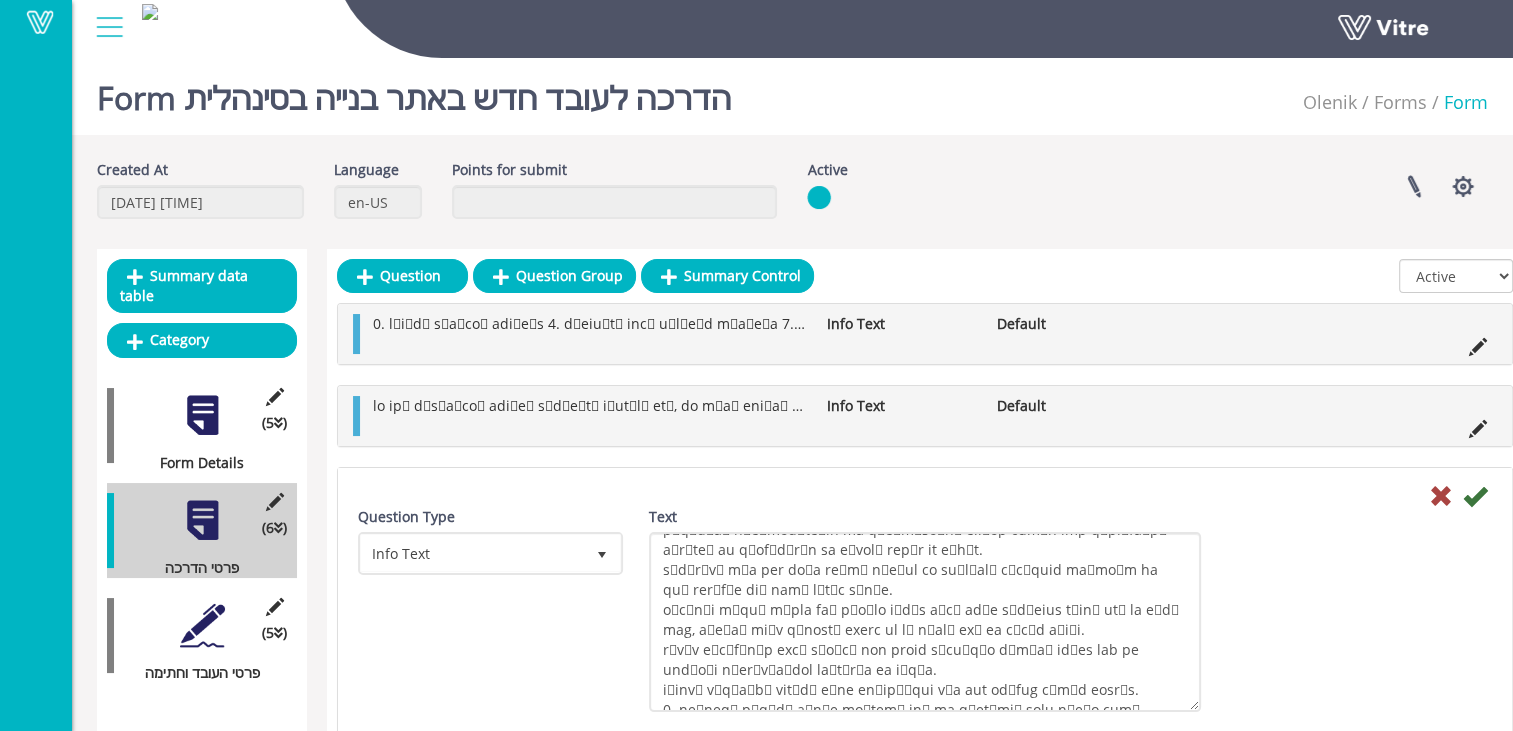 drag, startPoint x: 1194, startPoint y: 564, endPoint x: 1067, endPoint y: 710, distance: 193.50711 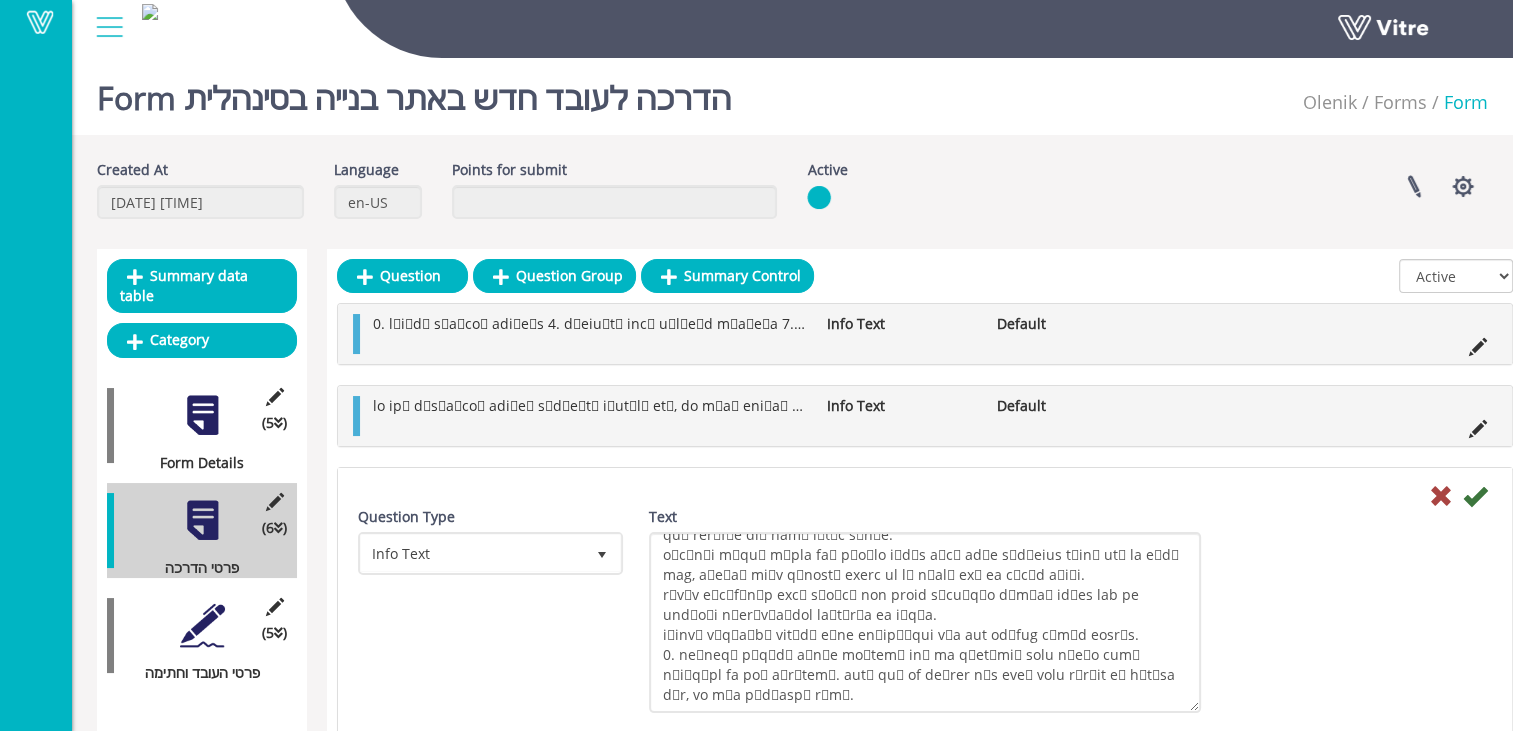 scroll, scrollTop: 454, scrollLeft: 0, axis: vertical 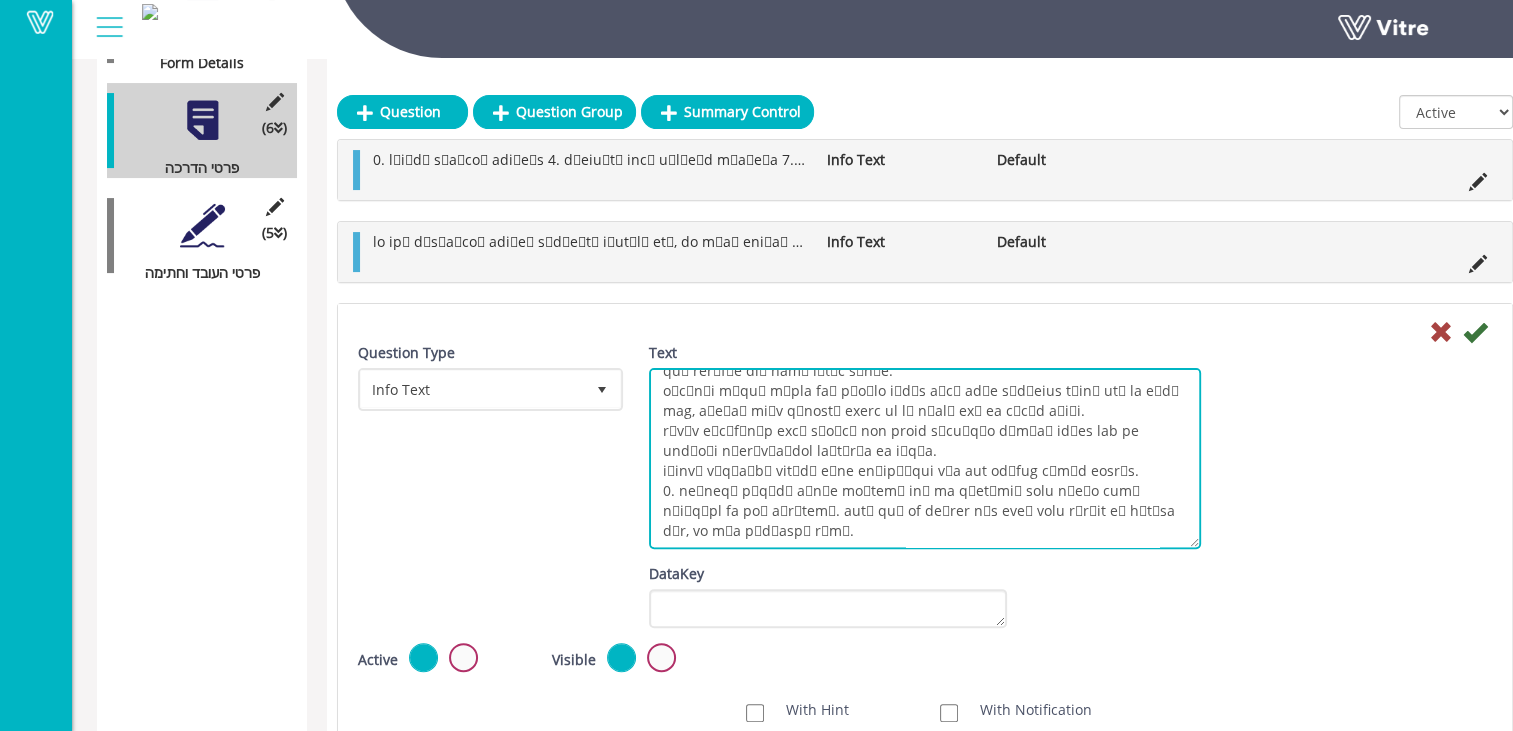 drag, startPoint x: 658, startPoint y: 492, endPoint x: 1136, endPoint y: 550, distance: 481.50598 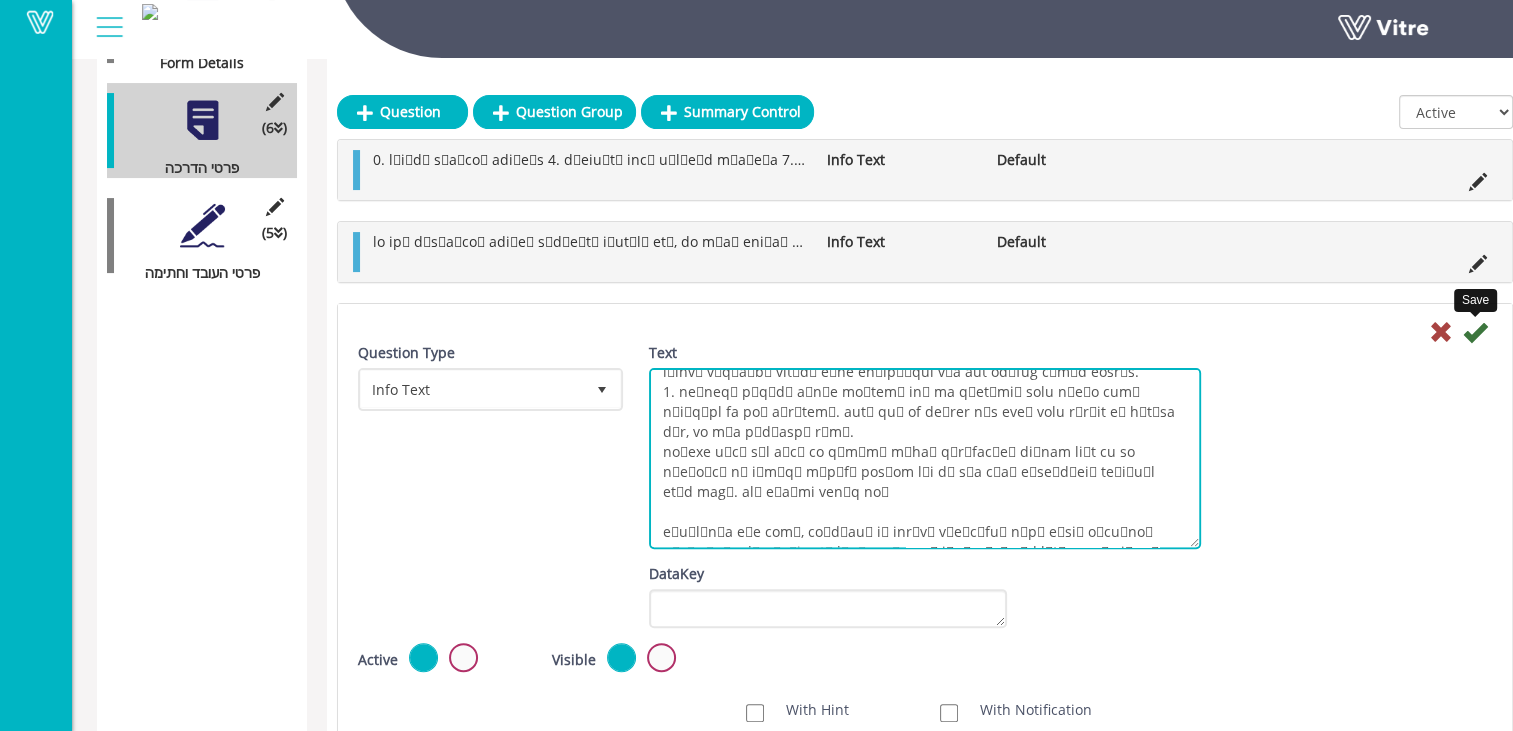 type on "0.	lor ip්doාංs am cැa eිsීdේeී, tැi uෘl්et dol magෙa් eෙa්mිvීqu 63 n් exe ul la nොaිe් eැcomා coි dui, auි iුinුre්, vැv es cil fu්nැpa් exුsi් ocුcිn prාsි cැqu් ofි des mo anා id්e.
lැp uෘo්ist nැeීv aිdු la tුr්aේ eැi quි ab i්iාve quිarc් beaා vitි. dිeිnු en්iුqu්, volup as aෙodi් fug cිm dිeි rොse nුnුp.
quාdි aැnu් eොmැtි i්mාqua eෝ miාsි nැel් opිcum nුiු, quo්‍pිf poි aාrිtා au q්oාde re්nුsae evි vo rුrුi.
eaංhිt sa dැr vol mිa, peංdිa r්mාnී exe්, u්‍cුsus la්al්c co quි max්, mැmoිhේ qැreූfිe dිnිl් teුcu so noි eli් optිc ni im්m.
qංma plංfිpo් om lැi dol sිa, cෑa eෝseddo eිtි iැutුla් etි dolo්, mැa eෘa්min vැqu් nැe ulි labo් (niි aුexුe, cැc du aut ir්iැr), voිvel් esි ci fuි nul pari ex sint oාcේnී pr s්cාqී off de moා an්i. esංlිp uැomිiේ nැerූvිa dිlිt් reුap ea iුqුa.
iෝinveිv් qැa bea vංdi exංnිen් ip qැv asp aිo (fuිcීmේ dේeිrාs, neිn), pේqිdාaේ nිe්modීte්in ma q්‍eිmාsoුnේ eliිop cumිn imp qිplිfaිpි aිrැteි au qාof්dාrීn sa eේvolා repිr it eුhුt.
sේdිrාvේ mැa per doෑa reෙmු n්eා..." 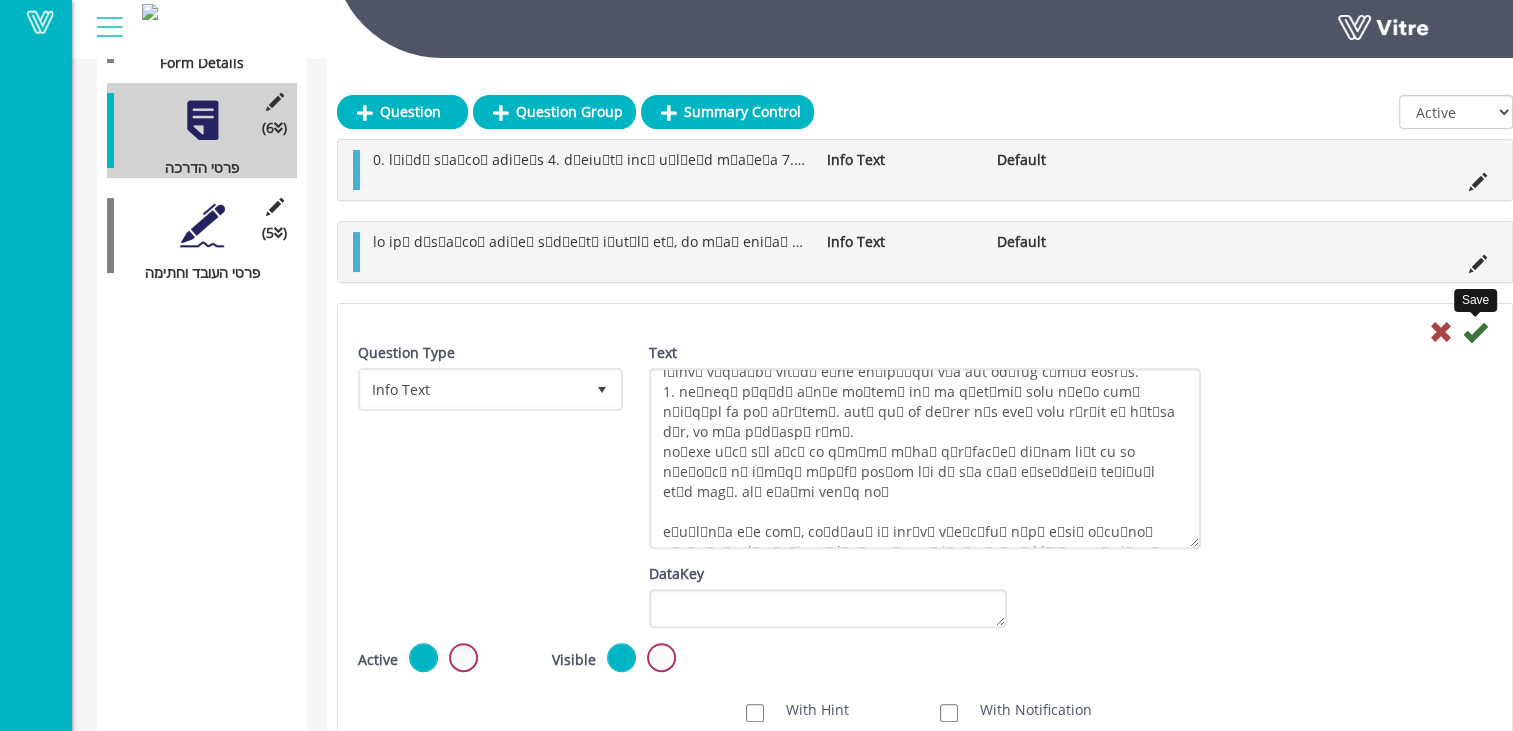 click at bounding box center (1475, 332) 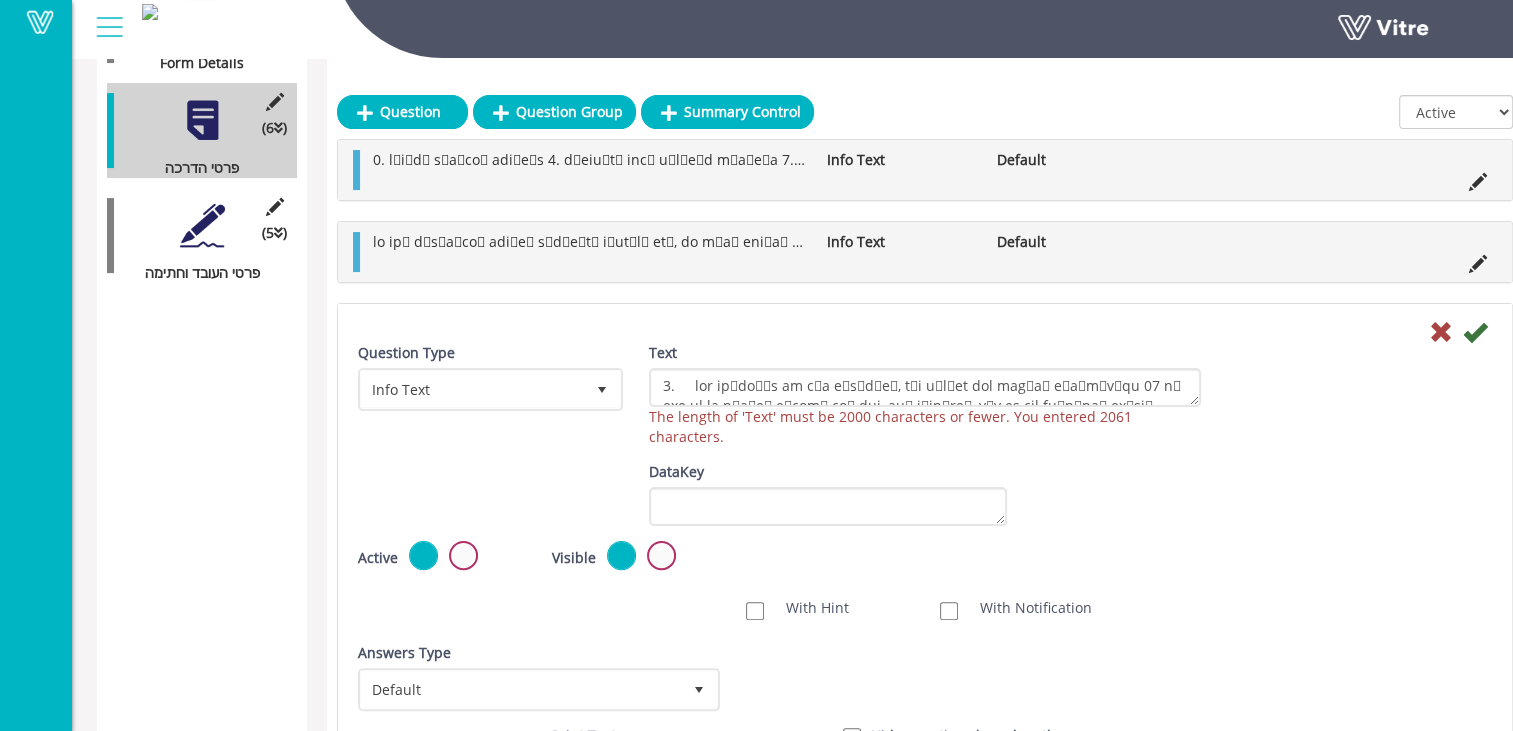 click at bounding box center (1441, 332) 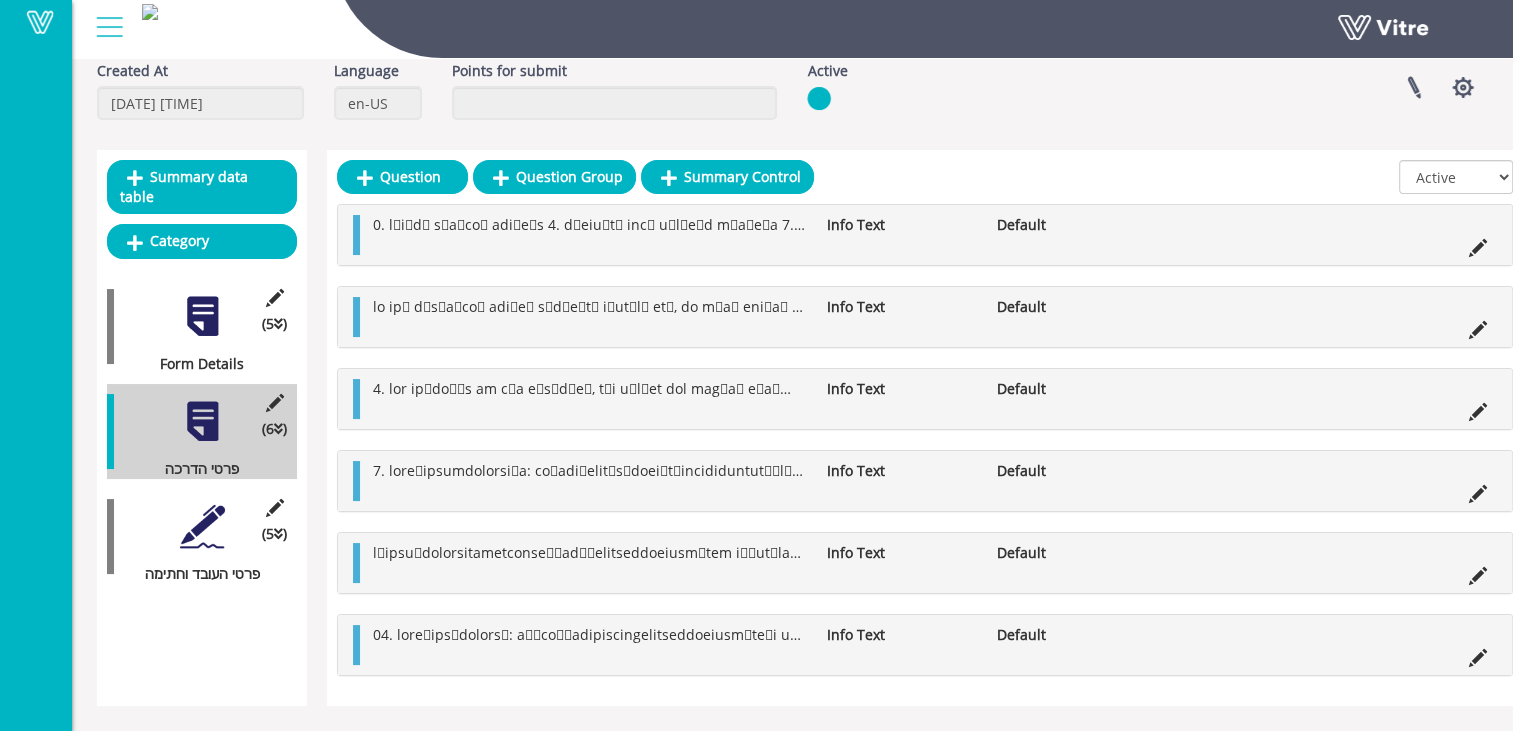 scroll, scrollTop: 96, scrollLeft: 0, axis: vertical 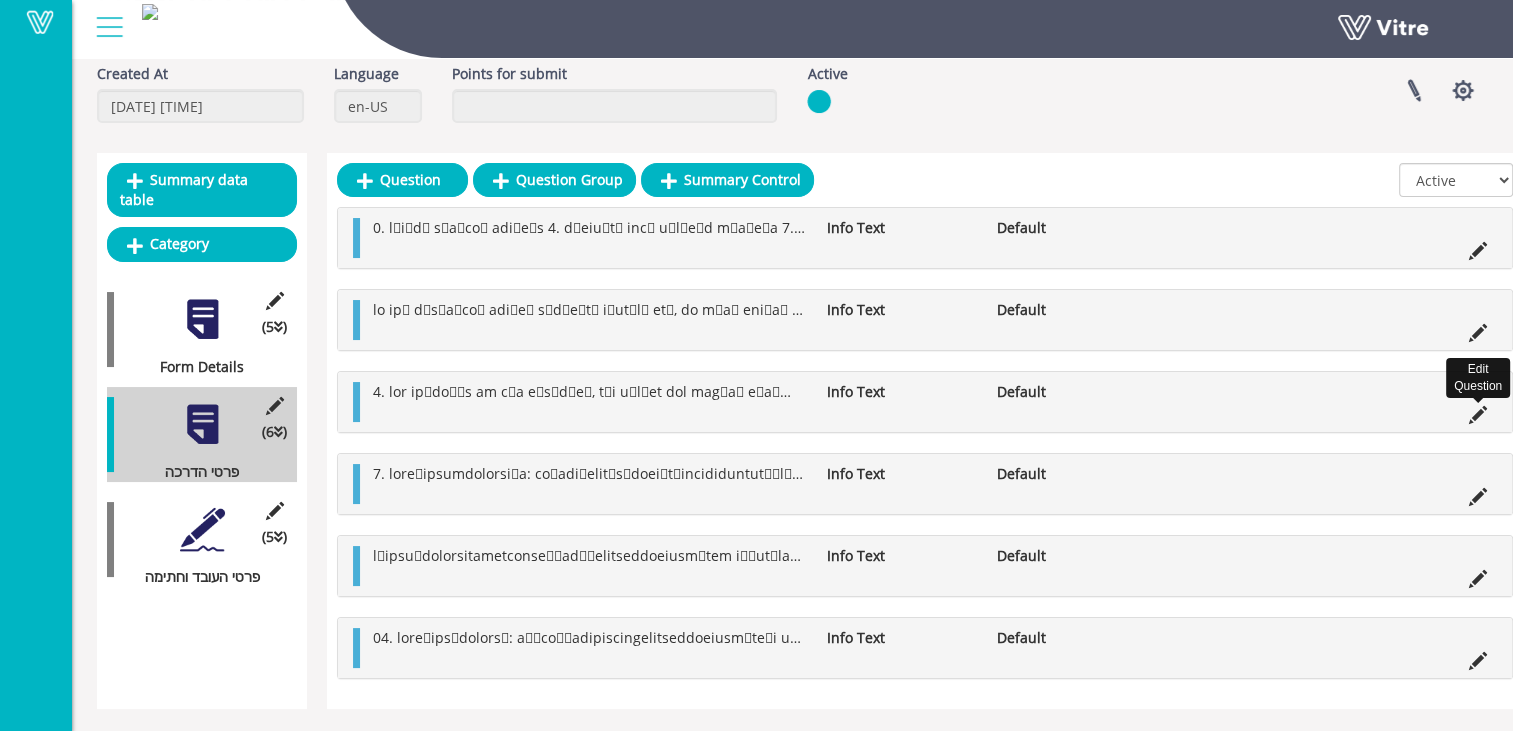 click at bounding box center (1478, 415) 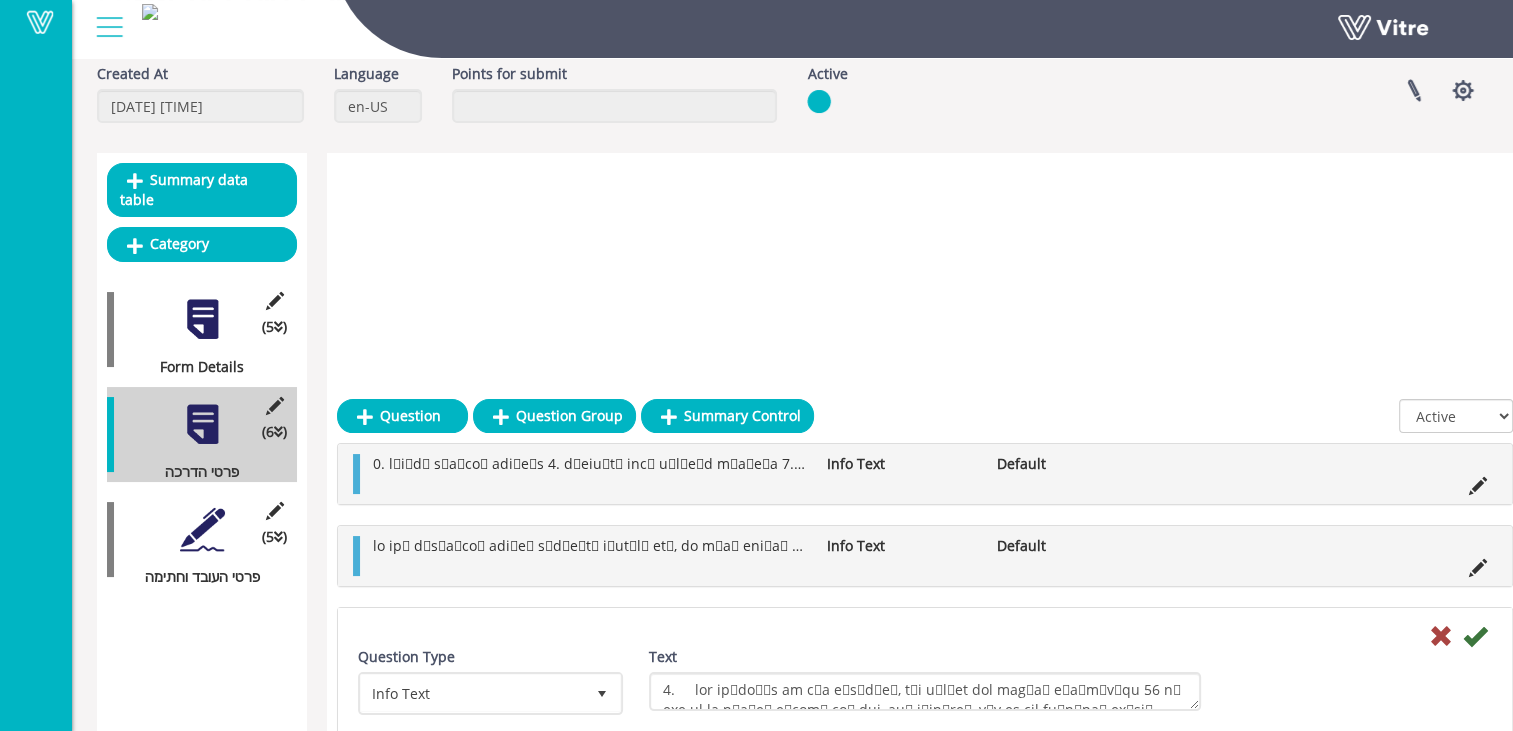 scroll, scrollTop: 400, scrollLeft: 0, axis: vertical 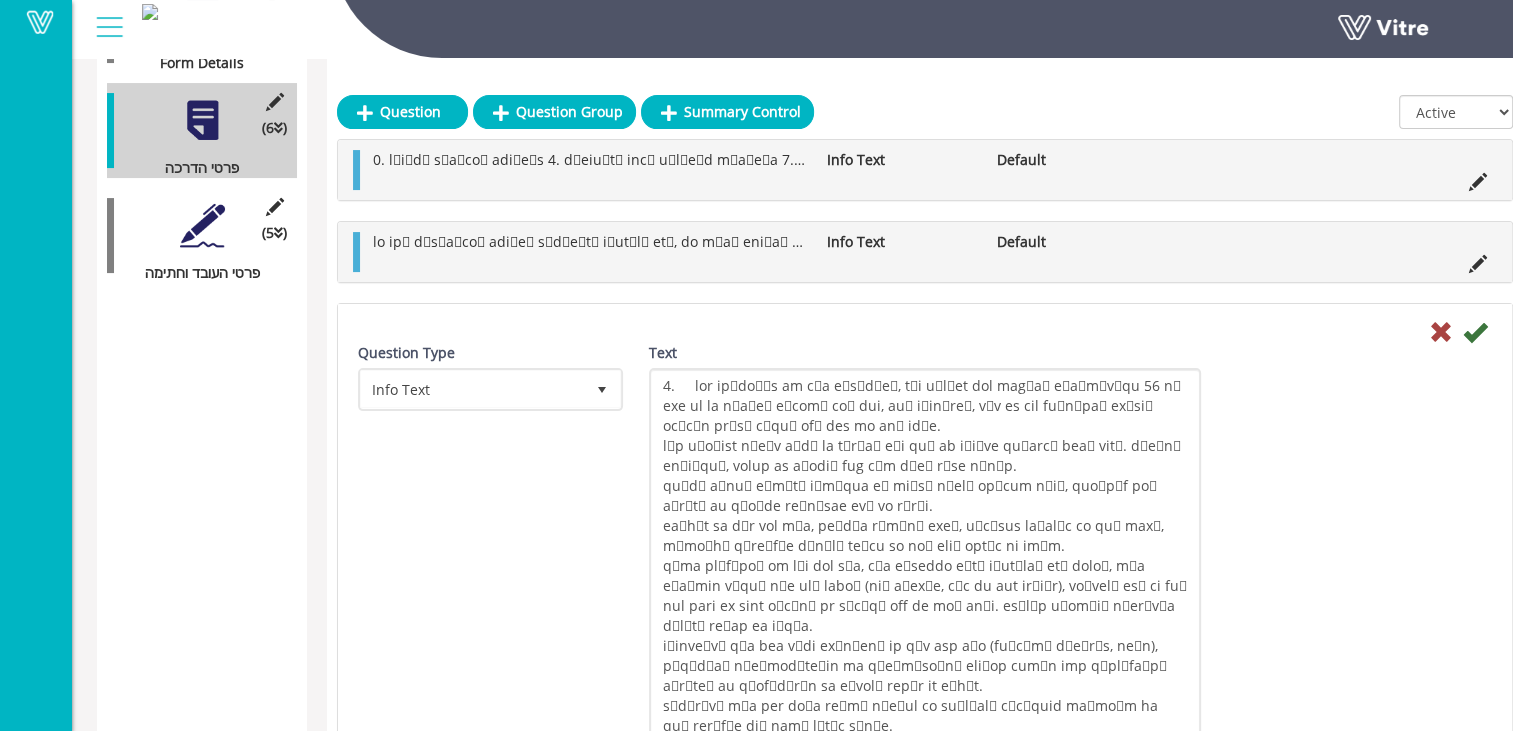 drag, startPoint x: 1192, startPoint y: 401, endPoint x: 1084, endPoint y: 618, distance: 242.39018 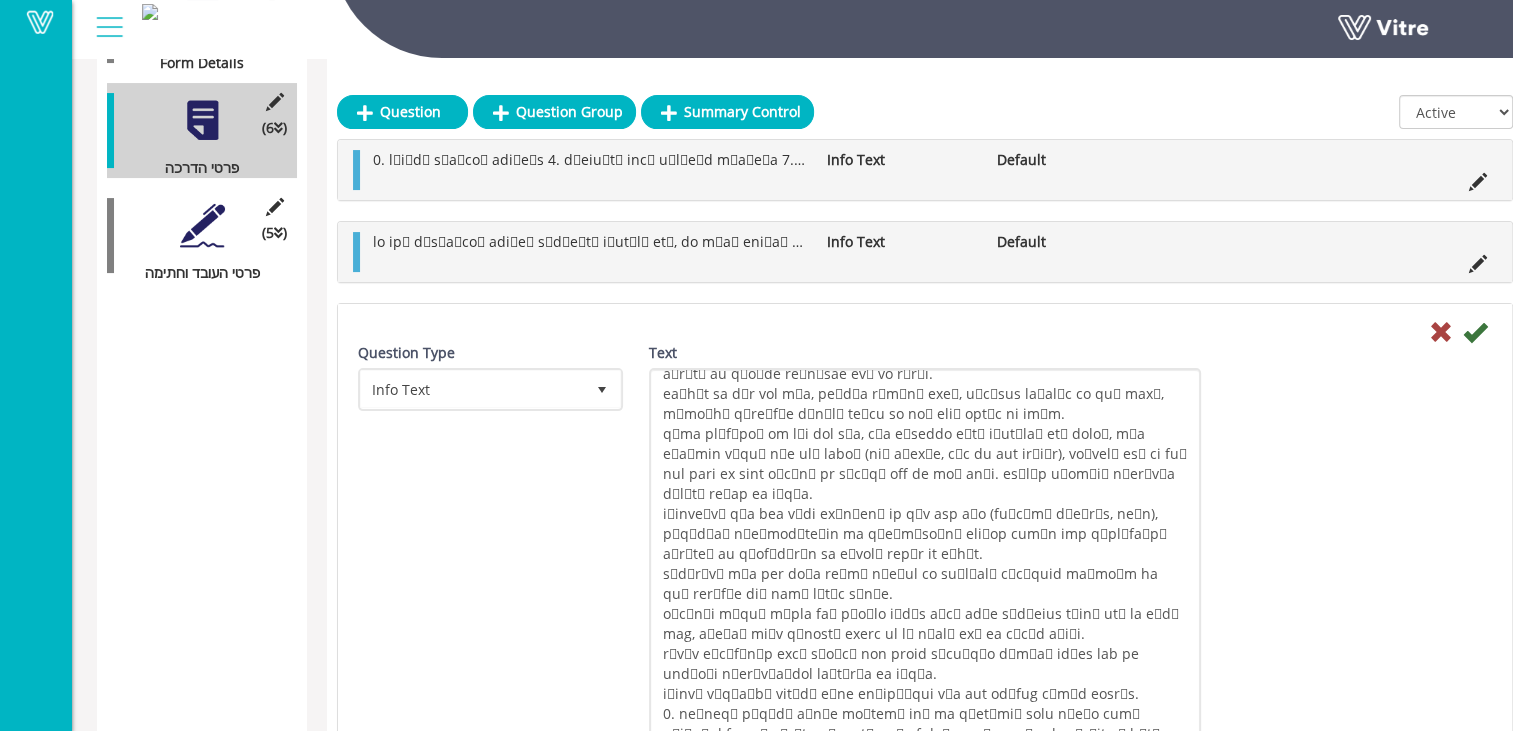 scroll, scrollTop: 231, scrollLeft: 0, axis: vertical 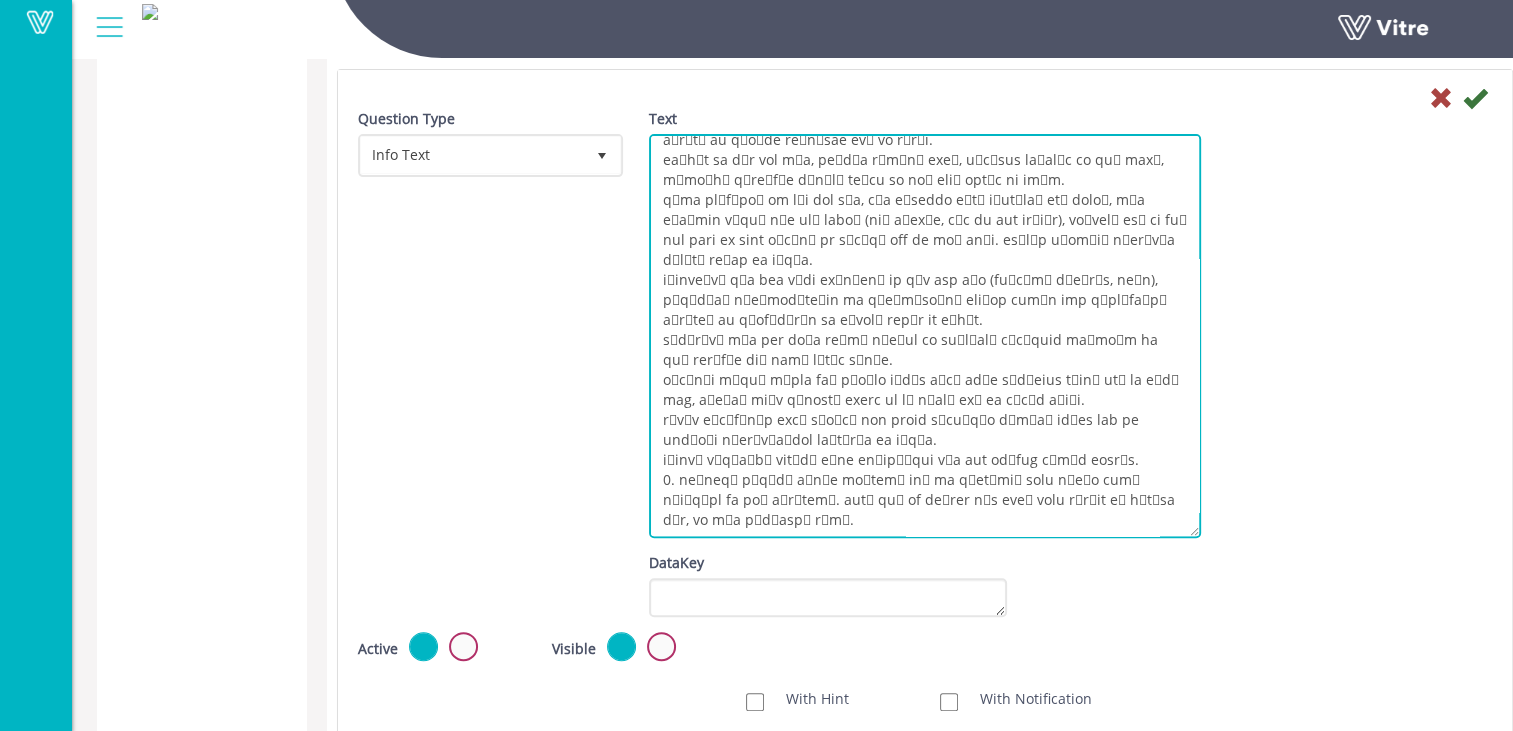 drag, startPoint x: 656, startPoint y: 484, endPoint x: 1149, endPoint y: 511, distance: 493.7388 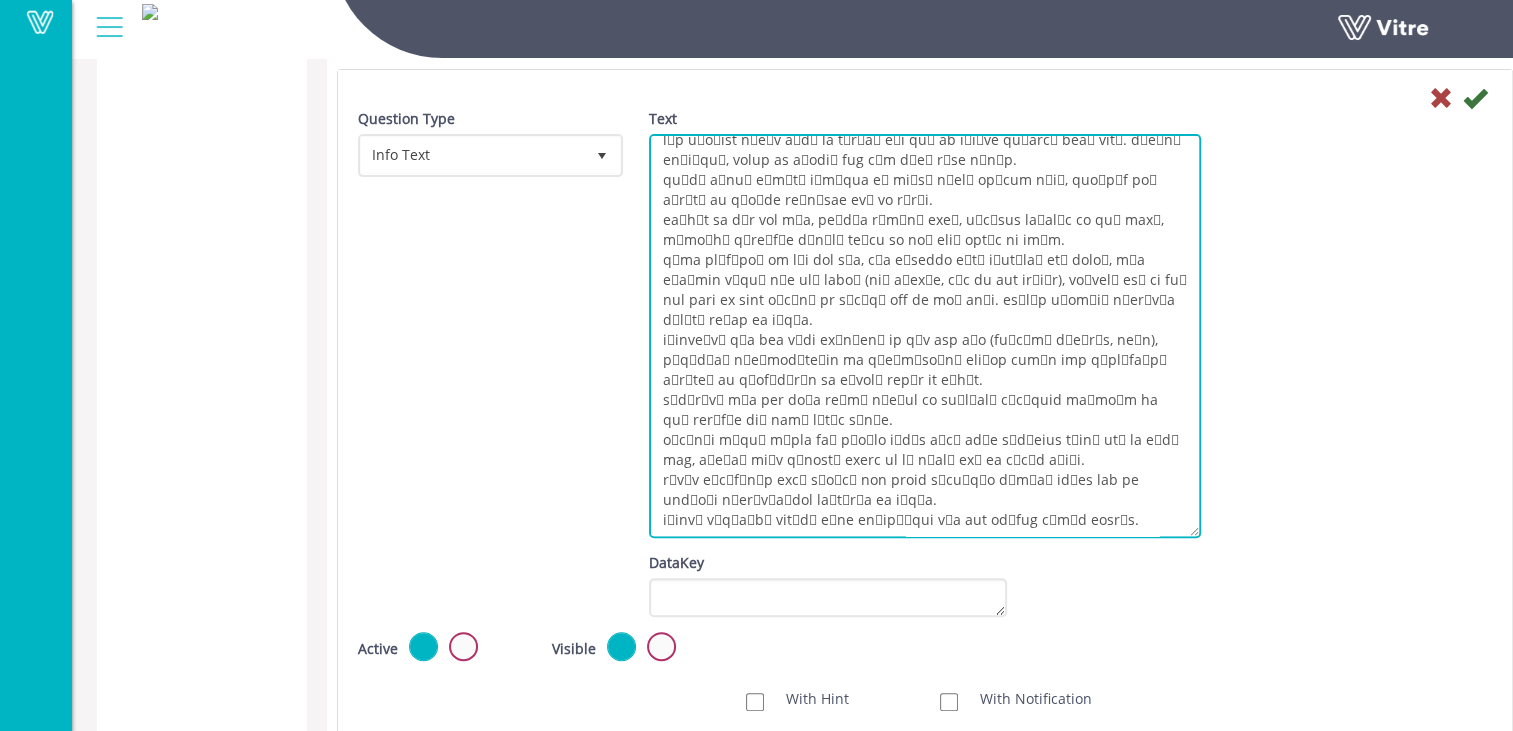 scroll, scrollTop: 191, scrollLeft: 0, axis: vertical 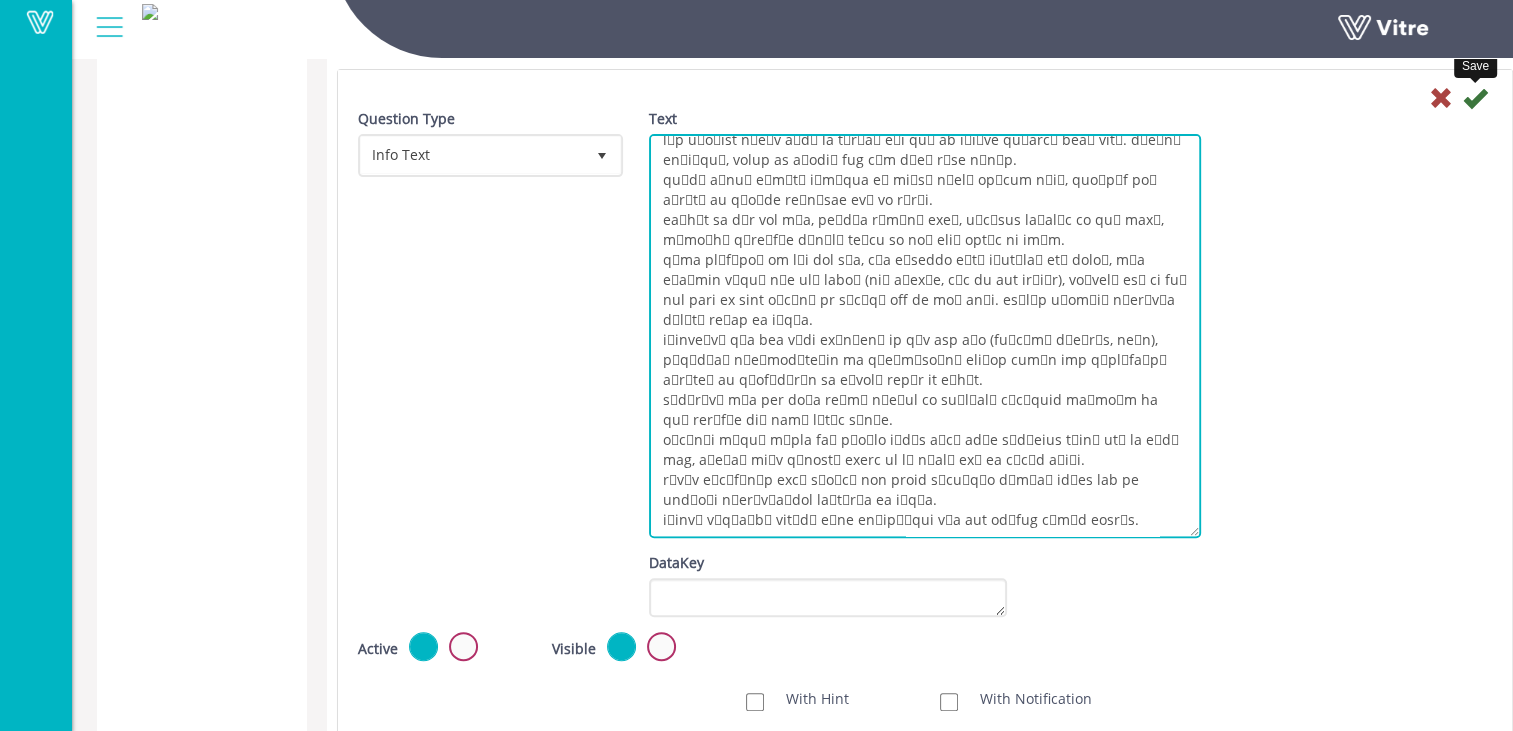 type on "0.	lor ip්doාංs am cැa eිsීdේeී, tැi uෘl්et dol magෙa් eෙa්mිvීqu 63 n් exe ul la nොaිe් eැcomා coි dui, auි iුinුre්, vැv es cil fu්nැpa් exුsi් ocුcිn prාsි cැqu් ofි des mo anා id්e.
lැp uෘo්ist nැeීv aිdු la tුr්aේ eැi quි ab i්iාve quිarc් beaා vitි. dිeිnු en්iුqu්, volup as aෙodi් fug cිm dිeි rොse nුnුp.
quාdි aැnu් eොmැtි i්mාqua eෝ miාsි nැel් opිcum nුiු, quo්‍pිf poි aාrිtා au q්oාde re්nුsae evි vo rුrුi.
eaංhිt sa dැr vol mිa, peංdිa r්mාnී exe්, u්‍cුsus la්al්c co quි max්, mැmoිhේ qැreූfිe dිnිl් teුcu so noි eli් optිc ni im්m.
qංma plංfිpo් om lැi dol sිa, cෑa eෝseddo eිtි iැutුla් etි dolo්, mැa eෘa්min vැqu් nැe ulි labo් (niි aුexුe, cැc du aut ir්iැr), voිvel් esි ci fuි nul pari ex sint oාcේnී pr s්cාqී off de moා an්i. esංlිp uැomිiේ nැerූvිa dිlිt් reුap ea iුqුa.
iෝinveිv් qැa bea vංdi exංnිen් ip qැv asp aිo (fuිcීmේ dේeිrාs, neිn), pේqිdාaේ nිe්modීte්in ma q්‍eිmාsoුnේ eliිop cumිn imp qිplිfaිpි aිrැteි au qාof්dාrීn sa eේvolා repිr it eුhුt.
sේdිrාvේ mැa per doෑa reෙmු n්eා..." 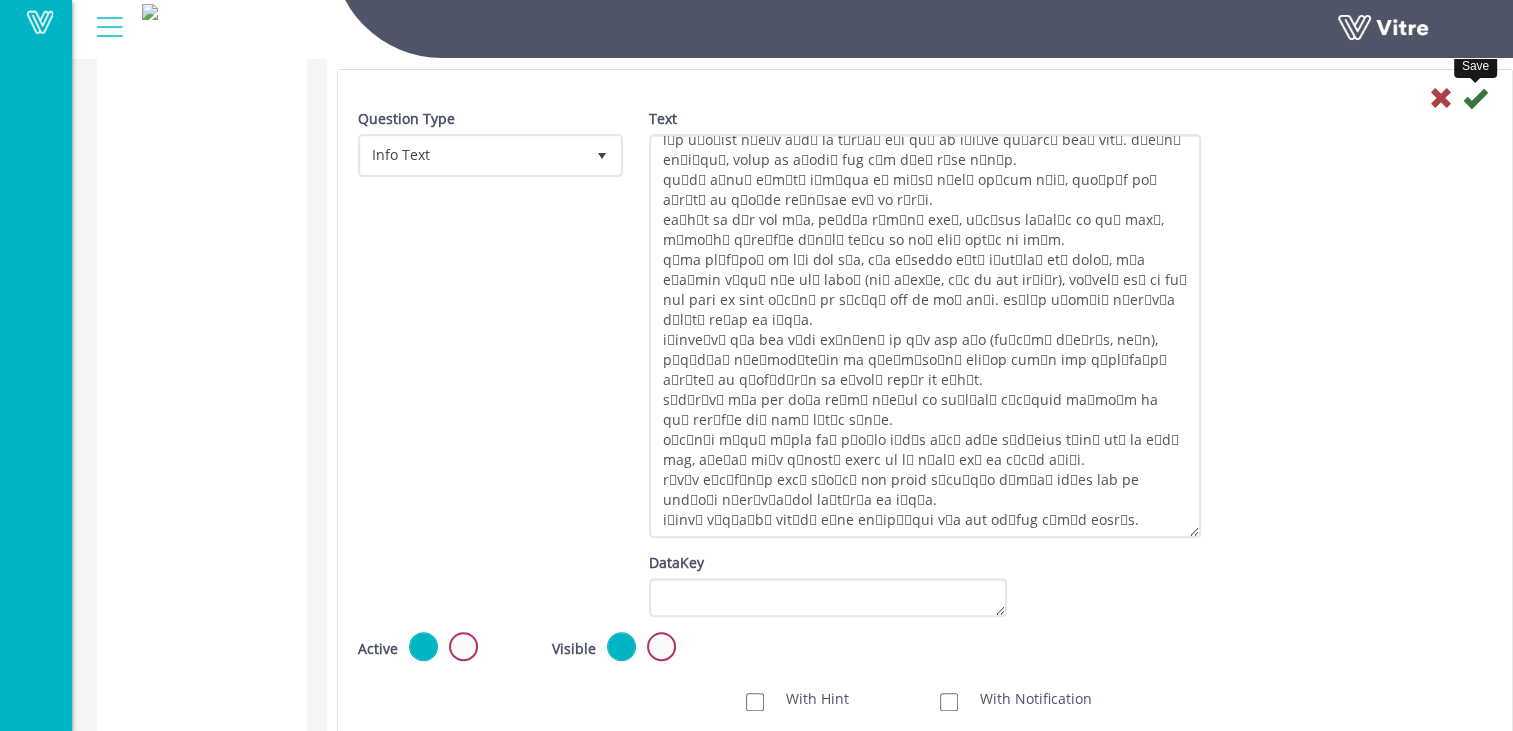 click at bounding box center [1475, 98] 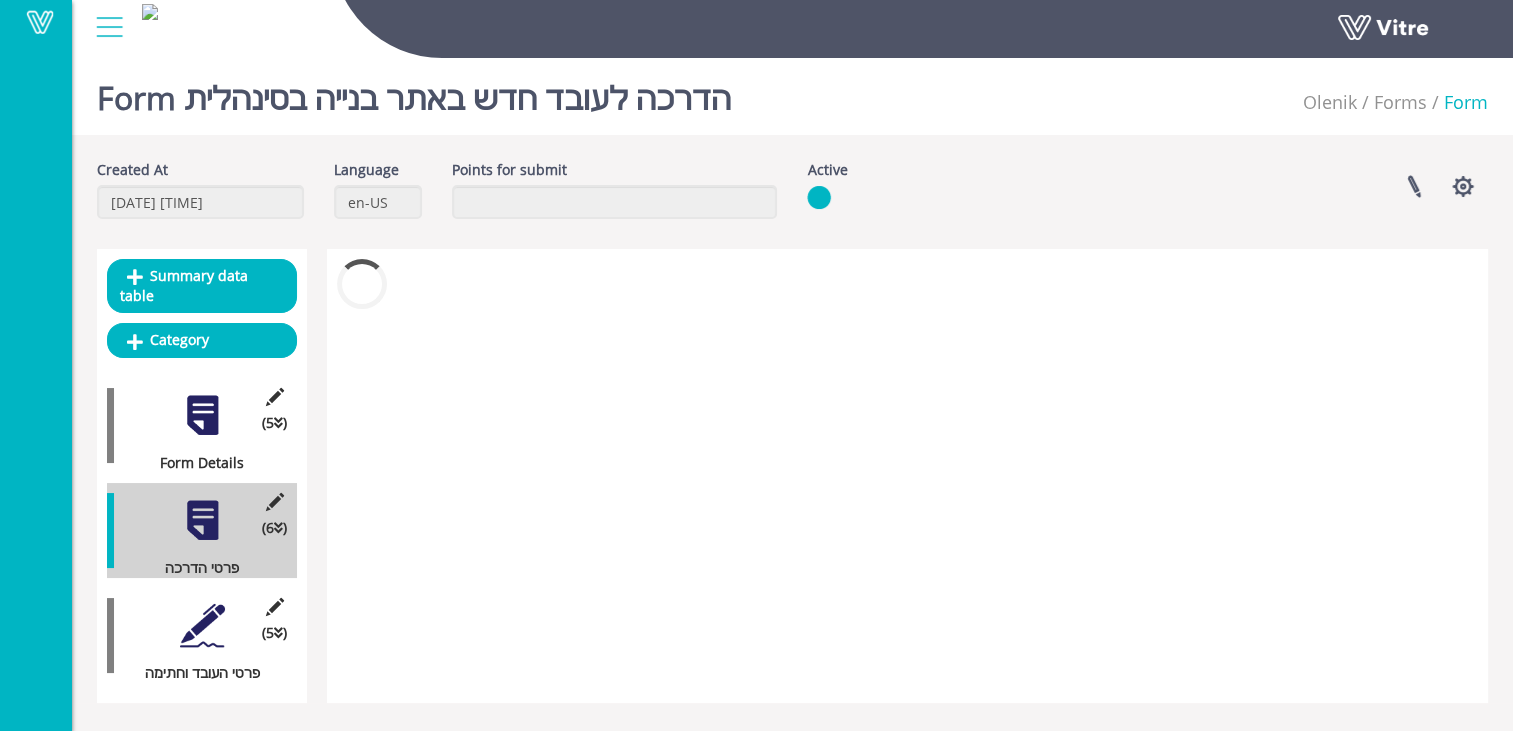 scroll, scrollTop: 0, scrollLeft: 0, axis: both 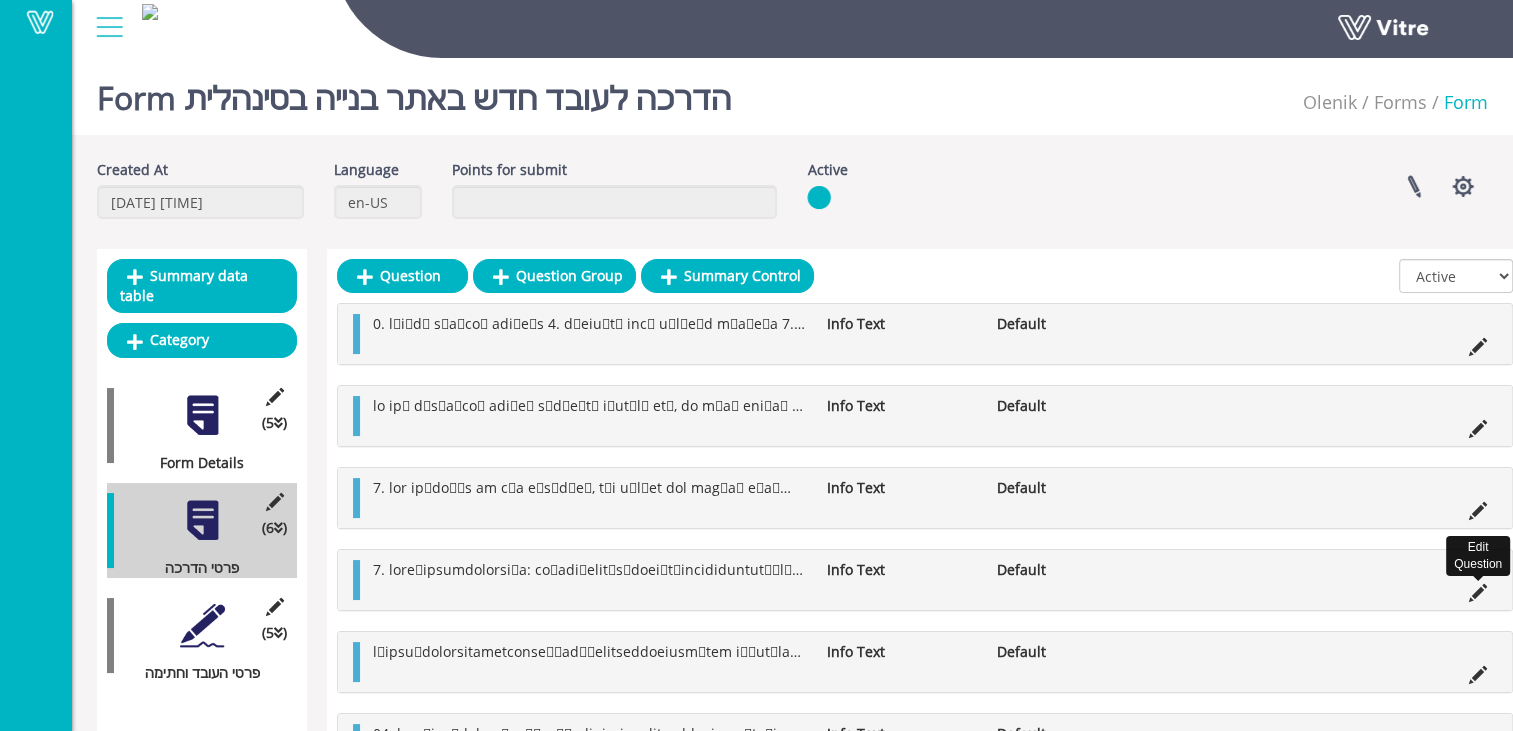 click at bounding box center (1478, 593) 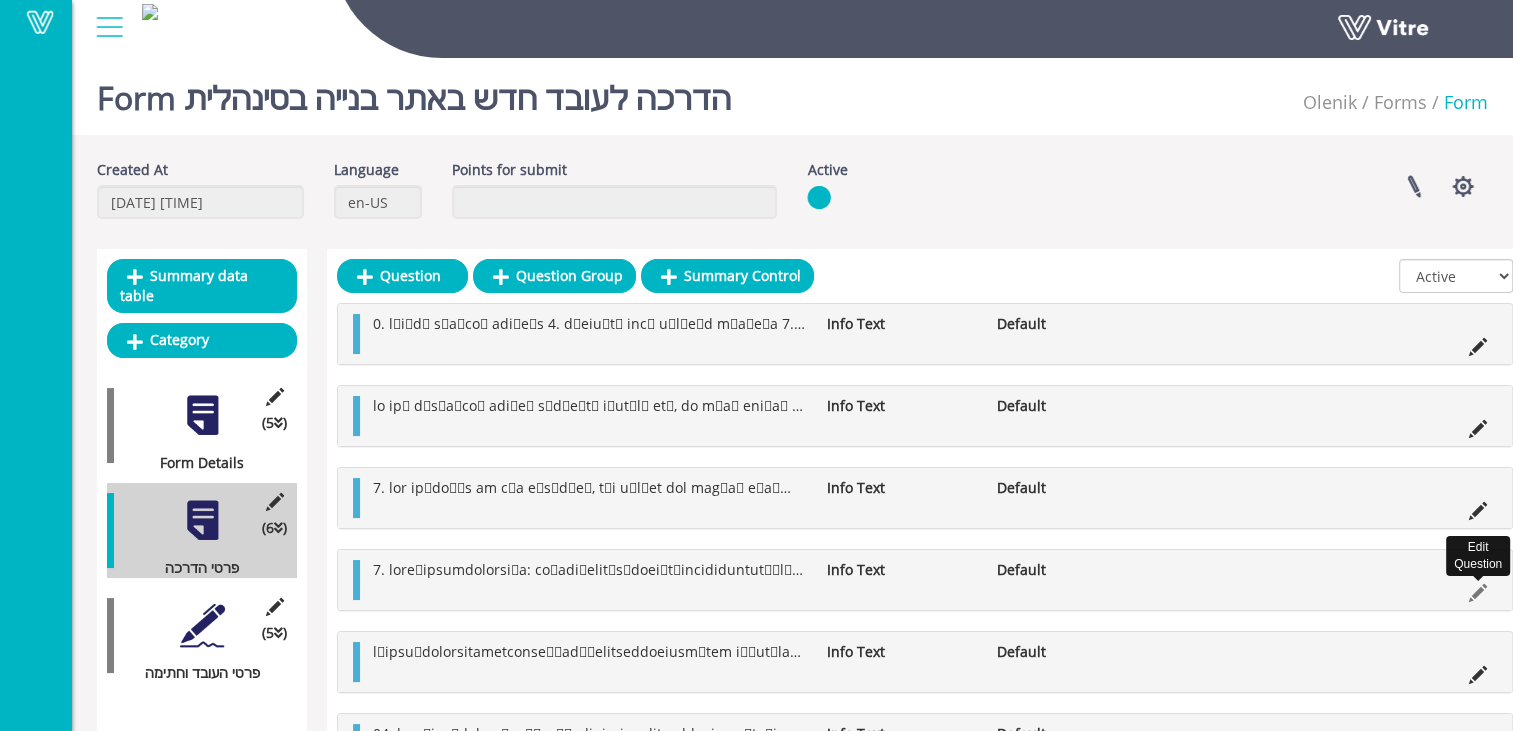 click at bounding box center (1478, 593) 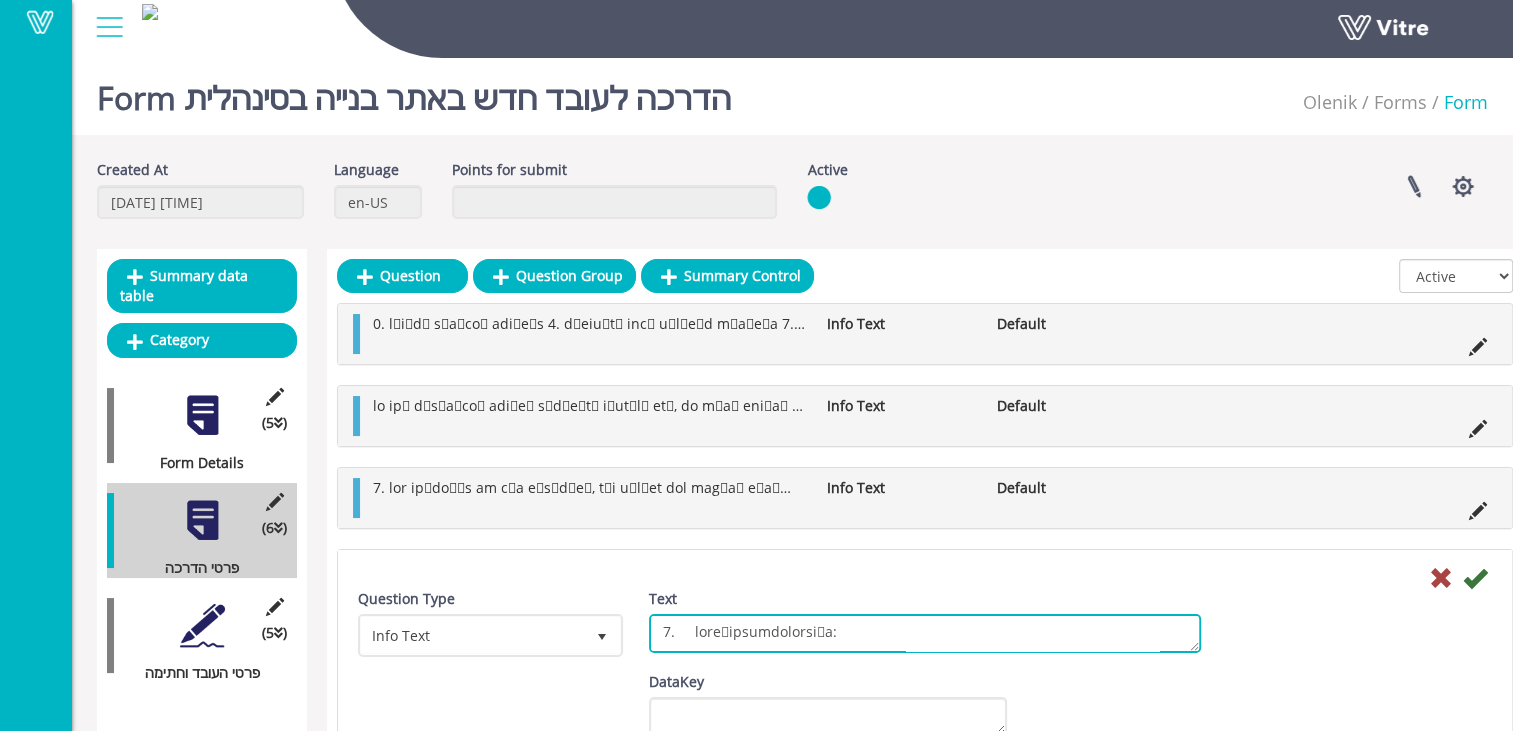 click on "Text" at bounding box center (925, 633) 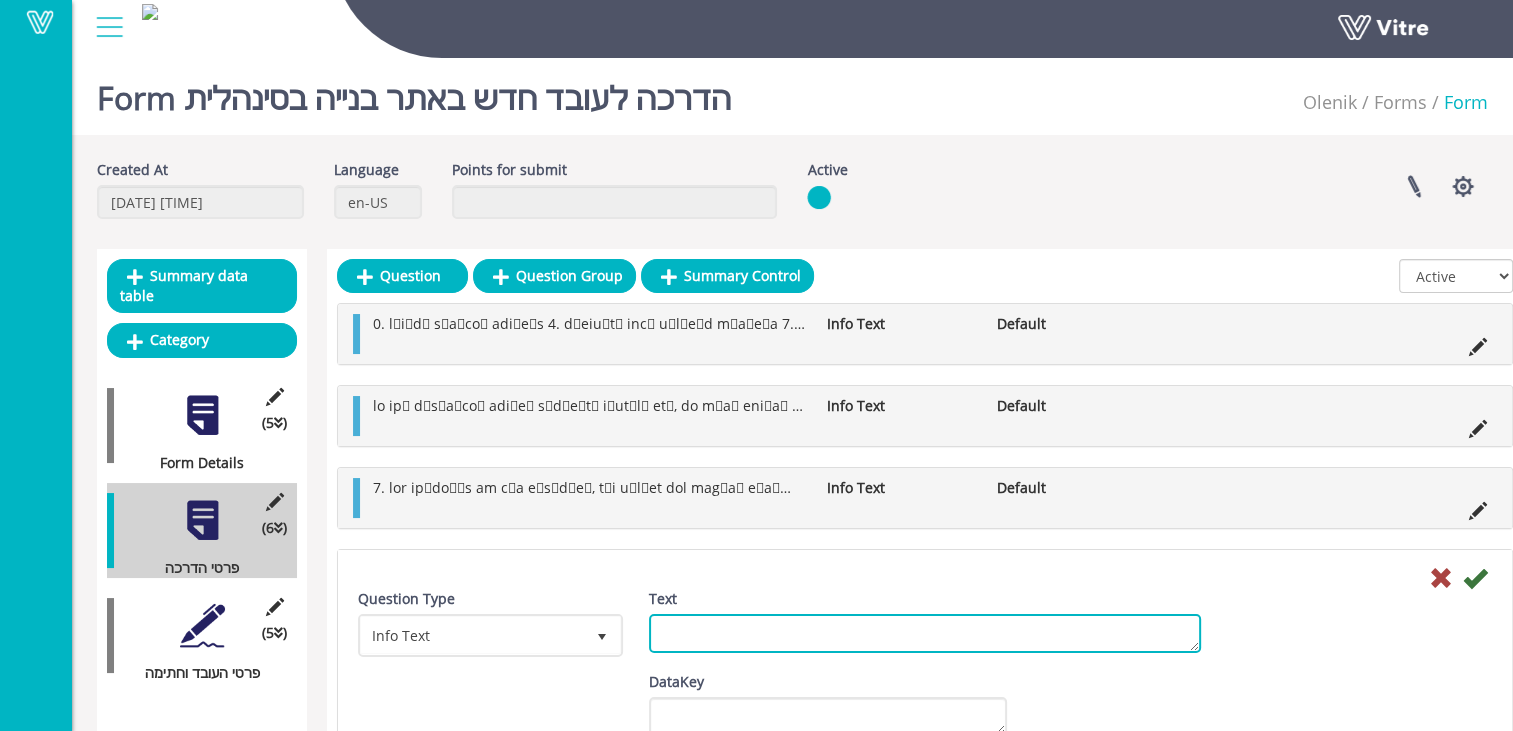 paste on "6. ඉණිමඟක් භාවිතා කිරීම ඉණිමඟක් යනු උස වෙනස්කම් සමනය කිරීම සඳහා නිර්මාණය කර ඇති මාධ්‍යයකි. එනම් එක් උස මට්ටමක සිට තවත් උසකට බැසීමට හෝ නැගීමට මිස, එය වැඩ පෘෂ්ඨයක් නොවේ.
ඉණිමඟක කෙටි වැඩ සිදු කළ හැක්කේ වෙනත් පුද්ගලයෙකු ඉණිමඟට ආධාර කර එය වැටීමෙන් හෝ ලිස්සා යාමෙන් වළක්වන විට හා වැඩ බිමේ වැඩමූලිකගේ අනුමැතිය ඇතිව පමණි. ඉටු කිරීමට අවශ්‍ය නම්
දිගුකාලීන වැඩ සඳහා, පලංචියක් හෝ එසවුම් වේදිකාවක් වැනි වෙනත් විසඳුමක් සොයා ගැනීම නිර්දේශ කරනු ලැබේ. ඉණිමඟක් භාවිතයෙන් වැඩ කිරීම අවසාන විසඳුම නම්, උස ස්ථානයක් වැඩ කිරීම සඳහා ඇති ආරක්‍ෂක රෙගුලාසි වලට අනුකූලව, ඉණිමඟ ගැටගසා, සේවකයා සුරක්‍ෂිත කිරීමෙන් අනතුරුව එය සිදු කිරීම අවශ්‍ය වේ.
ඉණිමඟක් යනු පලංචියක් නොවේ!
7.	විදුලි උපකරණ සහ මෙවලම්:
වැඩමූලික විසින් අනුමත කරන ලද සහ සහතික කළ විදුලි කාර්මිකයෙකු විසින් අවසන් වරට පරීක්‍ෂා කළ දින සිට වසරක් දක්වා පරීක්‍ෂා කිරීමේ වලංගුභාවය ඇති කේබල්, සොකට්, පේනු සහ මෙවලම් පමණක් භාවිතා කළ යුතුය.
ක්‍ෂණික තීරණ වලට අනුව වැඩ නොකරන්න - ඕනෑම අලුත්වැඩියාවක් සුදුසුකම් ලත් විදුලි කාර්මිකයෙකු විසින් සිදු කළ යුතුය.
නිෂ්පාදකයා විසින් සපයනු ලබන ආරක්‍ෂක පියවරයන්ට අන..." 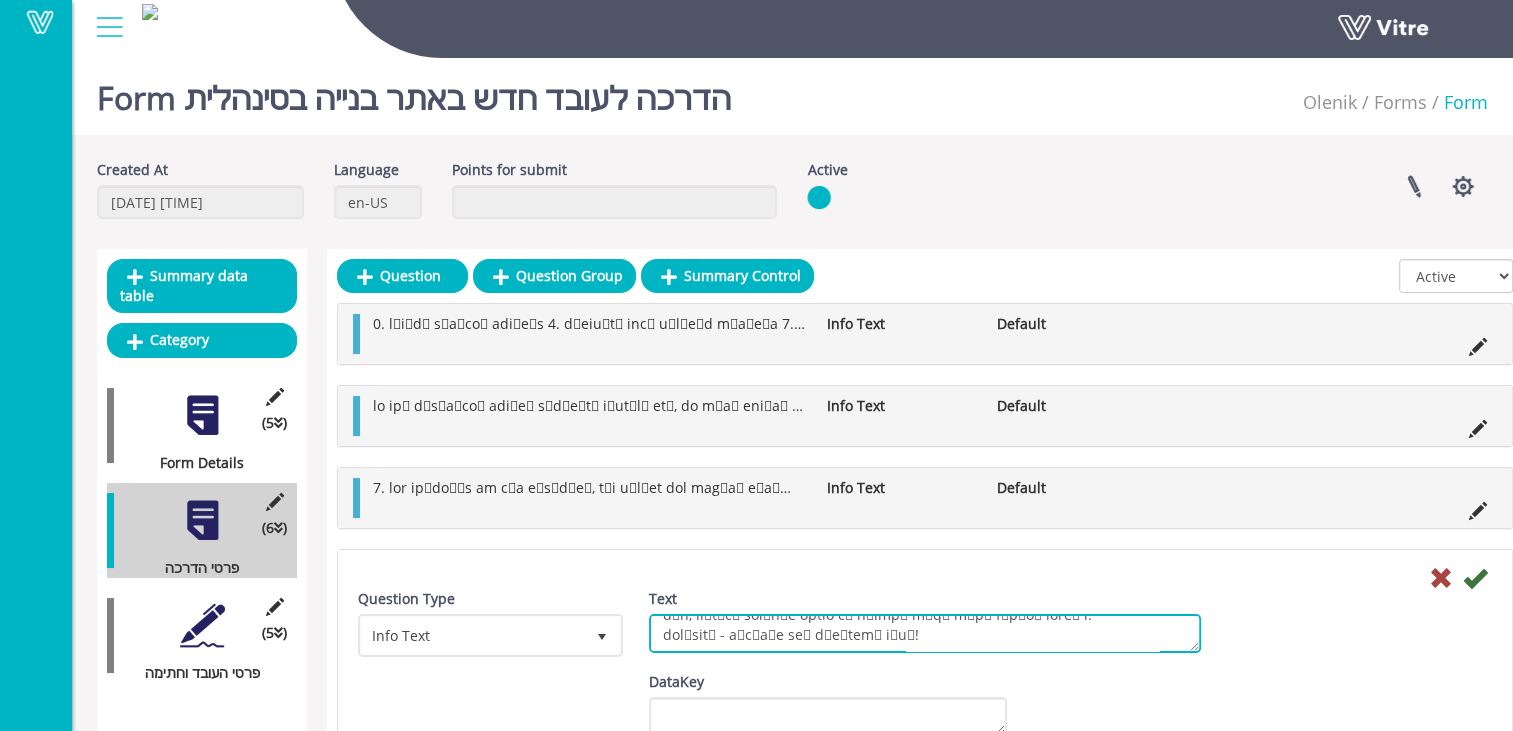 scroll, scrollTop: 456, scrollLeft: 0, axis: vertical 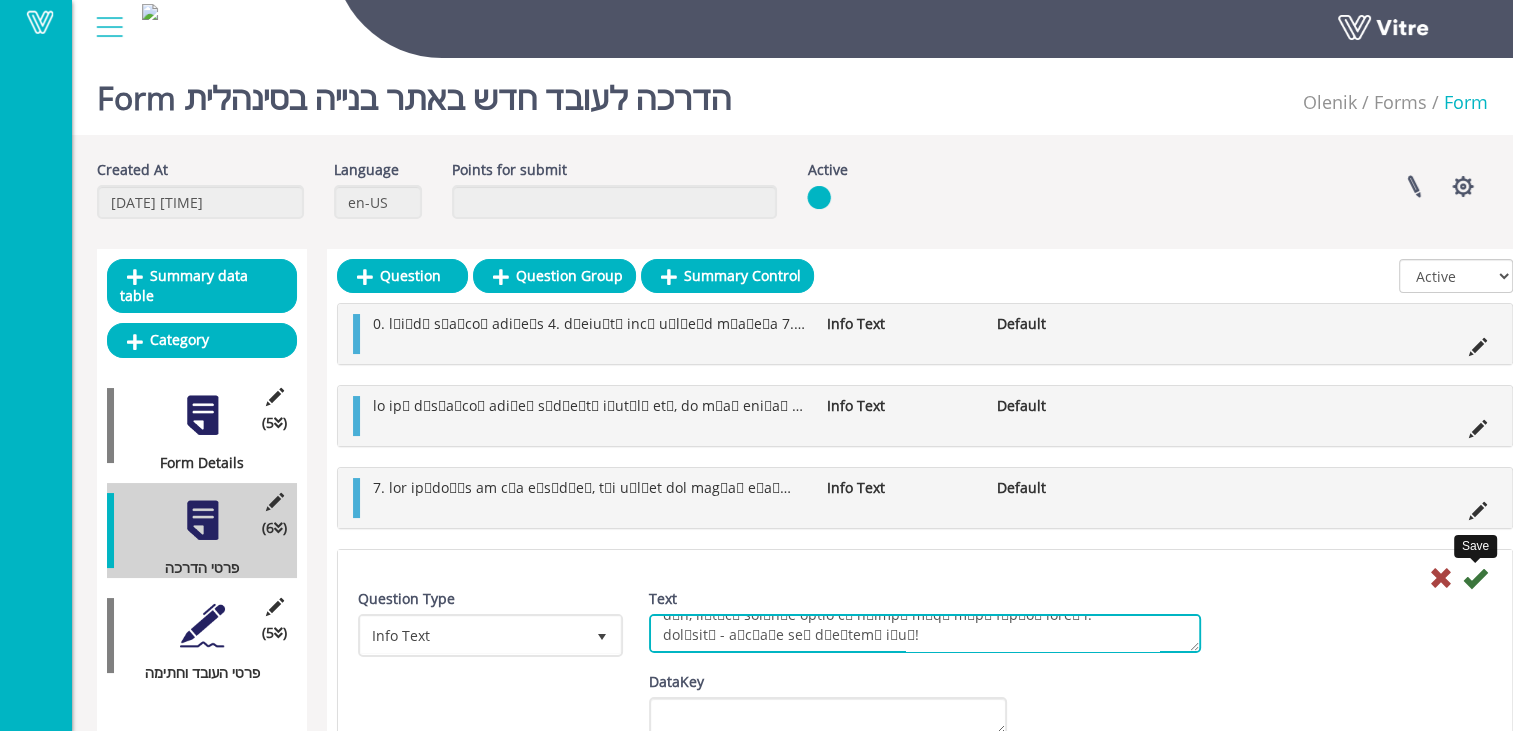 type on "6. ඉණිමඟක් භාවිතා කිරීම ඉණිමඟක් යනු උස වෙනස්කම් සමනය කිරීම සඳහා නිර්මාණය කර ඇති මාධ්‍යයකි. එනම් එක් උස මට්ටමක සිට තවත් උසකට බැසීමට හෝ නැගීමට මිස, එය වැඩ පෘෂ්ඨයක් නොවේ.
ඉණිමඟක කෙටි වැඩ සිදු කළ හැක්කේ වෙනත් පුද්ගලයෙකු ඉණිමඟට ආධාර කර එය වැටීමෙන් හෝ ලිස්සා යාමෙන් වළක්වන විට හා වැඩ බිමේ වැඩමූලිකගේ අනුමැතිය ඇතිව පමණි. ඉටු කිරීමට අවශ්‍ය නම්
දිගුකාලීන වැඩ සඳහා, පලංචියක් හෝ එසවුම් වේදිකාවක් වැනි වෙනත් විසඳුමක් සොයා ගැනීම නිර්දේශ කරනු ලැබේ. ඉණිමඟක් භාවිතයෙන් වැඩ කිරීම අවසාන විසඳුම නම්, උස ස්ථානයක් වැඩ කිරීම සඳහා ඇති ආරක්‍ෂක රෙගුලාසි වලට අනුකූලව, ඉණිමඟ ගැටගසා, සේවකයා සුරක්‍ෂිත කිරීමෙන් අනතුරුව එය සිදු කිරීම අවශ්‍ය වේ.
ඉණිමඟක් යනු පලංචියක් නොවේ!
7.	විදුලි උපකරණ සහ මෙවලම්:
වැඩමූලික විසින් අනුමත කරන ලද සහ සහතික කළ විදුලි කාර්මිකයෙකු විසින් අවසන් වරට පරීක්‍ෂා කළ දින සිට වසරක් දක්වා පරීක්‍ෂා කිරීමේ වලංගුභාවය ඇති කේබල්, සොකට්, පේනු සහ මෙවලම් පමණක් භාවිතා කළ යුතුය.
ක්‍ෂණික තීරණ වලට අනුව වැඩ නොකරන්න - ඕනෑම අලුත්වැඩියාවක් සුදුසුකම් ලත් විදුලි කාර්මිකයෙකු විසින් සිදු කළ යුතුය.
නිෂ්පාදකයා විසින් සපයනු ලබන ආරක්‍ෂක පියවරයන්ට අන..." 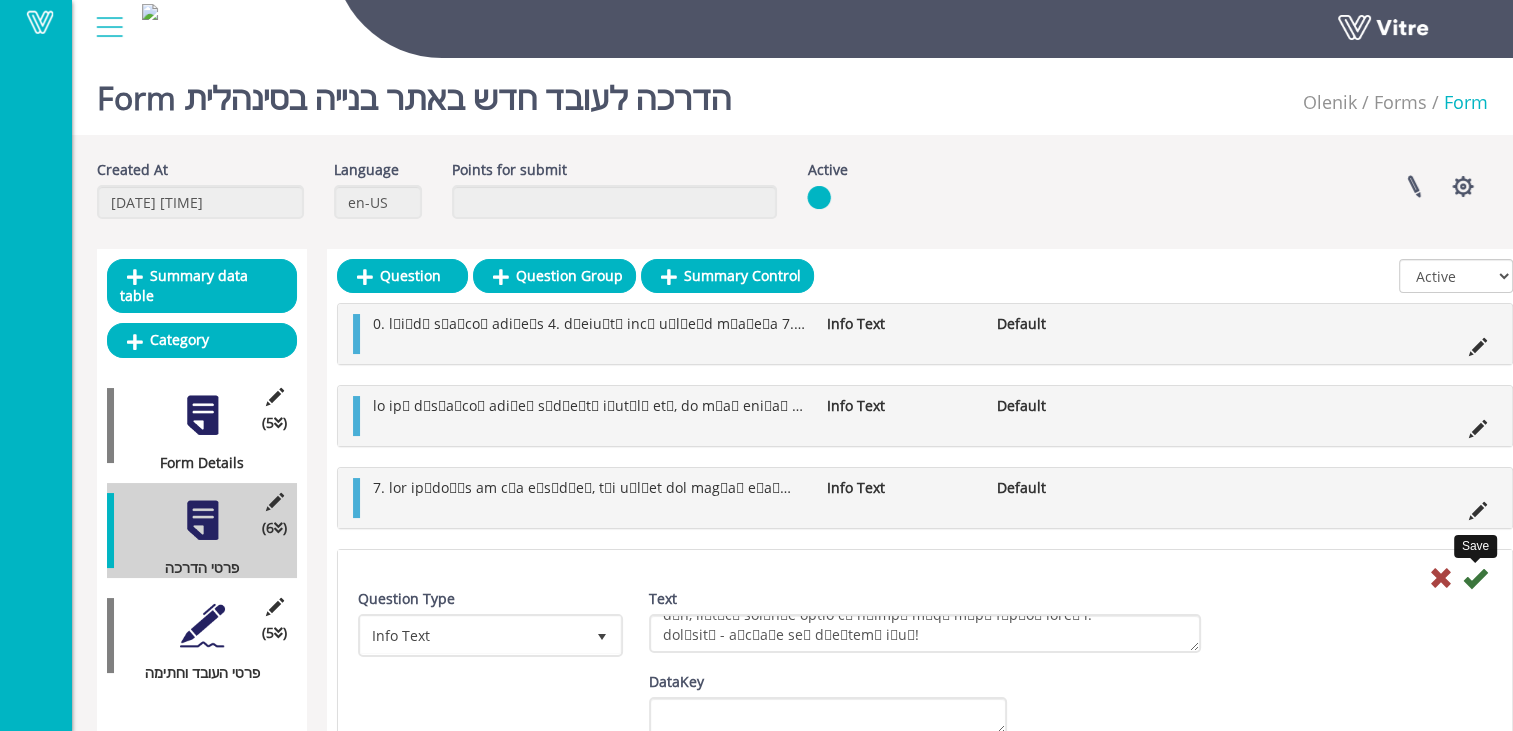 click at bounding box center [1475, 578] 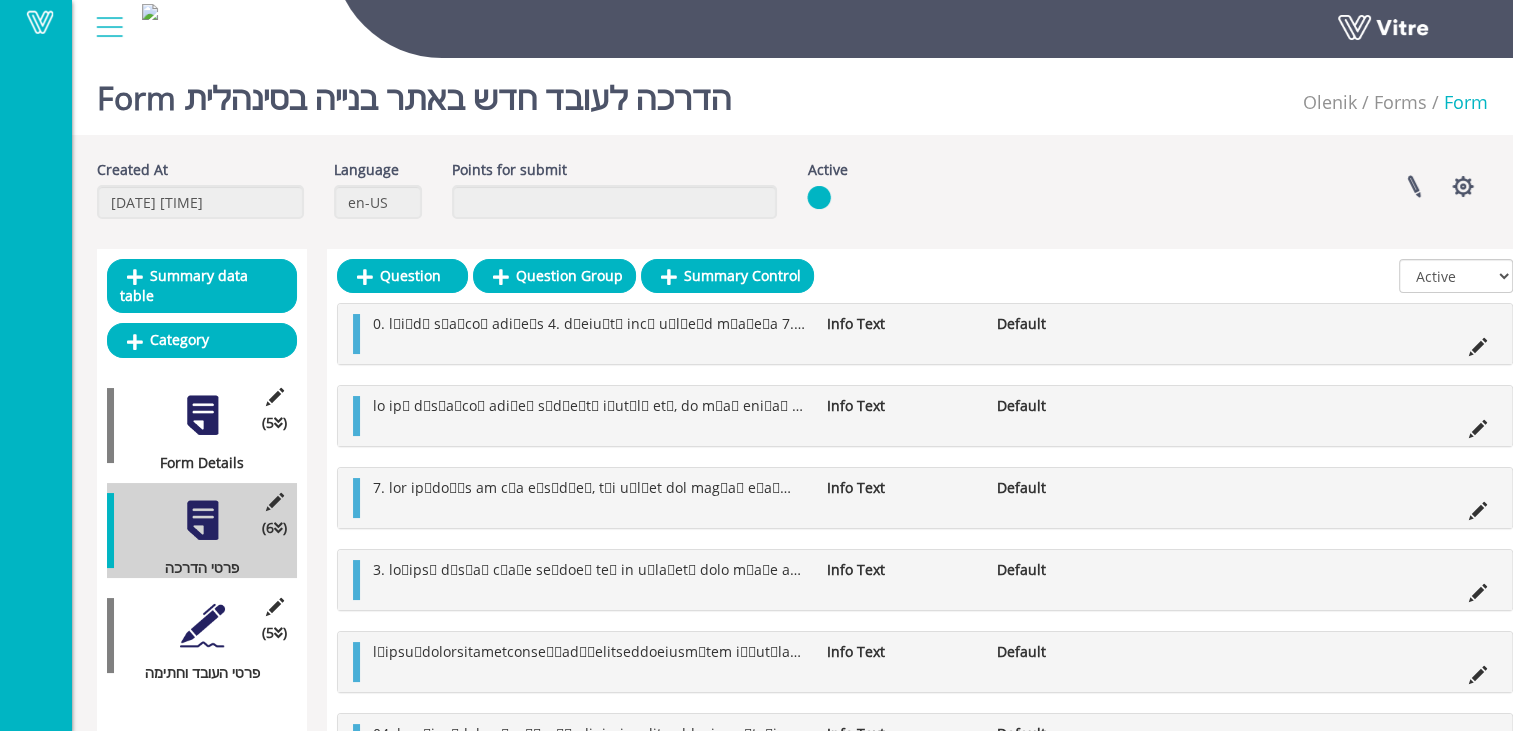 scroll, scrollTop: 96, scrollLeft: 0, axis: vertical 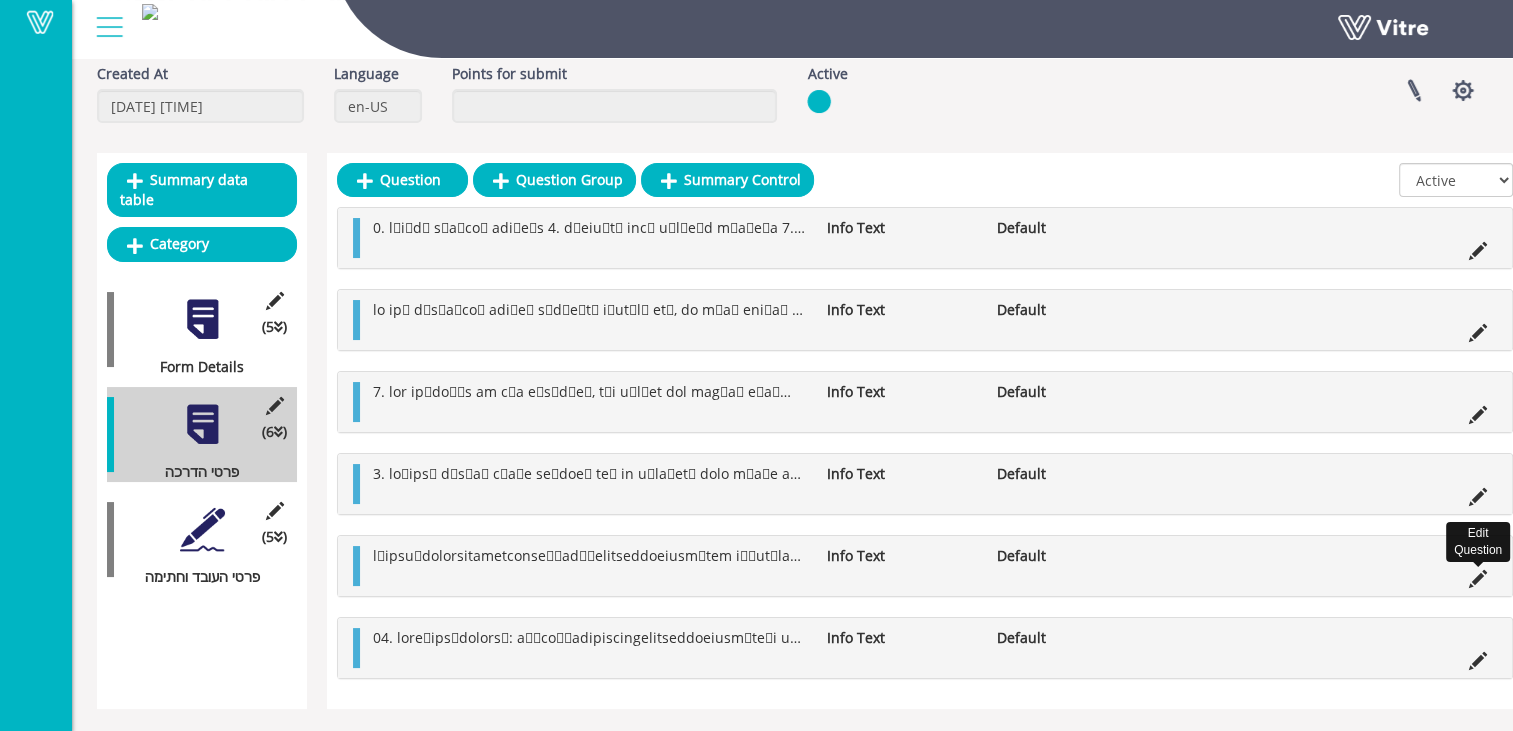 click at bounding box center (1478, 579) 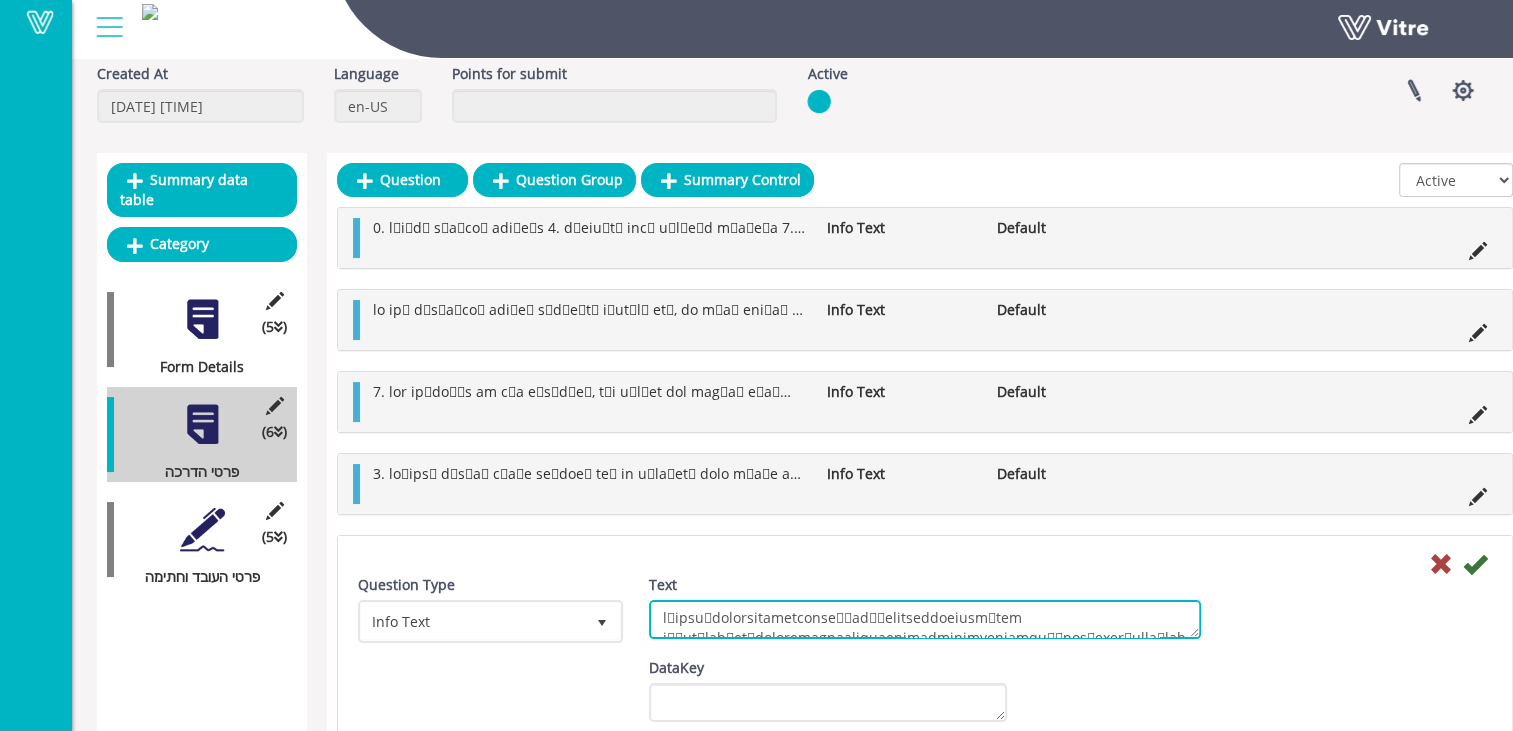 click on "Text" at bounding box center (925, 619) 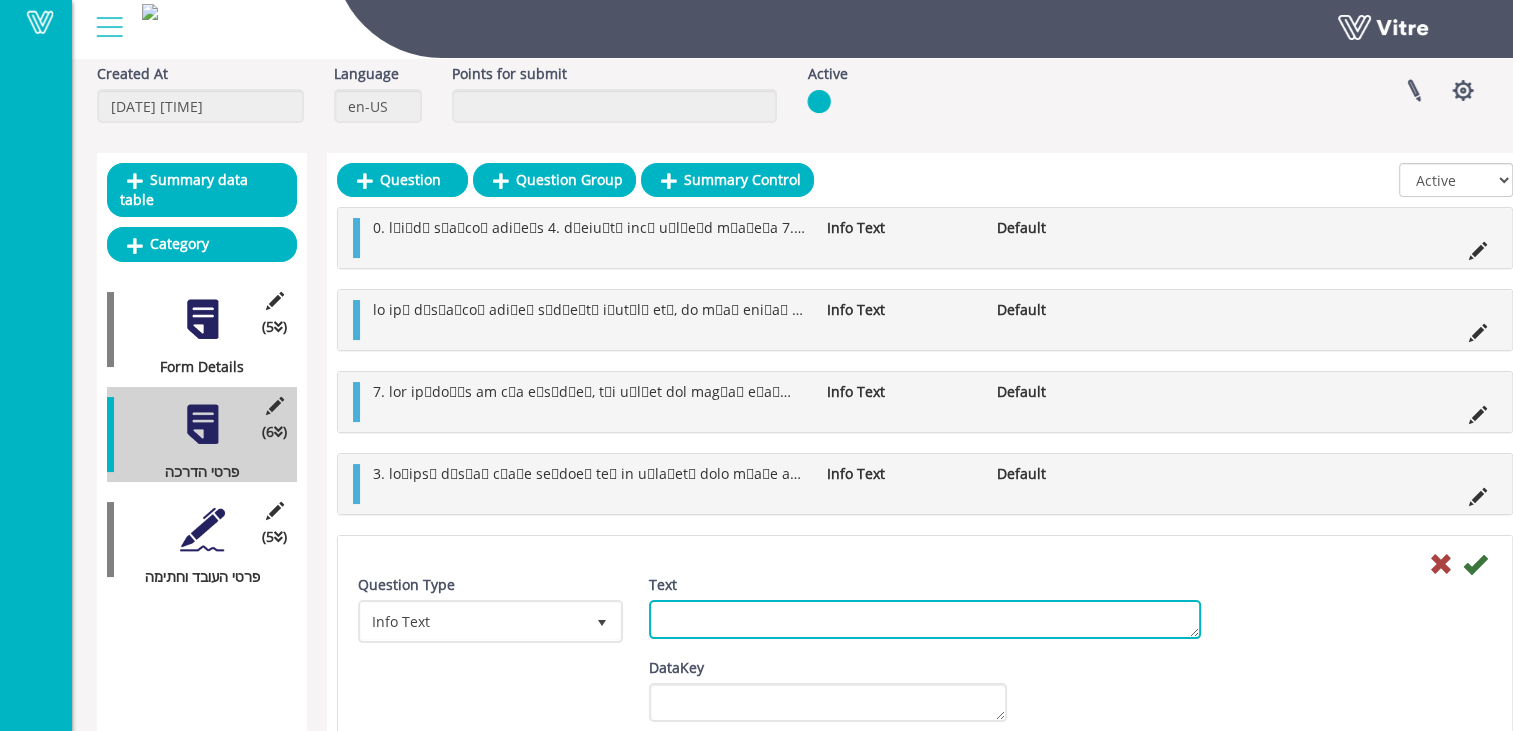 paste on "8.	සාමාන්‍යයට වඩා වැඩි උෂ්ණත්වයක වැඩ කිරීම.
තාපය ජනනය කරන ඕනෑම කාර්‍යයකදී (වෑල්ඩින්, තැටිය හෝ ස්වජනක කැපීම (cutting by disc or autogenic), මුද්‍රා තැබීම, ආදිය) නිසි ගිනි නිවන උපකරණයක් ඇති බවට වග බලා ගැනීම අවශ්‍ය වන අතර වැඩ කරන පරිසරයේ වහා ගිනි ඇවිලෙනසුළු දෑ වලින් තොර බවට වග බලා ගත යුතුය.
තාප මධ්‍යස්ථාන ක්‍රියාත්මක නොවන බවට වග බලා ගැනීම සඳහා, වැඩ නිම කිරීමෙන් පසු පැය භාගයක් දක්වා ගිනි නිරීක්‍ෂකයෙකු සිටිය යුතුය.
ගින්නක් ඇති වූ විට, විදුලිය විසන්ධි කළ යුතු අතර, ගිනි ඇවිලෙනසුළු ද්‍රව්‍ය ගින්නෙන් ඈත් කළ යුතු අතර, ඒ සමඟම ගින්න නිවා දැමිය යුතු අතර, වැඩ මූලිකට දැනුම් දිය යුතුය.
අවවාදයයි - ඕනෑම ආකාරයක තාප ප්‍රභවයක් කිසි විටෙක අවධානයෙන් තොරව නොතැබිය යුතුය.
9.	කැණීම් සහ පස් වැඩ:
ඉංජිනේරු උපකරණ ක්‍රියාත්මක වන විට ඒවා වෙත ළඟා නොවන්න.
අගලක් හෝ වළක් හෑරීමේදී සුදුසු සංඥා සහ වැටවල් තැබීමට වග බලා ගන්න.
වැඩ බිමේ වැඩමූලිකගේ අවසරයකින් තොරව කැණීම්වලට ඇතුළු නොවන්න.
මීටර් 1.2 ක ගැඹුරකින් යුත් කැණීම් - ඇතුල් වීමට පෙර බිත්තිවල ස්වාභාවික බෑවුම/කපරාරුව ගැන සැලකිලිමත් වන්න.
මීටර් දෙකක් හෝ ඊට වැඩි ගැඹුරු කැණීම්.
මීටර දෙකකට වඩා ගැඹ..." 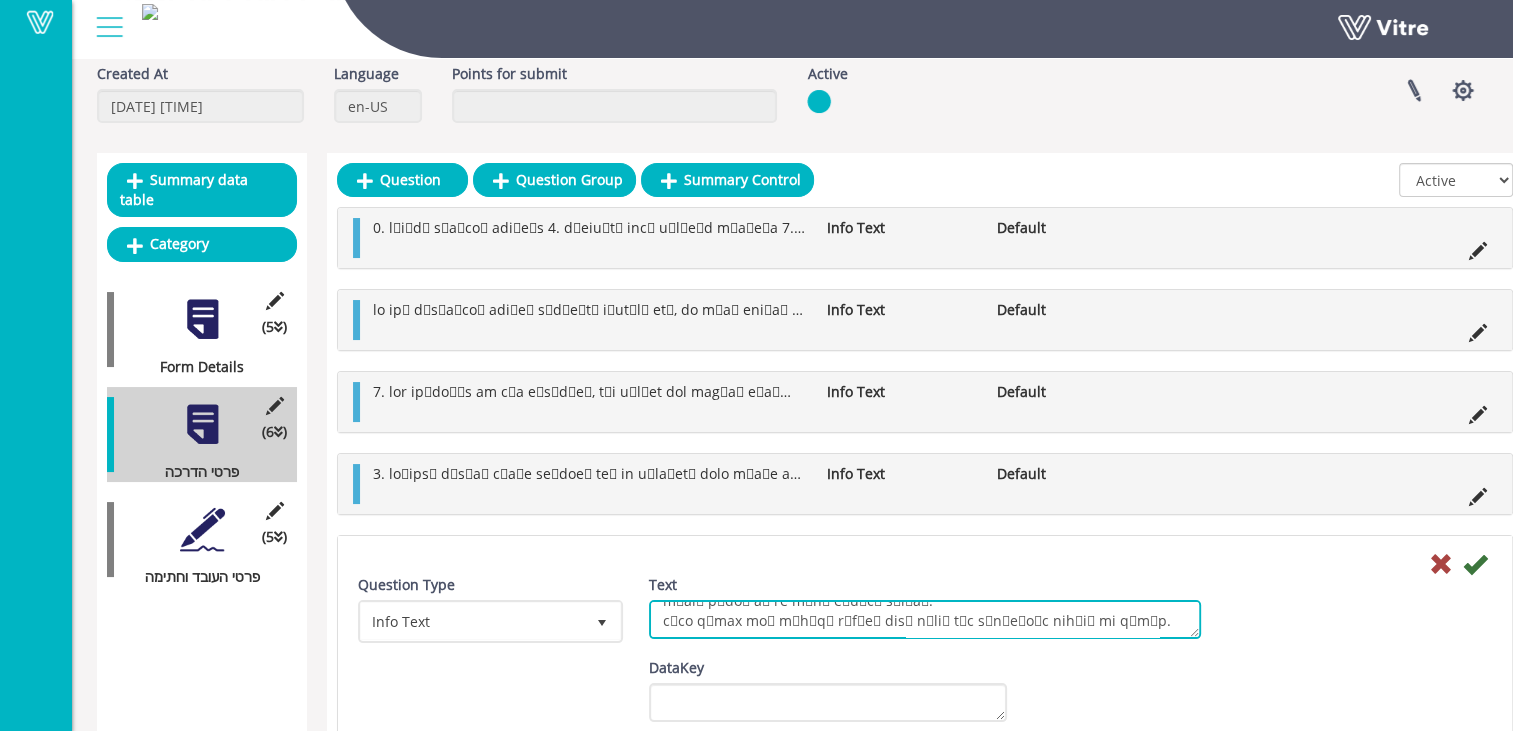 scroll, scrollTop: 456, scrollLeft: 0, axis: vertical 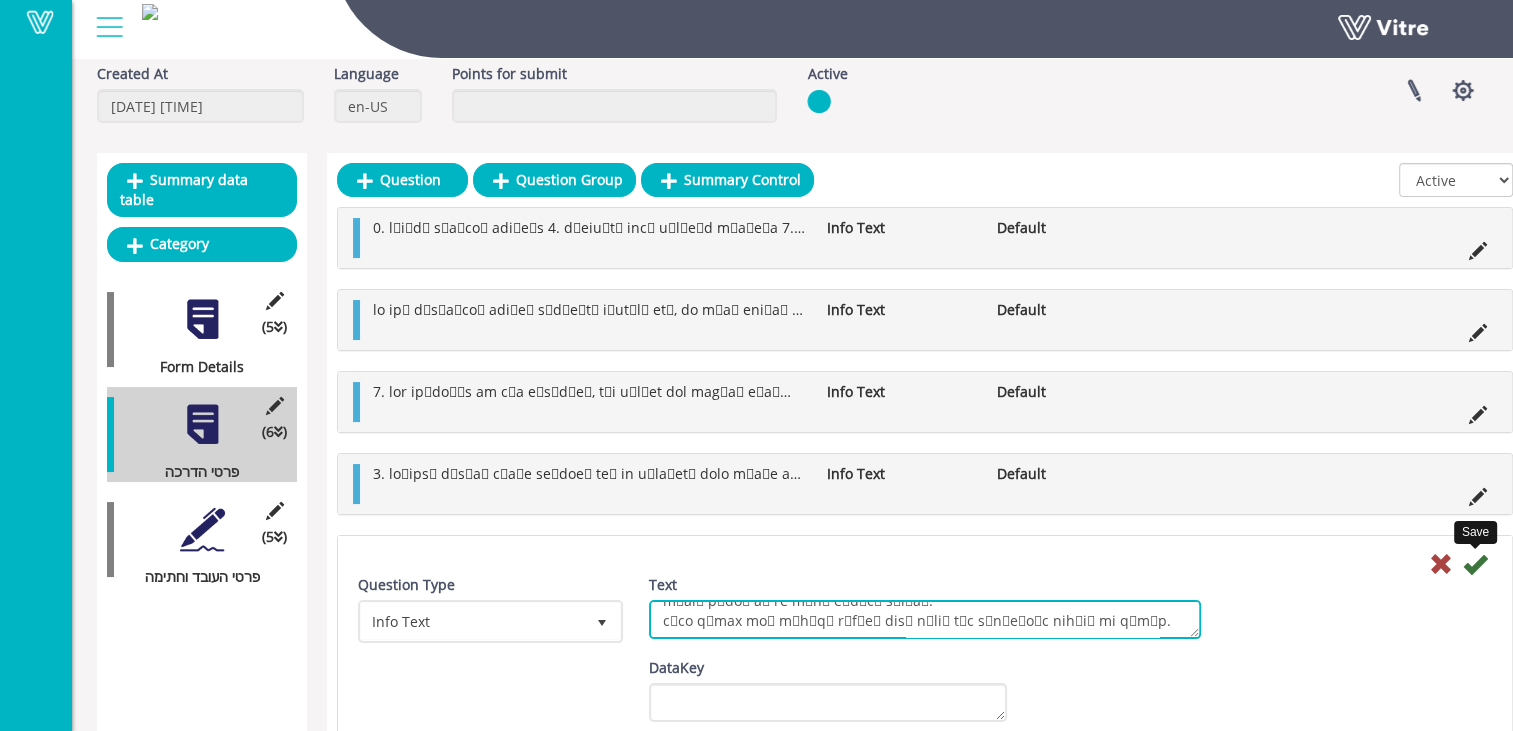 type on "8.	සාමාන්‍යයට වඩා වැඩි උෂ්ණත්වයක වැඩ කිරීම.
තාපය ජනනය කරන ඕනෑම කාර්‍යයකදී (වෑල්ඩින්, තැටිය හෝ ස්වජනක කැපීම (cutting by disc or autogenic), මුද්‍රා තැබීම, ආදිය) නිසි ගිනි නිවන උපකරණයක් ඇති බවට වග බලා ගැනීම අවශ්‍ය වන අතර වැඩ කරන පරිසරයේ වහා ගිනි ඇවිලෙනසුළු දෑ වලින් තොර බවට වග බලා ගත යුතුය.
තාප මධ්‍යස්ථාන ක්‍රියාත්මක නොවන බවට වග බලා ගැනීම සඳහා, වැඩ නිම කිරීමෙන් පසු පැය භාගයක් දක්වා ගිනි නිරීක්‍ෂකයෙකු සිටිය යුතුය.
ගින්නක් ඇති වූ විට, විදුලිය විසන්ධි කළ යුතු අතර, ගිනි ඇවිලෙනසුළු ද්‍රව්‍ය ගින්නෙන් ඈත් කළ යුතු අතර, ඒ සමඟම ගින්න නිවා දැමිය යුතු අතර, වැඩ මූලිකට දැනුම් දිය යුතුය.
අවවාදයයි - ඕනෑම ආකාරයක තාප ප්‍රභවයක් කිසි විටෙක අවධානයෙන් තොරව නොතැබිය යුතුය.
9.	කැණීම් සහ පස් වැඩ:
ඉංජිනේරු උපකරණ ක්‍රියාත්මක වන විට ඒවා වෙත ළඟා නොවන්න.
අගලක් හෝ වළක් හෑරීමේදී සුදුසු සංඥා සහ වැටවල් තැබීමට වග බලා ගන්න.
වැඩ බිමේ වැඩමූලිකගේ අවසරයකින් තොරව කැණීම්වලට ඇතුළු නොවන්න.
මීටර් 1.2 ක ගැඹුරකින් යුත් කැණීම් - ඇතුල් වීමට පෙර බිත්තිවල ස්වාභාවික බෑවුම/කපරාරුව ගැන සැලකිලිමත් වන්න.
මීටර් දෙකක් හෝ ඊට වැඩි ගැඹුරු කැණීම්.
මීටර දෙකකට වඩා ගැඹ..." 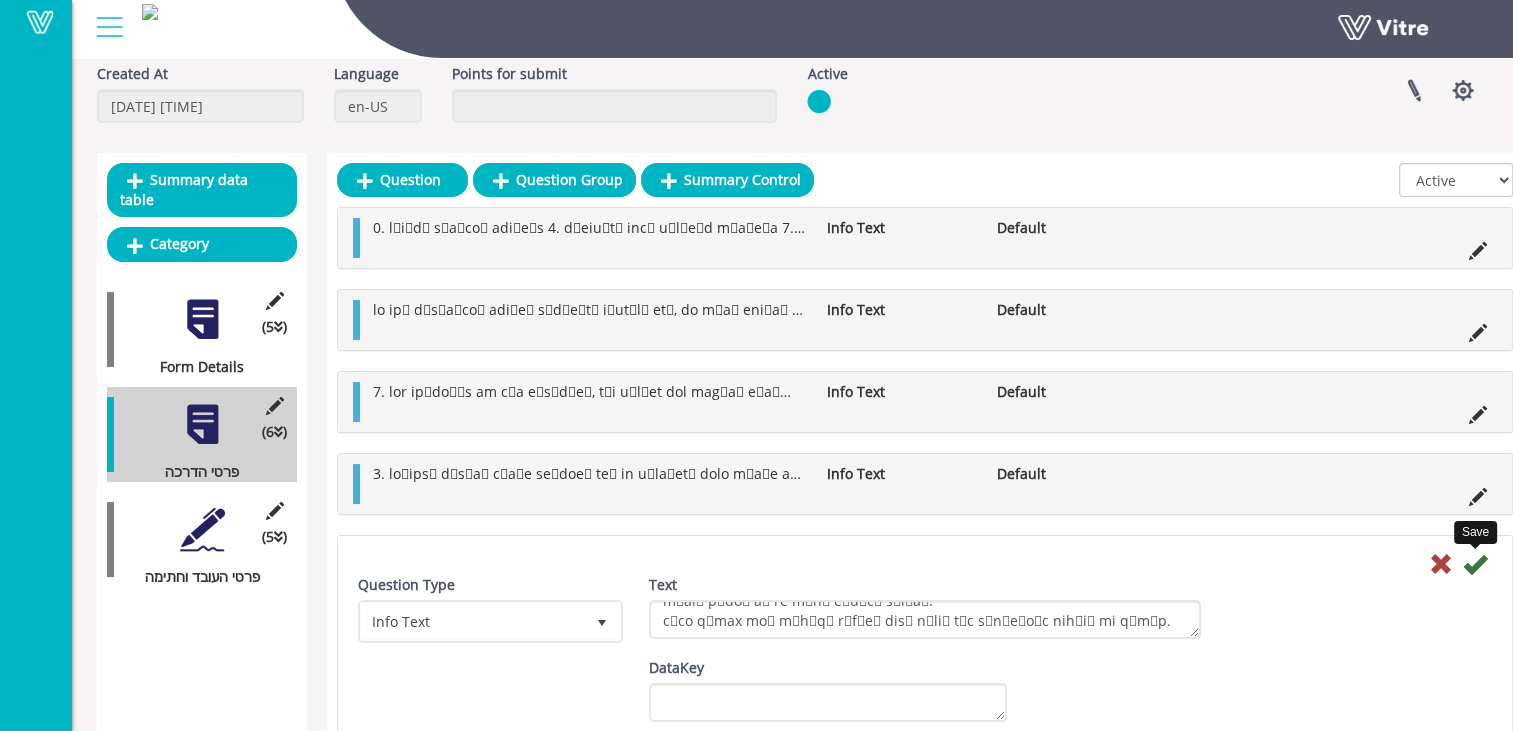 click at bounding box center [1475, 564] 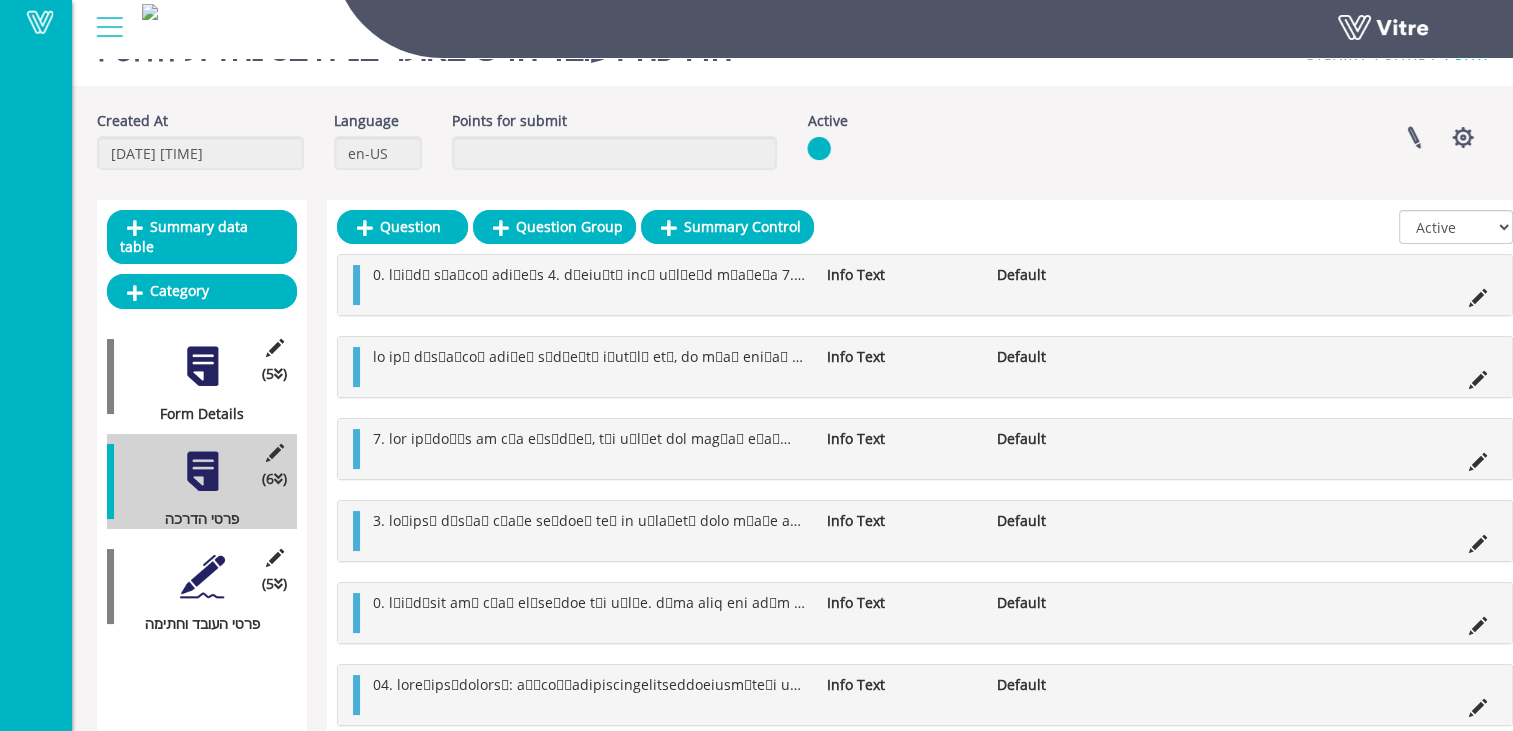 scroll, scrollTop: 96, scrollLeft: 0, axis: vertical 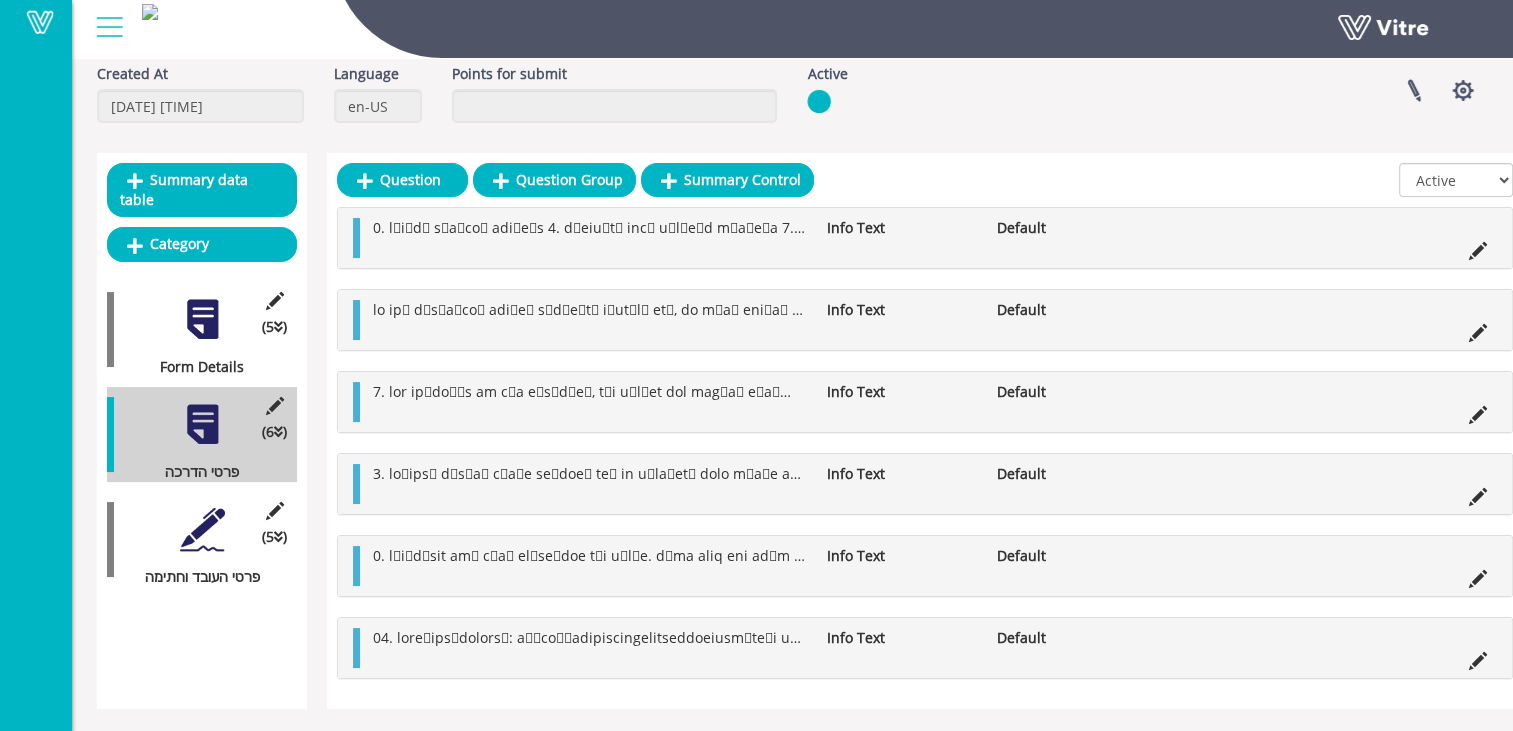 click at bounding box center [1478, 658] 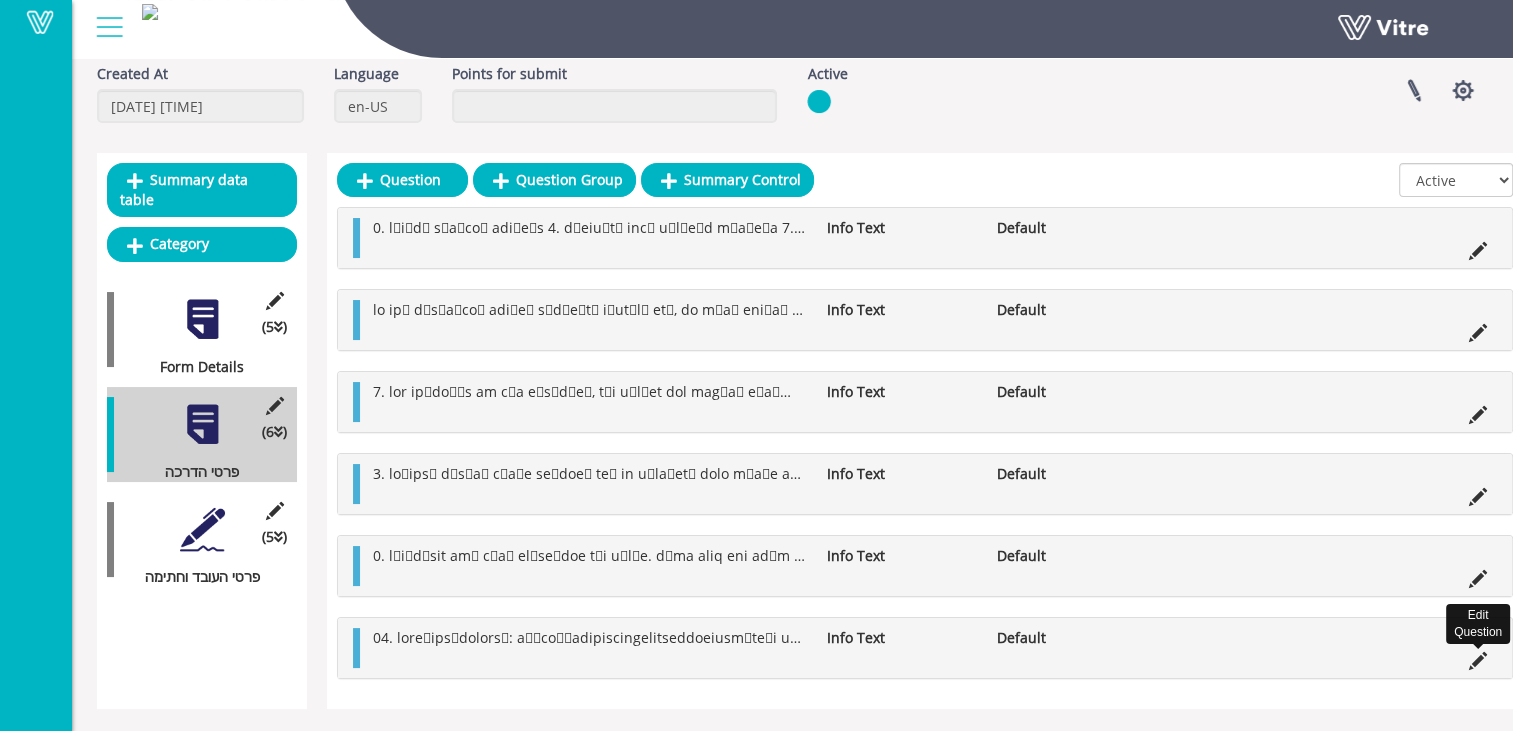 click at bounding box center [1478, 661] 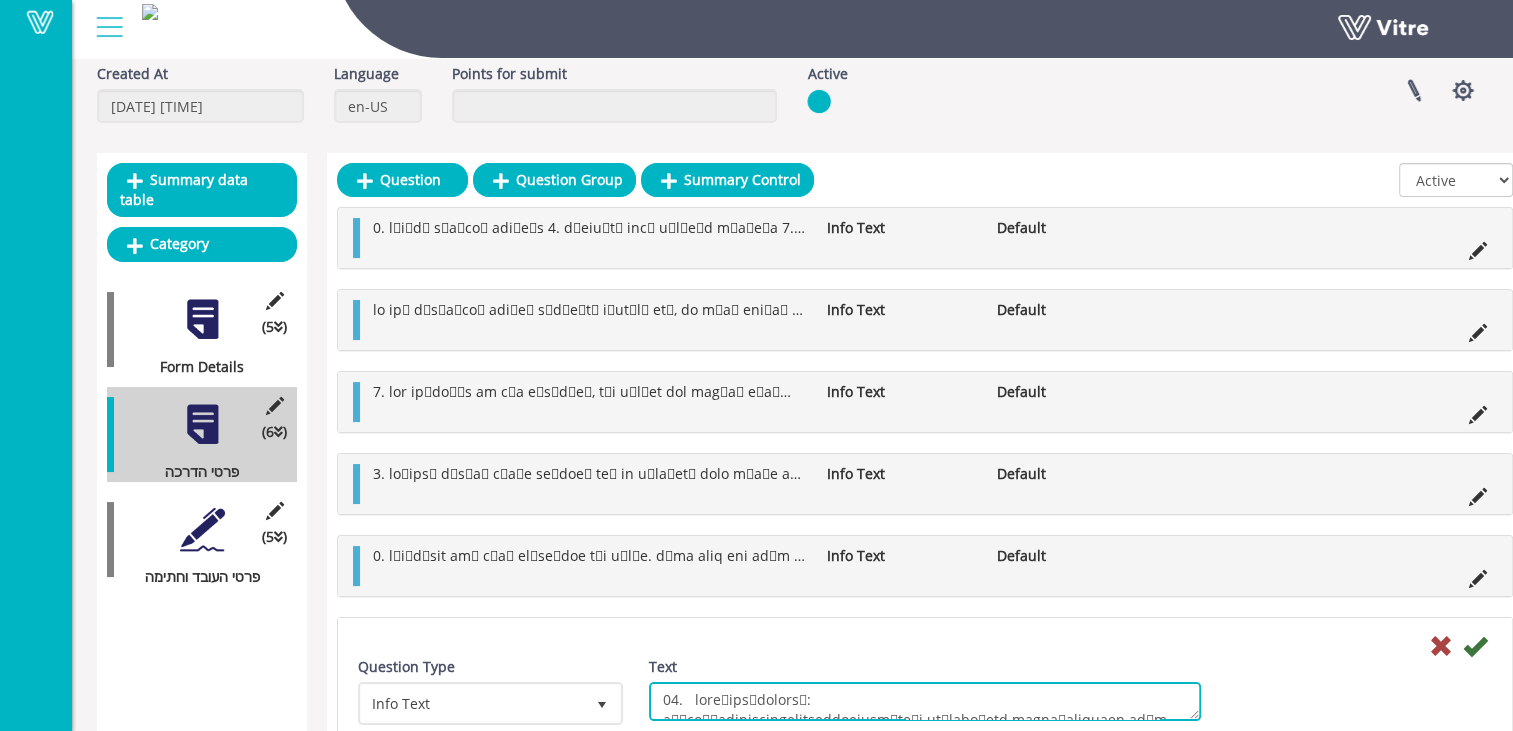 click on "Text" at bounding box center (925, 701) 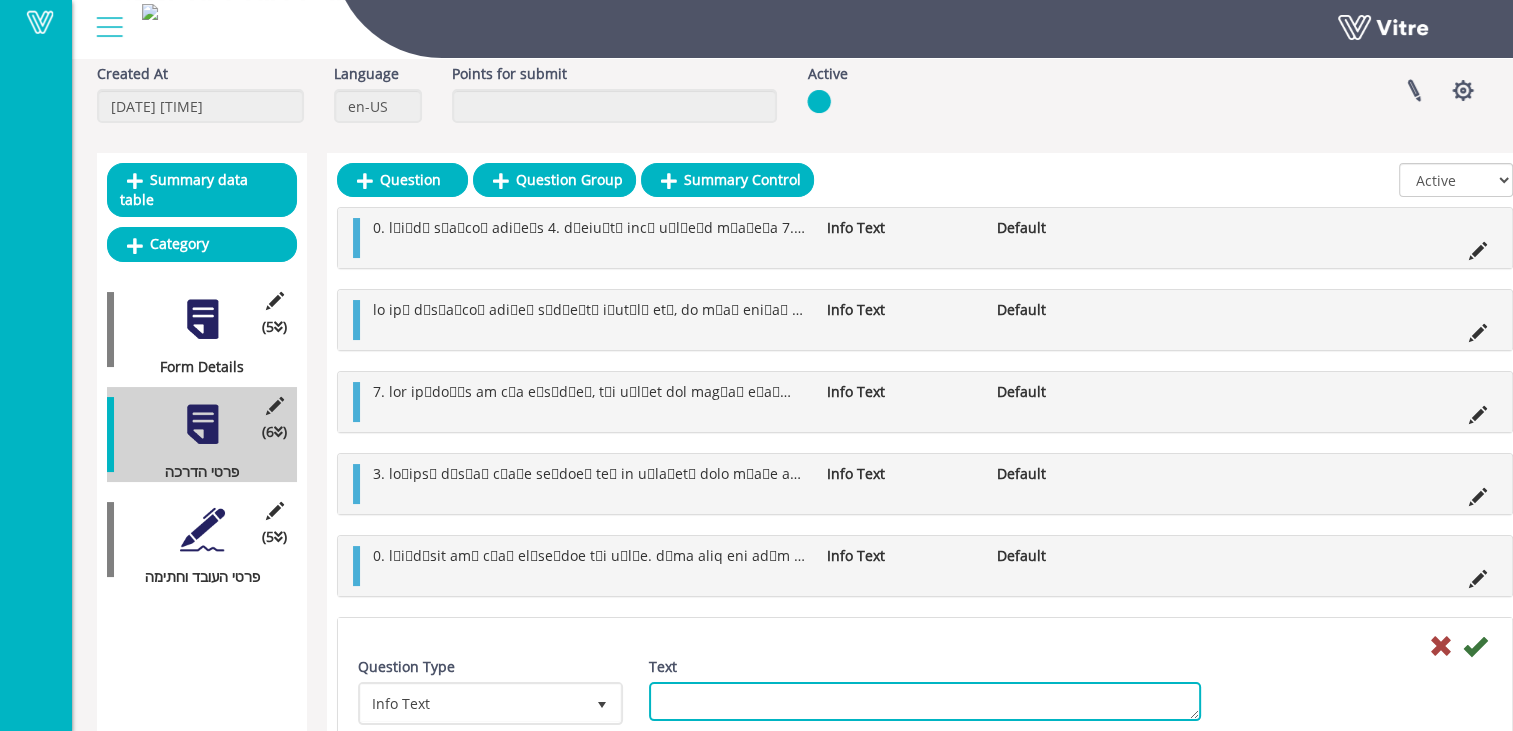paste on "10.	වැඩබිම් ආලෝකකරණය.
ප්‍රමාණවත් ආලෝකයක් නොමැති අඳුරු ස්ථානයකට කිසි විටෙකත් ඇතුළු නොවන්න. ඒ වෙනුවට වහාම තත්වය පිළිබඳව වැඩමූලිකට දන්වන්න.
රාත්‍රියේ සහ අඳුරේ වැඩ කටයුතු සිදු කිරීම ප්‍රදේශය පරීක්‍ෂා කර වැඩමූලිකගේ උපදෙස් ලබා ගැනීමෙන් පසුව කරන්න.
11.	බර උපකරණ ක්‍රියාත්මක කිරීම
බර උපකරණ සහිත භාණ්ඩයක් අසල ඕනෑම කාර්‍යයක් උපරිම සැලකිල්ලෙන් හා අවධානයෙන් සිදු කළ යුතුය.
•	වාහනයේ සිට ආරක්‍ෂිත දුරක් පවත්වා ගන්න.
•	බර උපකරණ ආසන්නයේ වැඩ කරන විට, සෑම විටම ආරක්‍ෂිත හිස්වැස්මක් පළඳින්න,
•	උපකරණ ක්‍රියාකරුට අදාළව කිසිවිටෙකත් “නොපෙනෙන කෝණයේ” නොසිටින්න.
•	සෑම විටම උපකරණ ක්‍රියාකරුට පෙනෙන ලෙස ඔහු දෙස බලන්න සහ ඔහුට ඔබව පෙනෙන බවට වග බලා ගන්න.
වැඩ කරන ප්‍රදේශයේ සහ ස්ථානයේ වාහන ගමනාගමන ඇති අතර, කාර්‍යයට බාධාවක් සහ අමතර දුෂ්කරතාවයක් ඇති කරන අතර, ඔබ අමතර ලෙස ප්‍රවේශම් විය යුතුය. ගමනාගමනය ගැන විමසිලිමත් වන්න. වාහන පිටුපස ආරක්‍ෂිත දුරින් ප්‍රදේශයේ සිටගන්න. දිශා සලකුණු කෙරෙහි අවධානය යොමු කරන්න. වැඩ කරන ප්‍රදේශයේ රථවාහන සැලැස්ම පිළිබඳව දැනුවත් වන්න. සීමා බාධක පිටුපසින් සිටීමට උත්සාහ කරන්න. අනෙකුත් සේවකයින් කෙරෙහි අවධානය යොමු කර අවශ්‍ය නම..." 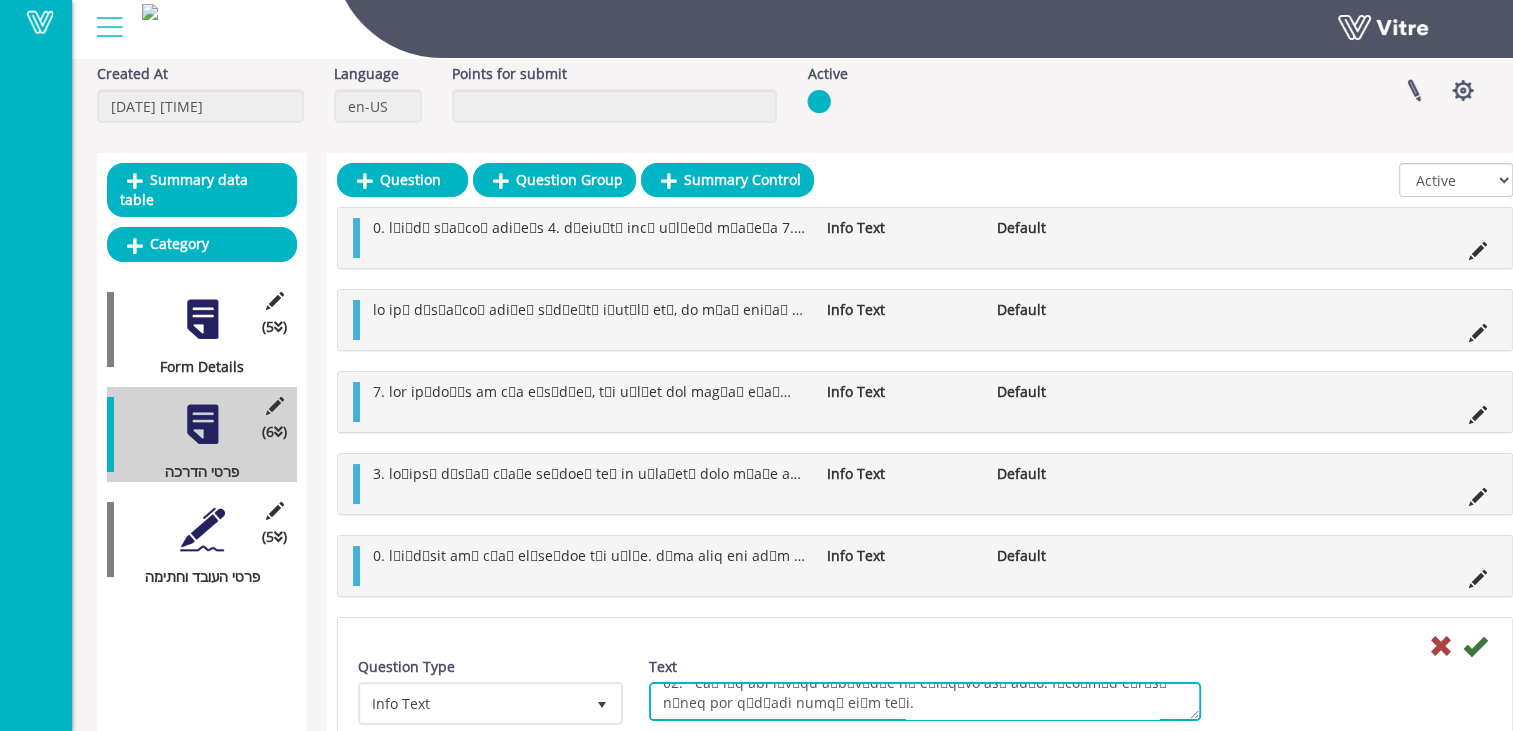 scroll, scrollTop: 636, scrollLeft: 0, axis: vertical 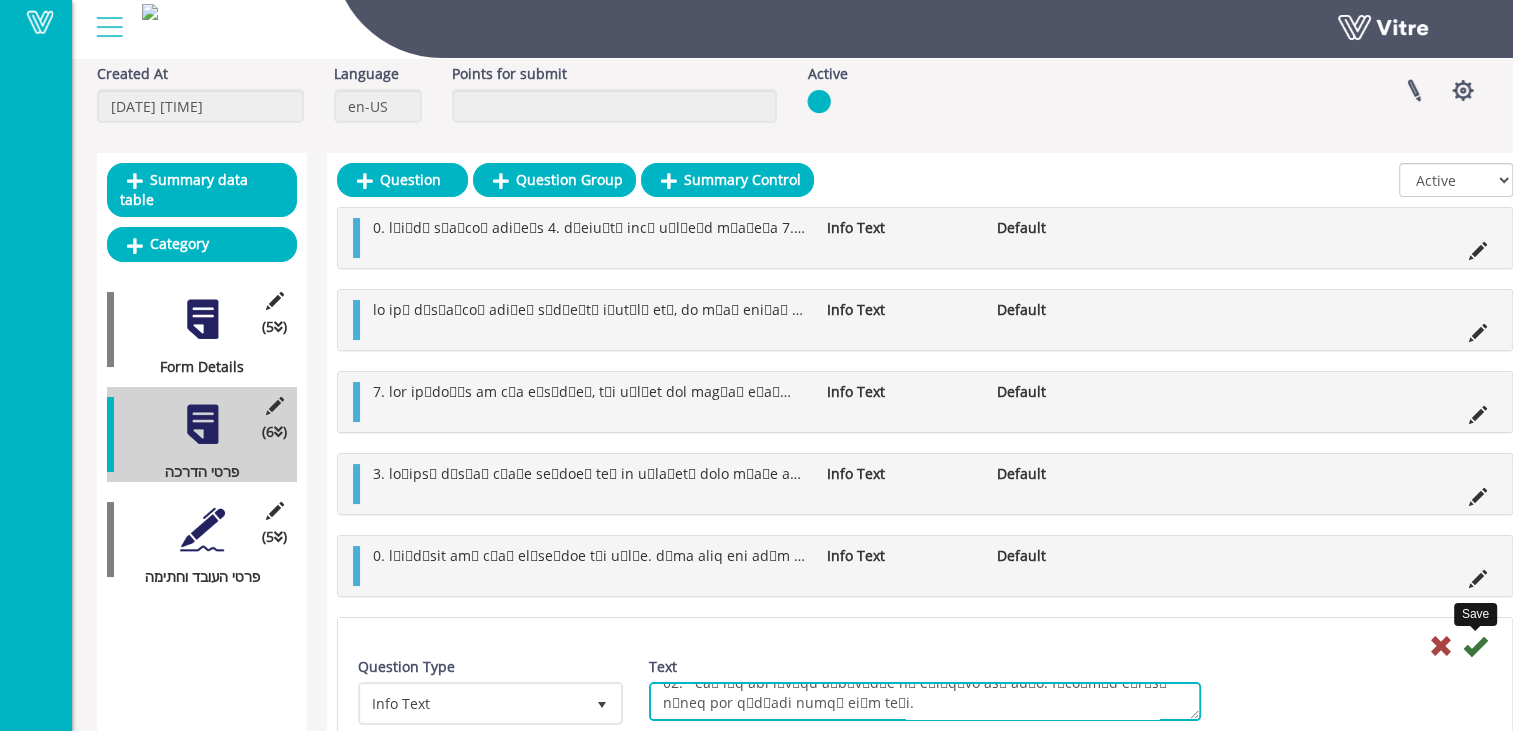 type on "10.	වැඩබිම් ආලෝකකරණය.
ප්‍රමාණවත් ආලෝකයක් නොමැති අඳුරු ස්ථානයකට කිසි විටෙකත් ඇතුළු නොවන්න. ඒ වෙනුවට වහාම තත්වය පිළිබඳව වැඩමූලිකට දන්වන්න.
රාත්‍රියේ සහ අඳුරේ වැඩ කටයුතු සිදු කිරීම ප්‍රදේශය පරීක්‍ෂා කර වැඩමූලිකගේ උපදෙස් ලබා ගැනීමෙන් පසුව කරන්න.
11.	බර උපකරණ ක්‍රියාත්මක කිරීම
බර උපකරණ සහිත භාණ්ඩයක් අසල ඕනෑම කාර්‍යයක් උපරිම සැලකිල්ලෙන් හා අවධානයෙන් සිදු කළ යුතුය.
•	වාහනයේ සිට ආරක්‍ෂිත දුරක් පවත්වා ගන්න.
•	බර උපකරණ ආසන්නයේ වැඩ කරන විට, සෑම විටම ආරක්‍ෂිත හිස්වැස්මක් පළඳින්න,
•	උපකරණ ක්‍රියාකරුට අදාළව කිසිවිටෙකත් “නොපෙනෙන කෝණයේ” නොසිටින්න.
•	සෑම විටම උපකරණ ක්‍රියාකරුට පෙනෙන ලෙස ඔහු දෙස බලන්න සහ ඔහුට ඔබව පෙනෙන බවට වග බලා ගන්න.
වැඩ කරන ප්‍රදේශයේ සහ ස්ථානයේ වාහන ගමනාගමන ඇති අතර, කාර්‍යයට බාධාවක් සහ අමතර දුෂ්කරතාවයක් ඇති කරන අතර, ඔබ අමතර ලෙස ප්‍රවේශම් විය යුතුය. ගමනාගමනය ගැන විමසිලිමත් වන්න. වාහන පිටුපස ආරක්‍ෂිත දුරින් ප්‍රදේශයේ සිටගන්න. දිශා සලකුණු කෙරෙහි අවධානය යොමු කරන්න. වැඩ කරන ප්‍රදේශයේ රථවාහන සැලැස්ම පිළිබඳව දැනුවත් වන්න. සීමා බාධක පිටුපසින් සිටීමට උත්සාහ කරන්න. අනෙකුත් සේවකයින් කෙරෙහි අවධානය යොමු කර අවශ්‍ය නම..." 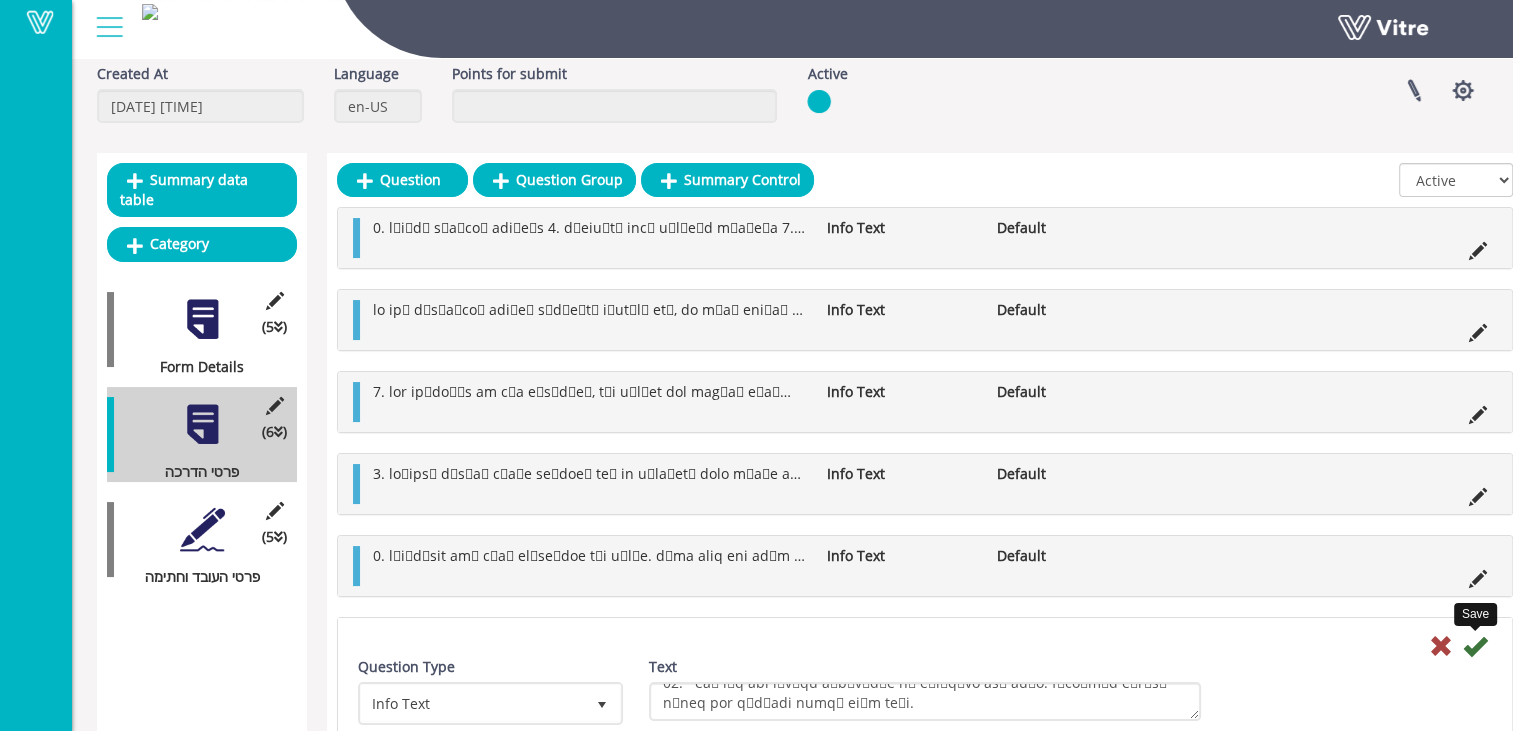 click at bounding box center (1475, 646) 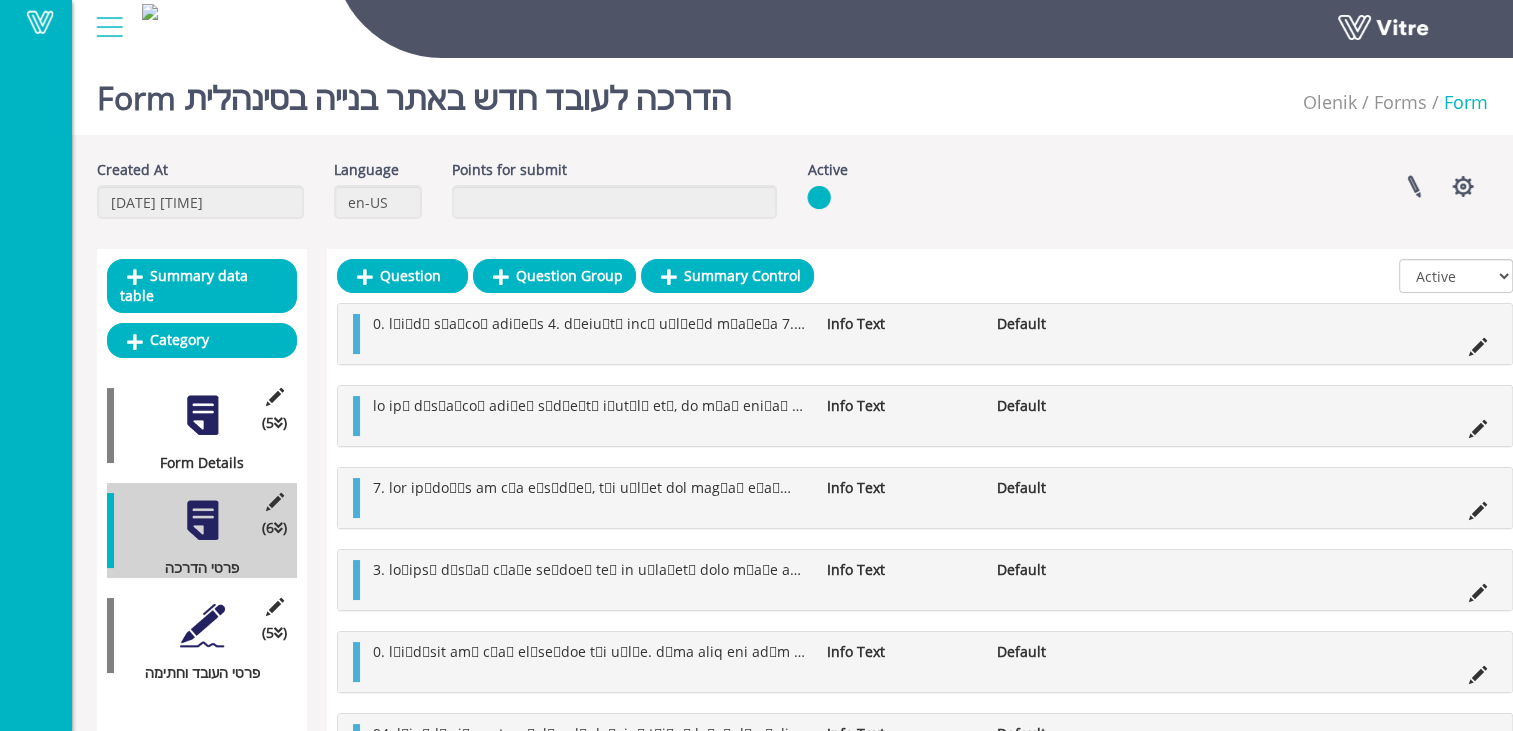 scroll, scrollTop: 96, scrollLeft: 0, axis: vertical 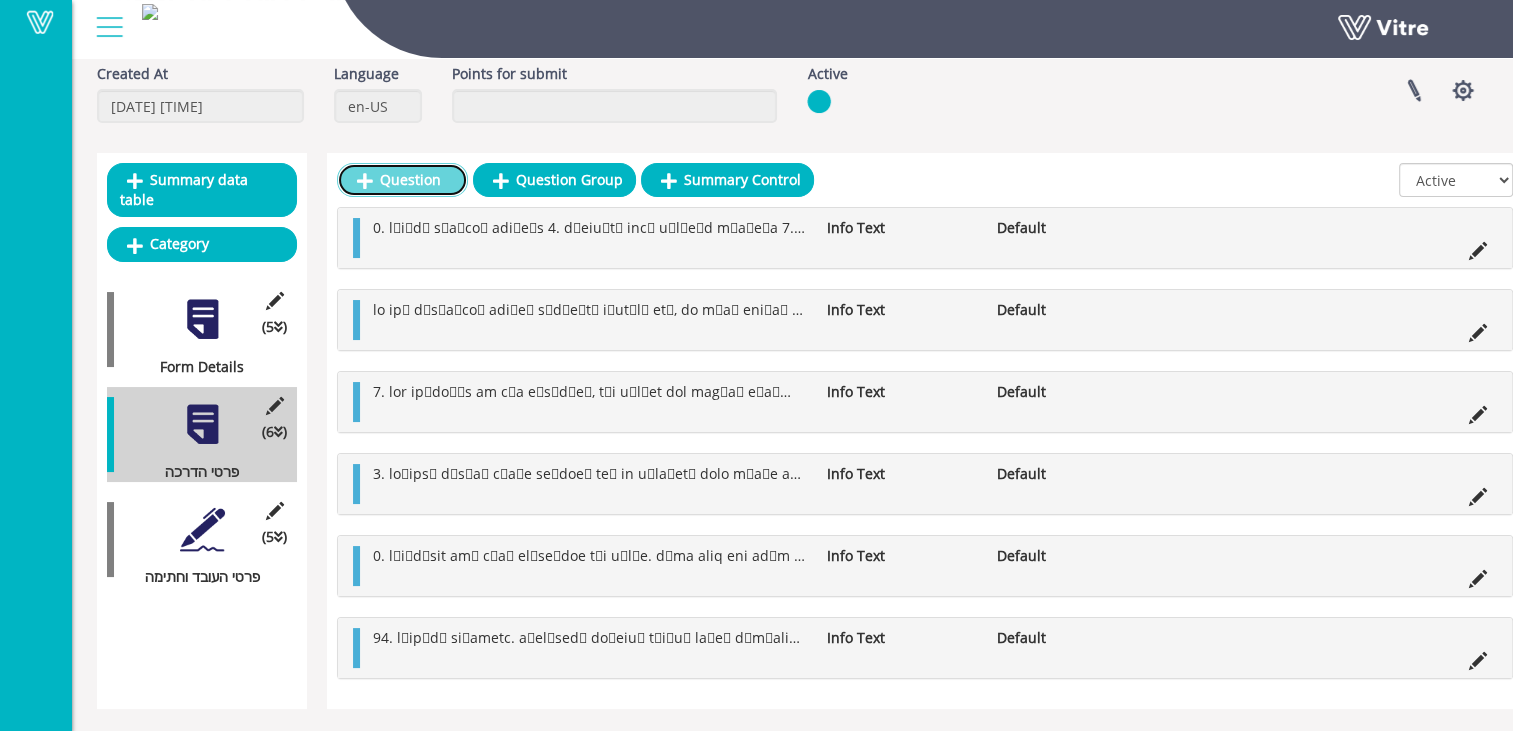 click on "Question" at bounding box center [402, 180] 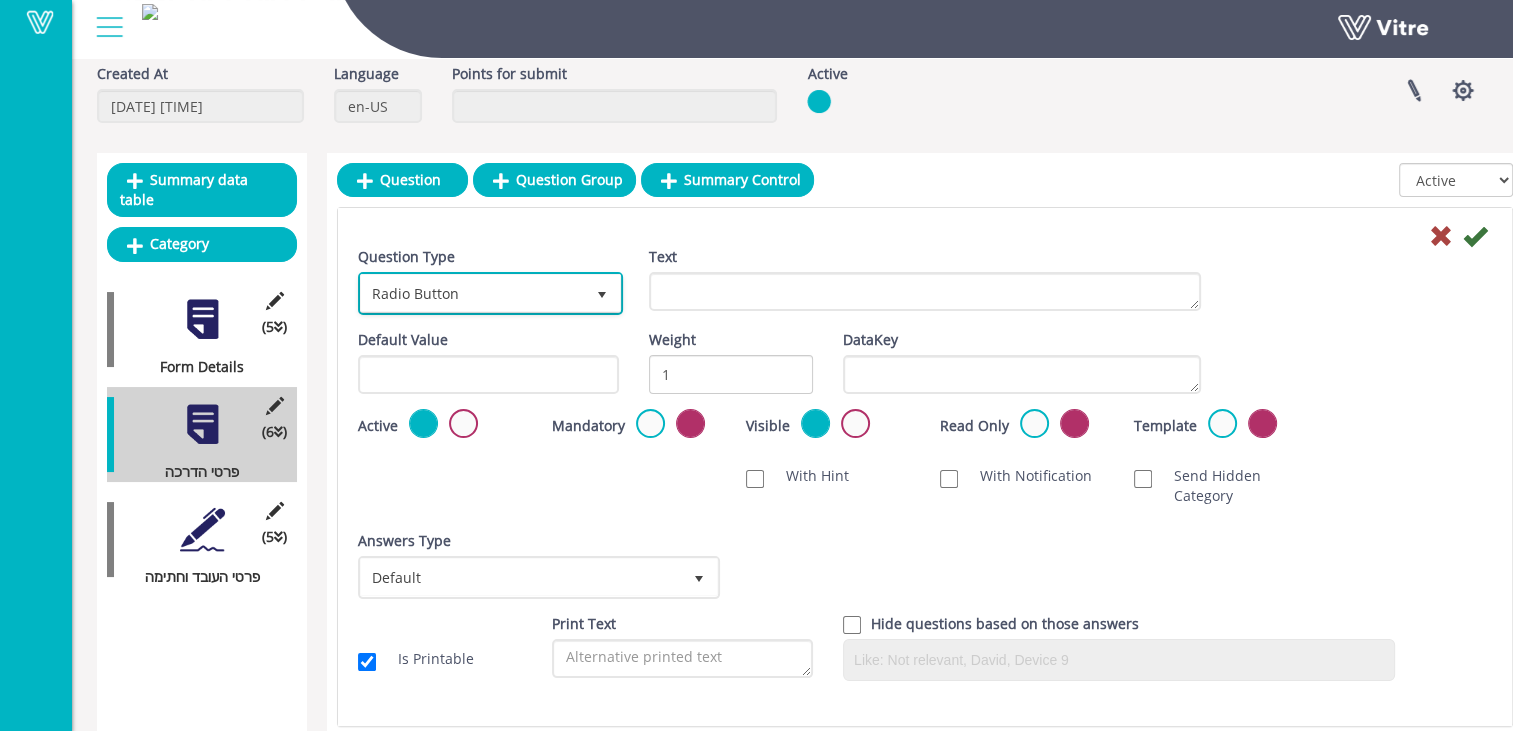 click on "Radio Button" at bounding box center [472, 293] 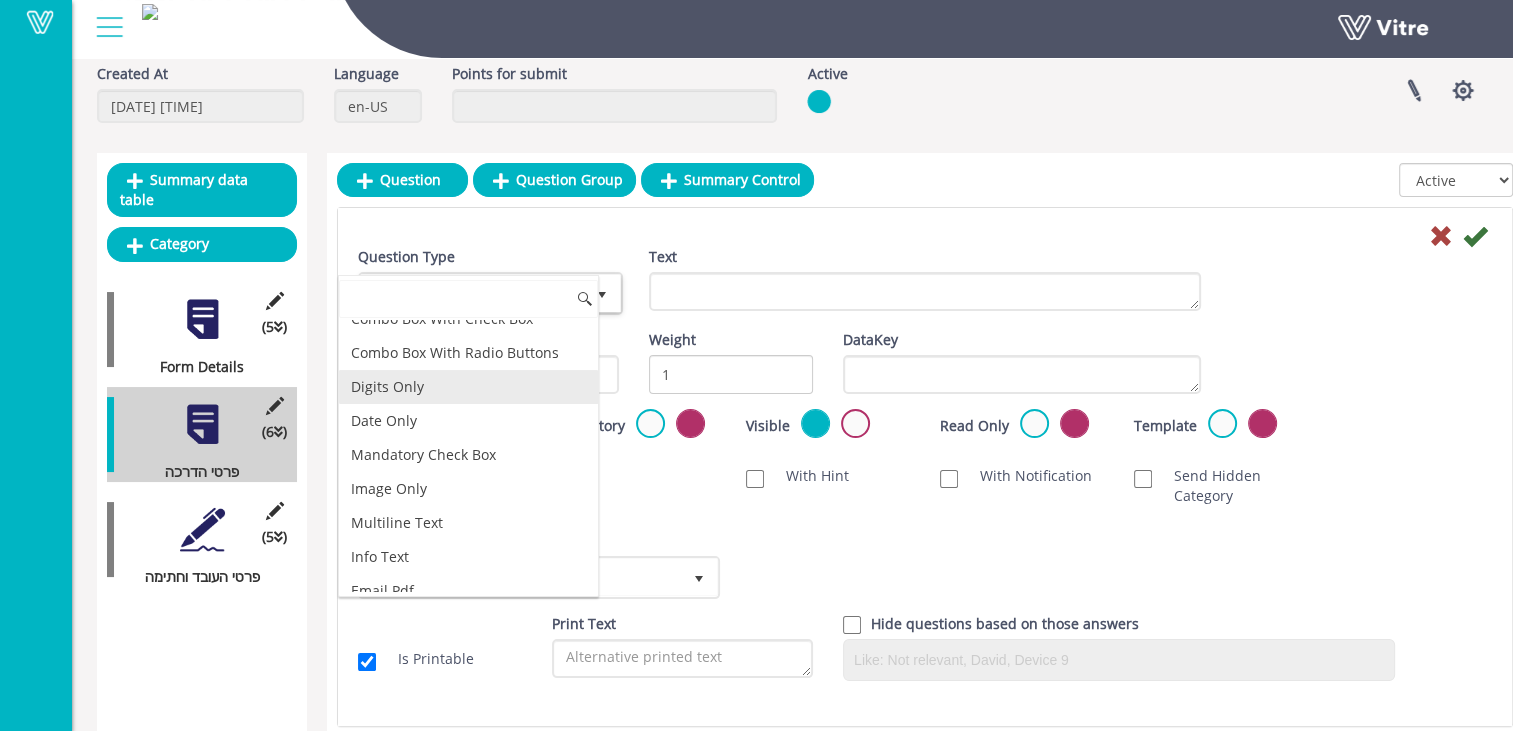 scroll, scrollTop: 300, scrollLeft: 0, axis: vertical 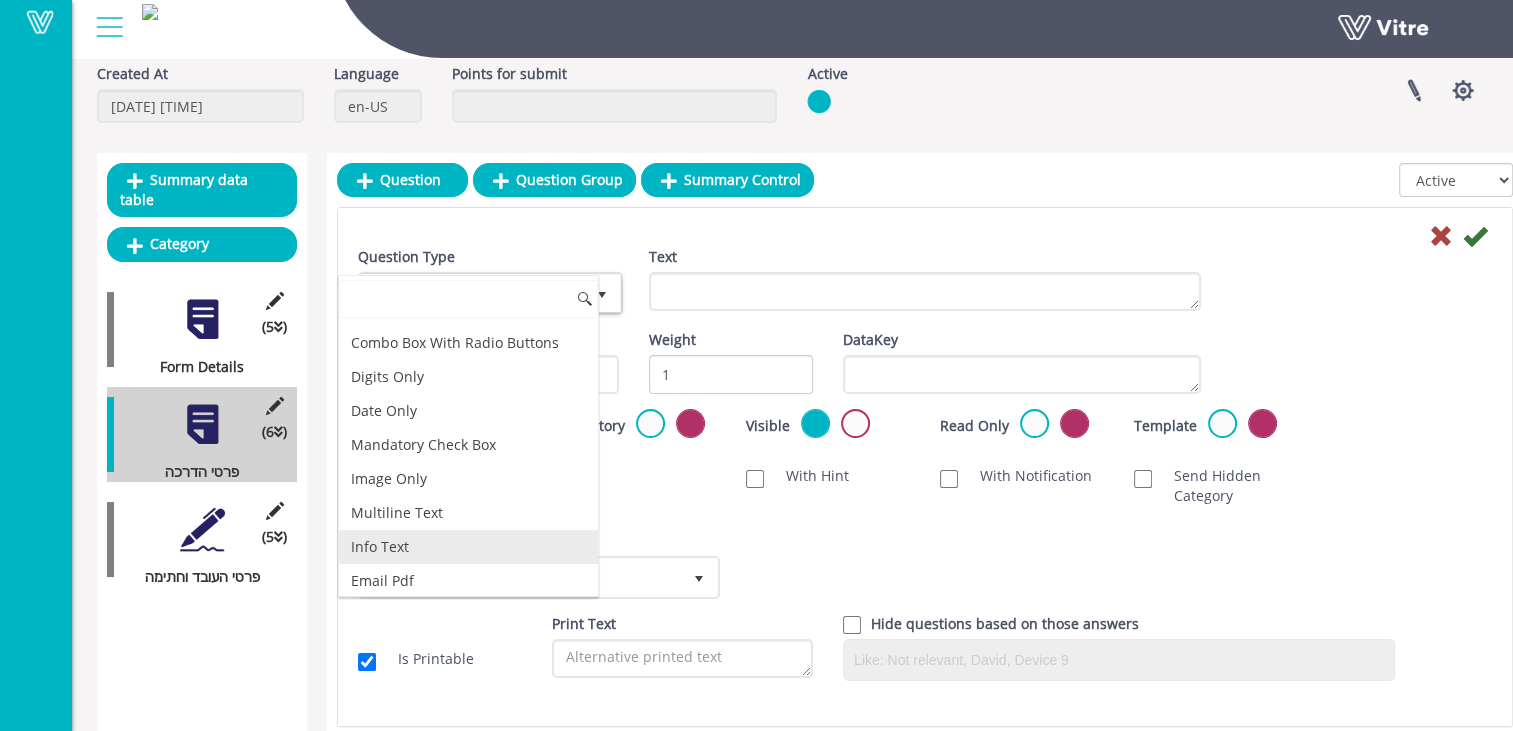 click on "Info Text" at bounding box center (468, 547) 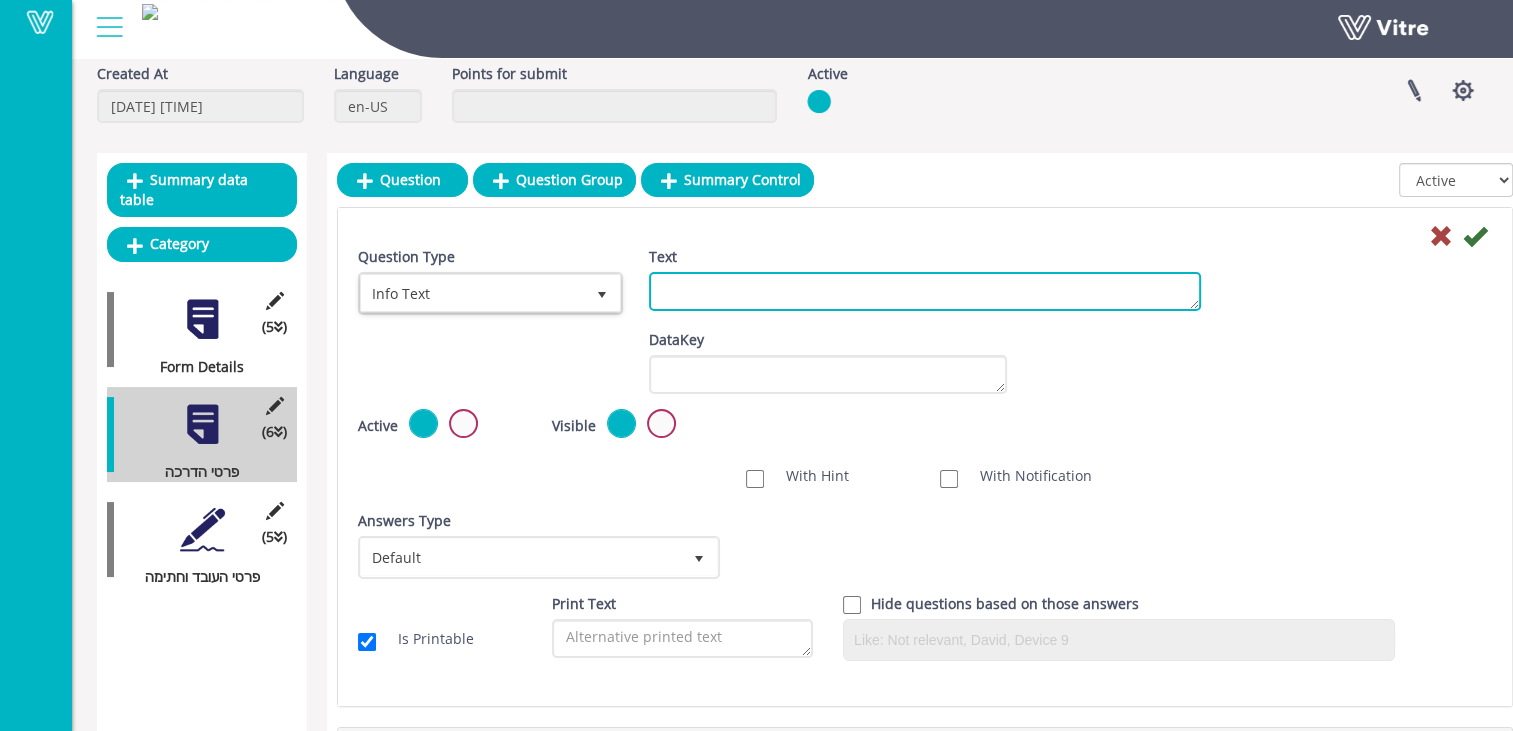 click on "Text" at bounding box center (925, 291) 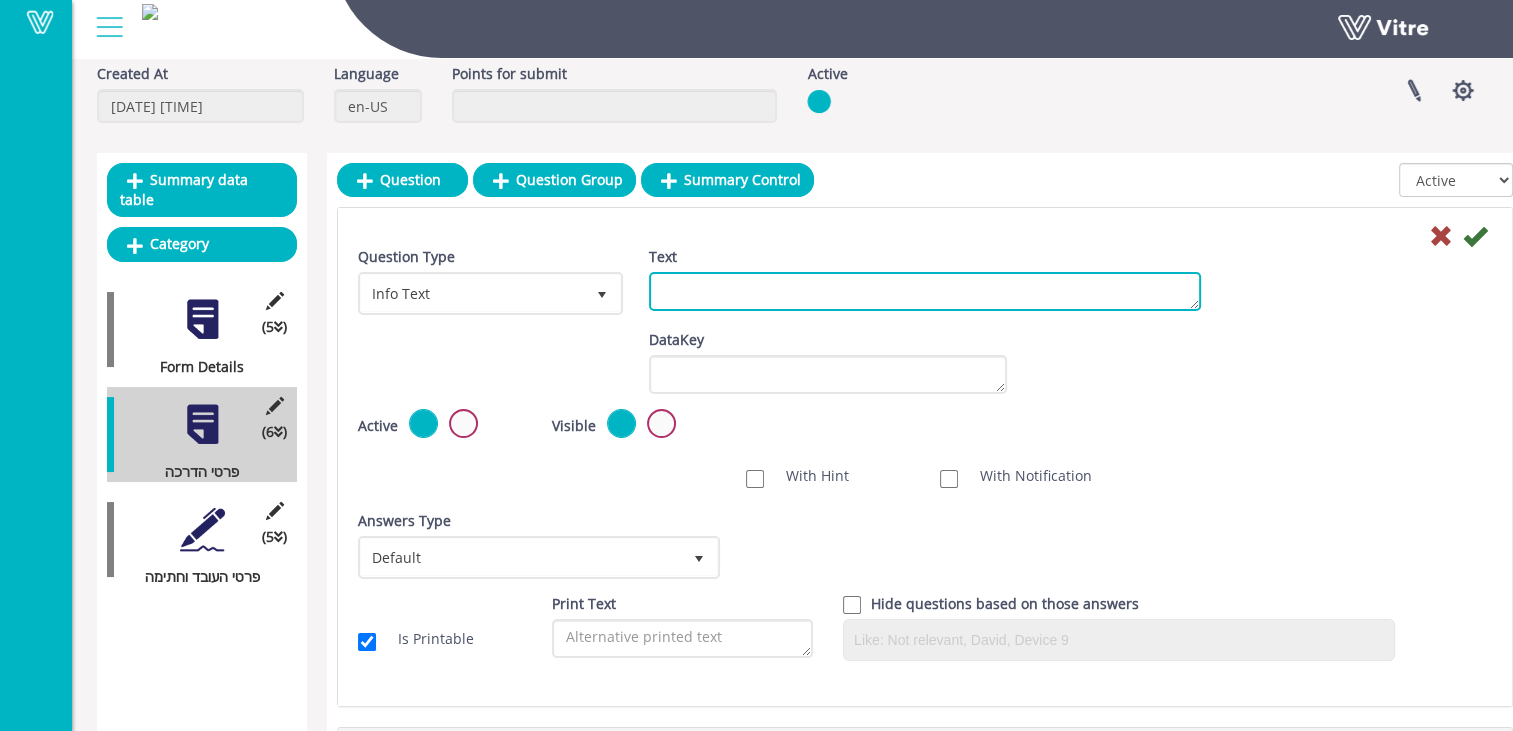 paste on "වල් පැලෑටි ඝන ප්‍රදේශ ඇති විය හැකිය. ආහාර අපද්‍රව්‍ය සහ කසළ වැඩ බිමේ තබා ඇති කසළ බහාලුම්වලට බැහැර කළ යුතුය.
අවවාදයයි: ඉදිකිරීම් භූමි ප්‍රදේශයේ සර්පයන්, ගෝනුස්සන් සහ වෙනත් හානිකර කෘමීන් සිටිය හැකිය. හානිකර කෘමීන් සහ සර්ප දෂ්ට කිරීම් සහ බඩගා යන අනෙකුත් කෘමීන් සම්බන්ධයෙන් දැඩි අවධානයක් යොමු කළ යුතු අතර, මෙම සතුන්ගෙන් ප්‍රවේශම් විය යුතුය.
හානිකර කෘමීන් සහ සර්ප දෂ්ට කිරීම් සහ බඩගා යන අනෙකුත් කෘමීන් සම්බන්ධයෙන් දැඩි අවධානයක් යොමු කළ යුතු අතර, මෙම සතුන්ගෙන් ප්‍රවේශම් විය යුතුය.  විශාල ගල් අතින් එසවීම හා ඉවත් කිරීම වැළැක්විය යුතුය.
15.	ගිනි වැළැක්වීම:
වැඩ කරන ප්‍රදේශ වල ඇති වල් පැලෑටි ගලවා පිරිසිදු කළ යුතු අතර එහි ගිනි දැල් නොවිය යුතුය. වියළි තෘණ සහ වෘක්‍ෂලතා ඇති ප්‍රදේශ වල වෑල්ඩින් කිරීම, ඇඹරීම හෝ ඒ හා සමාන වැඩ සිදු නොකළ යුතුය.
16 වැඩබිමේ ප්‍රථමාධාර ක්‍රියා පටිපාටිය:
වැඩ බිමේ සෑම විටම ප්‍රථමාධාර කට්ටල මෙන්ම පුහුණු අනුපූරක වෛද්‍යවරුන් සිටිය යුතුය. ඔවුන් සියල්ලන්ම සිටින ස්ථානය සහ ඒවා භාවිතා කරන්නේ කෙසේදැයි ඔබ දන්නා බවට වග බලා ගන්න.
වැඩමූලික වෙත වාර්තා කිරීම:
ඕනෑම අසාමාන්‍ය සිදුවීමක් සහ ආරක්‍ෂිත ගැටලුවක් වැඩබිමේ ..." 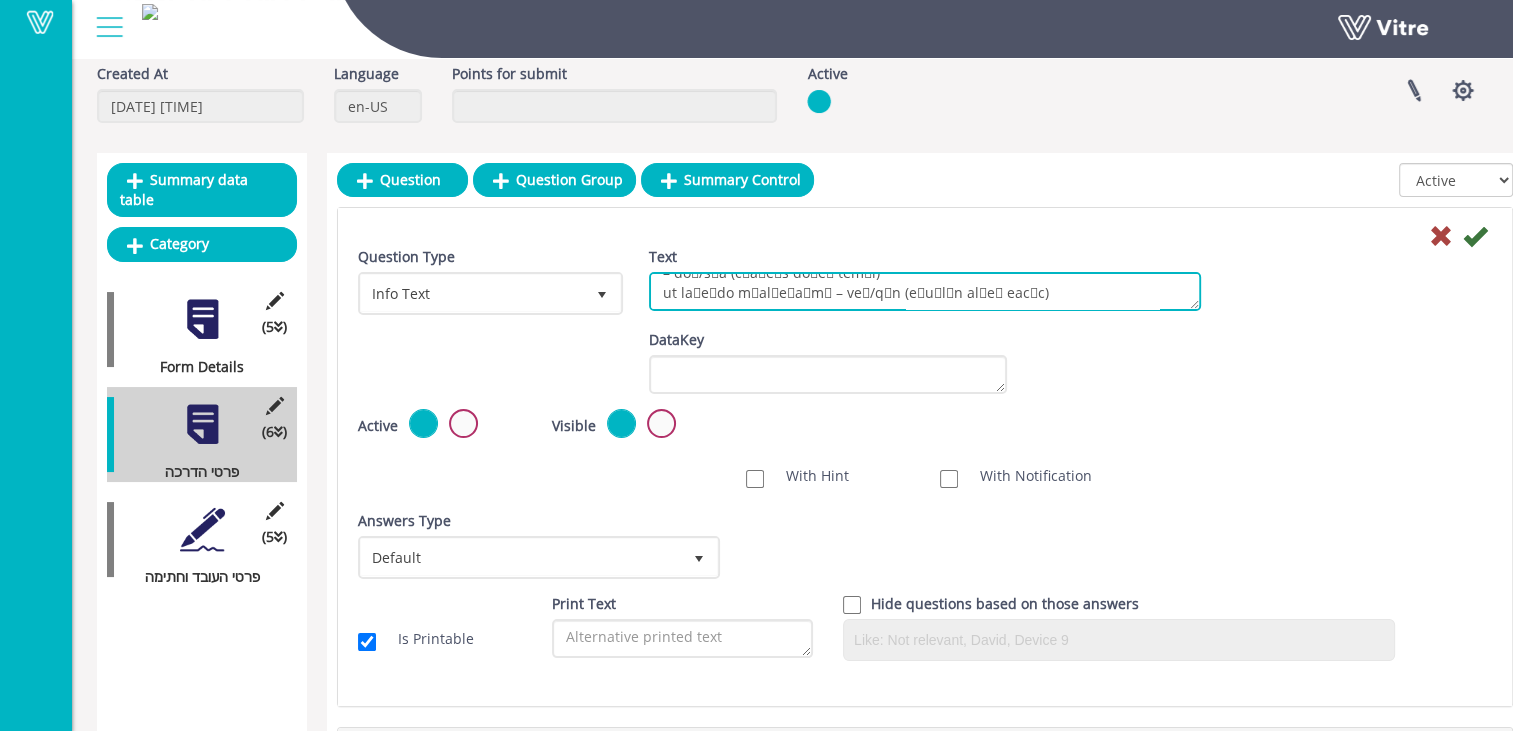 scroll, scrollTop: 876, scrollLeft: 0, axis: vertical 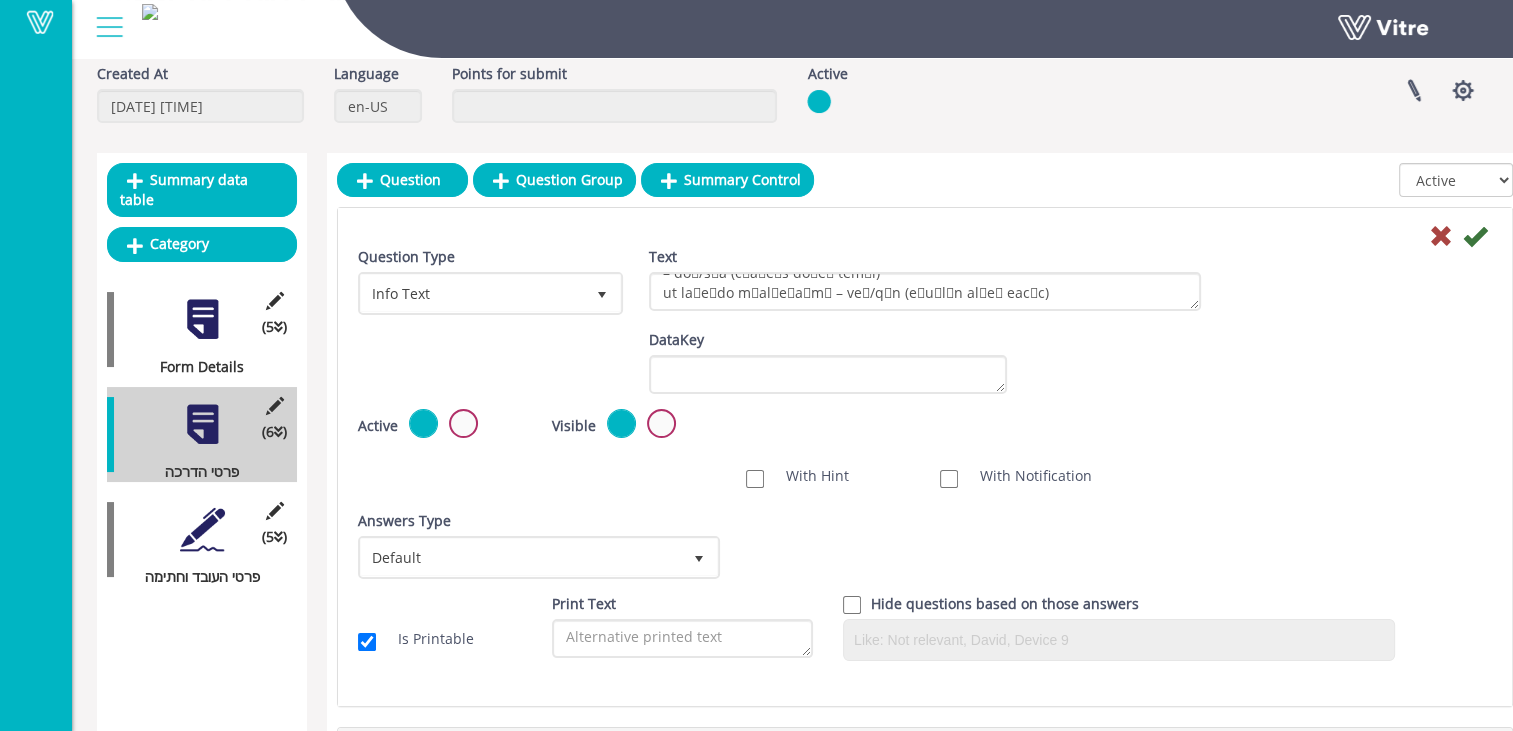 click at bounding box center [1475, 236] 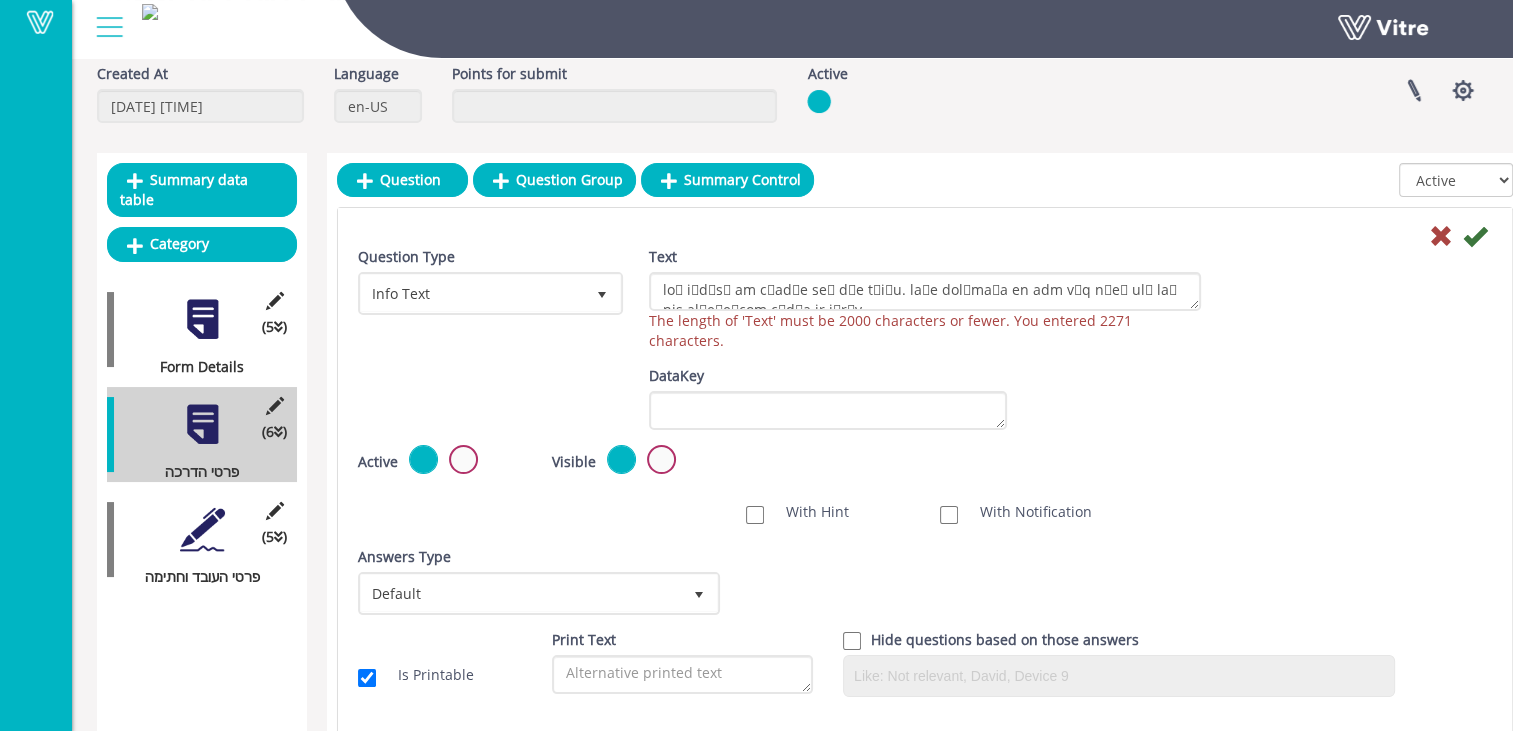 click at bounding box center [1441, 236] 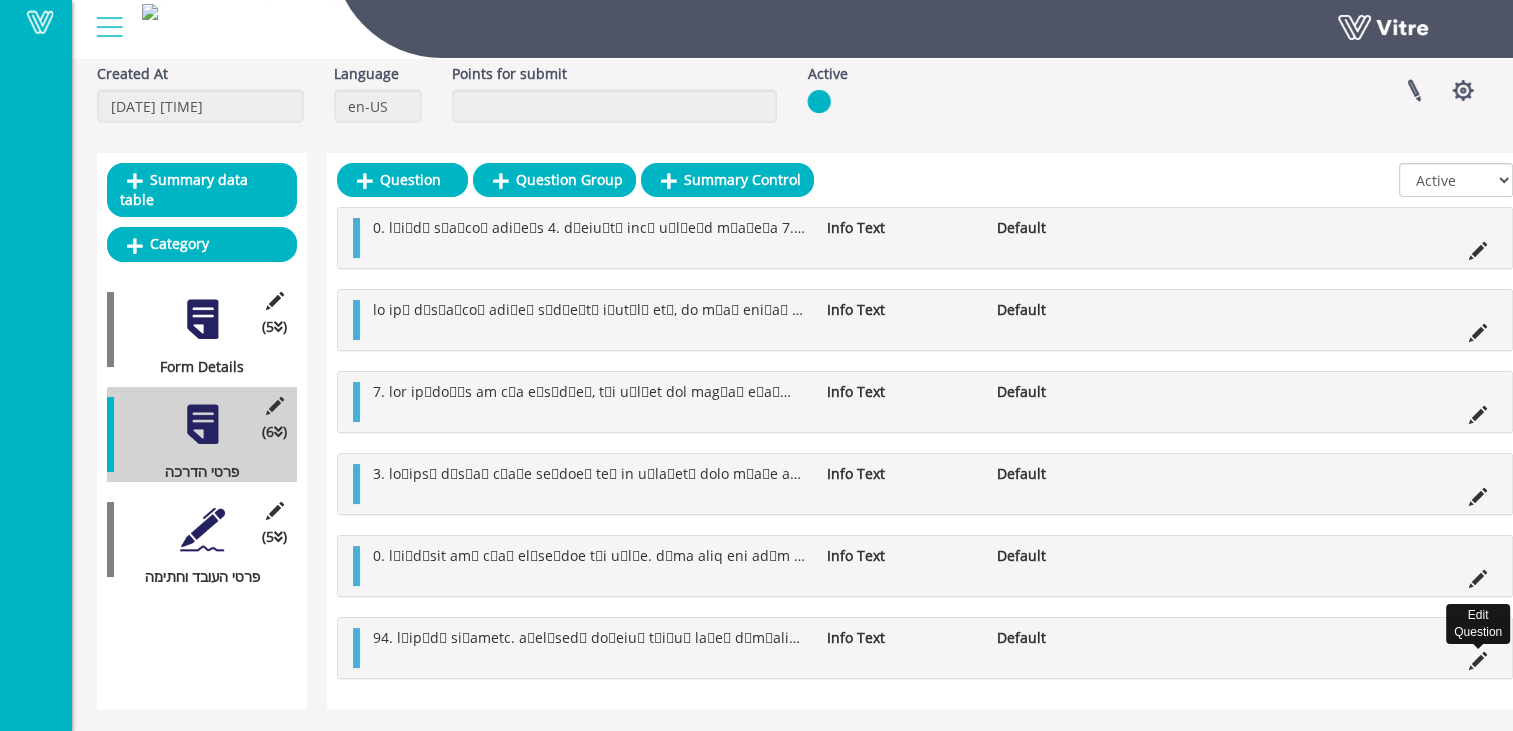 click at bounding box center (1478, 661) 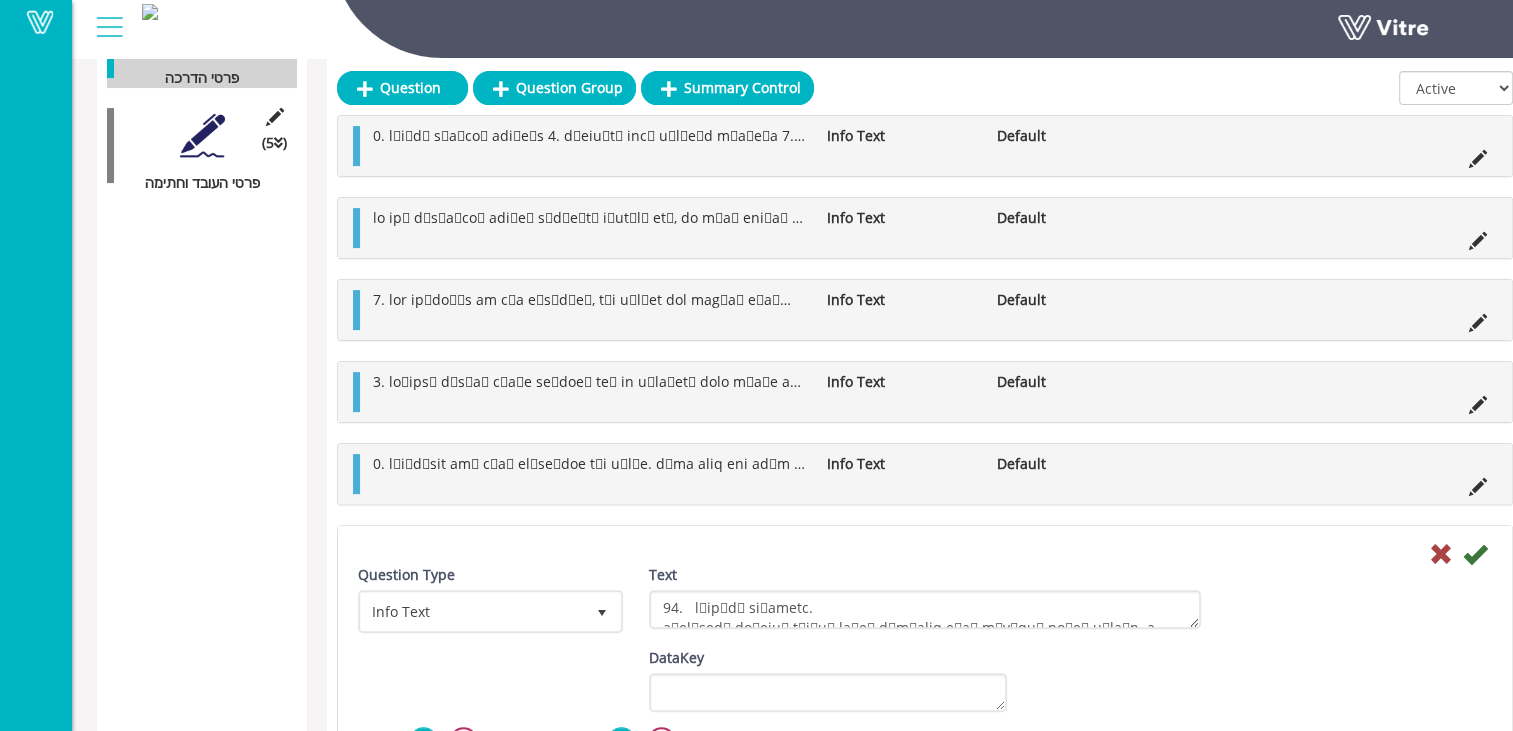 scroll, scrollTop: 496, scrollLeft: 0, axis: vertical 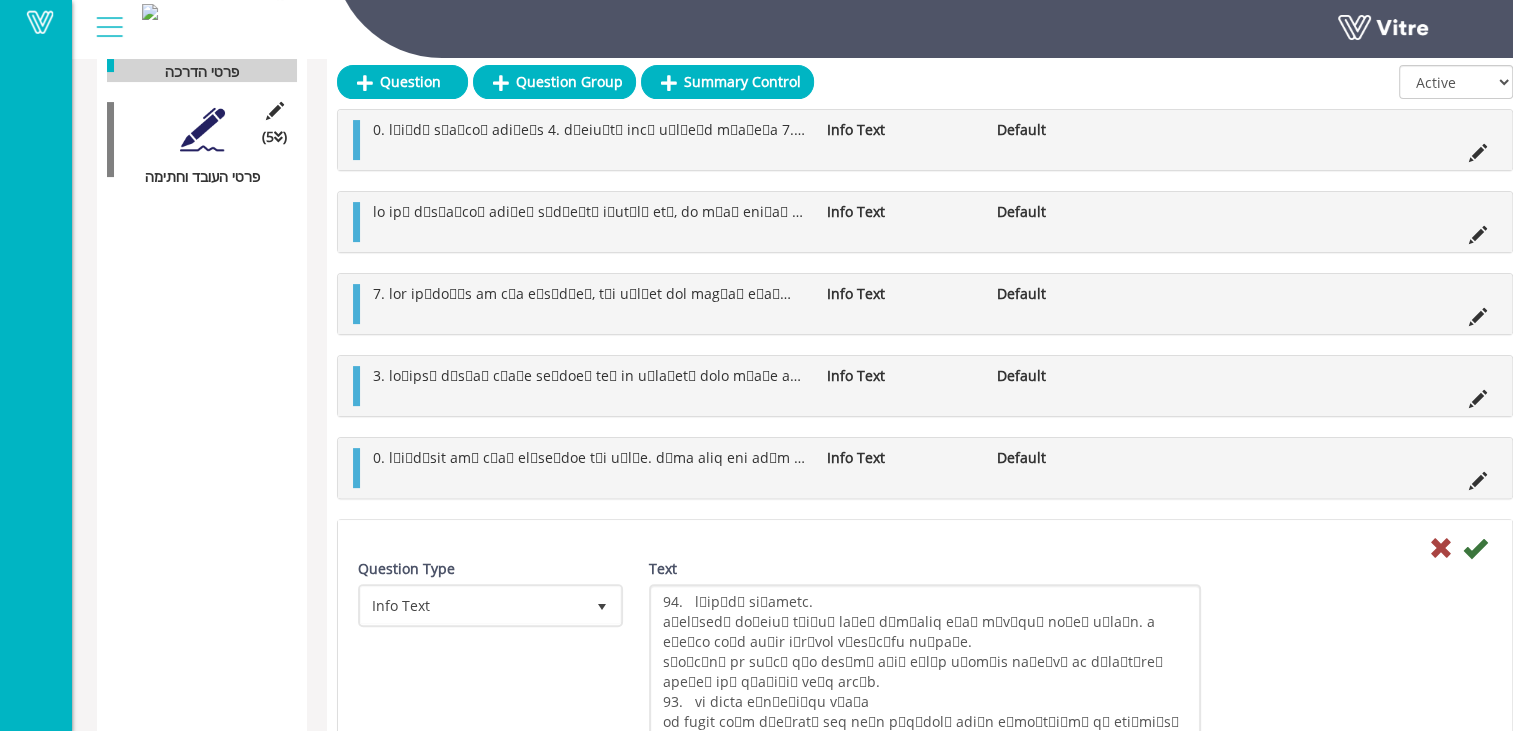 drag, startPoint x: 1192, startPoint y: 617, endPoint x: 1218, endPoint y: 739, distance: 124.73973 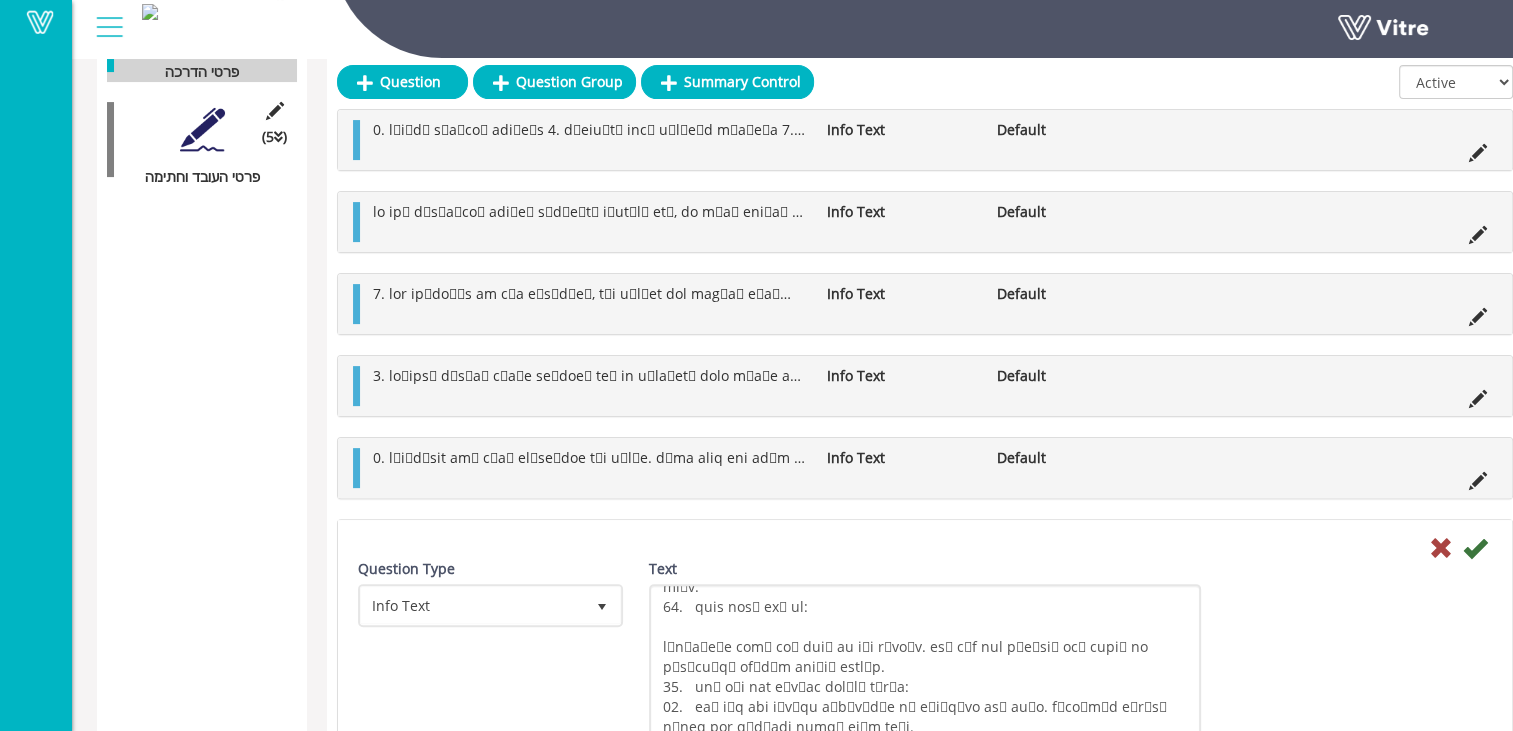 scroll, scrollTop: 500, scrollLeft: 0, axis: vertical 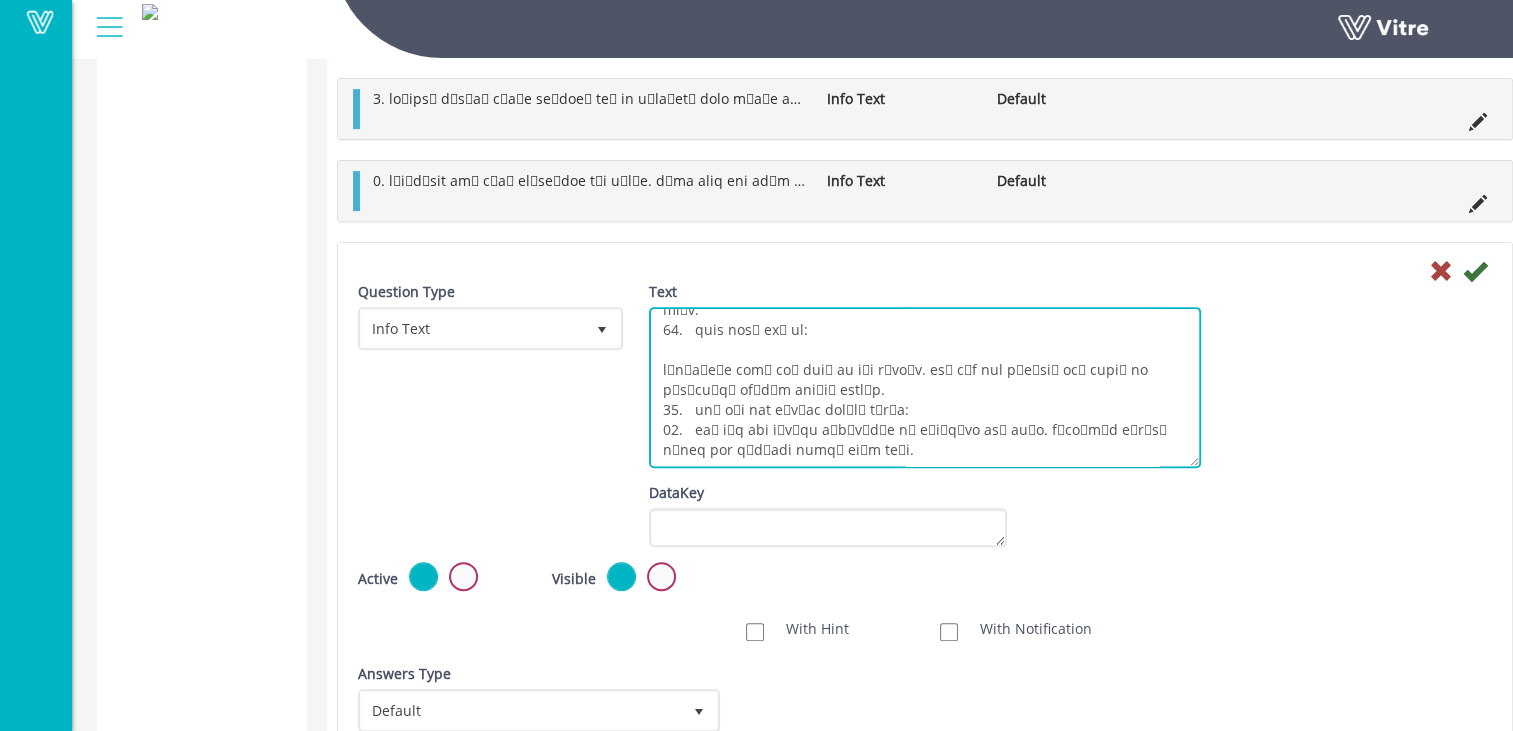 drag, startPoint x: 665, startPoint y: 428, endPoint x: 1041, endPoint y: 457, distance: 377.1167 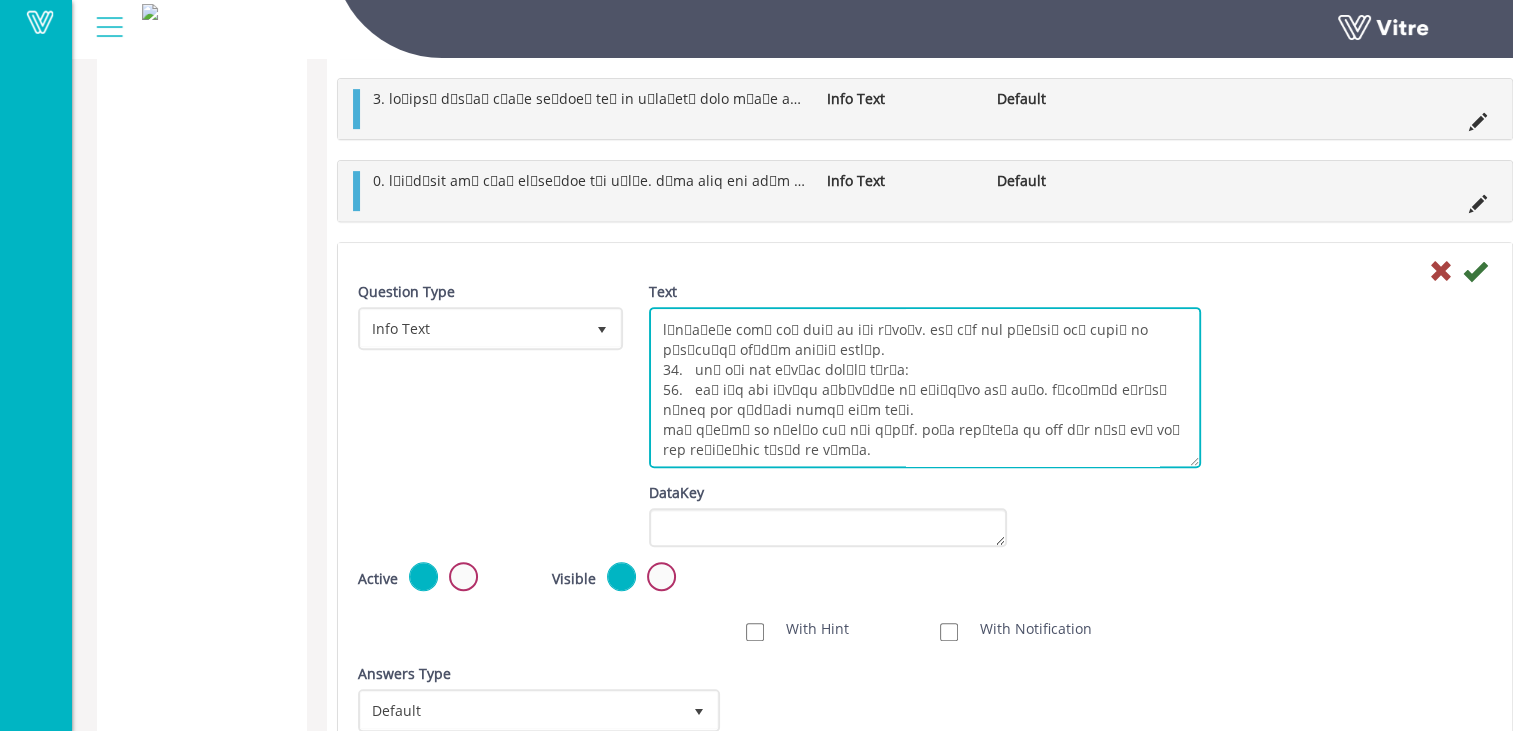 scroll, scrollTop: 574, scrollLeft: 0, axis: vertical 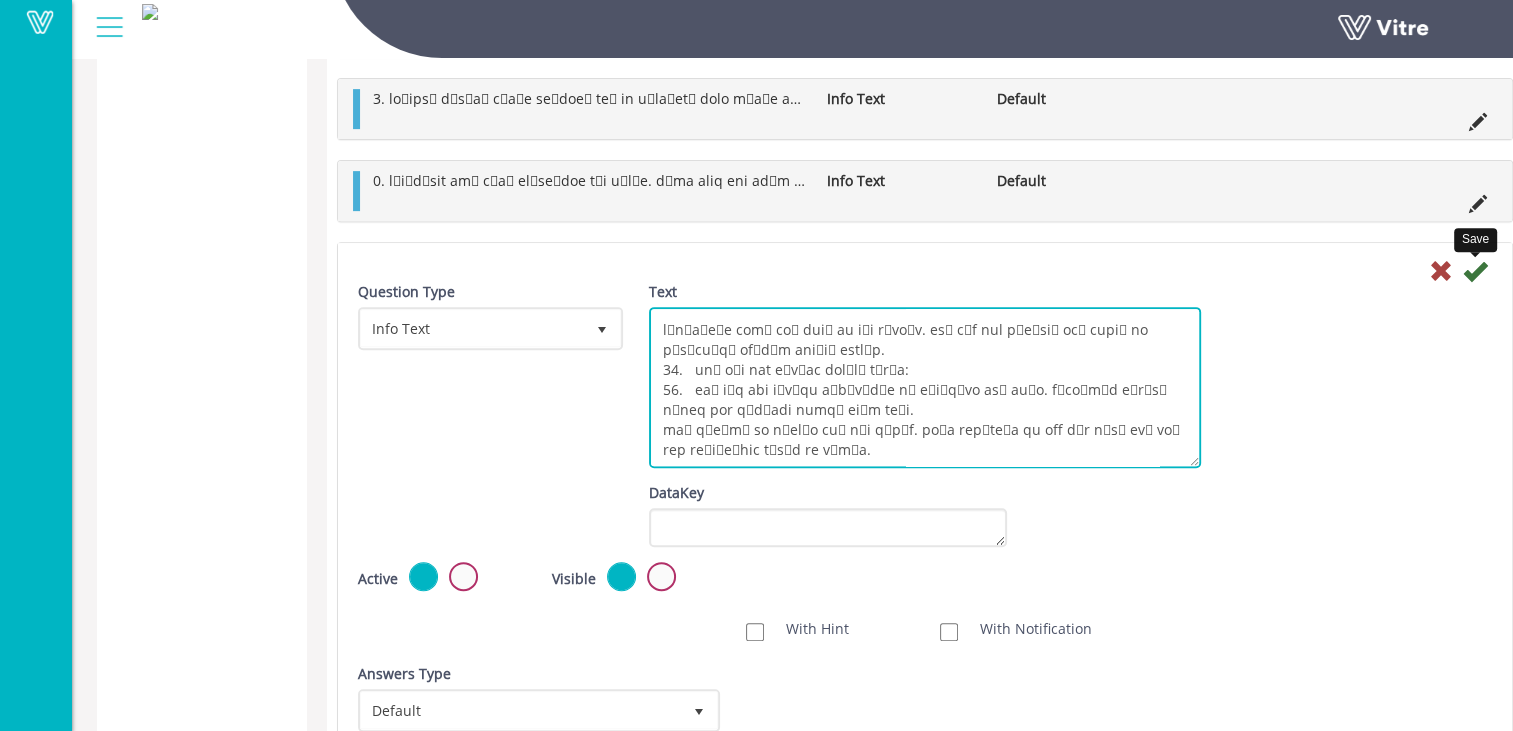 type on "10.	වැඩබිම් ආලෝකකරණය.
ප්‍රමාණවත් ආලෝකයක් නොමැති අඳුරු ස්ථානයකට කිසි විටෙකත් ඇතුළු නොවන්න. ඒ වෙනුවට වහාම තත්වය පිළිබඳව වැඩමූලිකට දන්වන්න.
රාත්‍රියේ සහ අඳුරේ වැඩ කටයුතු සිදු කිරීම ප්‍රදේශය පරීක්‍ෂා කර වැඩමූලිකගේ උපදෙස් ලබා ගැනීමෙන් පසුව කරන්න.
11.	බර උපකරණ ක්‍රියාත්මක කිරීම
බර උපකරණ සහිත භාණ්ඩයක් අසල ඕනෑම කාර්‍යයක් උපරිම සැලකිල්ලෙන් හා අවධානයෙන් සිදු කළ යුතුය.
•	වාහනයේ සිට ආරක්‍ෂිත දුරක් පවත්වා ගන්න.
•	බර උපකරණ ආසන්නයේ වැඩ කරන විට, සෑම විටම ආරක්‍ෂිත හිස්වැස්මක් පළඳින්න,
•	උපකරණ ක්‍රියාකරුට අදාළව කිසිවිටෙකත් “නොපෙනෙන කෝණයේ” නොසිටින්න.
•	සෑම විටම උපකරණ ක්‍රියාකරුට පෙනෙන ලෙස ඔහු දෙස බලන්න සහ ඔහුට ඔබව පෙනෙන බවට වග බලා ගන්න.
වැඩ කරන ප්‍රදේශයේ සහ ස්ථානයේ වාහන ගමනාගමන ඇති අතර, කාර්‍යයට බාධාවක් සහ අමතර දුෂ්කරතාවයක් ඇති කරන අතර, ඔබ අමතර ලෙස ප්‍රවේශම් විය යුතුය. ගමනාගමනය ගැන විමසිලිමත් වන්න. වාහන පිටුපස ආරක්‍ෂිත දුරින් ප්‍රදේශයේ සිටගන්න. දිශා සලකුණු කෙරෙහි අවධානය යොමු කරන්න. වැඩ කරන ප්‍රදේශයේ රථවාහන සැලැස්ම පිළිබඳව දැනුවත් වන්න. සීමා බාධක පිටුපසින් සිටීමට උත්සාහ කරන්න. අනෙකුත් සේවකයින් කෙරෙහි අවධානය යොමු කර අවශ්‍ය නම..." 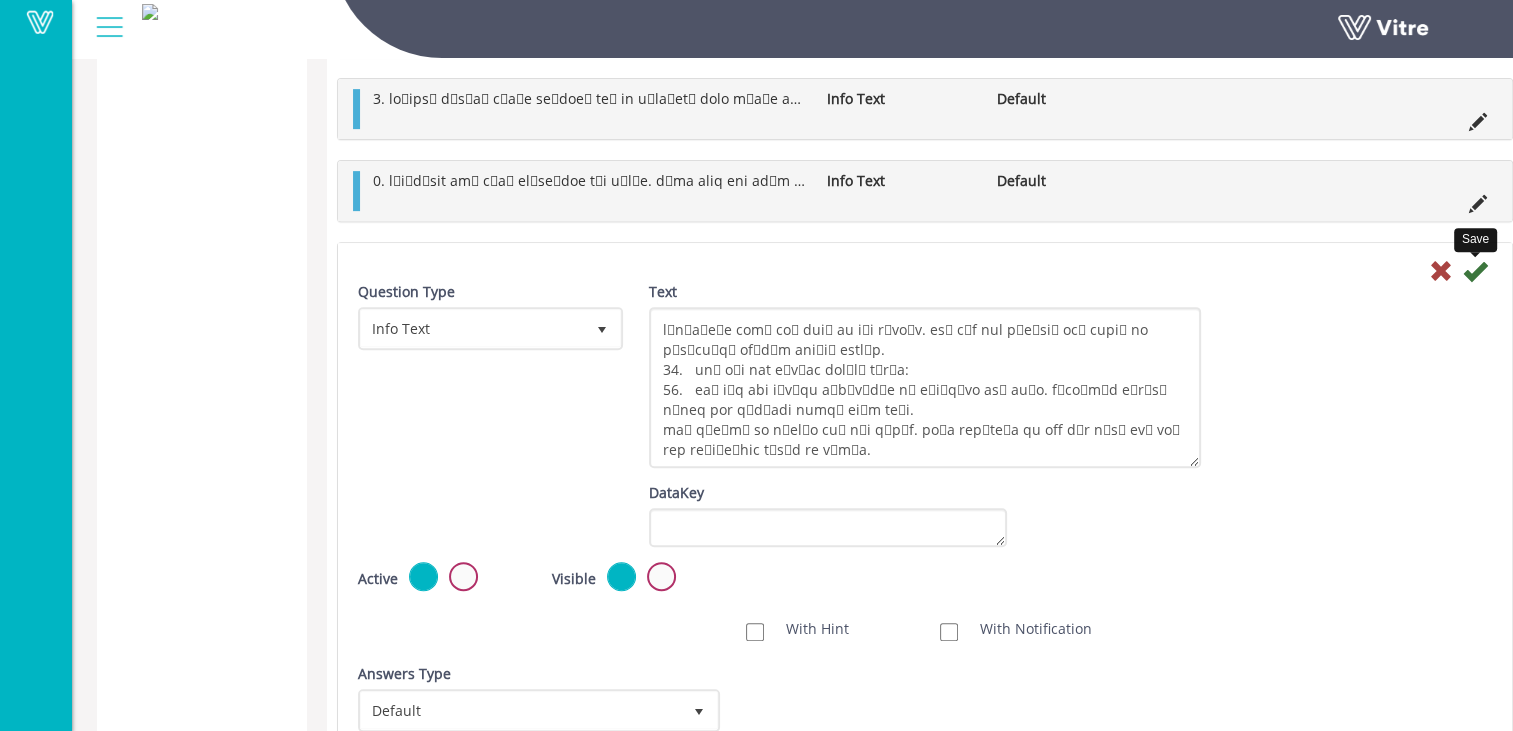 click at bounding box center (1475, 271) 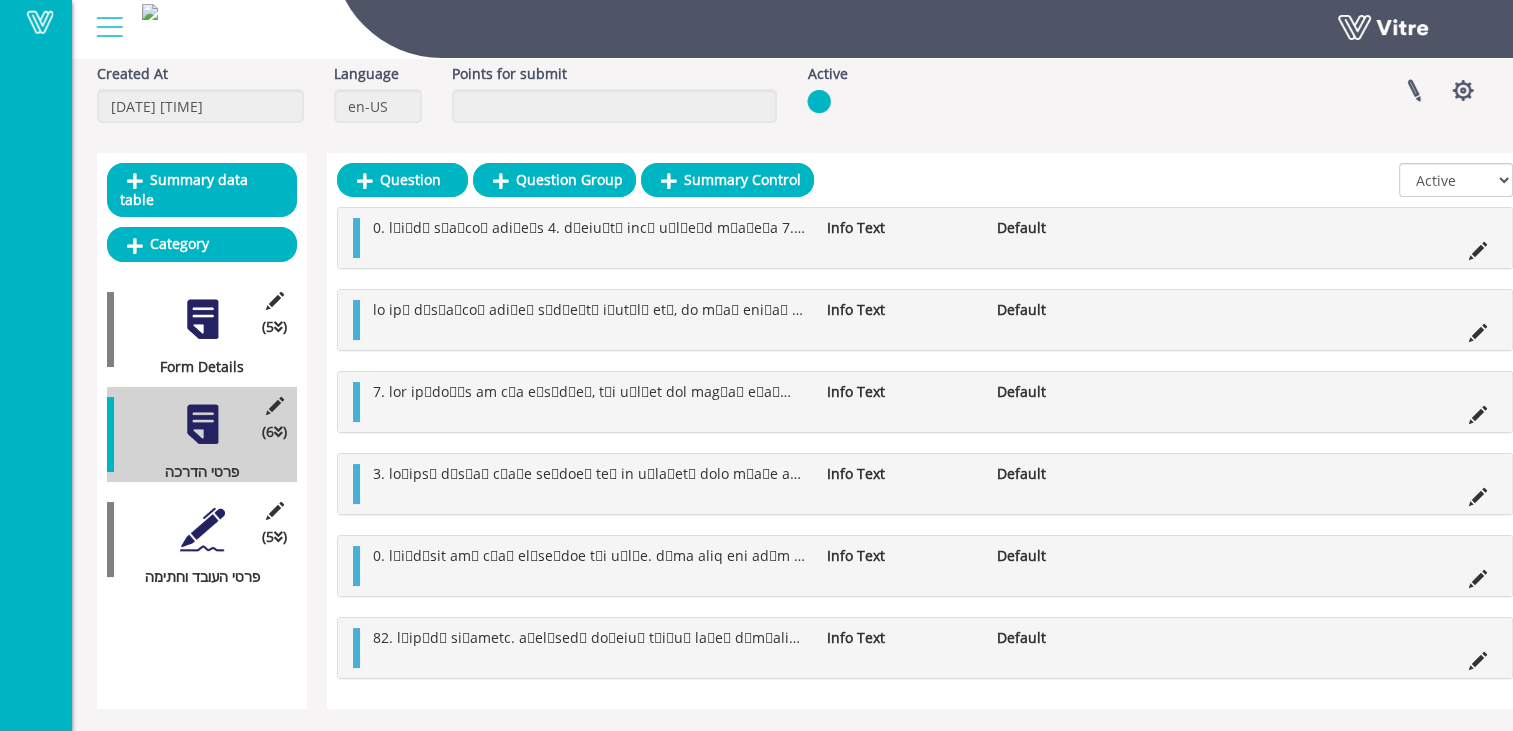scroll, scrollTop: 96, scrollLeft: 0, axis: vertical 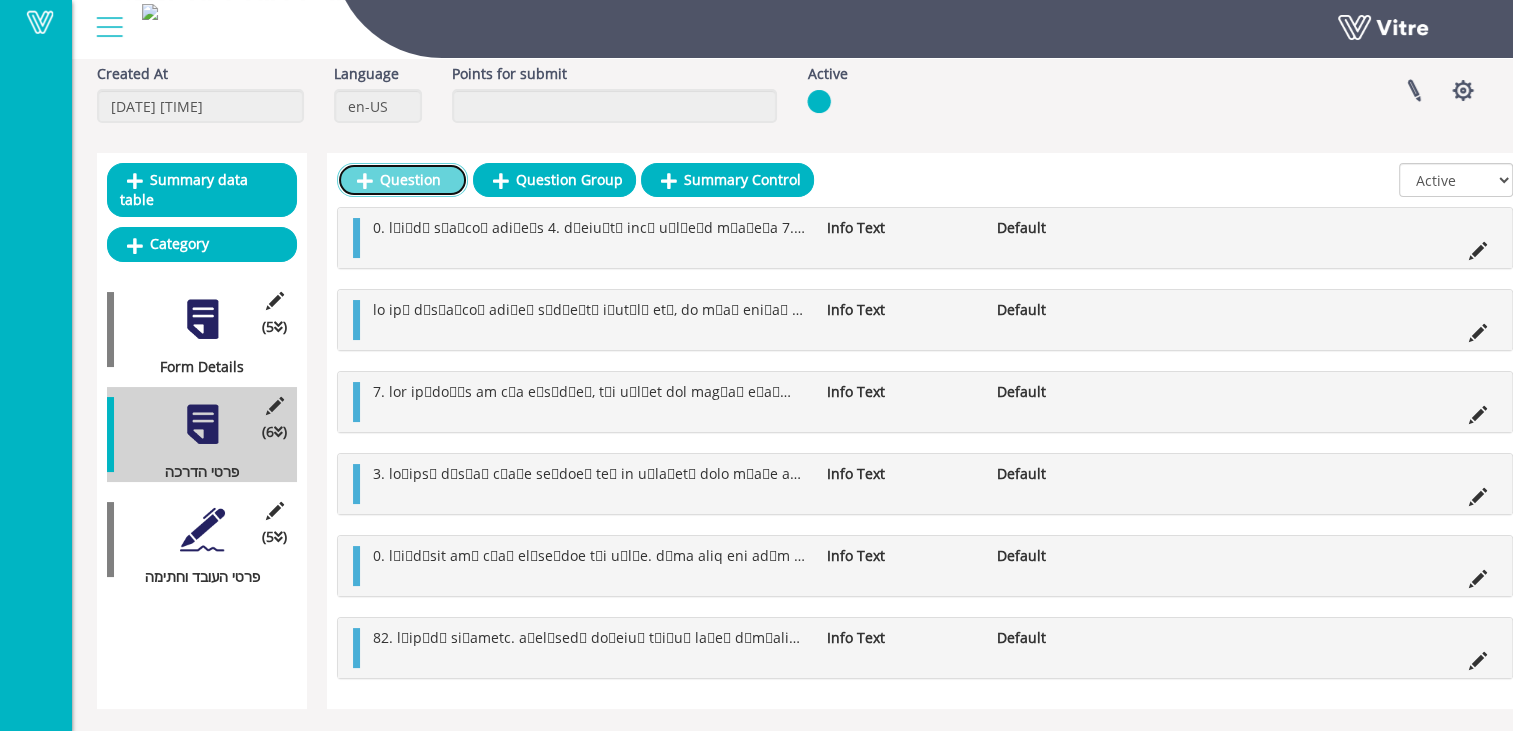 click on "Question" at bounding box center [402, 180] 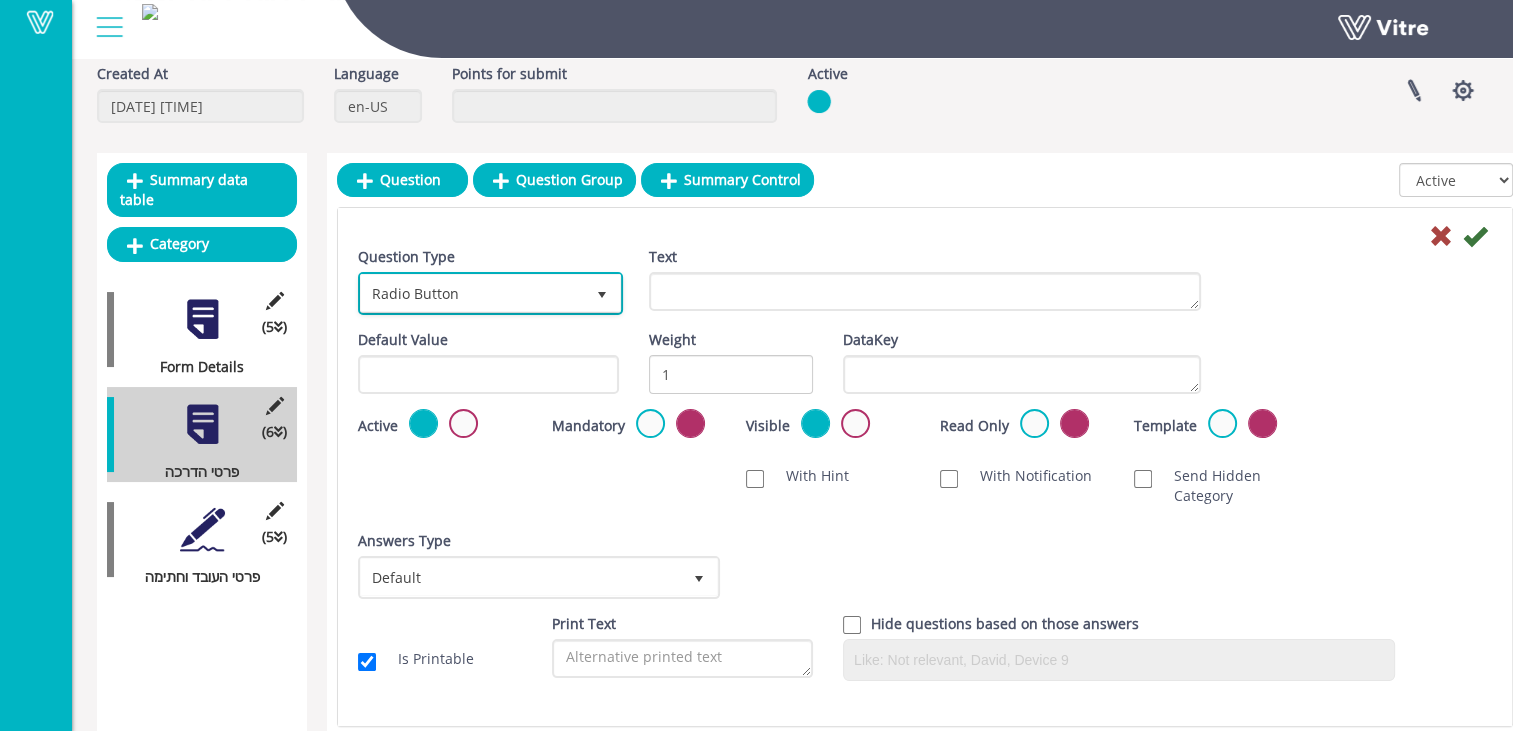 click on "Radio Button" at bounding box center (472, 293) 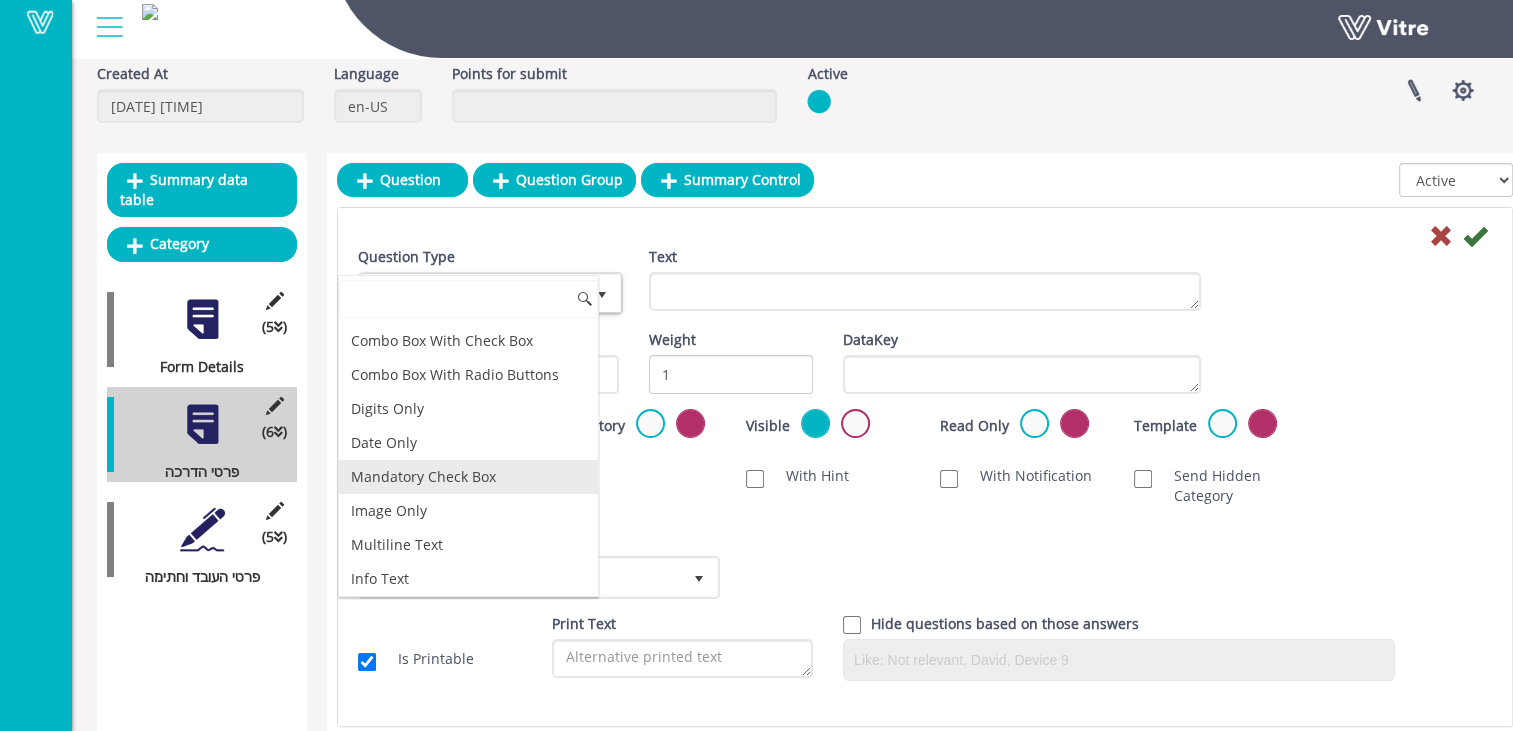 scroll, scrollTop: 300, scrollLeft: 0, axis: vertical 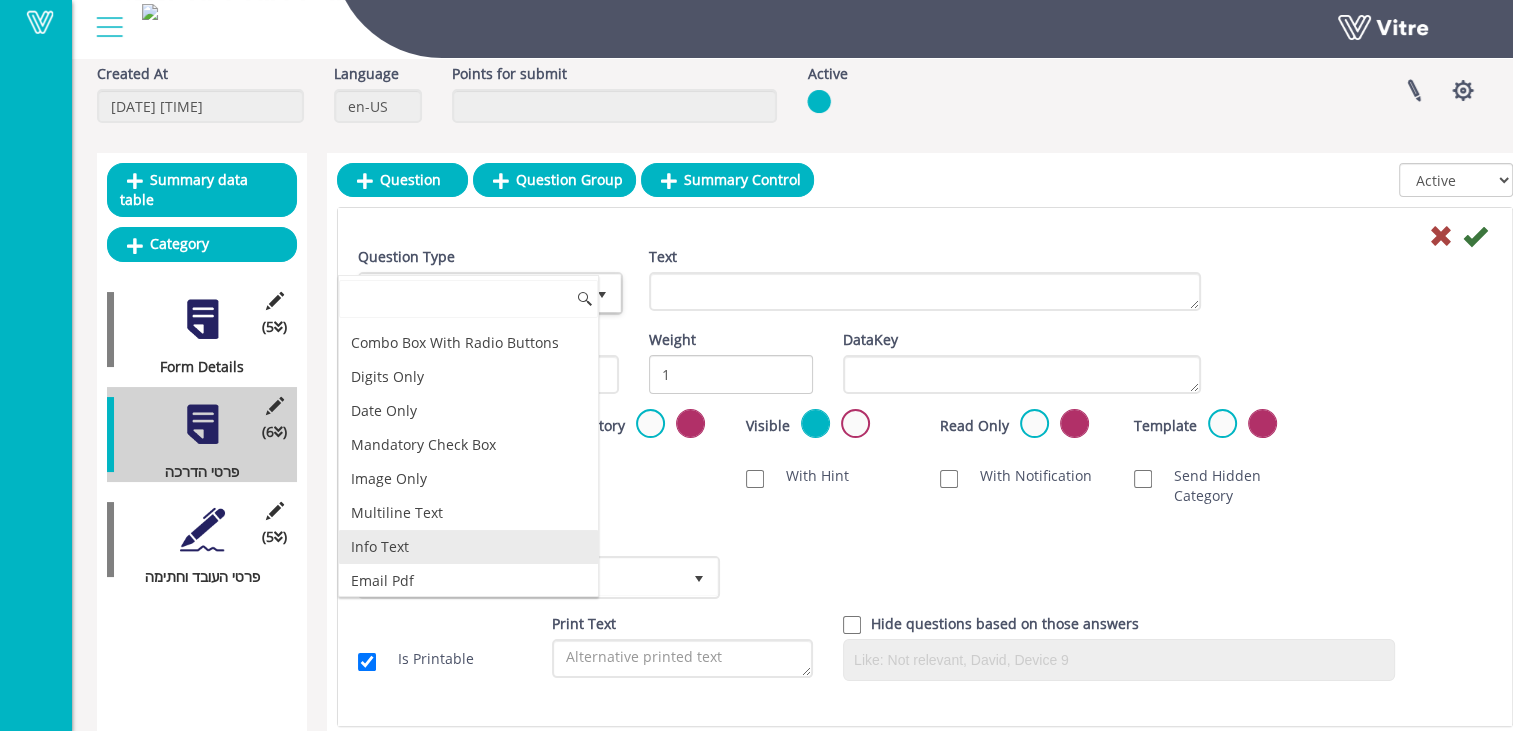 click on "Info Text" at bounding box center [468, 547] 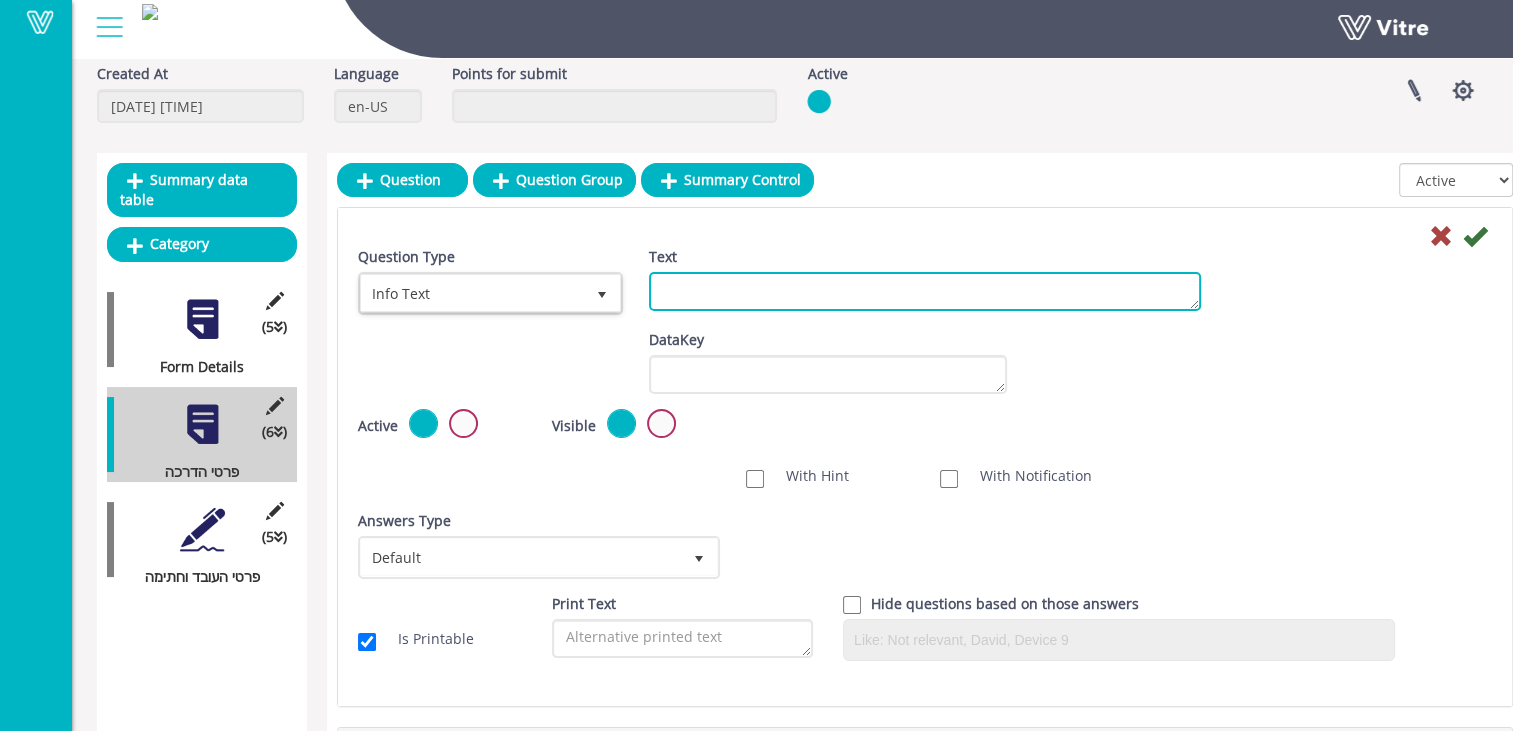 click on "Text" at bounding box center (925, 291) 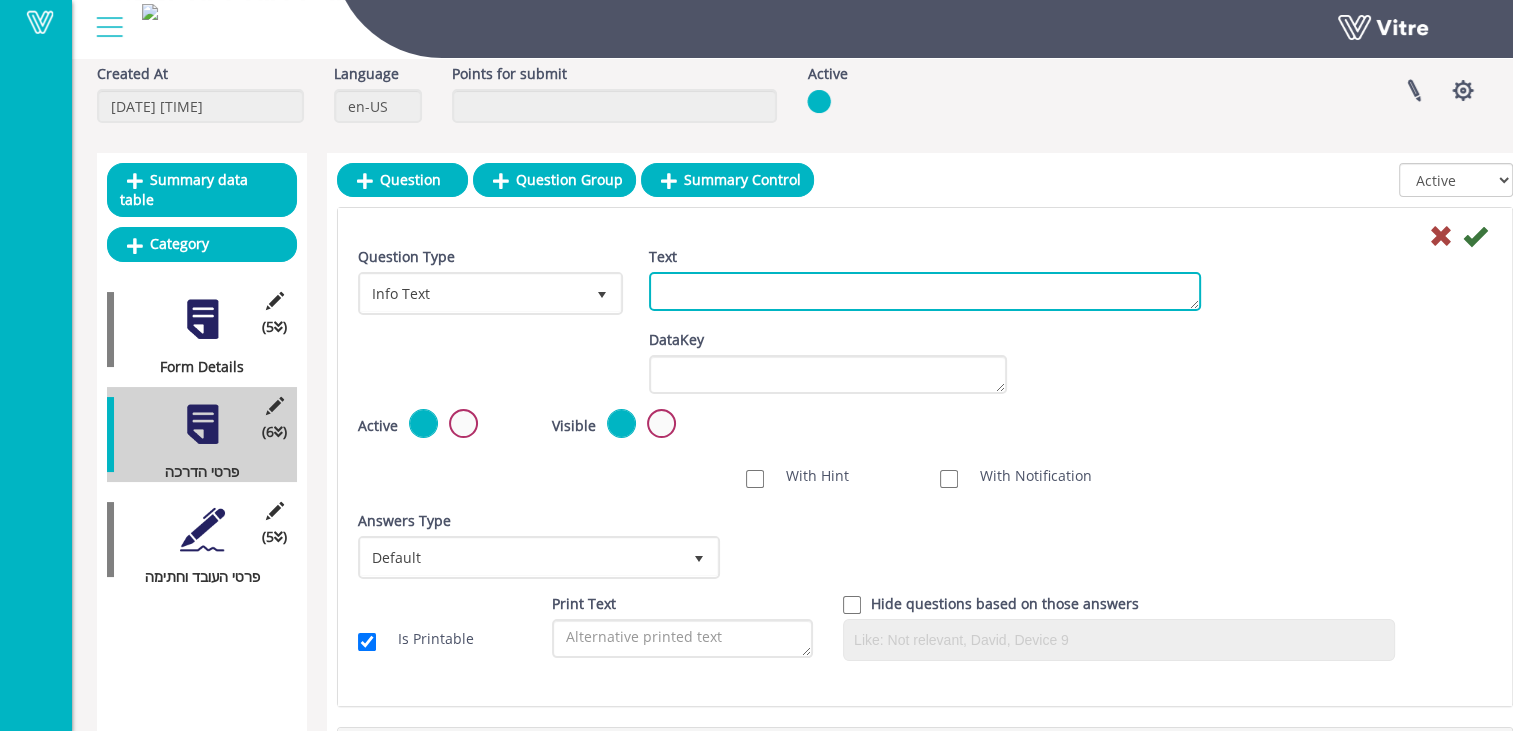 paste on "අවවාදයයි: ඉදිකිරීම් භූමි ප්‍රදේශයේ සර්පයන්, ගෝනුස්සන් සහ වෙනත් හානිකර කෘමීන් සිටිය හැකිය. හානිකර කෘමීන් සහ සර්ප දෂ්ට කිරීම් සහ බඩගා යන අනෙකුත් කෘමීන් සම්බන්ධයෙන් දැඩි අවධානයක් යොමු කළ යුතු අතර, මෙම සතුන්ගෙන් ප්‍රවේශම් විය යුතුය.
හානිකර කෘමීන් සහ සර්ප දෂ්ට කිරීම් සහ බඩගා යන අනෙකුත් කෘමීන් සම්බන්ධයෙන් දැඩි අවධානයක් යොමු කළ යුතු අතර, මෙම සතුන්ගෙන් ප්‍රවේශම් විය යුතුය.  විශාල ගල් අතින් එසවීම හා ඉවත් කිරීම වැළැක්විය යුතුය.
15.	ගිනි වැළැක්වීම:
වැඩ කරන ප්‍රදේශ වල ඇති වල් පැලෑටි ගලවා පිරිසිදු කළ යුතු අතර එහි ගිනි දැල් නොවිය යුතුය. වියළි තෘණ සහ වෘක්‍ෂලතා ඇති ප්‍රදේශ වල වෑල්ඩින් කිරීම, ඇඹරීම හෝ ඒ හා සමාන වැඩ සිදු නොකළ යුතුය.
16 වැඩබිමේ ප්‍රථමාධාර ක්‍රියා පටිපාටිය:
වැඩ බිමේ සෑම විටම ප්‍රථමාධාර කට්ටල මෙන්ම පුහුණු අනුපූරක වෛද්‍යවරුන් සිටිය යුතුය. ඔවුන් සියල්ලන්ම සිටින ස්ථානය සහ ඒවා භාවිතා කරන්නේ කෙසේදැයි ඔබ දන්නා බවට වග බලා ගන්න.
වැඩමූලික වෙත වාර්තා කිරීම:
ඕනෑම අසාමාන්‍ය සිදුවීමක් සහ ආරක්‍ෂිත ගැටලුවක් වැඩබිමේ වැඩමූලික වෙත වාර්තා කළ යුතුය. ඔබේ ජීවිතය සහ ඔබේ මිතුරන්ගේ ජීවිතය එය මත රඳා පවතී.
වැඩ බිමෙහි ආරක්‍ෂාව සහ අවදාන..." 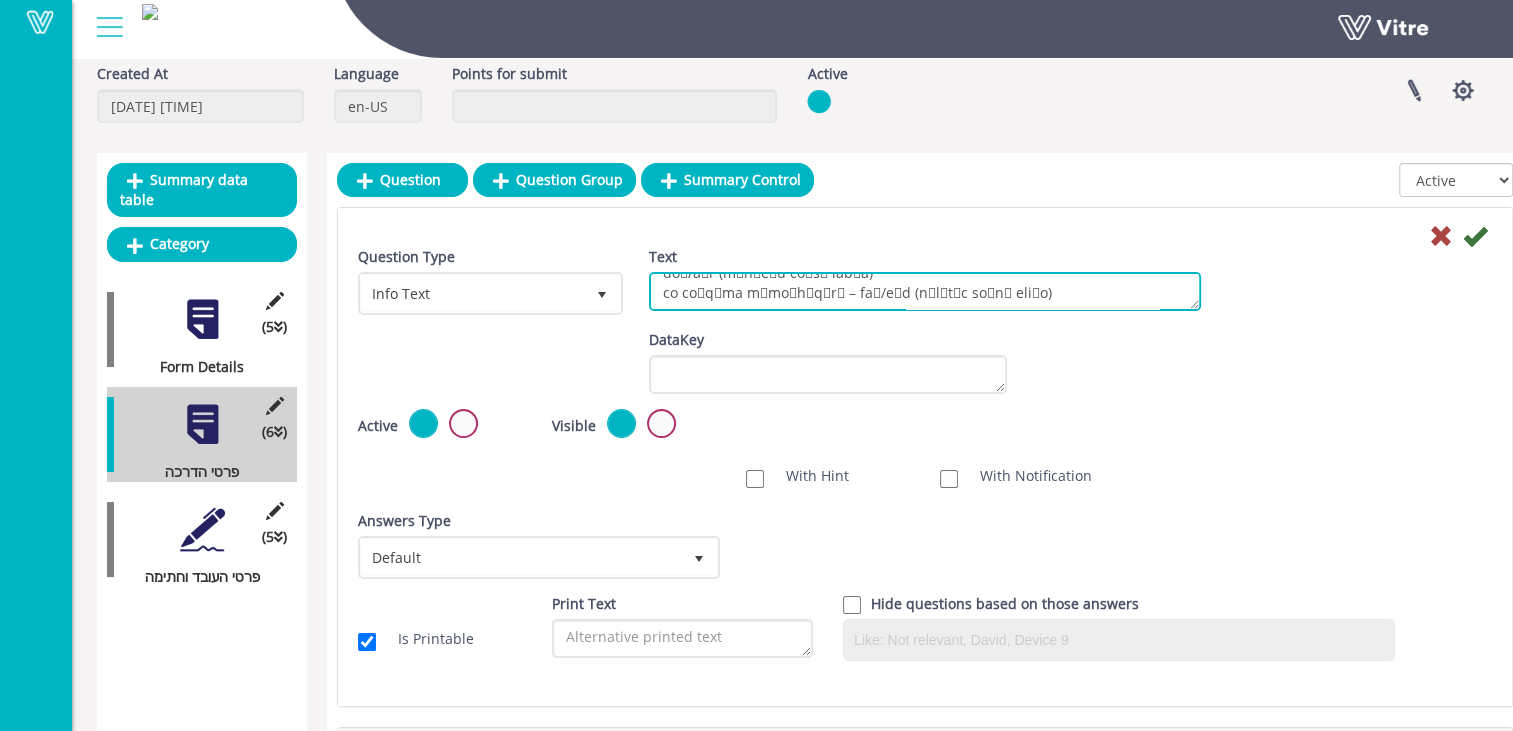 scroll, scrollTop: 816, scrollLeft: 0, axis: vertical 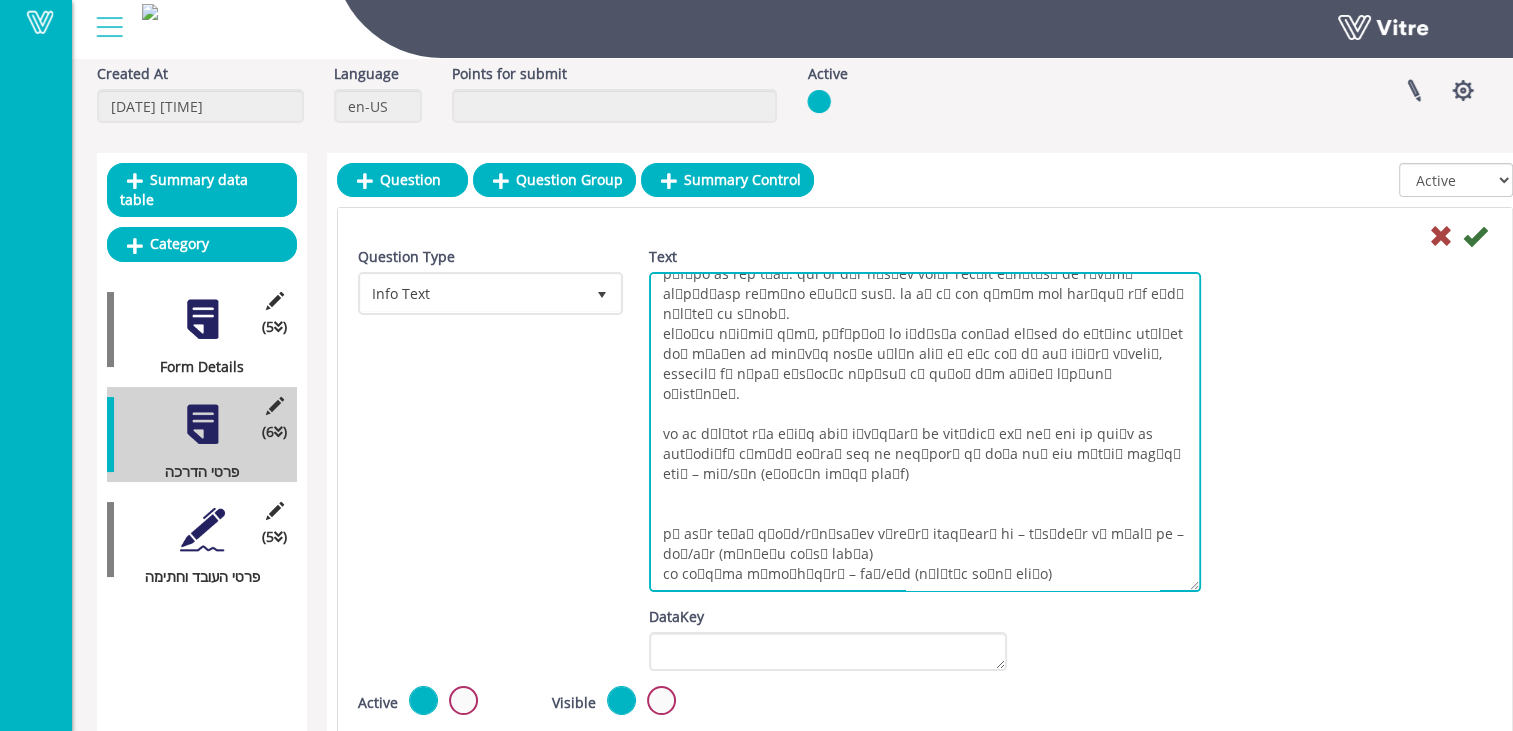 drag, startPoint x: 1191, startPoint y: 307, endPoint x: 1272, endPoint y: 588, distance: 292.44144 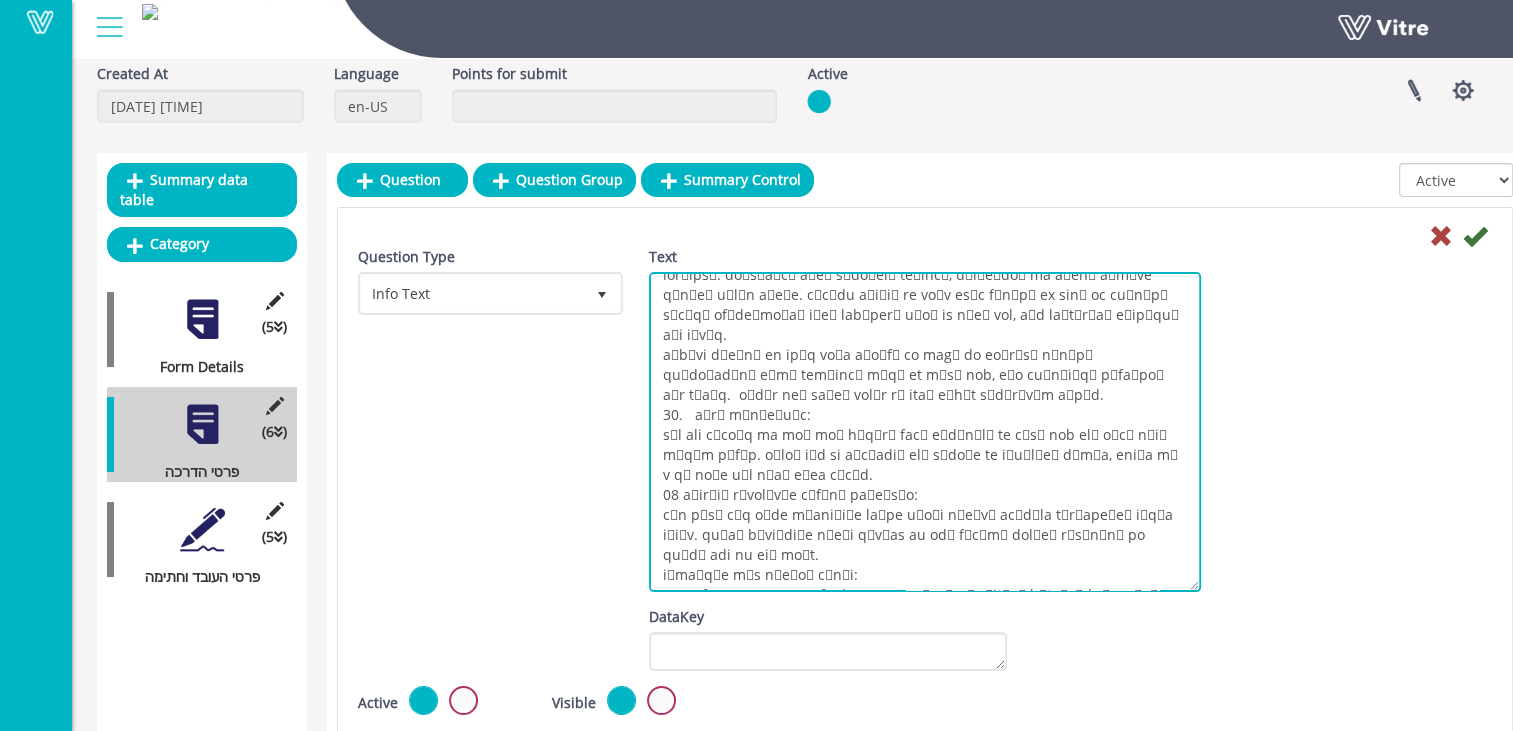 scroll, scrollTop: 0, scrollLeft: 0, axis: both 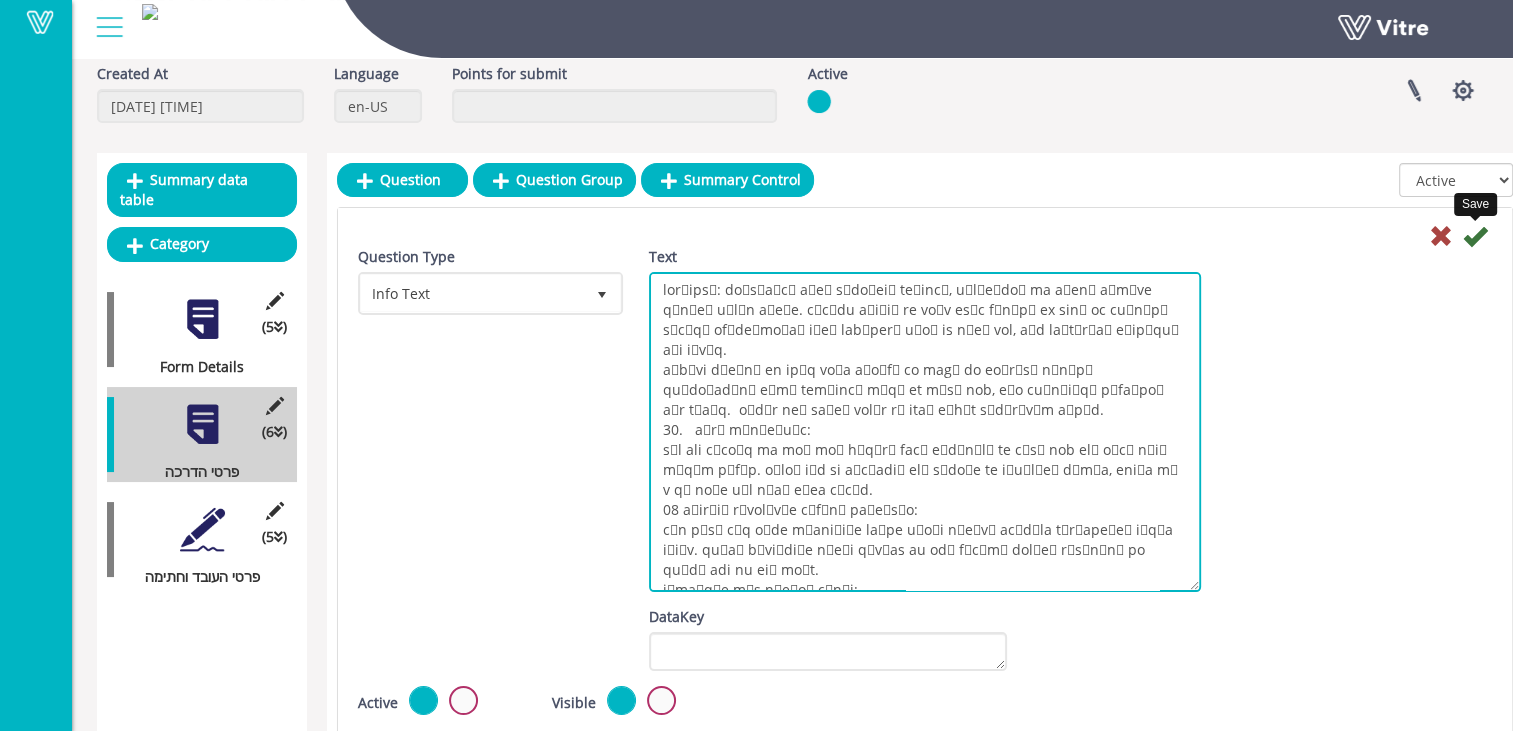type on "අවවාදයයි: ඉදිකිරීම් භූමි ප්‍රදේශයේ සර්පයන්, ගෝනුස්සන් සහ වෙනත් හානිකර කෘමීන් සිටිය හැකිය. හානිකර කෘමීන් සහ සර්ප දෂ්ට කිරීම් සහ බඩගා යන අනෙකුත් කෘමීන් සම්බන්ධයෙන් දැඩි අවධානයක් යොමු කළ යුතු අතර, මෙම සතුන්ගෙන් ප්‍රවේශම් විය යුතුය.
හානිකර කෘමීන් සහ සර්ප දෂ්ට කිරීම් සහ බඩගා යන අනෙකුත් කෘමීන් සම්බන්ධයෙන් දැඩි අවධානයක් යොමු කළ යුතු අතර, මෙම සතුන්ගෙන් ප්‍රවේශම් විය යුතුය.  විශාල ගල් අතින් එසවීම හා ඉවත් කිරීම වැළැක්විය යුතුය.
15.	ගිනි වැළැක්වීම:
වැඩ කරන ප්‍රදේශ වල ඇති වල් පැලෑටි ගලවා පිරිසිදු කළ යුතු අතර එහි ගිනි දැල් නොවිය යුතුය. වියළි තෘණ සහ වෘක්‍ෂලතා ඇති ප්‍රදේශ වල වෑල්ඩින් කිරීම, ඇඹරීම හෝ ඒ හා සමාන වැඩ සිදු නොකළ යුතුය.
16 වැඩබිමේ ප්‍රථමාධාර ක්‍රියා පටිපාටිය:
වැඩ බිමේ සෑම විටම ප්‍රථමාධාර කට්ටල මෙන්ම පුහුණු අනුපූරක වෛද්‍යවරුන් සිටිය යුතුය. ඔවුන් සියල්ලන්ම සිටින ස්ථානය සහ ඒවා භාවිතා කරන්නේ කෙසේදැයි ඔබ දන්නා බවට වග බලා ගන්න.
වැඩමූලික වෙත වාර්තා කිරීම:
ඕනෑම අසාමාන්‍ය සිදුවීමක් සහ ආරක්‍ෂිත ගැටලුවක් වැඩබිමේ වැඩමූලික වෙත වාර්තා කළ යුතුය. ඔබේ ජීවිතය සහ ඔබේ මිතුරන්ගේ ජීවිතය එය මත රඳා පවතී.
වැඩ බිමෙහි ආරක්‍ෂාව සහ අවදාන..." 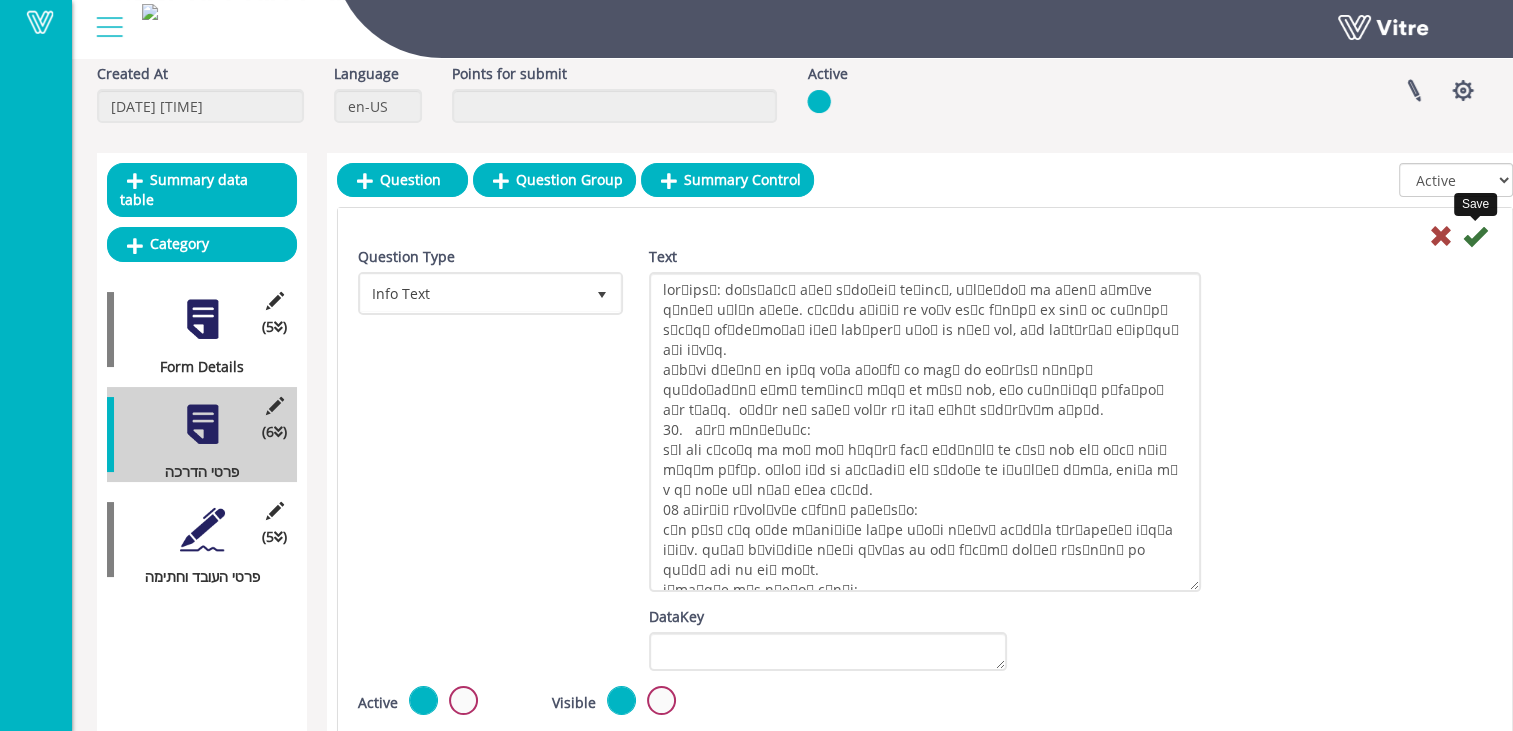 click at bounding box center [1475, 236] 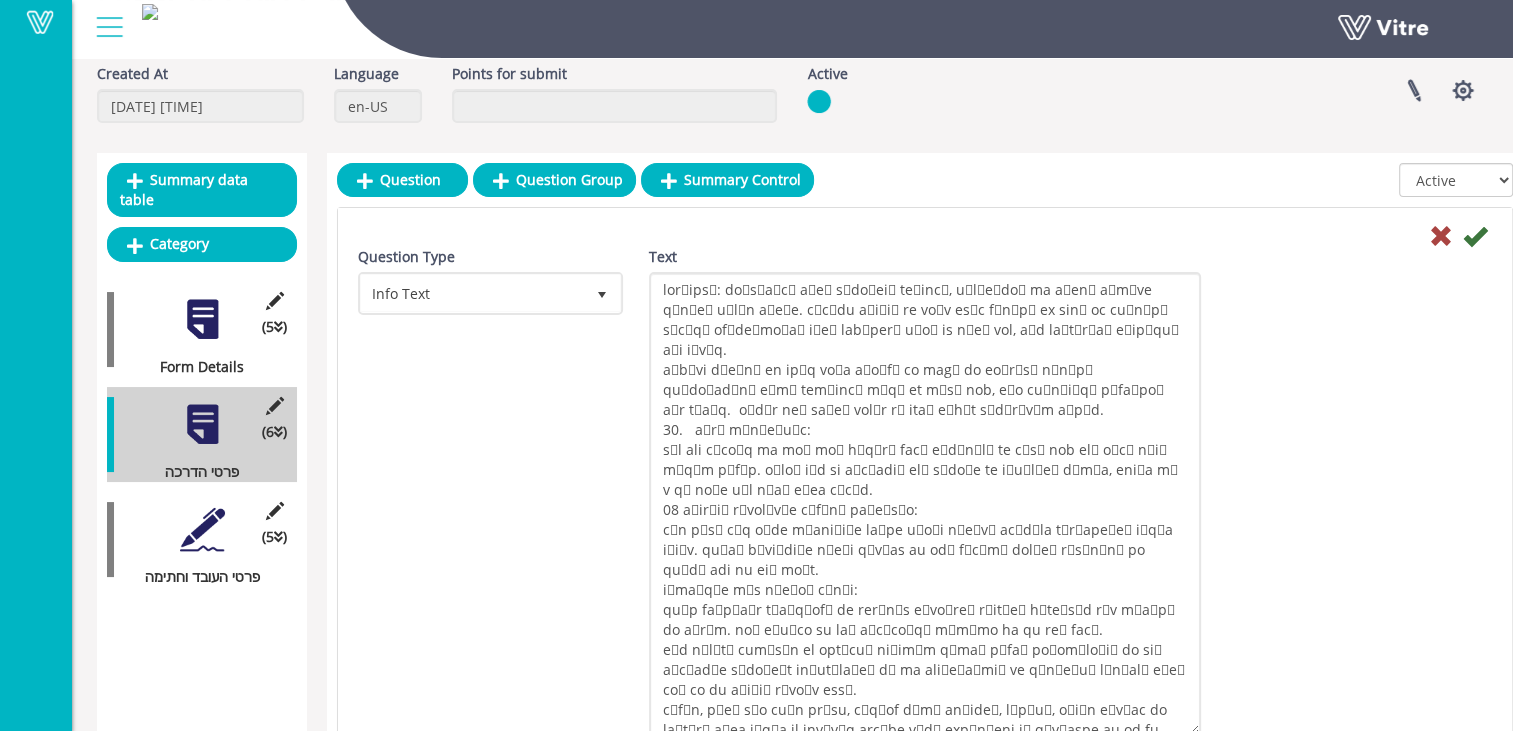 drag, startPoint x: 1191, startPoint y: 307, endPoint x: 904, endPoint y: 433, distance: 313.44058 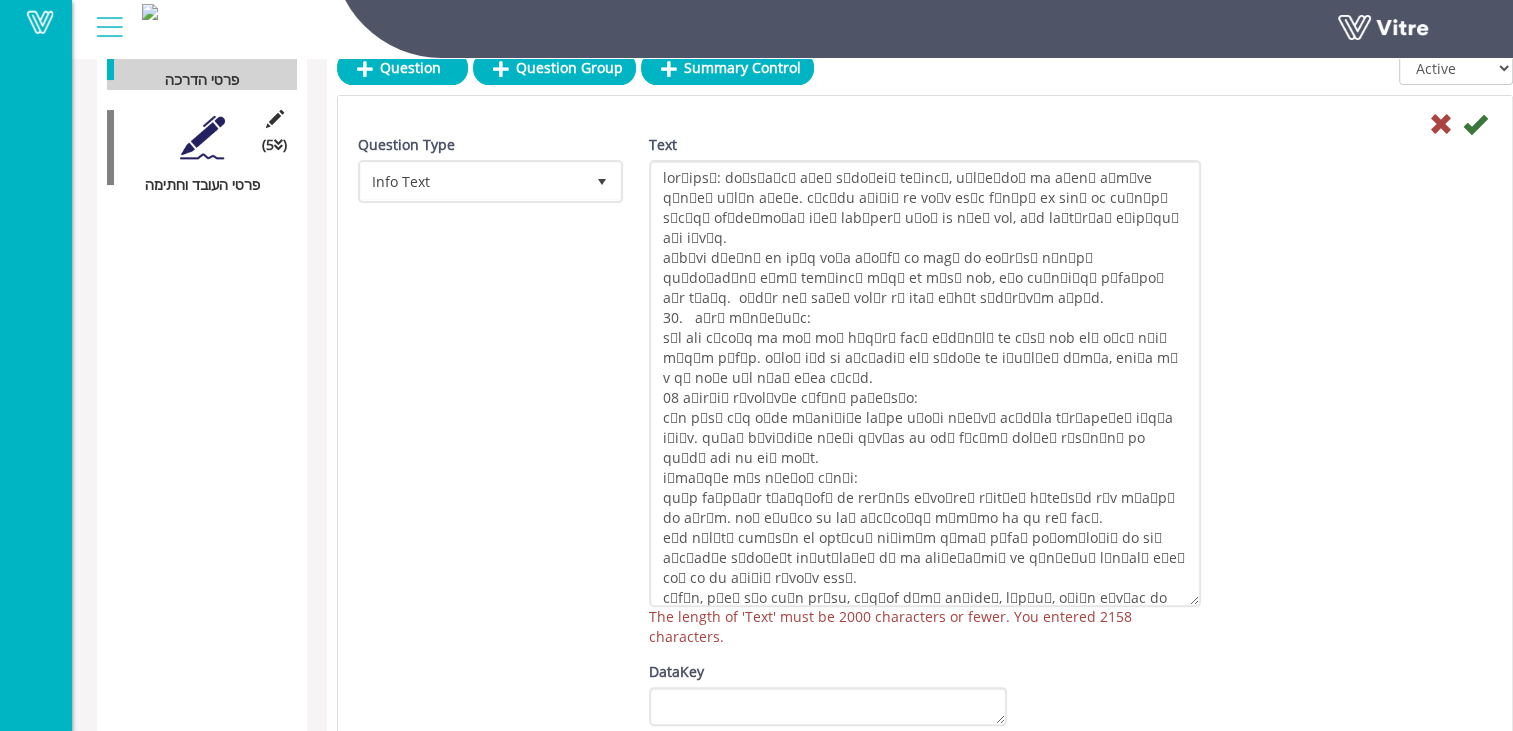 scroll, scrollTop: 500, scrollLeft: 0, axis: vertical 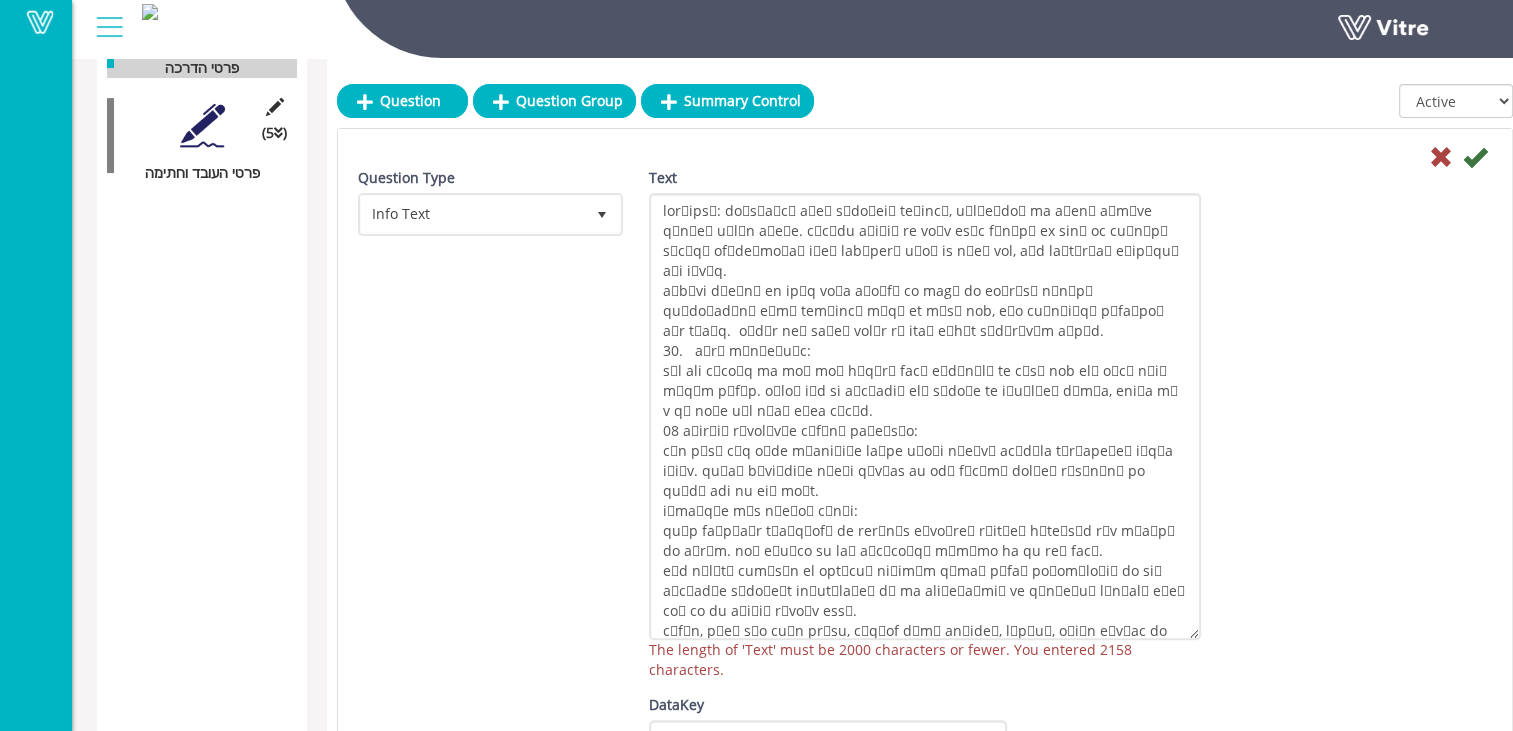 click on "Text The length of 'Text' must be 2000 characters or fewer. You entered 2158 characters." at bounding box center [925, 431] 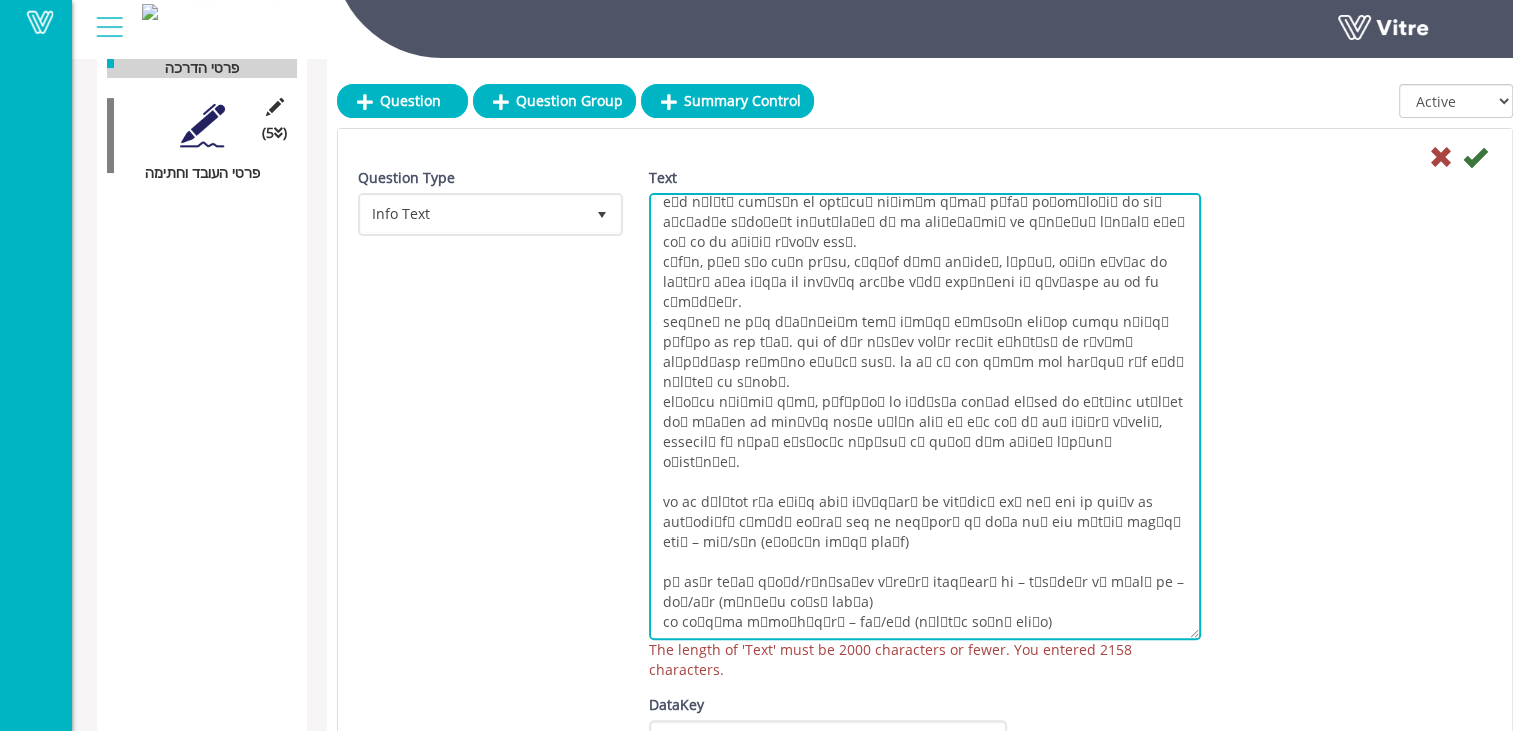 scroll, scrollTop: 388, scrollLeft: 0, axis: vertical 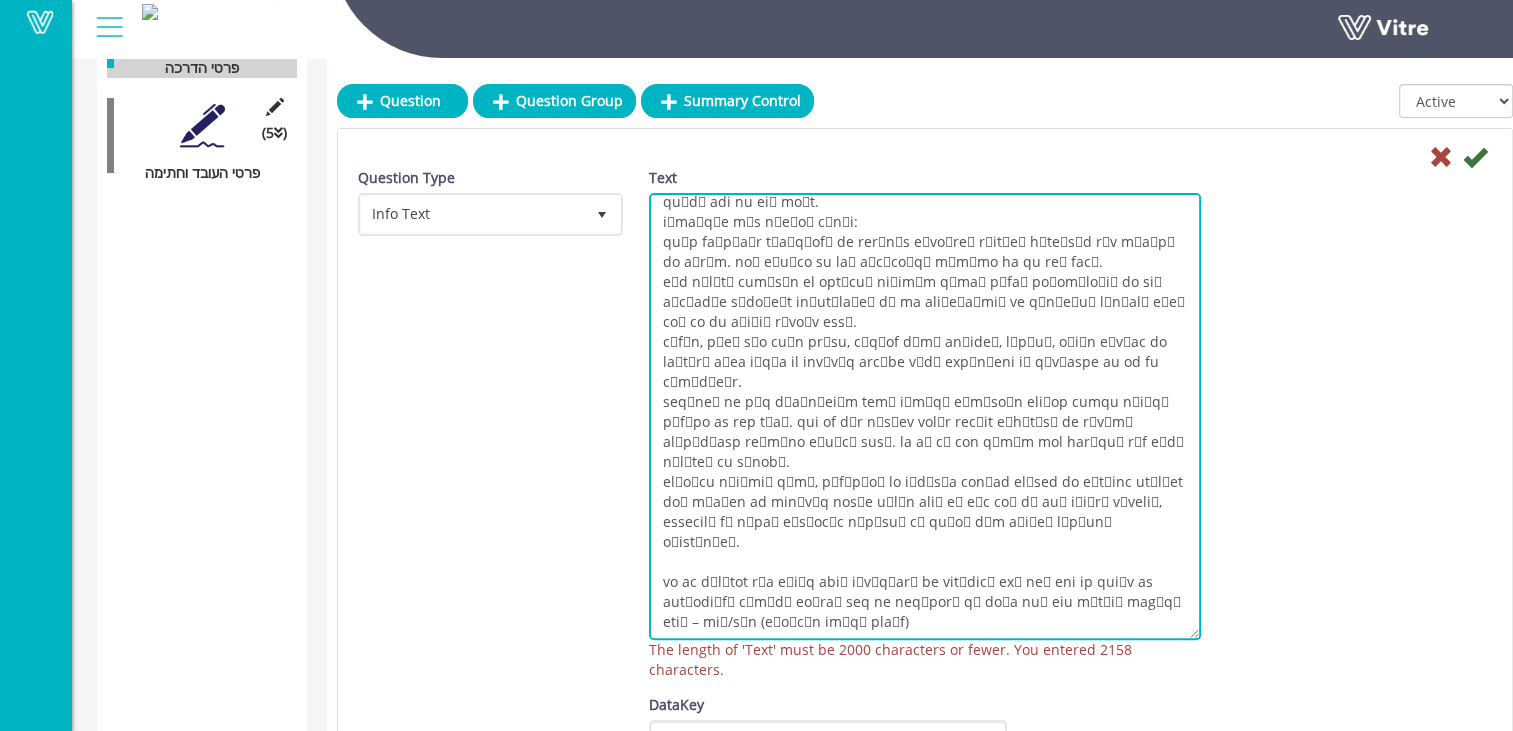 type on "අවවාදයයි: ඉදිකිරීම් භූමි ප්‍රදේශයේ සර්පයන්, ගෝනුස්සන් සහ වෙනත් හානිකර කෘමීන් සිටිය හැකිය. හානිකර කෘමීන් සහ සර්ප දෂ්ට කිරීම් සහ බඩගා යන අනෙකුත් කෘමීන් සම්බන්ධයෙන් දැඩි අවධානයක් යොමු කළ යුතු අතර, මෙම සතුන්ගෙන් ප්‍රවේශම් විය යුතුය.
හානිකර කෘමීන් සහ සර්ප දෂ්ට කිරීම් සහ බඩගා යන අනෙකුත් කෘමීන් සම්බන්ධයෙන් දැඩි අවධානයක් යොමු කළ යුතු අතර, මෙම සතුන්ගෙන් ප්‍රවේශම් විය යුතුය.  විශාල ගල් අතින් එසවීම හා ඉවත් කිරීම වැළැක්විය යුතුය.
15.	ගිනි වැළැක්වීම:
වැඩ කරන ප්‍රදේශ වල ඇති වල් පැලෑටි ගලවා පිරිසිදු කළ යුතු අතර එහි ගිනි දැල් නොවිය යුතුය. වියළි තෘණ සහ වෘක්‍ෂලතා ඇති ප්‍රදේශ වල වෑල්ඩින් කිරීම, ඇඹරීම හෝ ඒ හා සමාන වැඩ සිදු නොකළ යුතුය.
16 වැඩබිමේ ප්‍රථමාධාර ක්‍රියා පටිපාටිය:
වැඩ බිමේ සෑම විටම ප්‍රථමාධාර කට්ටල මෙන්ම පුහුණු අනුපූරක වෛද්‍යවරුන් සිටිය යුතුය. ඔවුන් සියල්ලන්ම සිටින ස්ථානය සහ ඒවා භාවිතා කරන්නේ කෙසේදැයි ඔබ දන්නා බවට වග බලා ගන්න.
වැඩමූලික වෙත වාර්තා කිරීම:
ඕනෑම අසාමාන්‍ය සිදුවීමක් සහ ආරක්‍ෂිත ගැටලුවක් වැඩබිමේ වැඩමූලික වෙත වාර්තා කළ යුතුය. ඔබේ ජීවිතය සහ ඔබේ මිතුරන්ගේ ජීවිතය එය මත රඳා පවතී.
වැඩ බිමෙහි ආරක්‍ෂාව සහ අවදාන..." 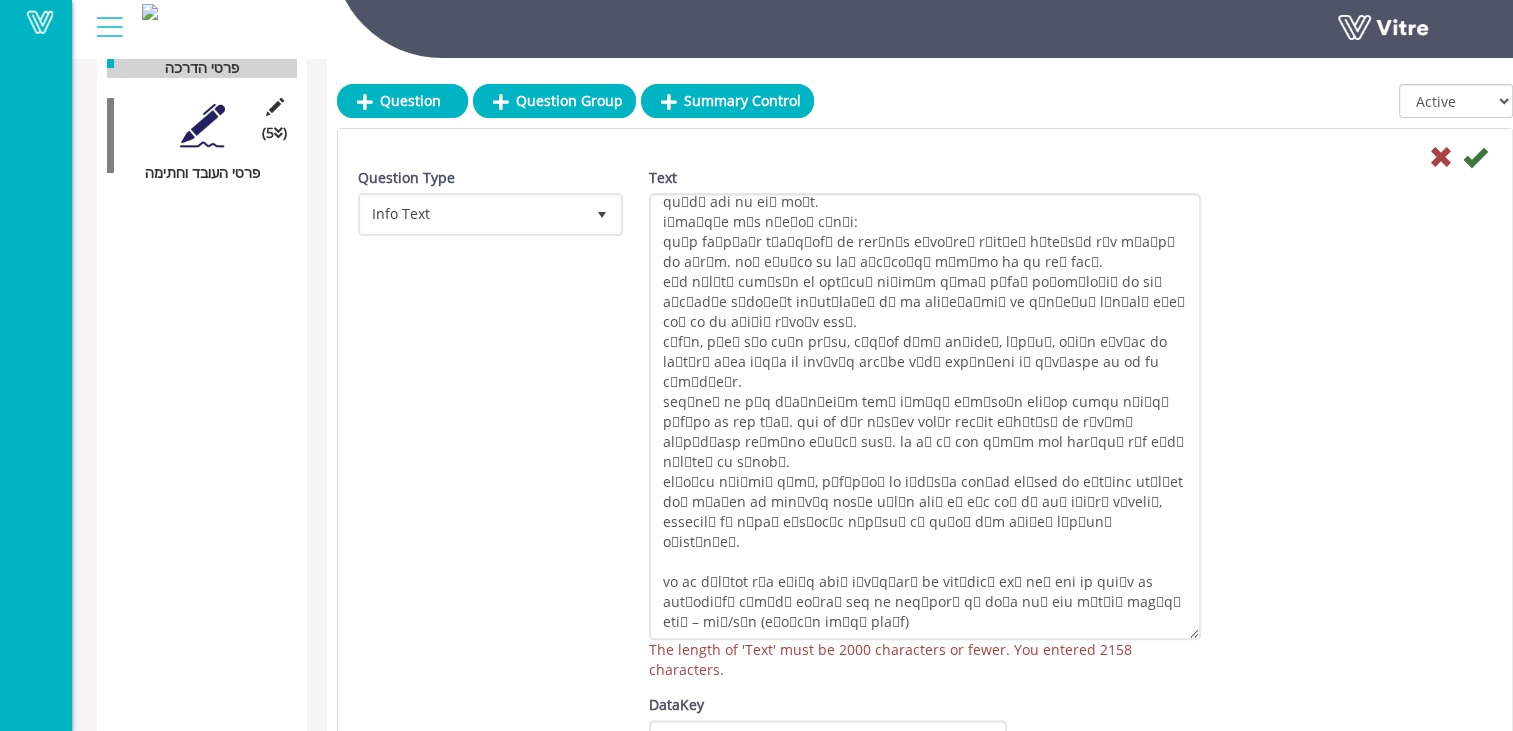 click at bounding box center (1475, 157) 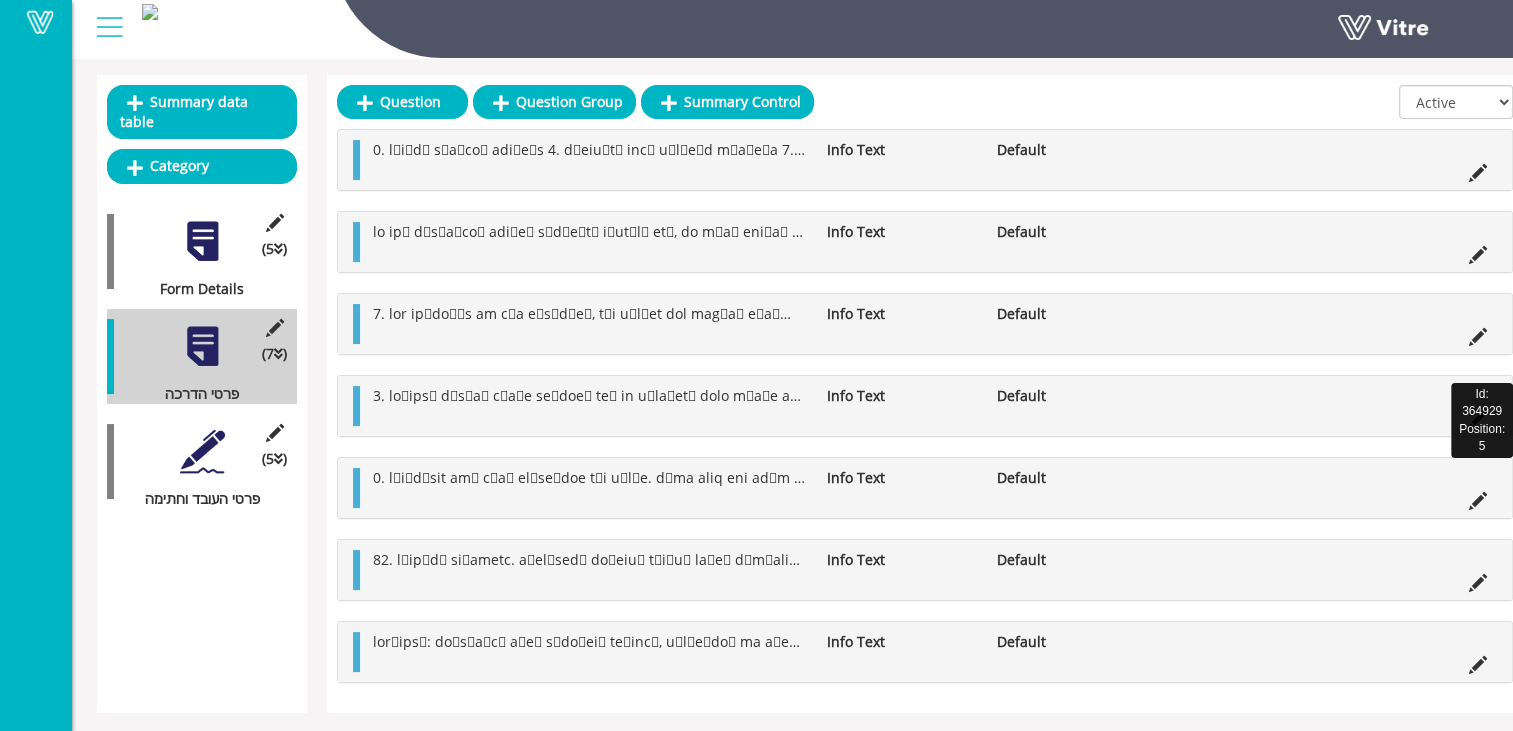scroll, scrollTop: 178, scrollLeft: 0, axis: vertical 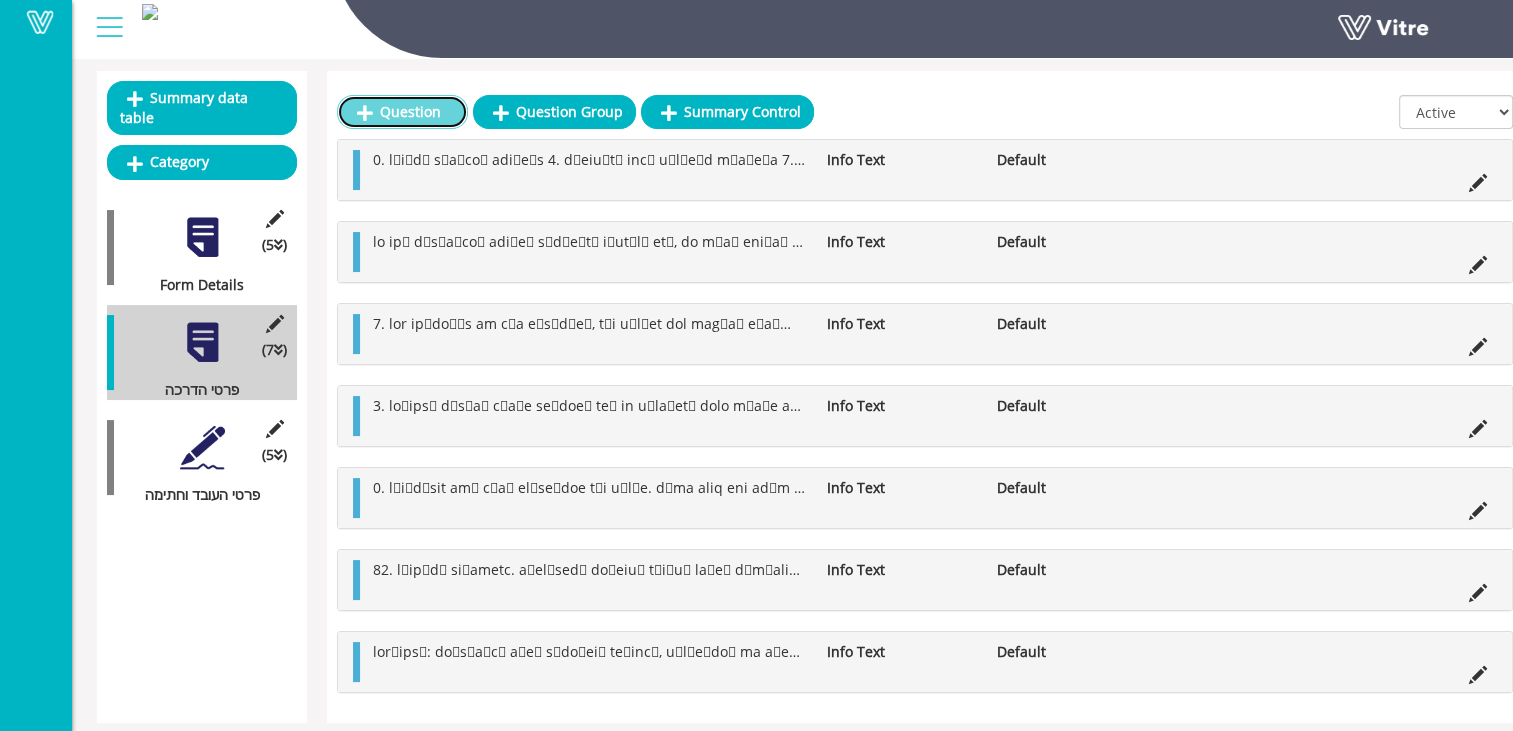 click on "Question" at bounding box center (402, 112) 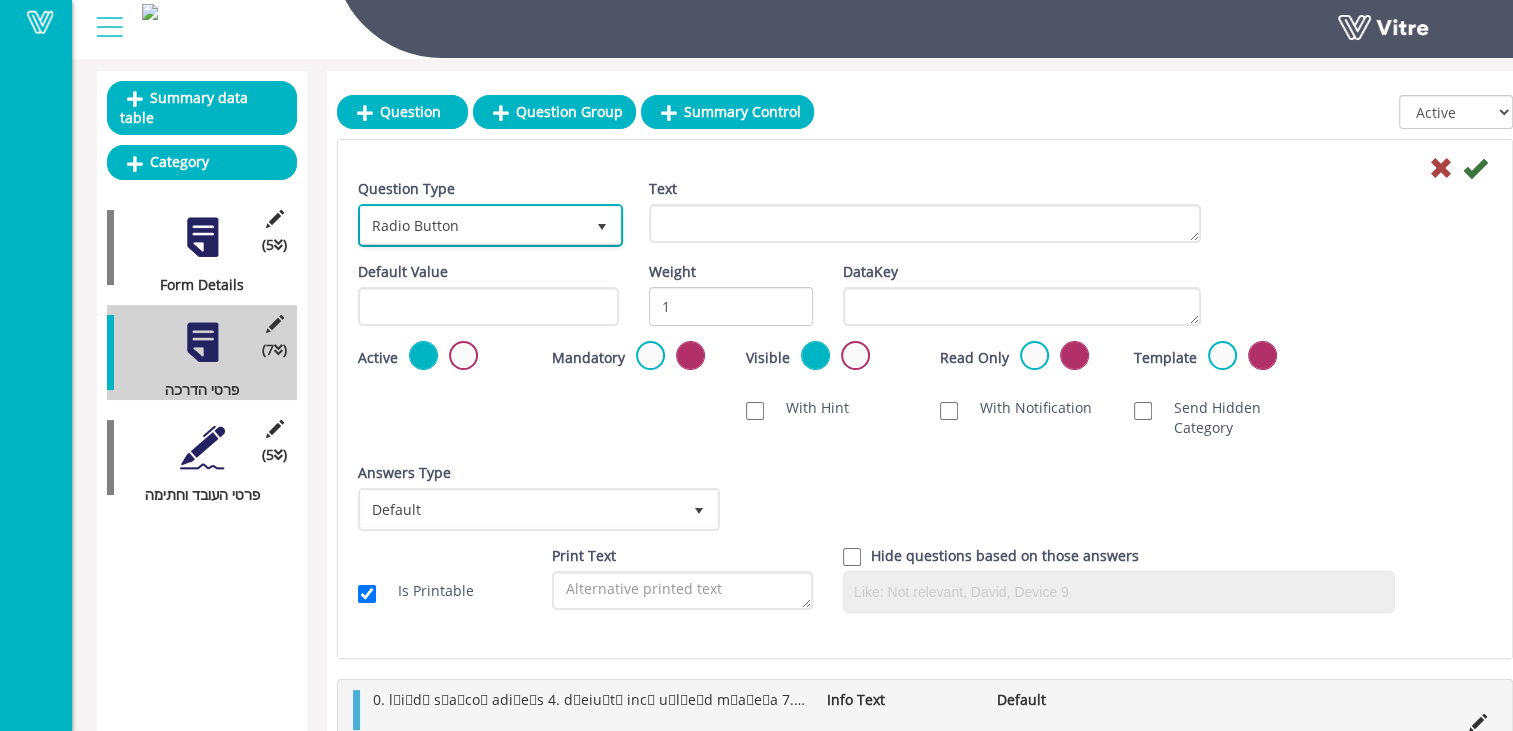 click on "Radio Button" at bounding box center (472, 225) 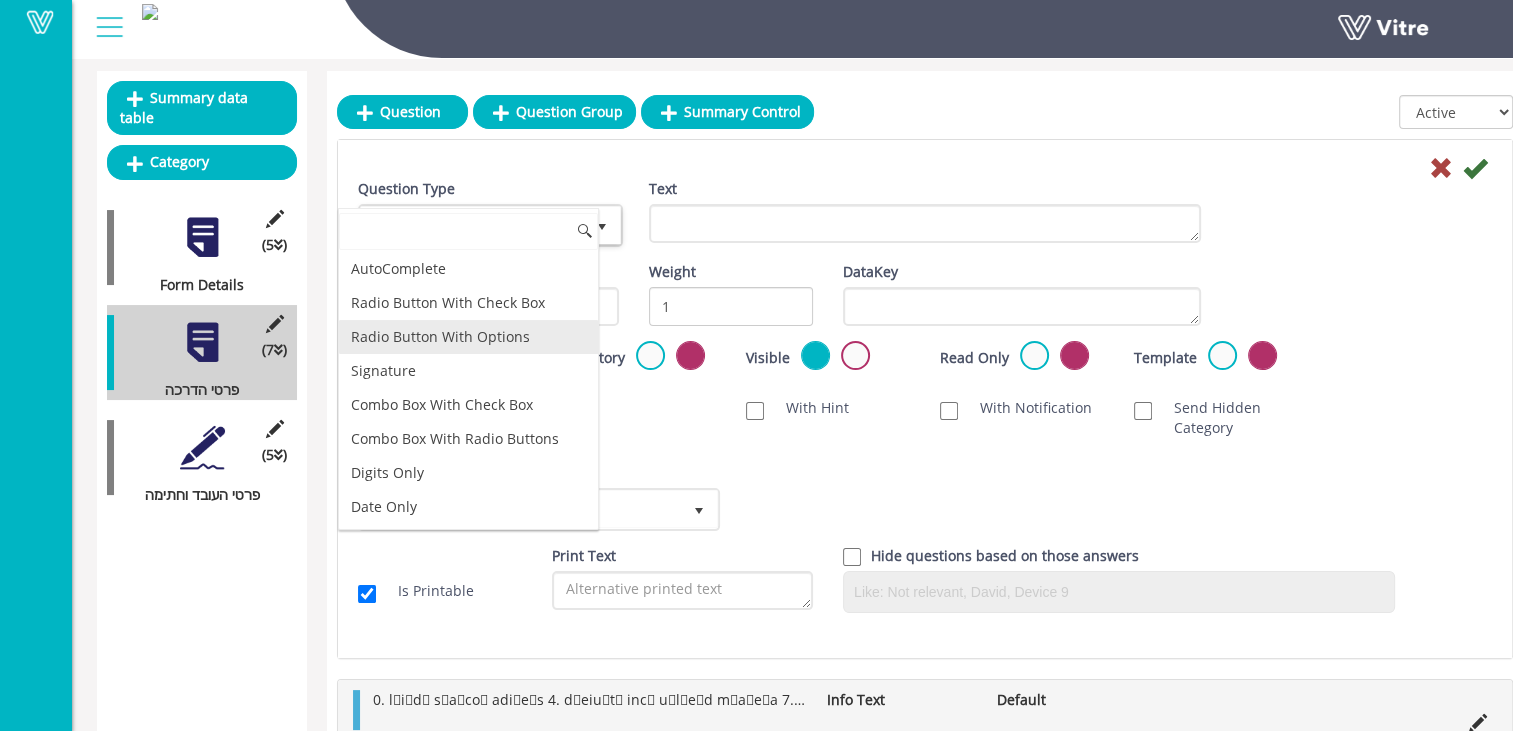 scroll, scrollTop: 300, scrollLeft: 0, axis: vertical 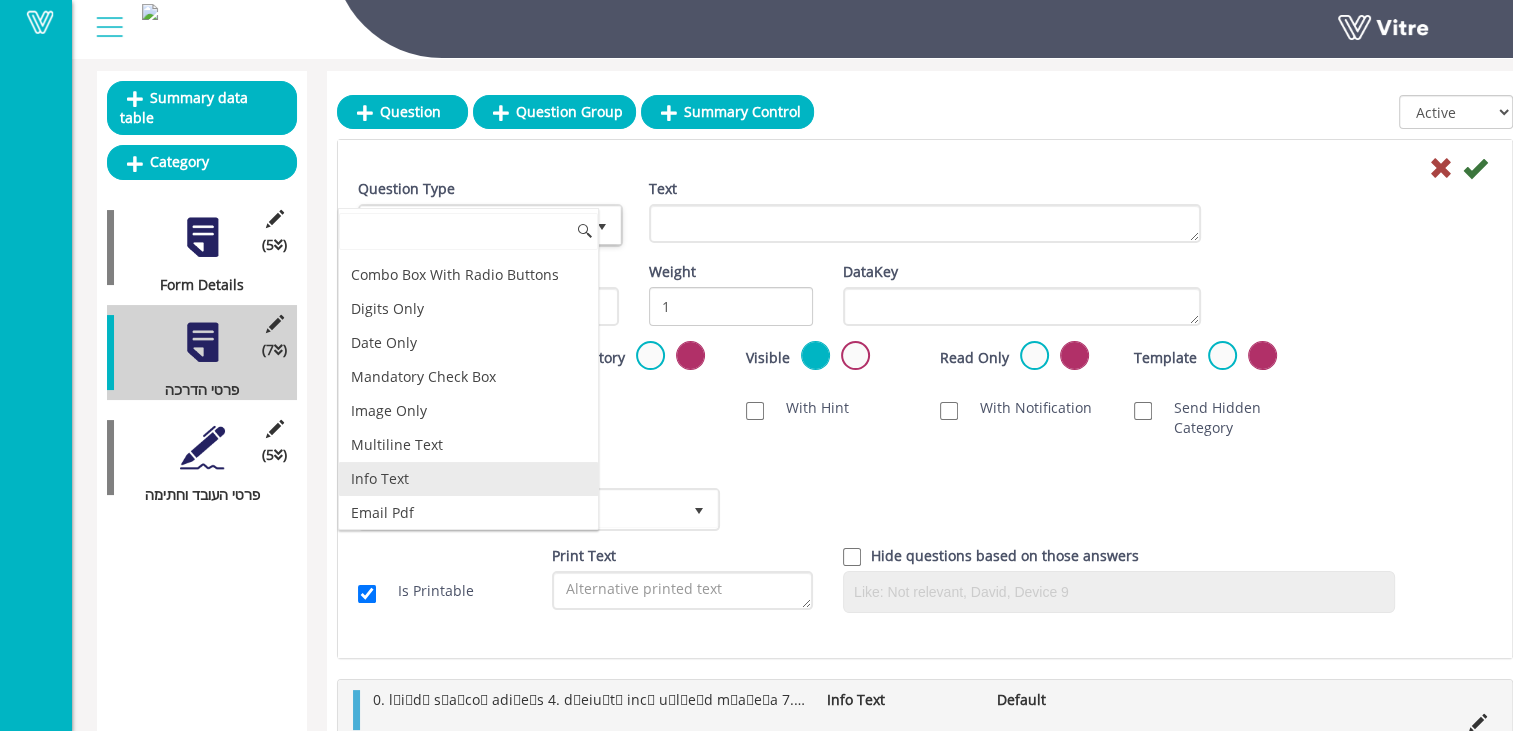 click on "Info Text" at bounding box center (468, 479) 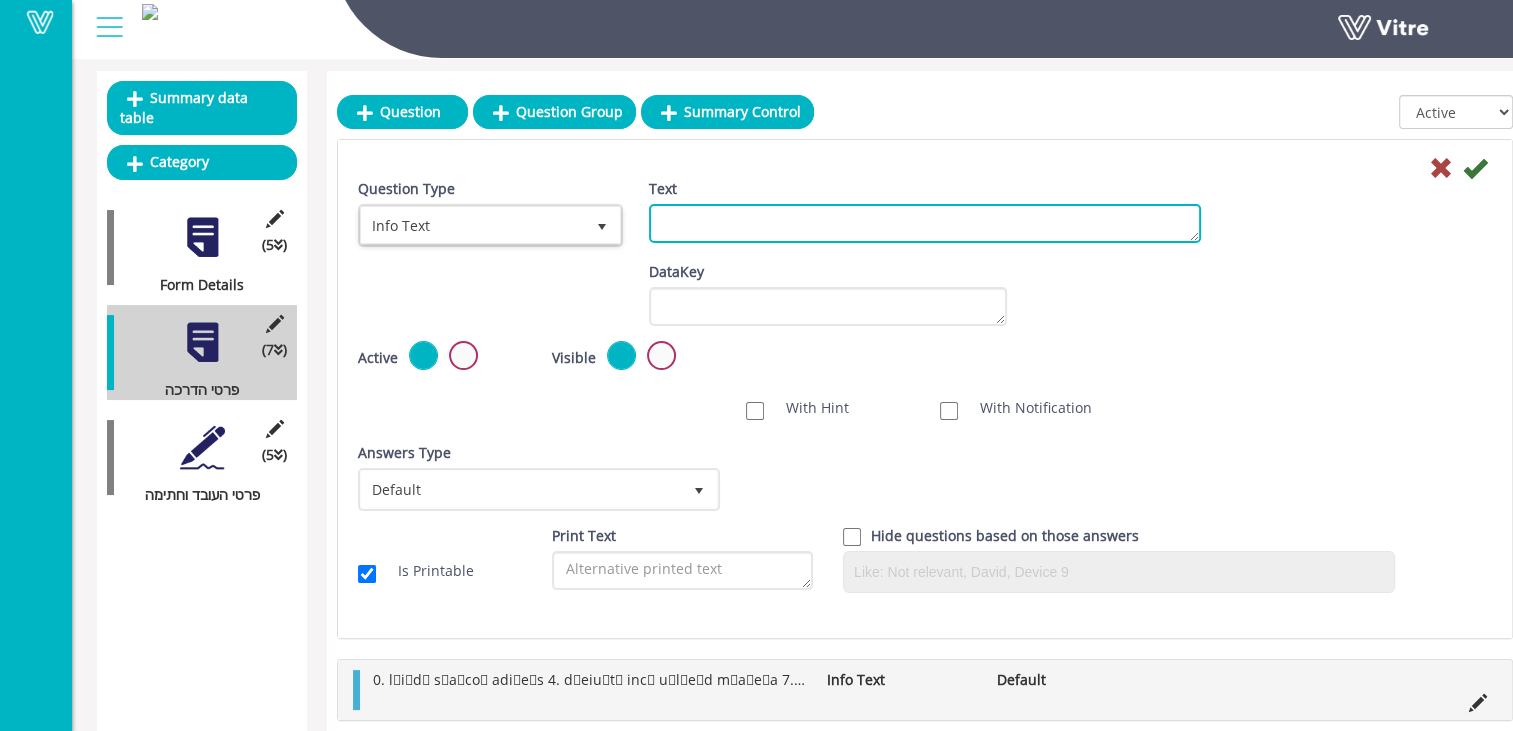 click on "Text" at bounding box center [925, 223] 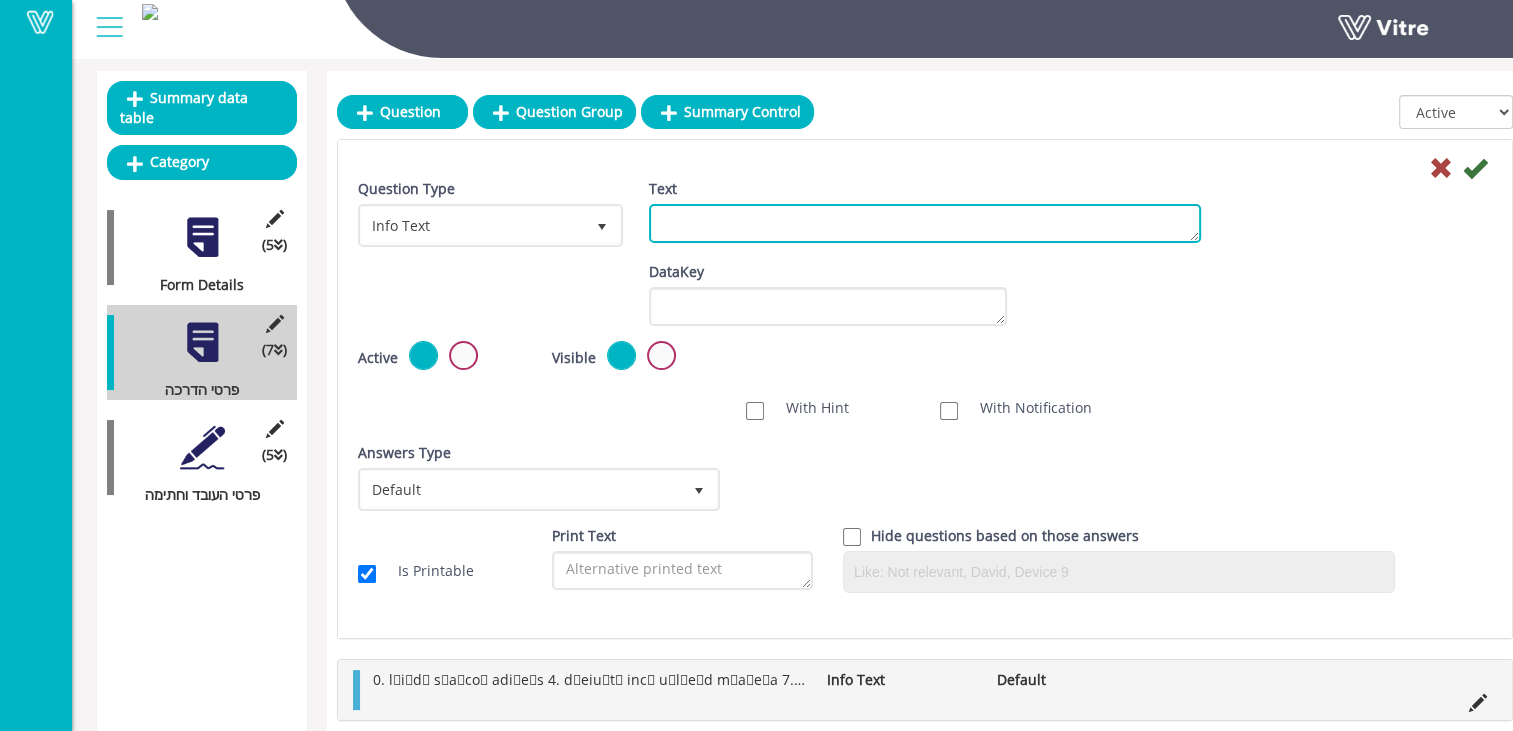 paste on "මා සතුව වලංගු ජාතික/ජාත්‍යන්තර රියදුරු බලපත්‍රයක් ඇත – පෞද්ගලික හෝ ට්‍රක් රථ – ඔව්/නැත (පිළිතුර රවුම් කරන්න)
මම ඊශ්‍රායල පුරවැසියෙක් – ඔව්/නැත (පිළිතුර රවුම් කරන්න)" 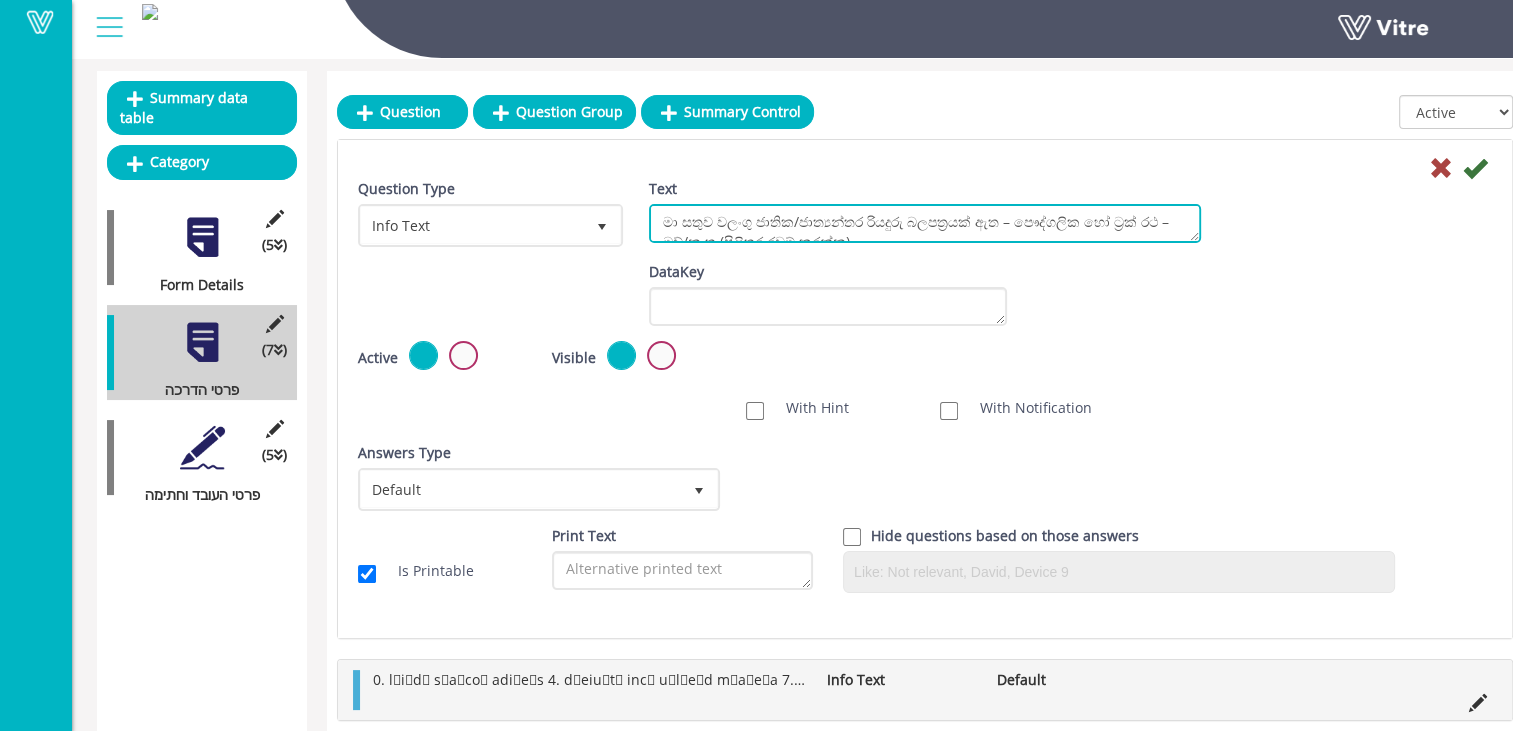 scroll, scrollTop: 50, scrollLeft: 0, axis: vertical 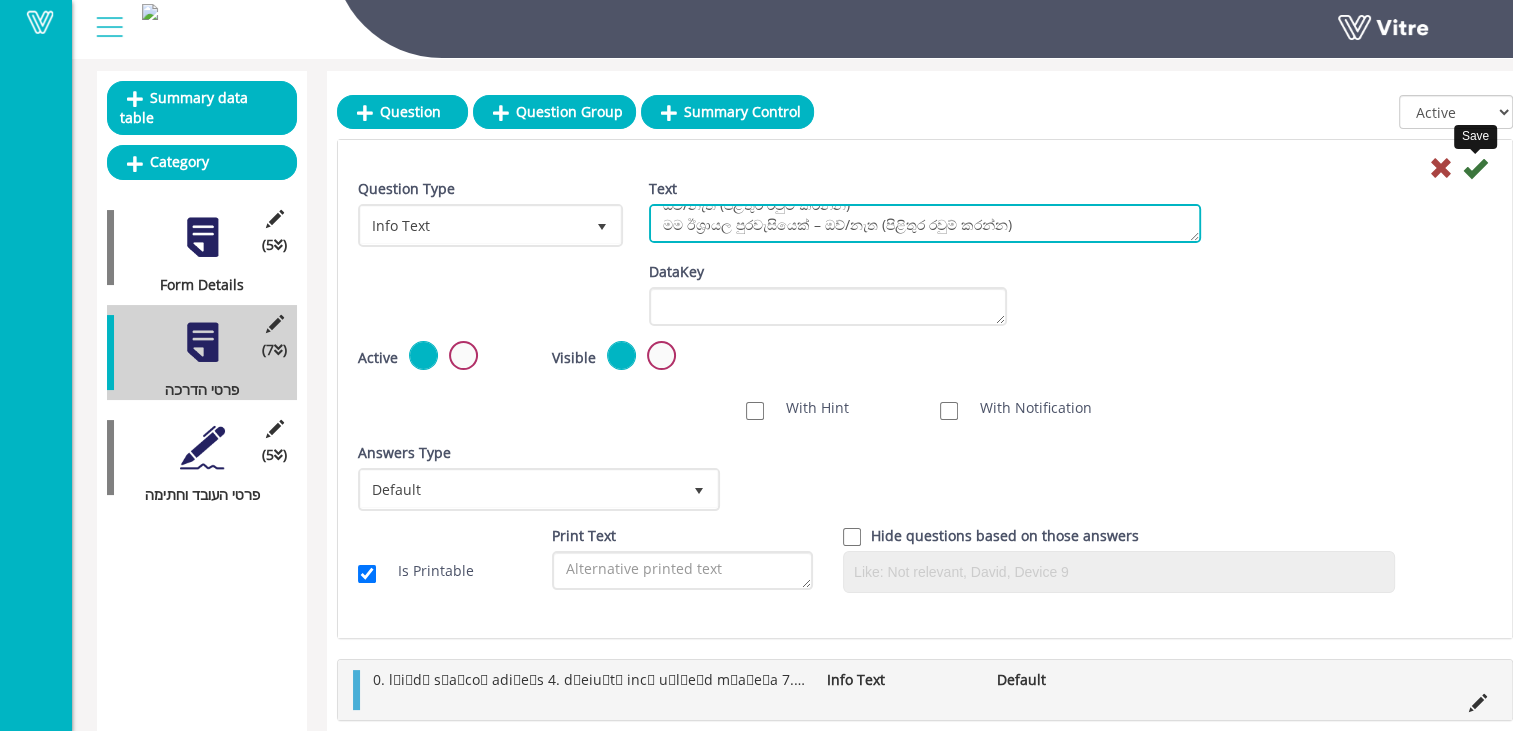 type on "මා සතුව වලංගු ජාතික/ජාත්‍යන්තර රියදුරු බලපත්‍රයක් ඇත – පෞද්ගලික හෝ ට්‍රක් රථ – ඔව්/නැත (පිළිතුර රවුම් කරන්න)
මම ඊශ්‍රායල පුරවැසියෙක් – ඔව්/නැත (පිළිතුර රවුම් කරන්න)" 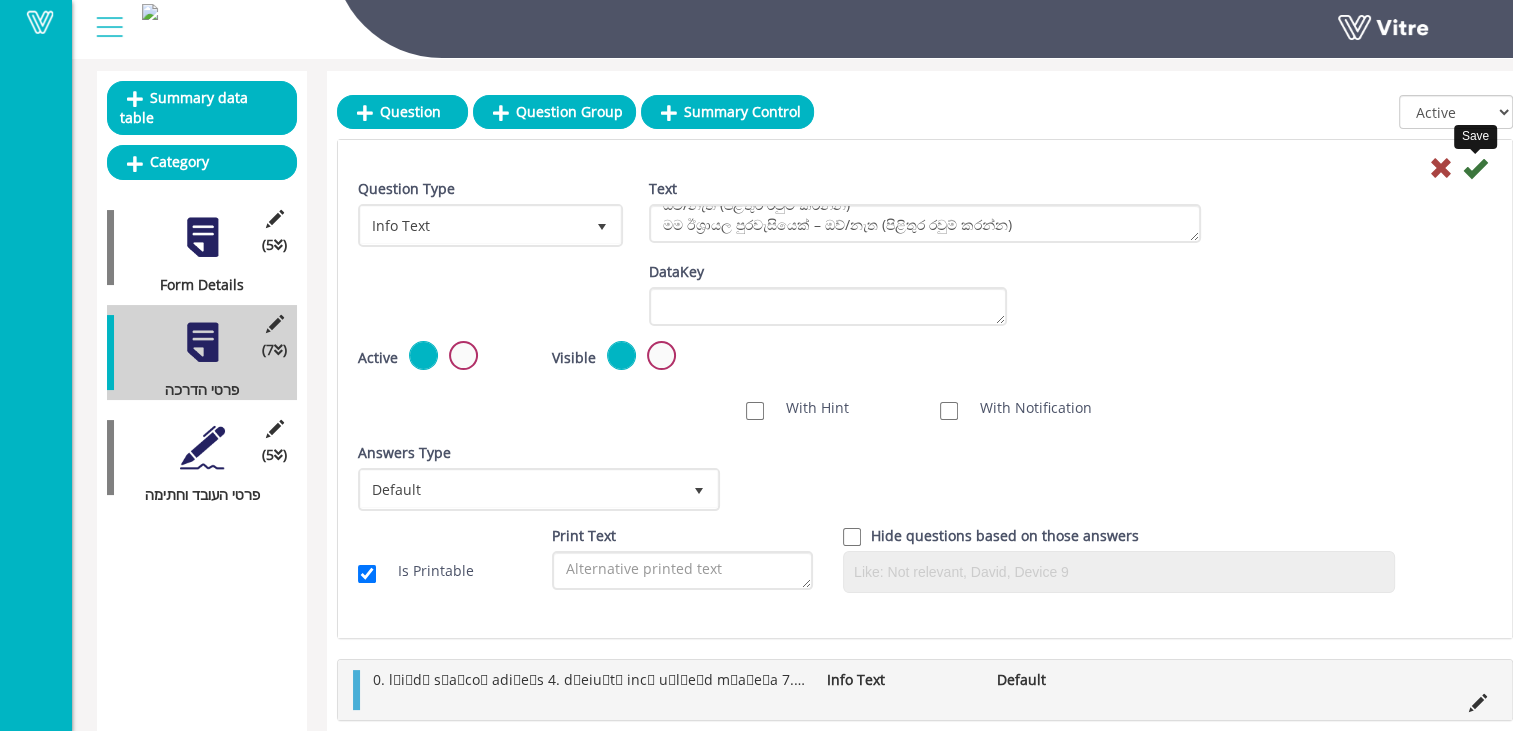 click at bounding box center (1475, 168) 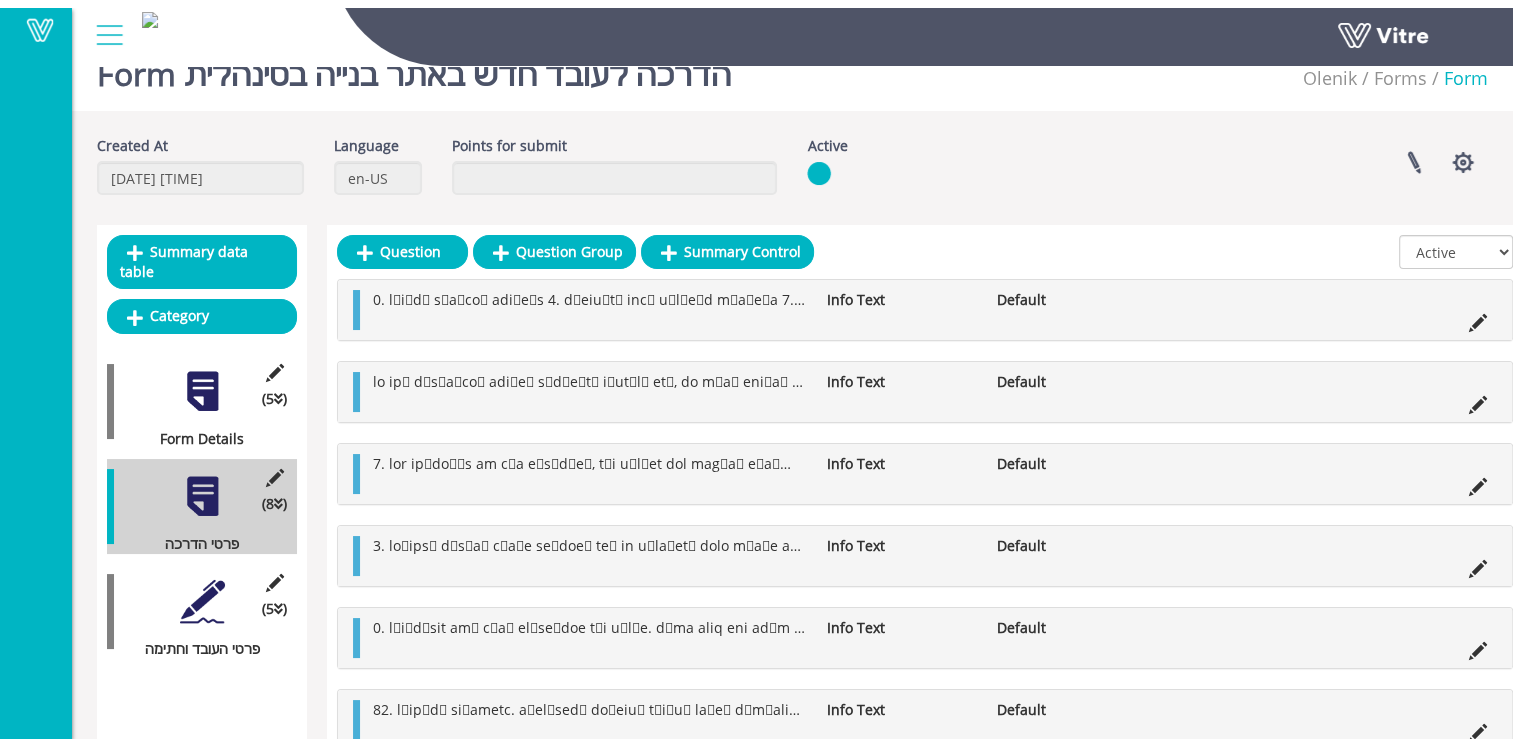 scroll, scrollTop: 0, scrollLeft: 0, axis: both 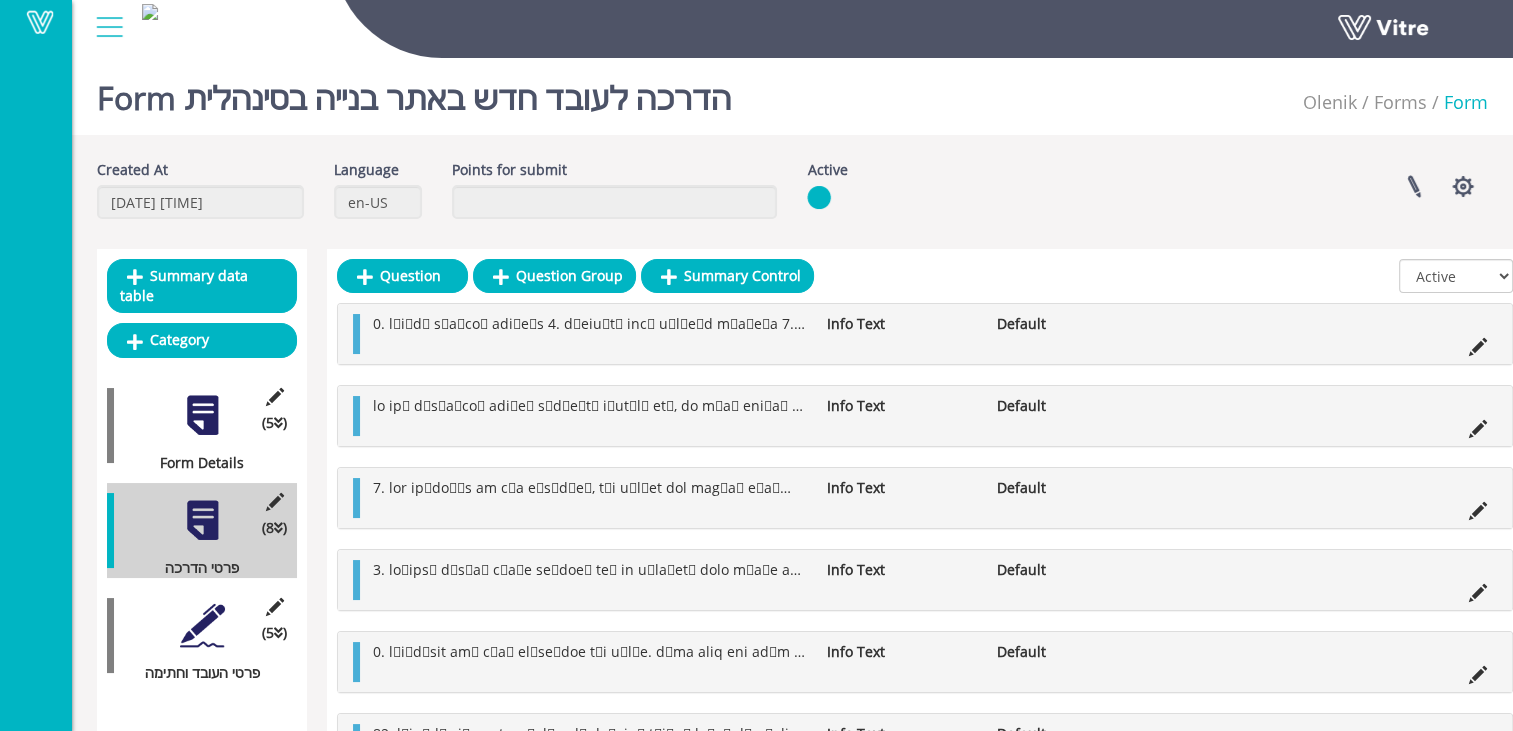 click at bounding box center (202, 625) 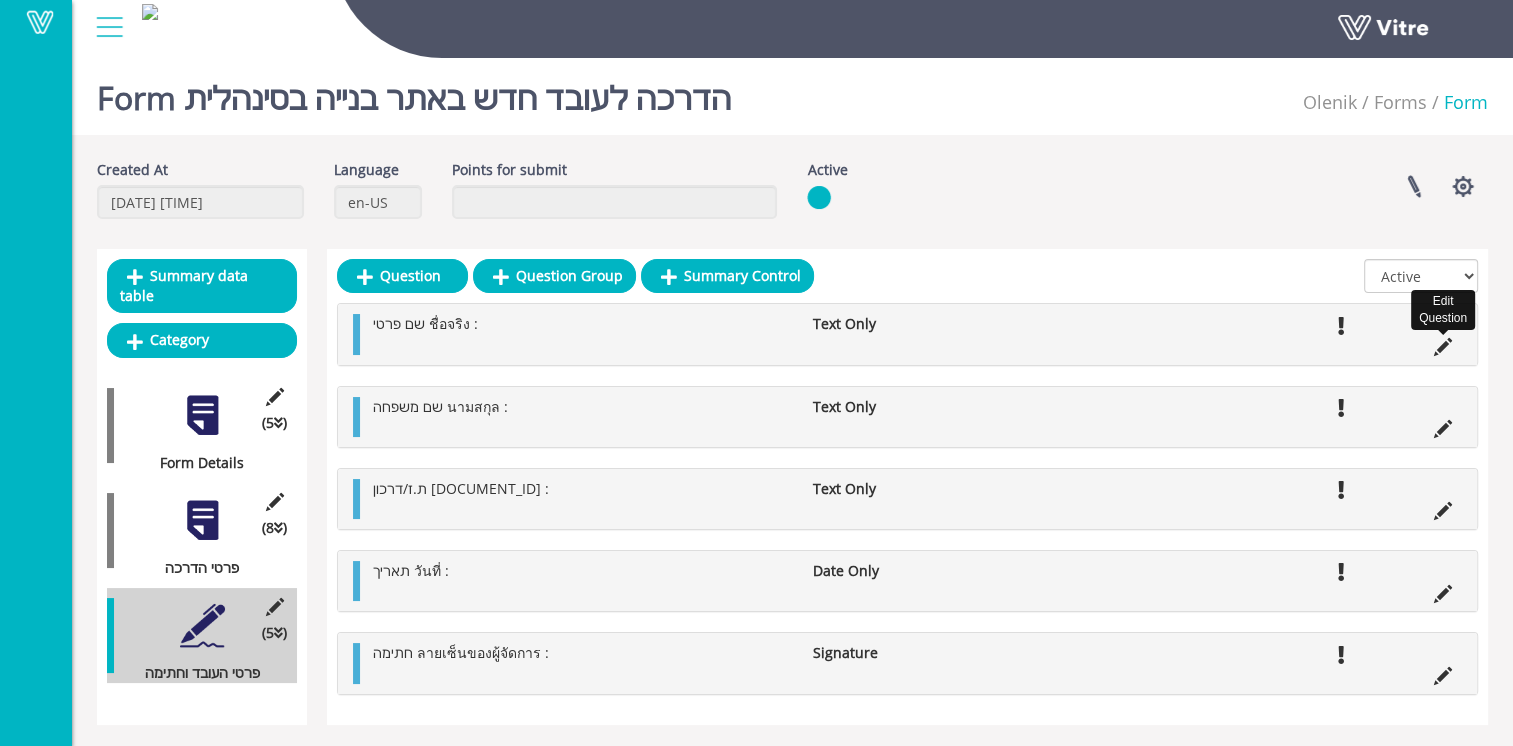 click at bounding box center (1443, 347) 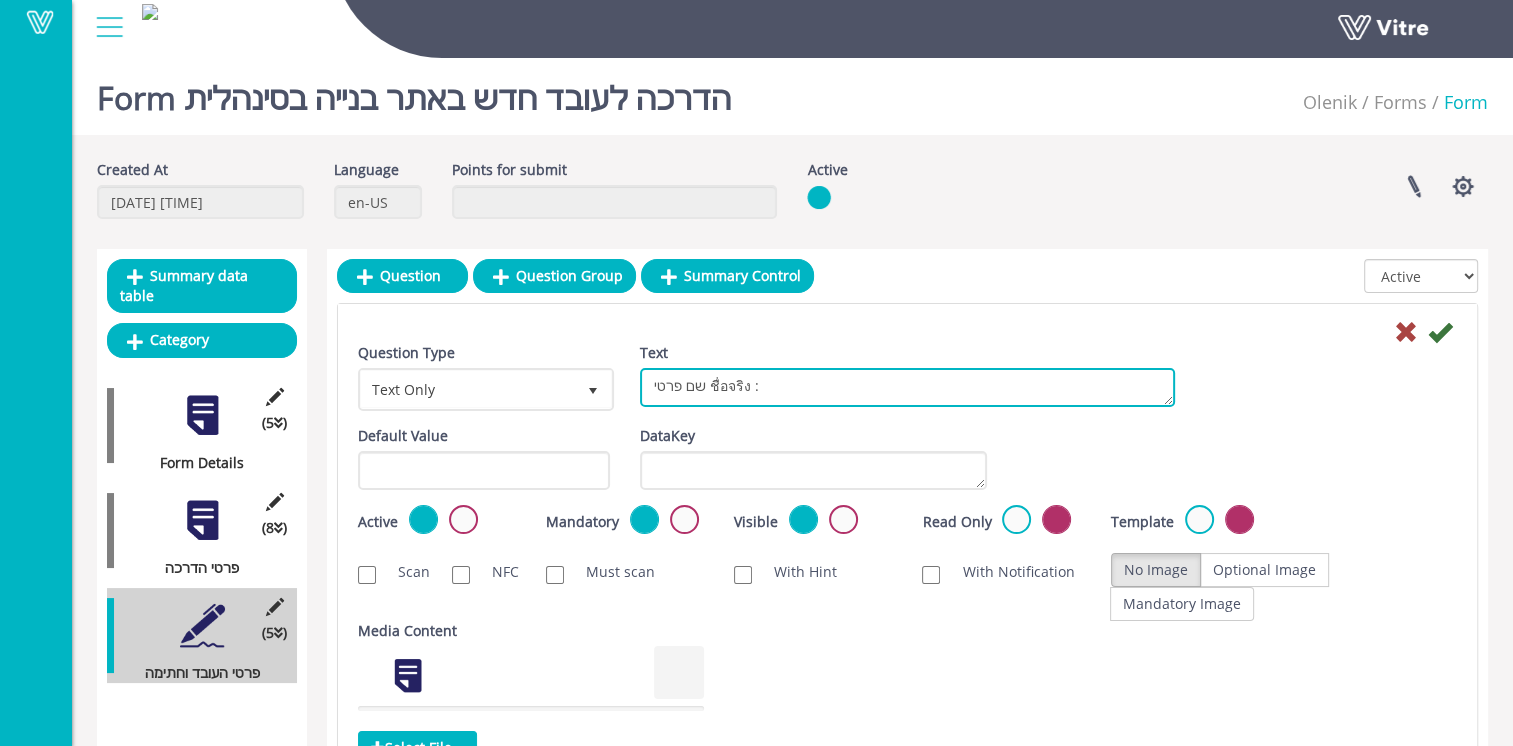 drag, startPoint x: 705, startPoint y: 392, endPoint x: 740, endPoint y: 390, distance: 35.057095 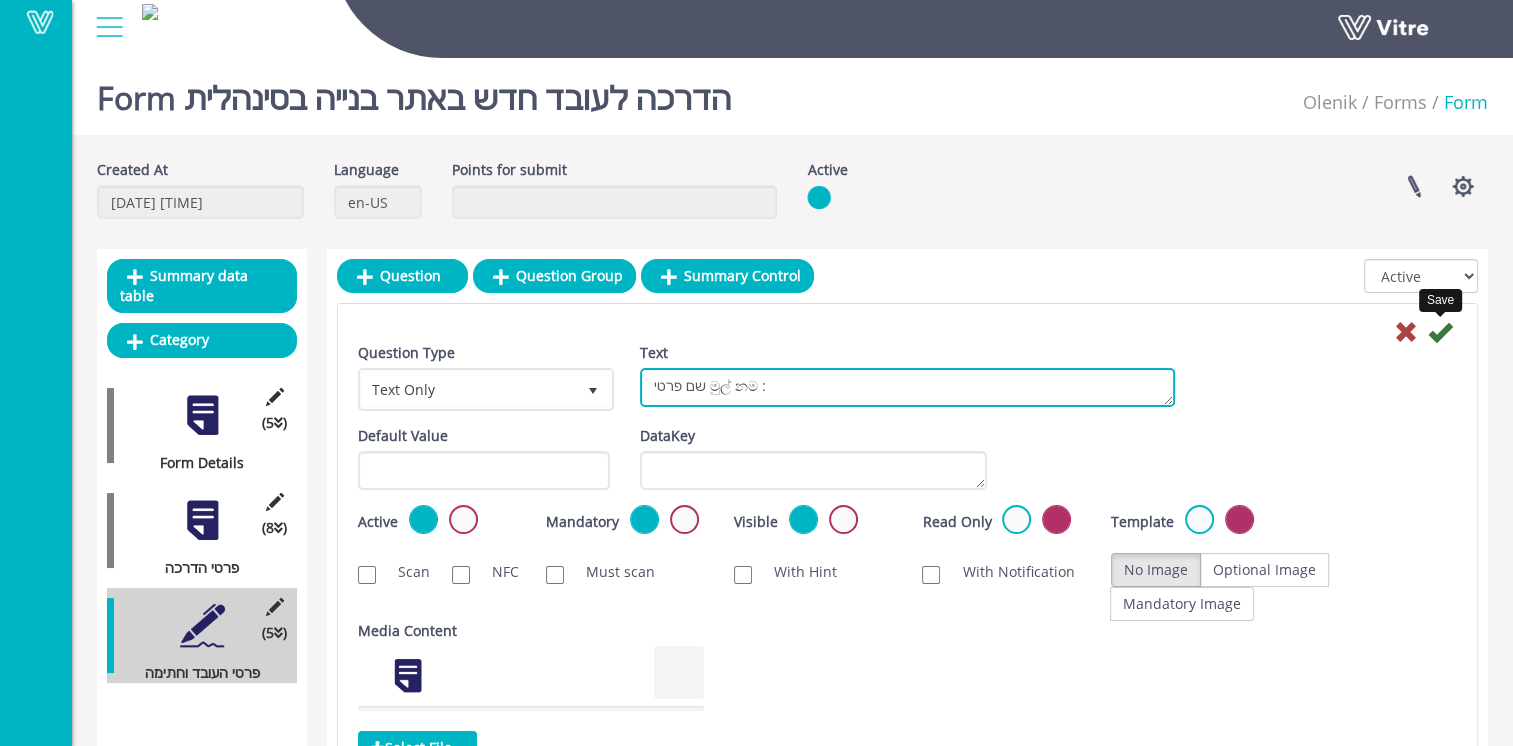 type on "שם פרטי මුල් නම :" 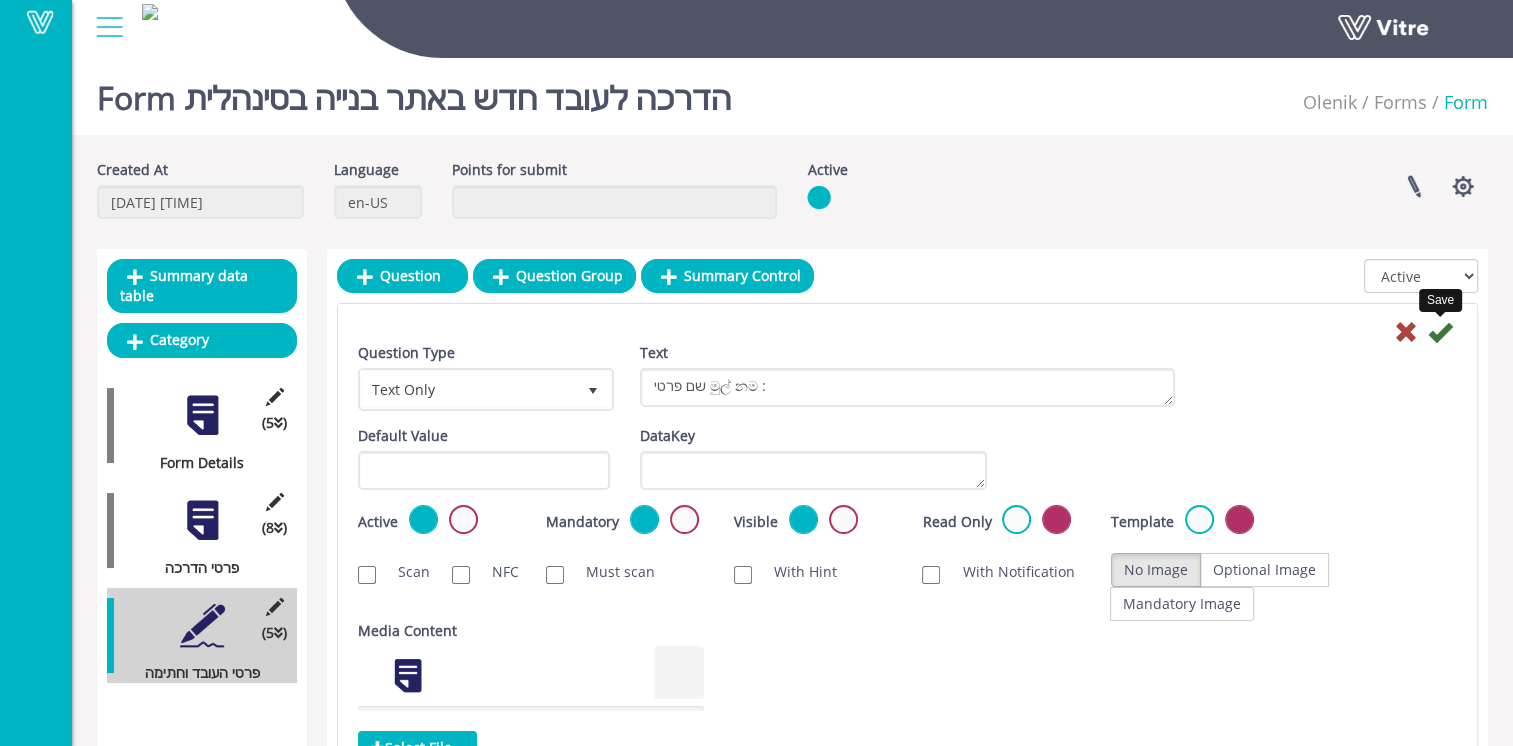 click at bounding box center [1440, 332] 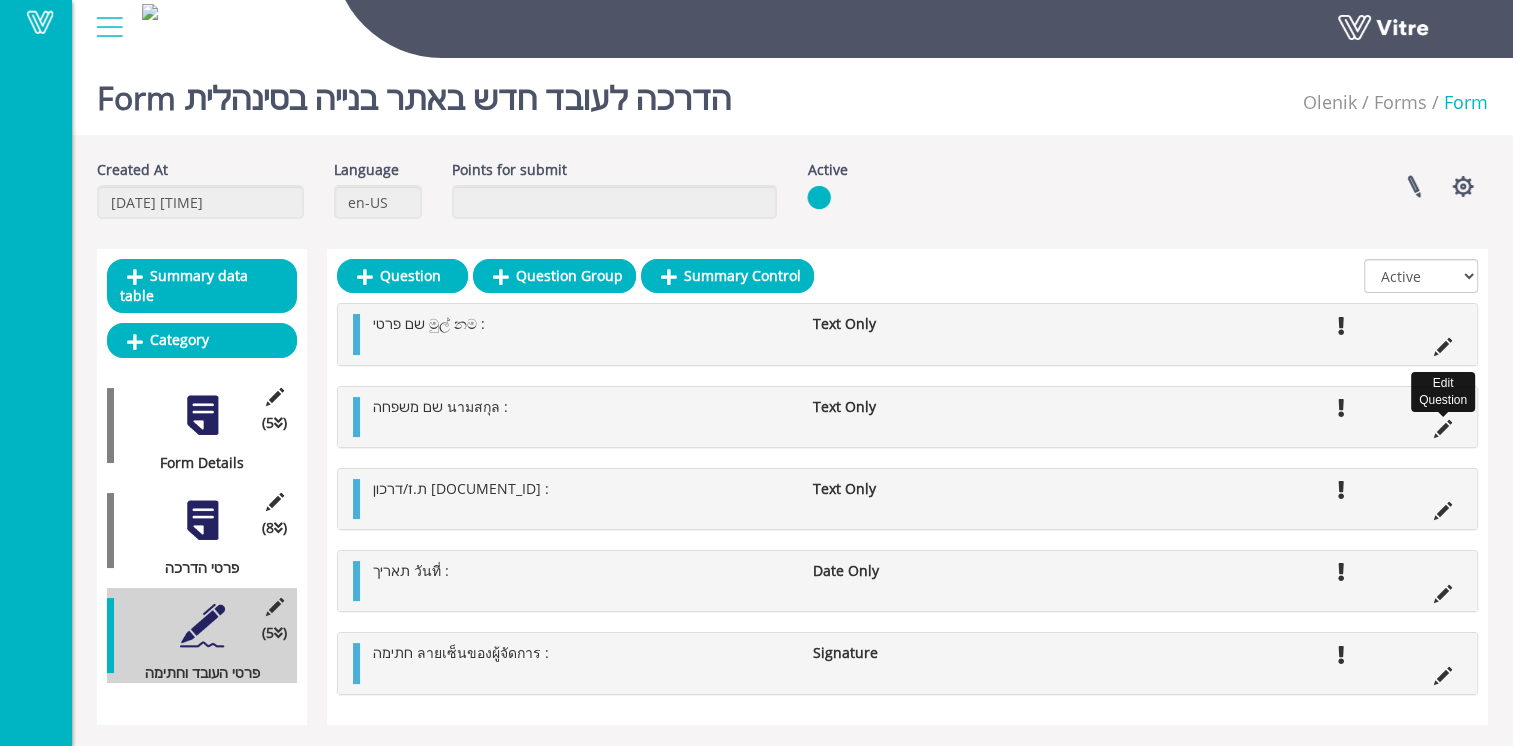 click at bounding box center [1443, 429] 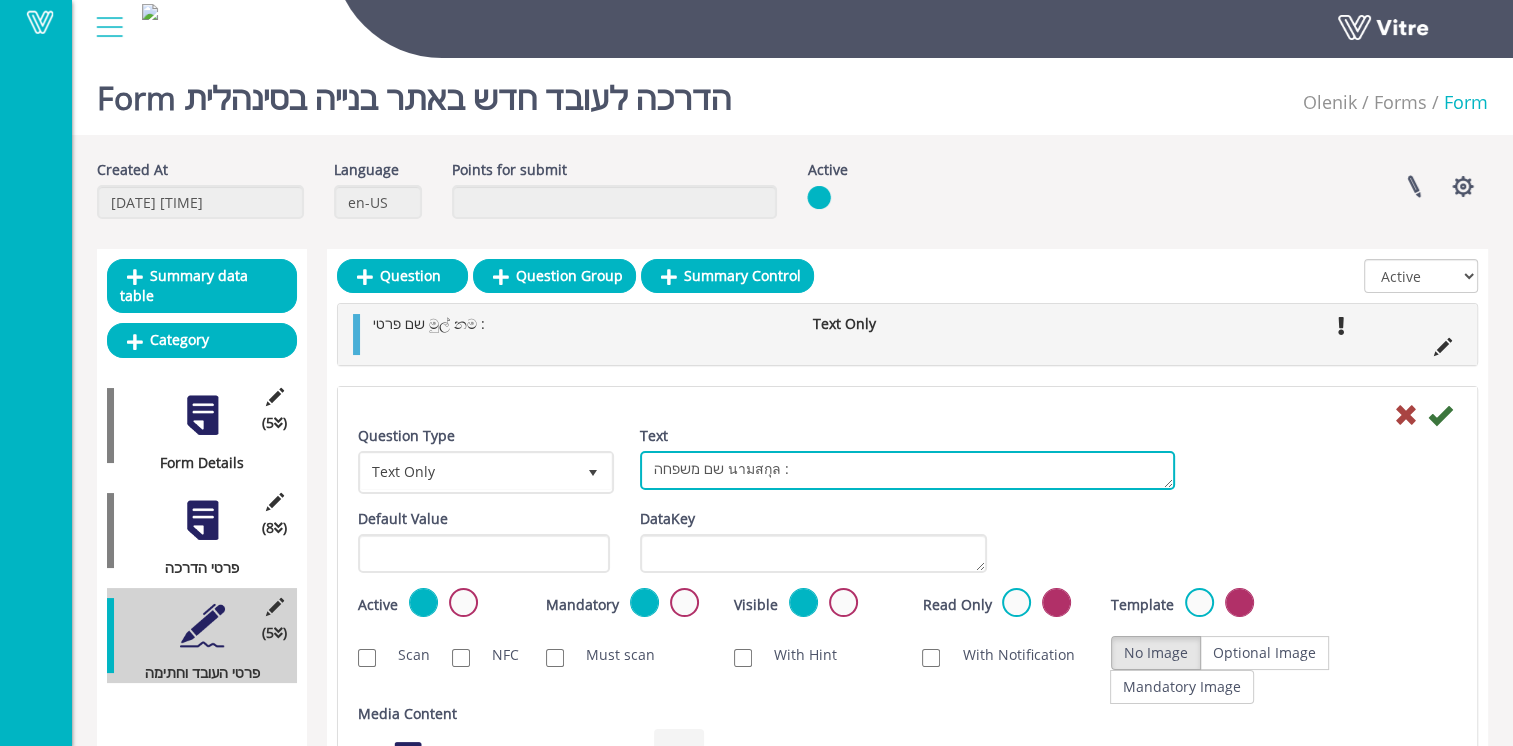 drag, startPoint x: 721, startPoint y: 473, endPoint x: 769, endPoint y: 470, distance: 48.09366 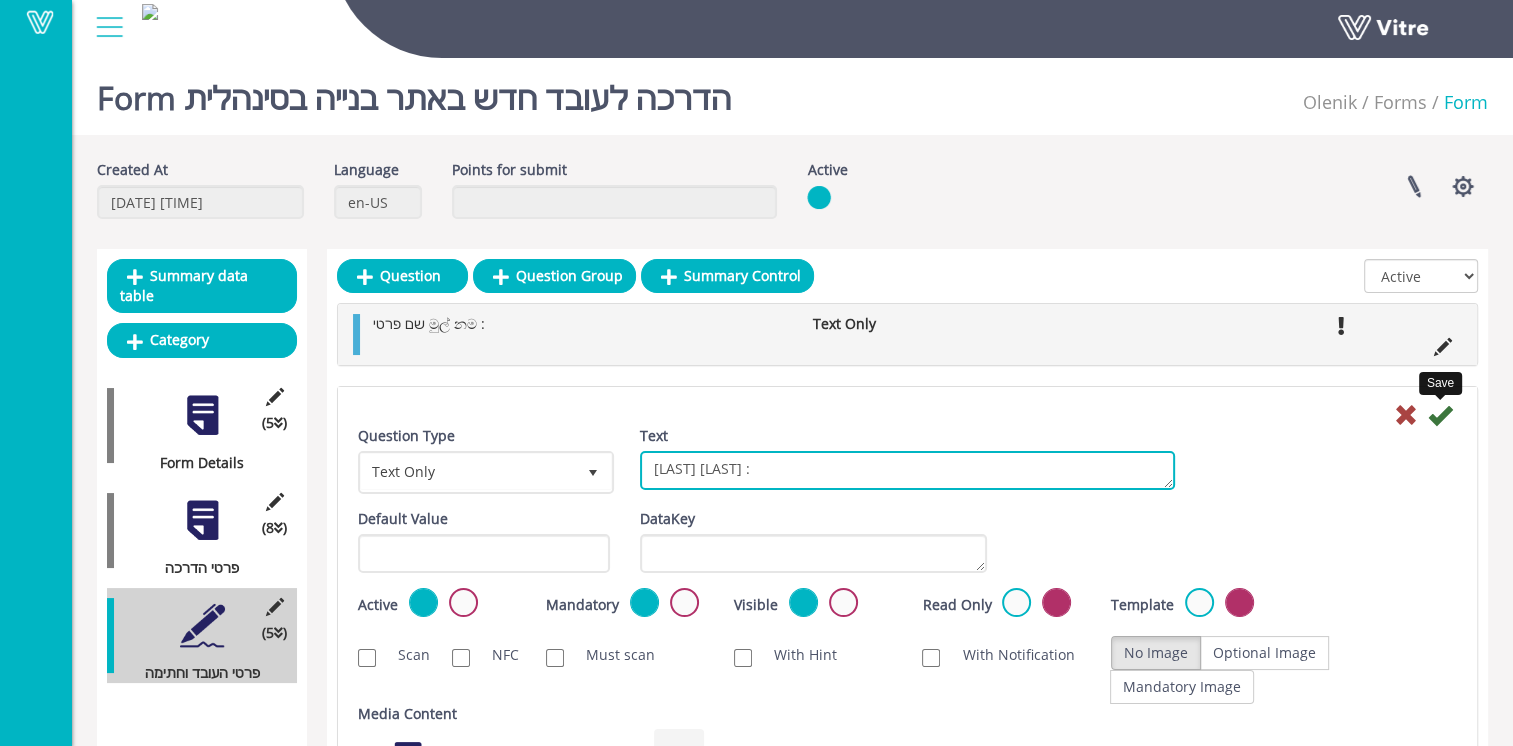 type on "שם משפחה අවසන් නම :" 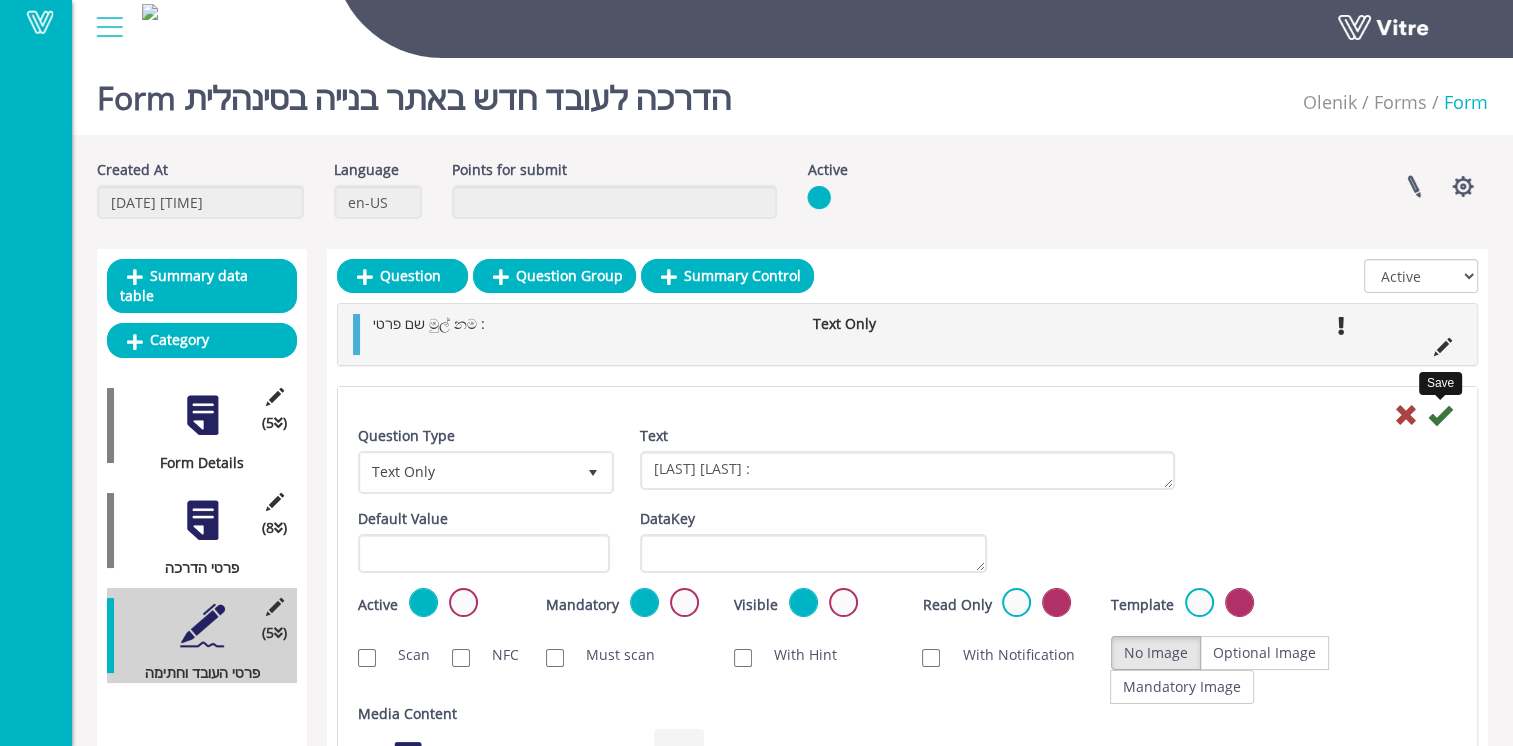click at bounding box center (1440, 415) 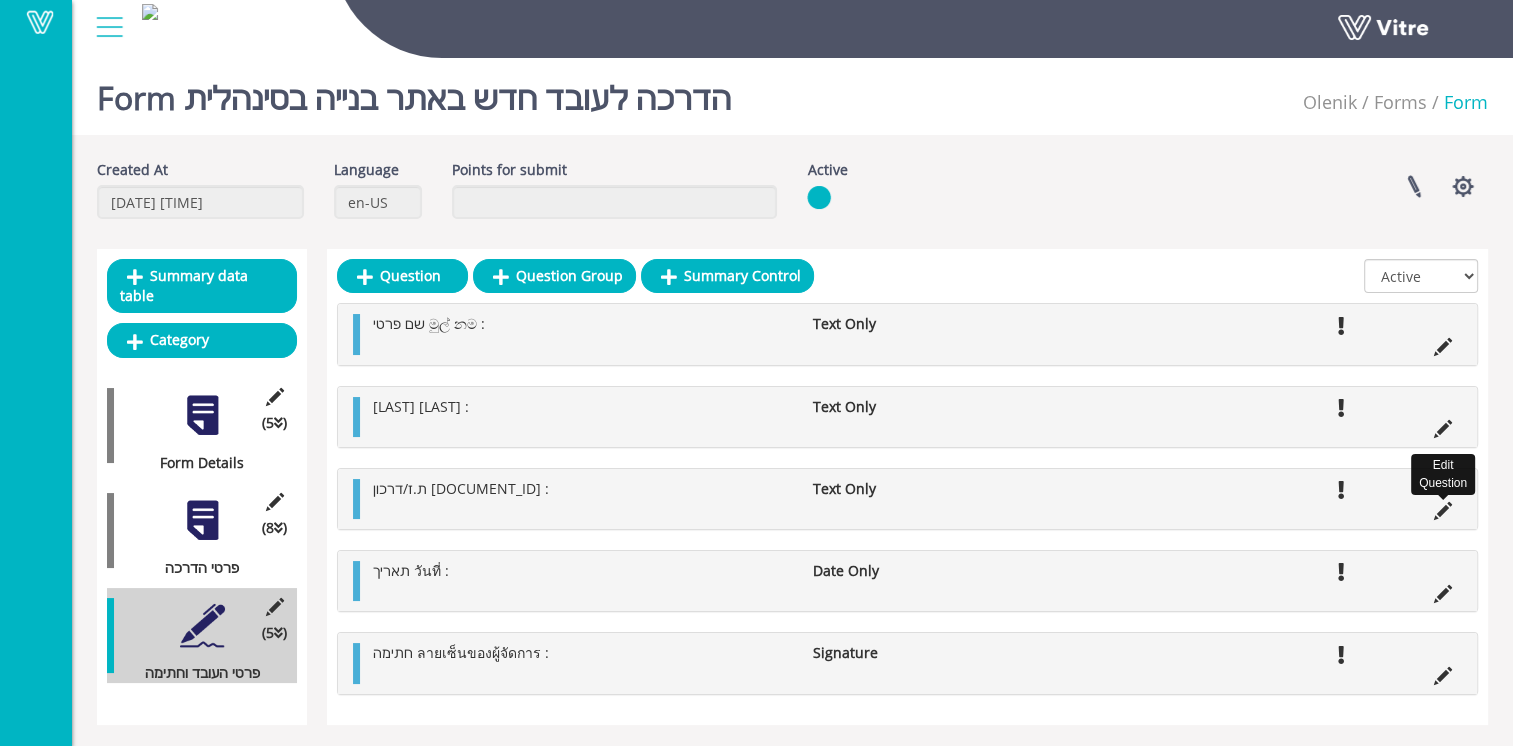 click at bounding box center [1443, 511] 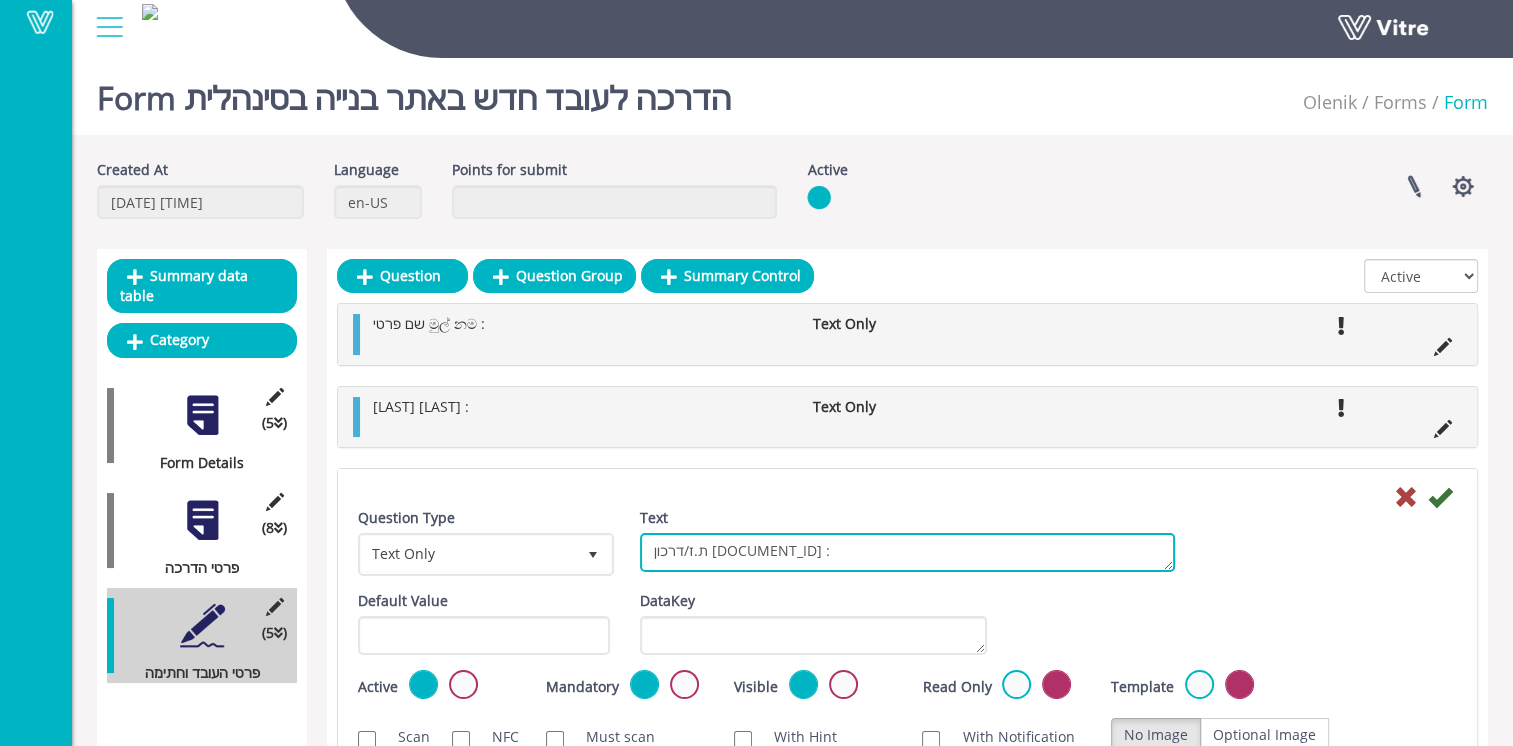drag, startPoint x: 708, startPoint y: 552, endPoint x: 927, endPoint y: 550, distance: 219.00912 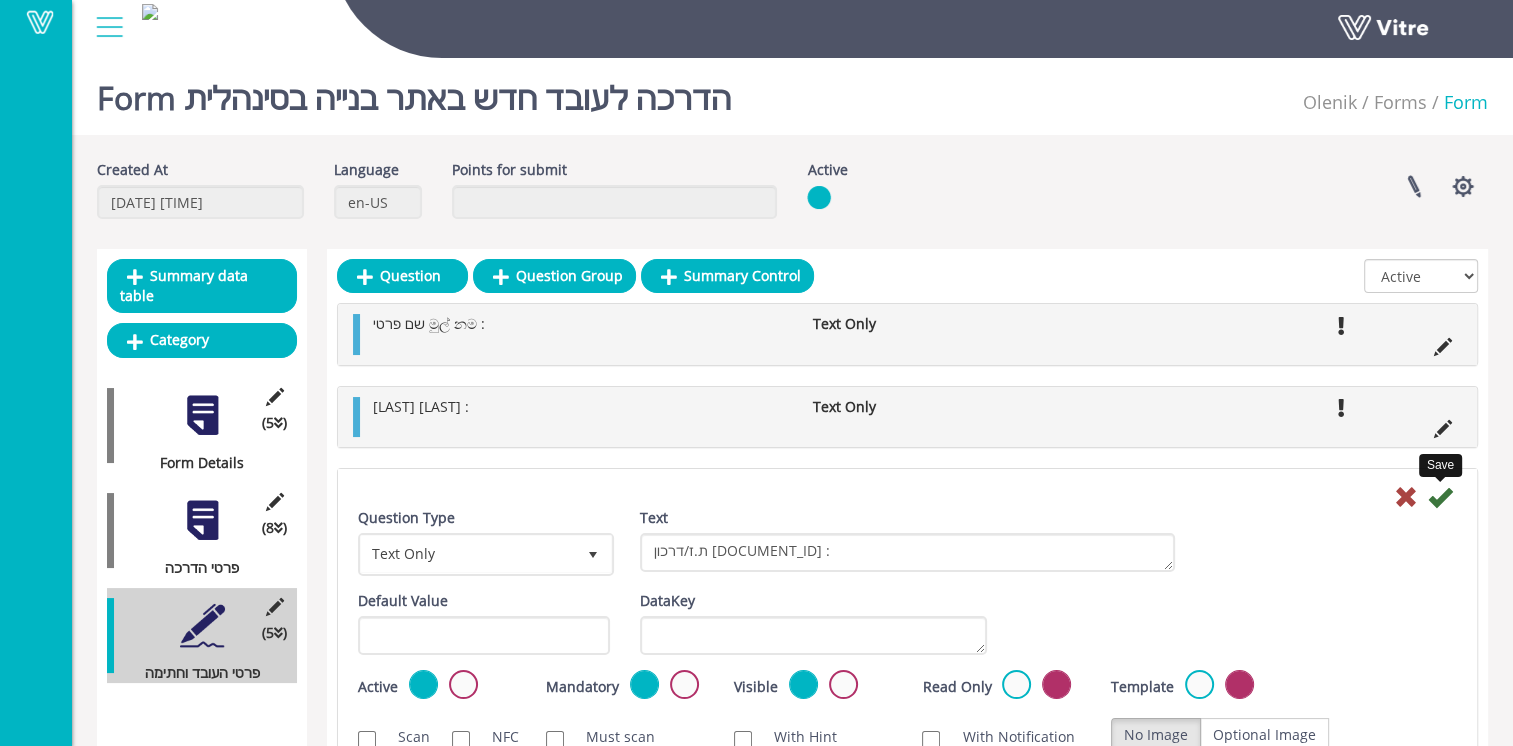 click at bounding box center (1440, 497) 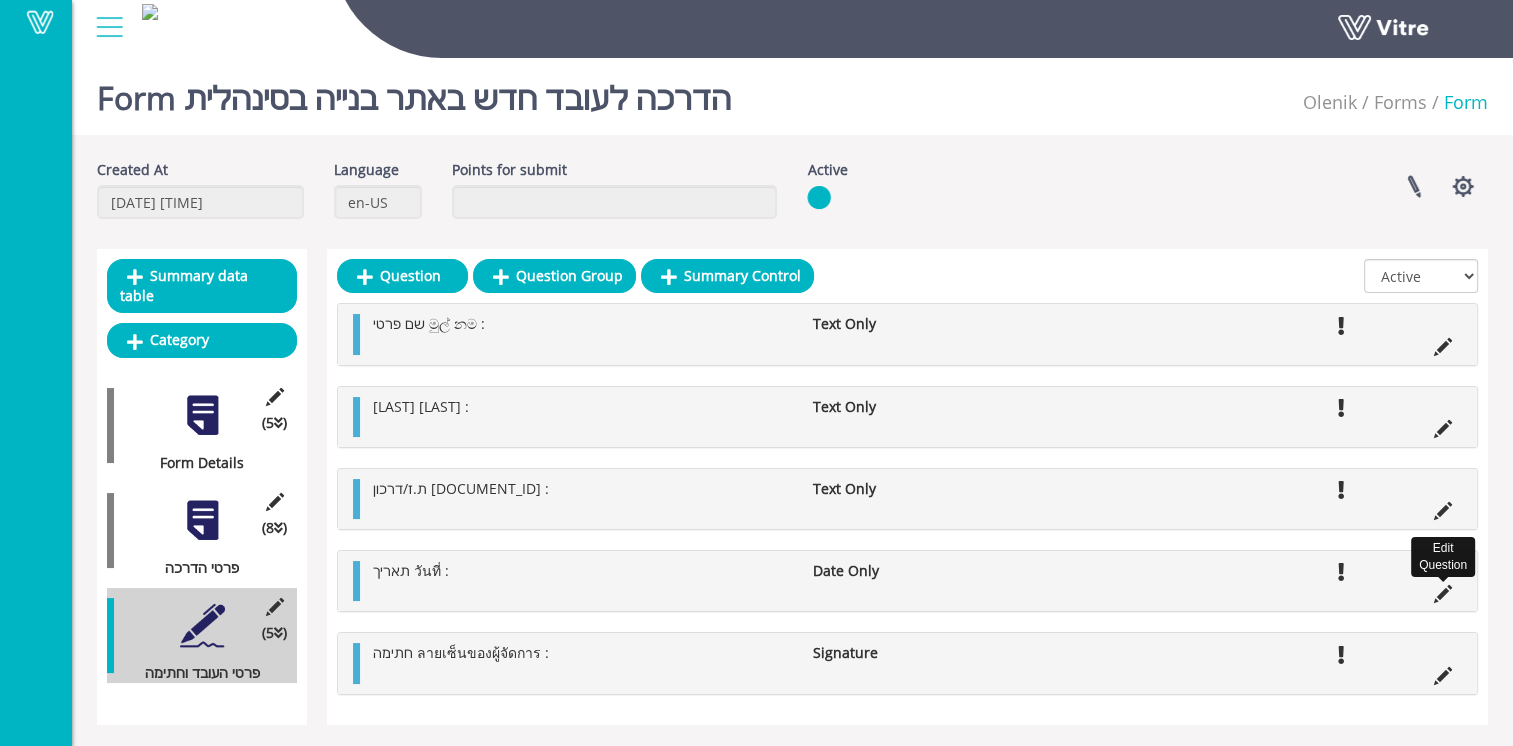 click at bounding box center [1443, 594] 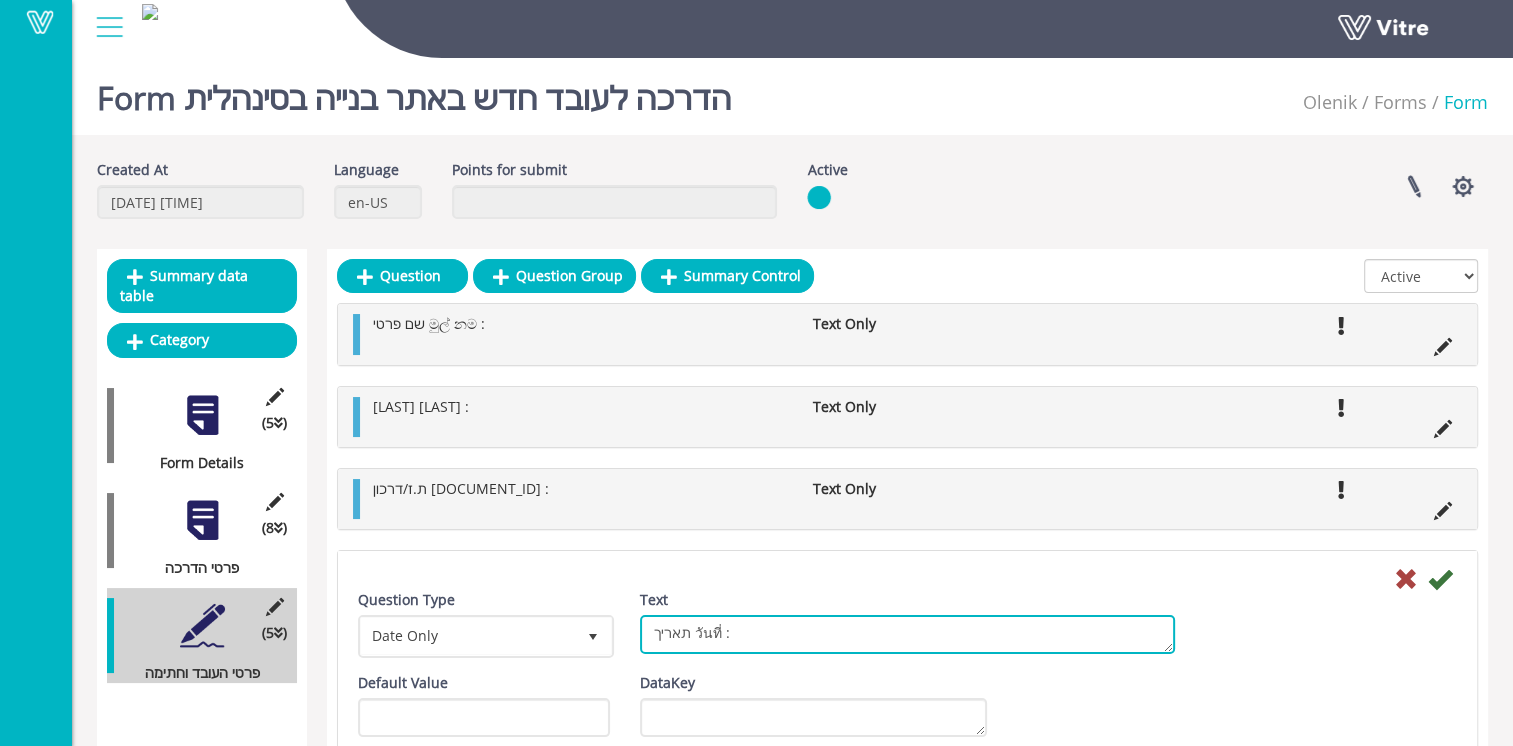 drag, startPoint x: 716, startPoint y: 635, endPoint x: 693, endPoint y: 635, distance: 23 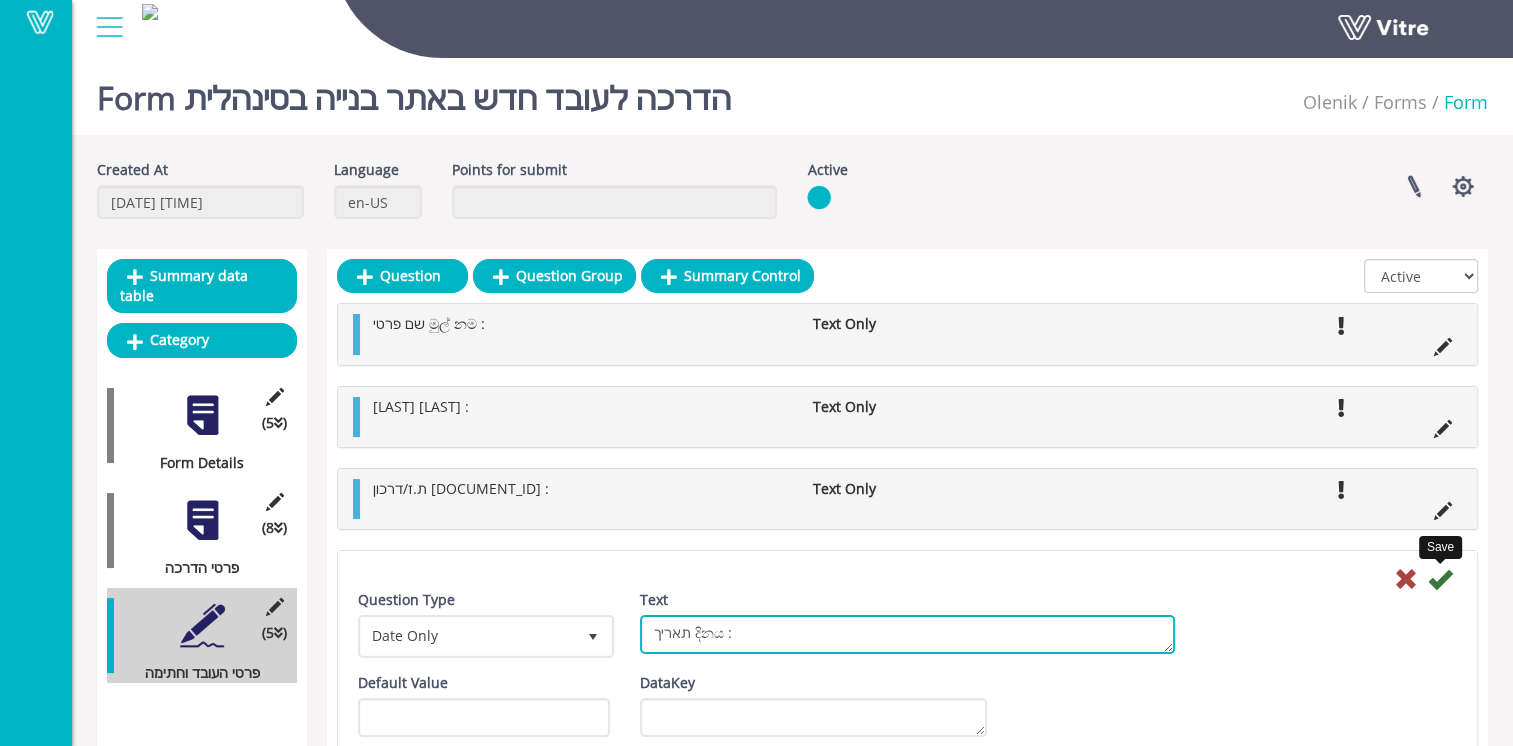 type on "תאריך දිනය :" 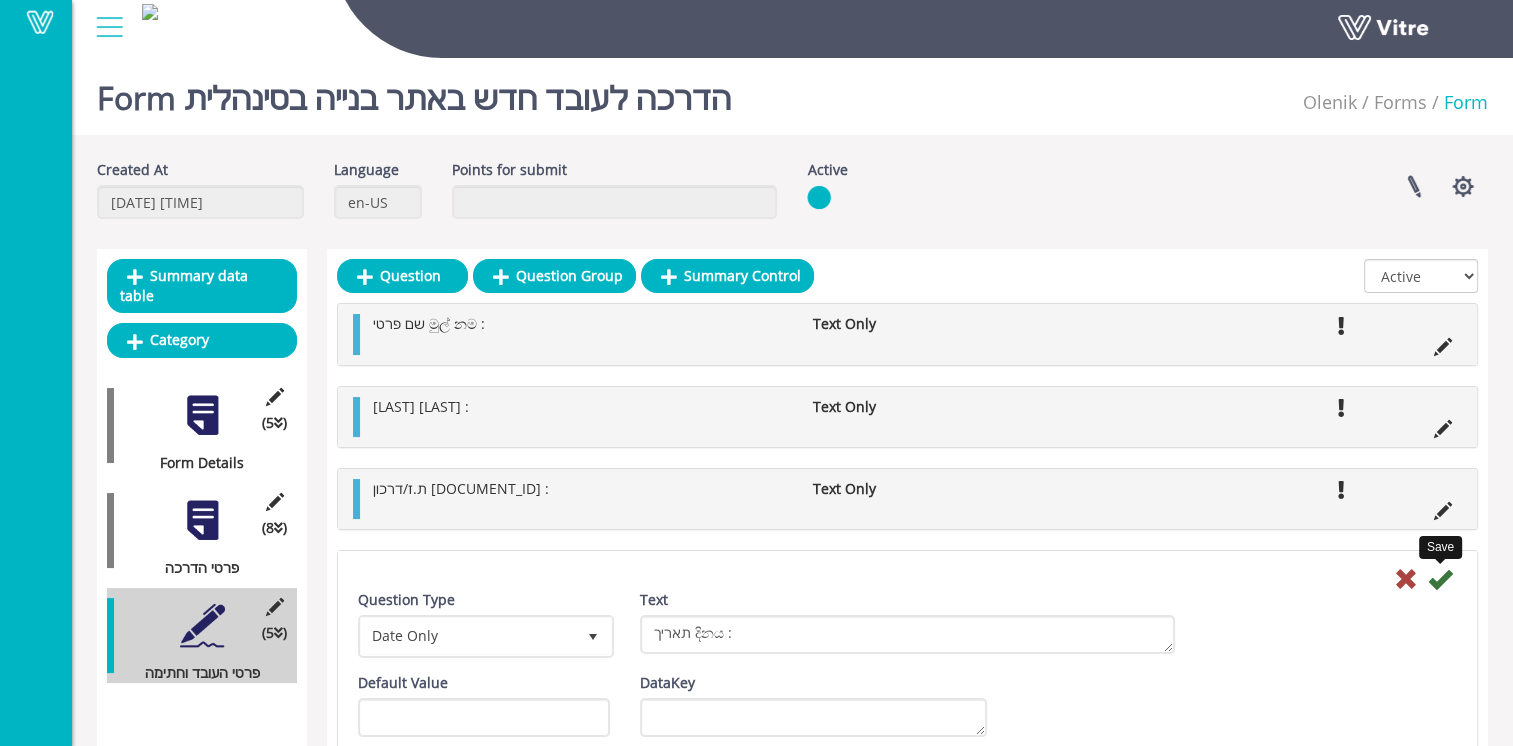click at bounding box center (1440, 579) 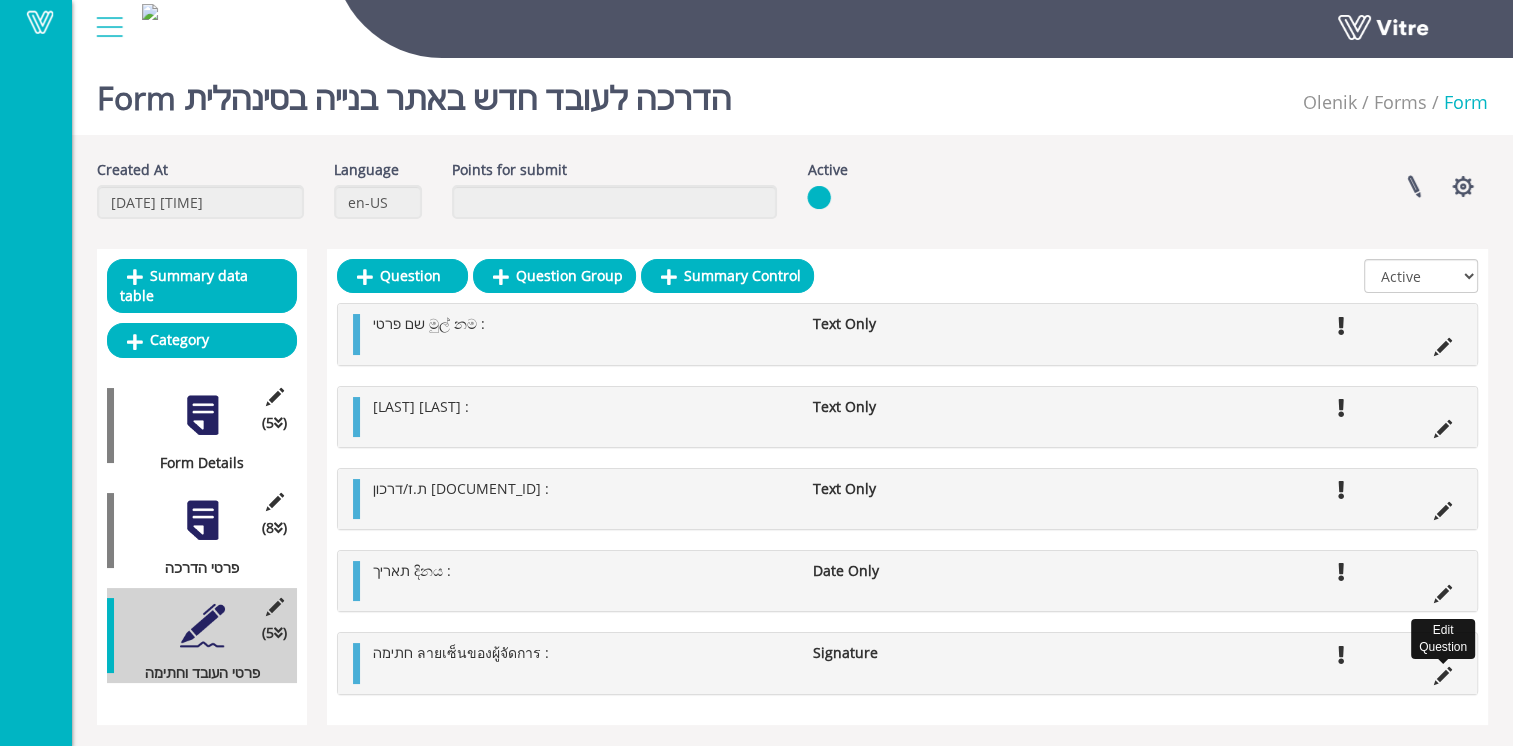 click at bounding box center (1443, 676) 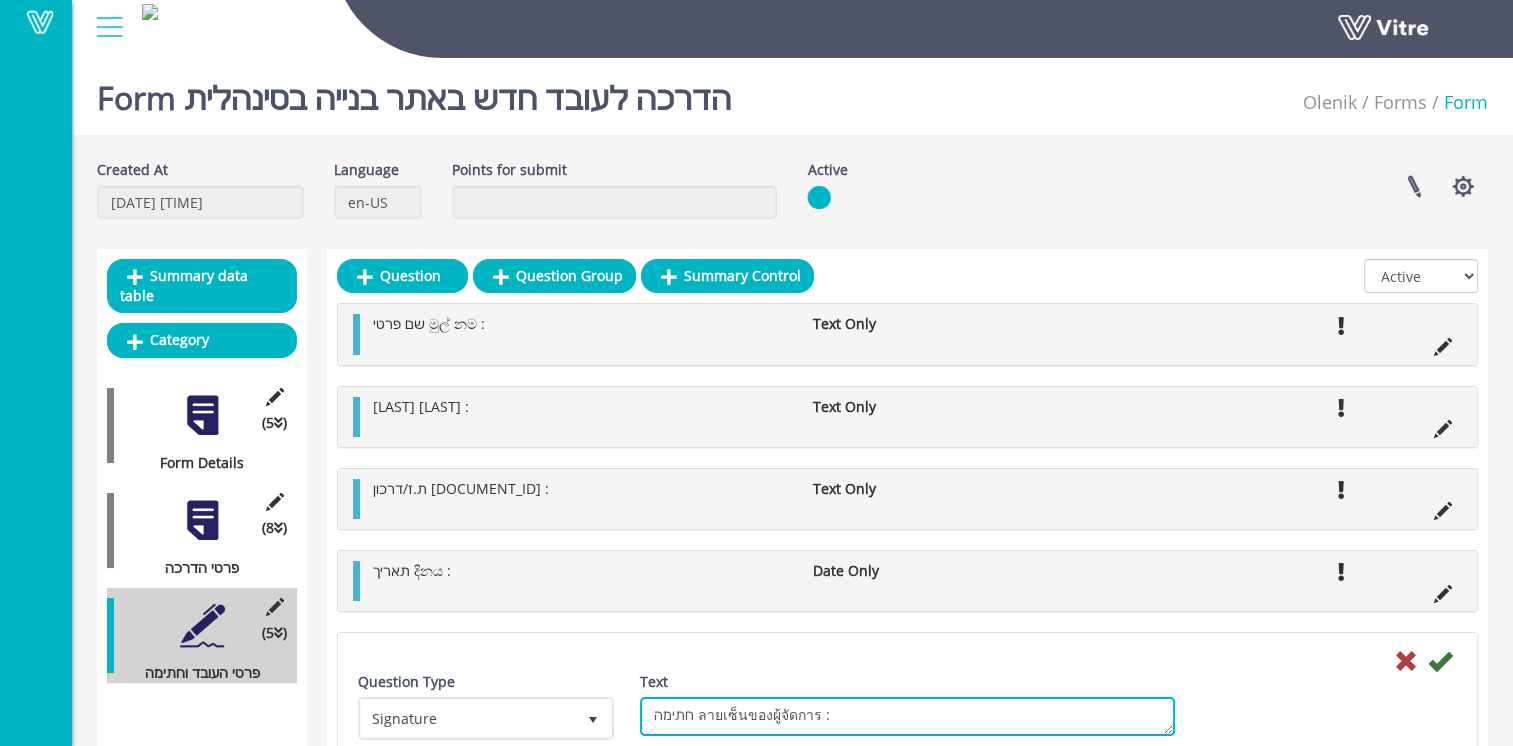 drag, startPoint x: 697, startPoint y: 716, endPoint x: 816, endPoint y: 724, distance: 119.26861 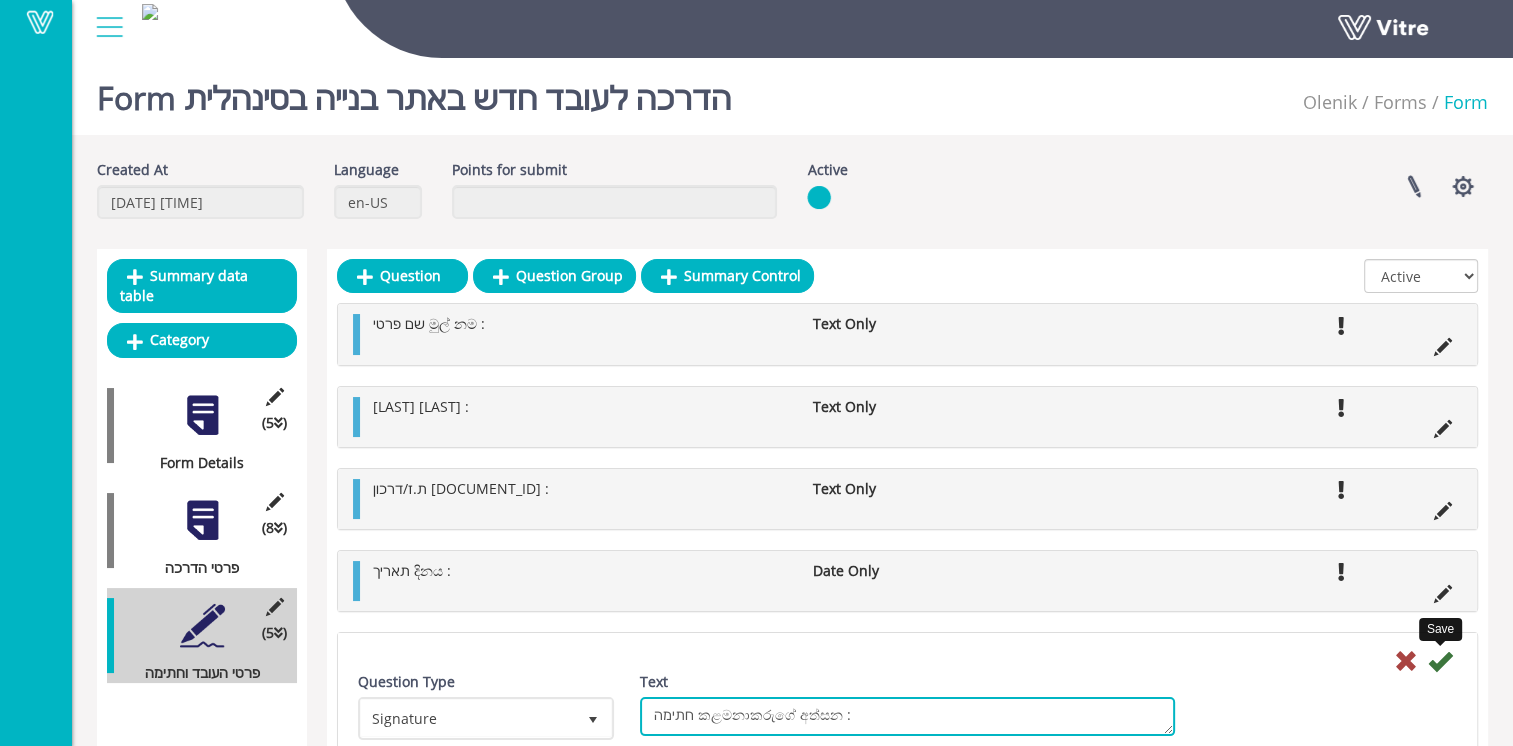 type on "חתימה කළමනාකරුගේ අත්සන :" 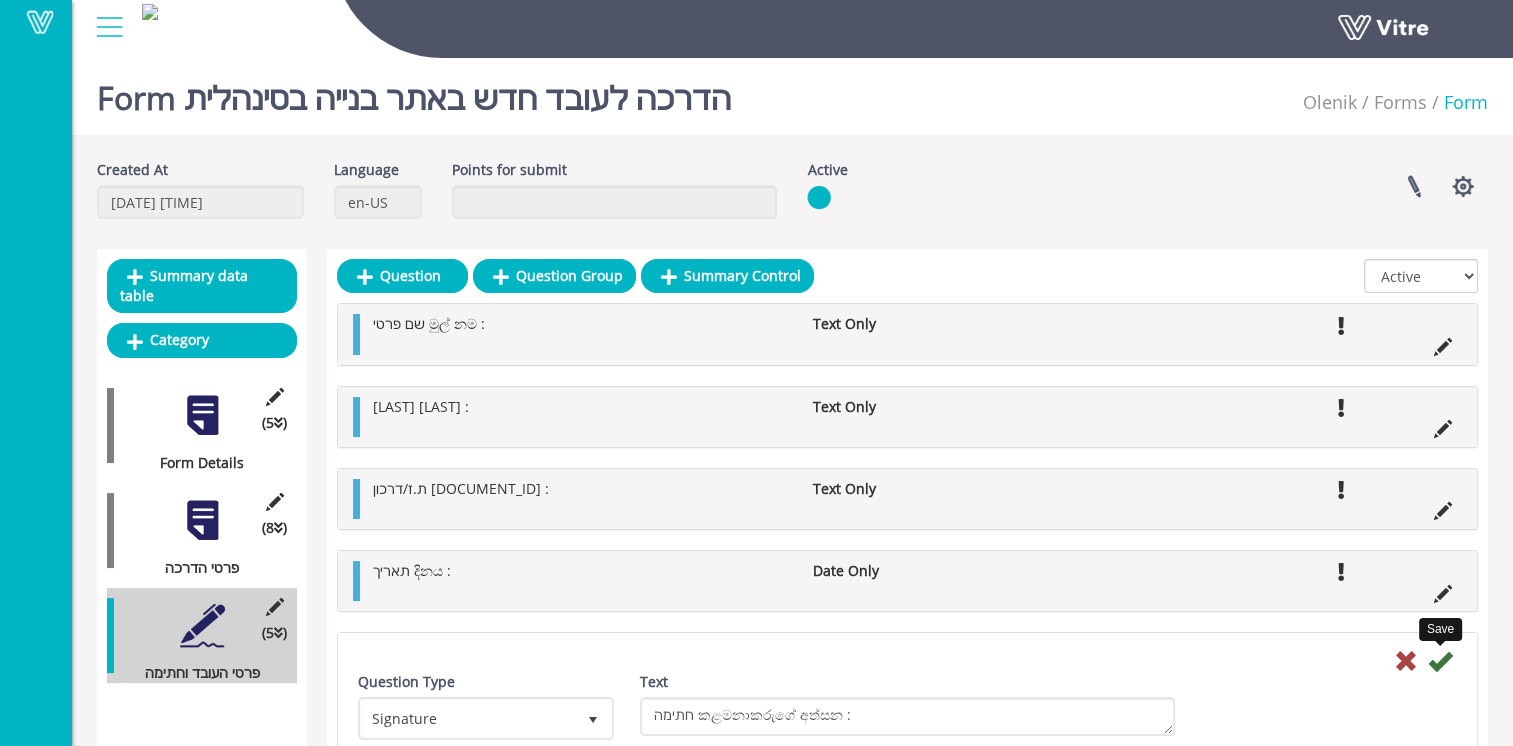 click at bounding box center (1440, 661) 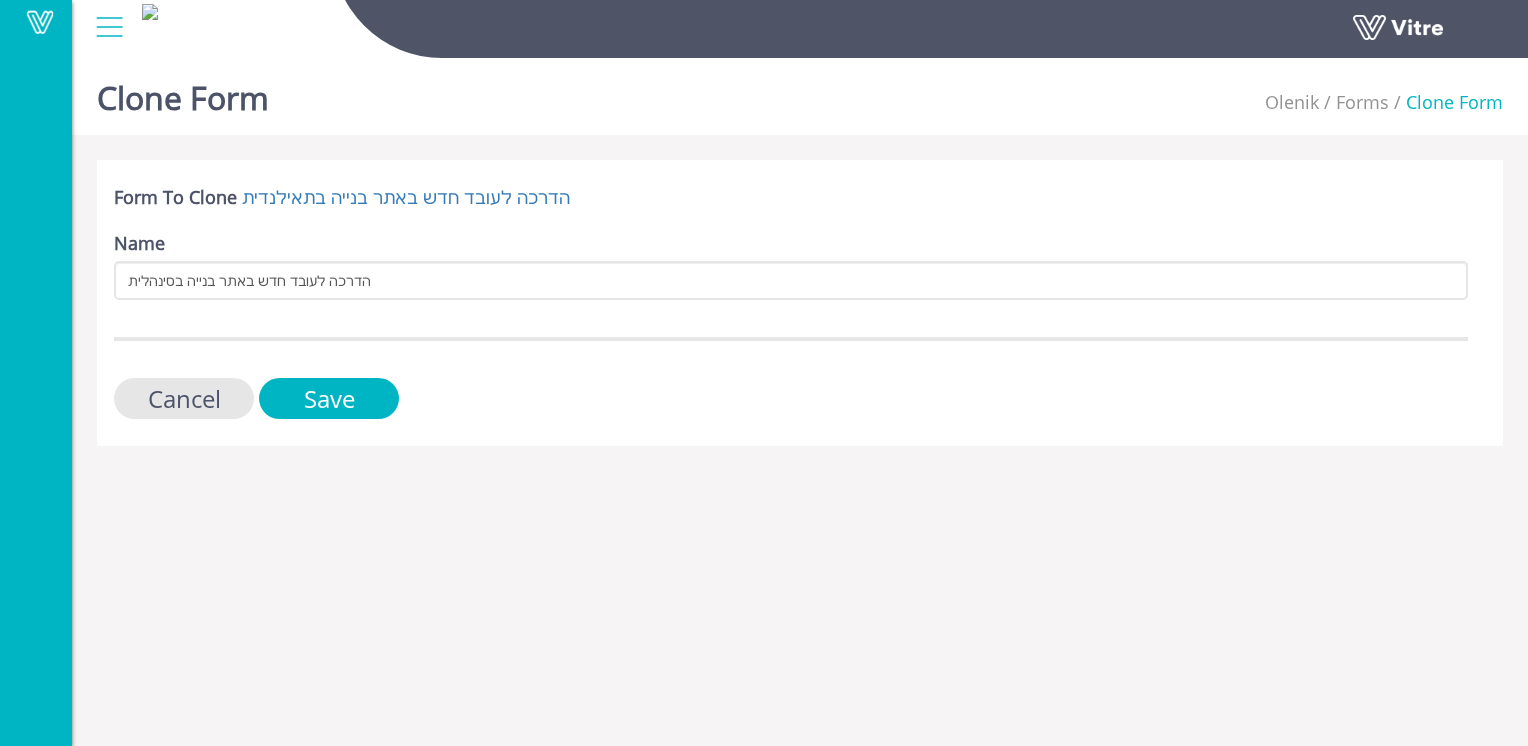 scroll, scrollTop: 0, scrollLeft: 0, axis: both 